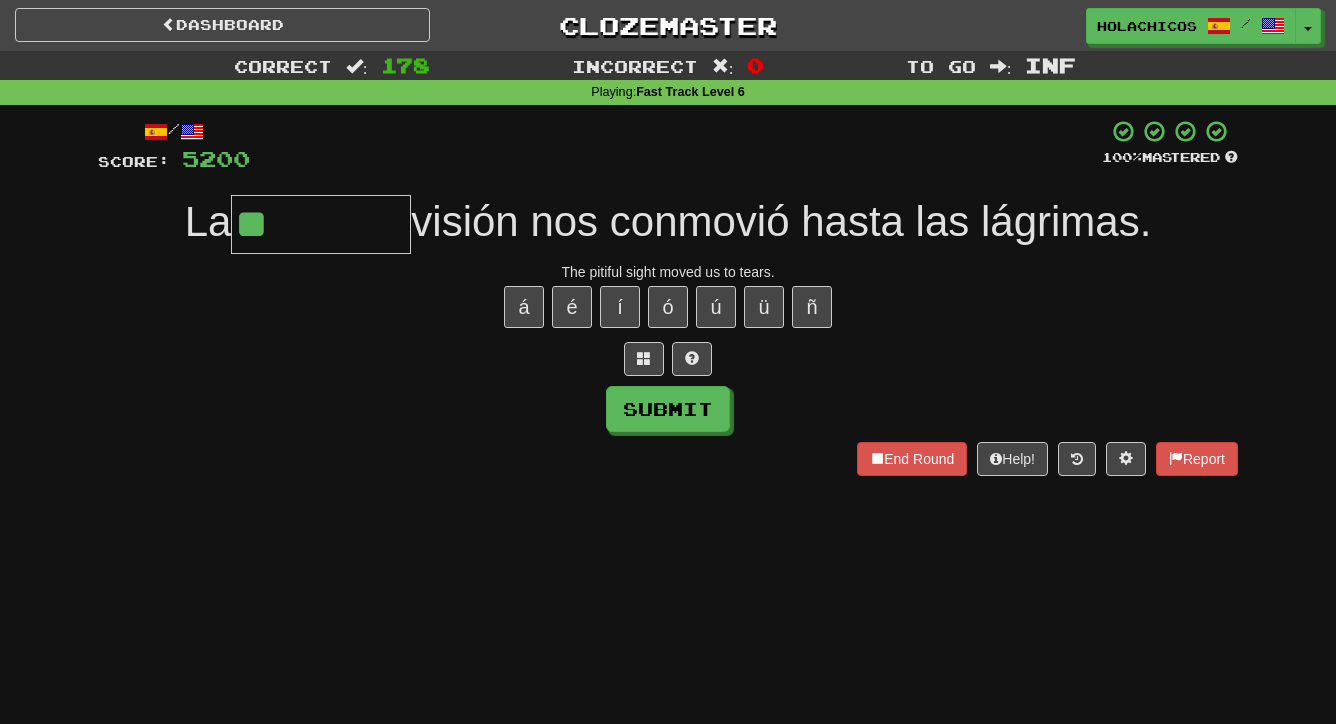 scroll, scrollTop: 0, scrollLeft: 0, axis: both 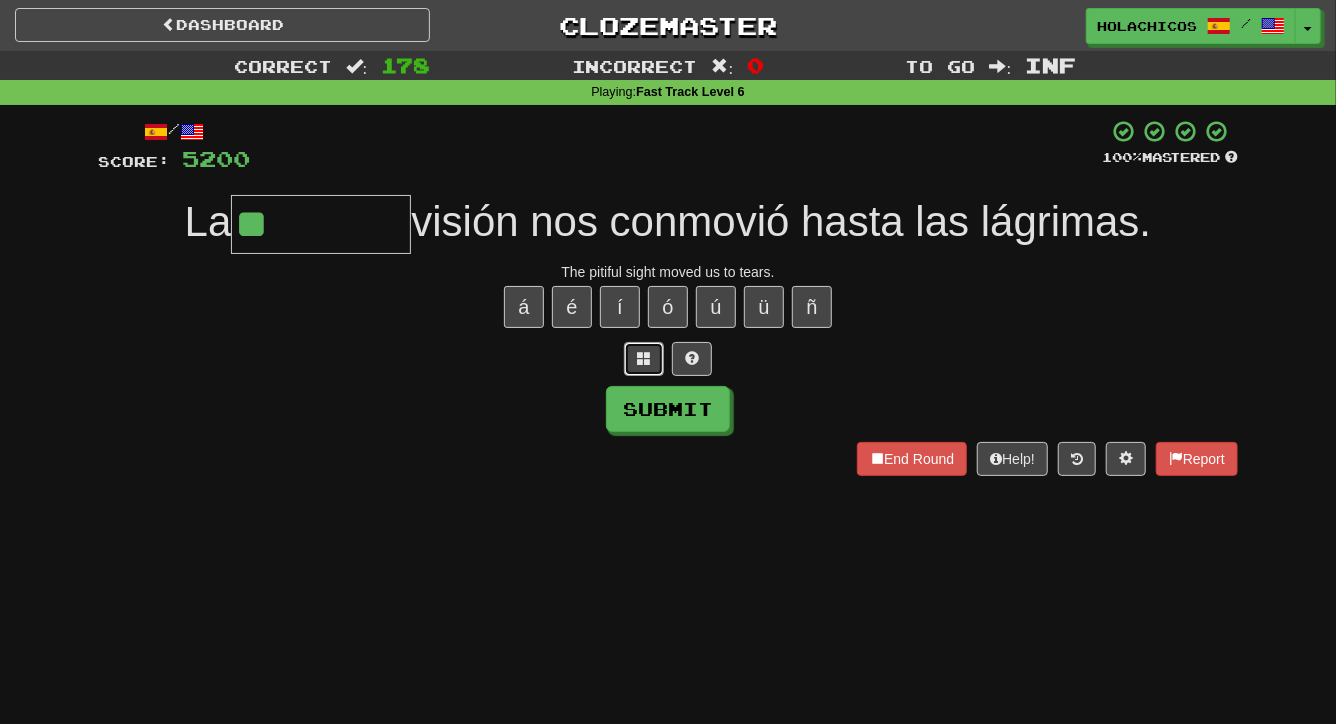 click at bounding box center (644, 358) 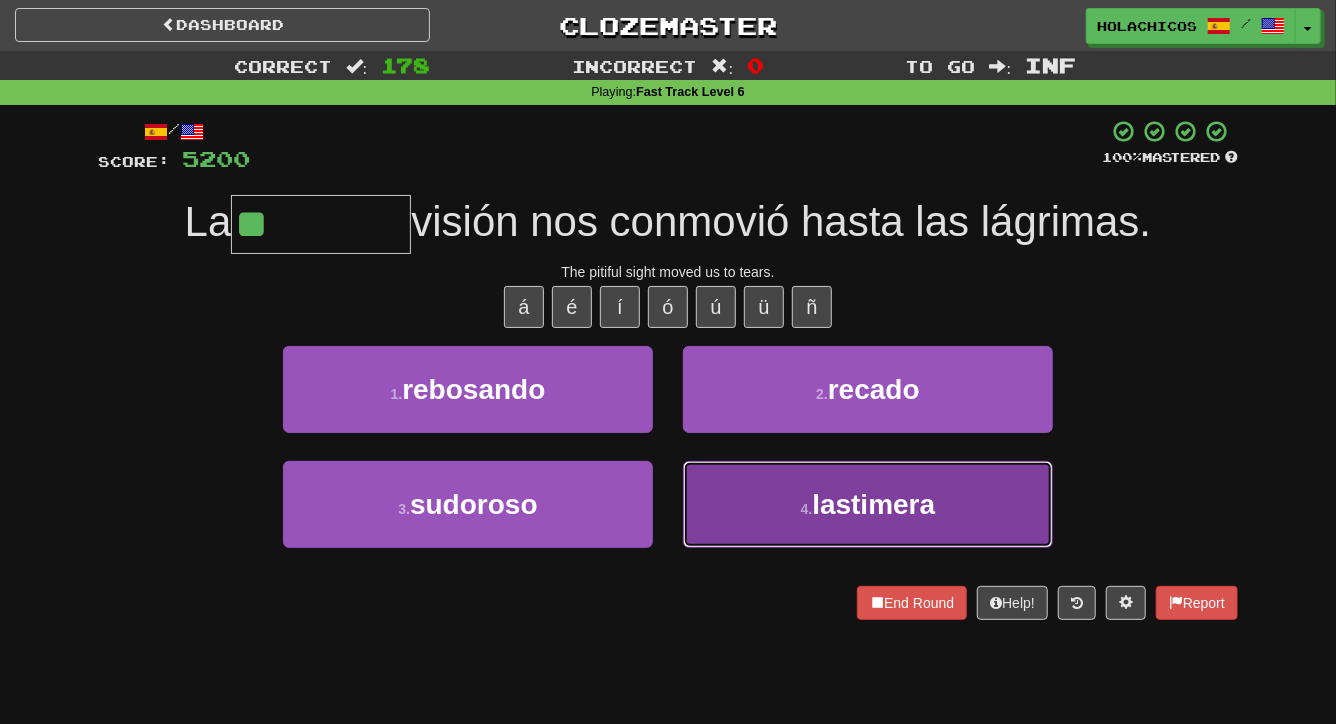 click on "lastimera" at bounding box center [873, 504] 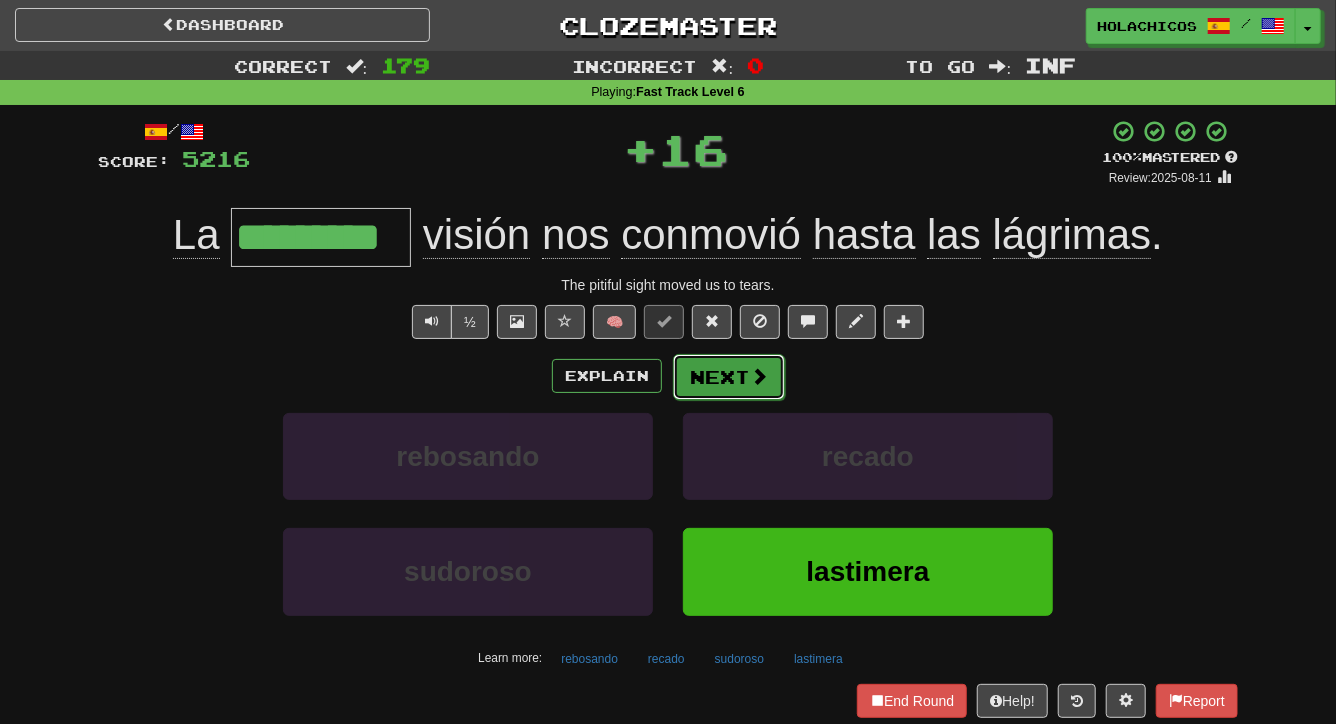 click on "Next" at bounding box center [729, 377] 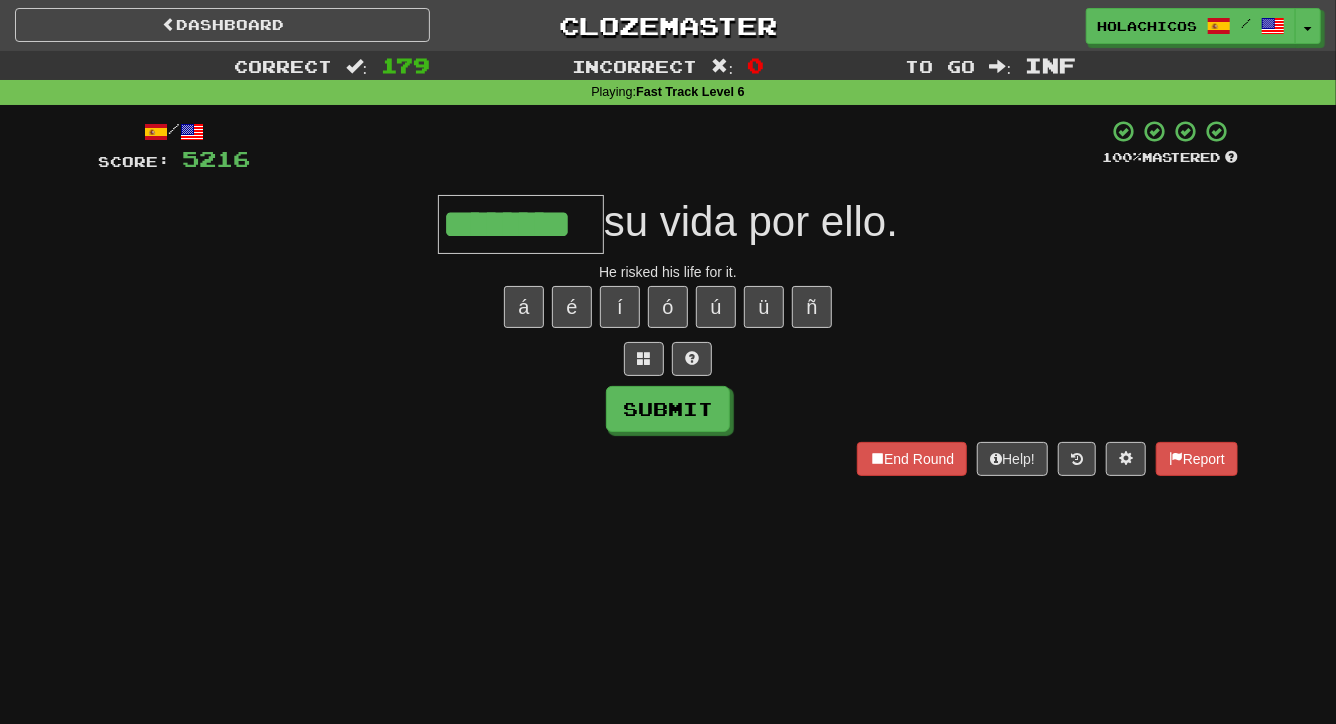type on "********" 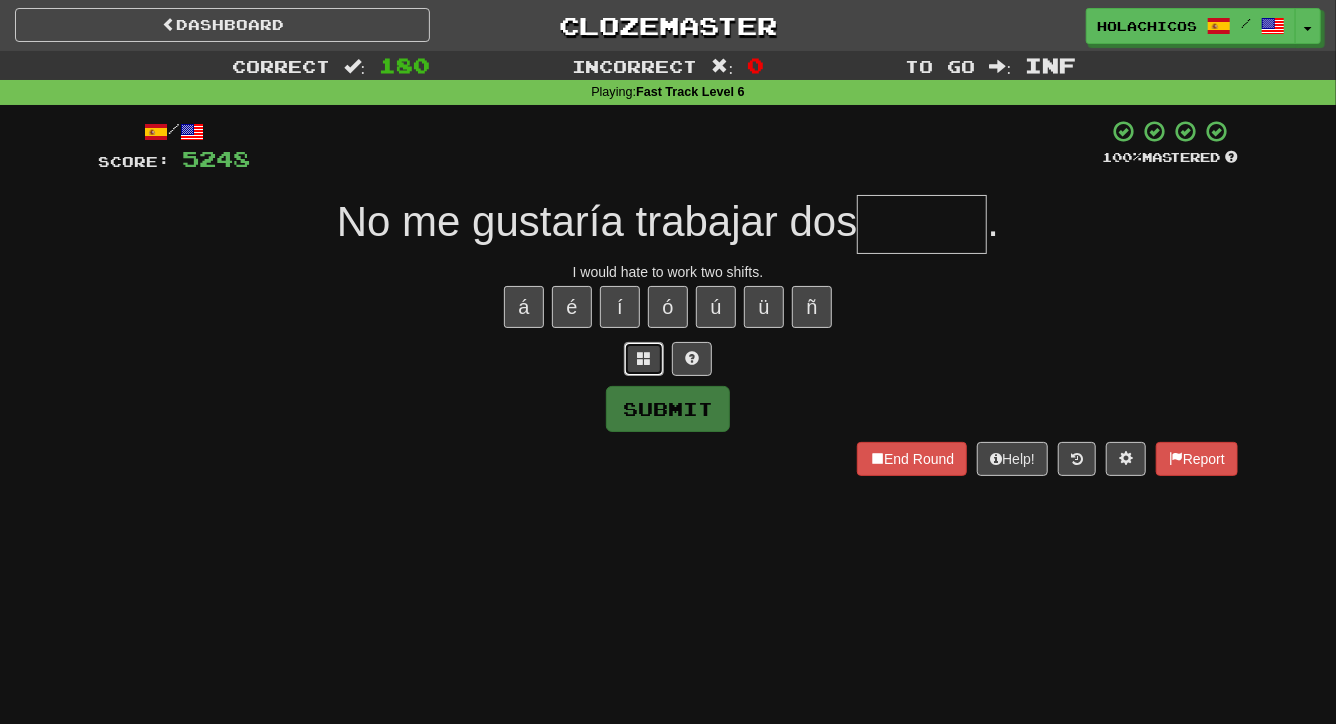 click at bounding box center [644, 358] 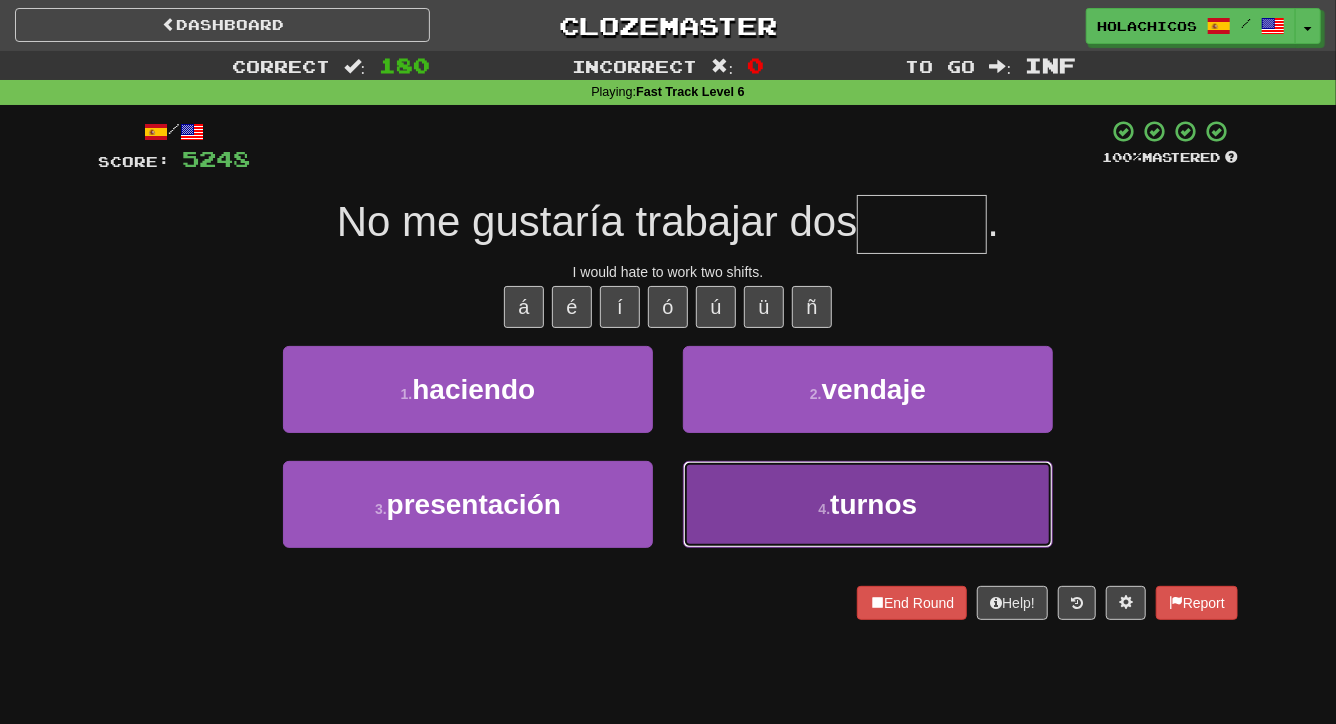 click on "4 .  turnos" at bounding box center [868, 504] 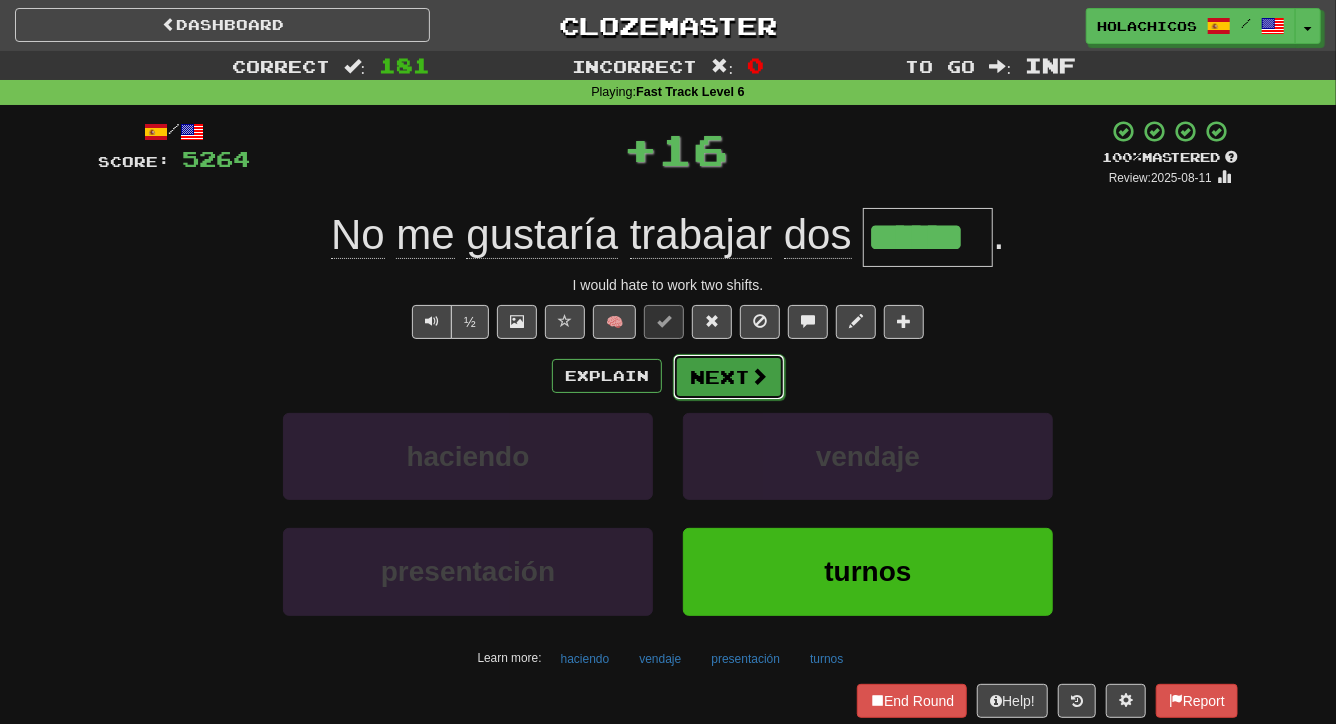 click on "Next" at bounding box center (729, 377) 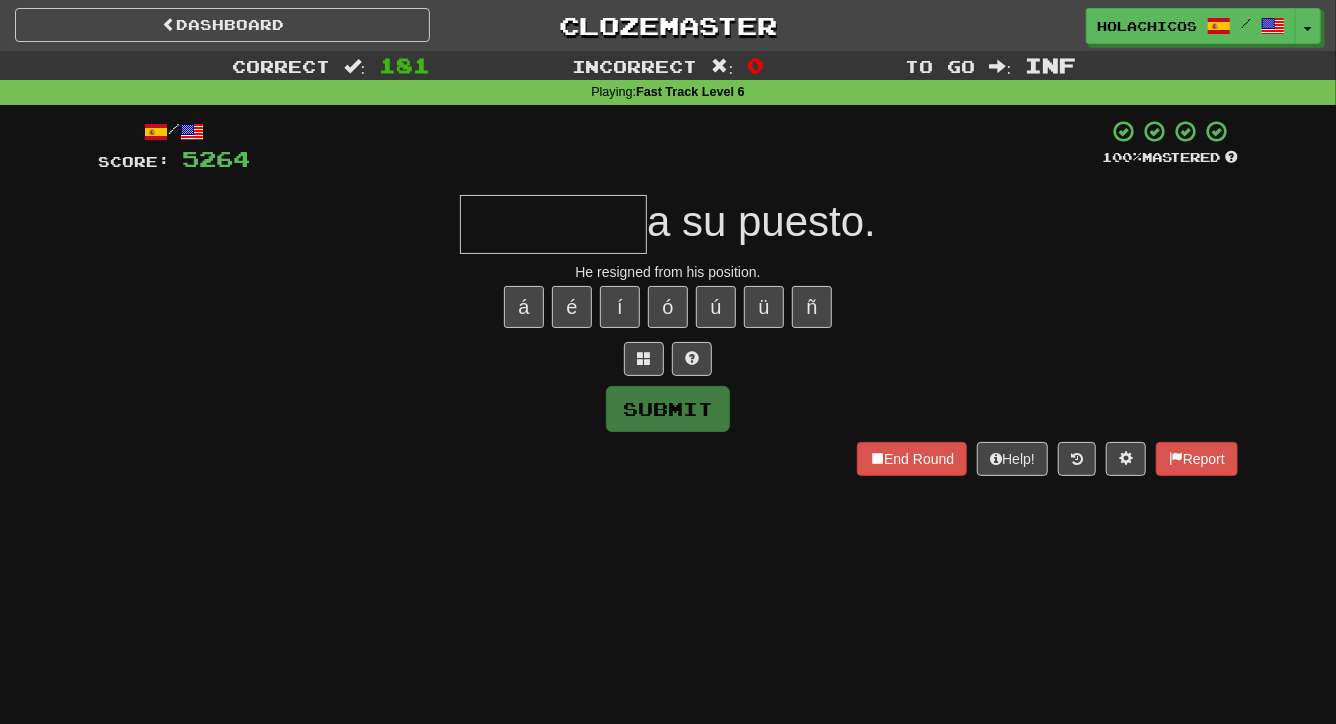 type on "*" 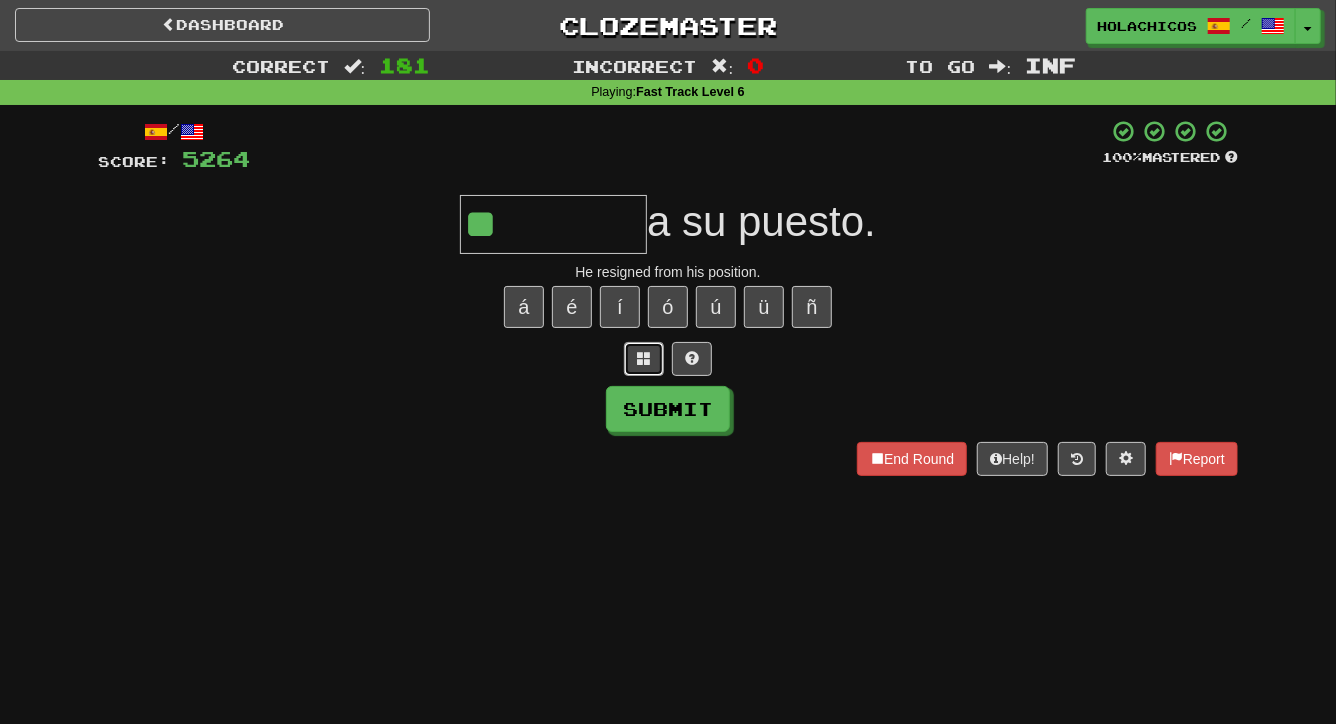 click at bounding box center (644, 358) 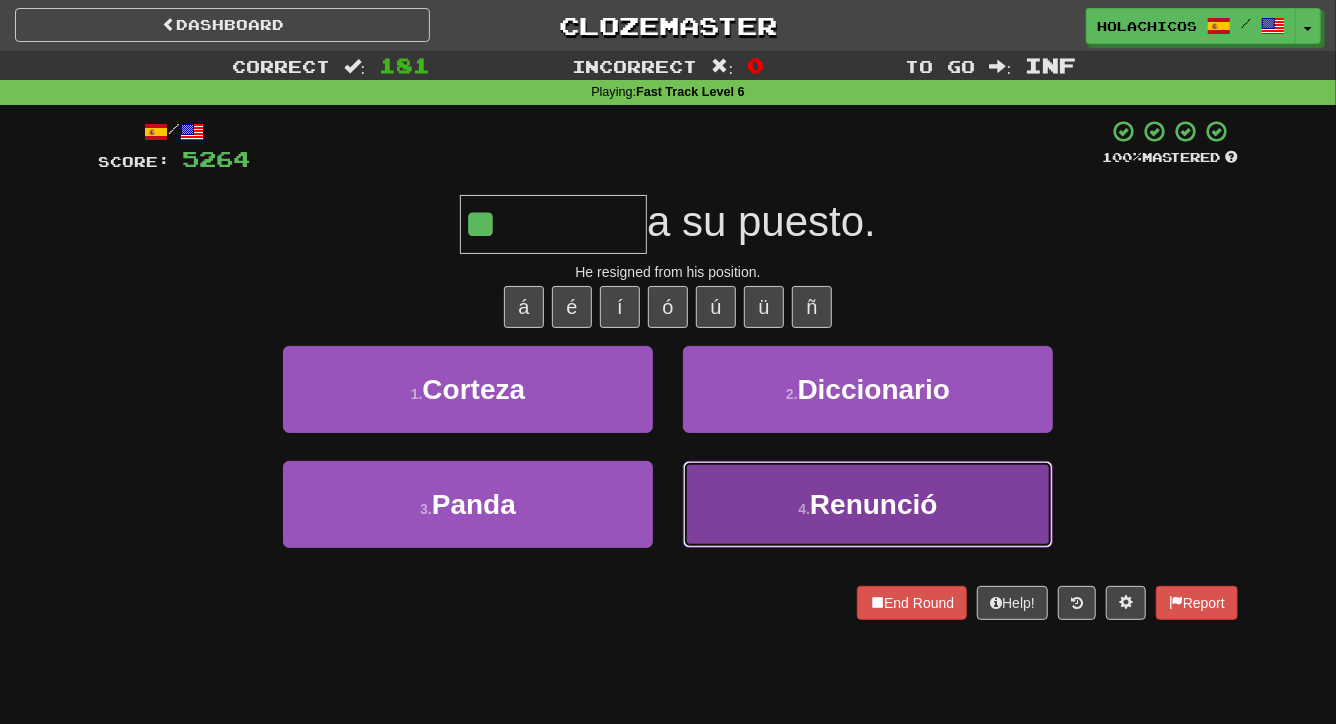 click on "Renunció" at bounding box center [874, 504] 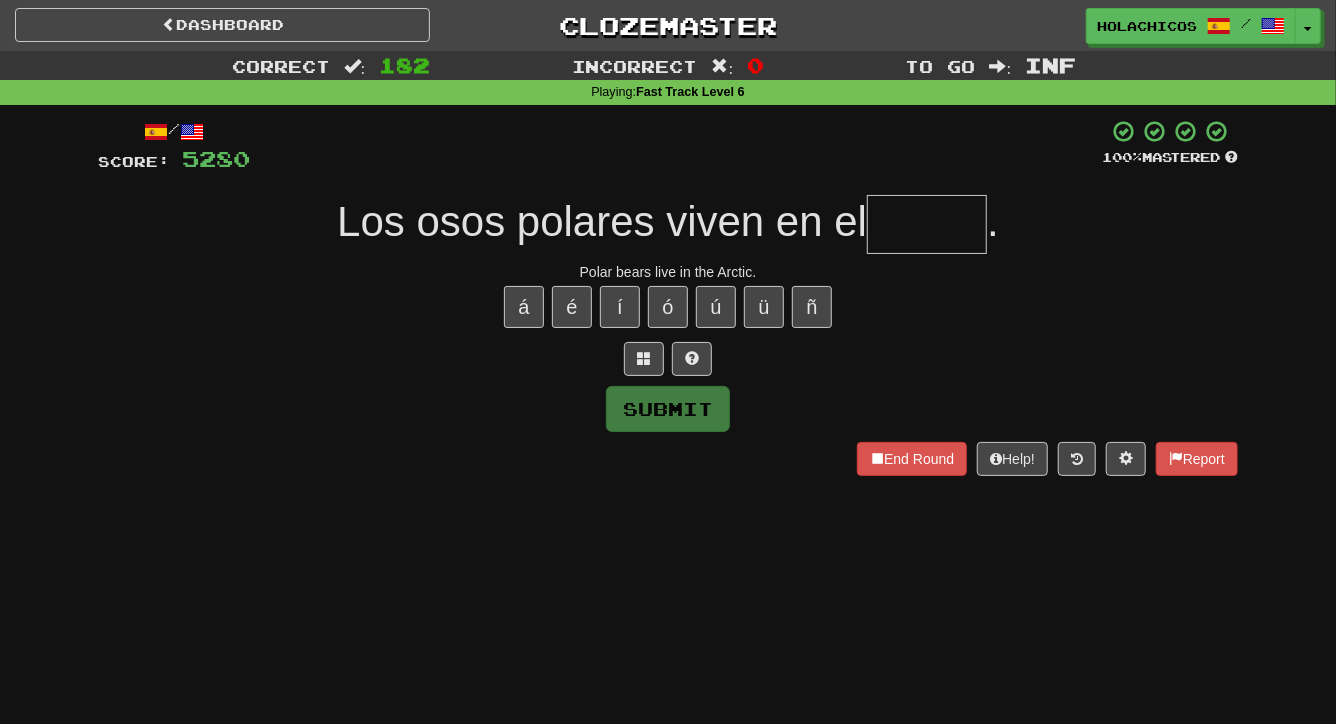 type on "*" 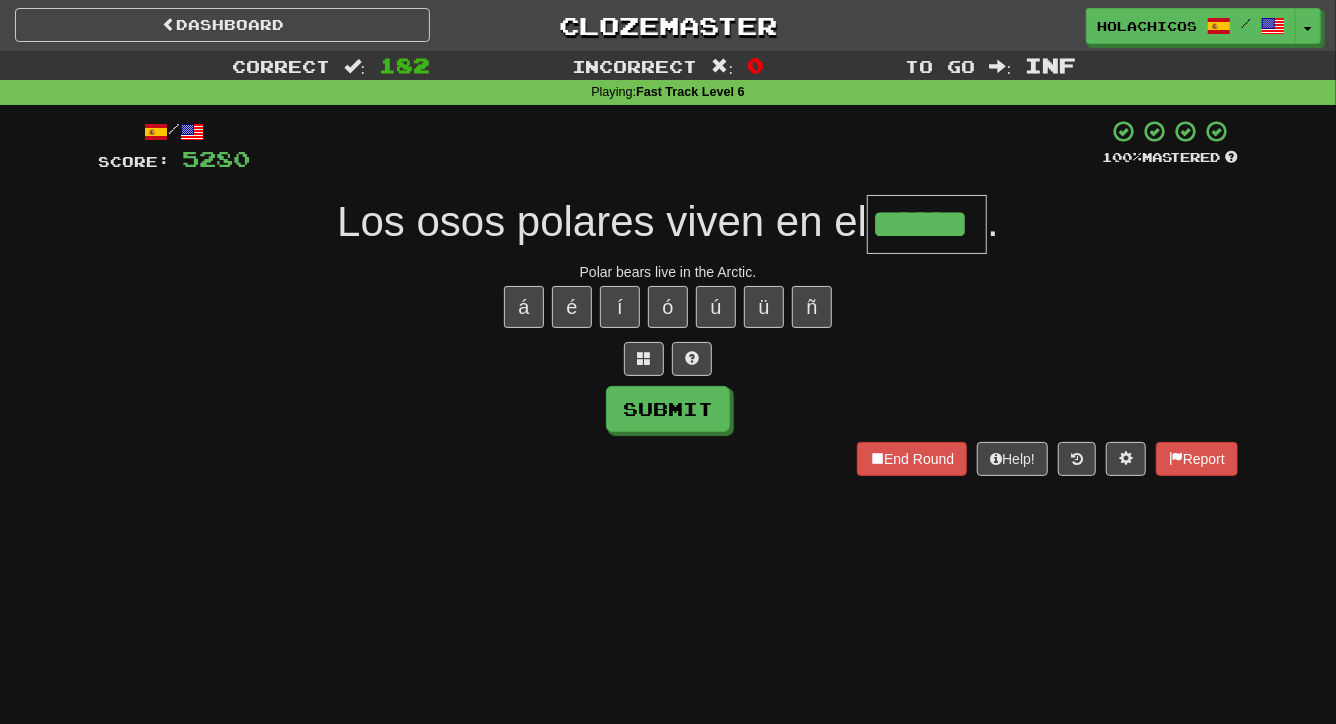type on "******" 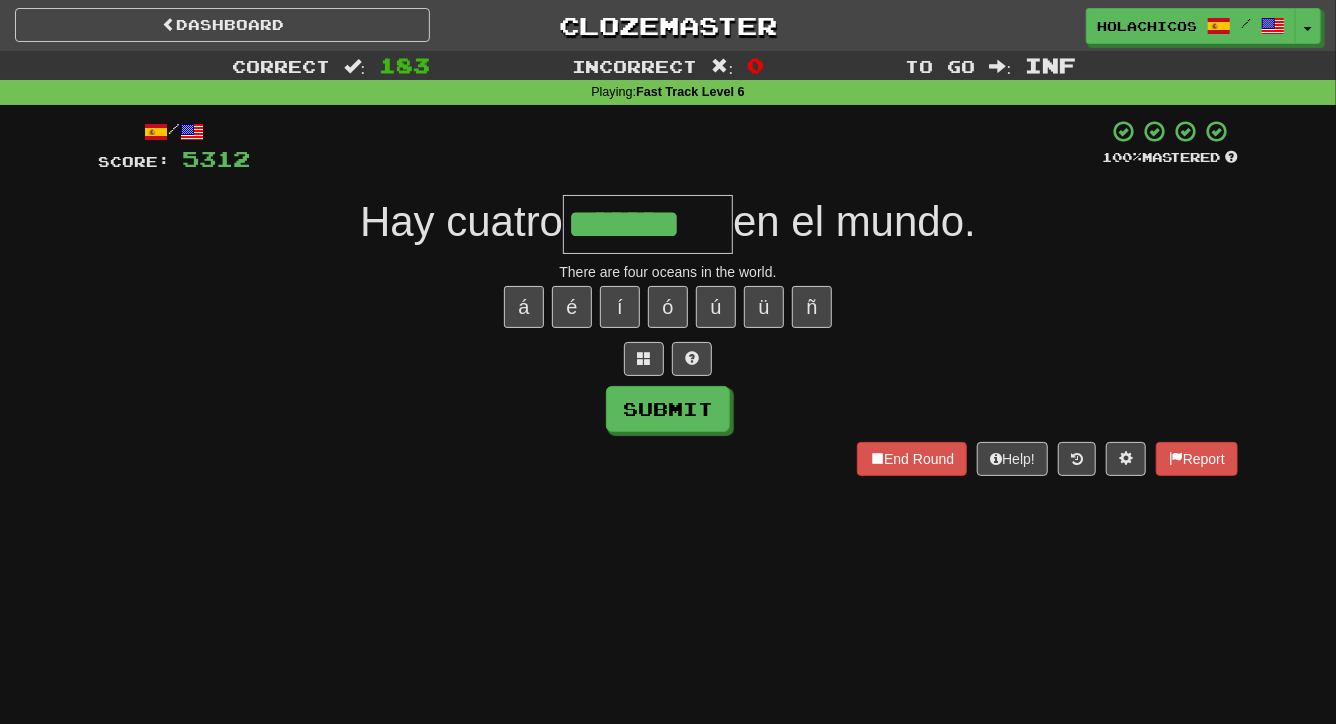 type on "*******" 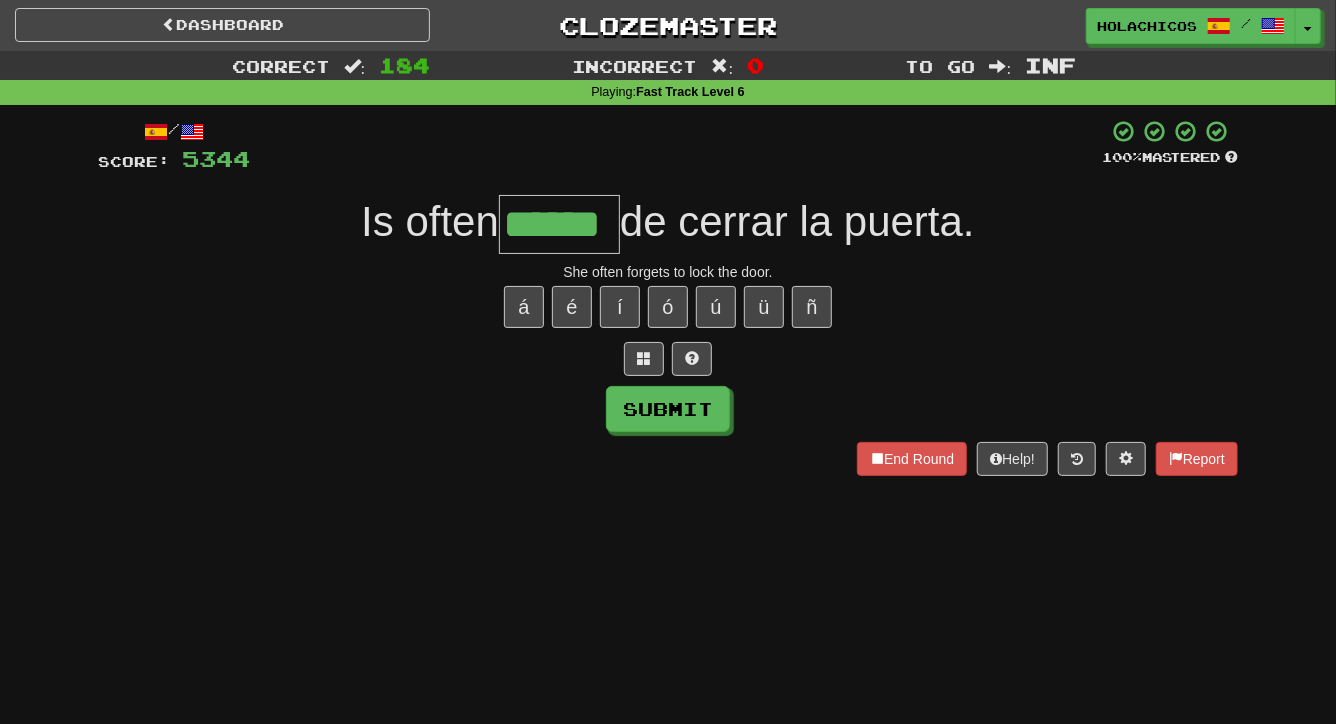 type on "******" 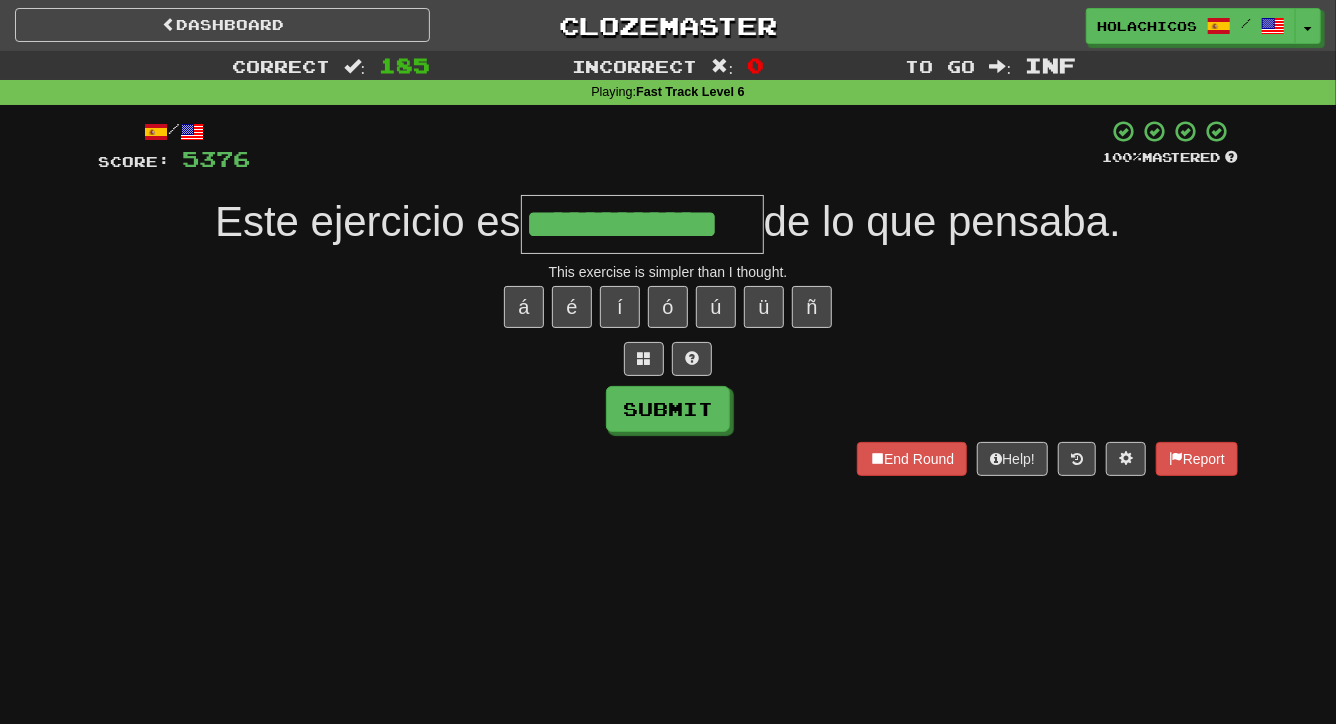 type on "**********" 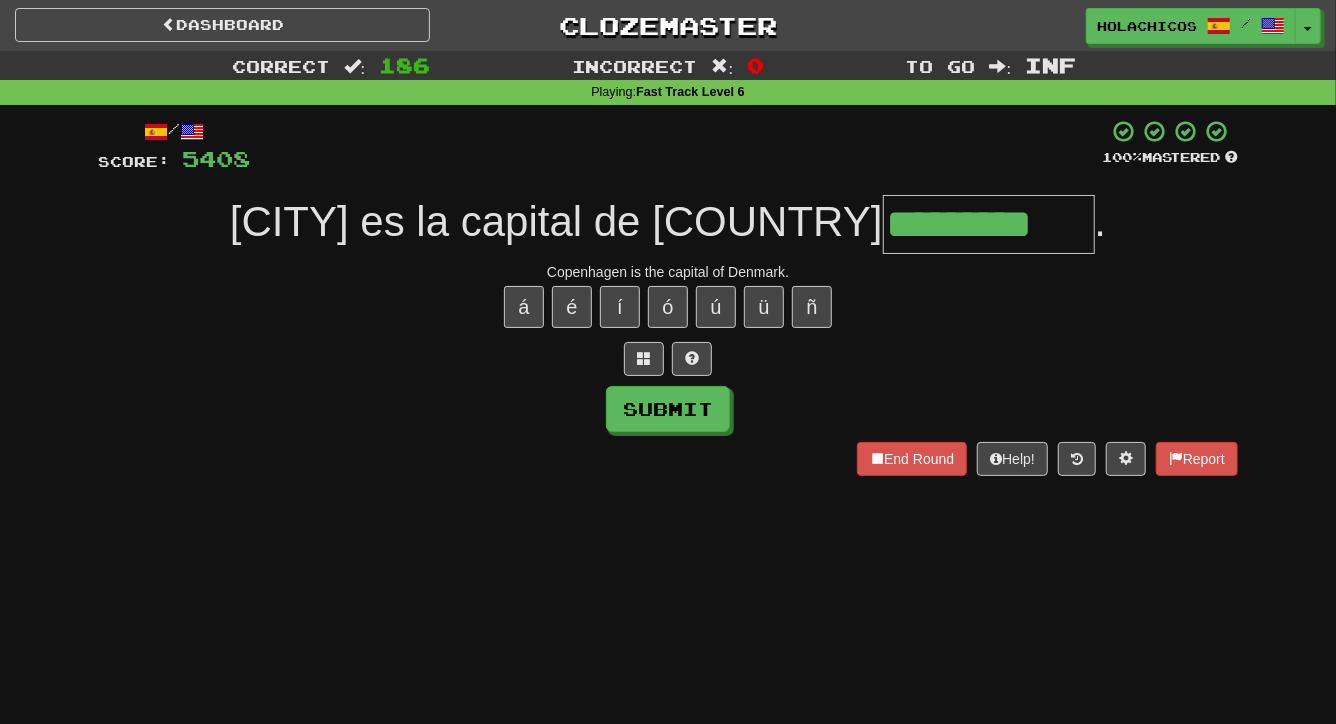 type on "*********" 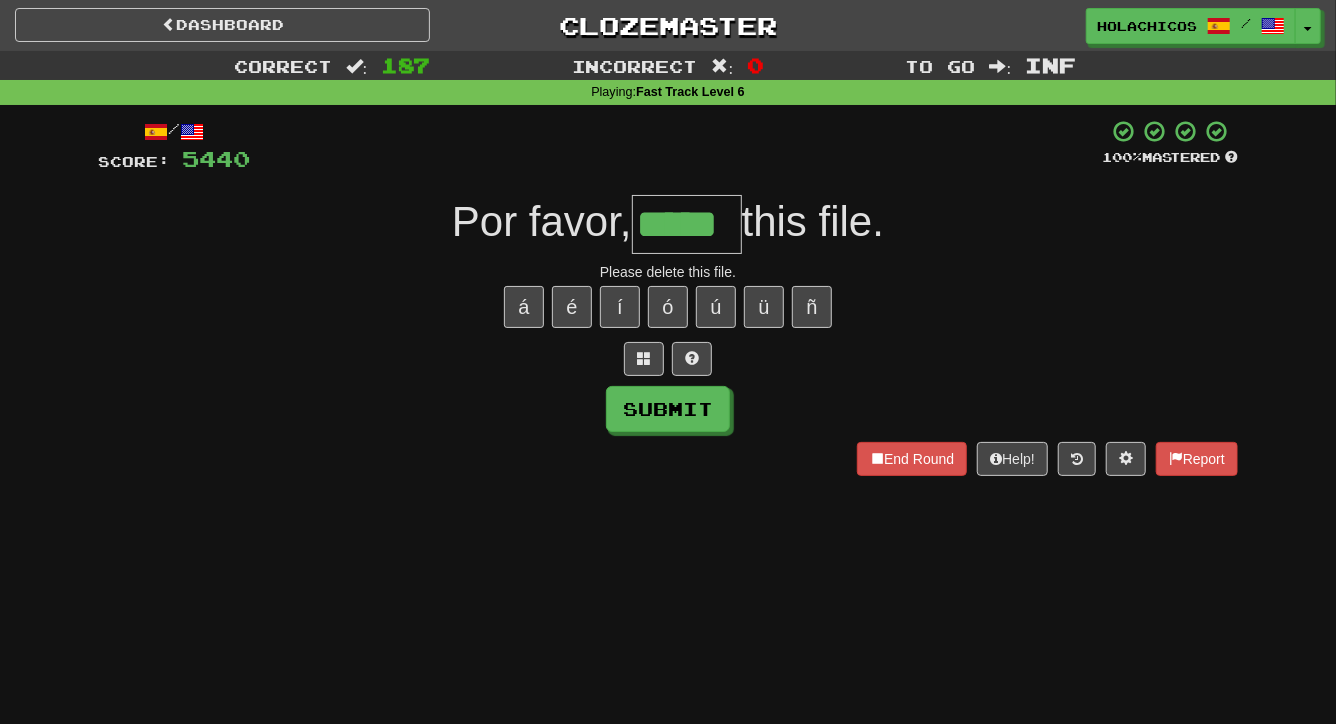 type on "*****" 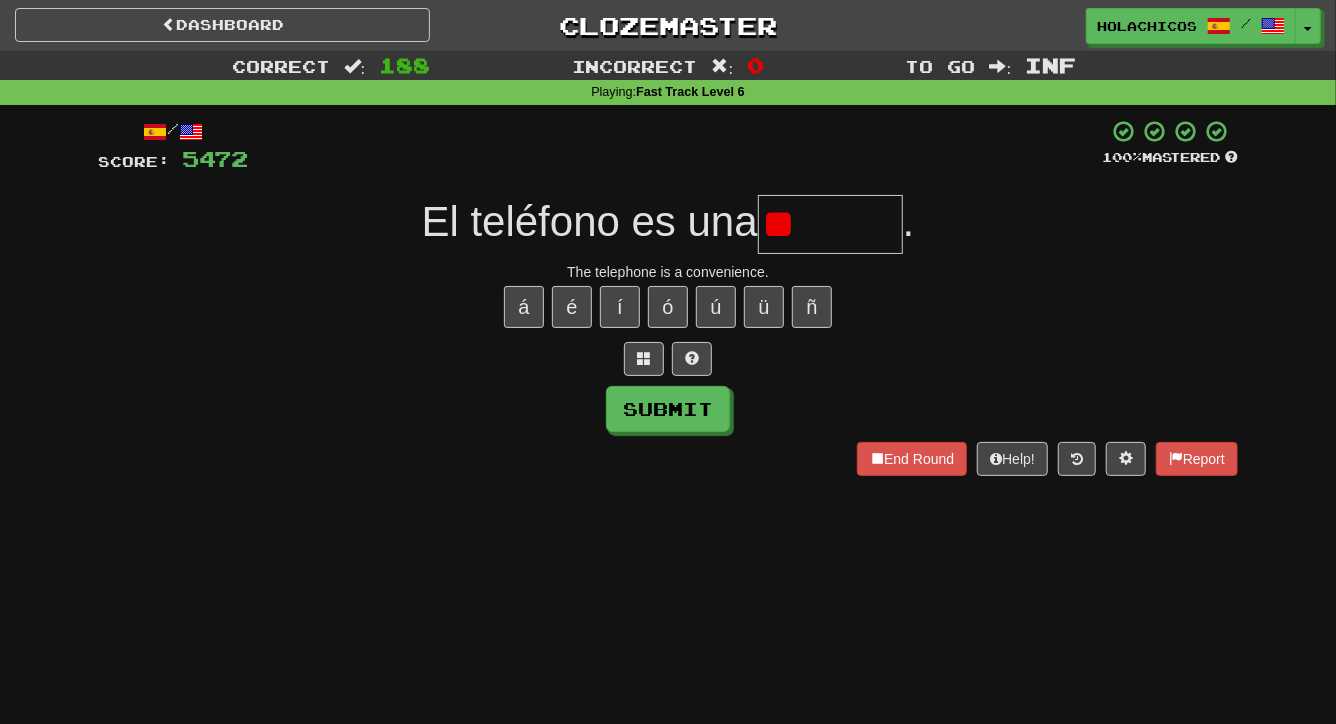 type on "*" 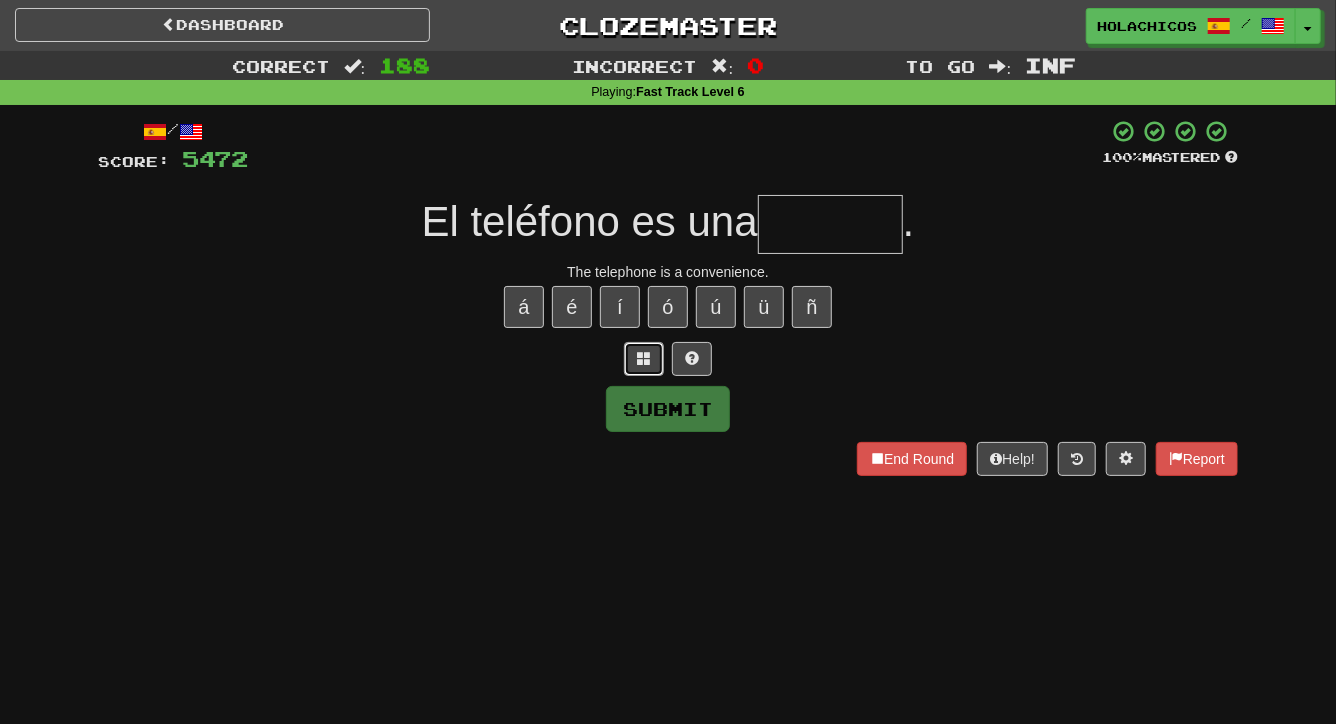 click at bounding box center (644, 358) 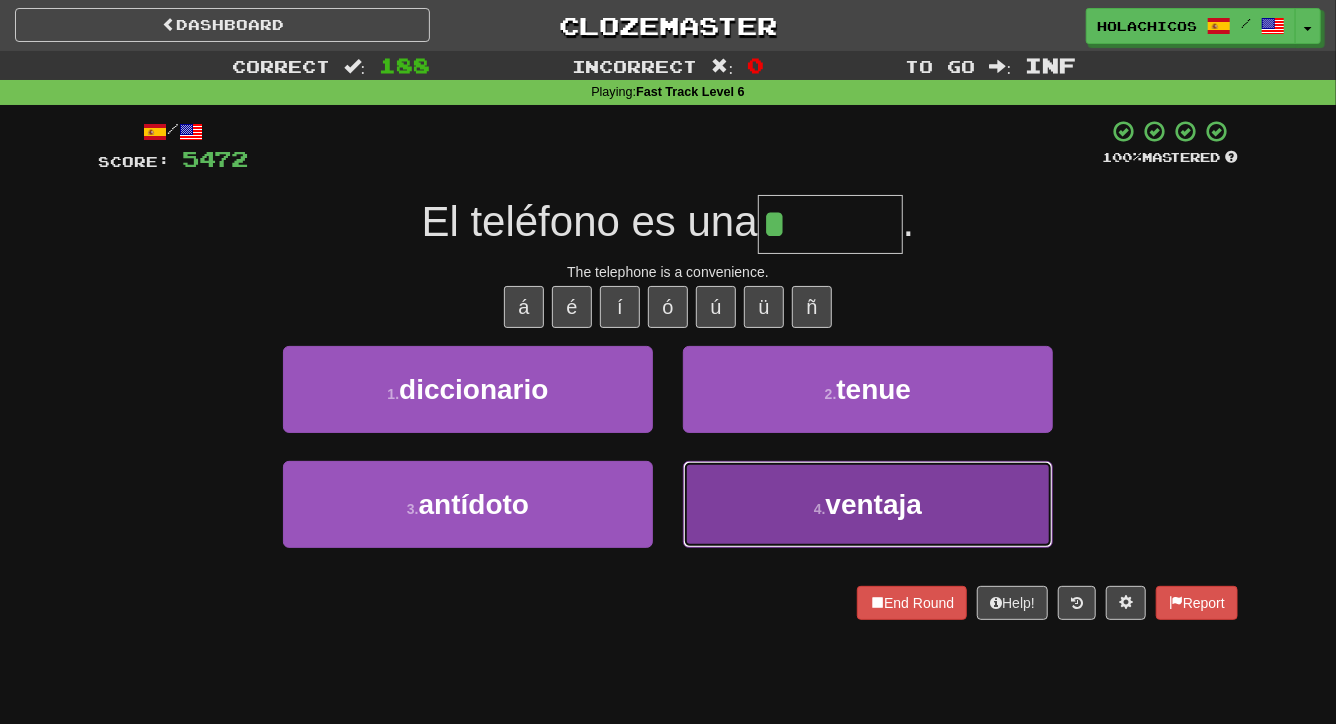 click on "4 .  ventaja" at bounding box center (868, 504) 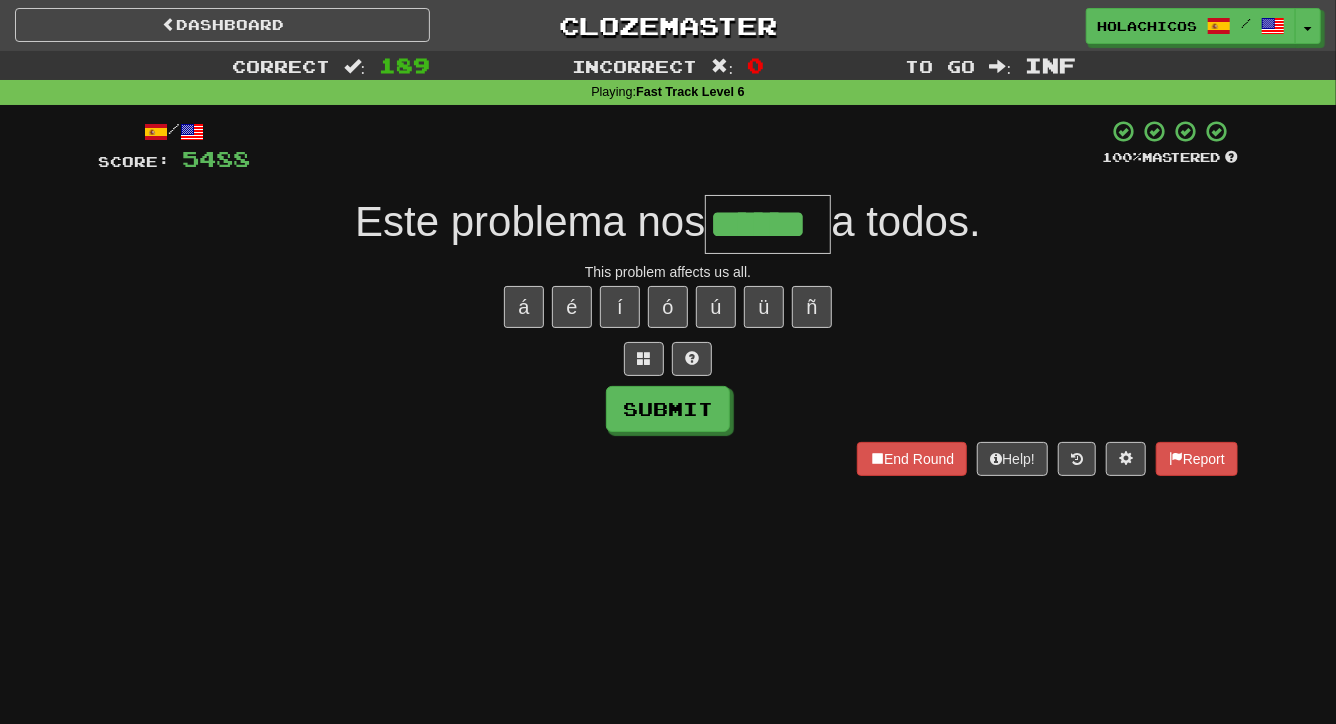 type on "******" 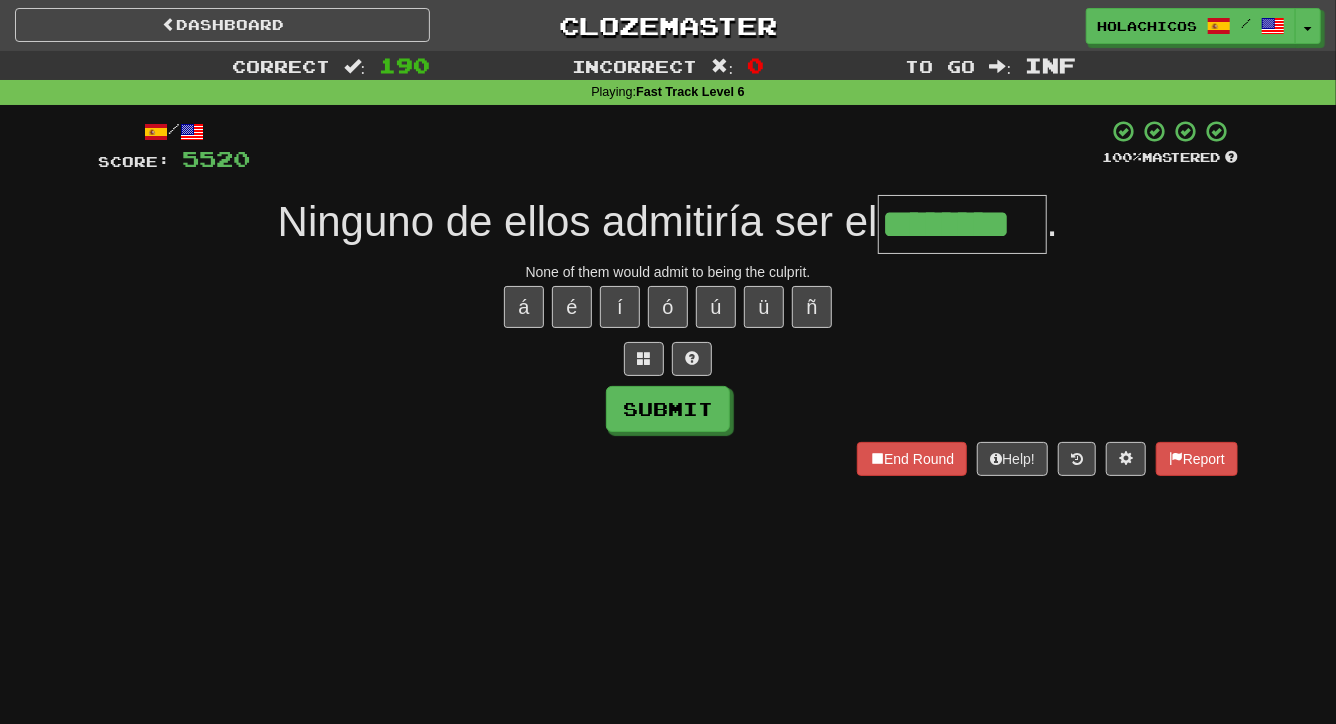 type on "********" 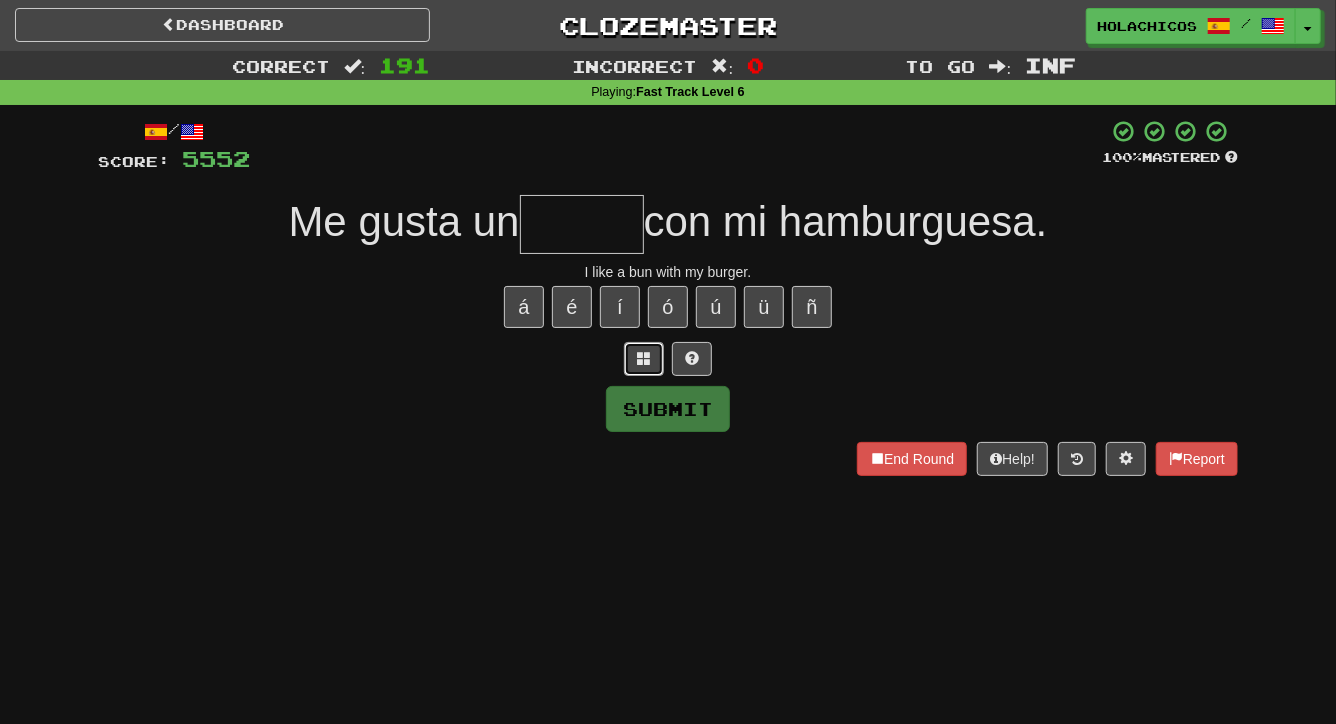 click at bounding box center (644, 358) 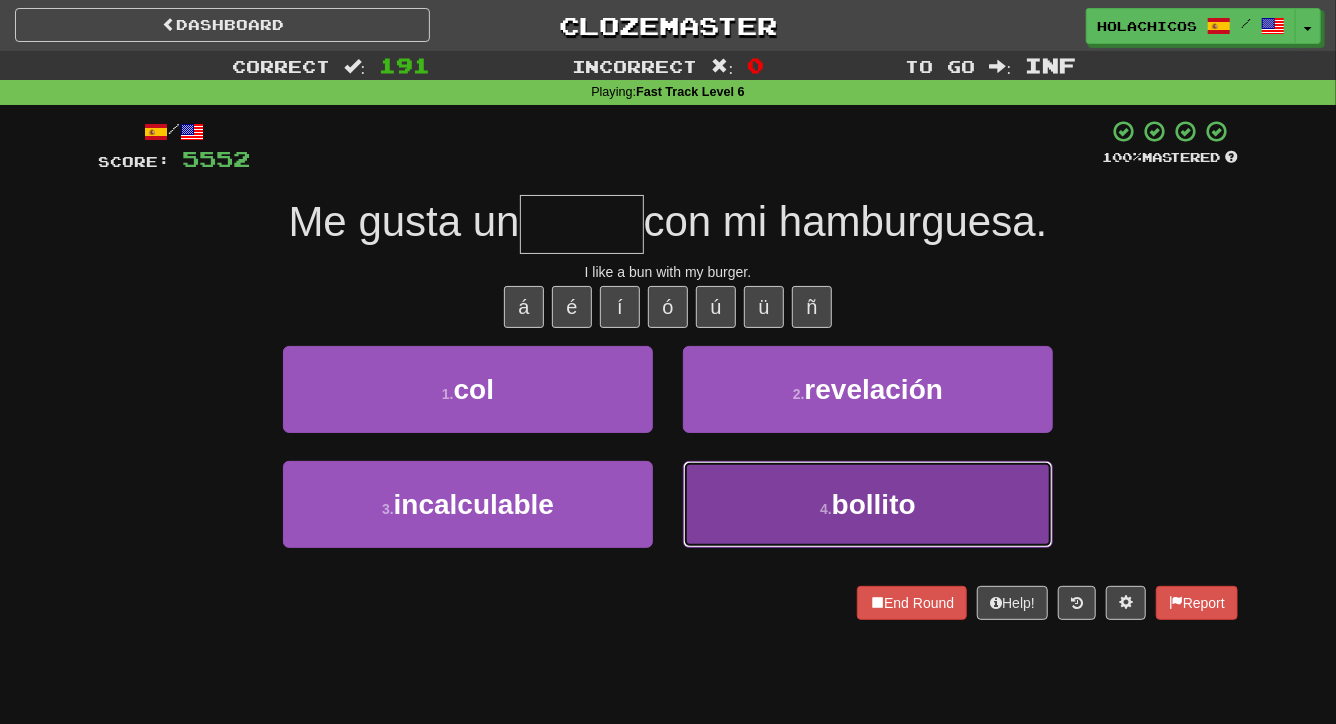 click on "4 .  bollito" at bounding box center [868, 504] 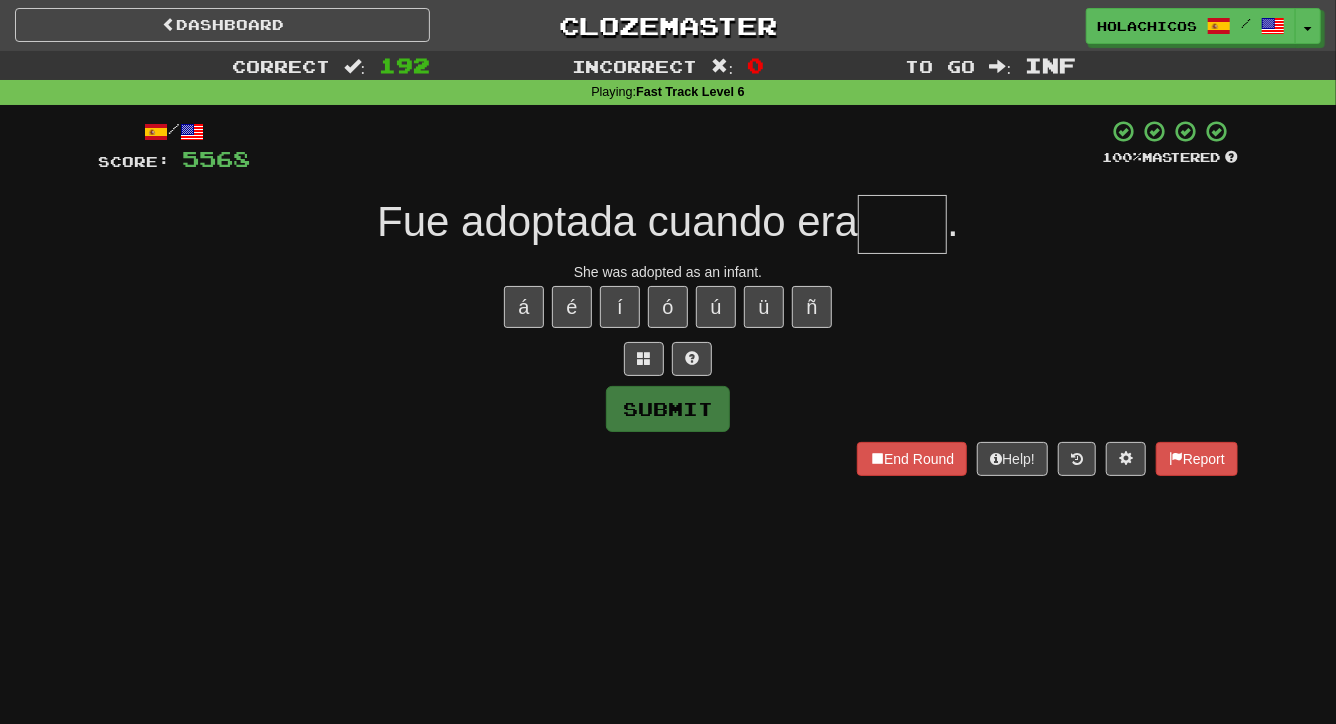 type on "*" 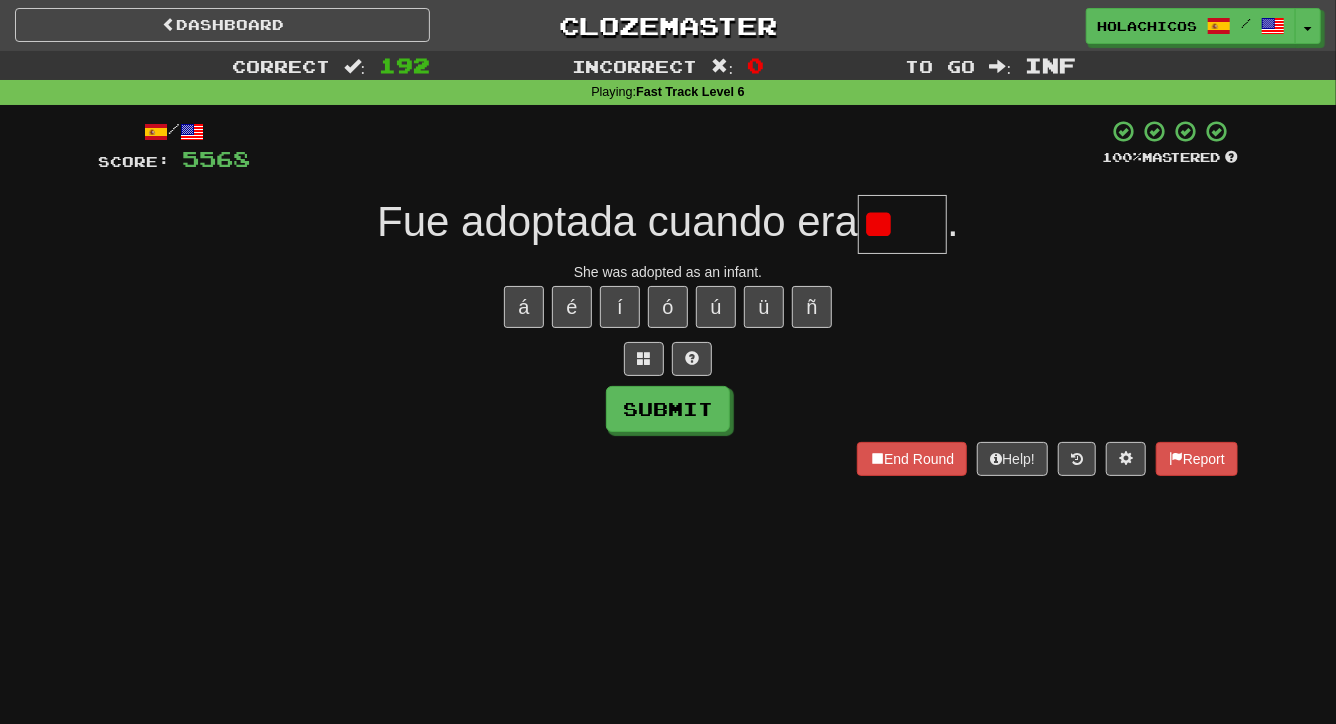 type on "*" 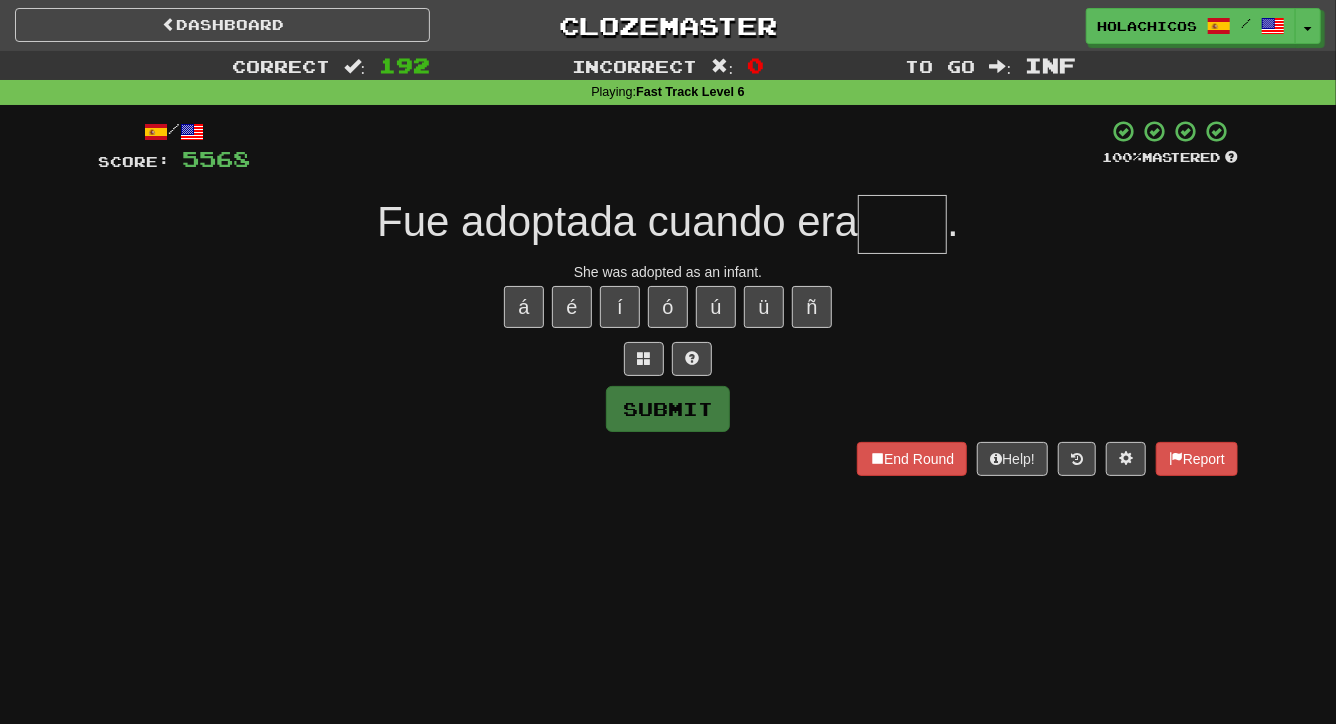 type on "*" 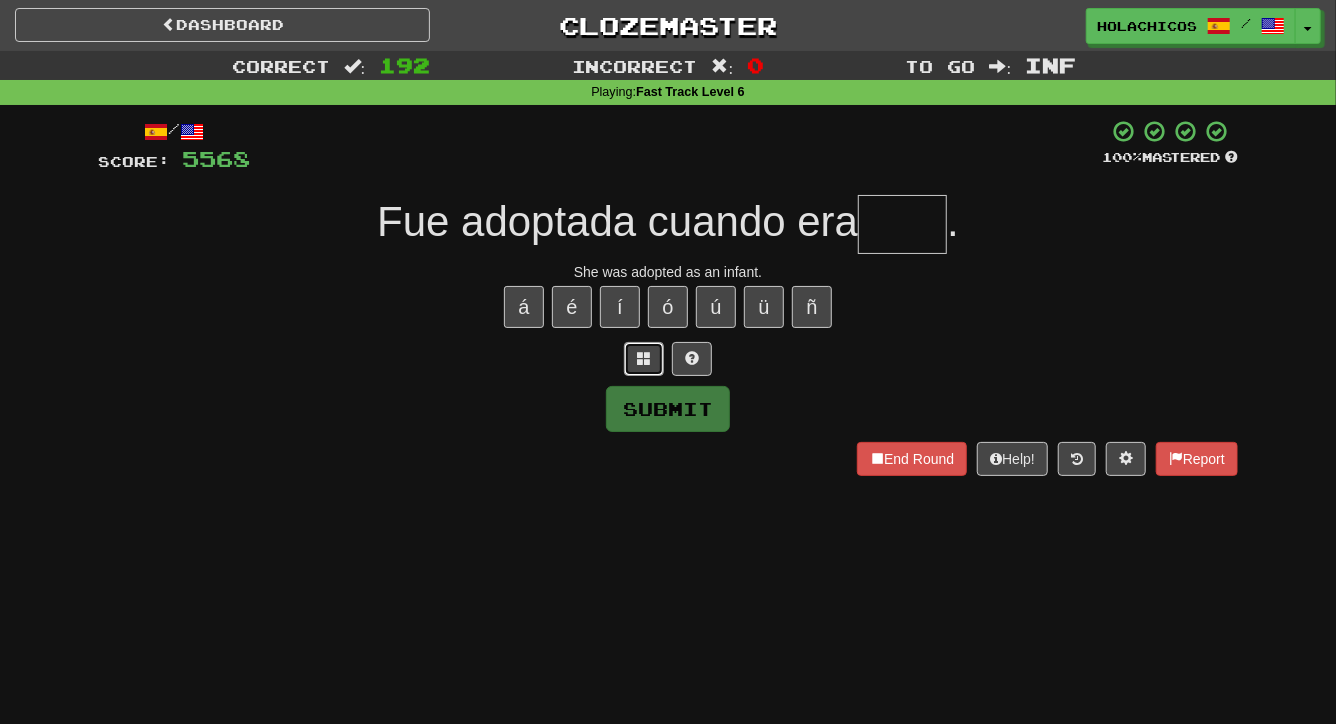click at bounding box center (644, 358) 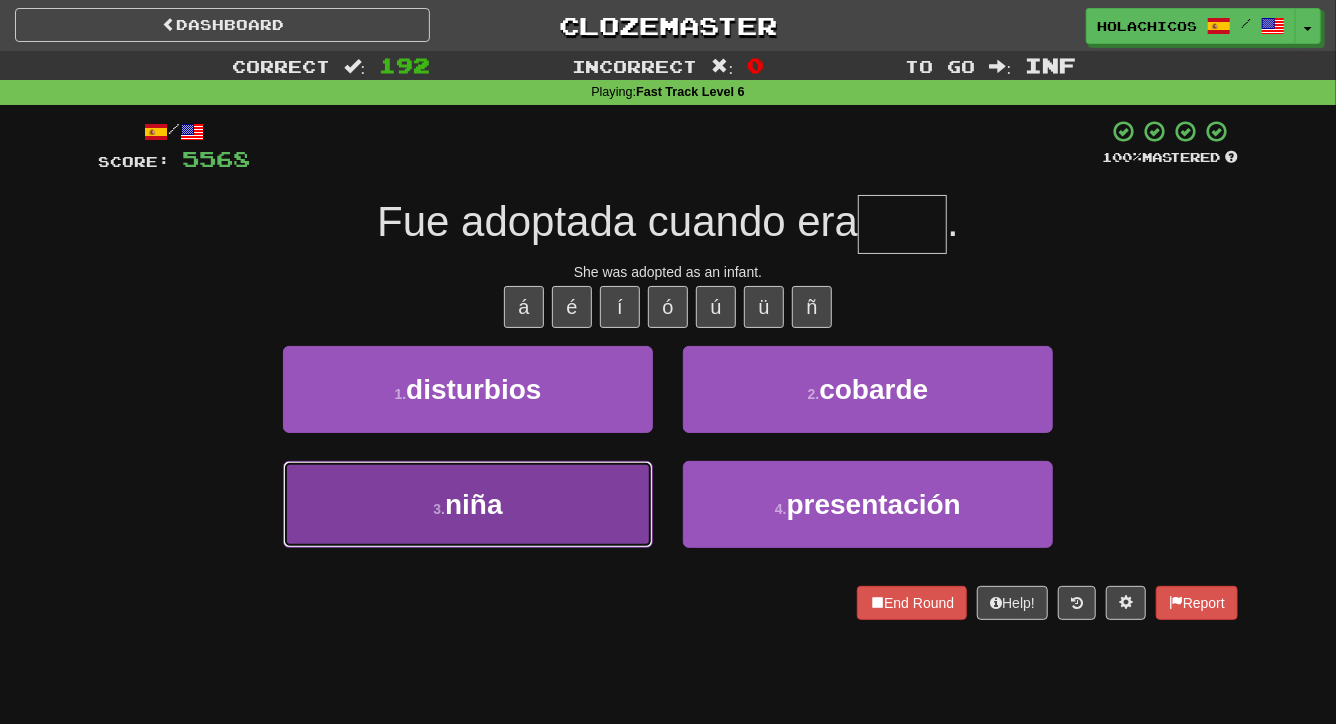 click on "3 .  niña" at bounding box center (468, 504) 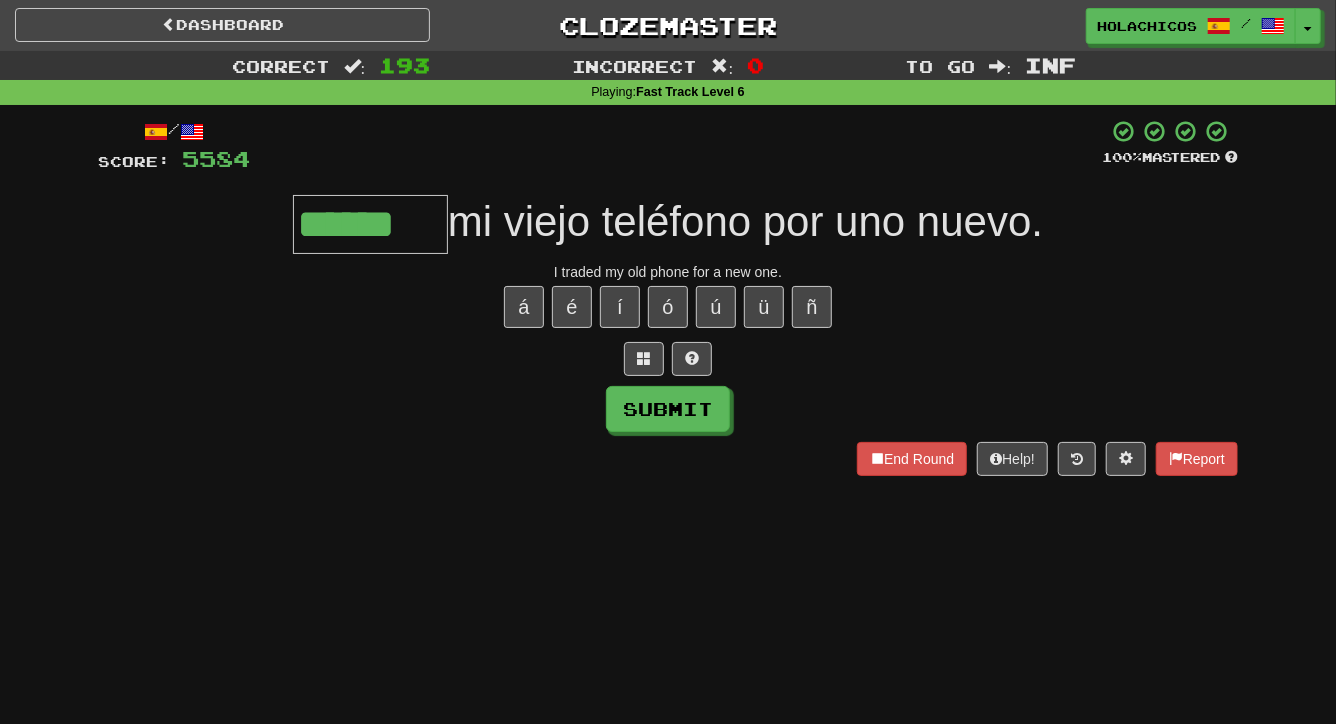 type on "******" 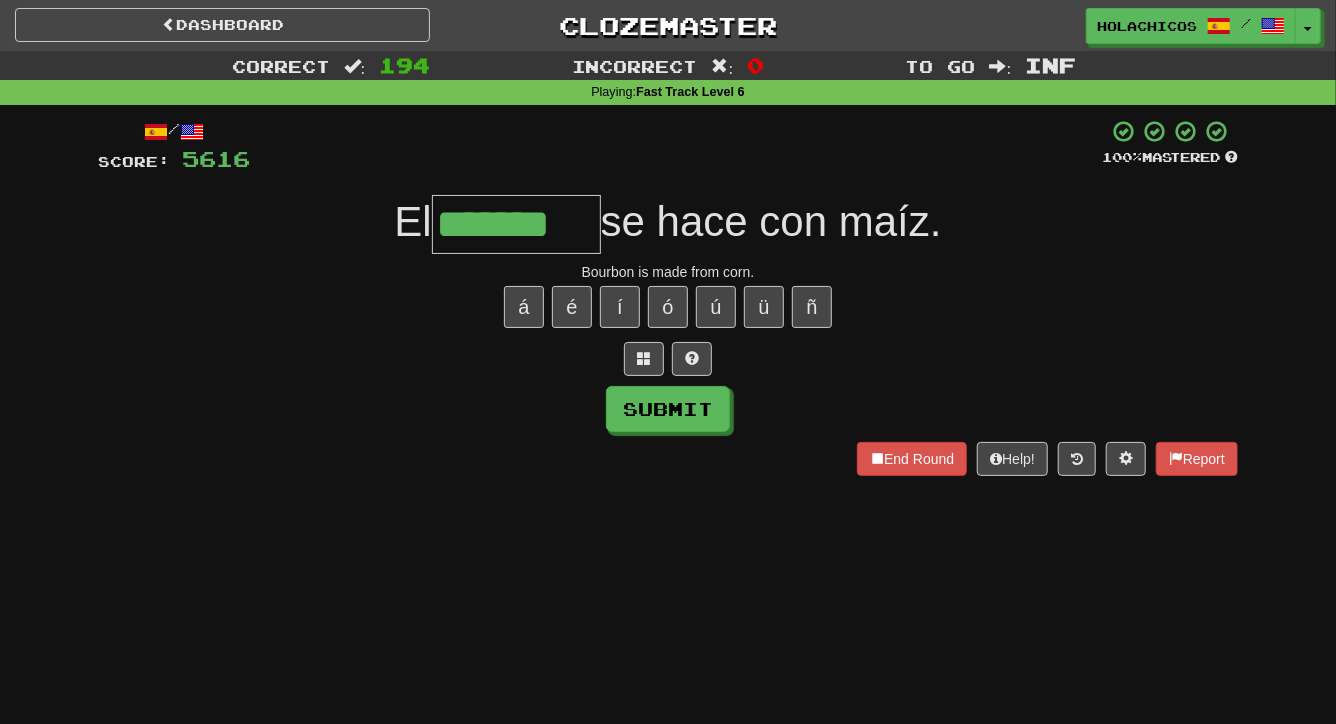 type on "*******" 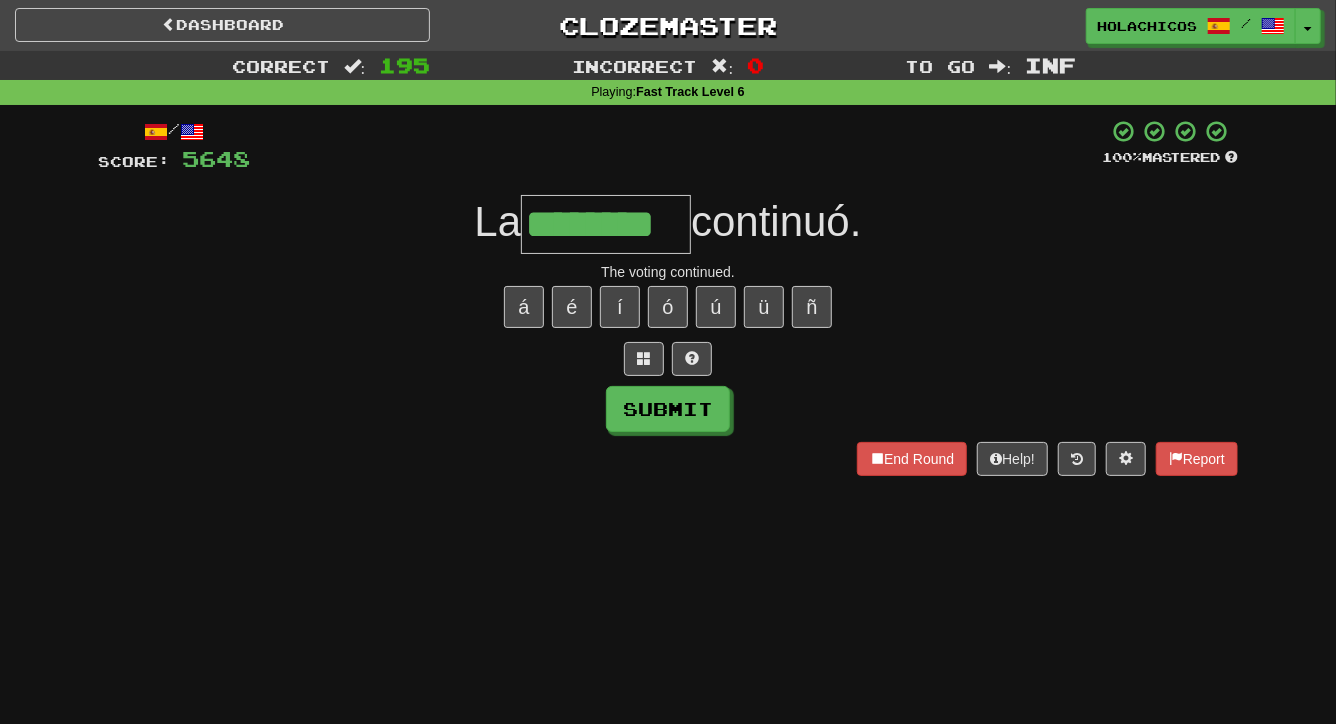 type on "********" 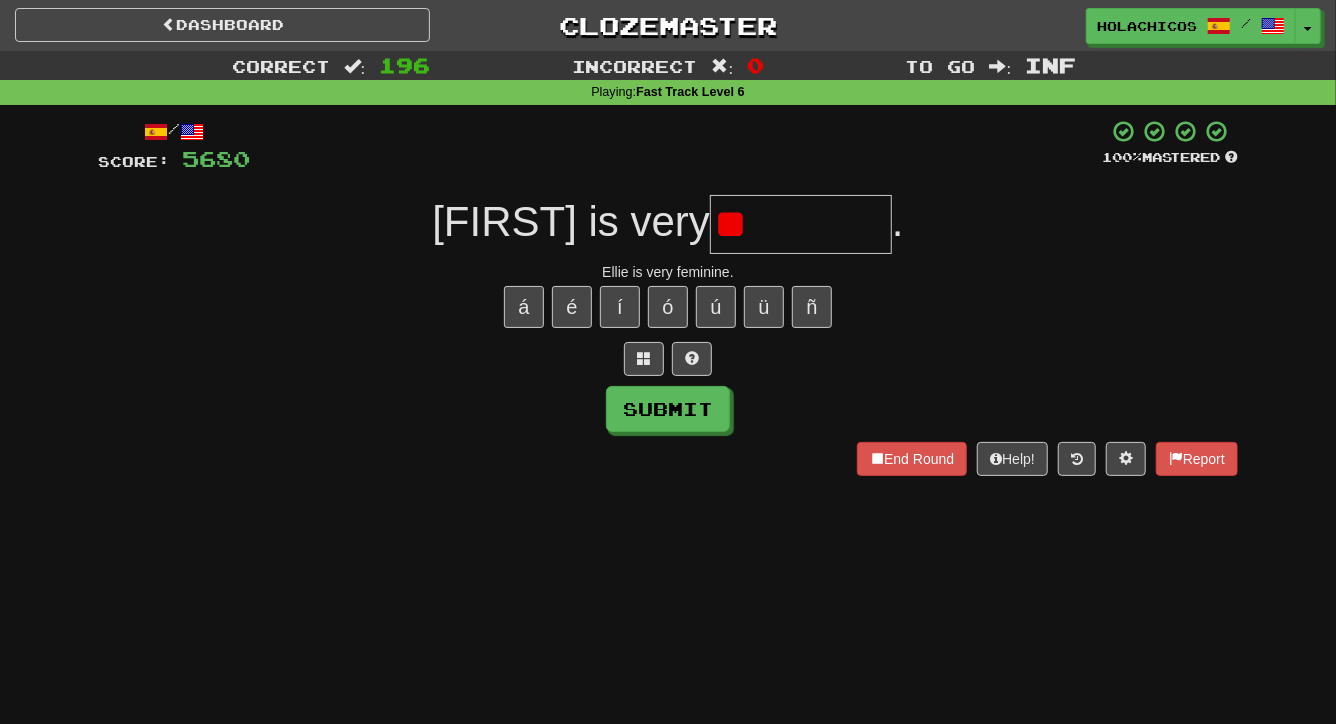type on "*" 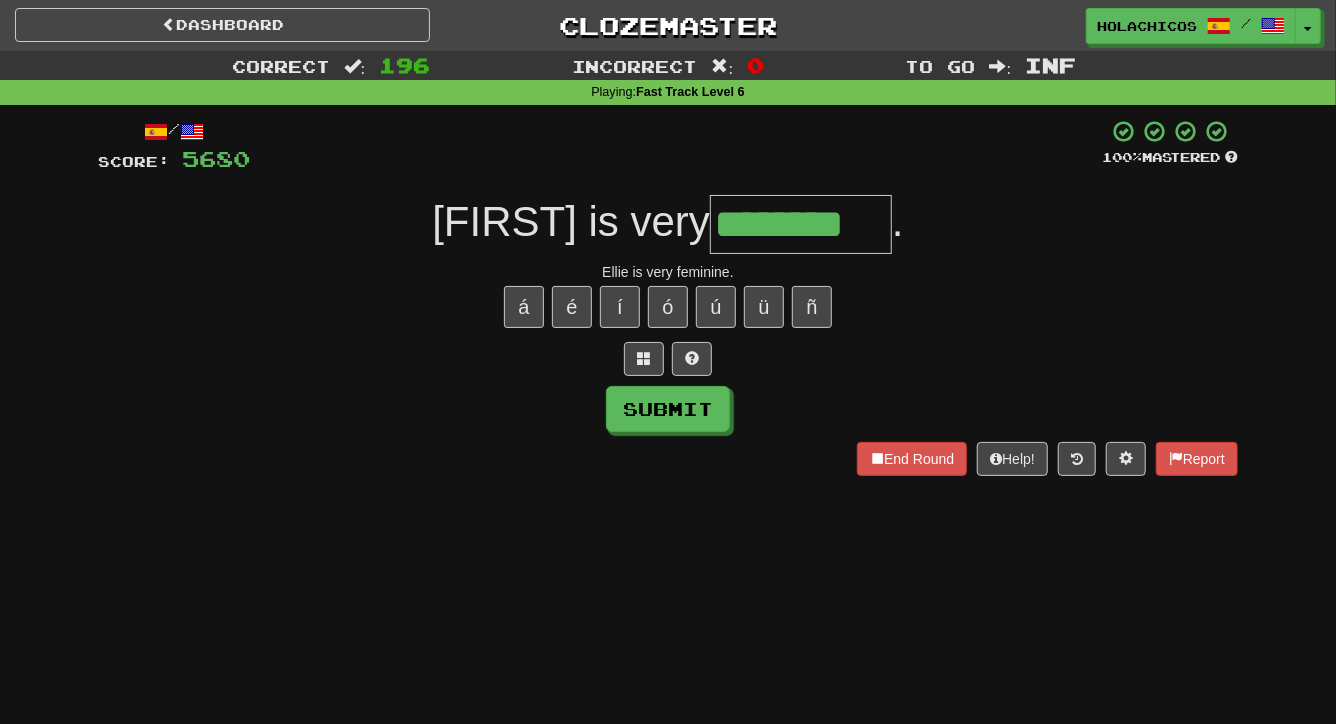 type on "********" 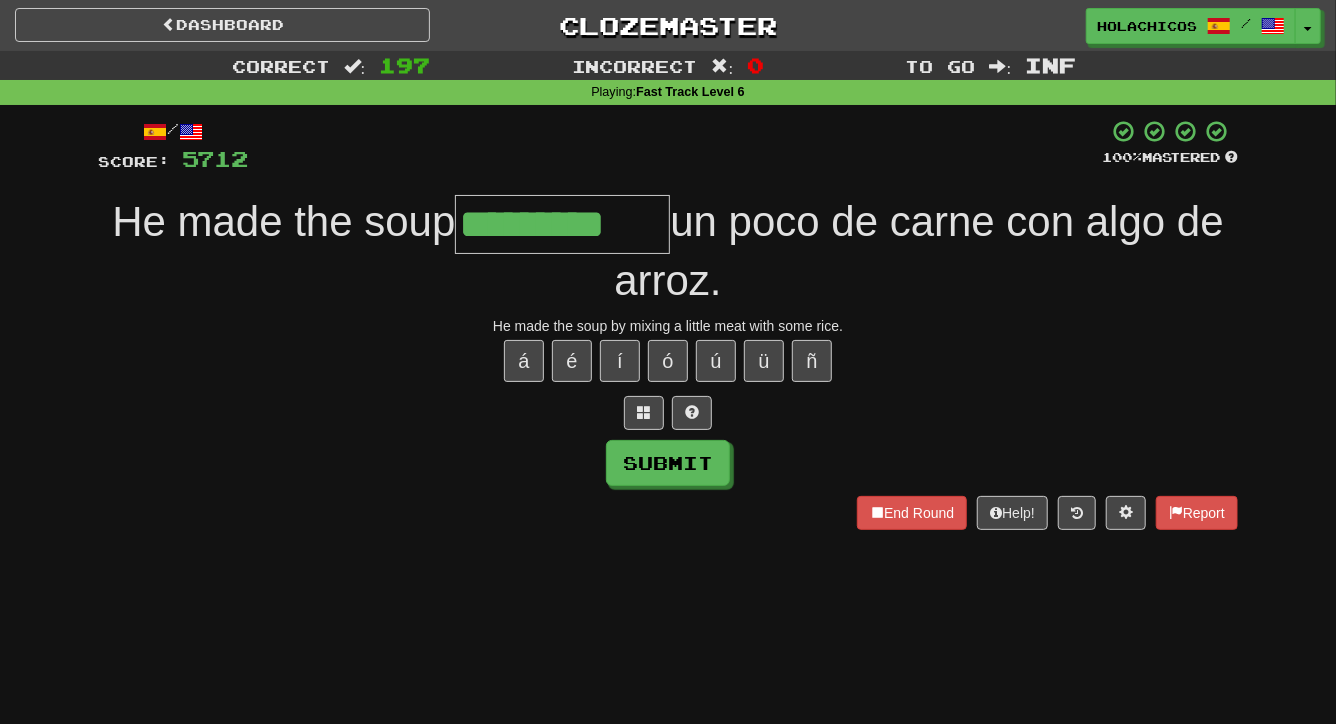 type on "*********" 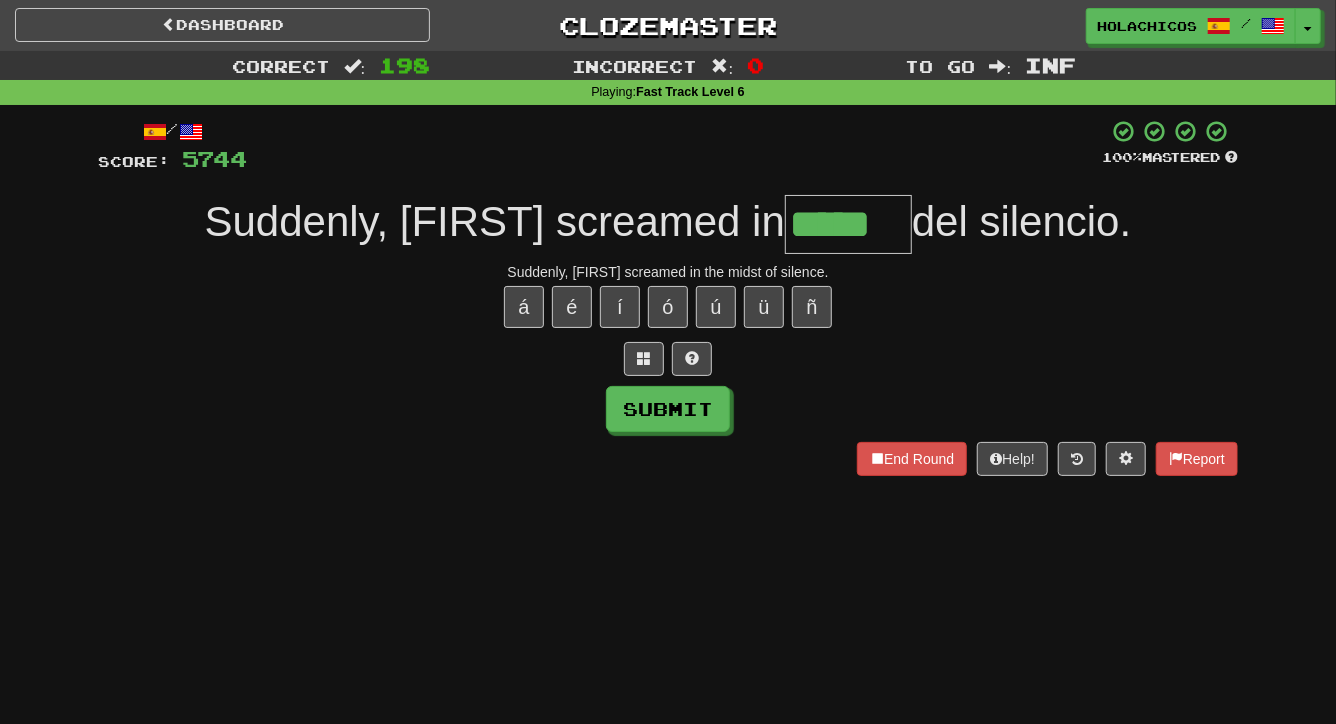 type on "*****" 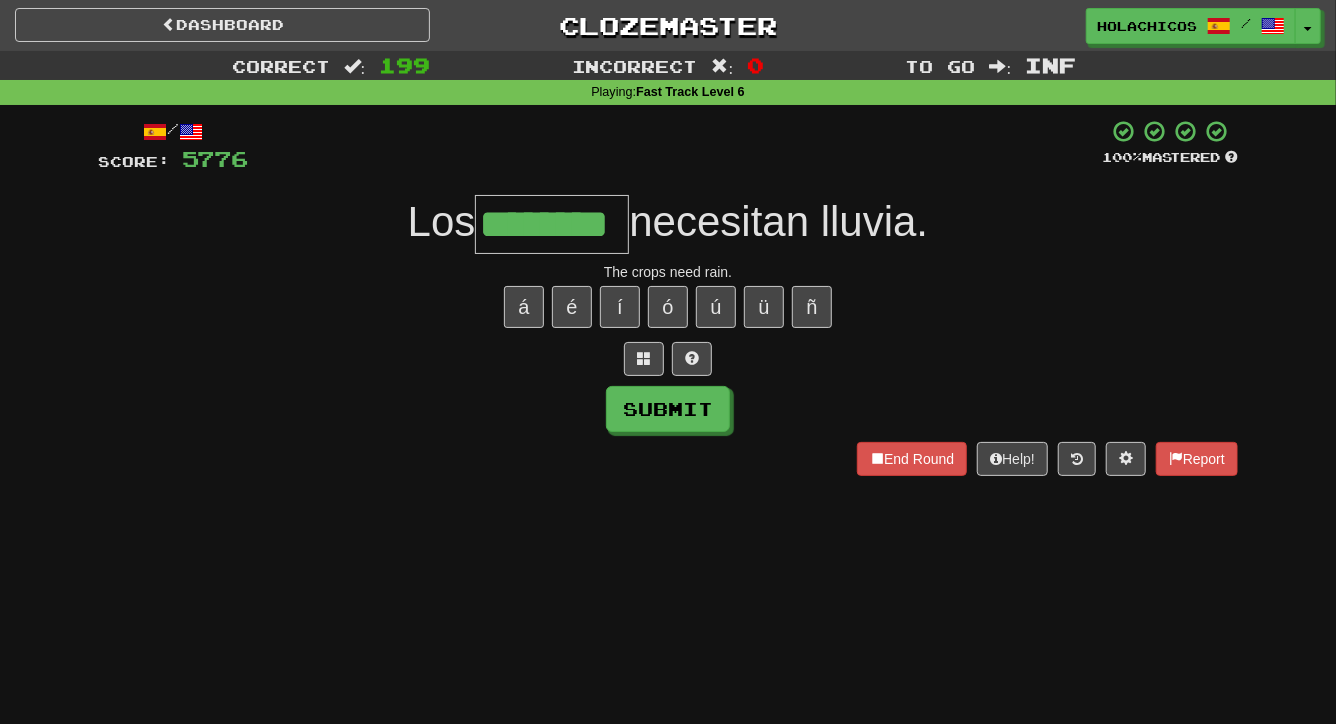 type on "********" 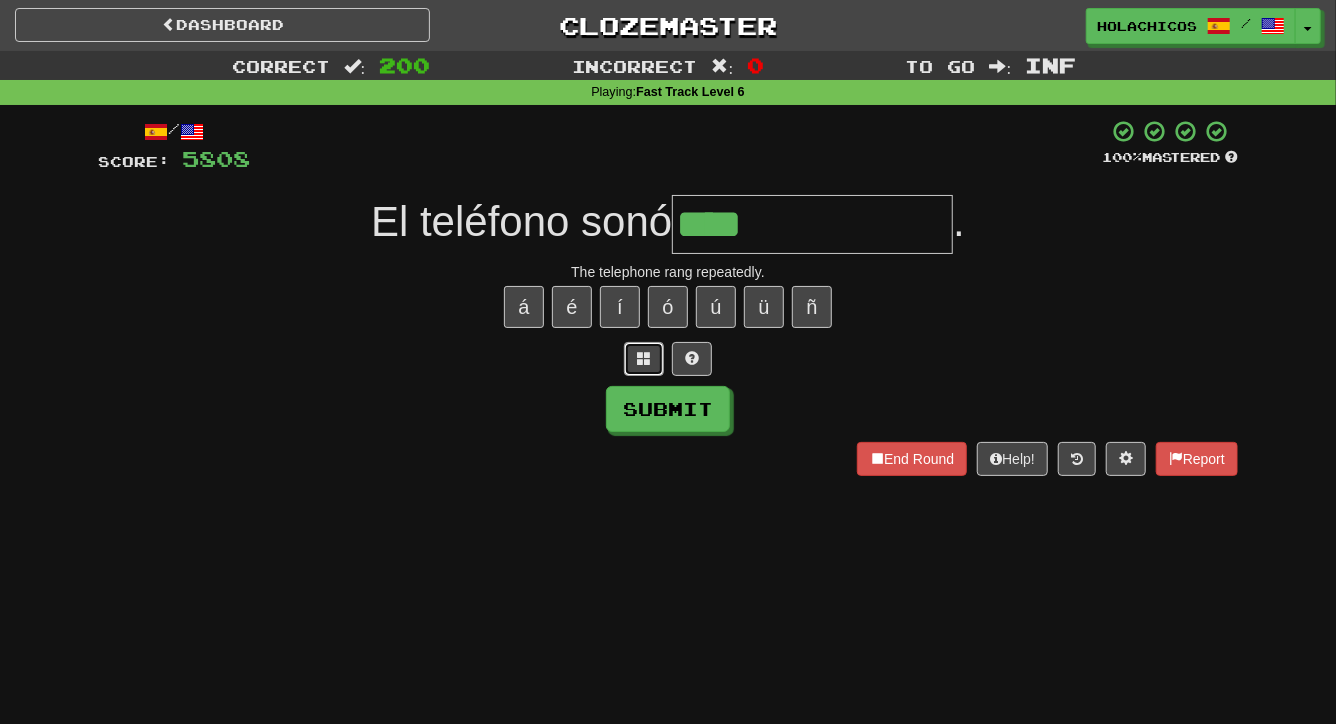 click at bounding box center [644, 358] 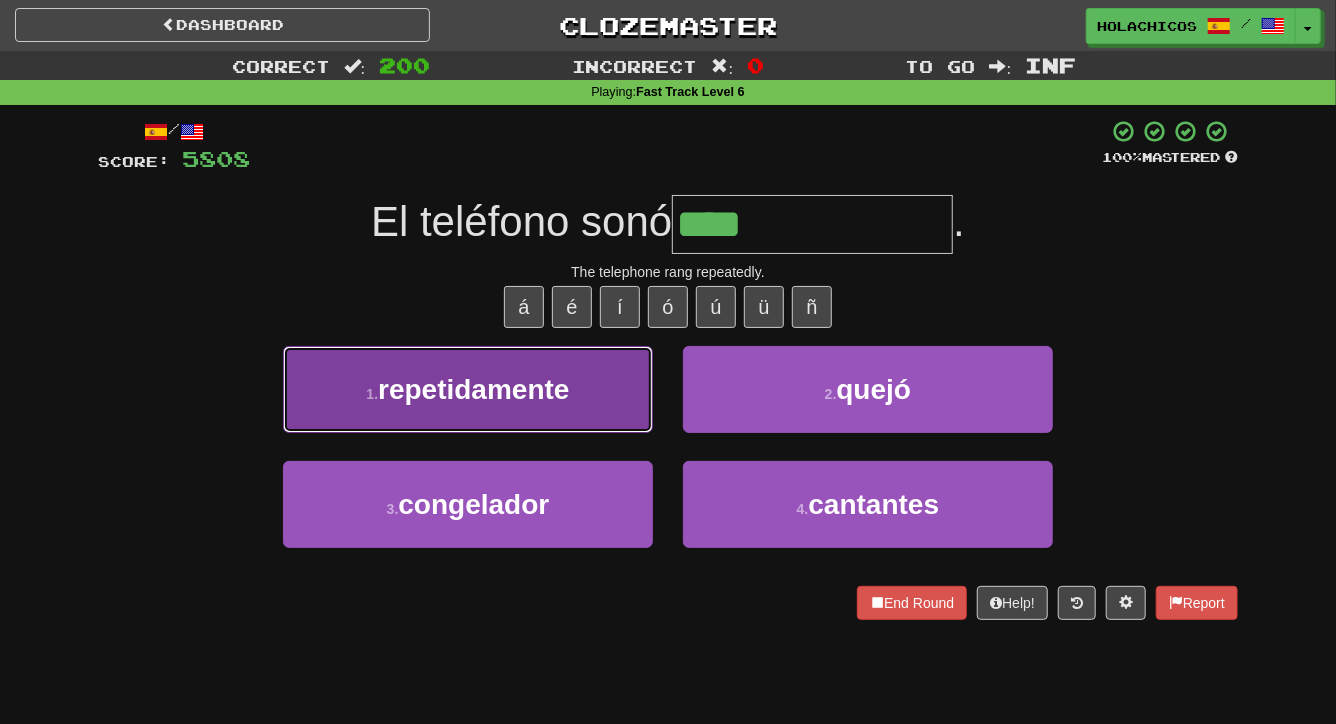 click on "repetidamente" at bounding box center [473, 389] 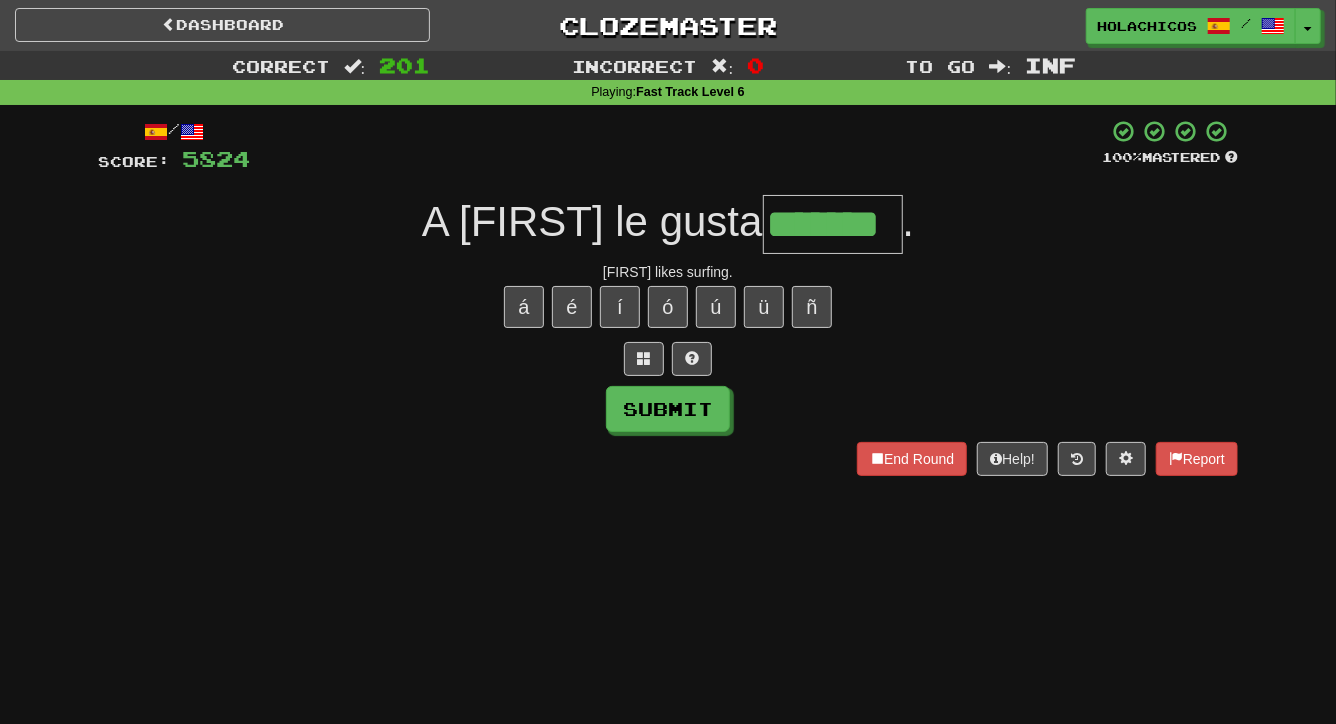 type on "*******" 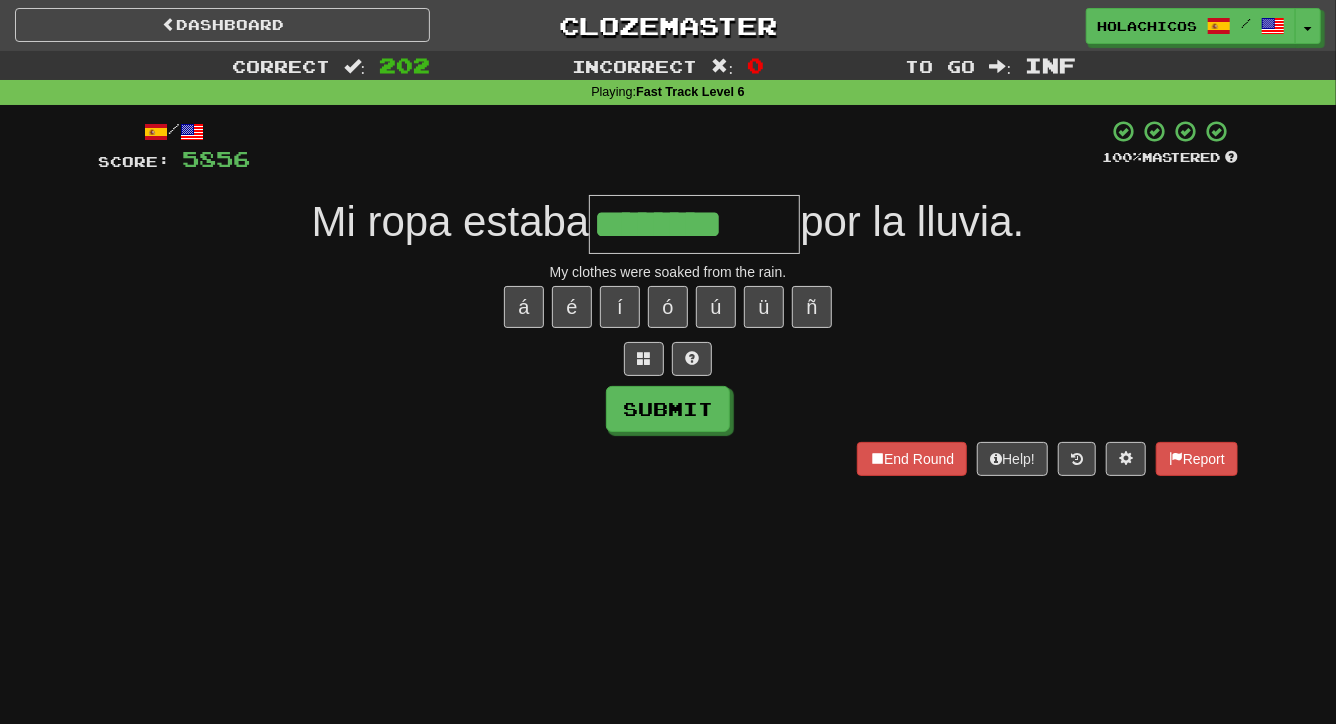 type on "********" 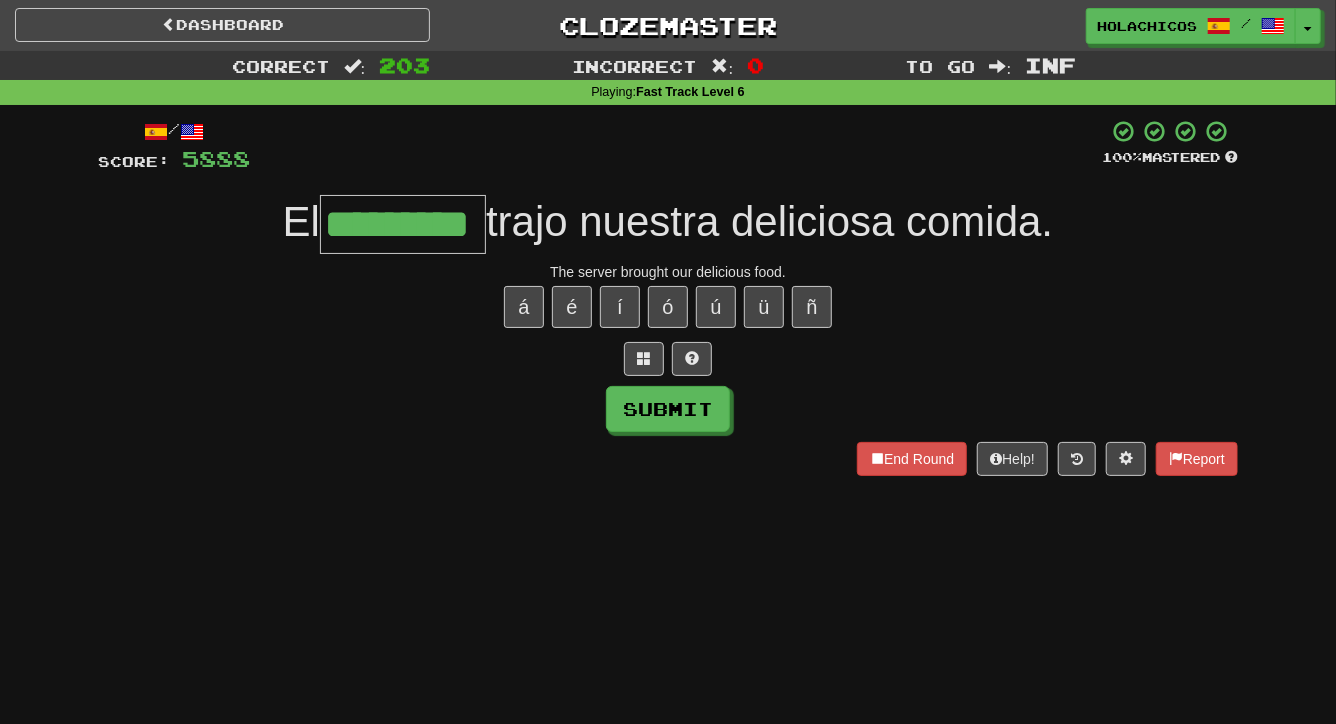 type on "*********" 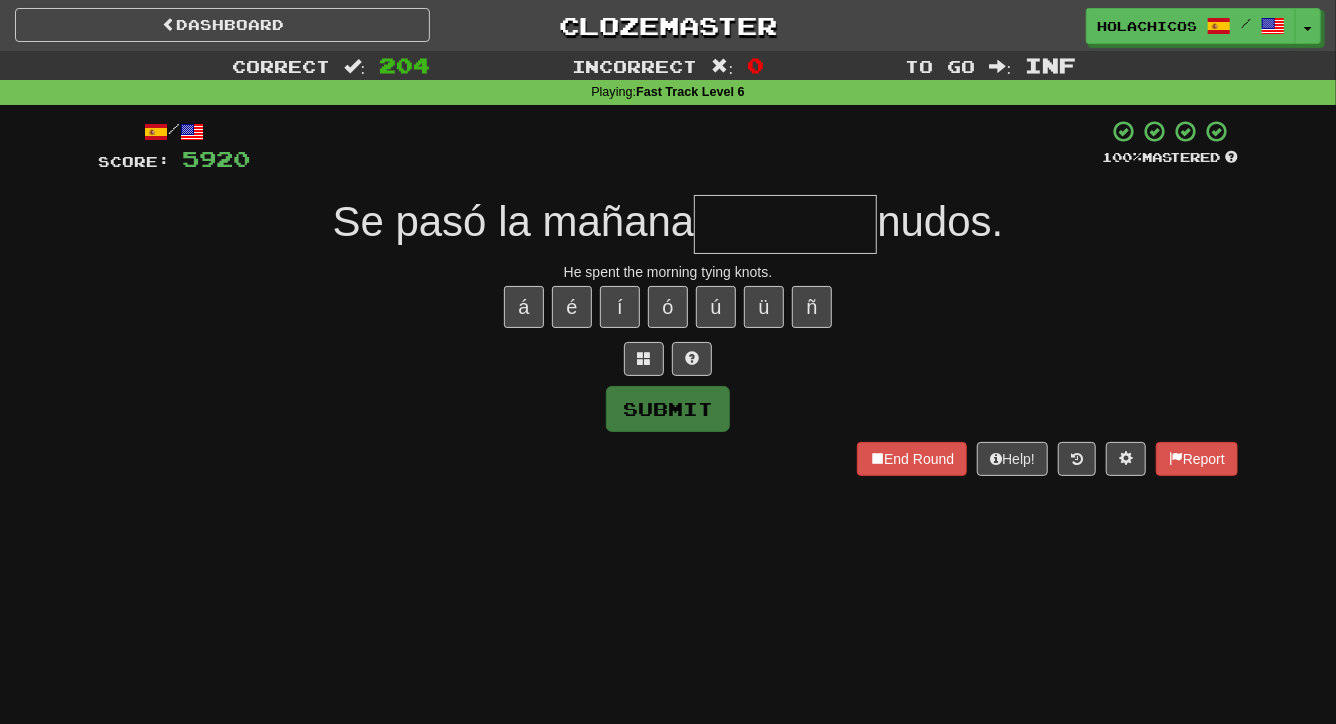 type on "*" 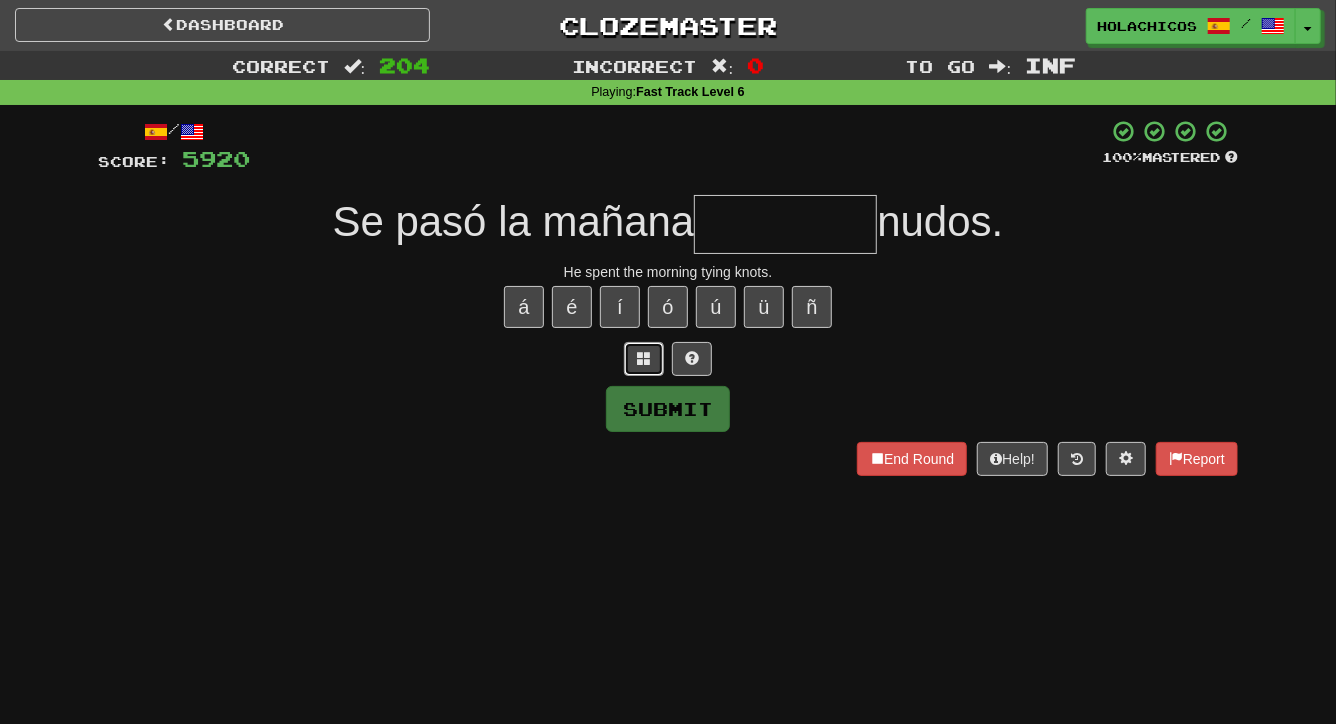click at bounding box center (644, 358) 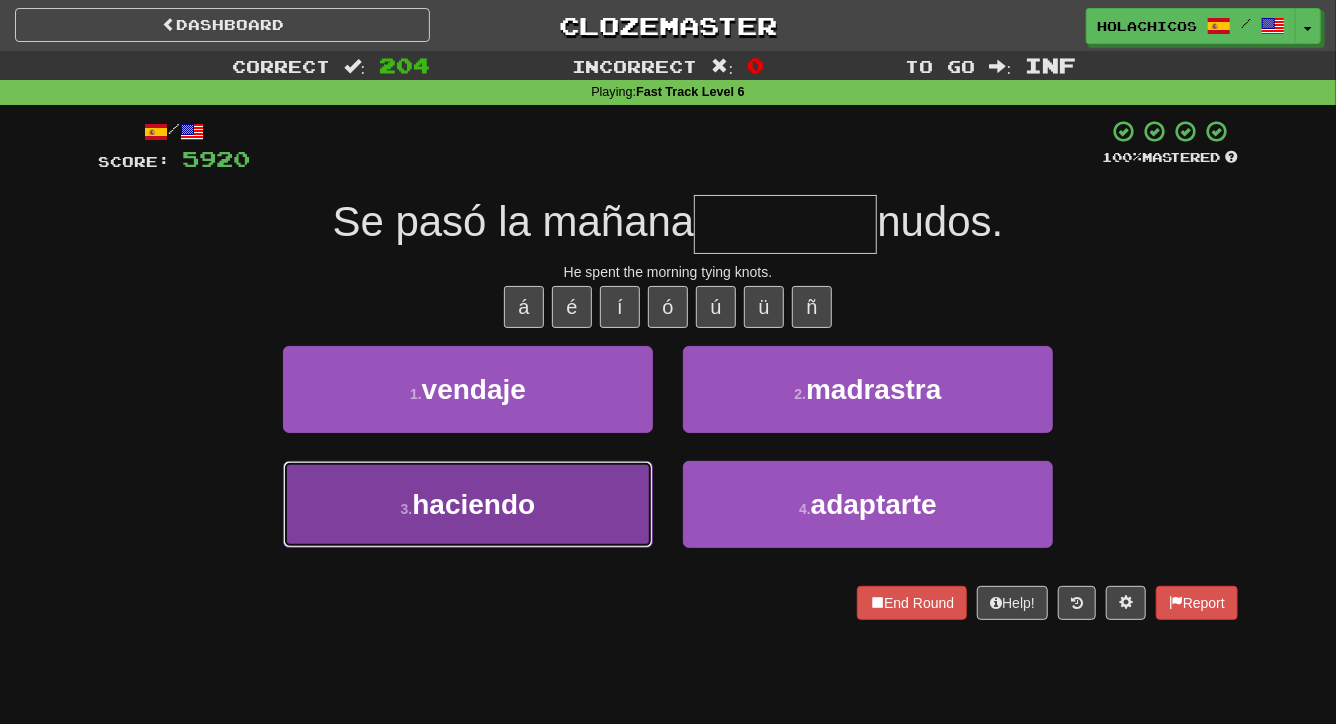click on "3 .  haciendo" at bounding box center (468, 504) 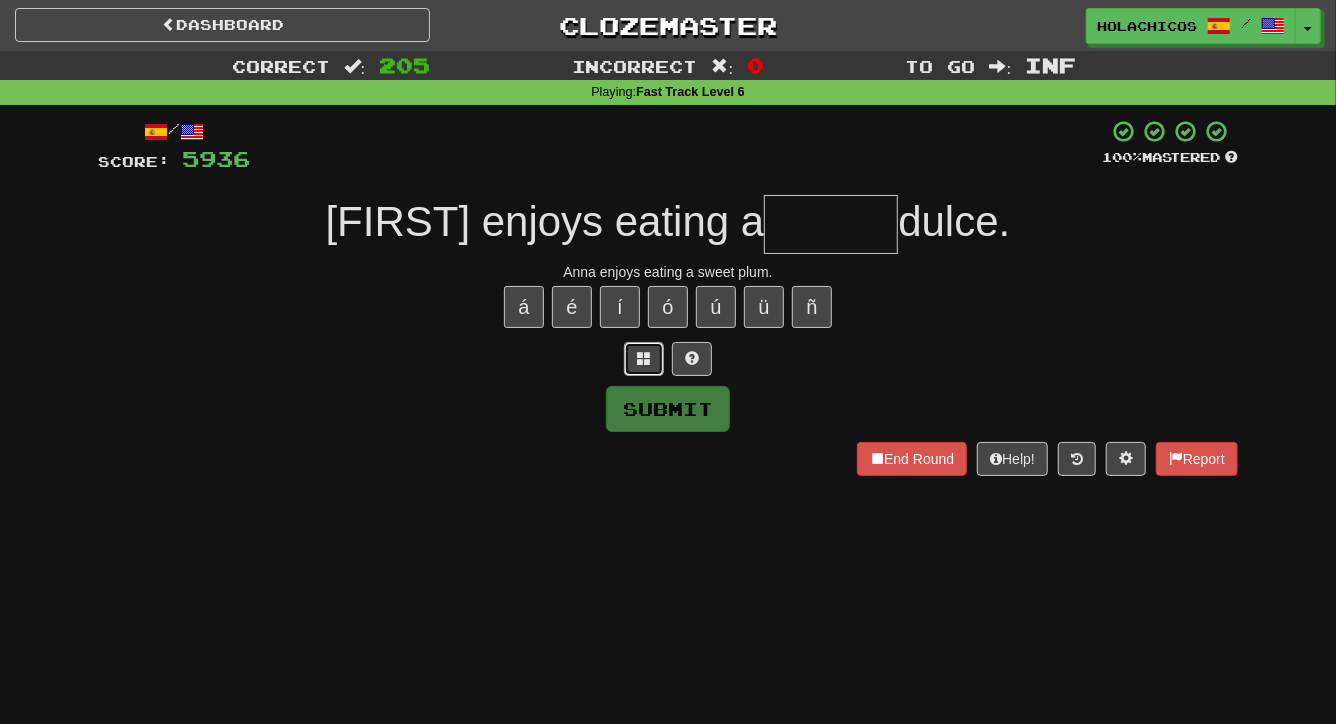 click at bounding box center (644, 359) 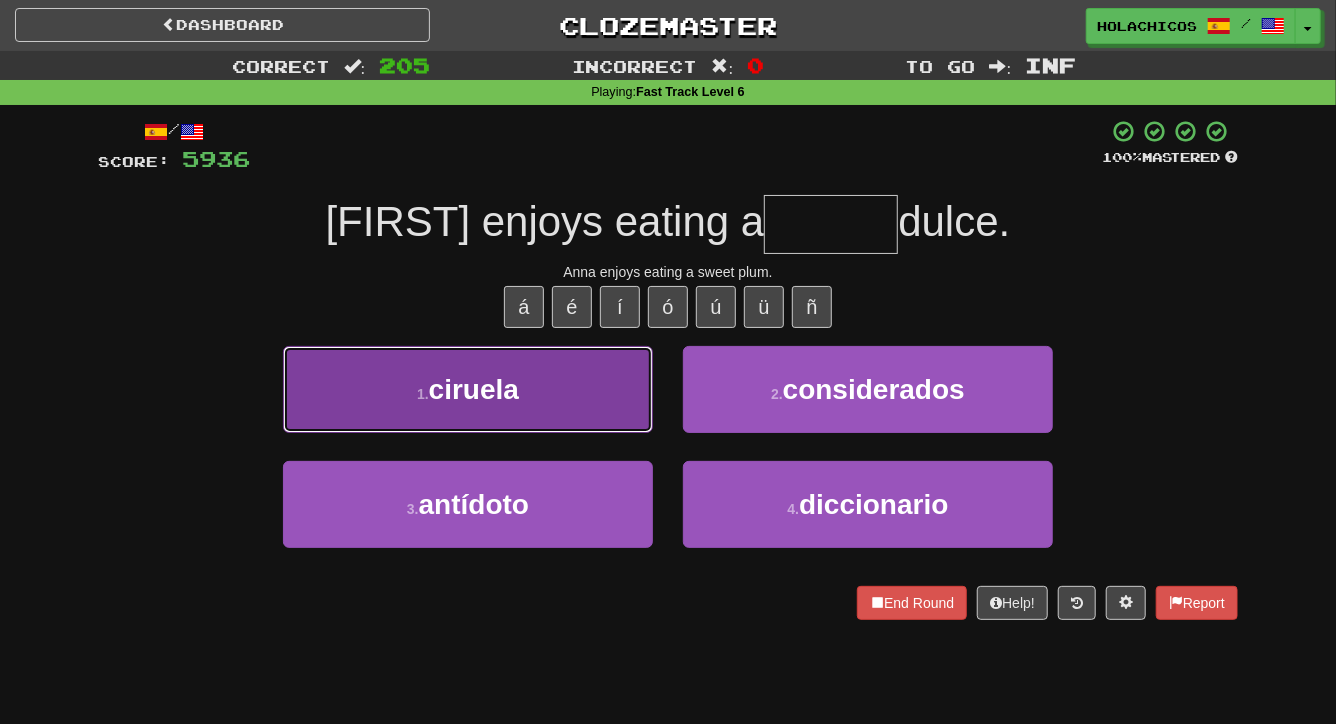 click on "1 .  ciruela" at bounding box center (468, 389) 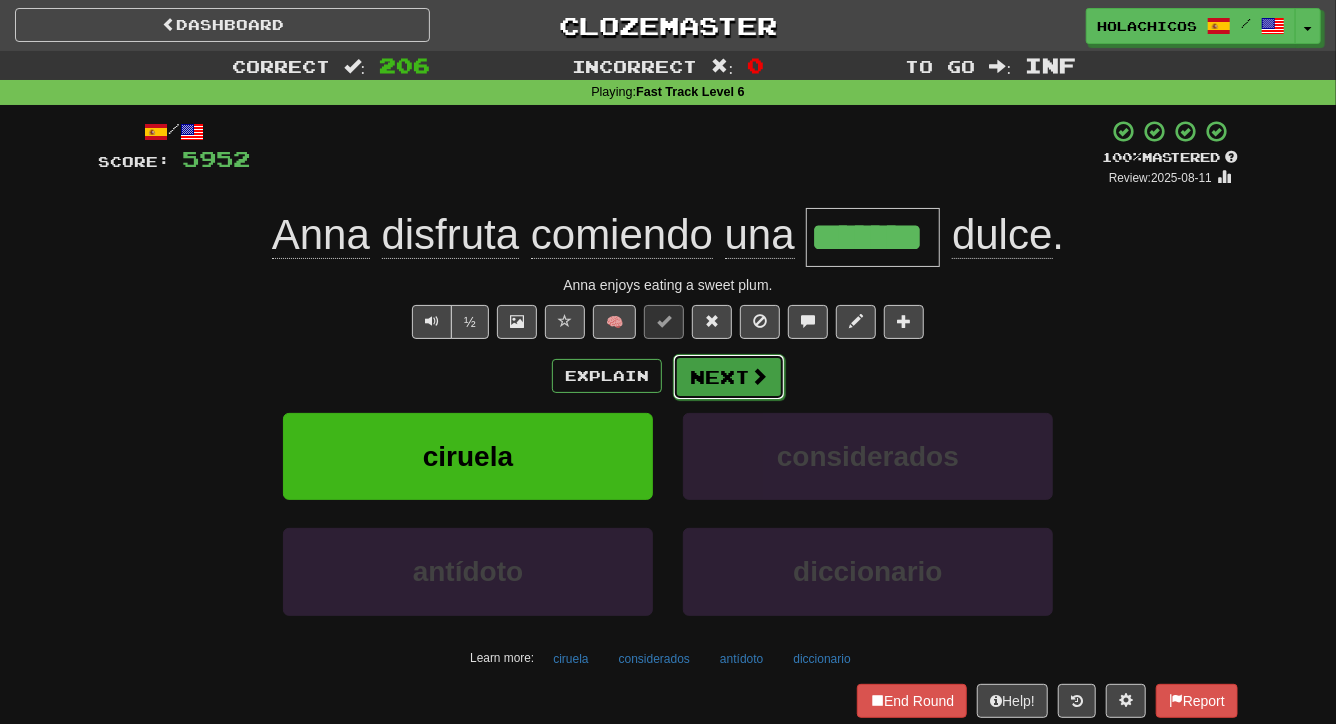 click on "Next" at bounding box center (729, 377) 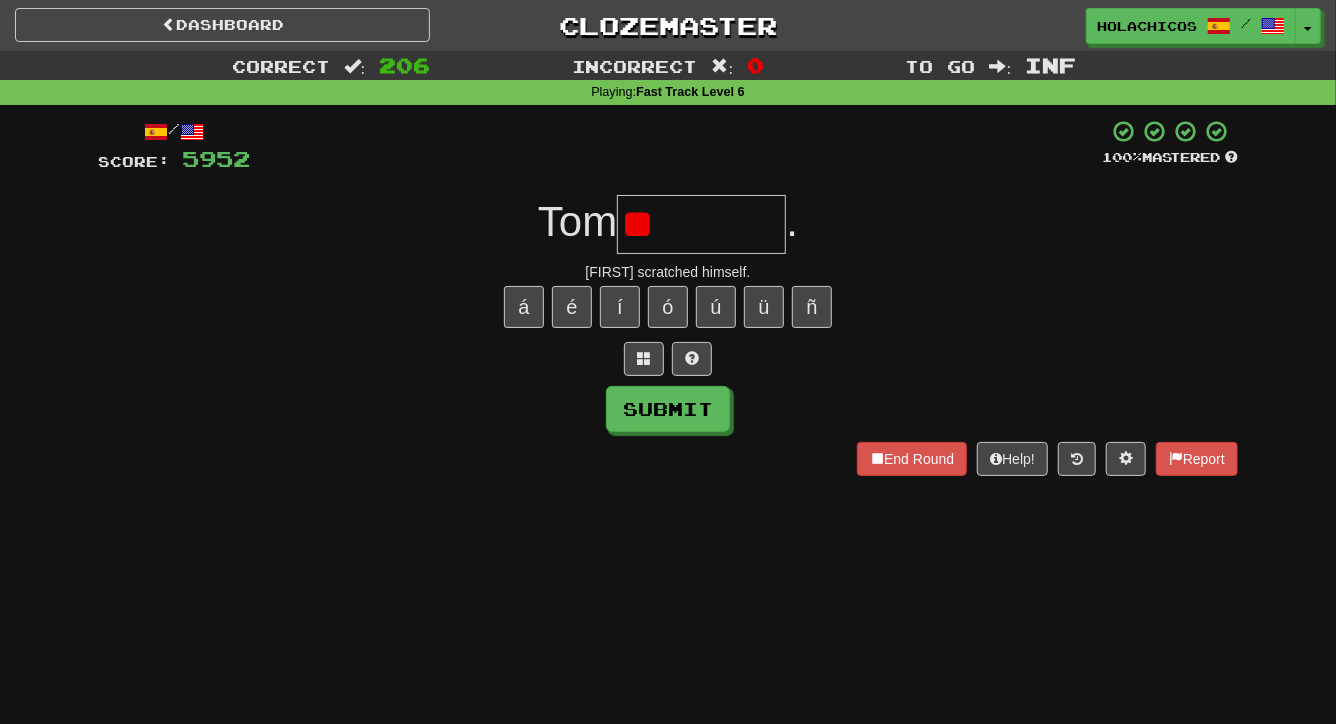 type on "*" 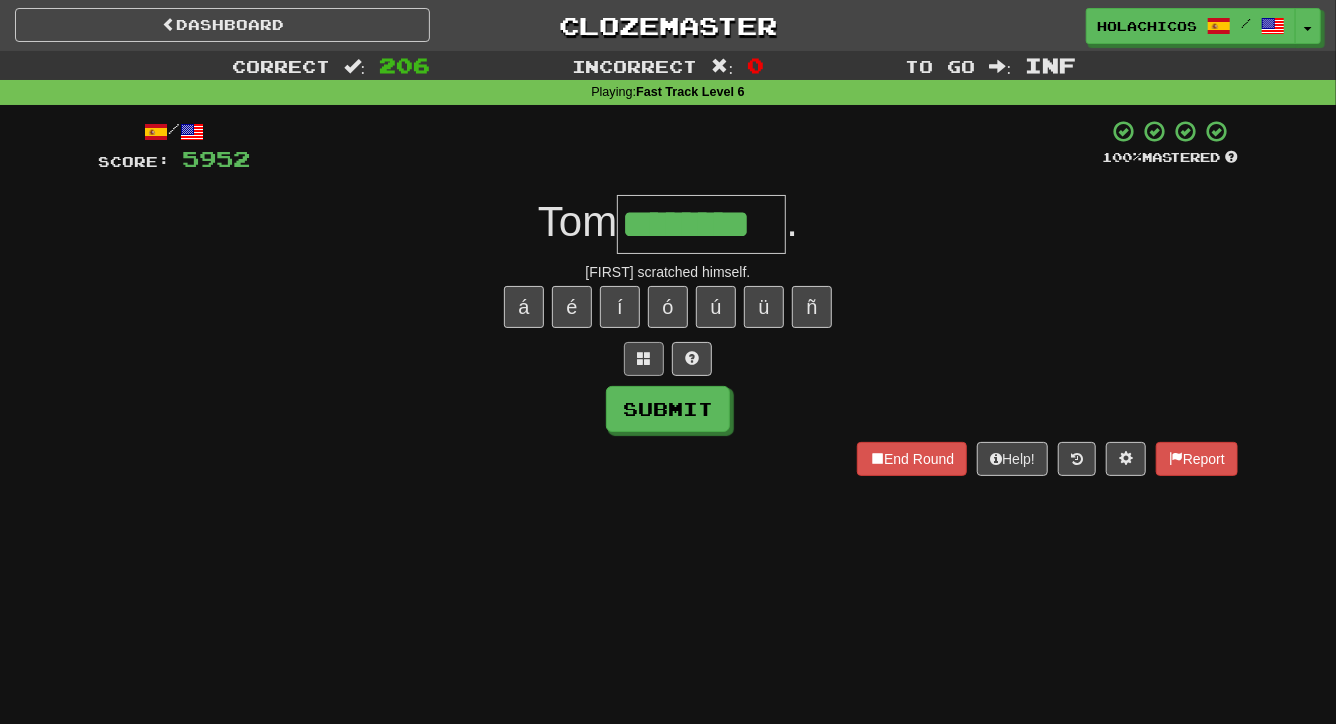 type on "********" 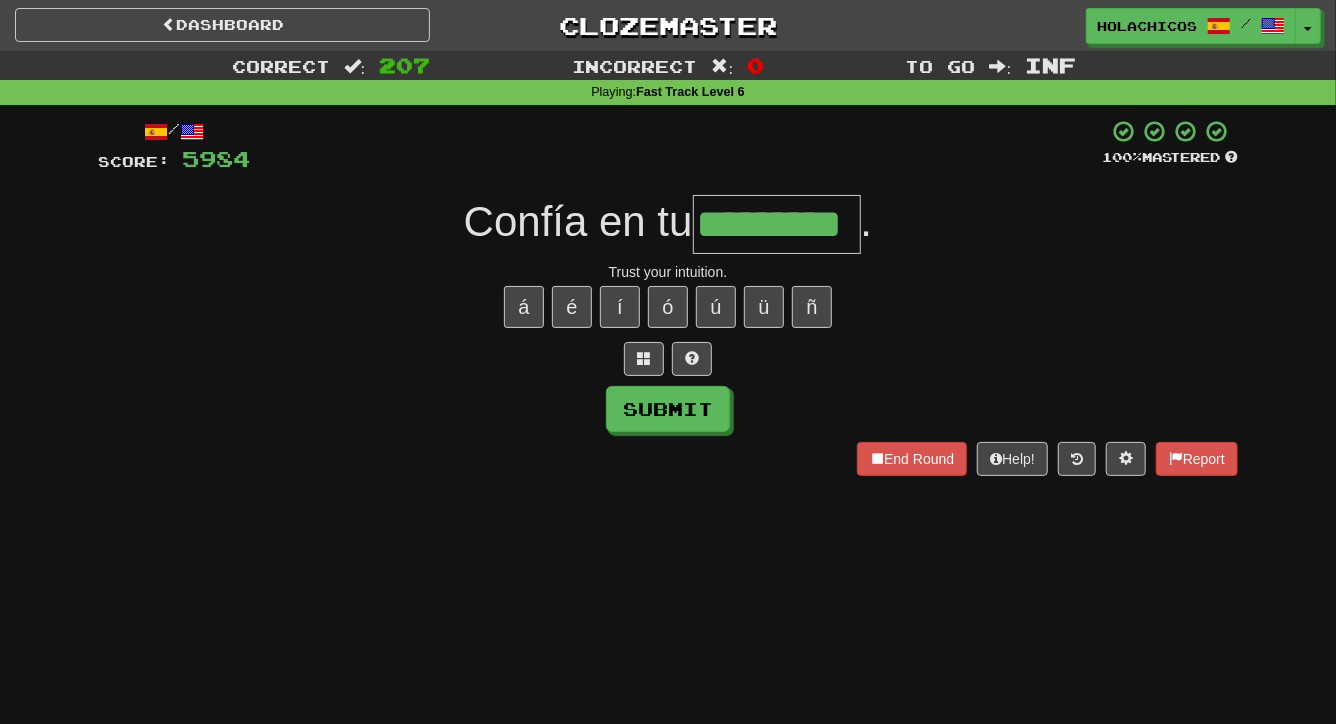 type on "*********" 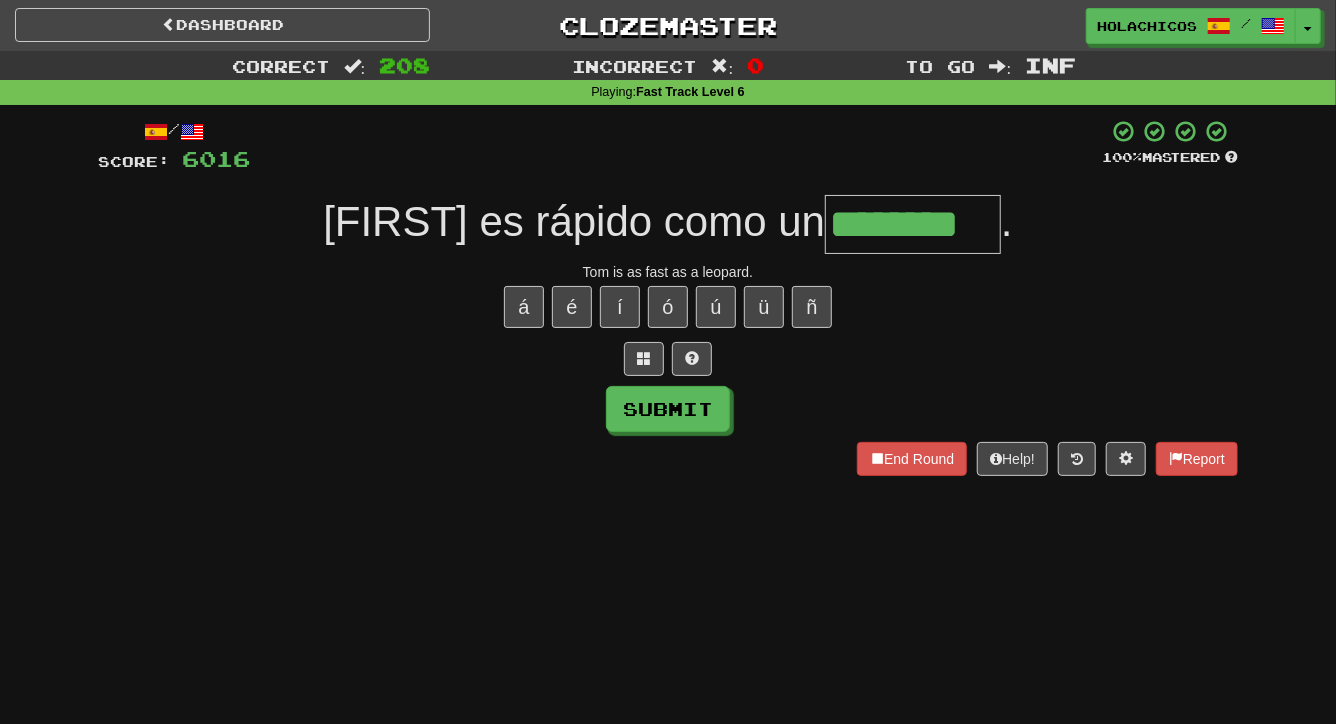 type on "********" 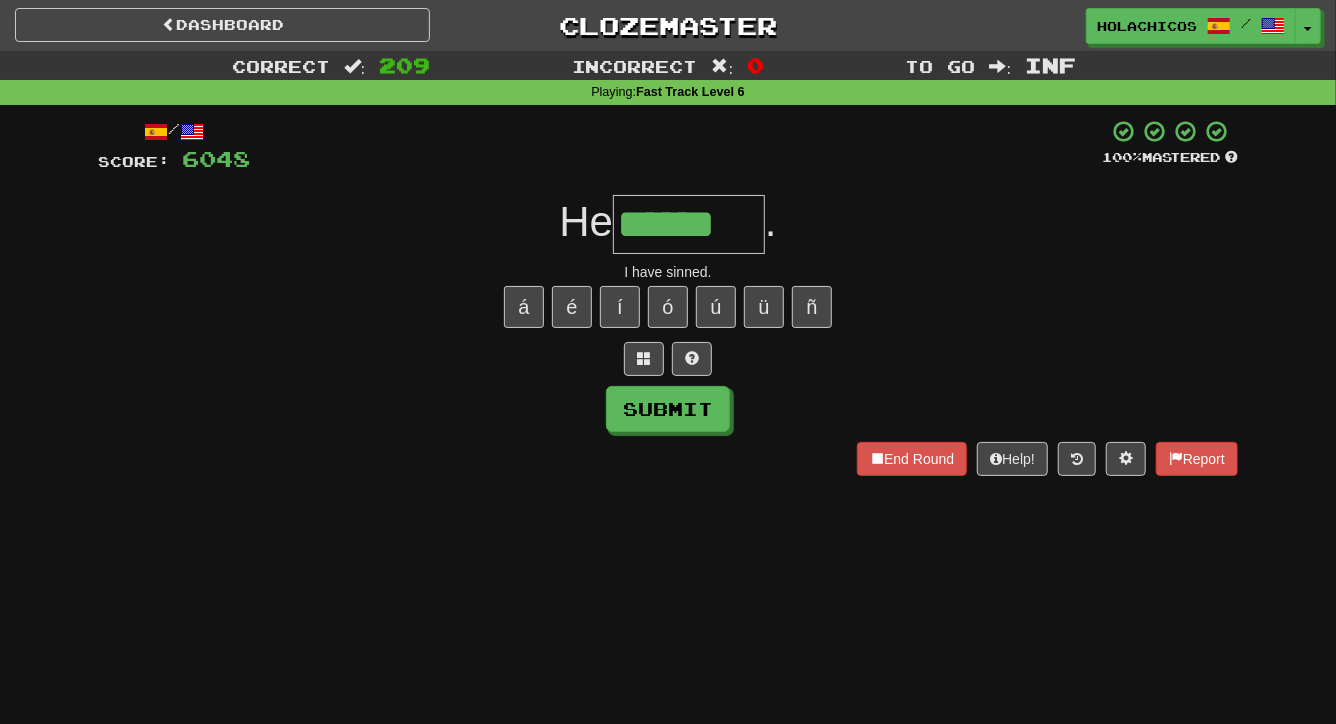 type on "******" 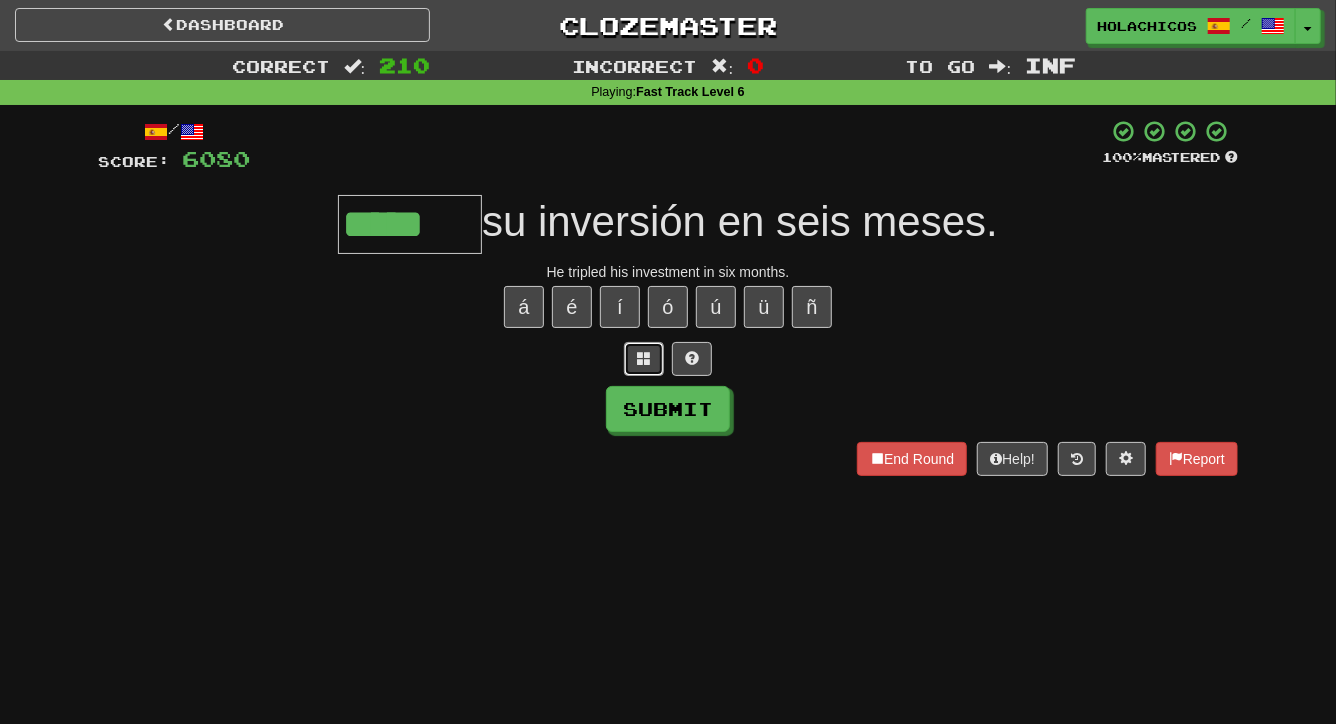 click at bounding box center [644, 359] 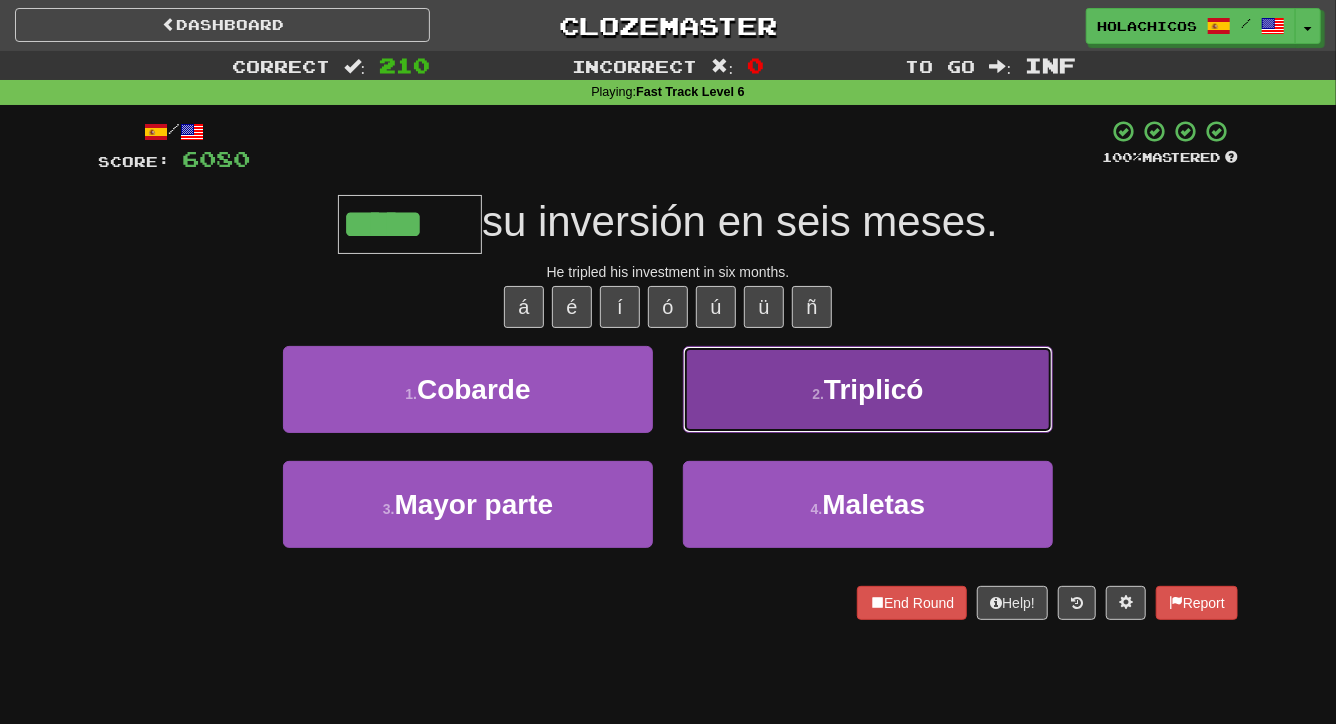 click on "2 .  Triplicó" at bounding box center (868, 389) 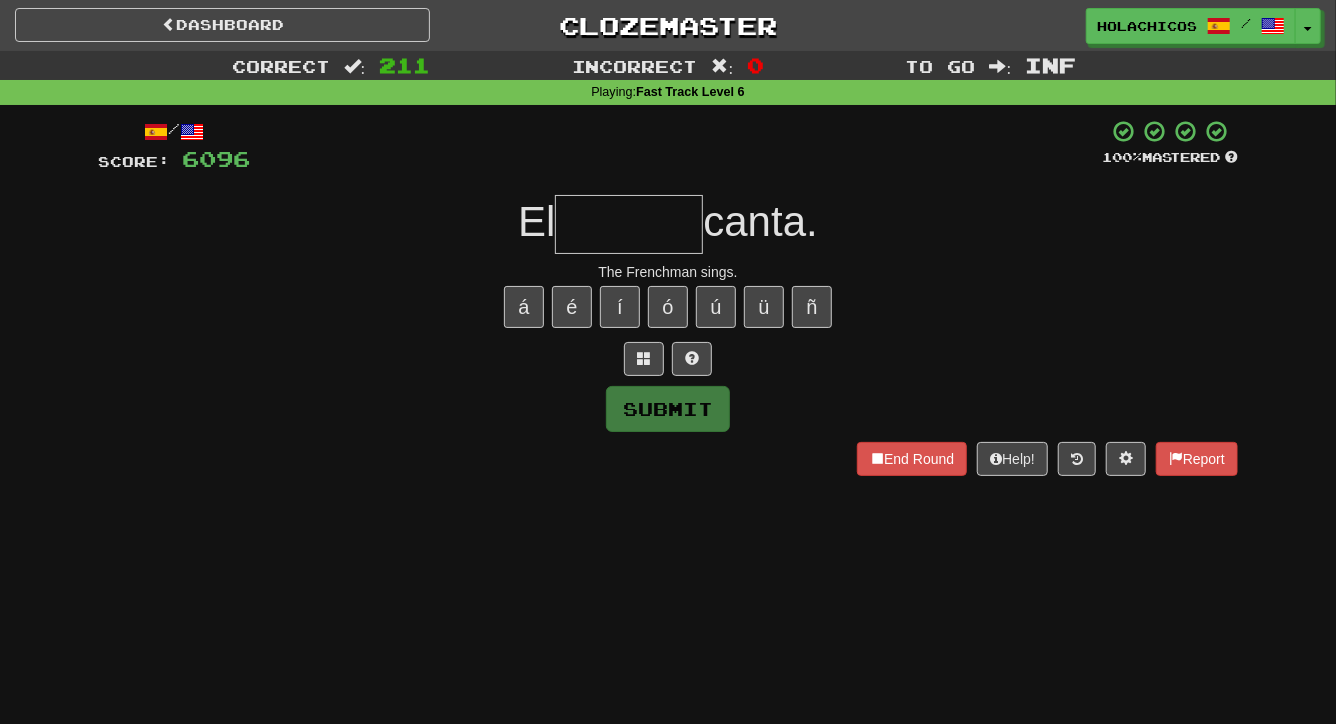 type on "*" 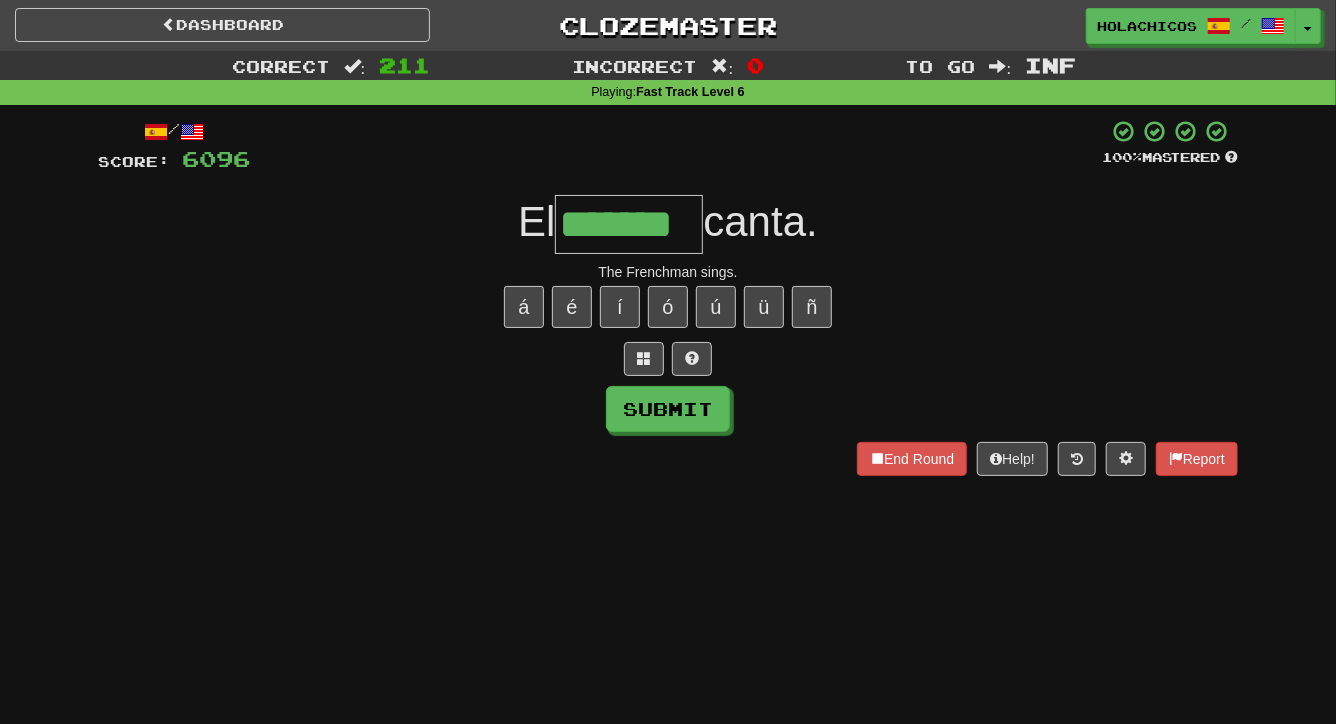 type on "*******" 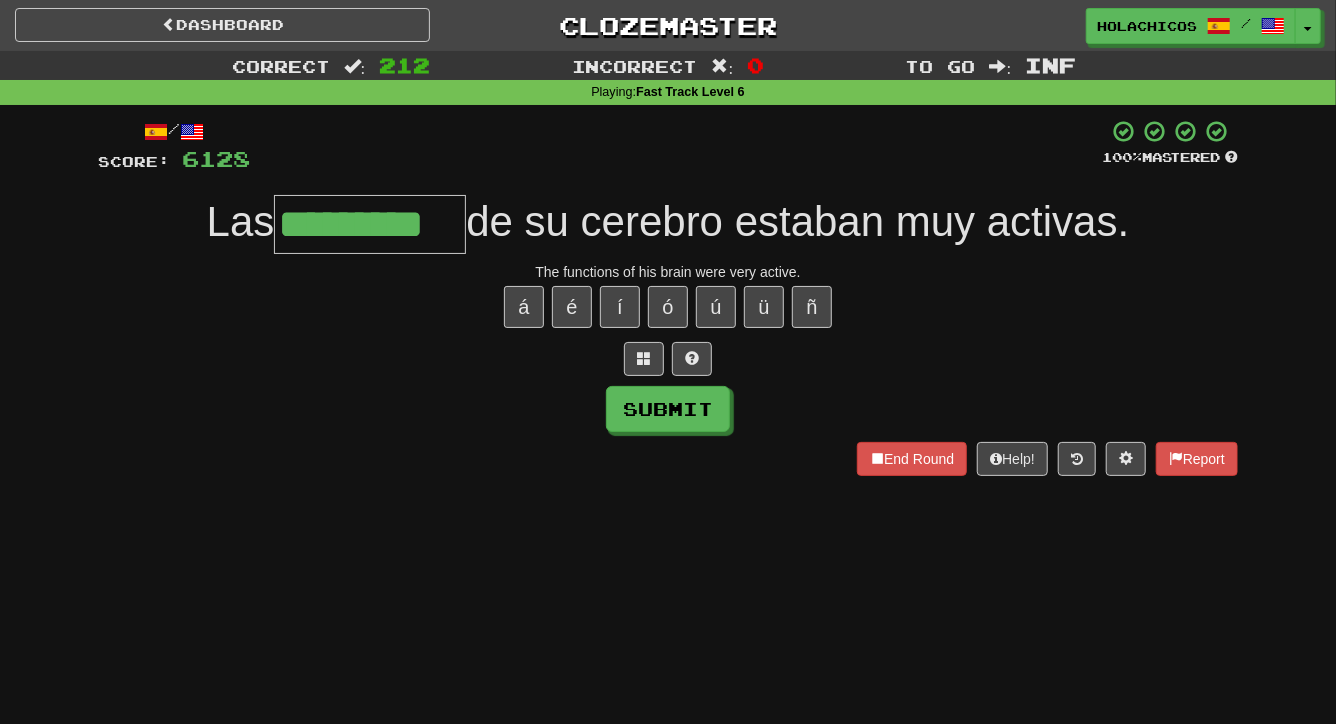 type on "*********" 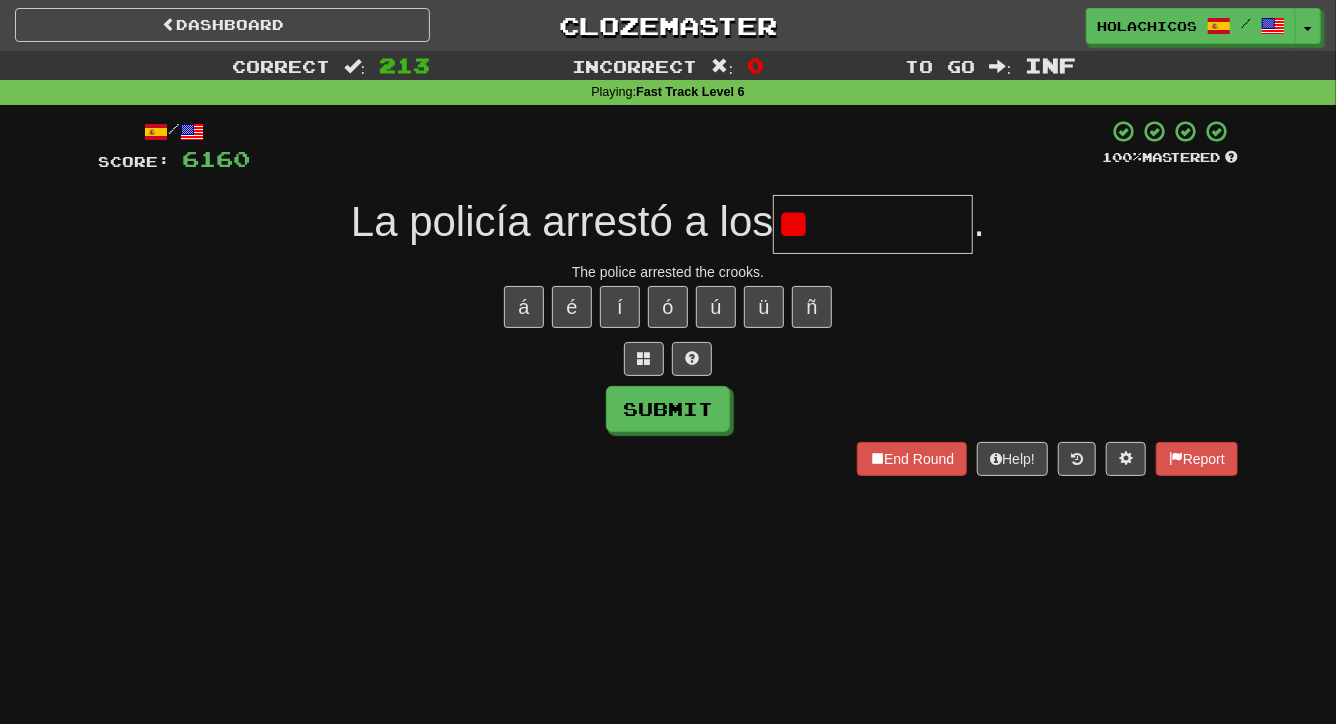 type on "*" 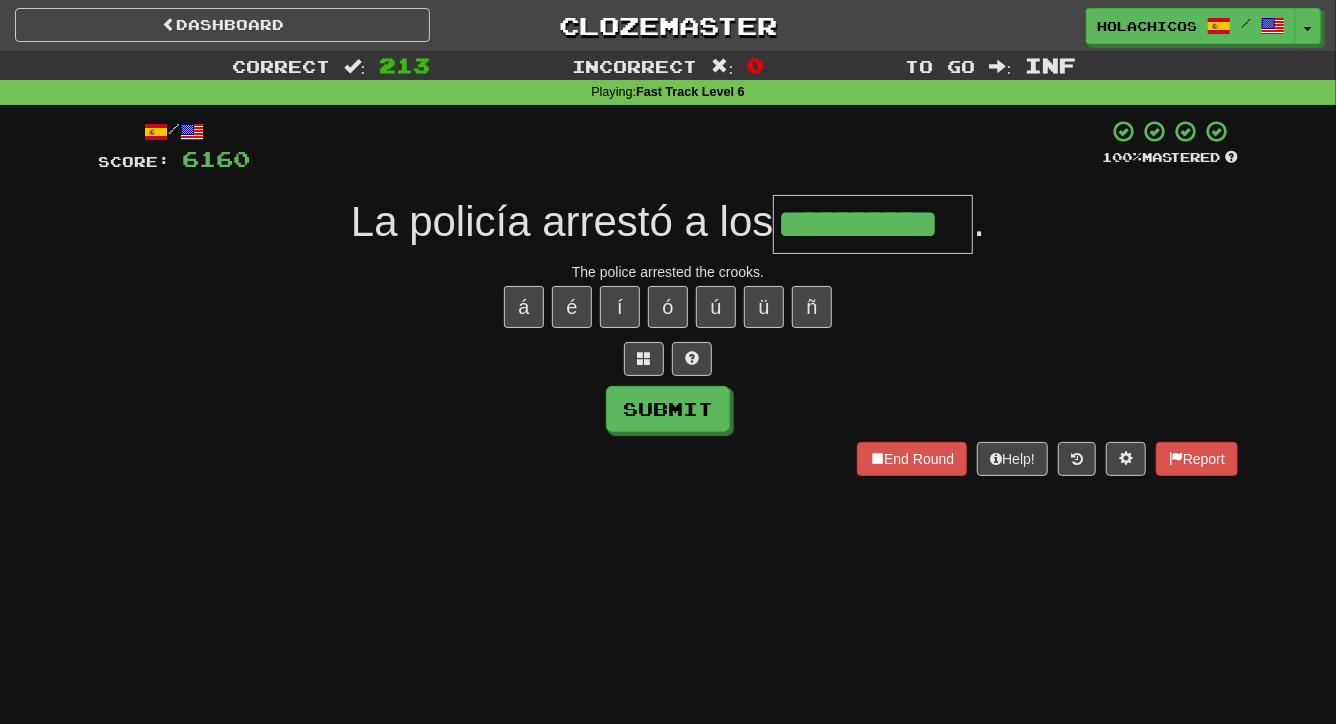 type on "**********" 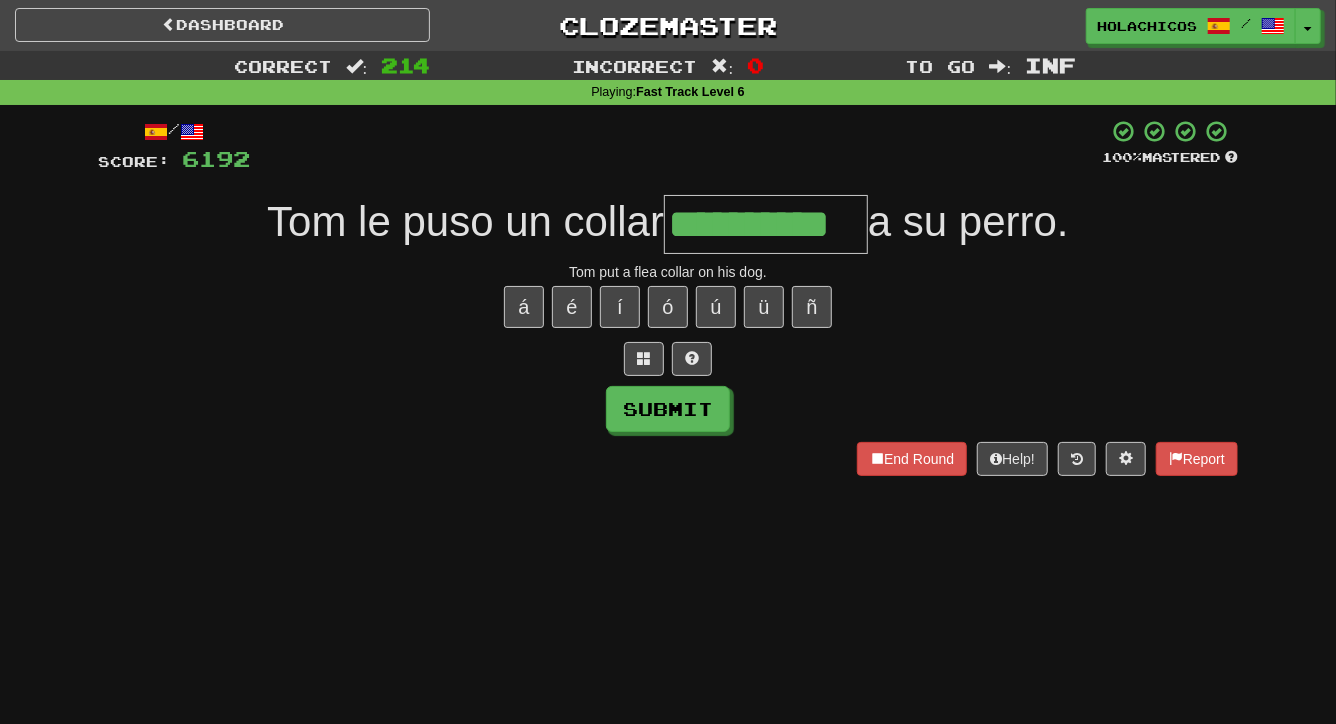 type on "**********" 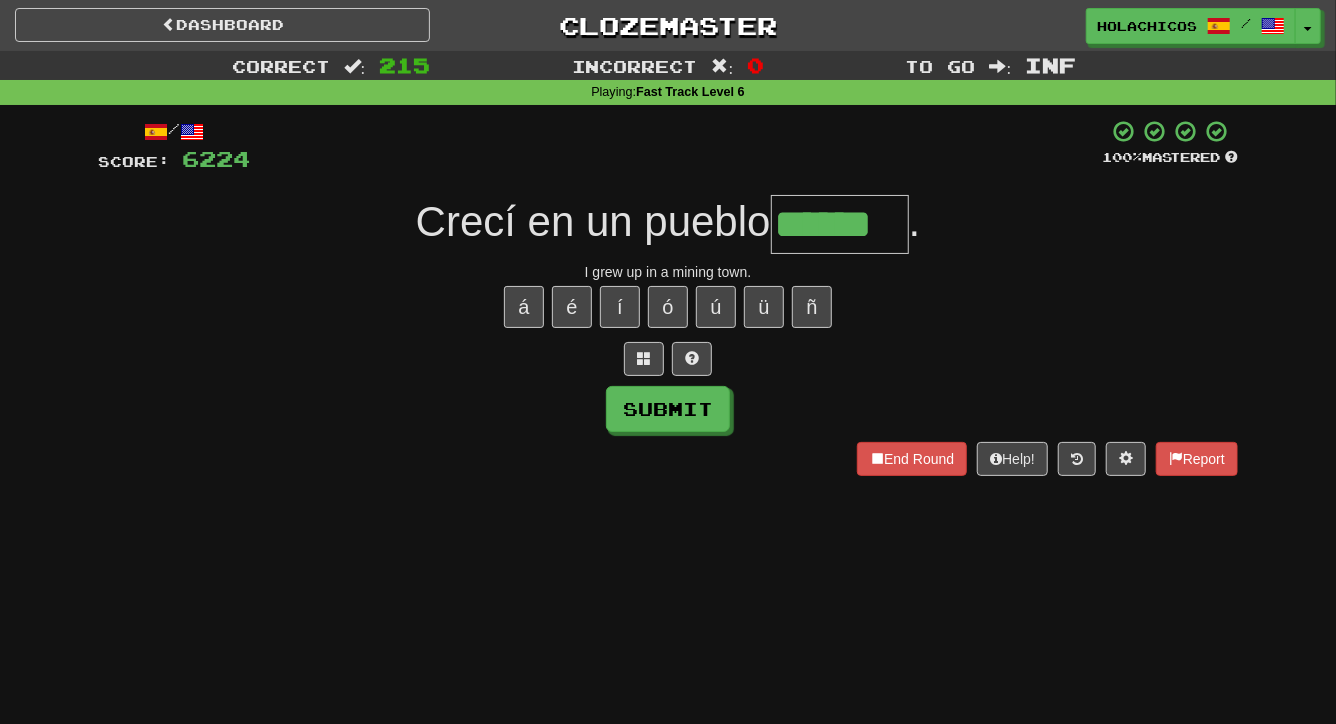type on "******" 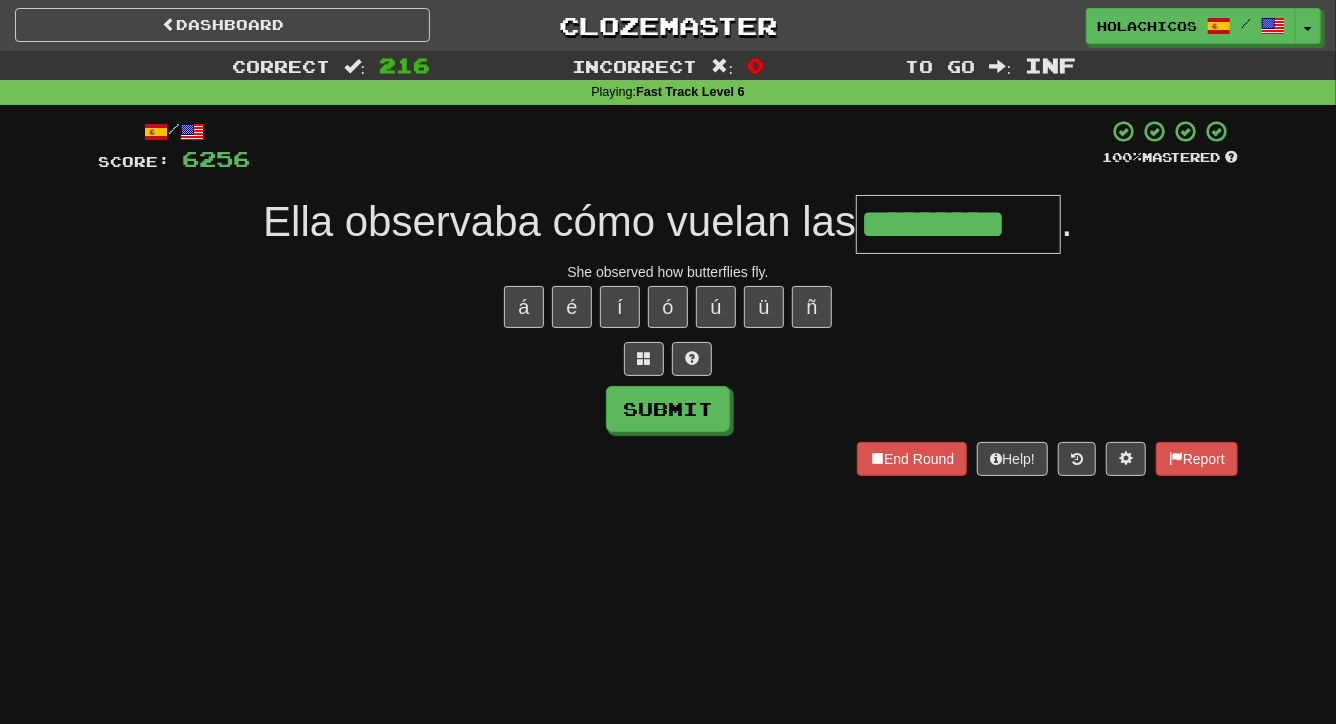 type on "*********" 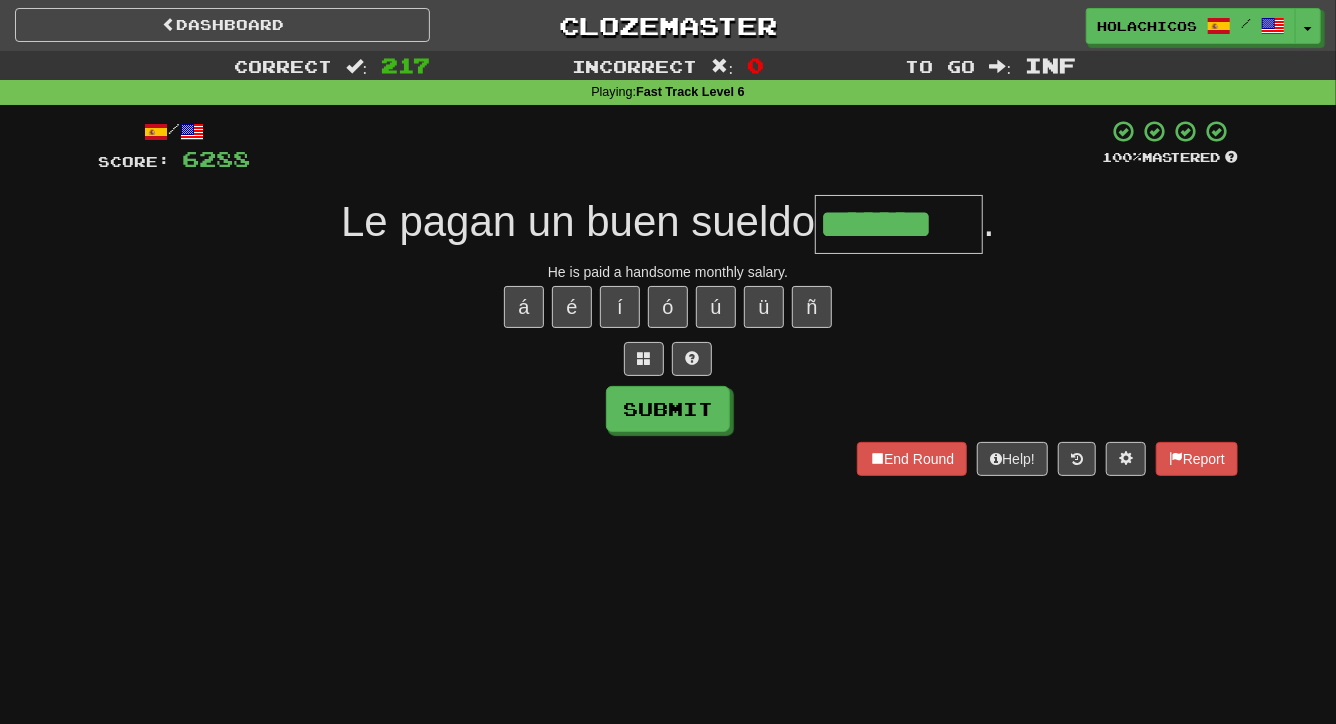 type on "*******" 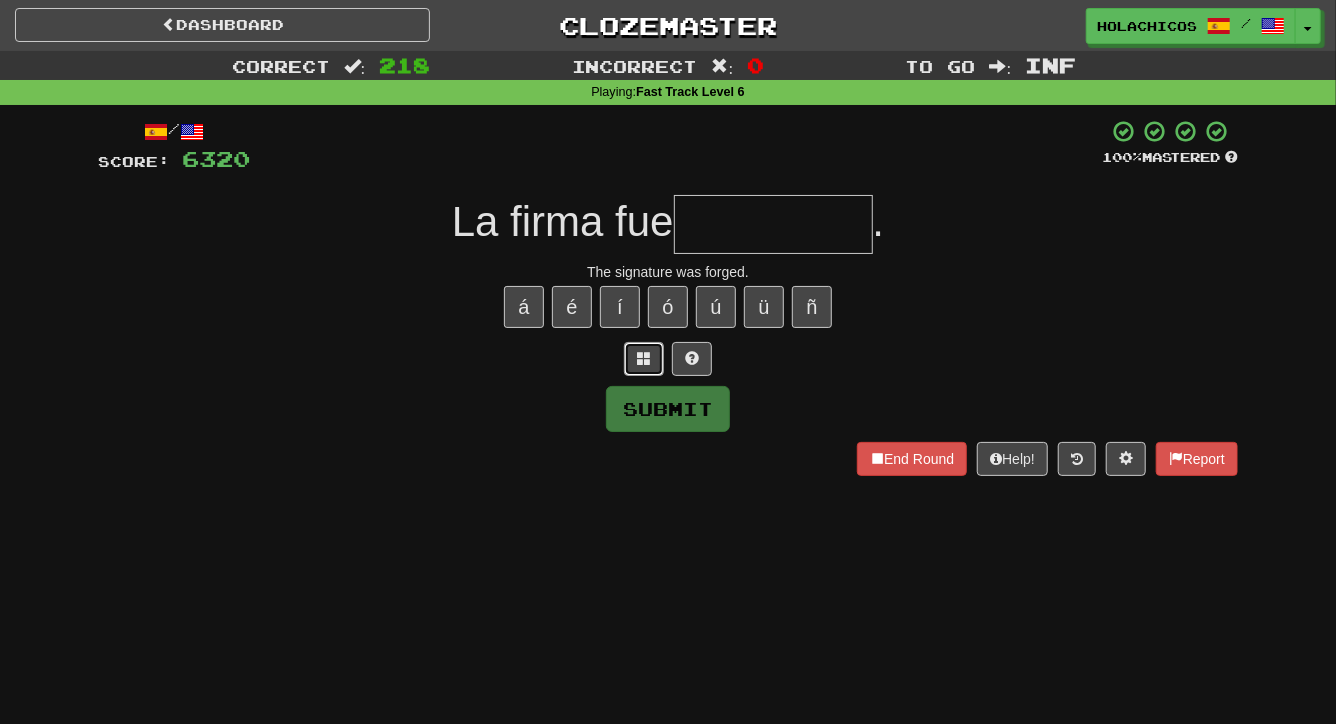 click at bounding box center [644, 358] 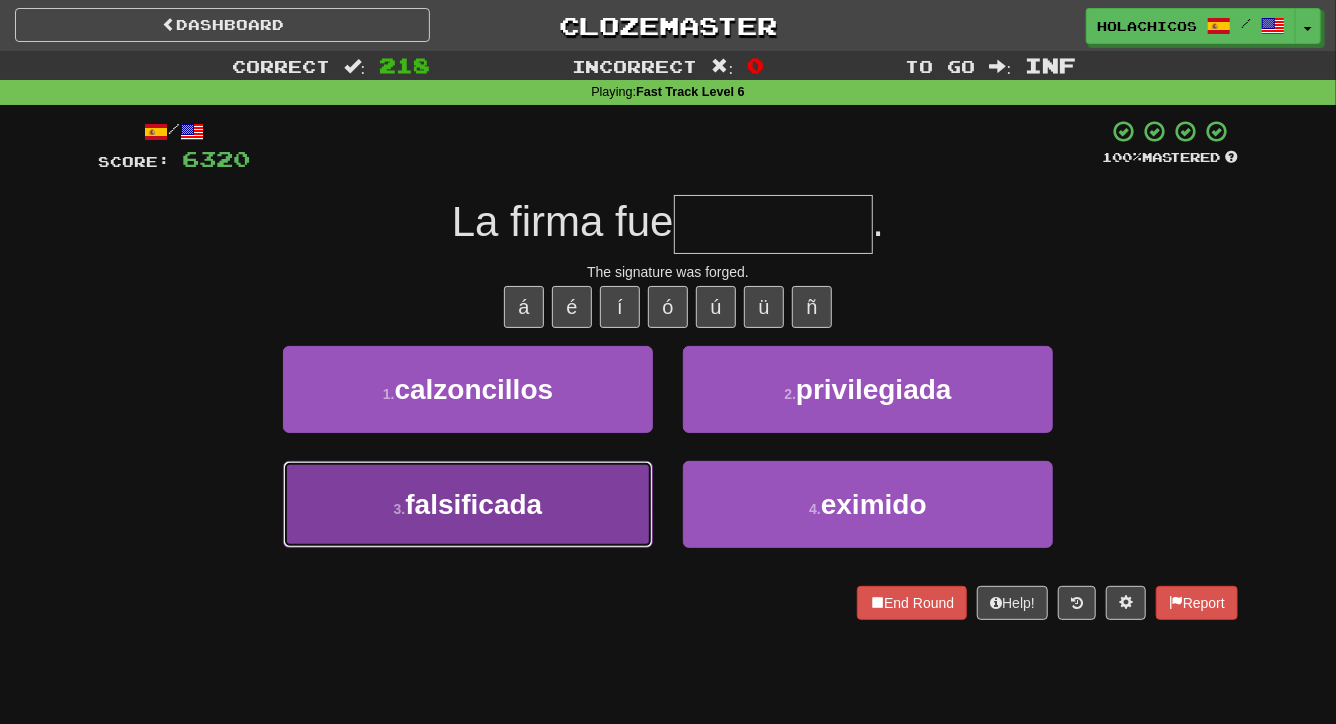 click on "3 .  falsificada" at bounding box center [468, 504] 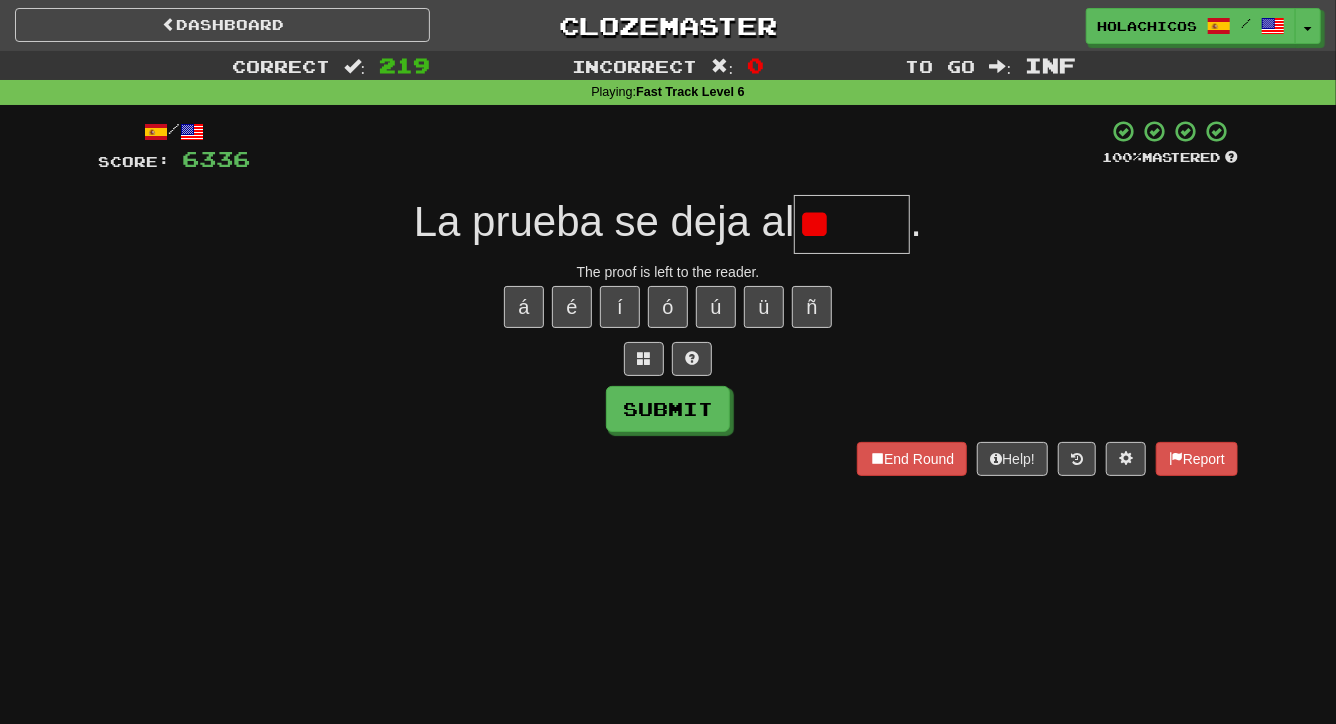 type on "*" 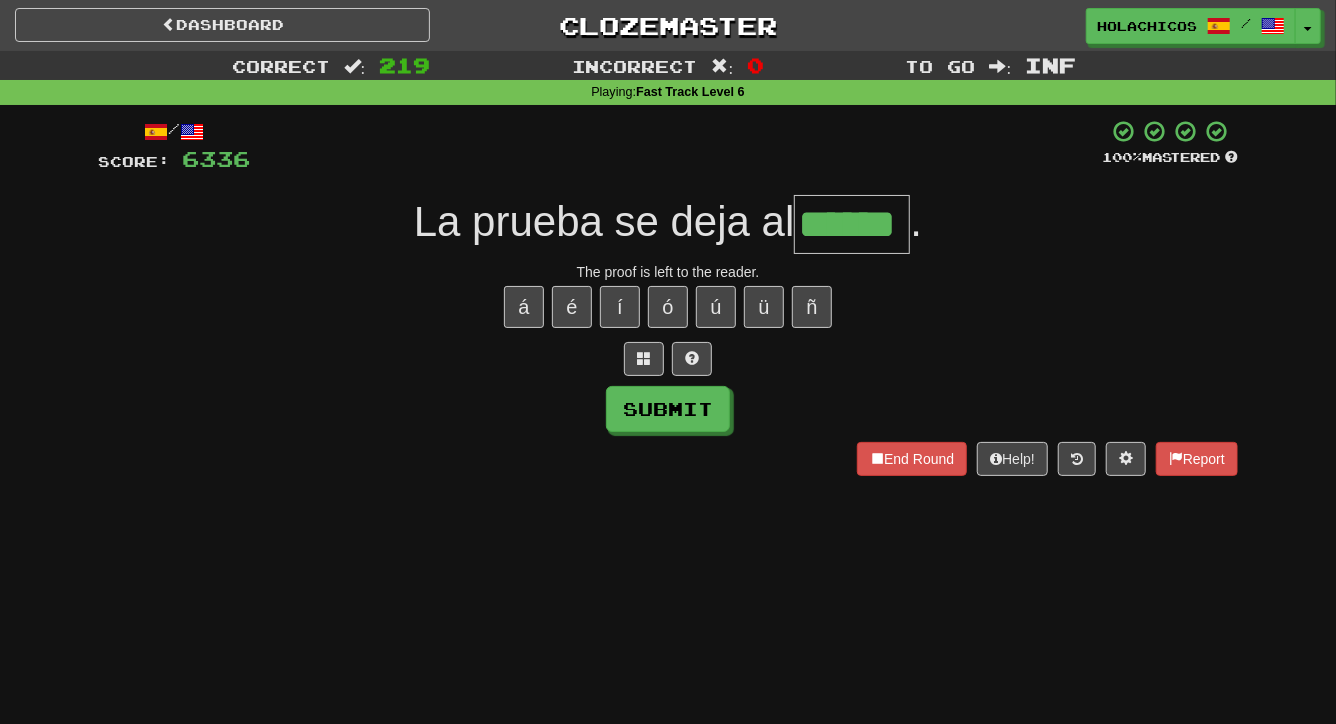 type on "******" 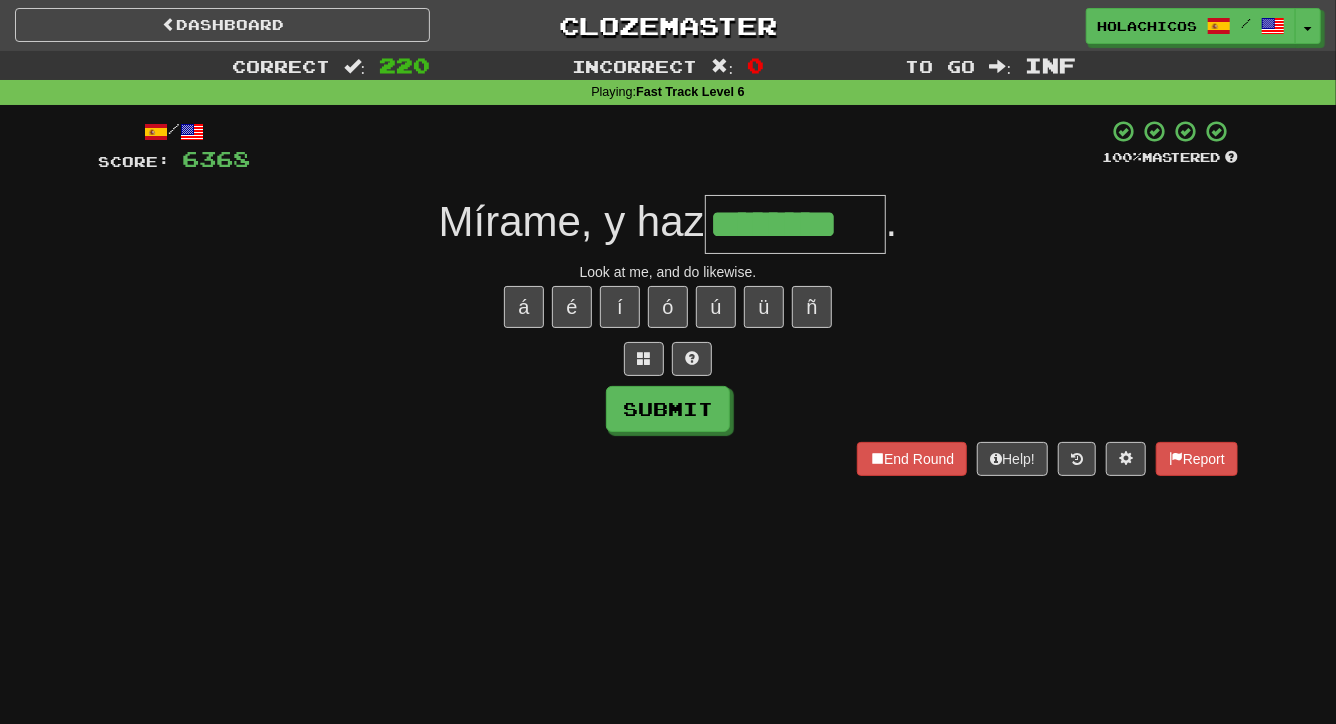 type on "********" 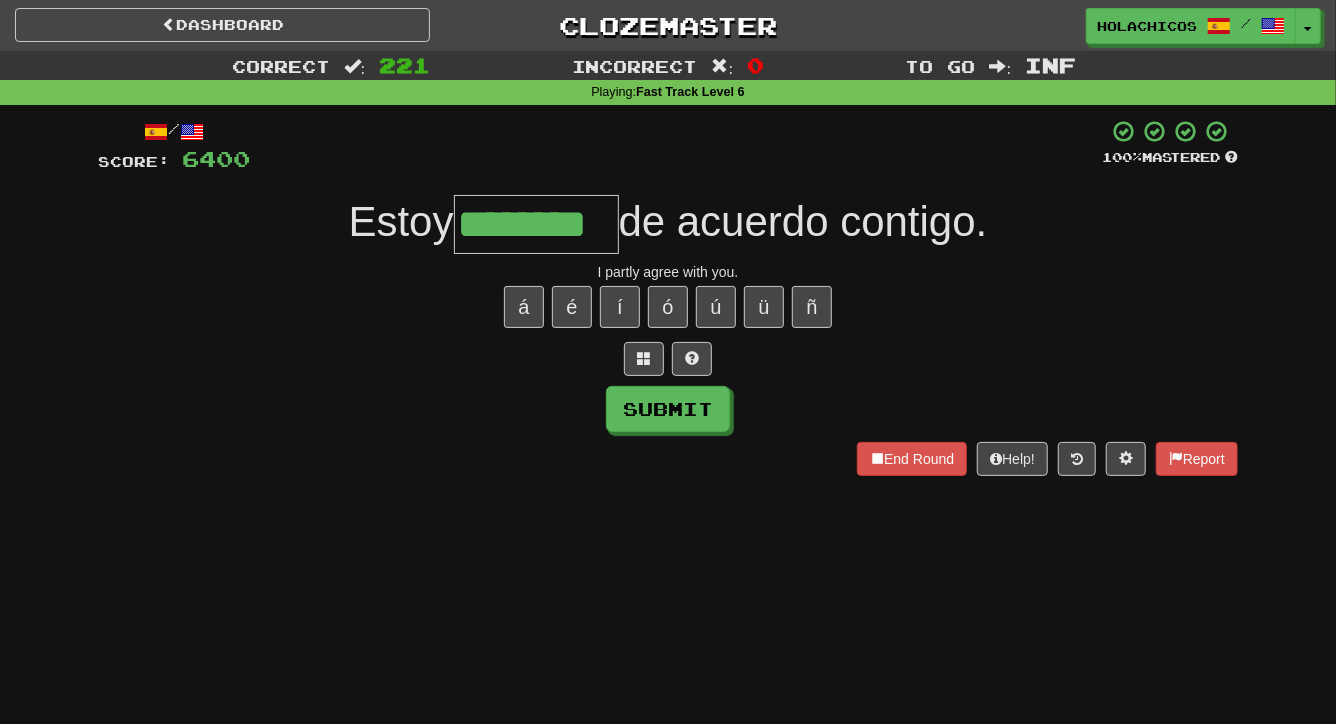 type on "********" 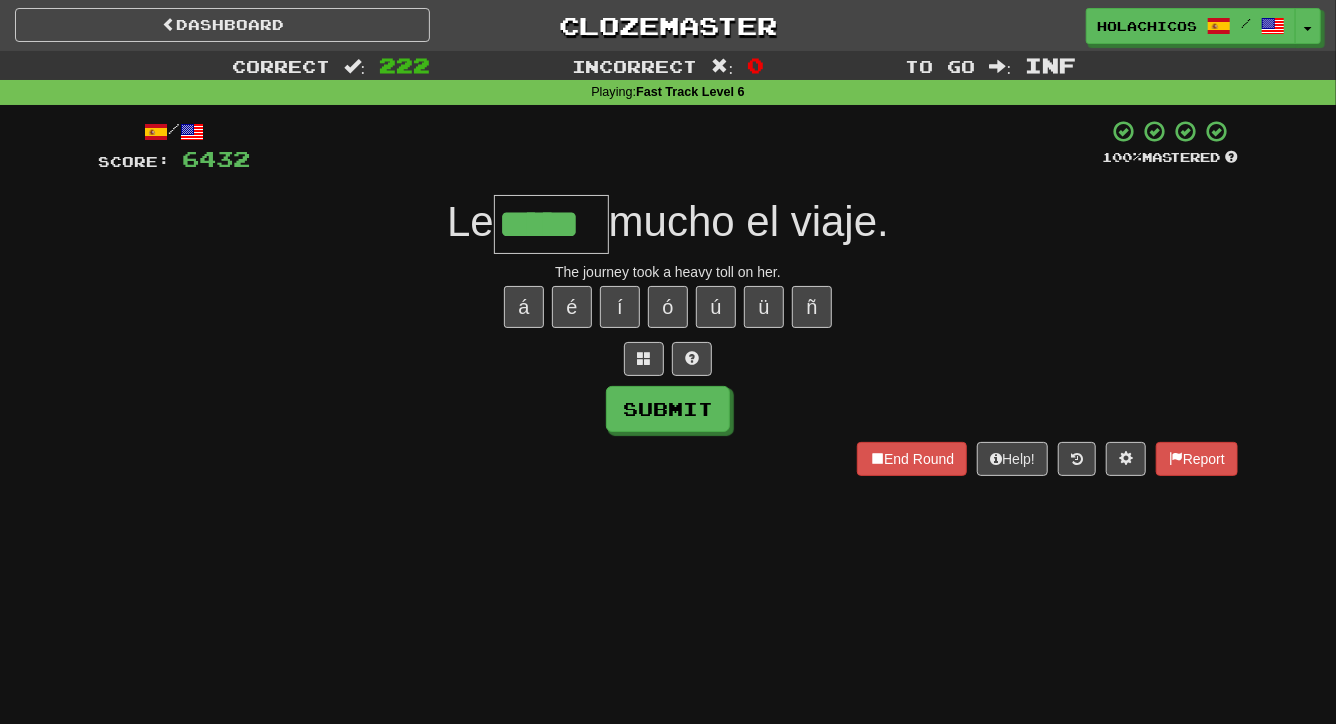 type on "*****" 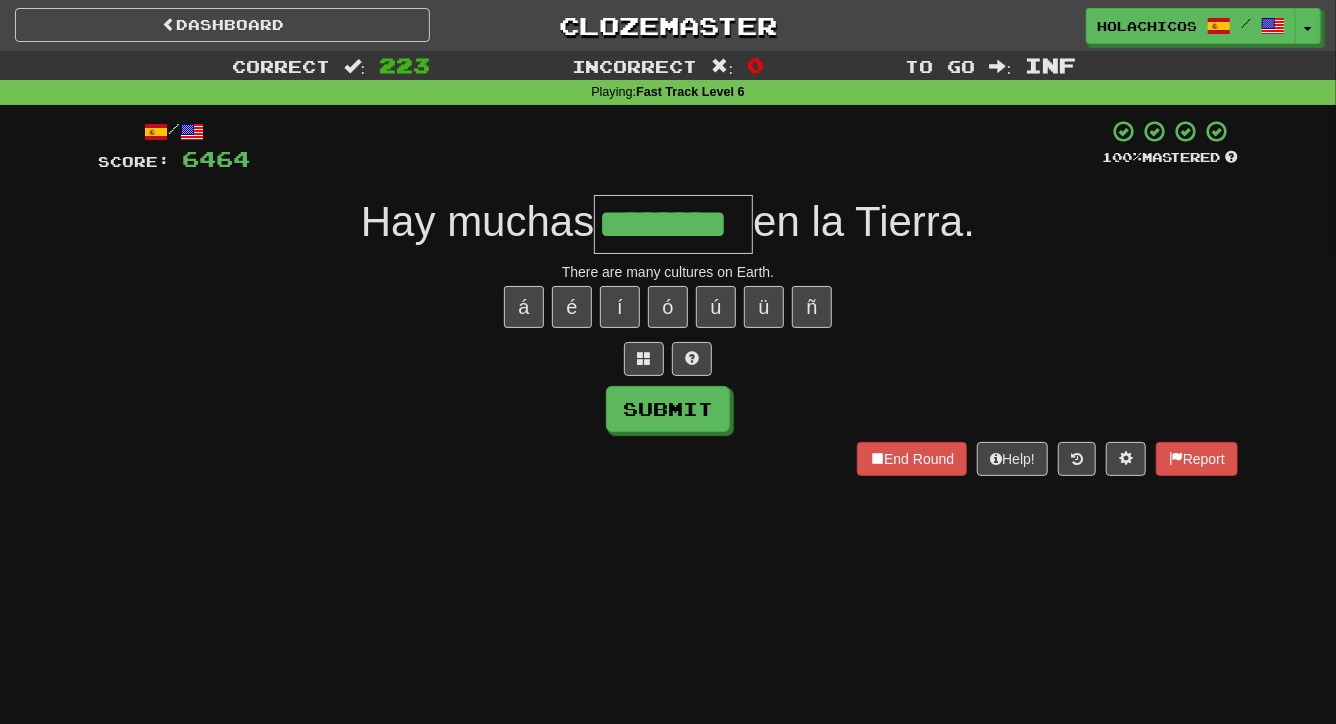 type on "********" 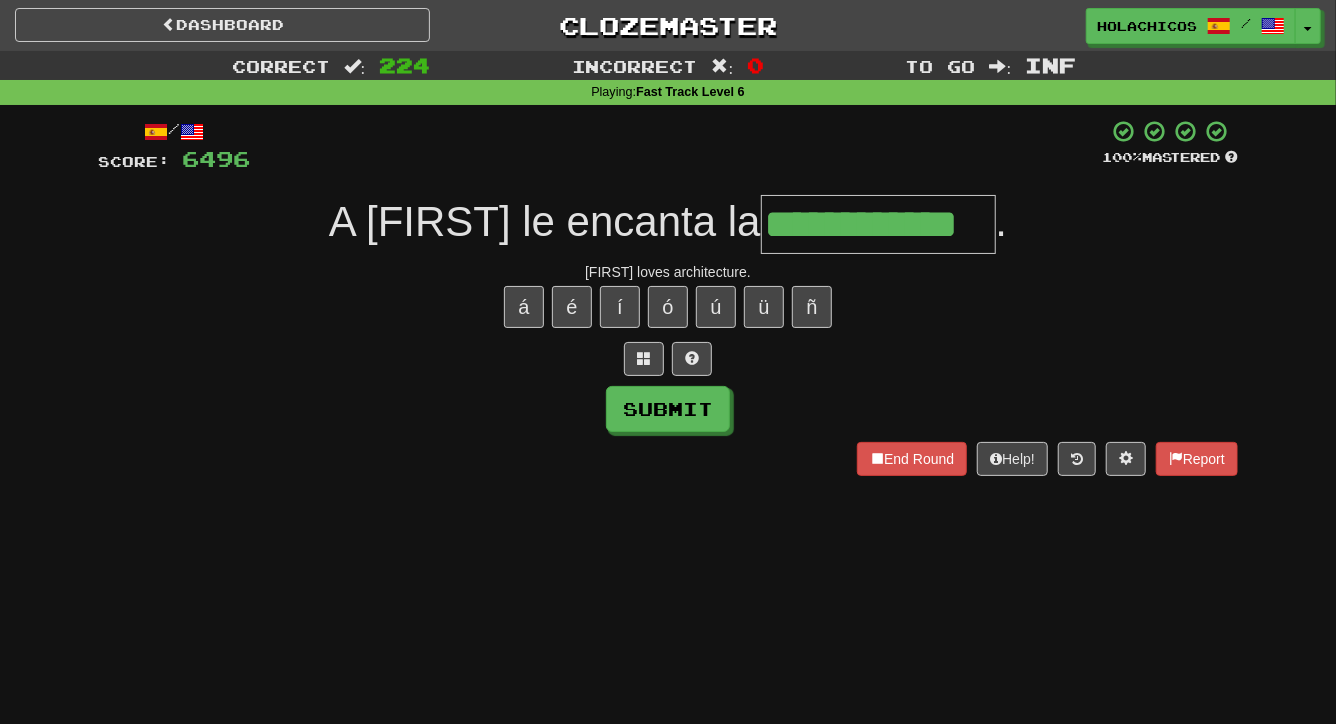 type on "**********" 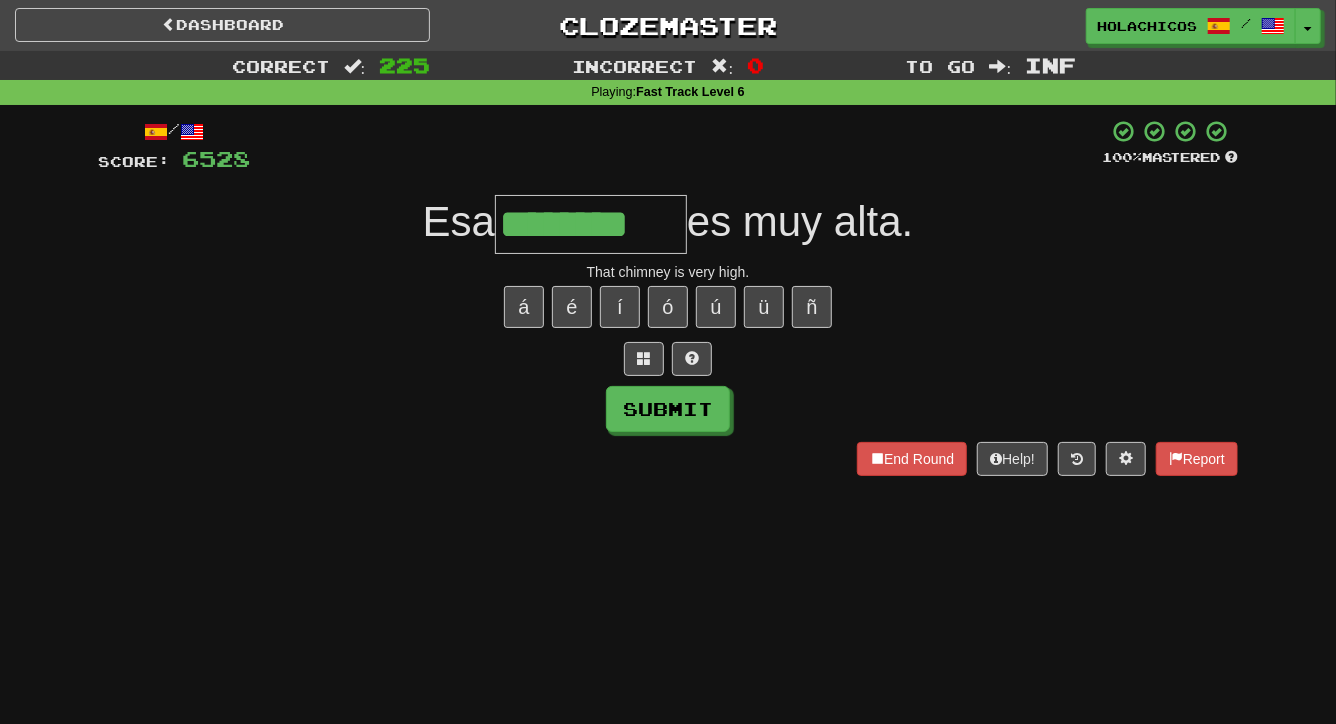 type on "********" 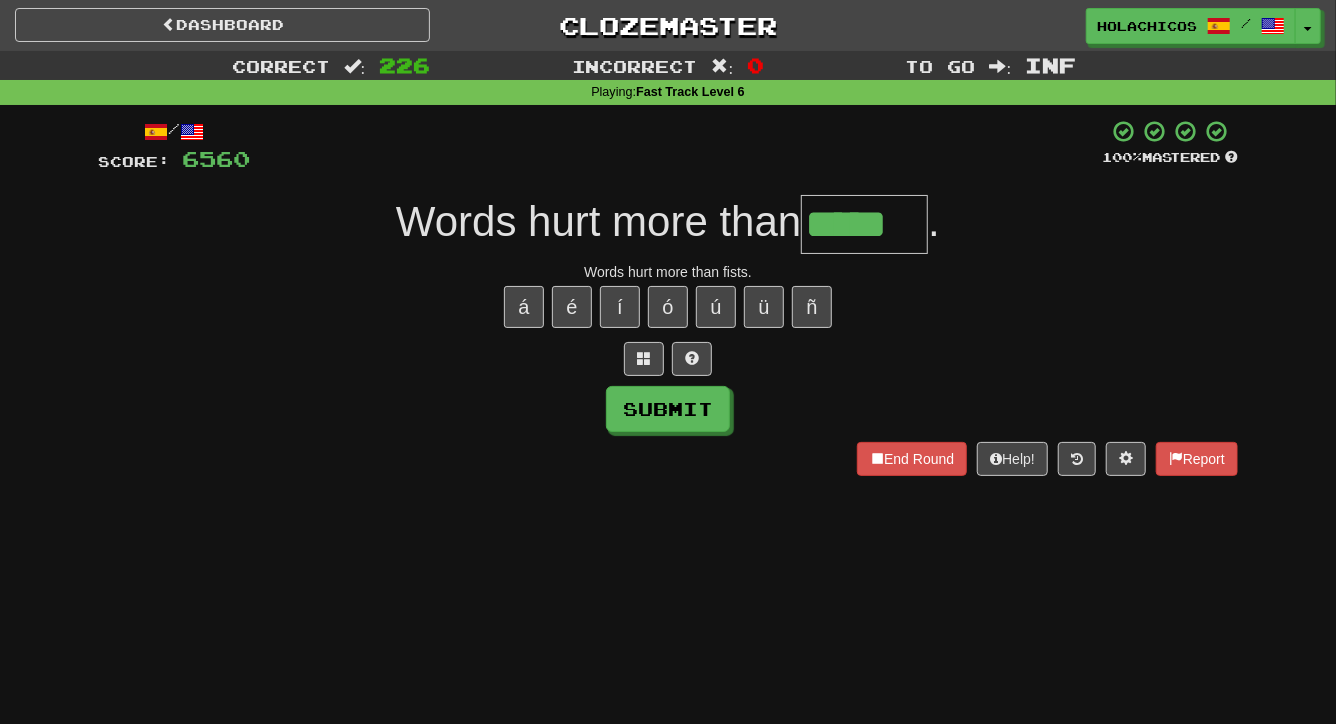 type on "*****" 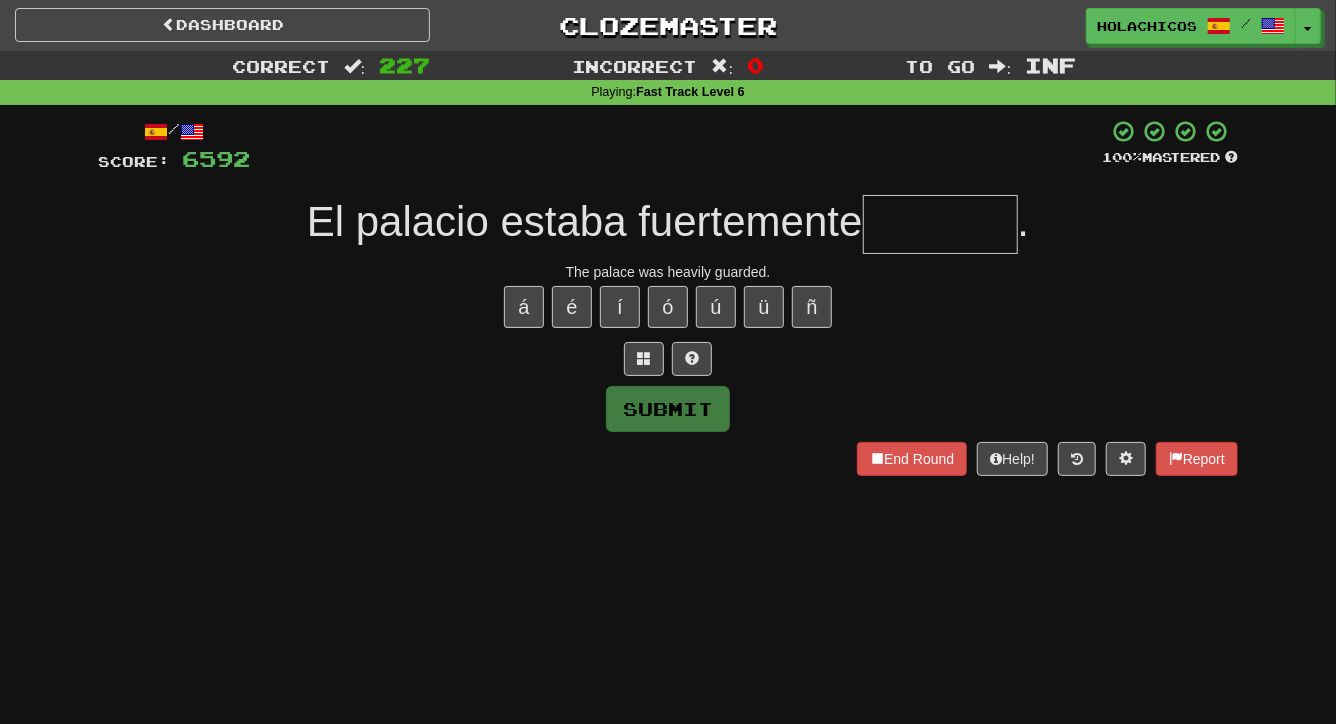 type on "*" 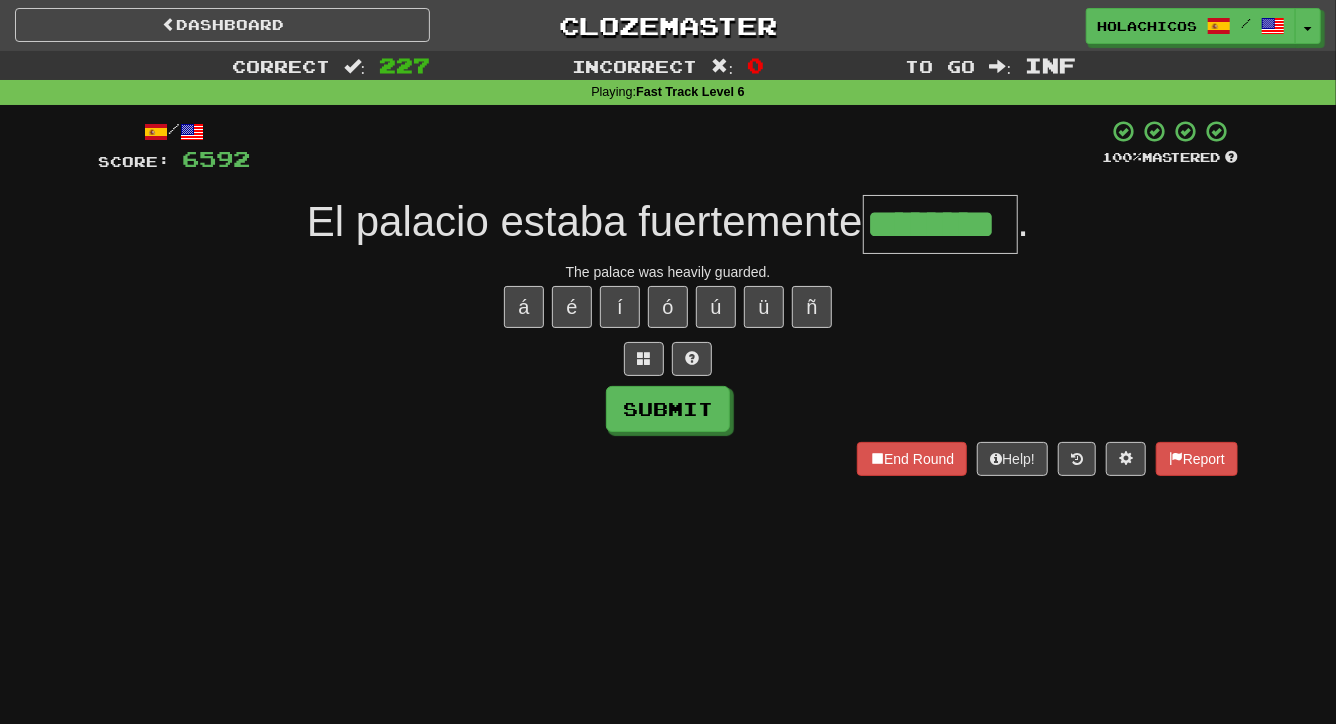 type on "********" 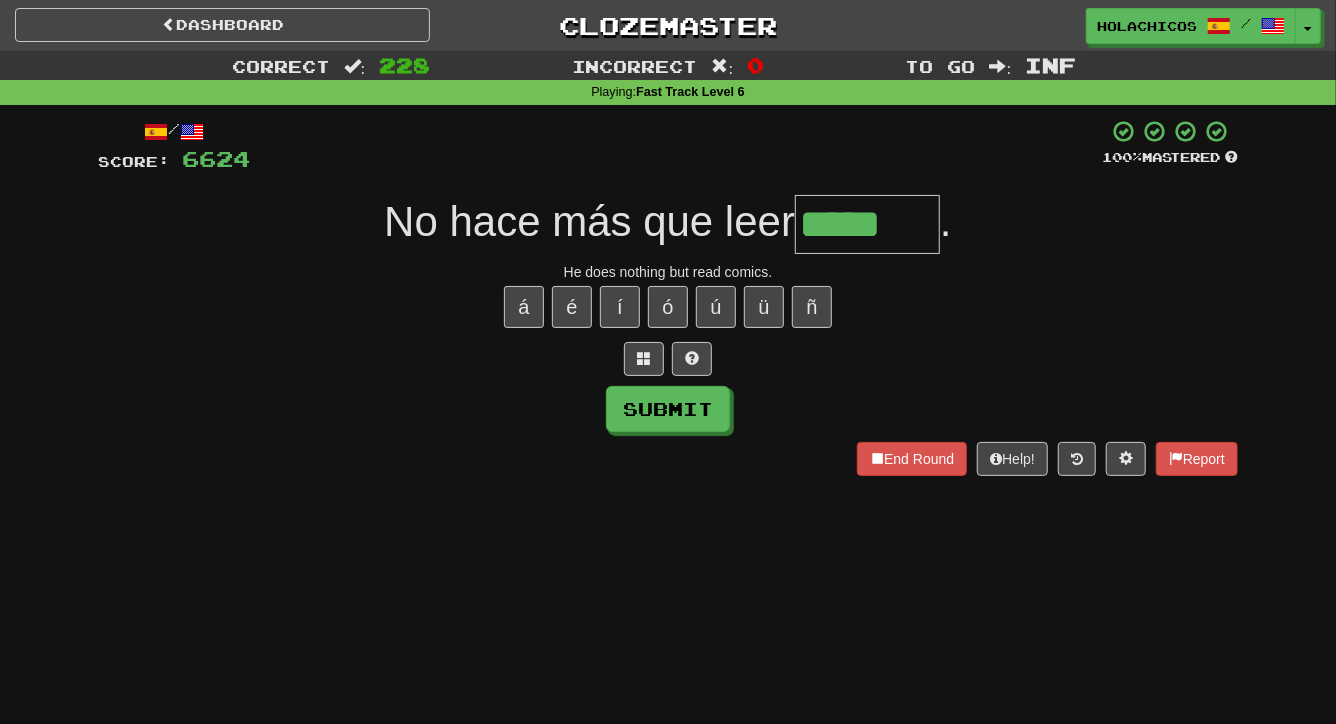 scroll, scrollTop: 0, scrollLeft: 0, axis: both 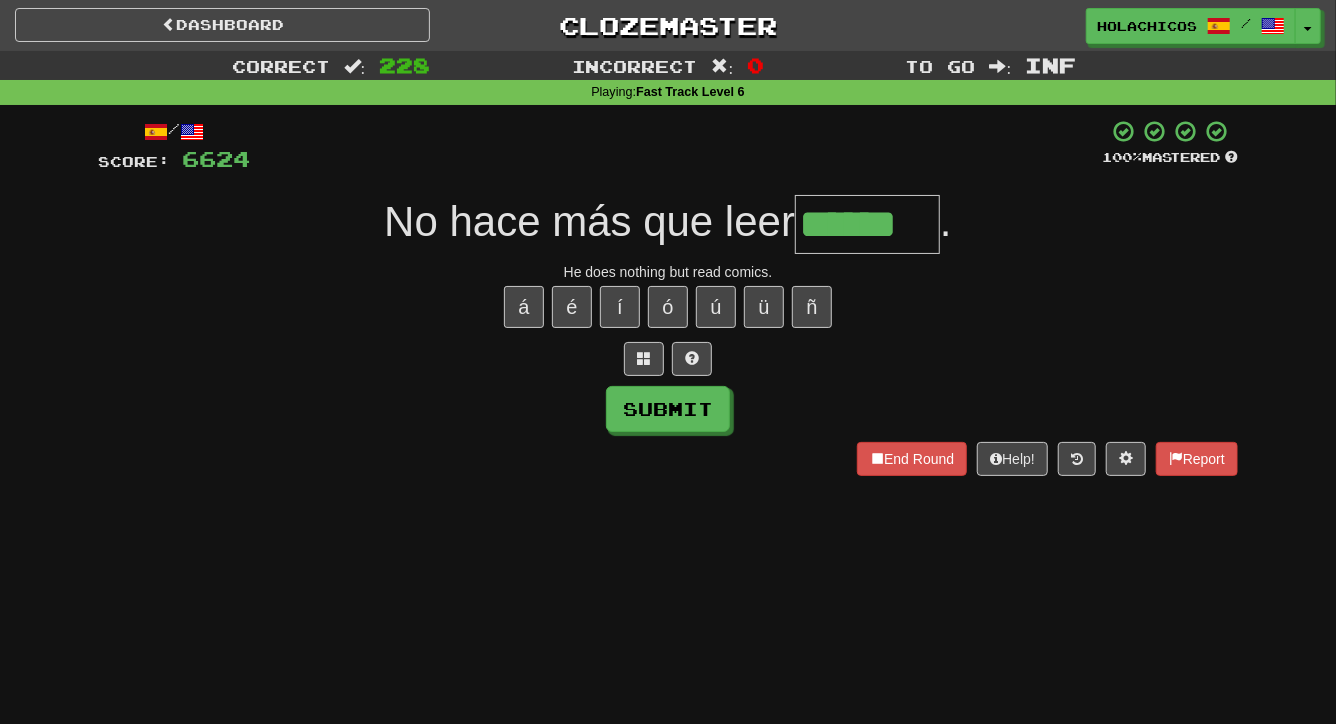 type on "******" 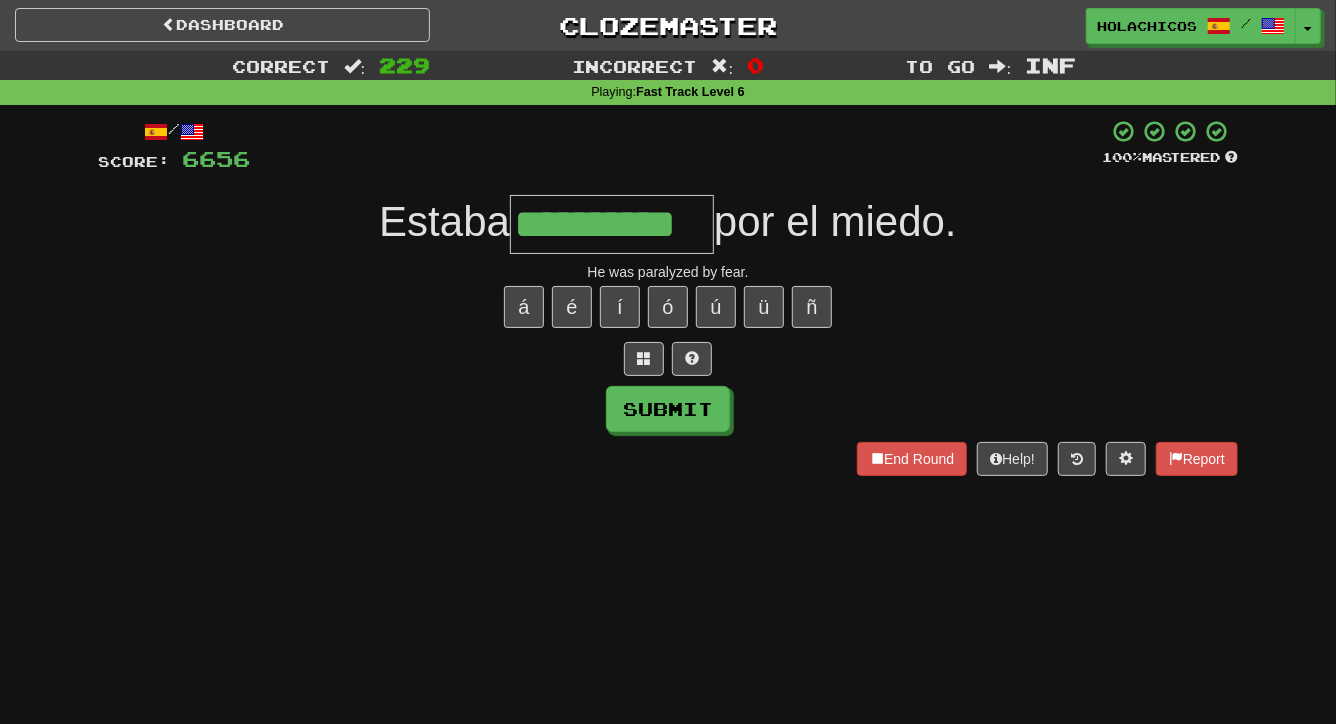 type on "**********" 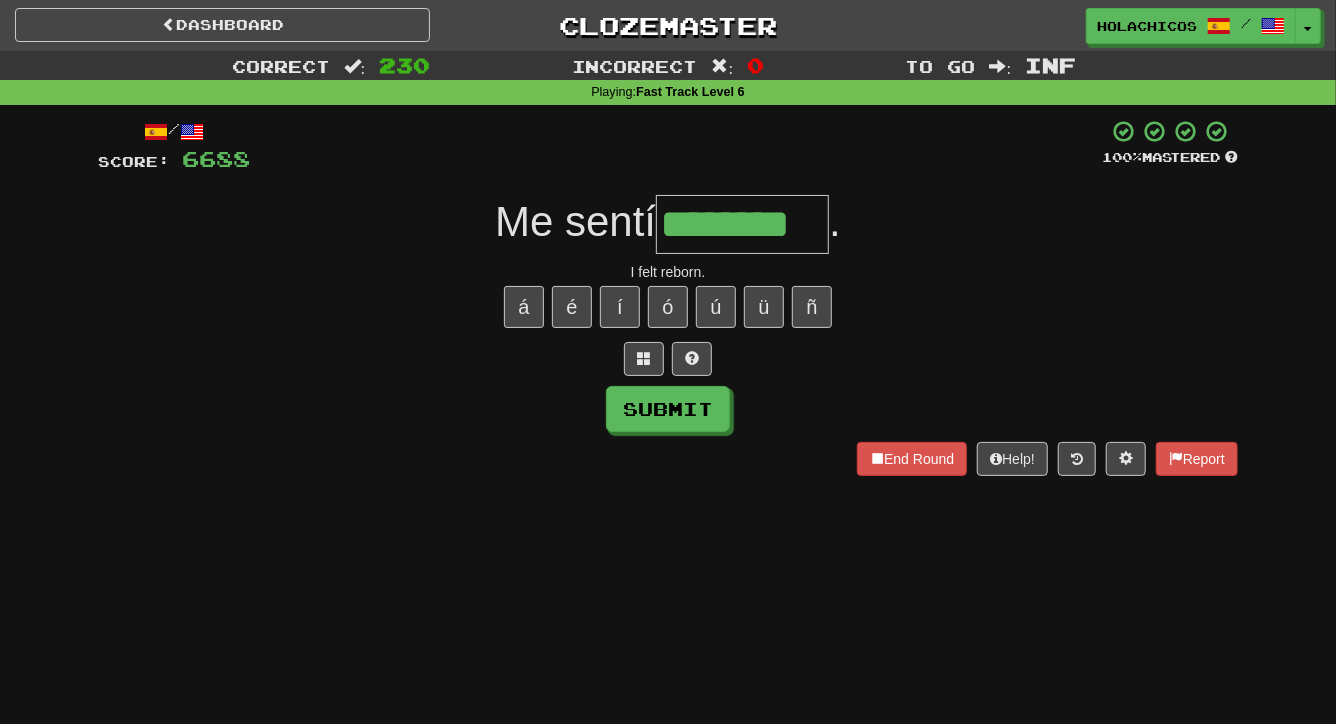 type on "********" 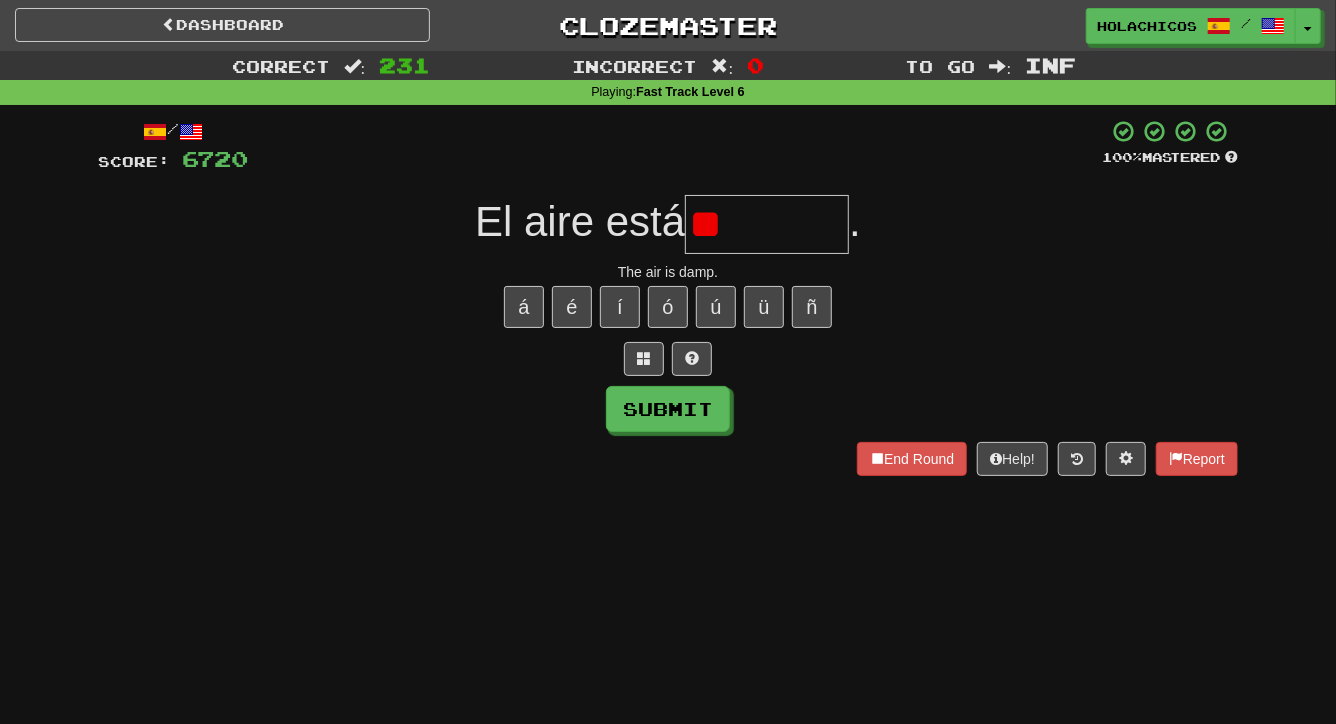 type on "*" 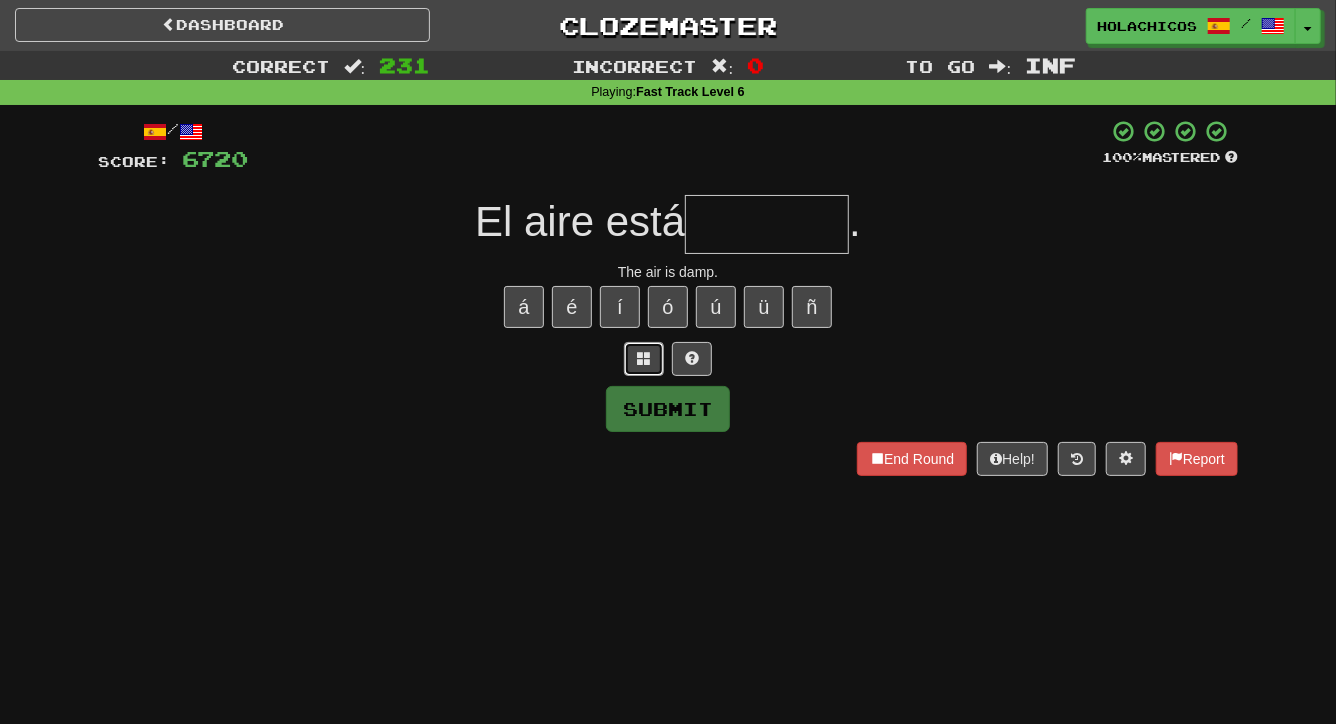 click at bounding box center [644, 358] 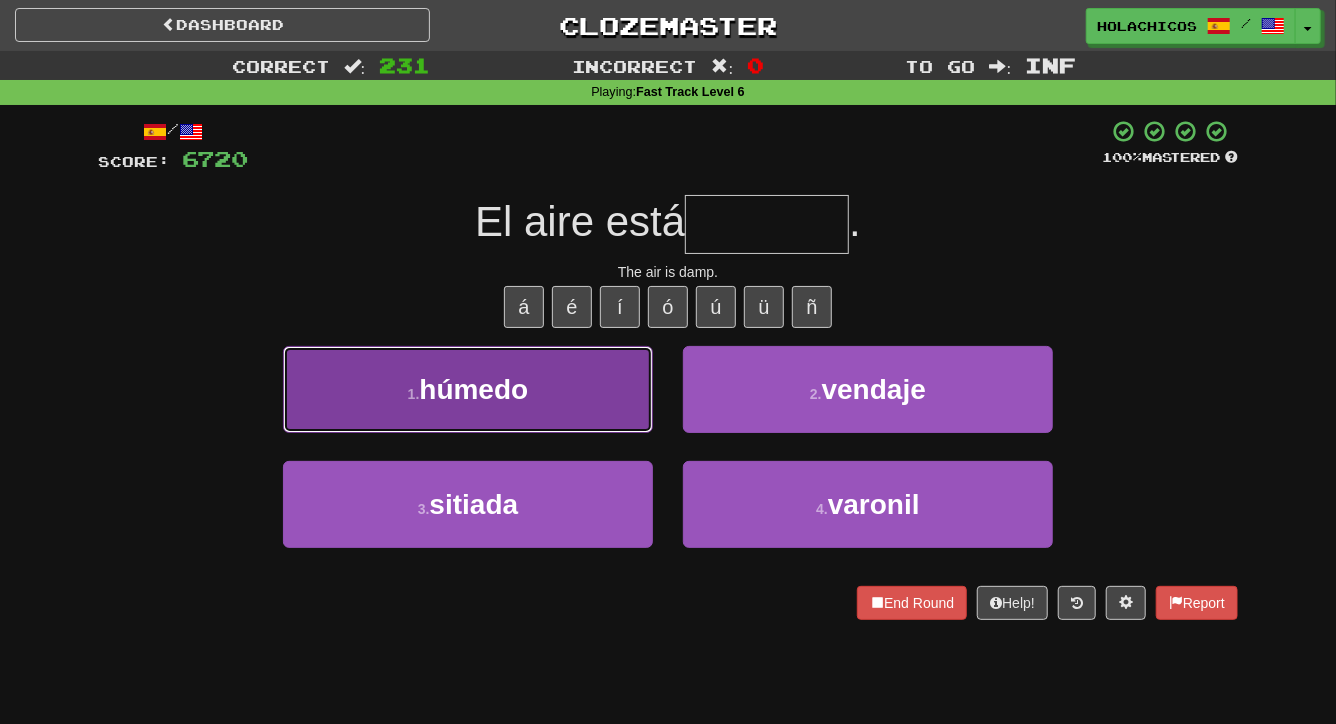 click on "1 .  húmedo" at bounding box center [468, 389] 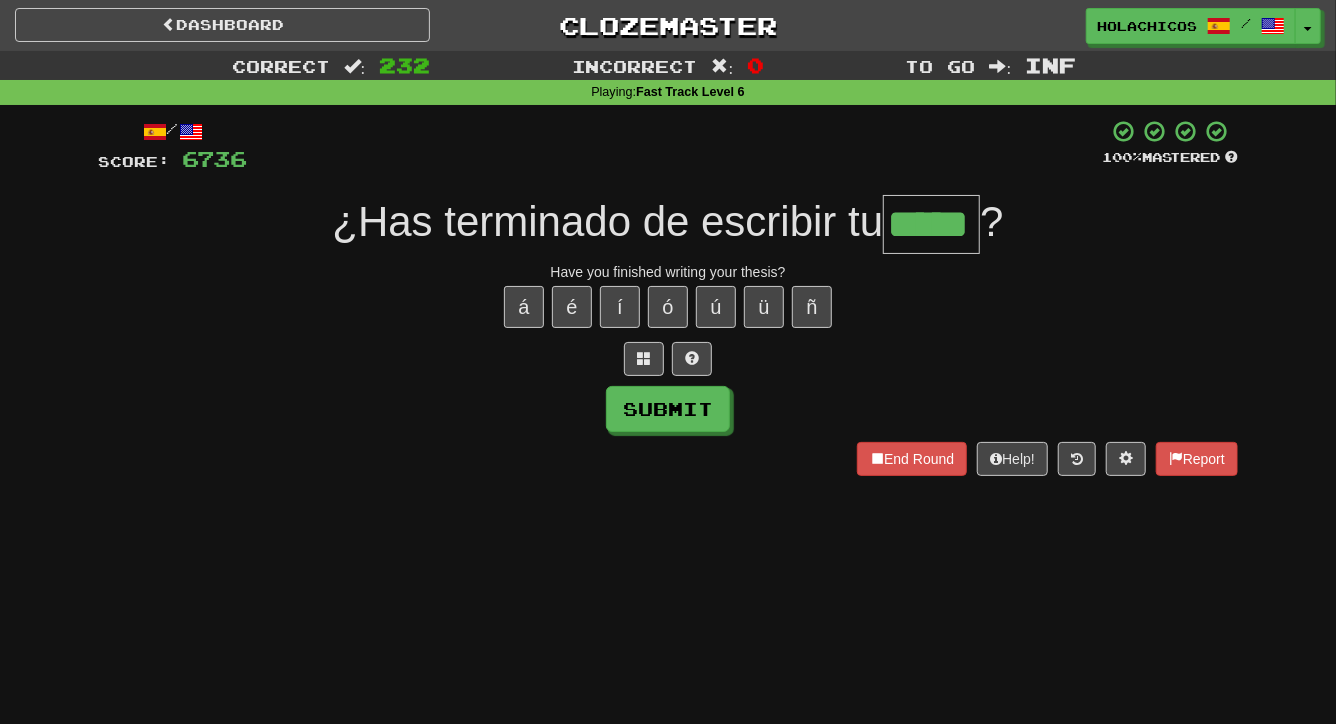 type on "*****" 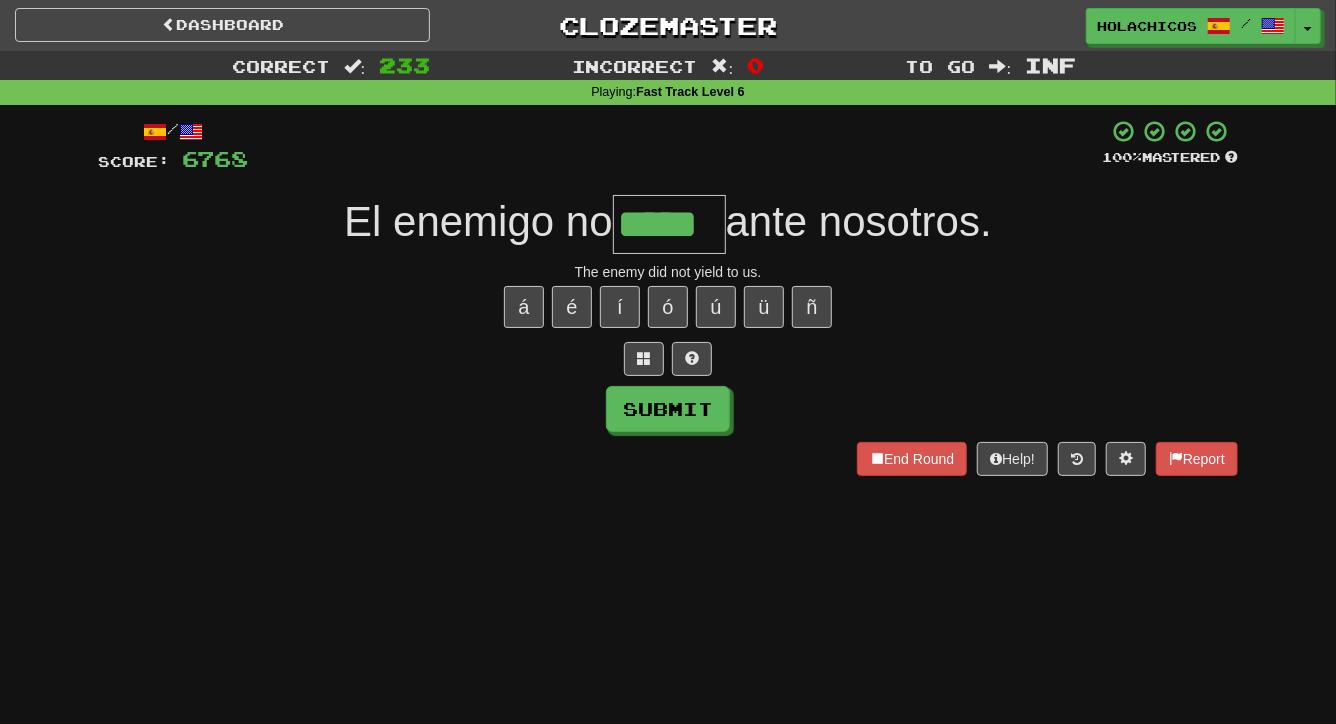 type on "*****" 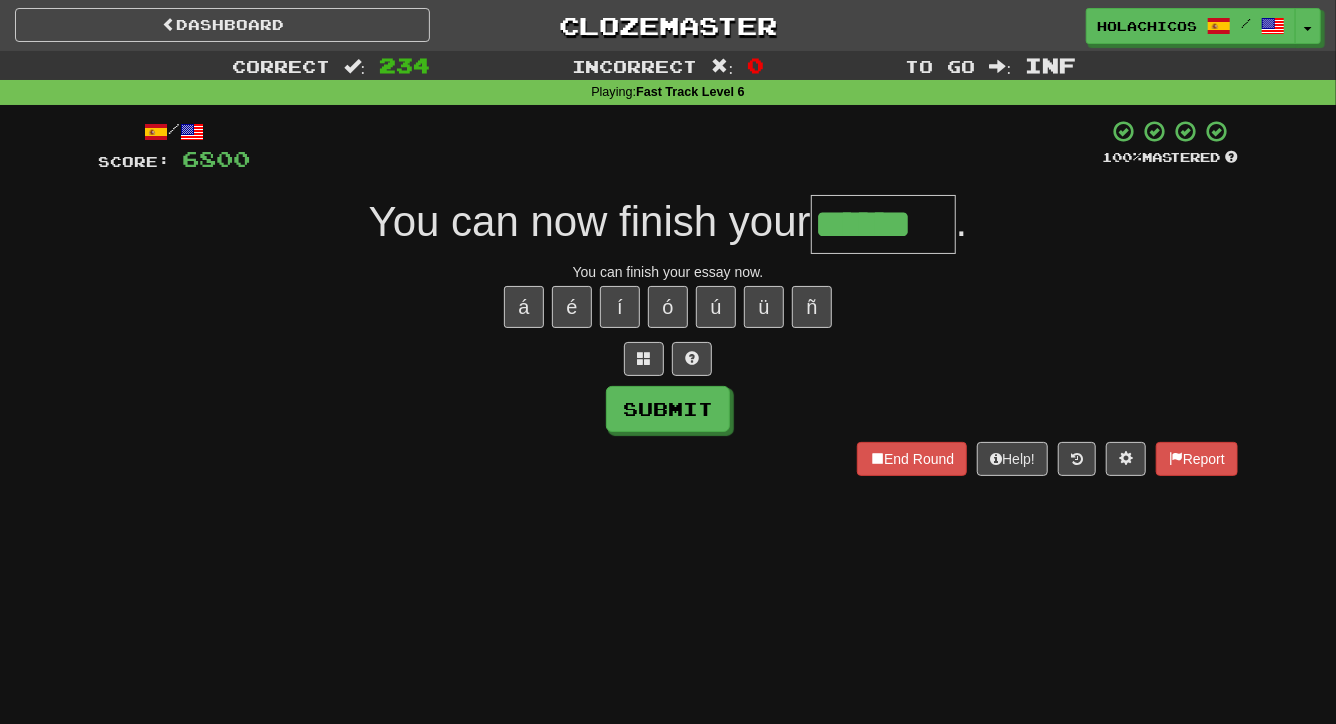 type on "******" 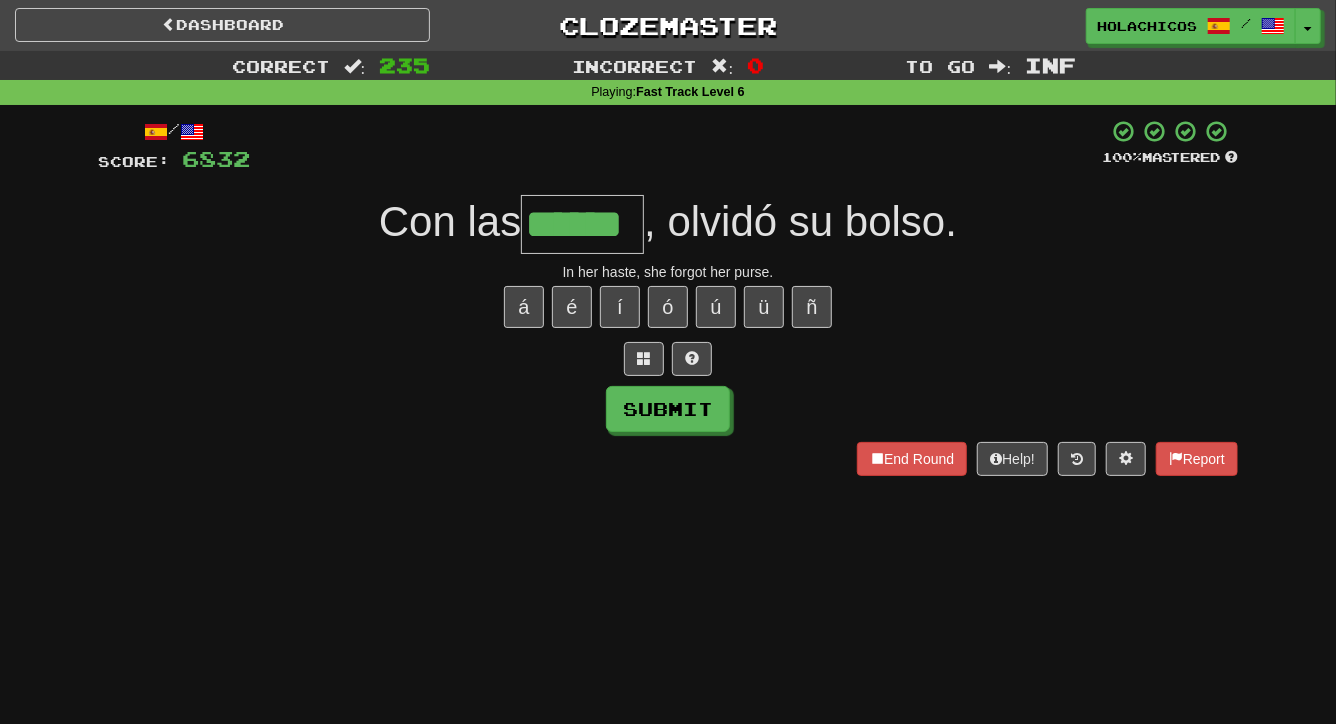 type on "******" 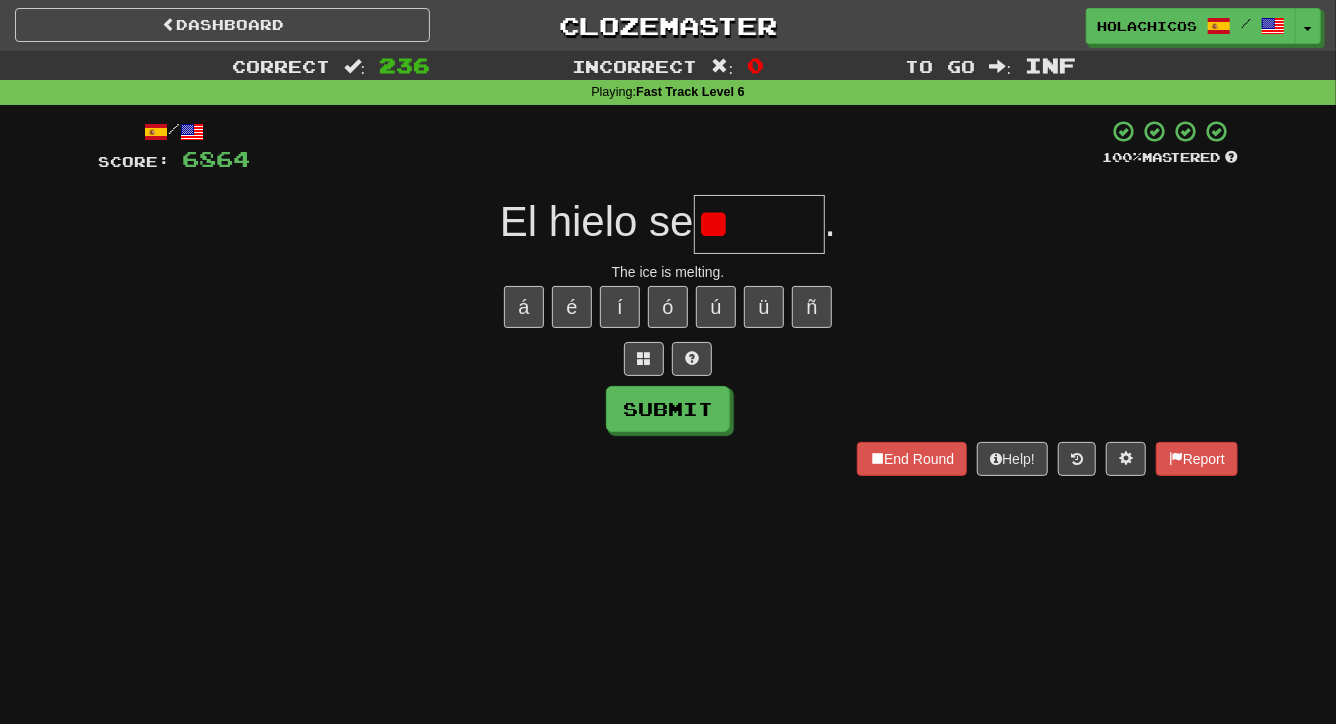 type on "*" 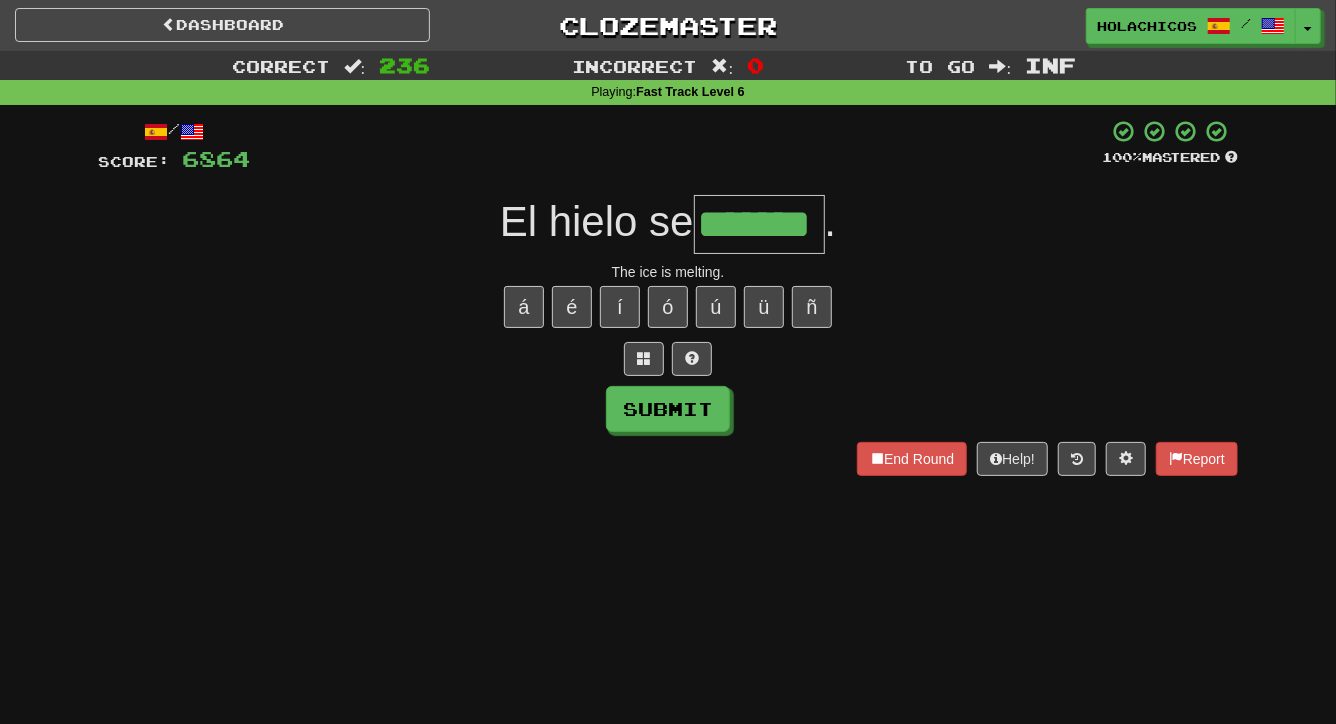 type on "*******" 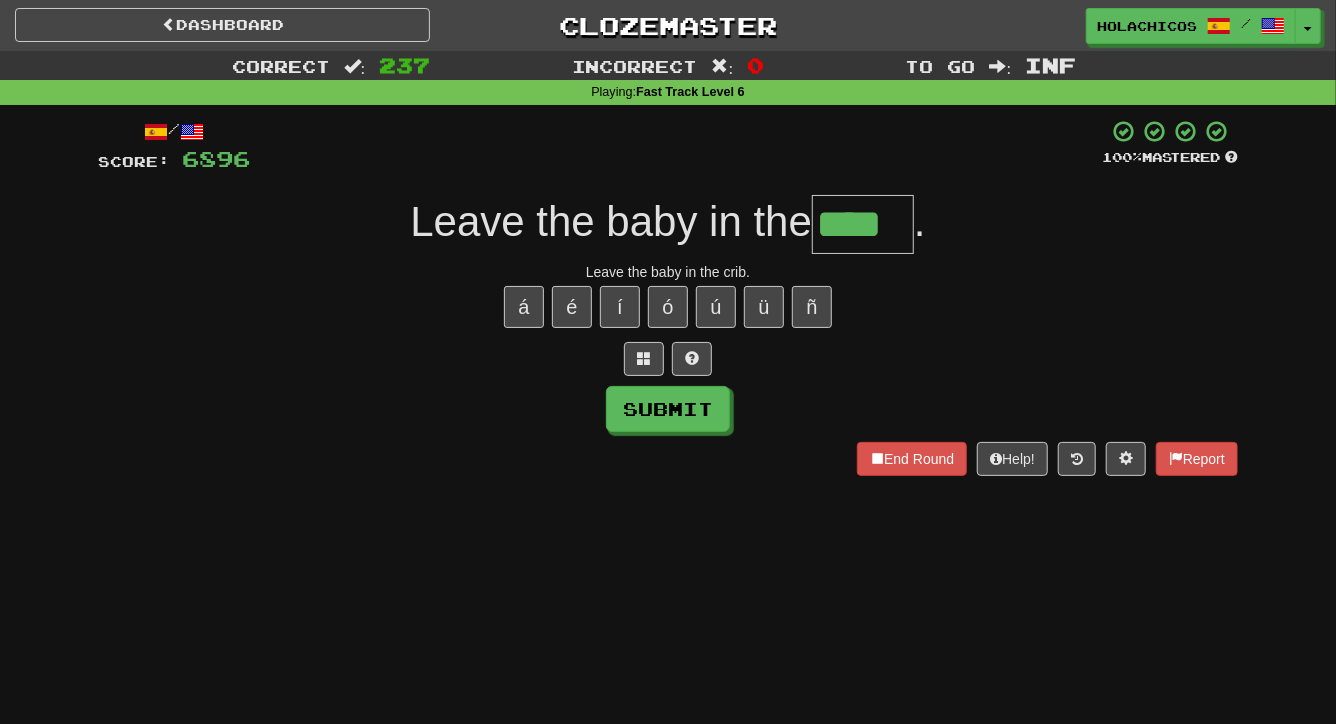 type on "****" 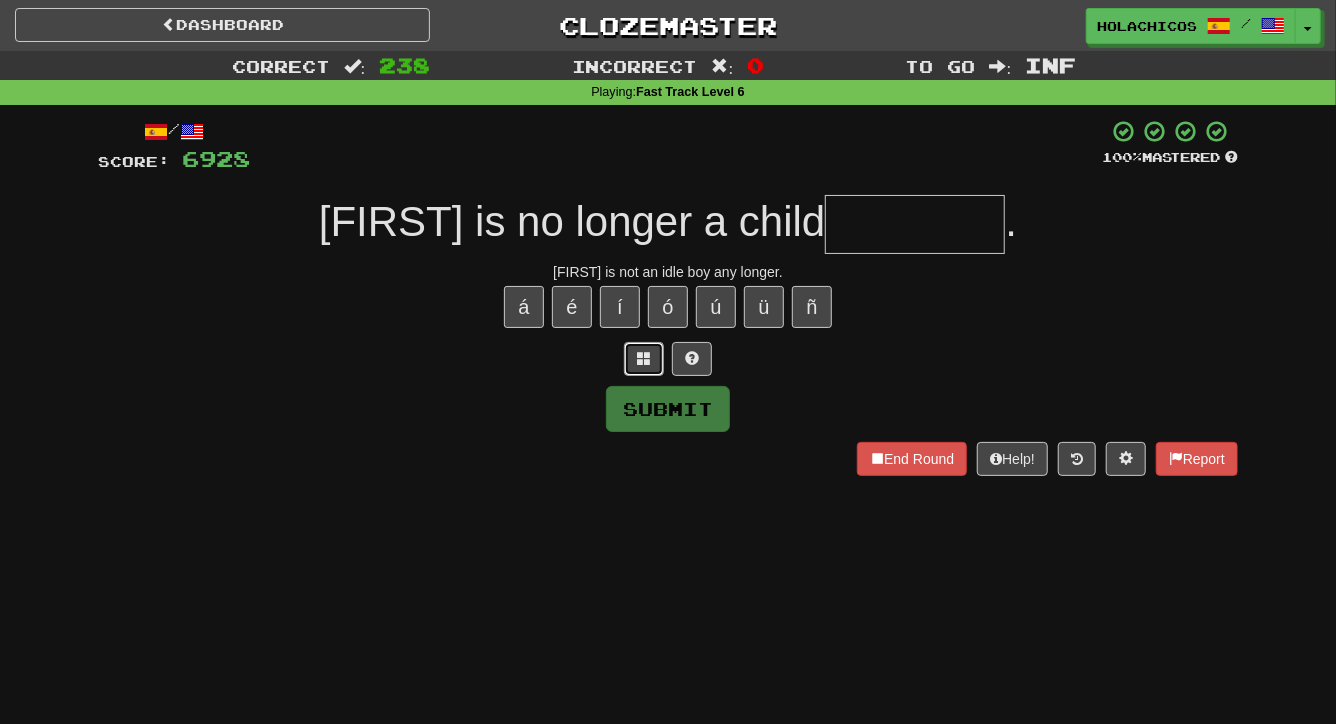 click at bounding box center [644, 358] 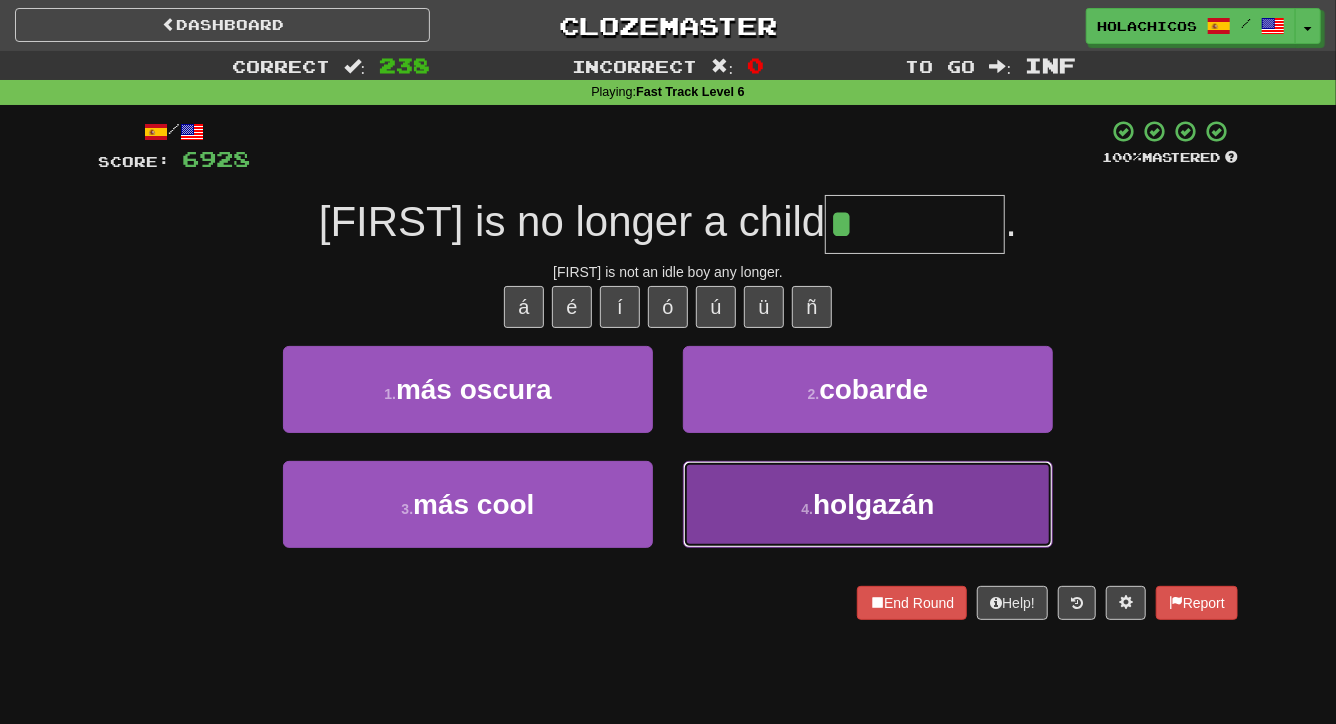 click on "holgazán" at bounding box center [873, 504] 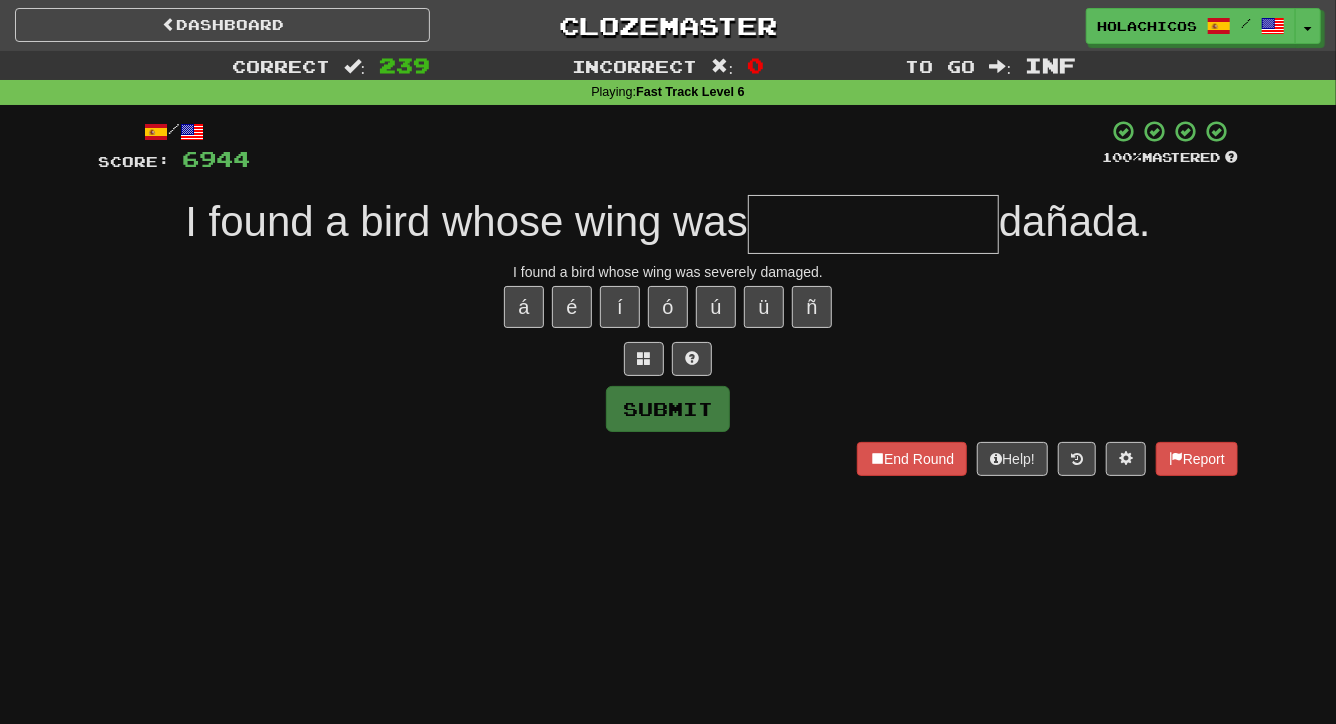 type on "*" 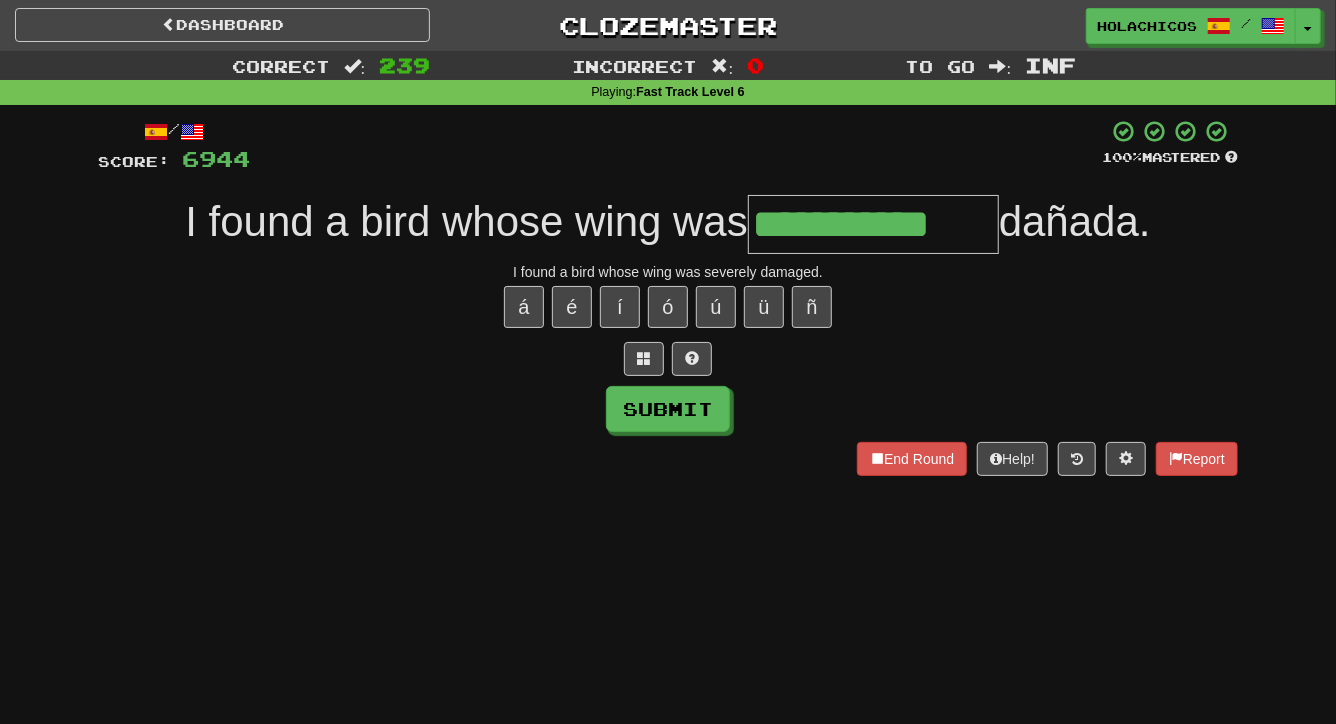 type on "**********" 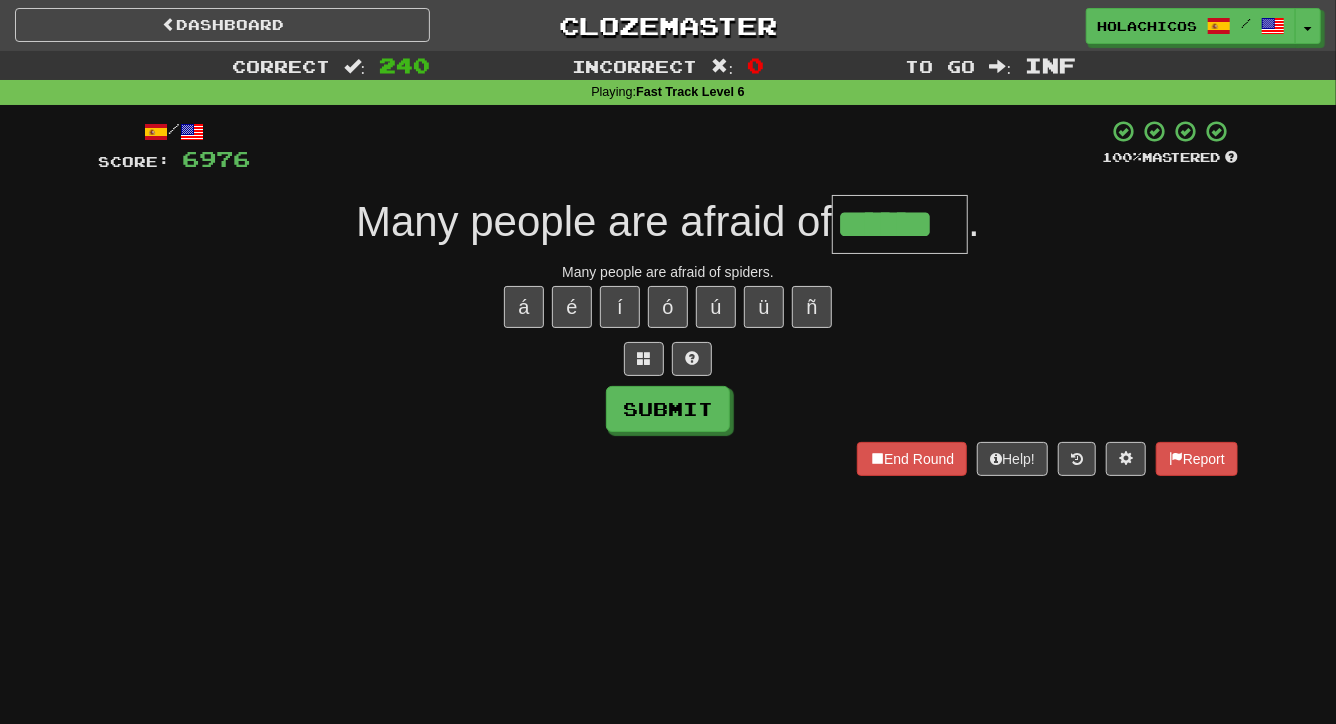 type on "******" 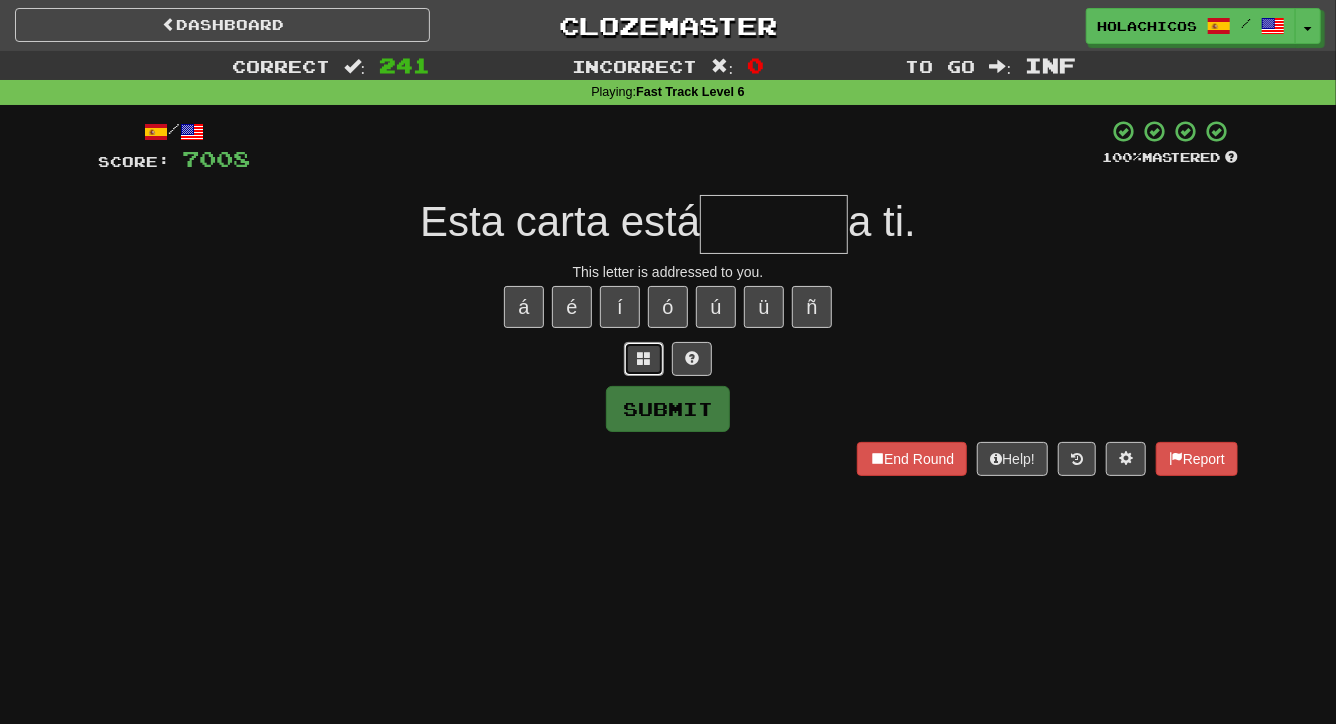 click at bounding box center (644, 358) 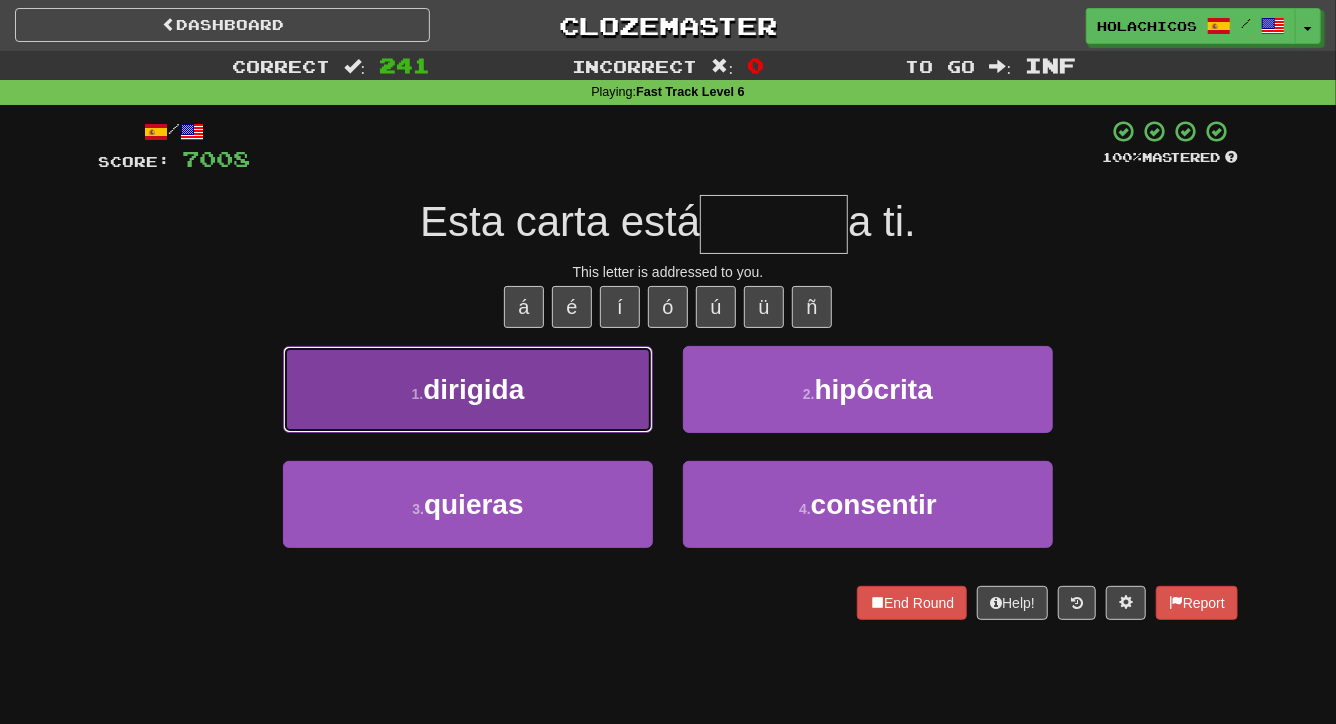 click on "1 .  dirigida" at bounding box center (468, 389) 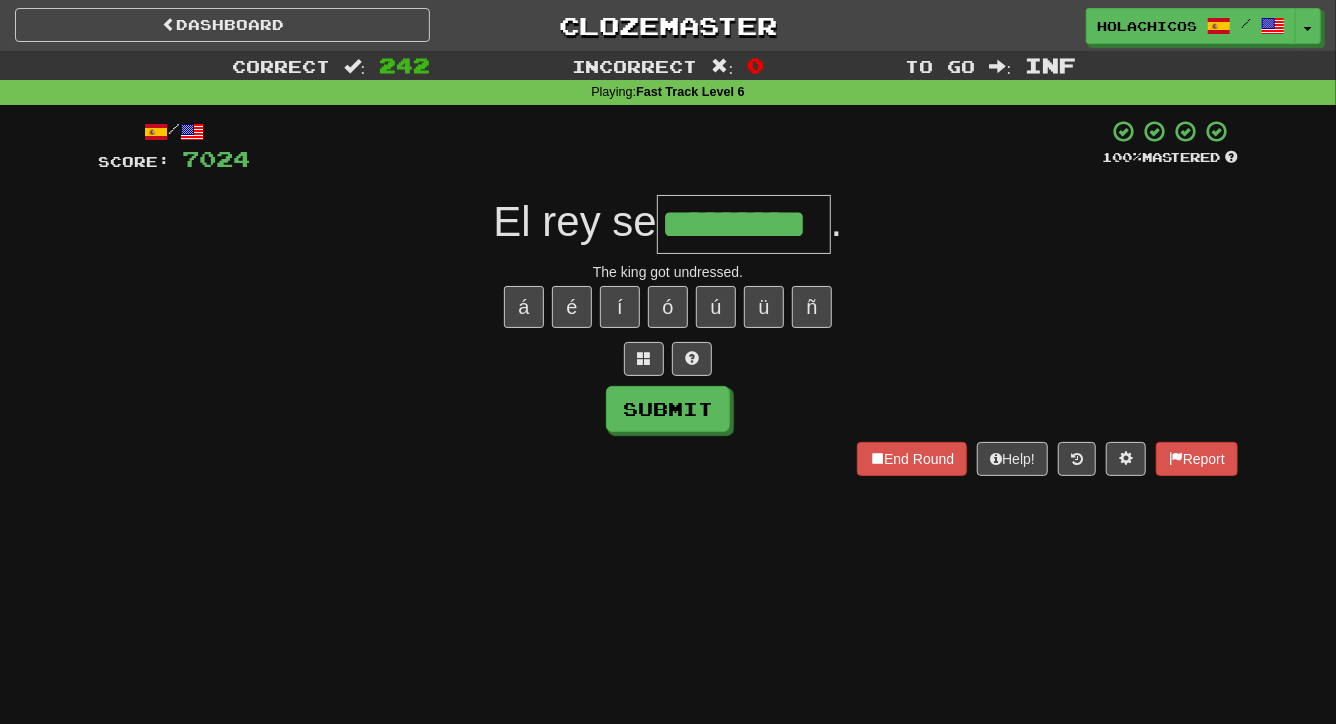 type on "*******" 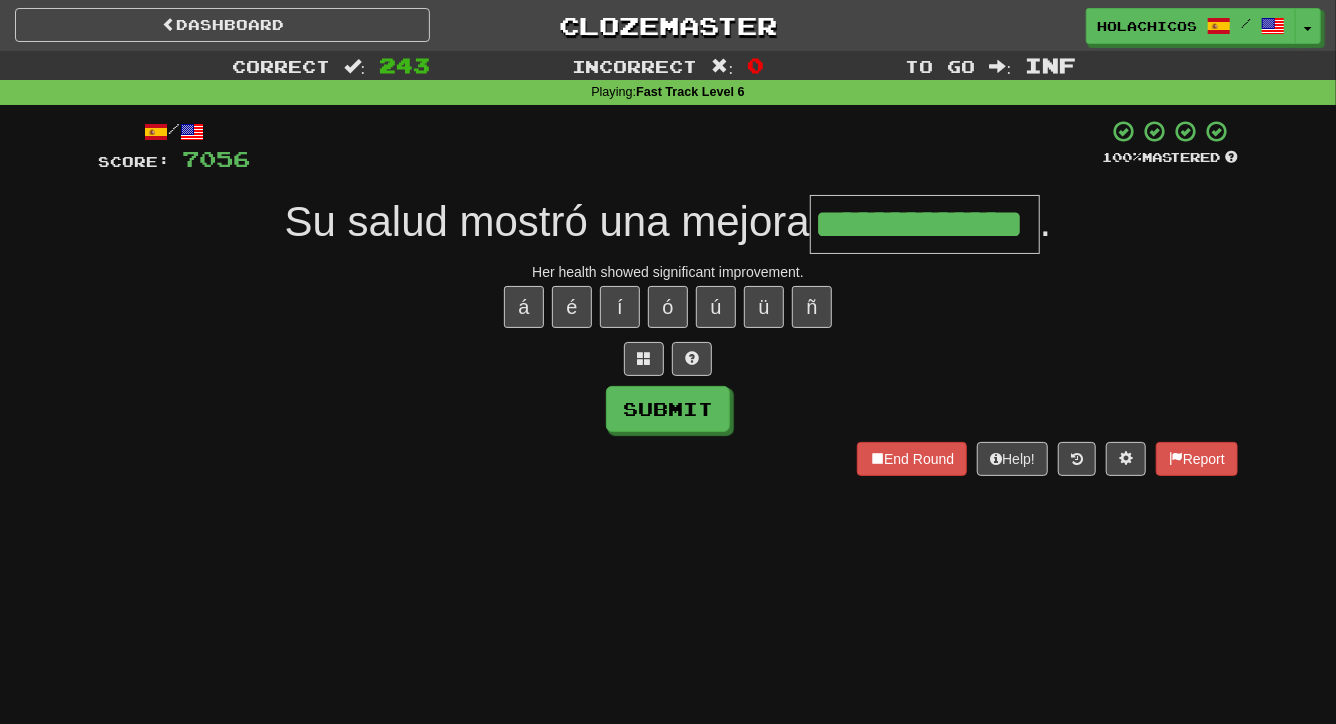 type on "**********" 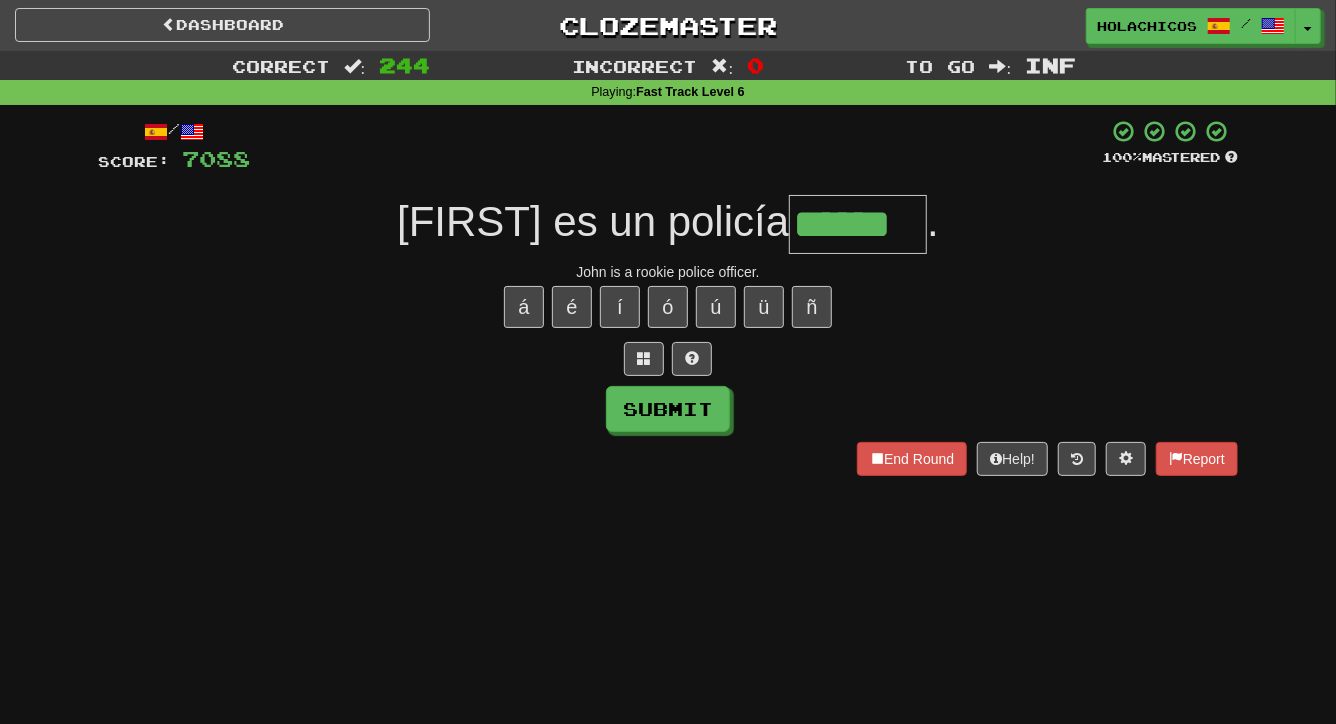 type on "******" 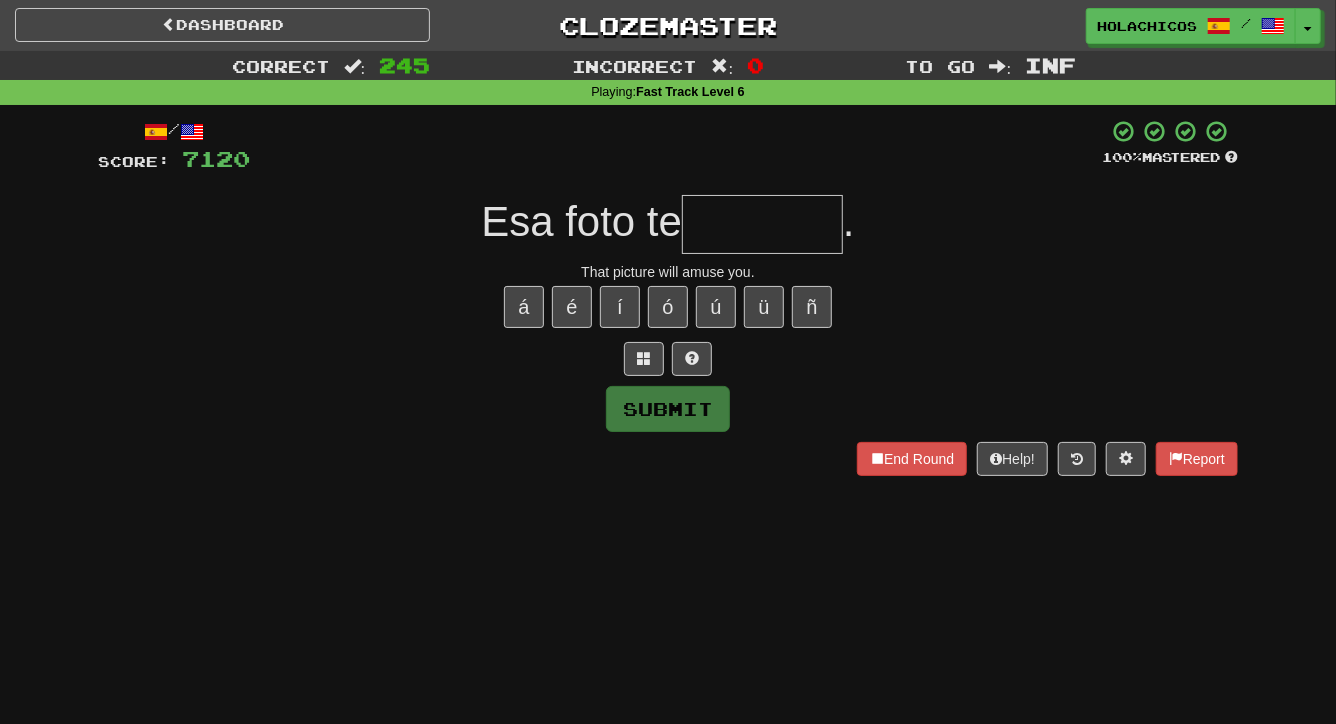 type on "*" 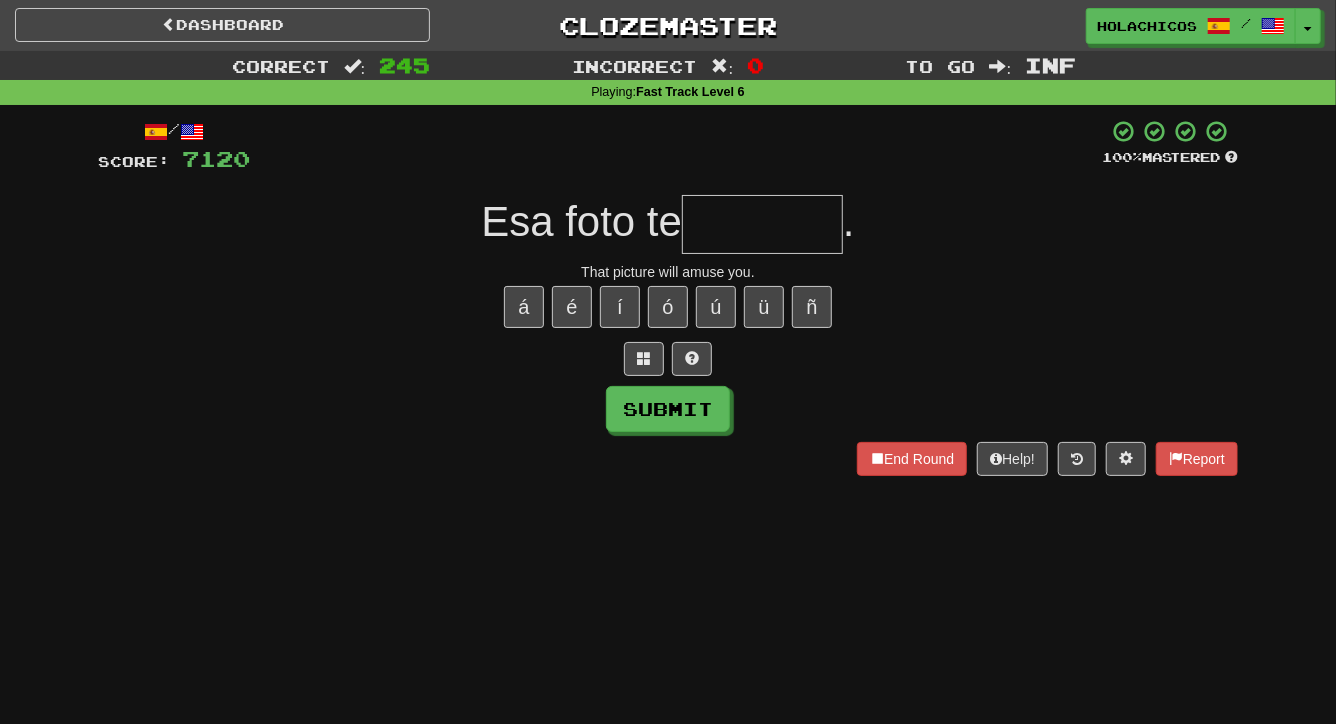 type on "*" 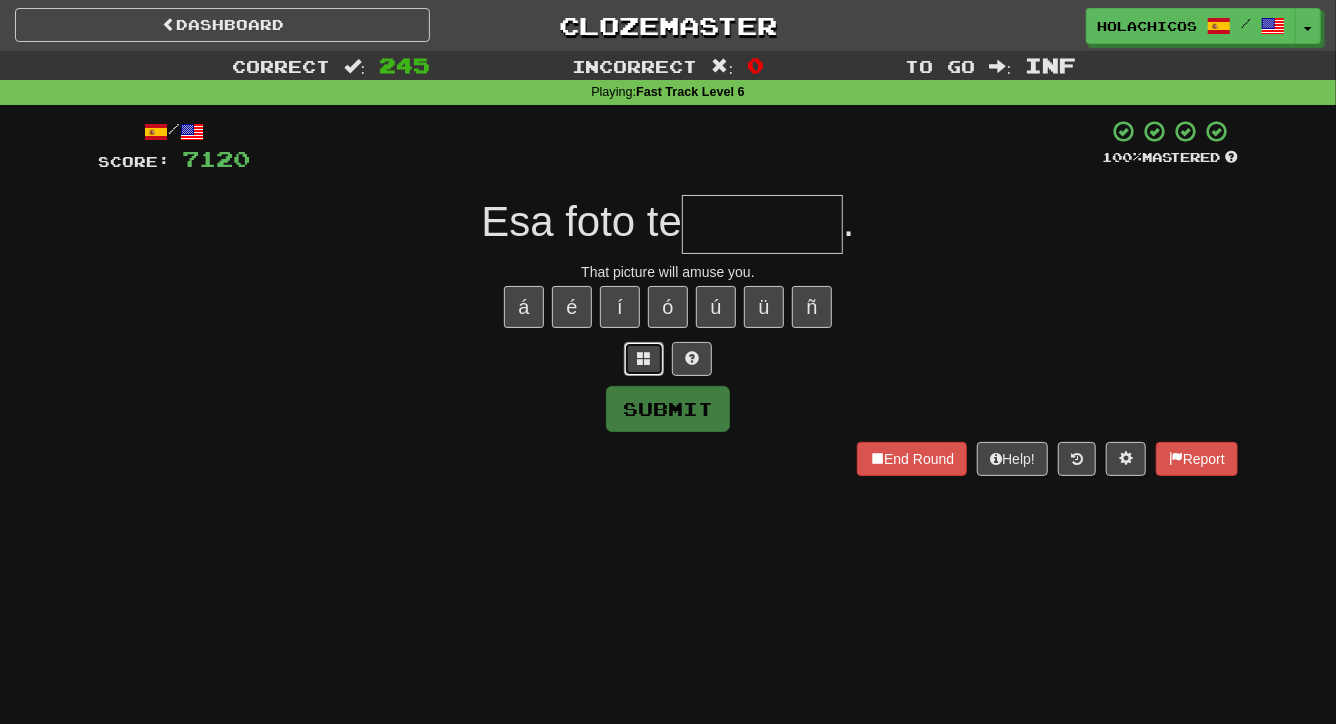 click at bounding box center (644, 358) 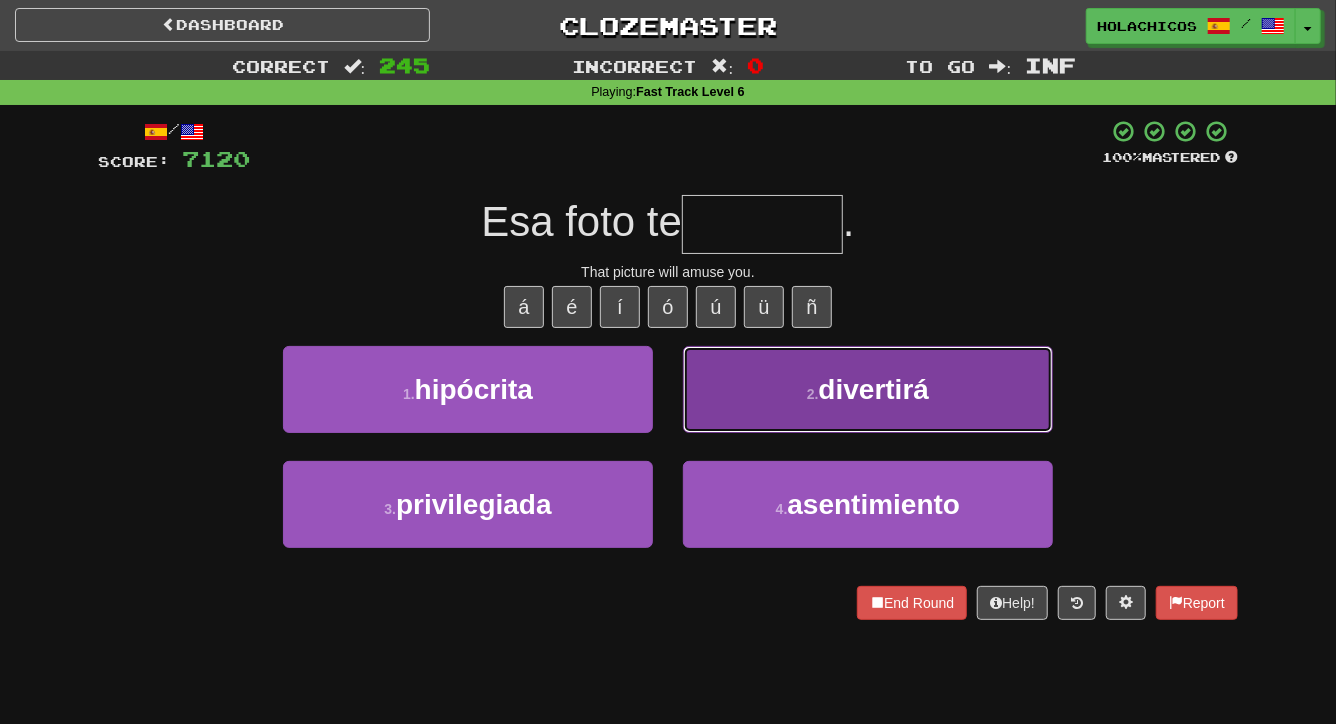 click on "2 .  divertirá" at bounding box center [868, 389] 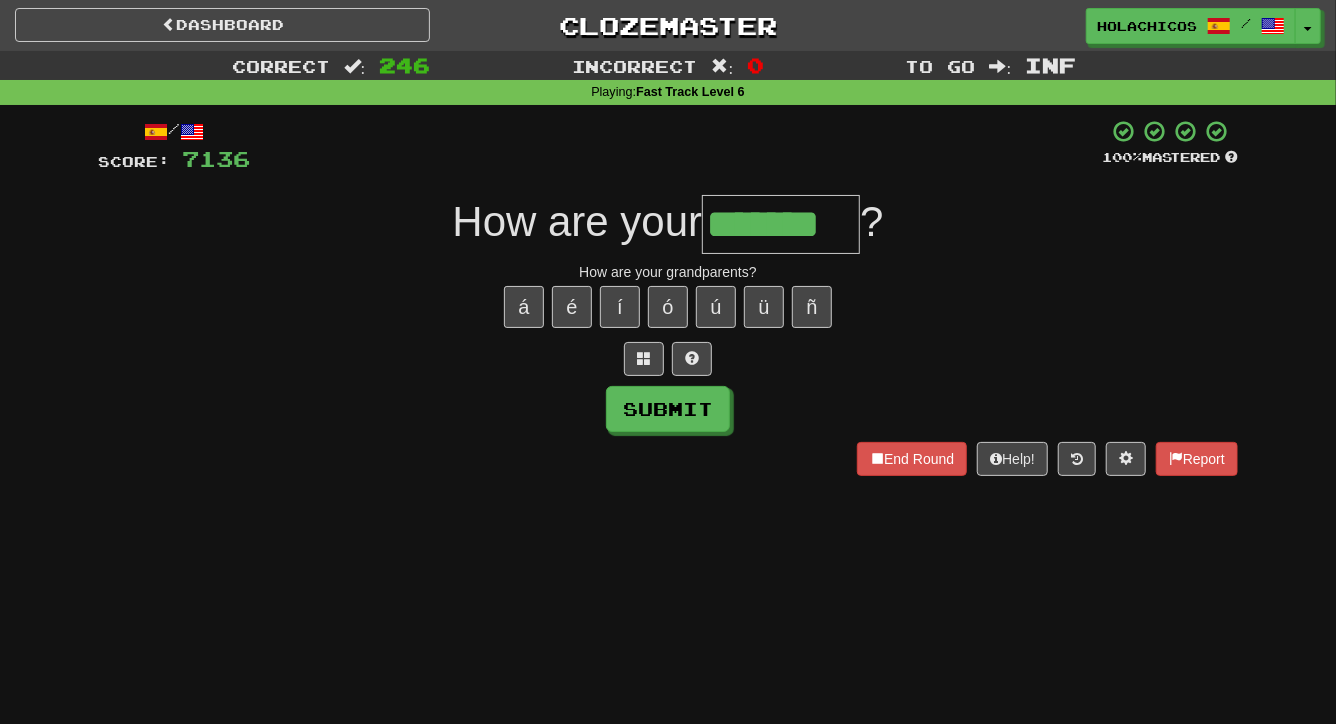 type on "*******" 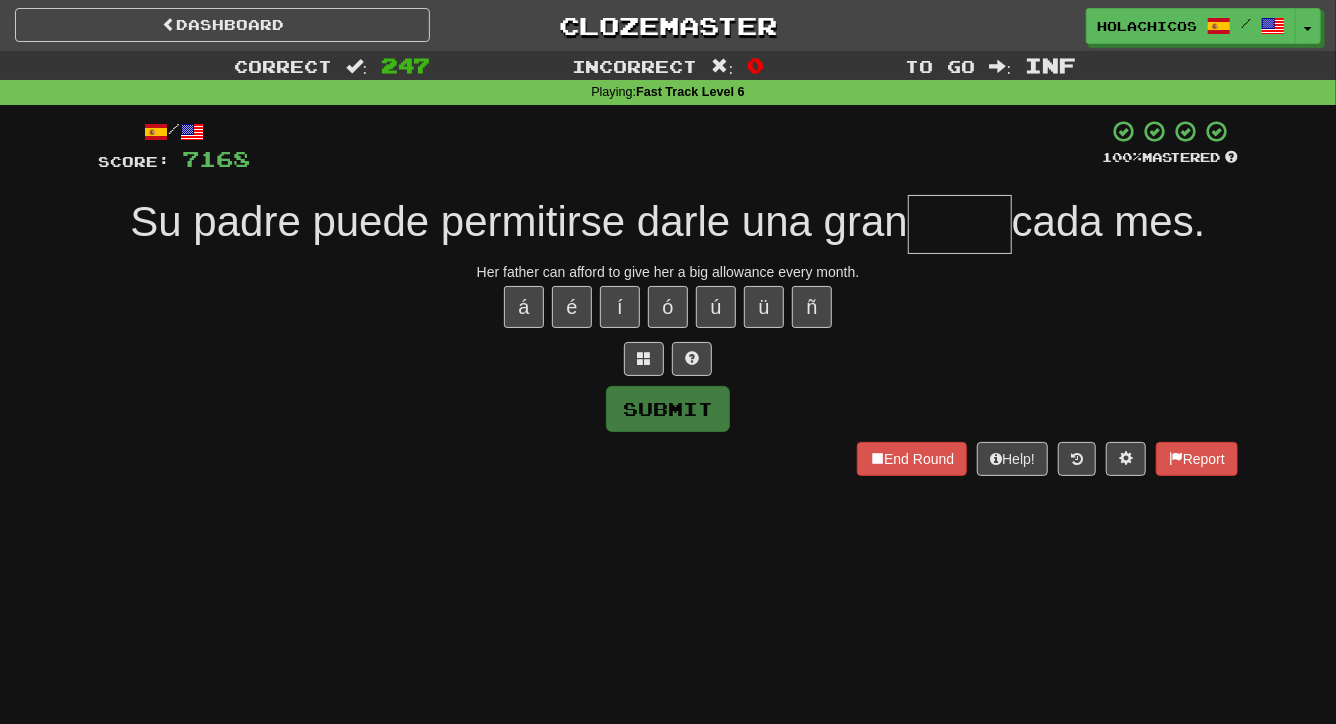 type on "*" 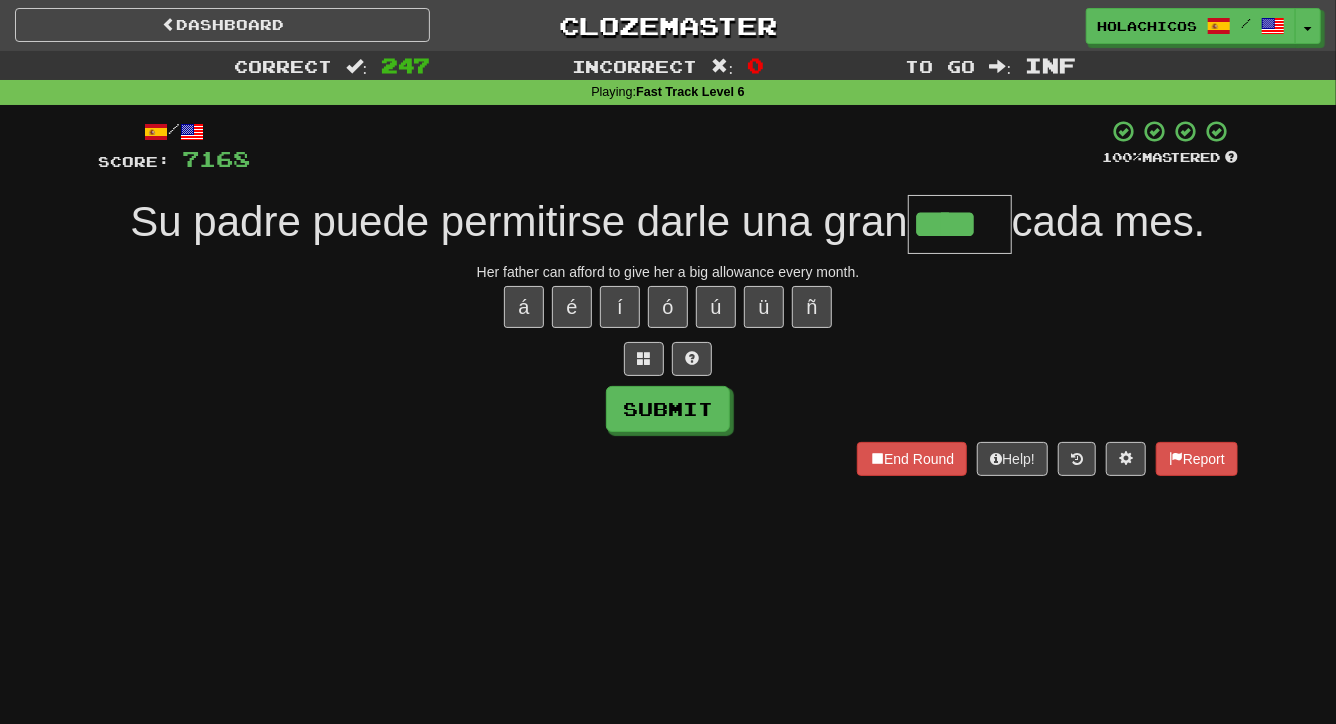 type on "****" 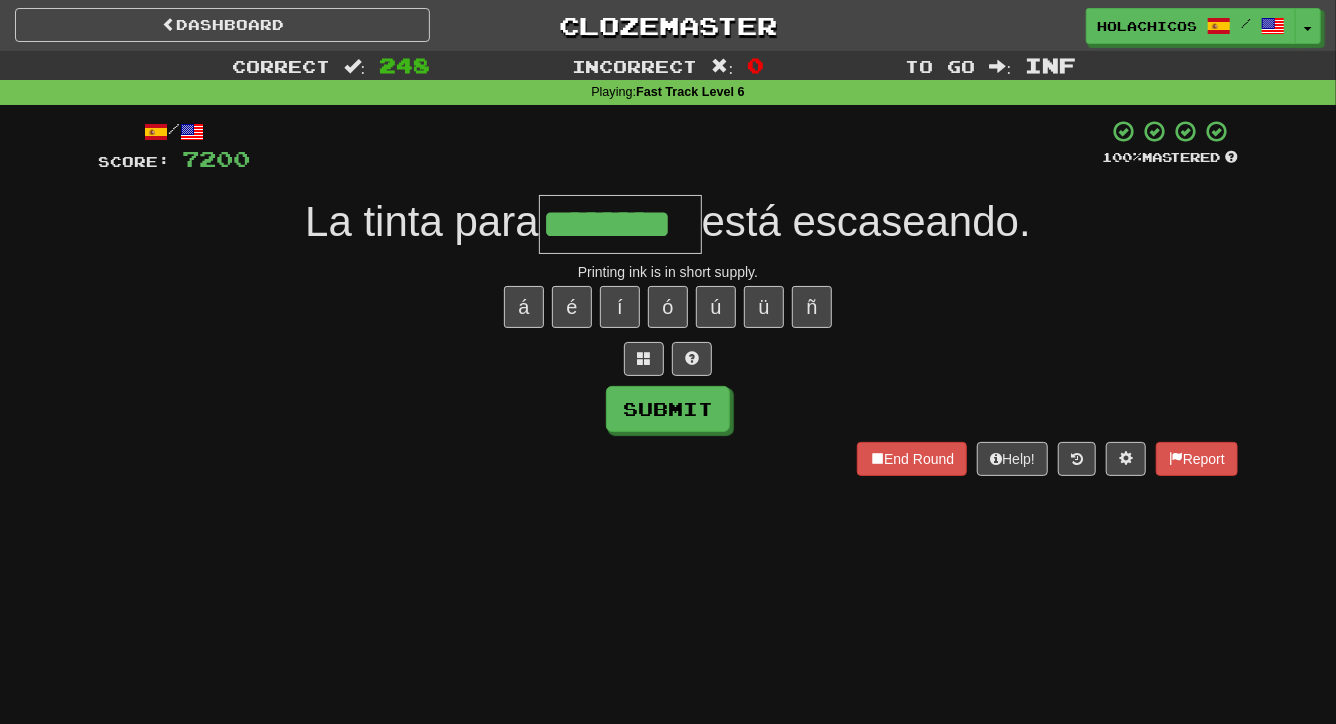 type on "********" 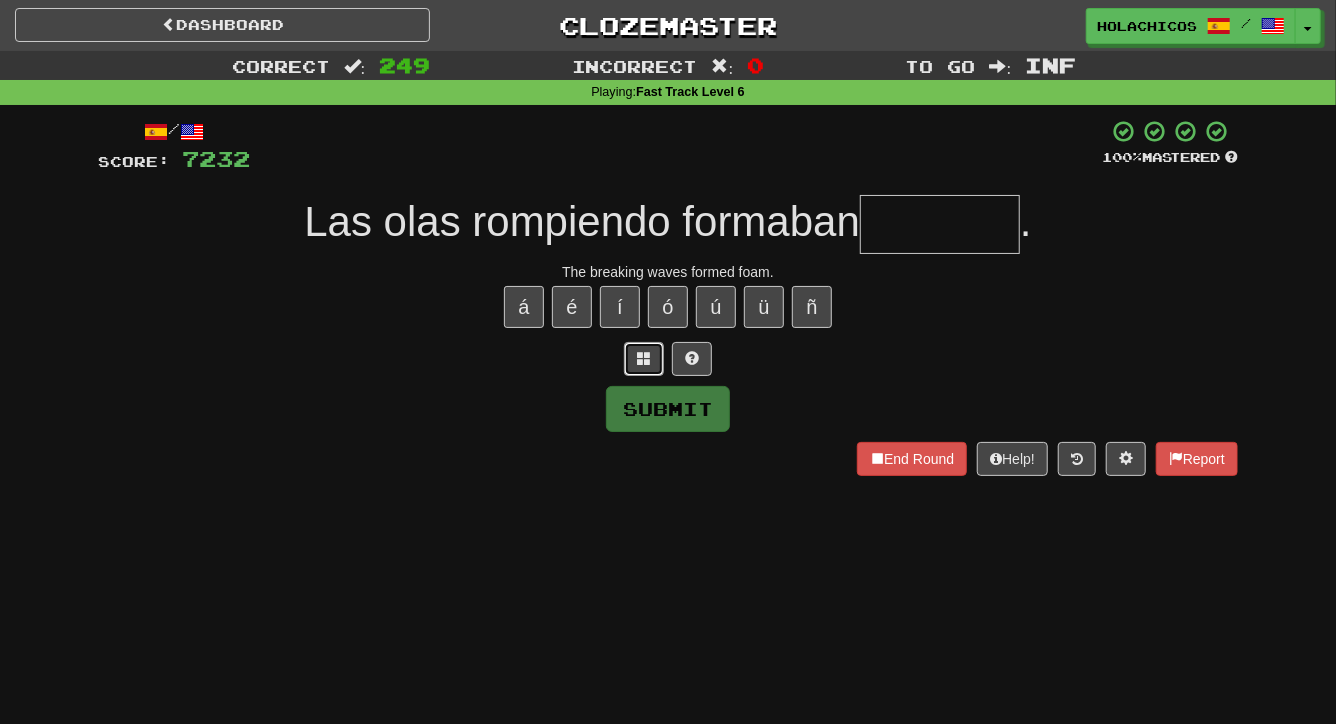 click at bounding box center [644, 358] 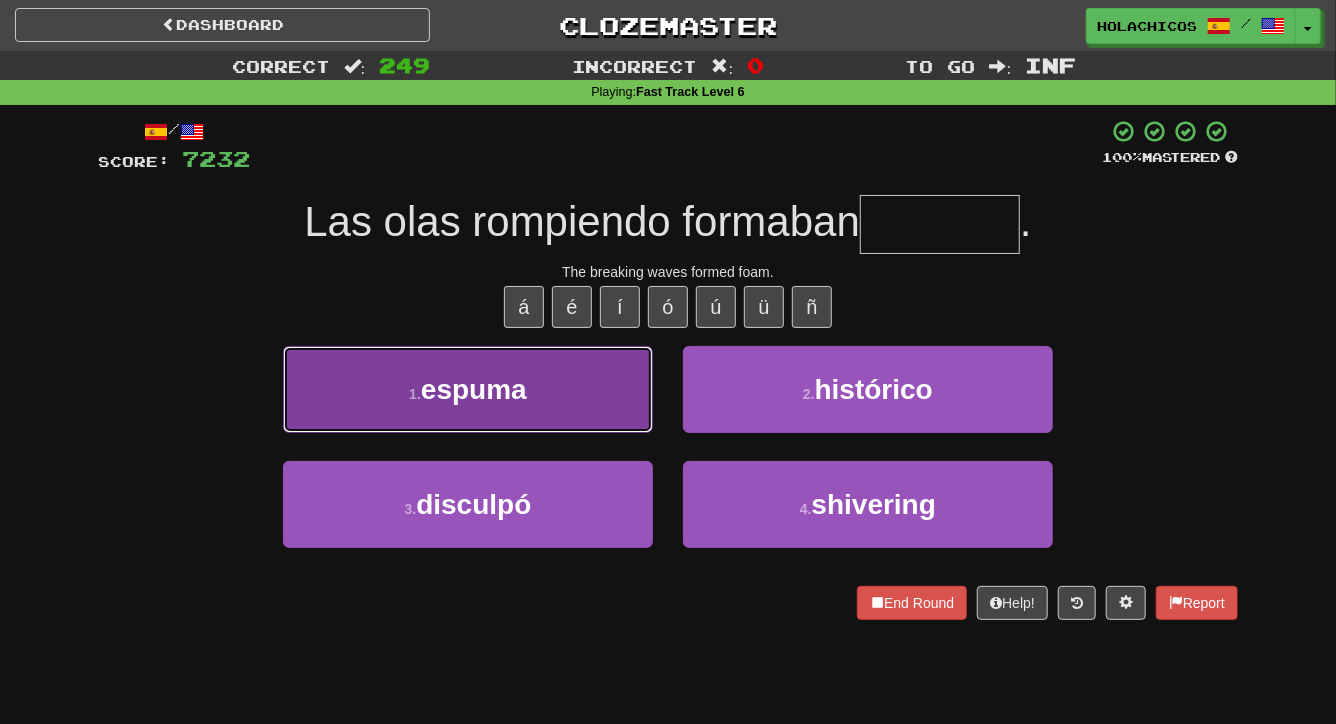 click on "1 .  espuma" at bounding box center [468, 389] 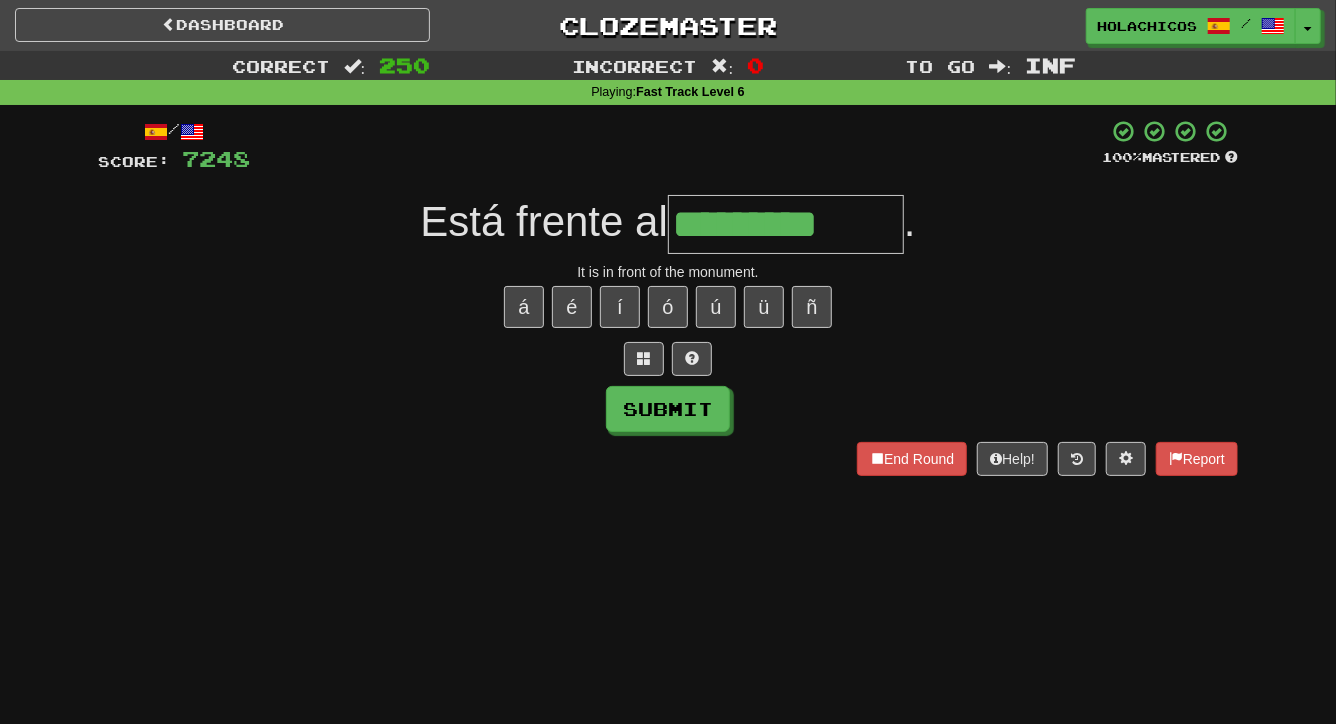 type on "*********" 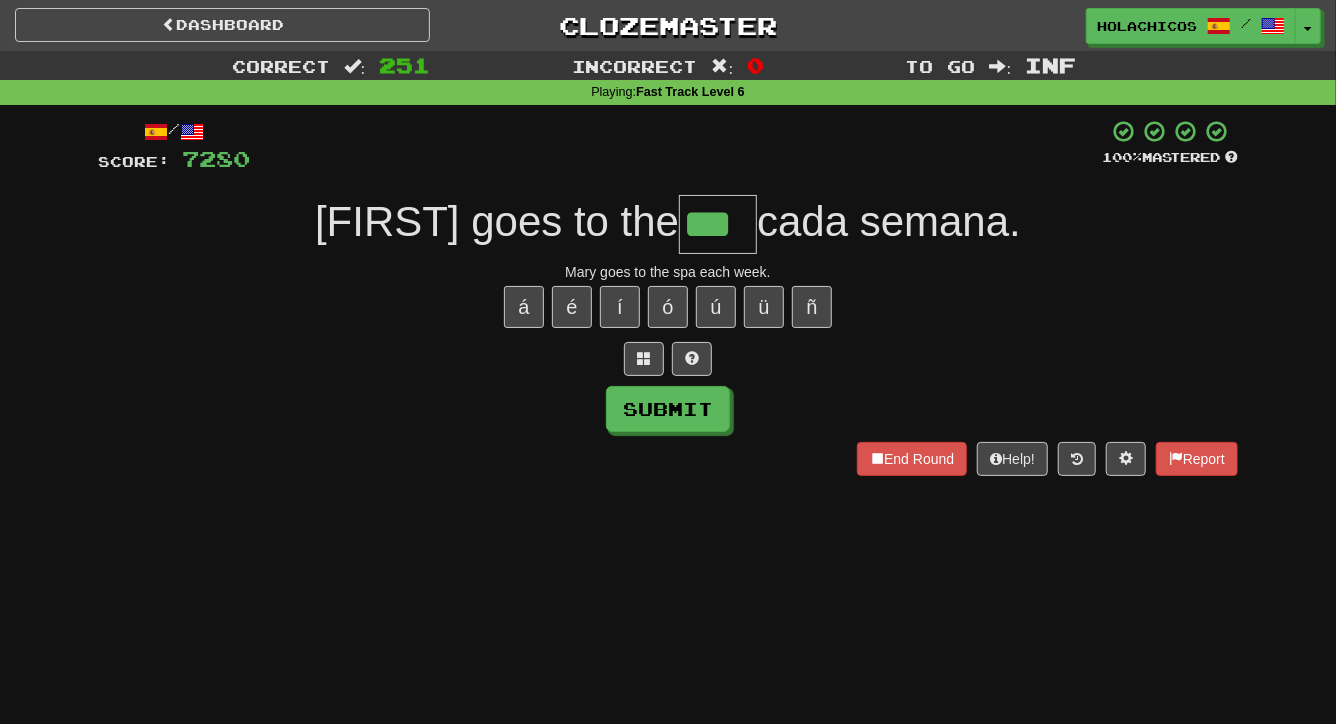 type on "***" 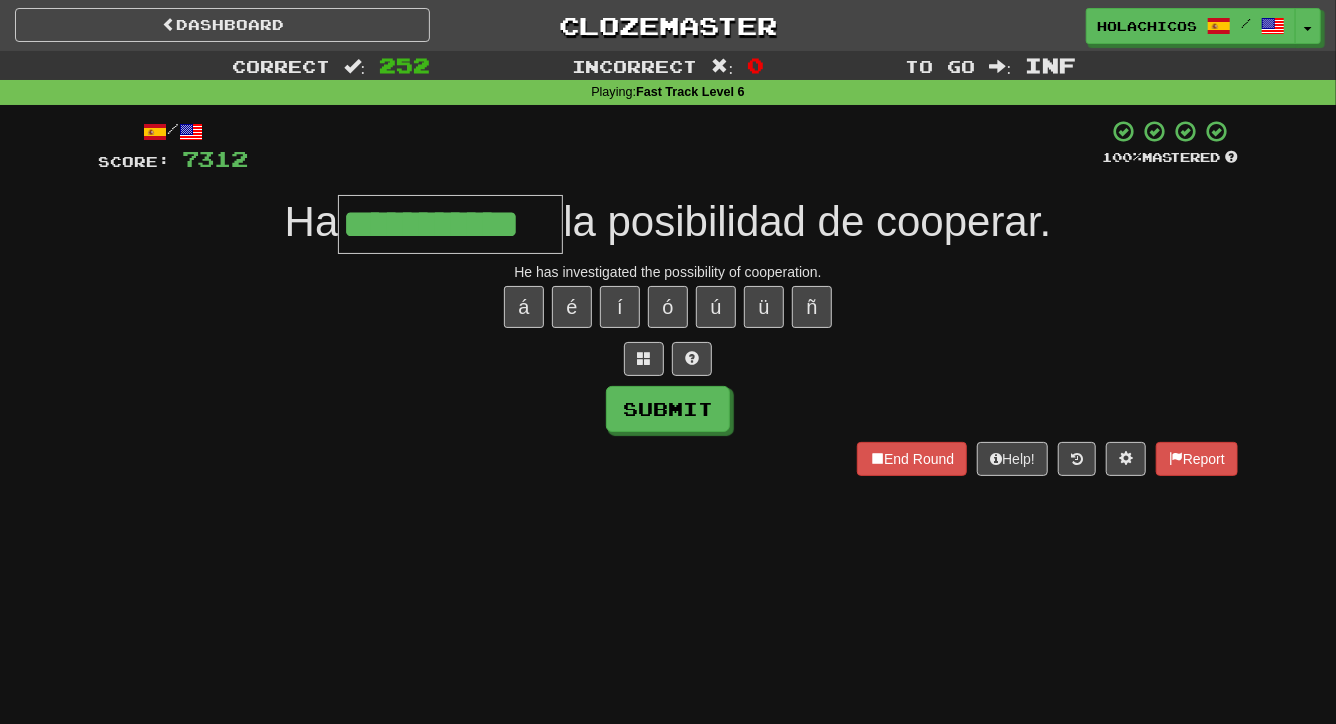 type on "**********" 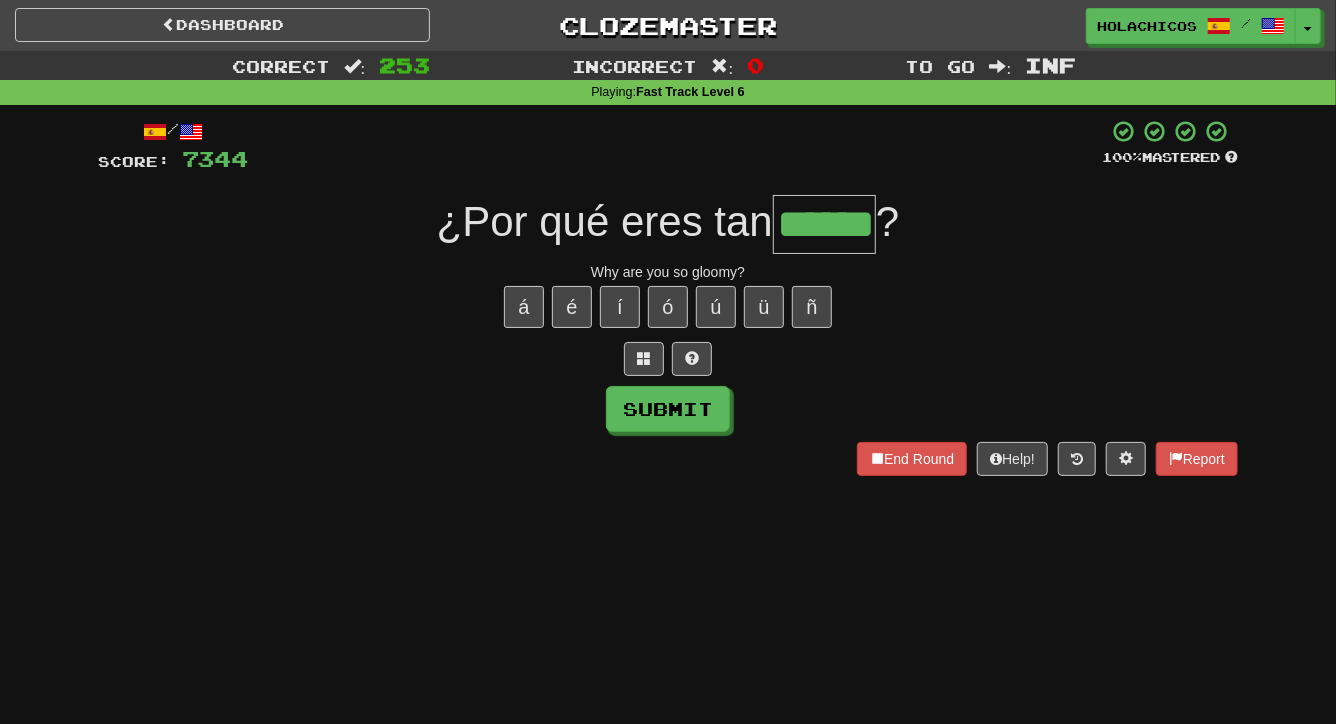 type on "******" 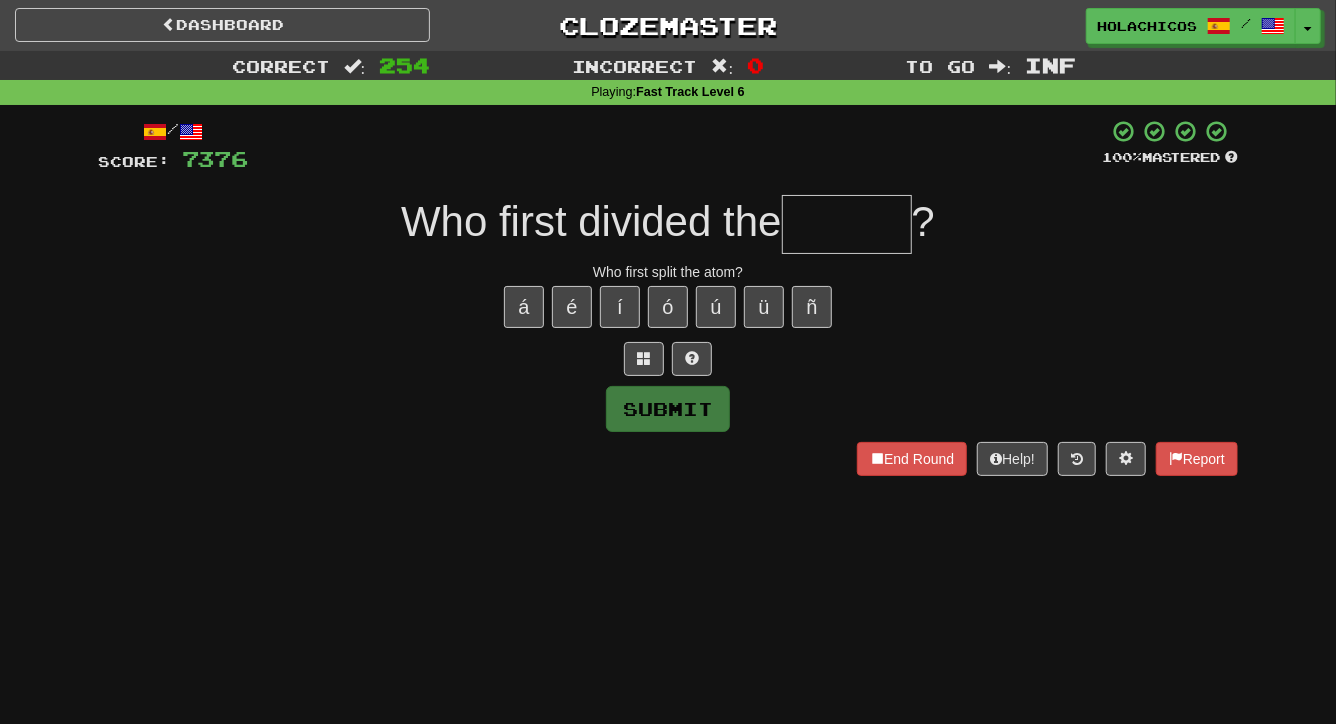 type on "*" 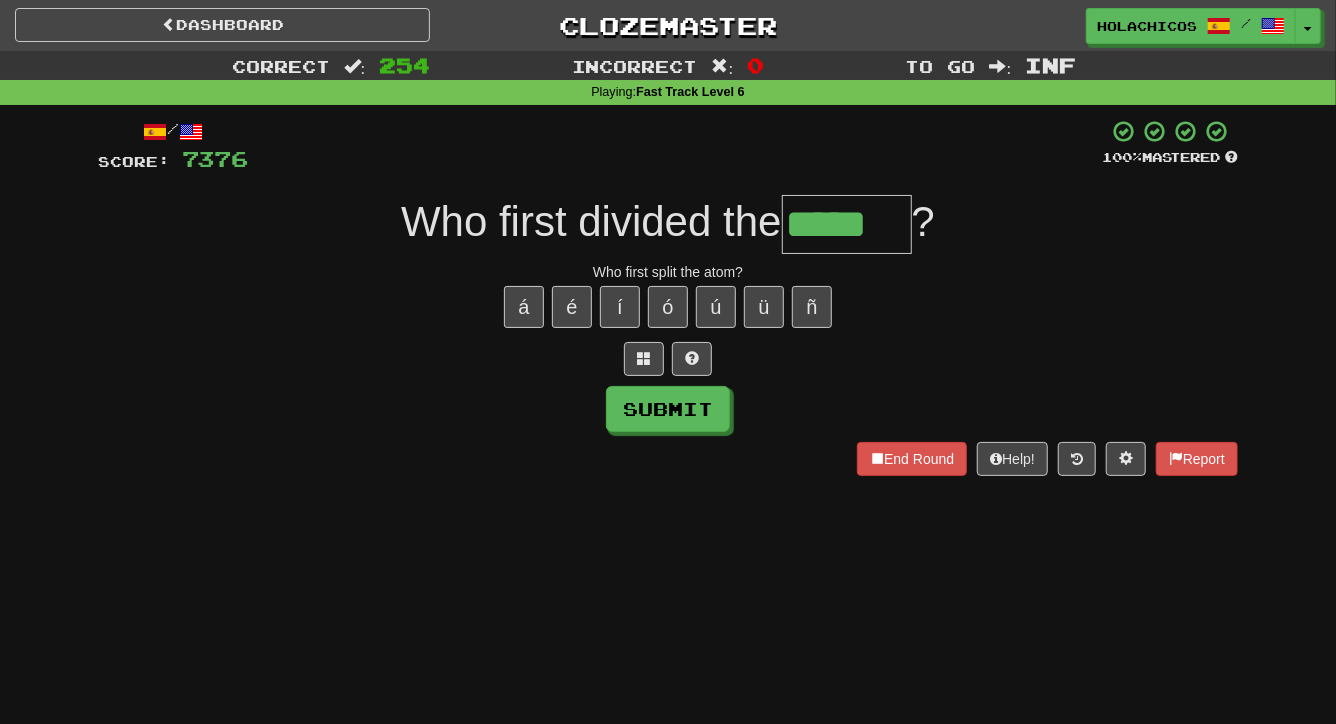 type on "*****" 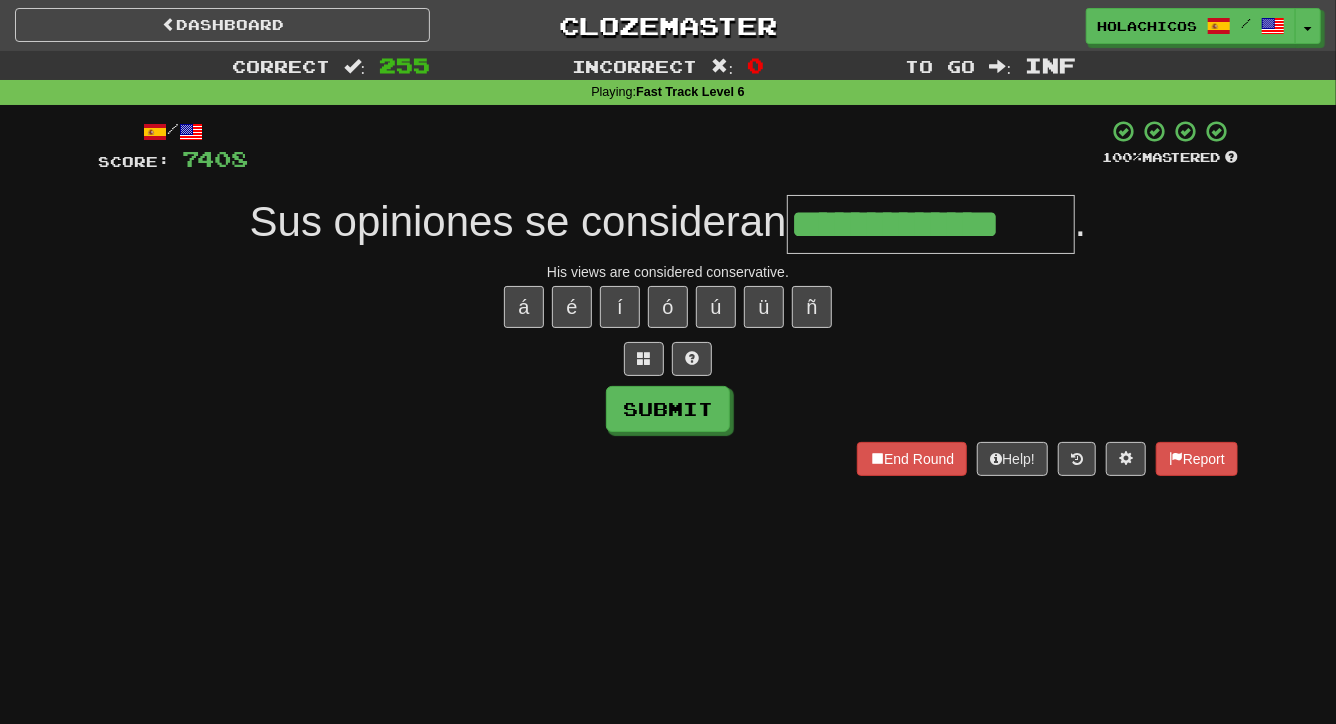 type on "**********" 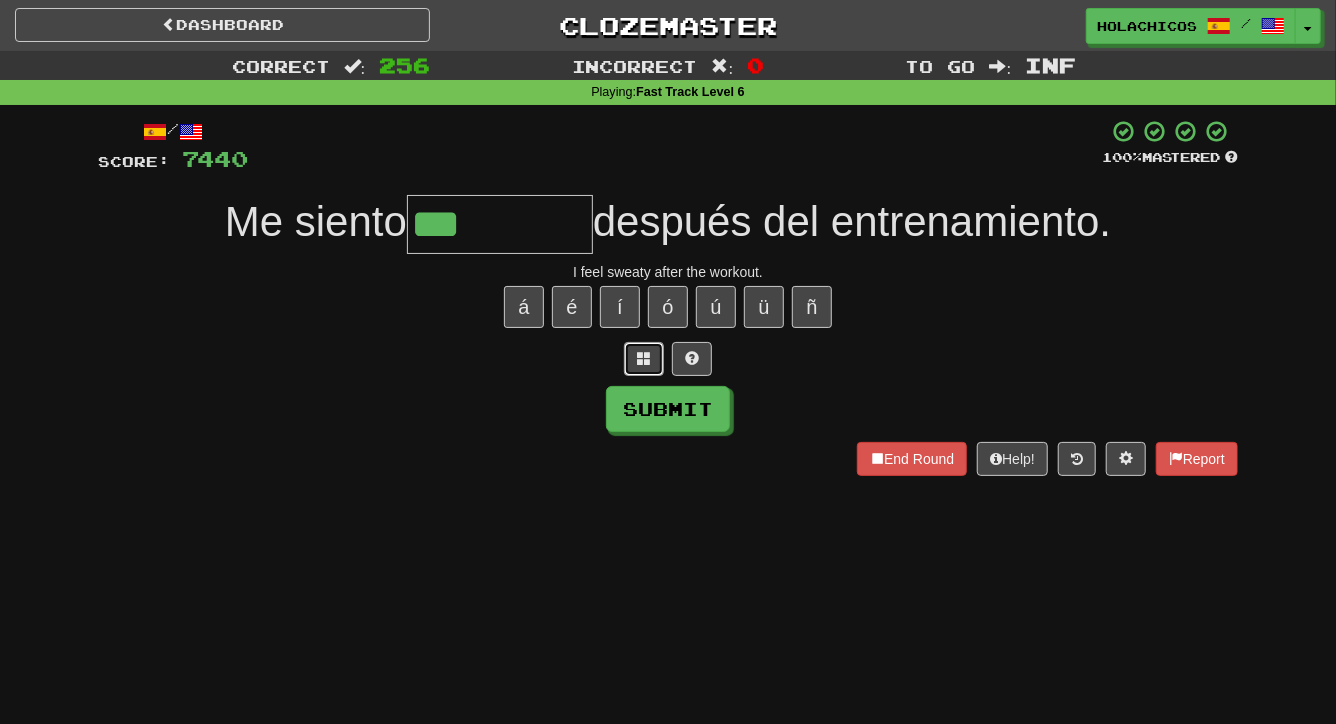 click at bounding box center (644, 358) 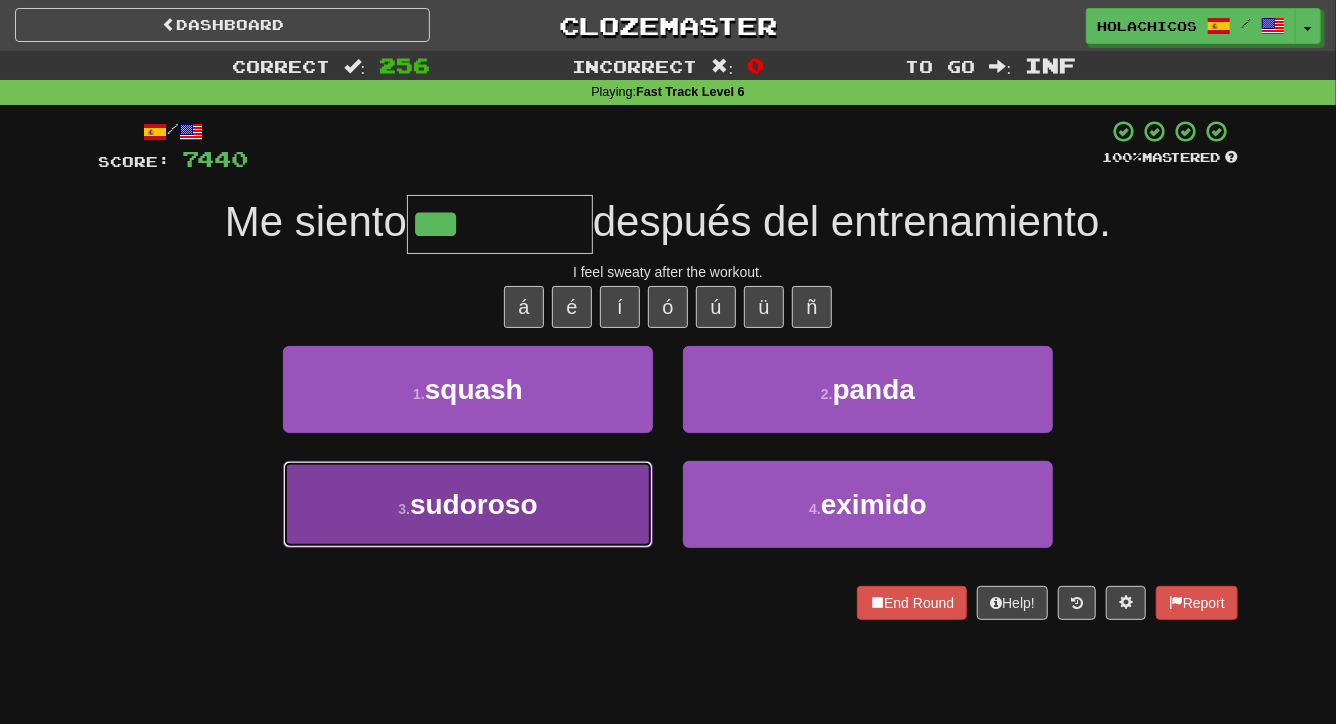 click on "3 .  sudoroso" at bounding box center (468, 504) 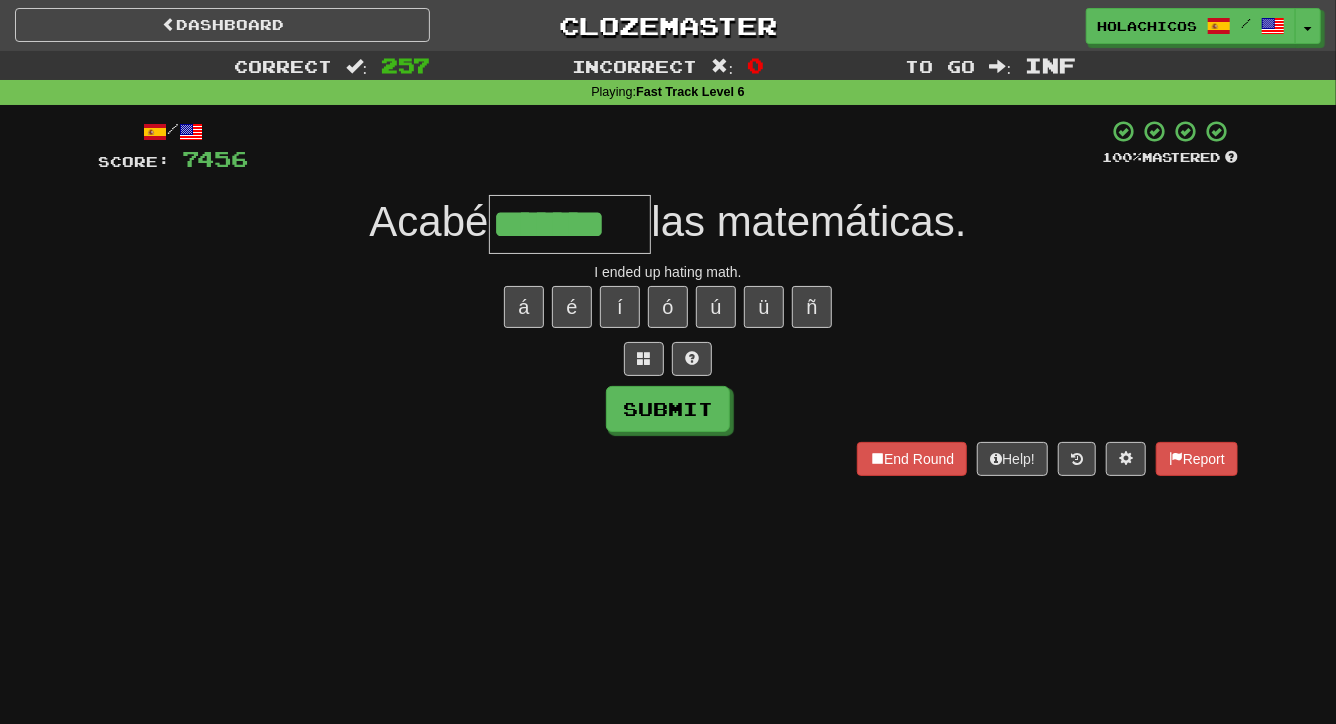 type on "*******" 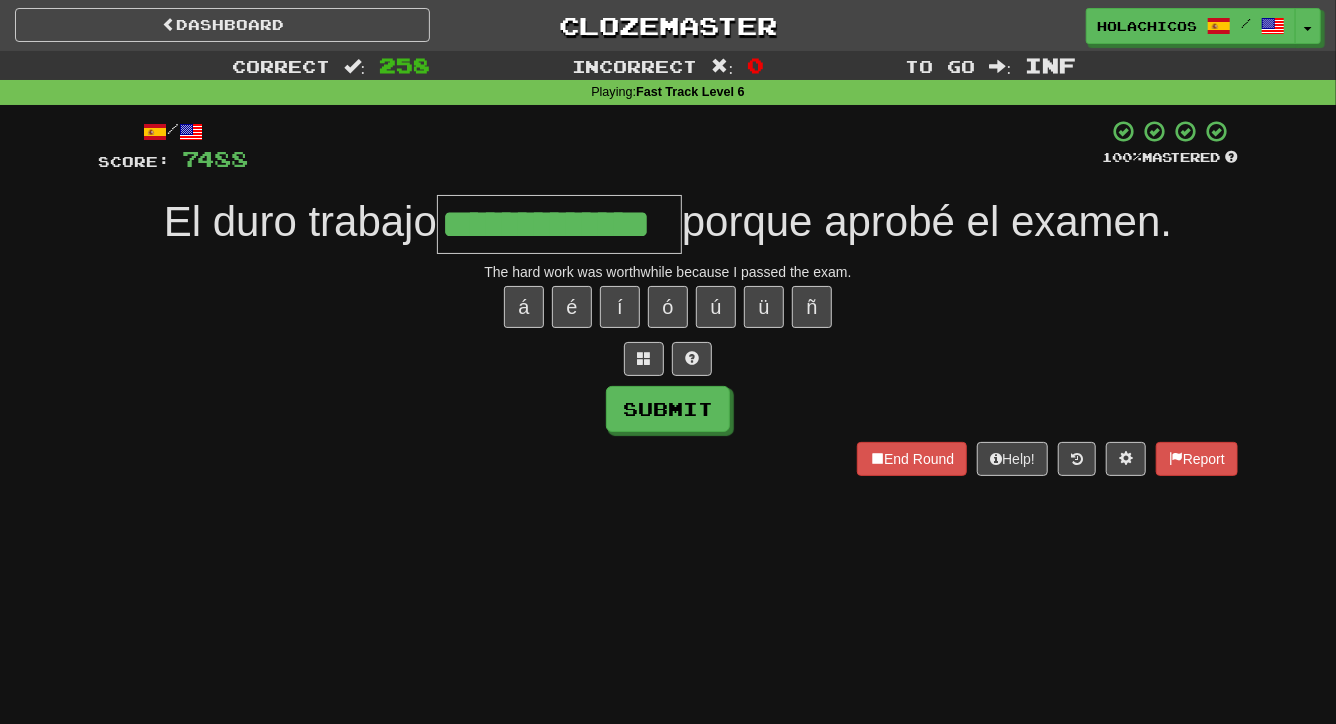 type on "**********" 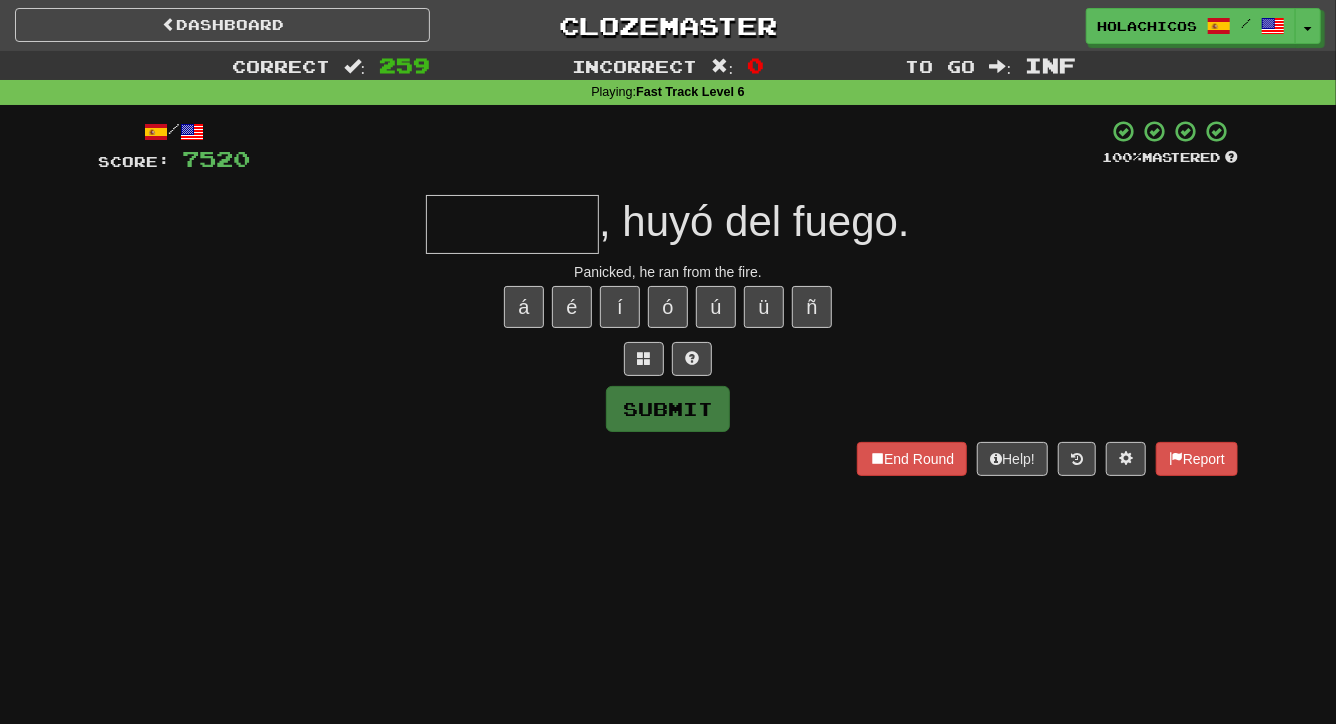type on "*" 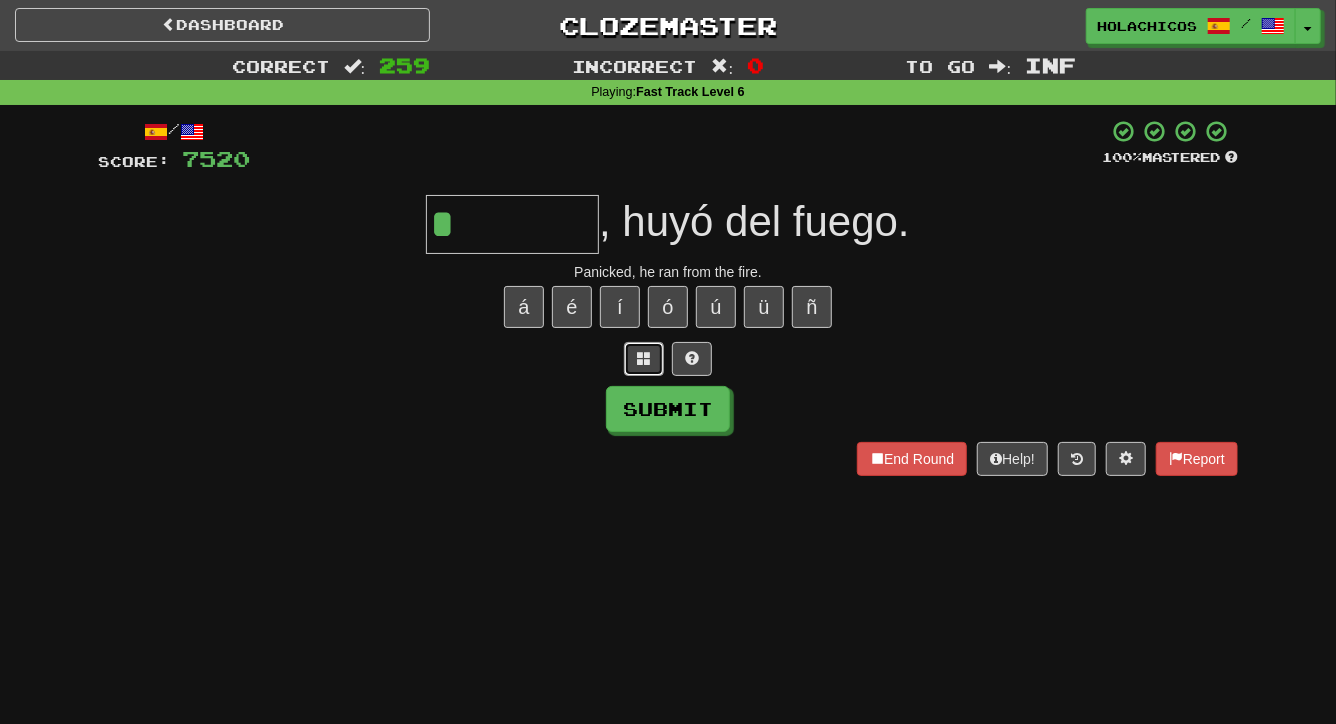 click at bounding box center [644, 358] 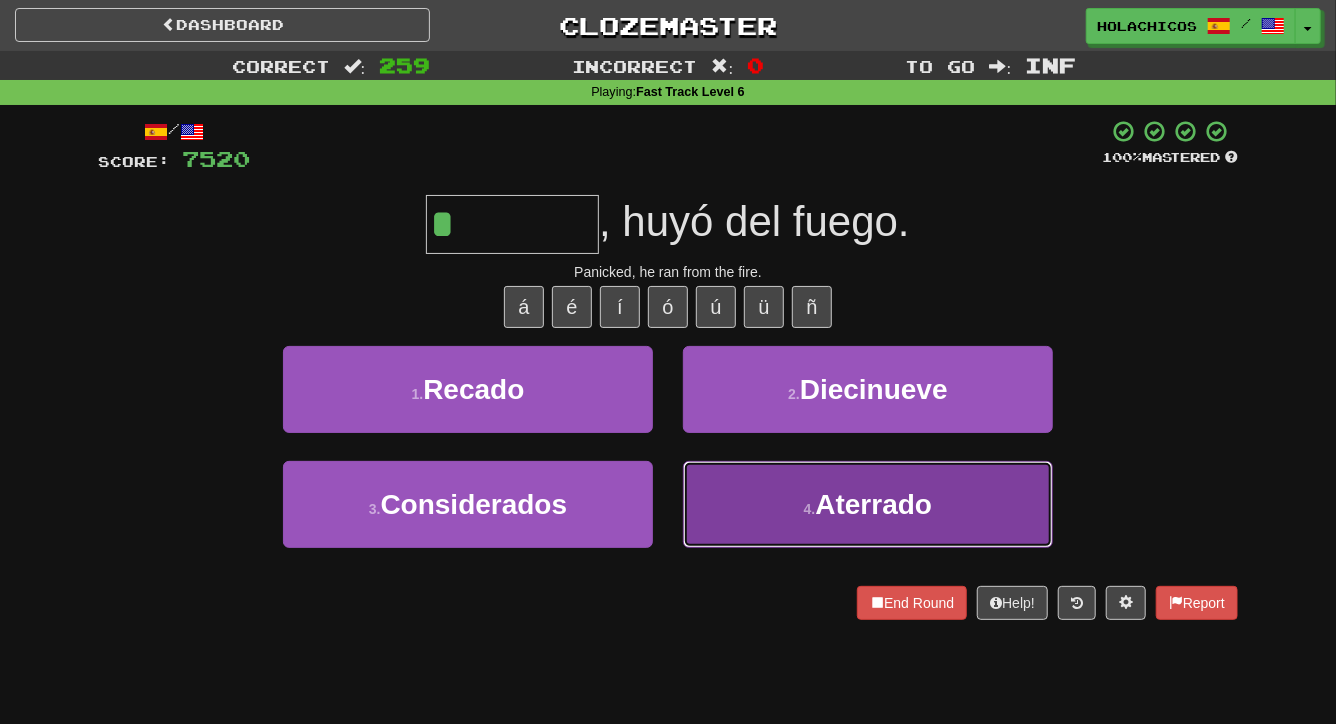click on "4 .  Aterrado" at bounding box center [868, 504] 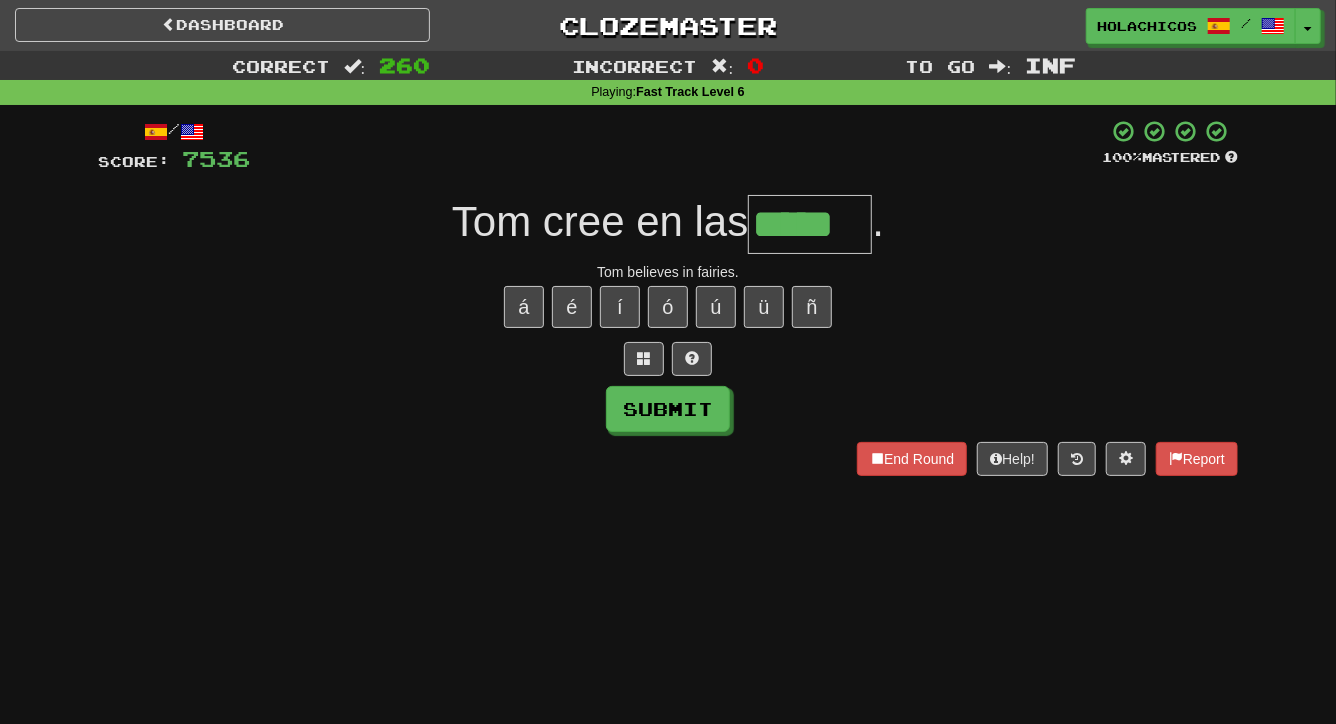 type on "*****" 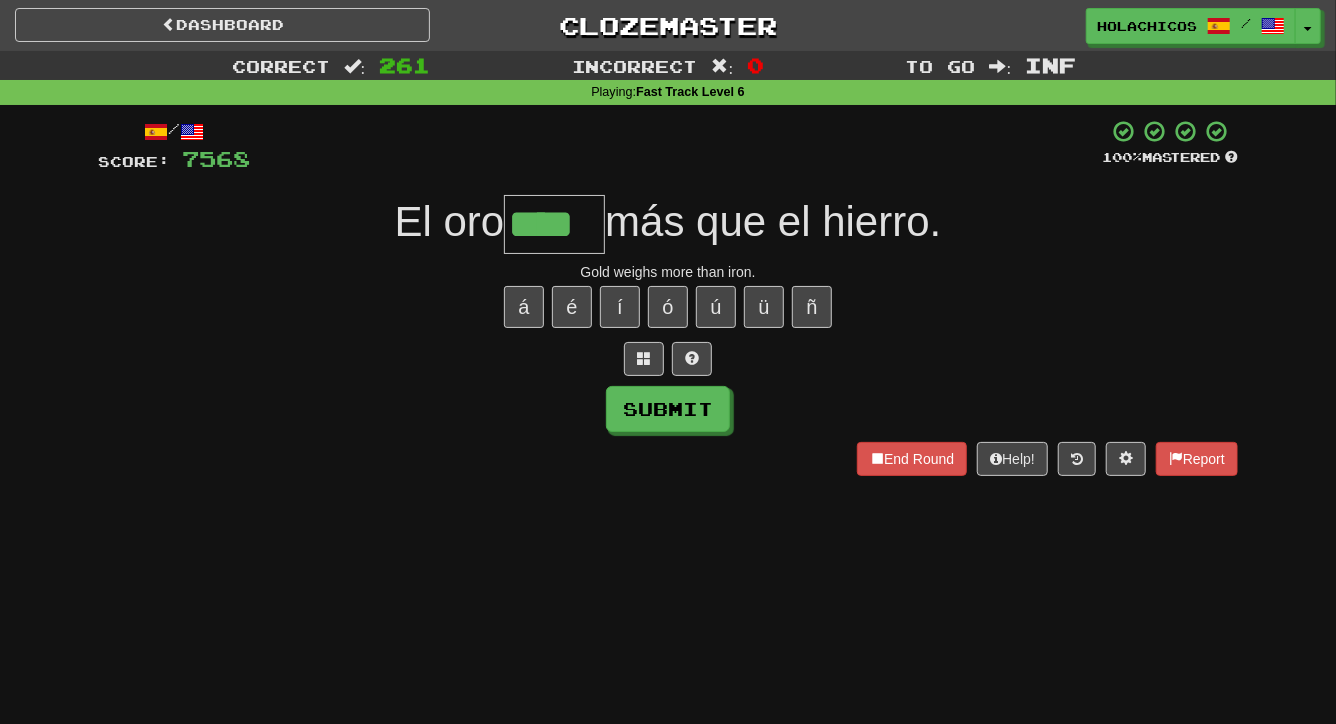 type on "****" 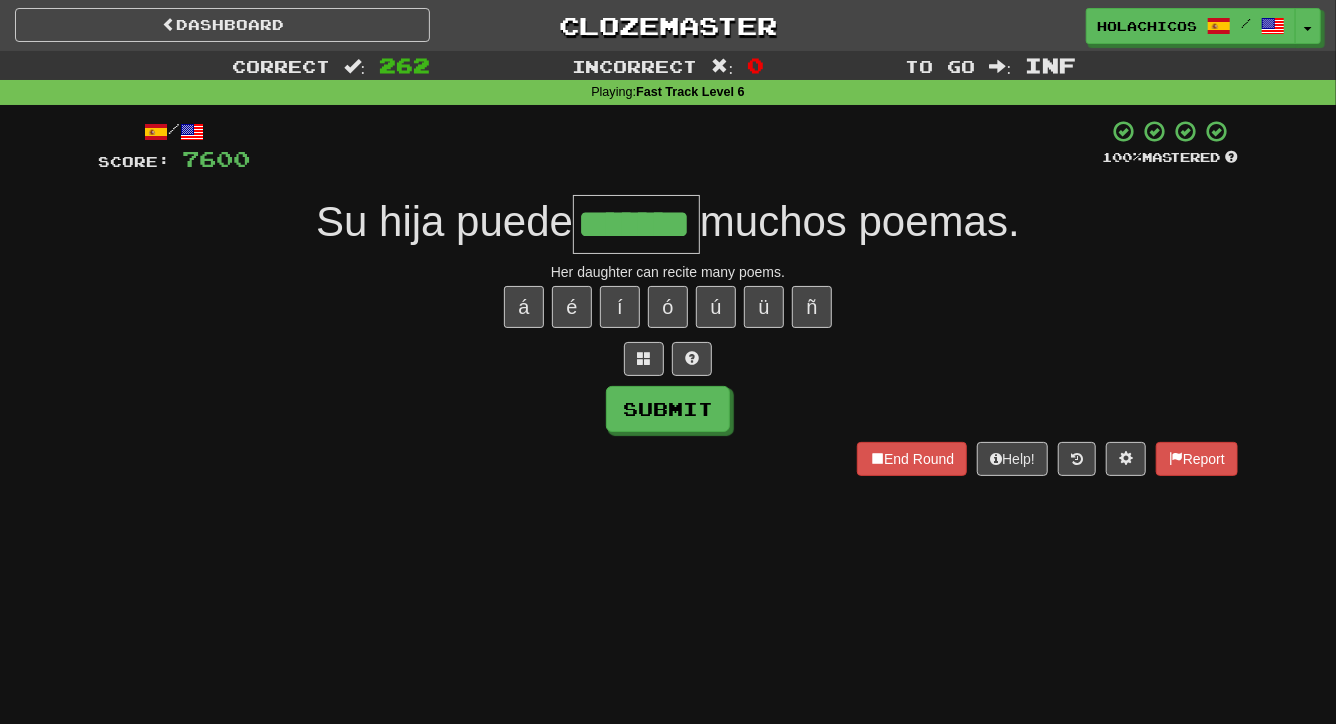 type on "*******" 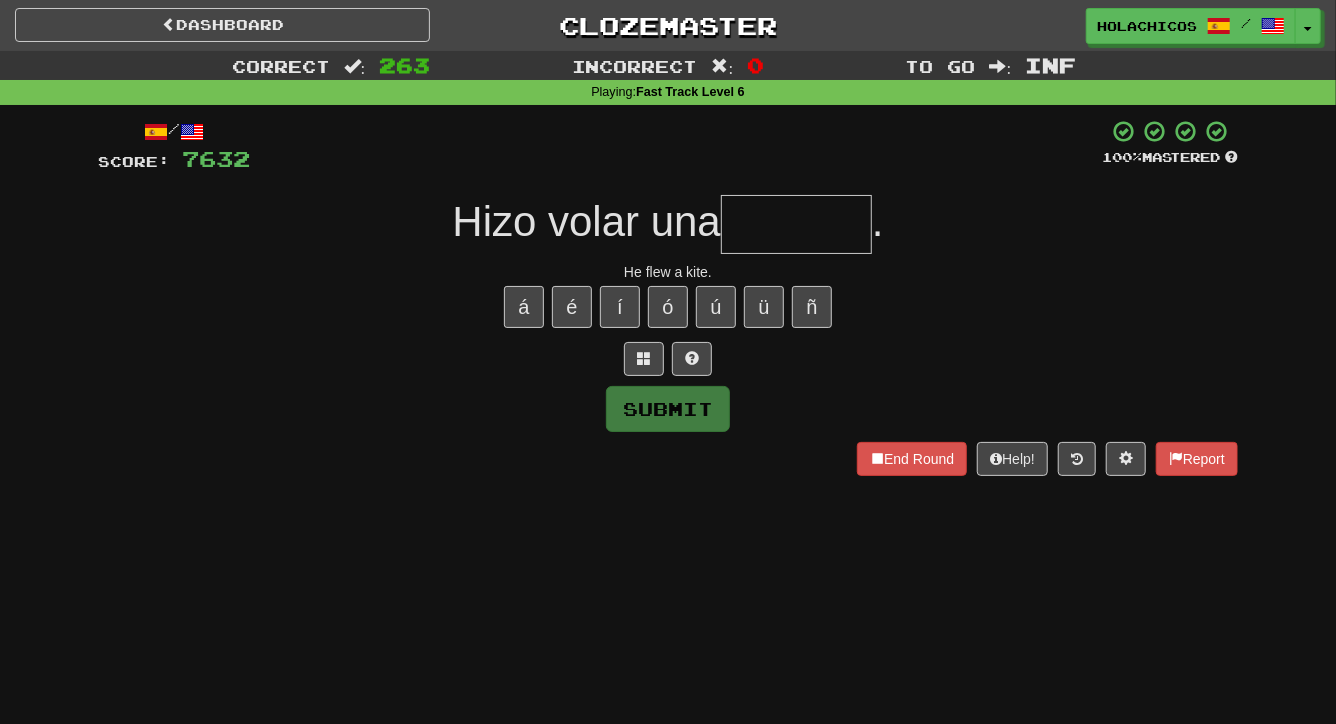 type on "*" 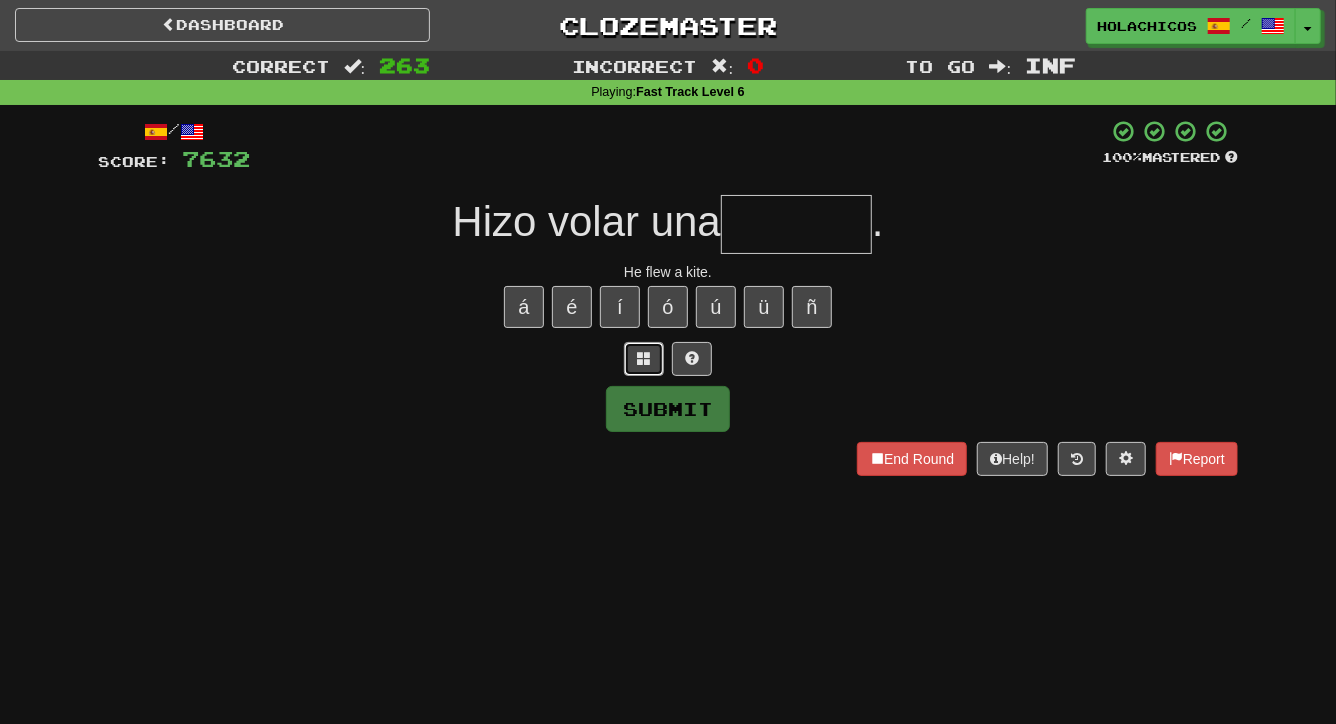 click at bounding box center (644, 358) 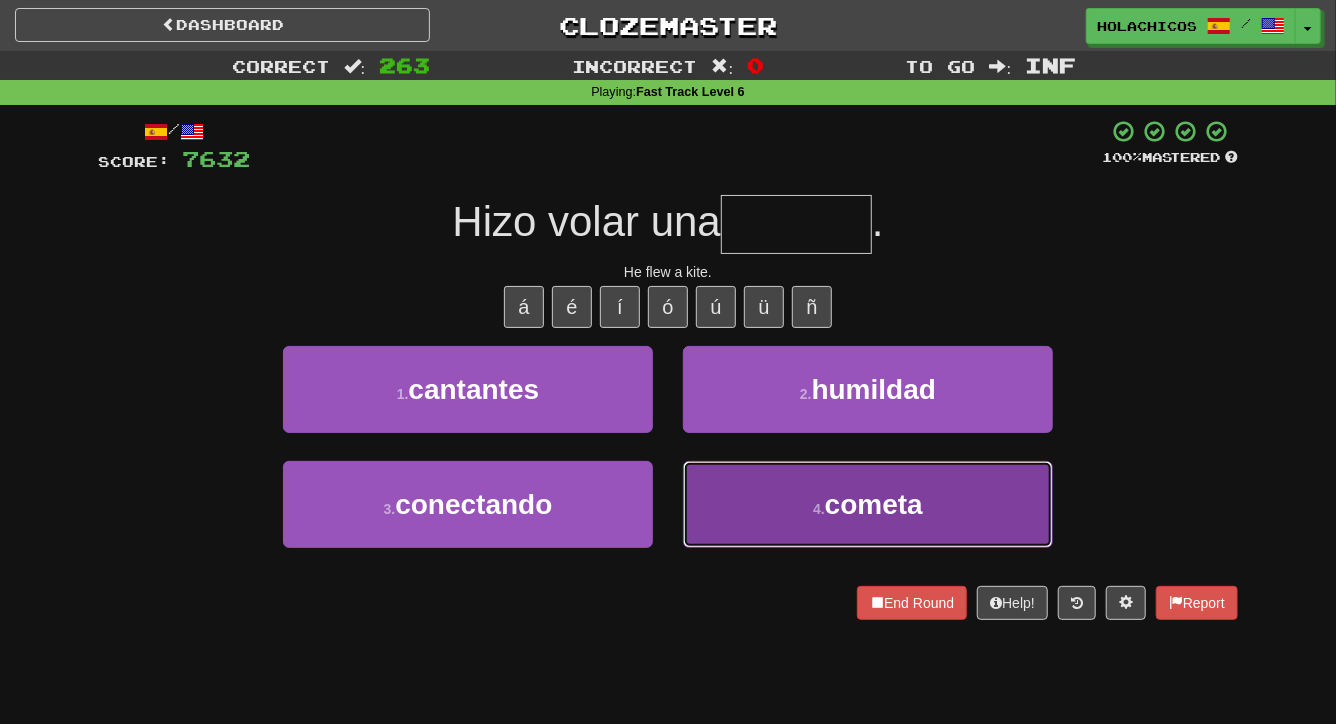 click on "4 .  cometa" at bounding box center [868, 504] 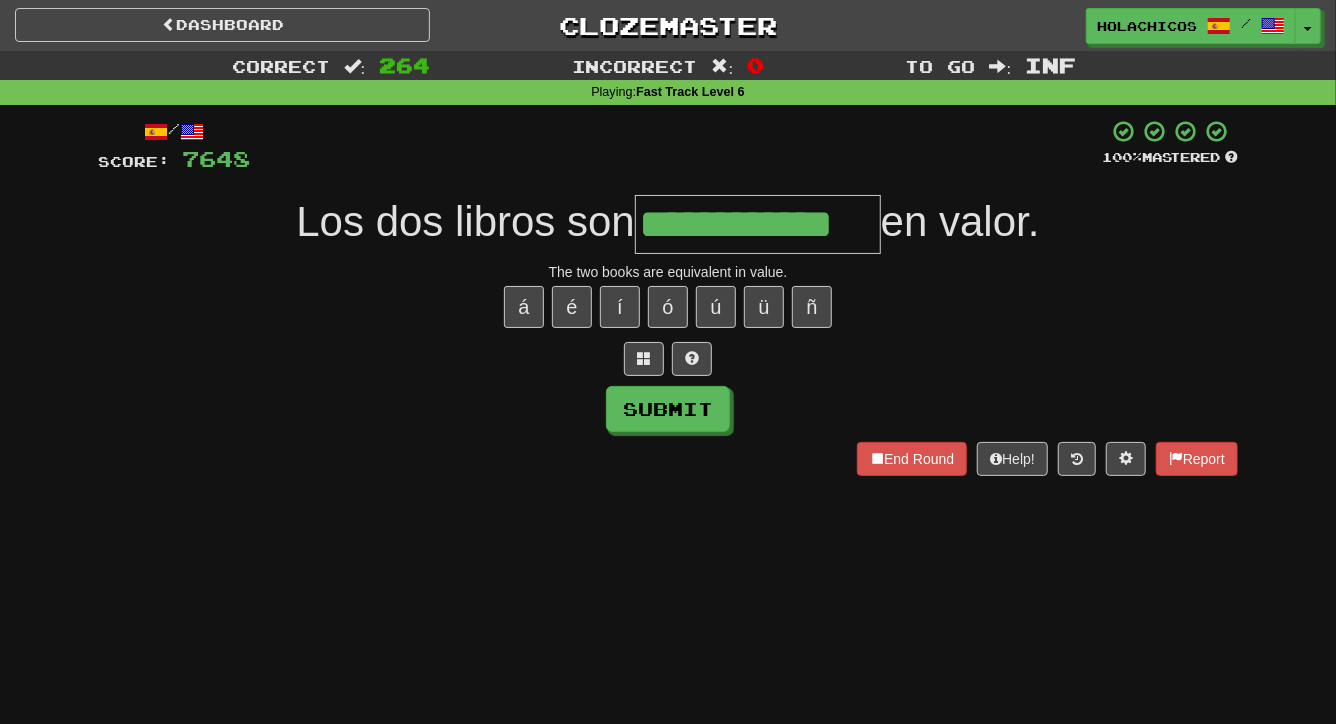 type on "**********" 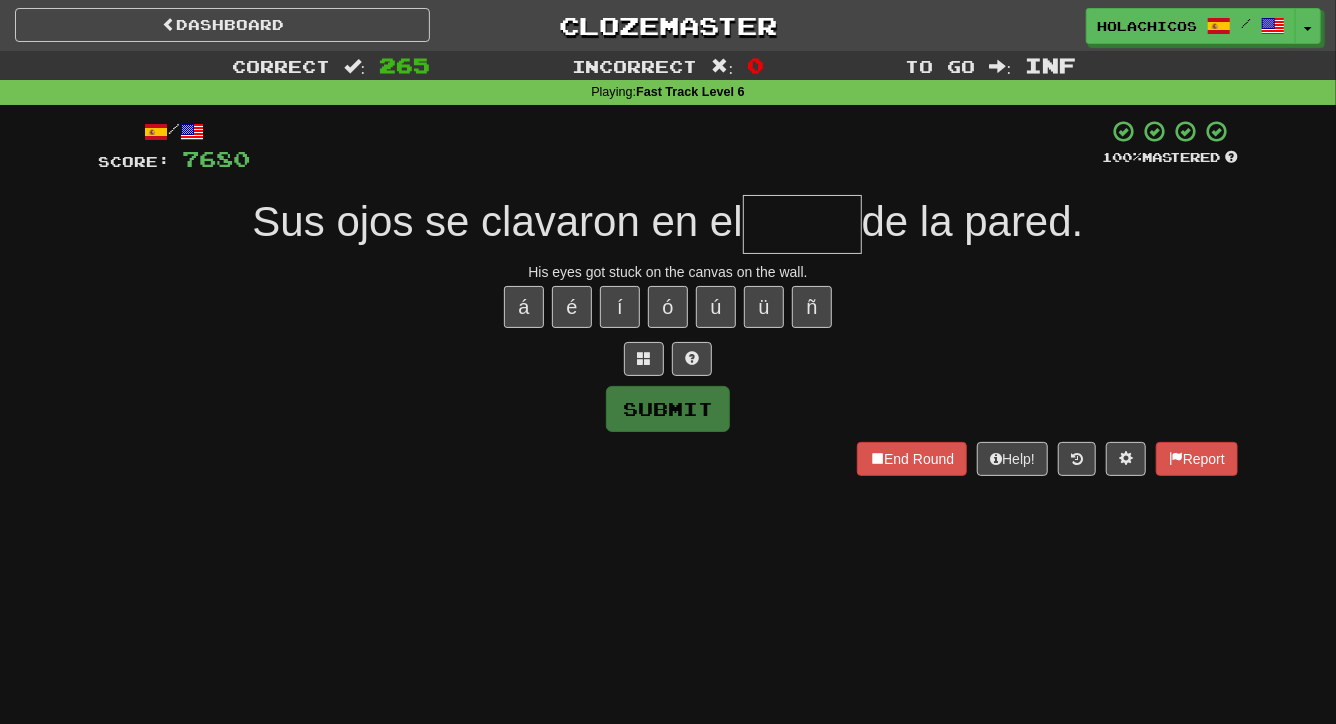 type on "*" 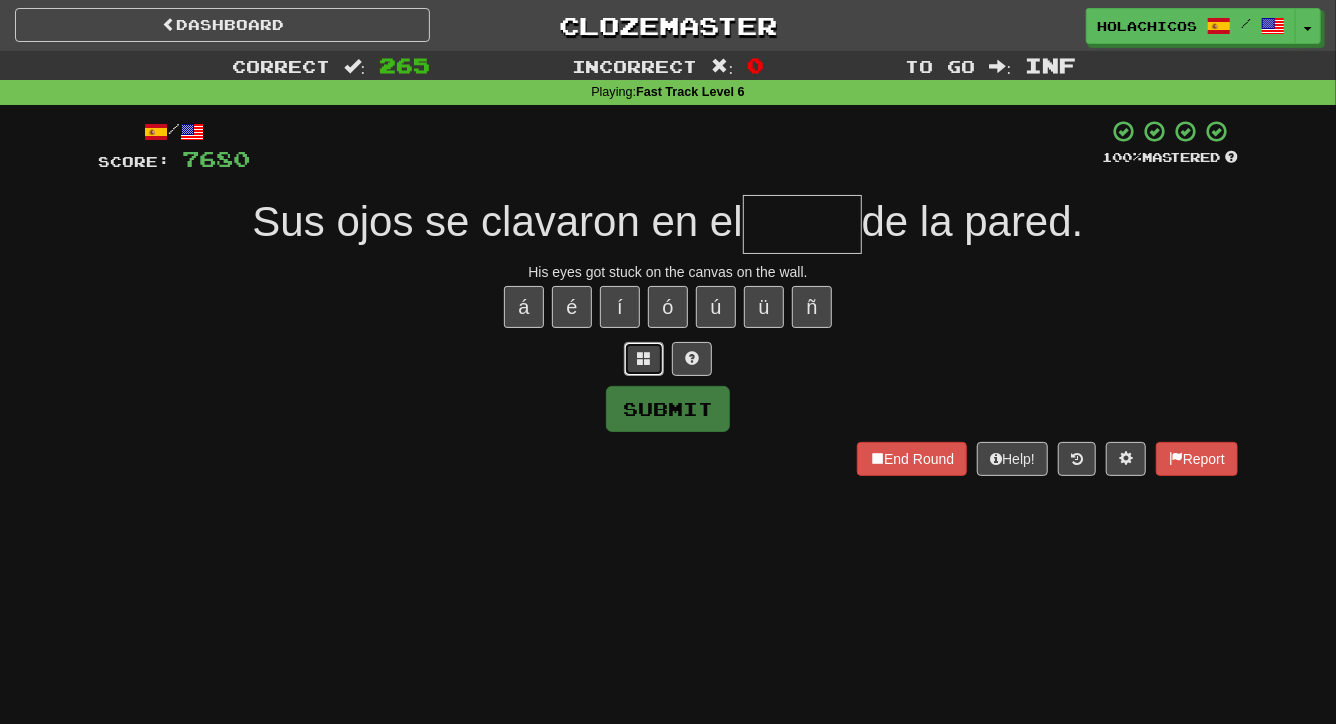 click at bounding box center (644, 358) 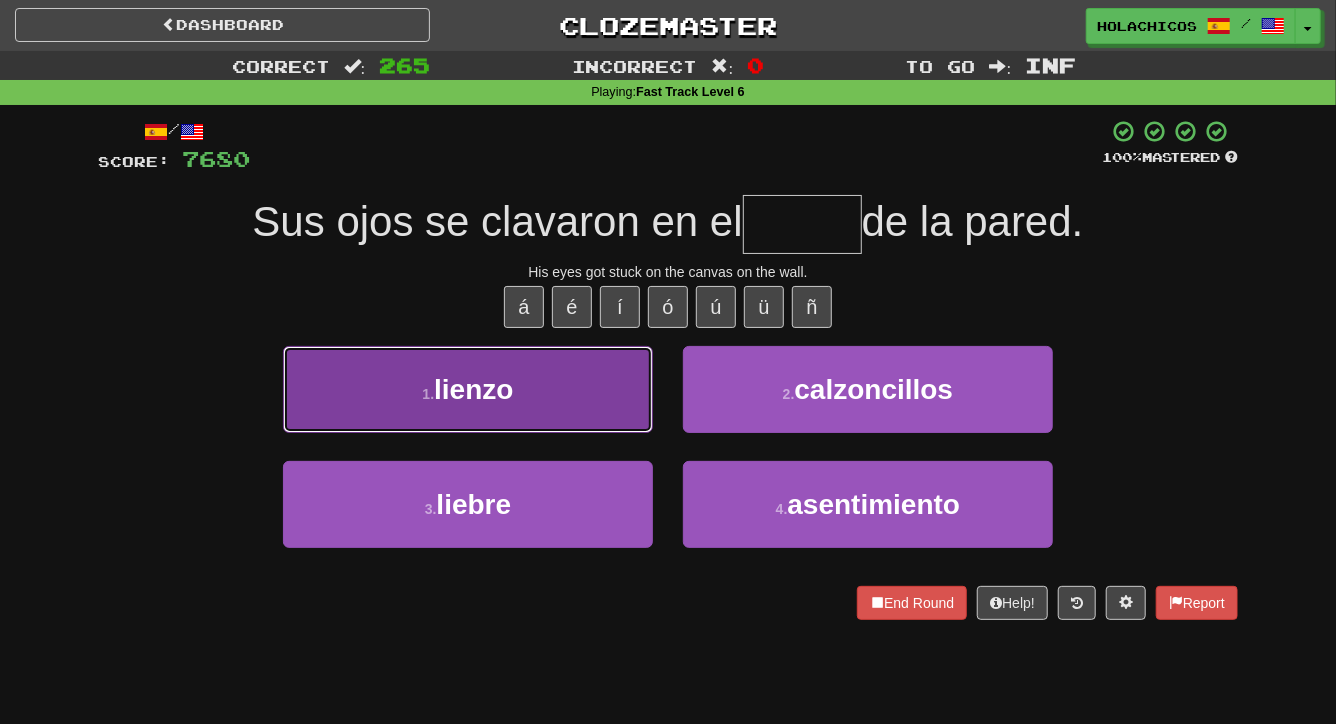 click on "1 .  lienzo" at bounding box center (468, 389) 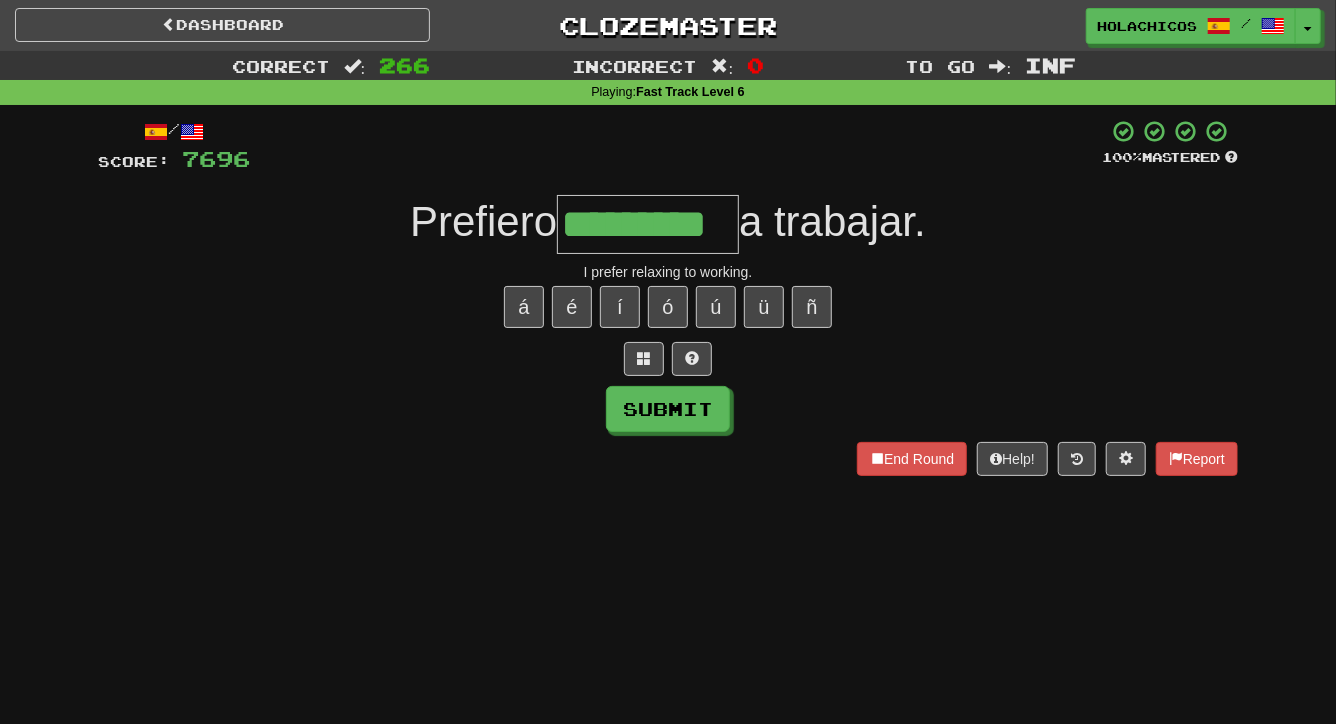 type on "*********" 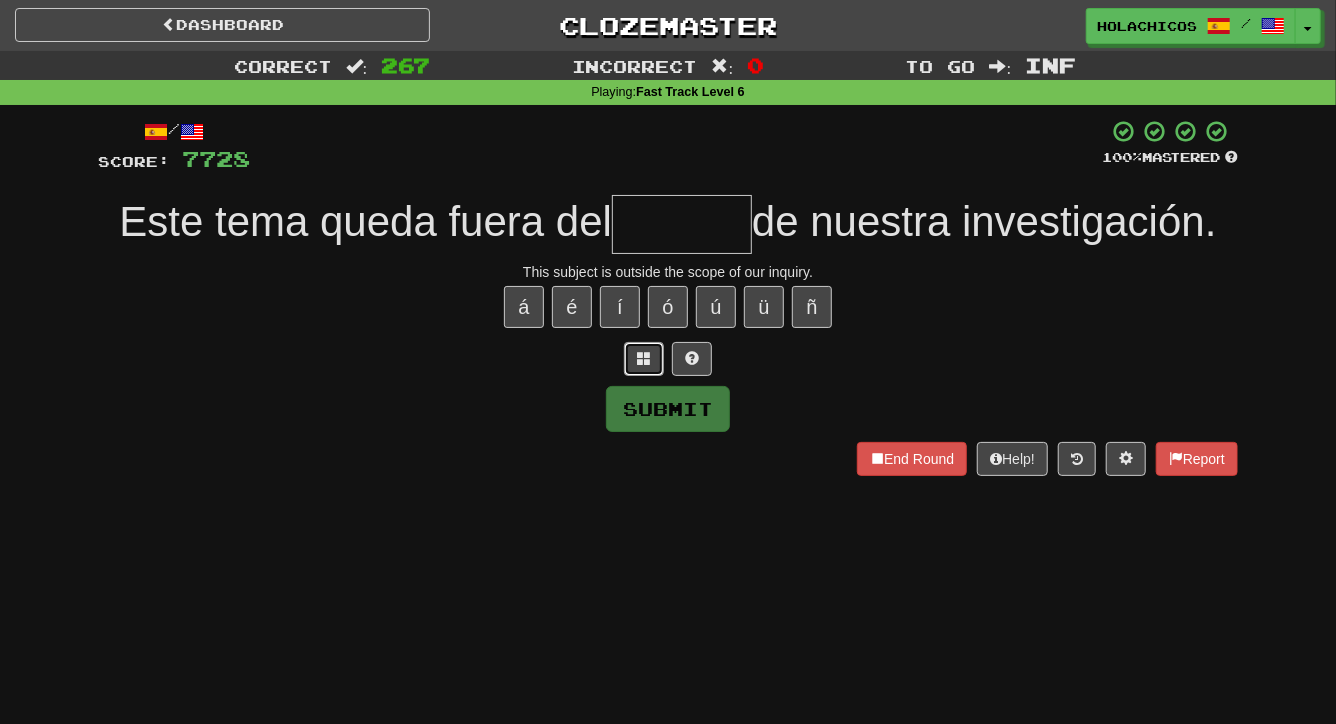 click at bounding box center (644, 358) 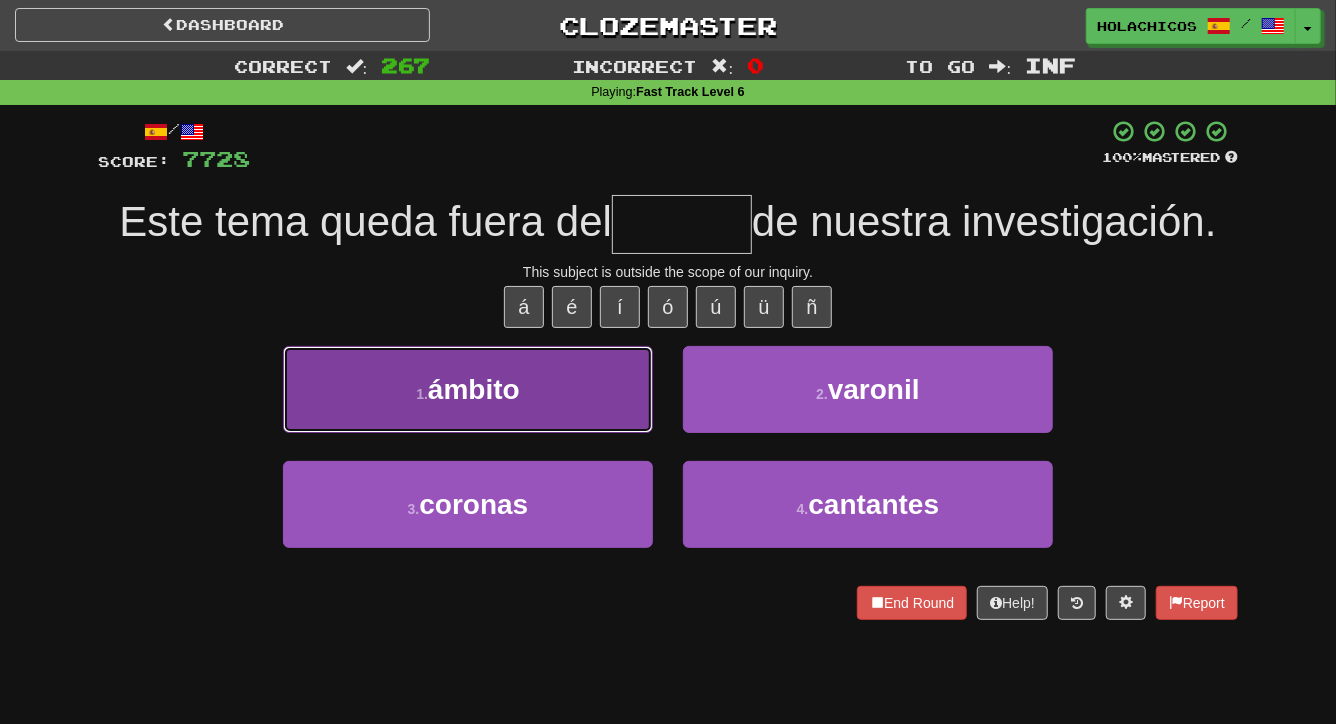 click on "1 .  ámbito" at bounding box center (468, 389) 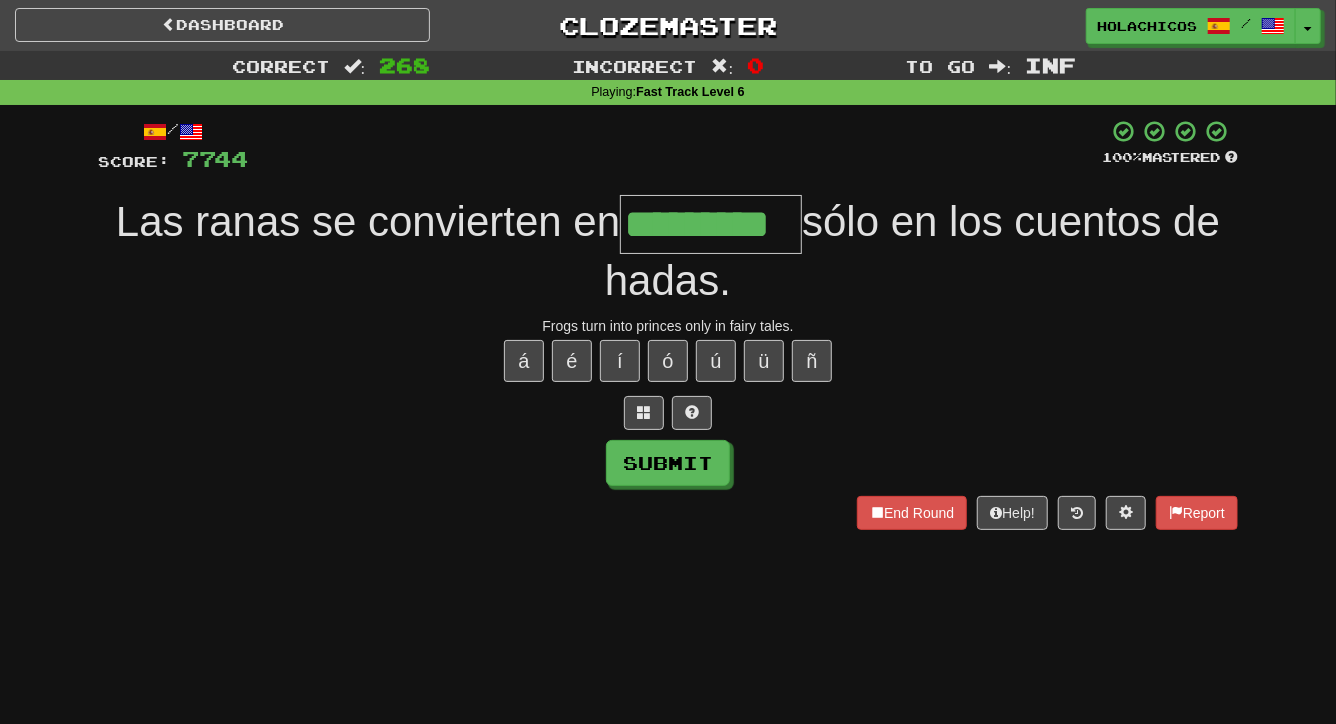 type on "*********" 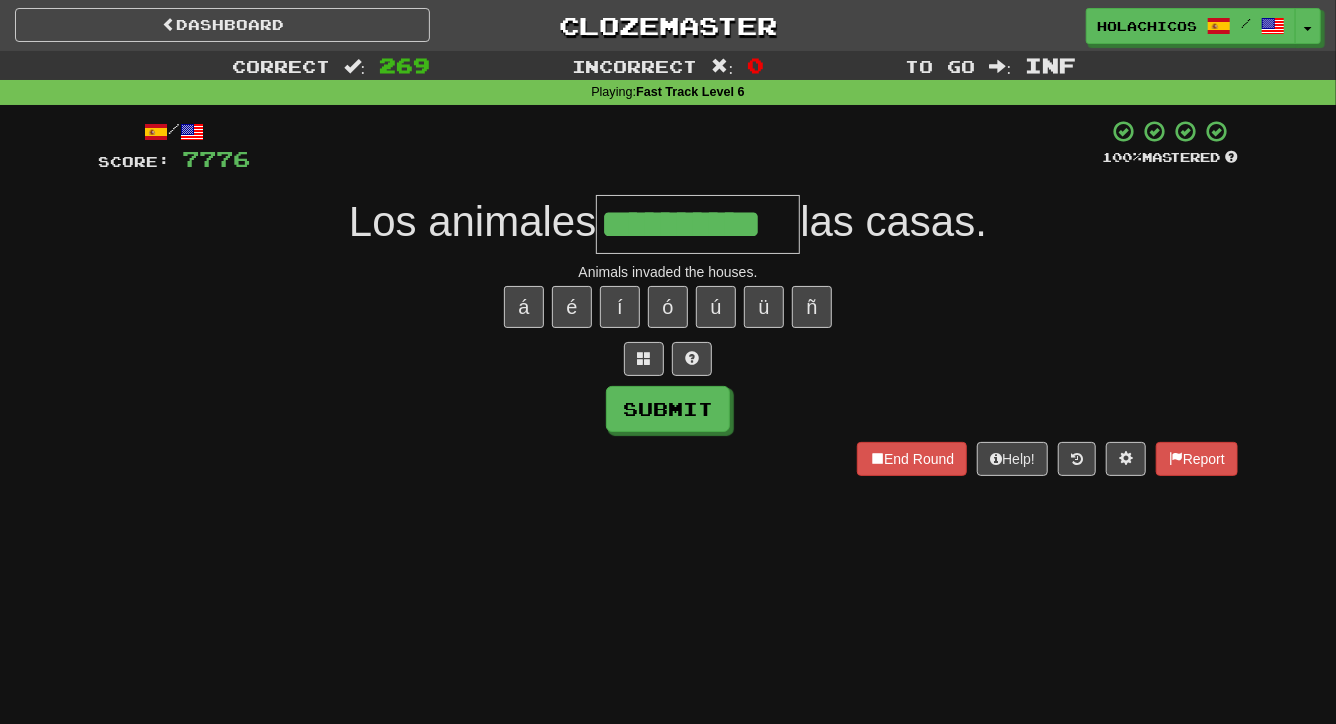 type on "**********" 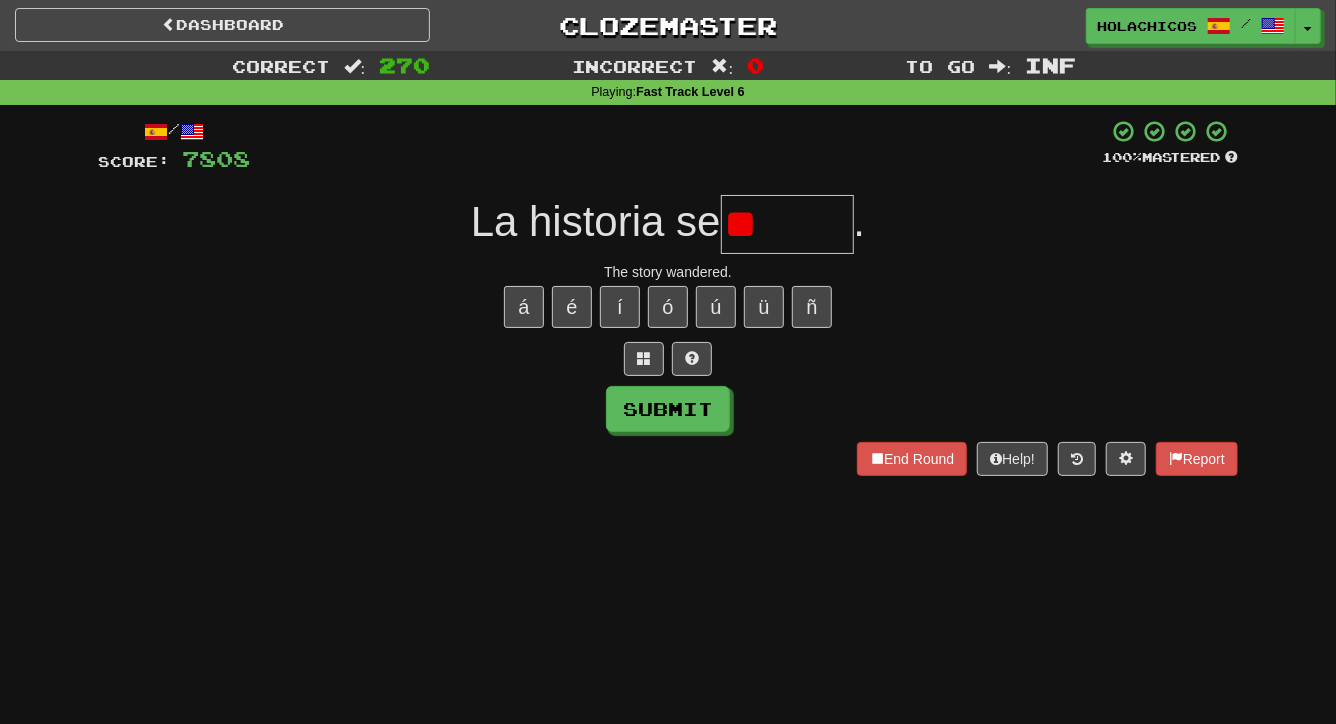 type on "*" 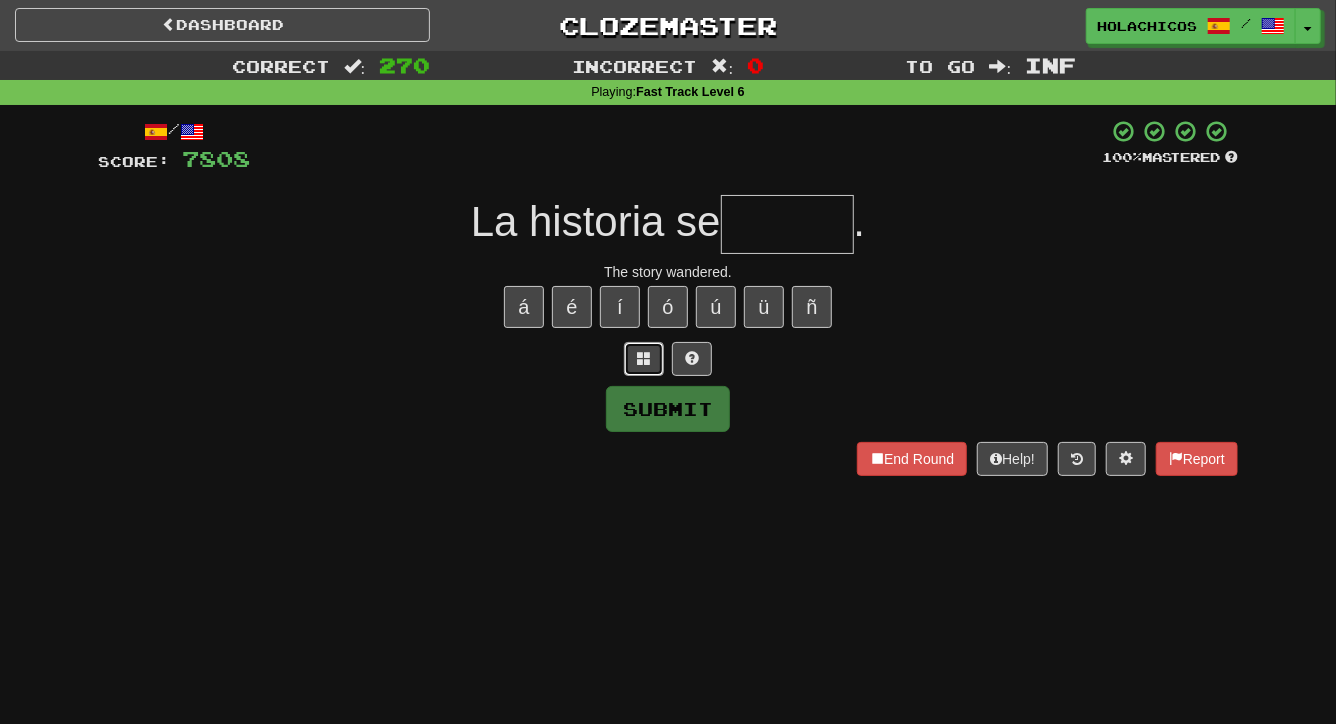 click at bounding box center [644, 359] 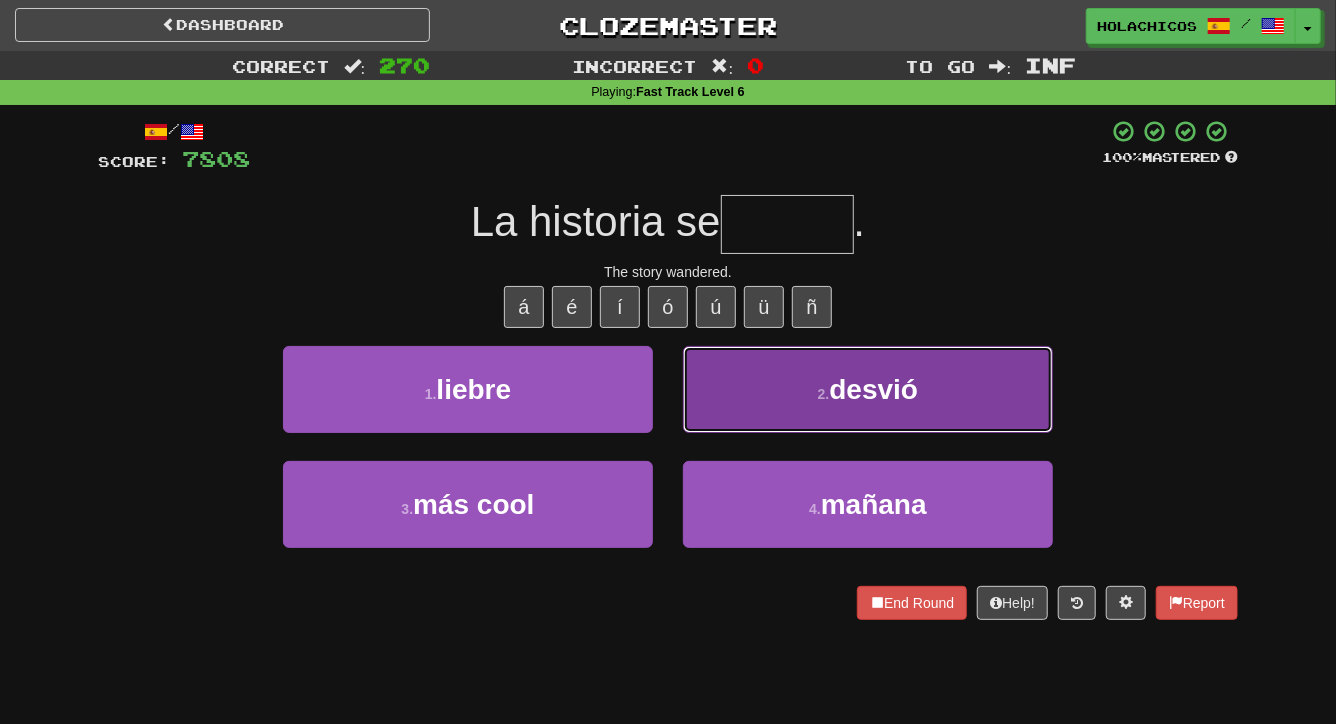 click on "2 .  desvió" at bounding box center (868, 389) 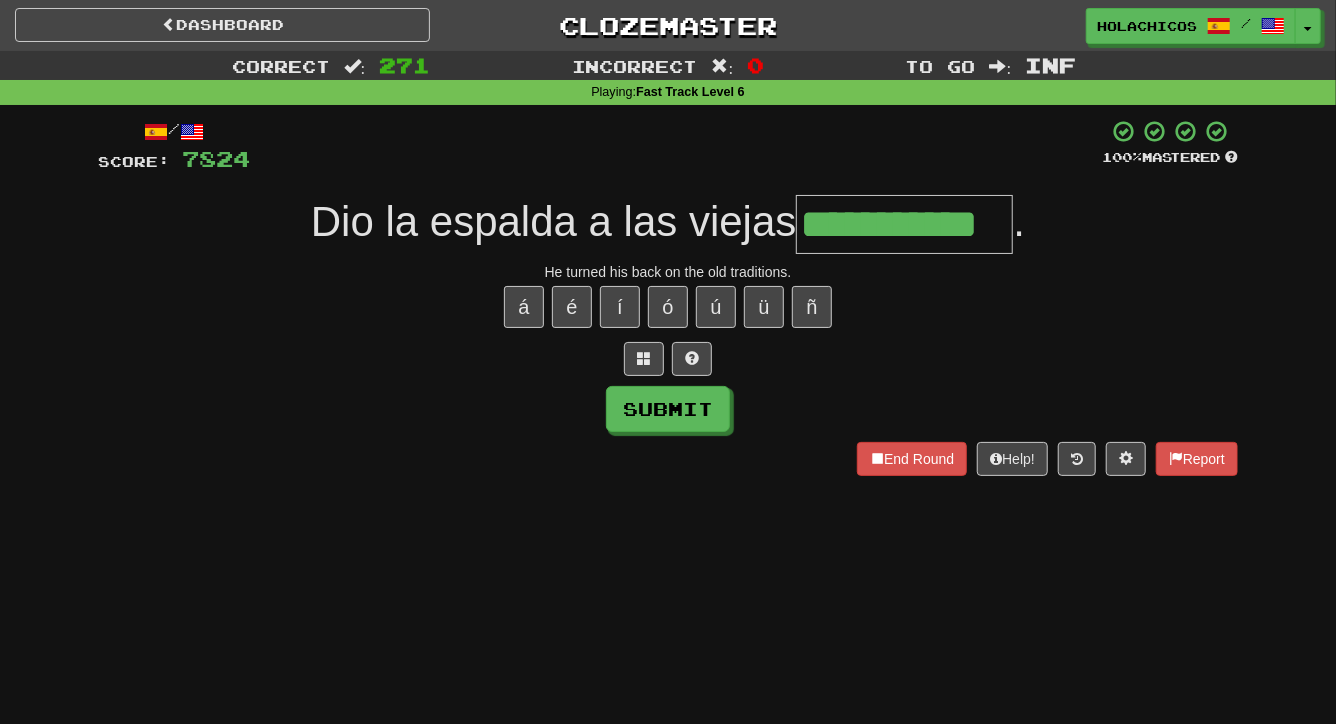type on "**********" 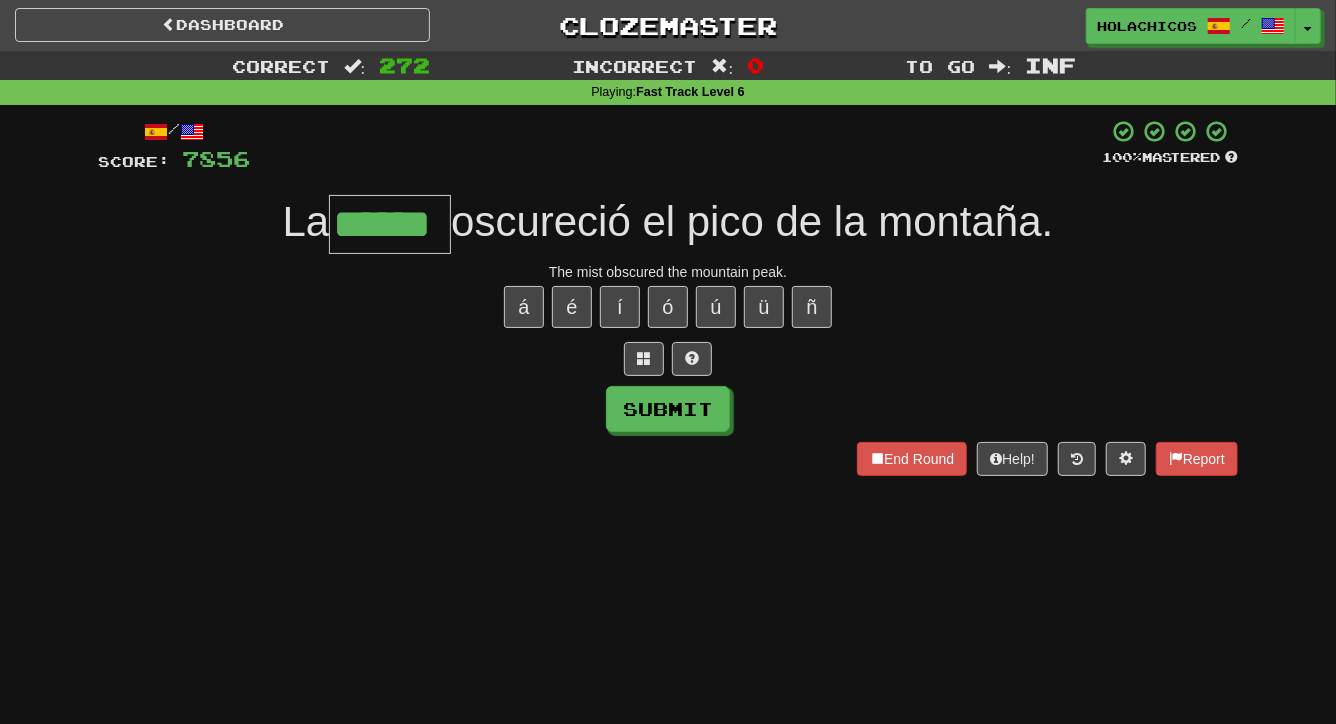 type on "******" 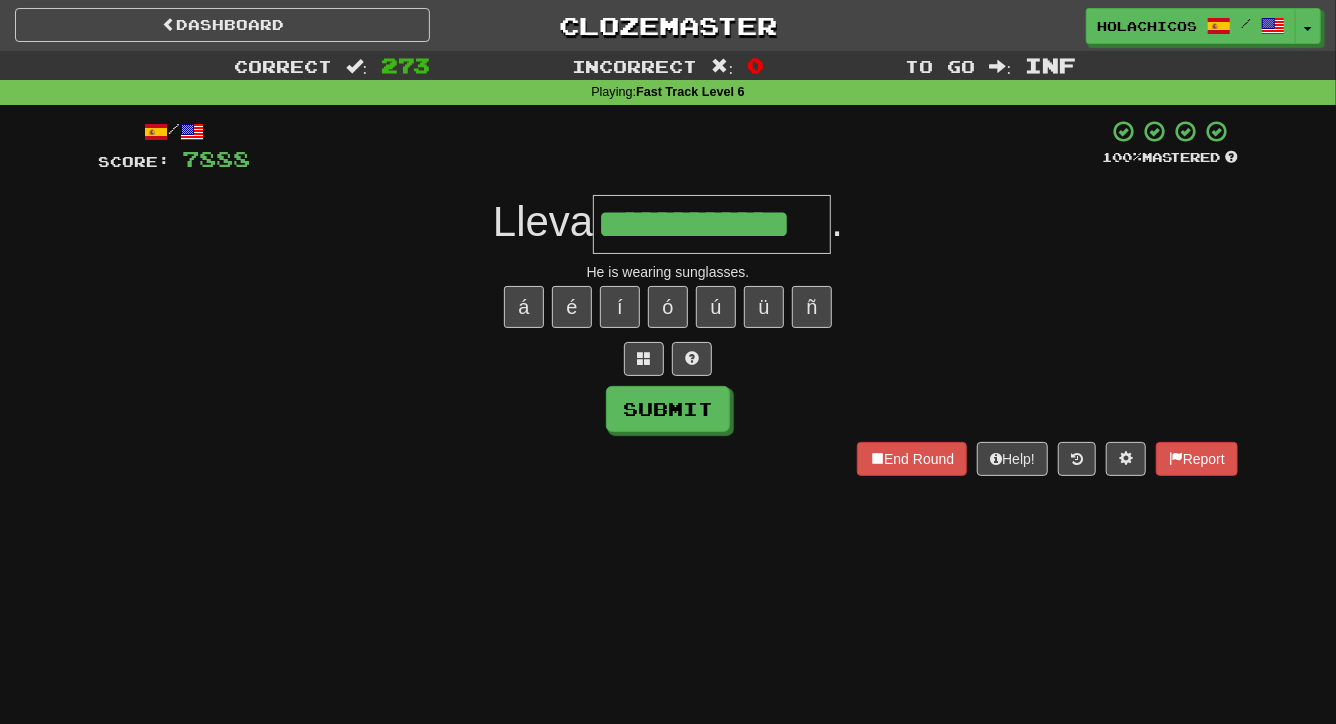 type on "**********" 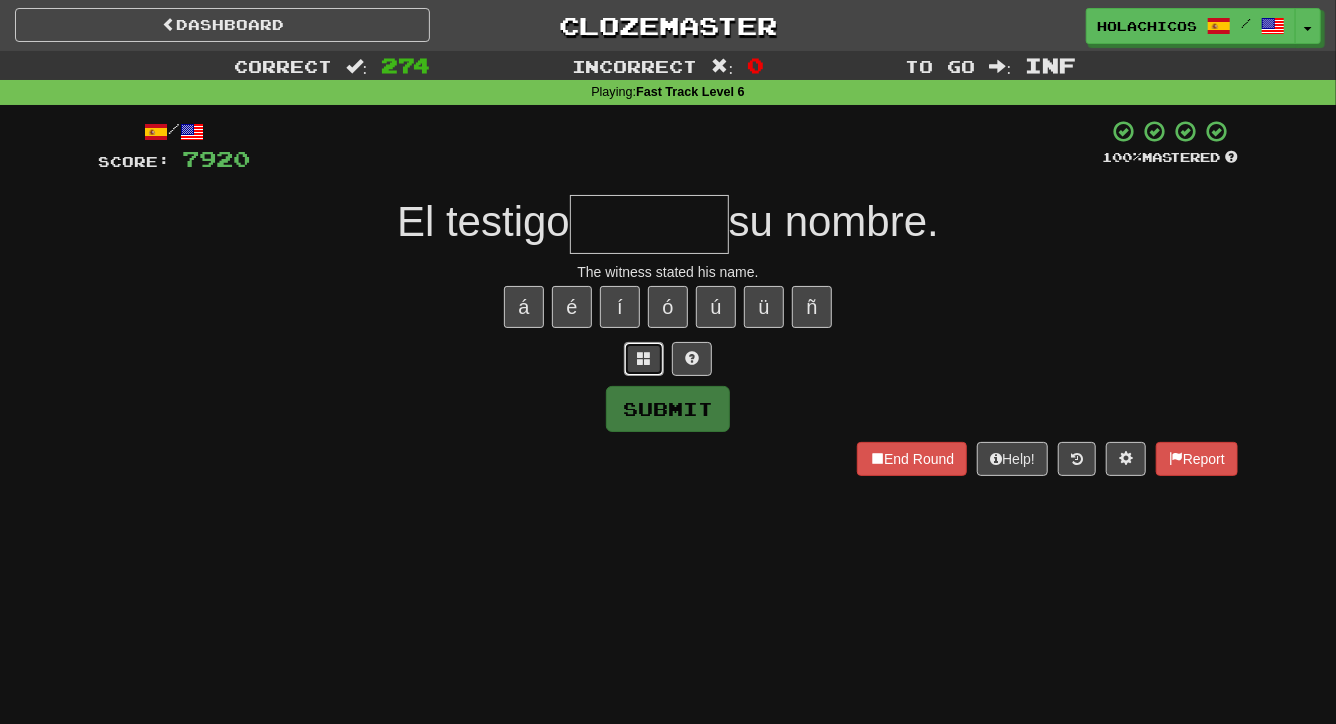 click at bounding box center [644, 358] 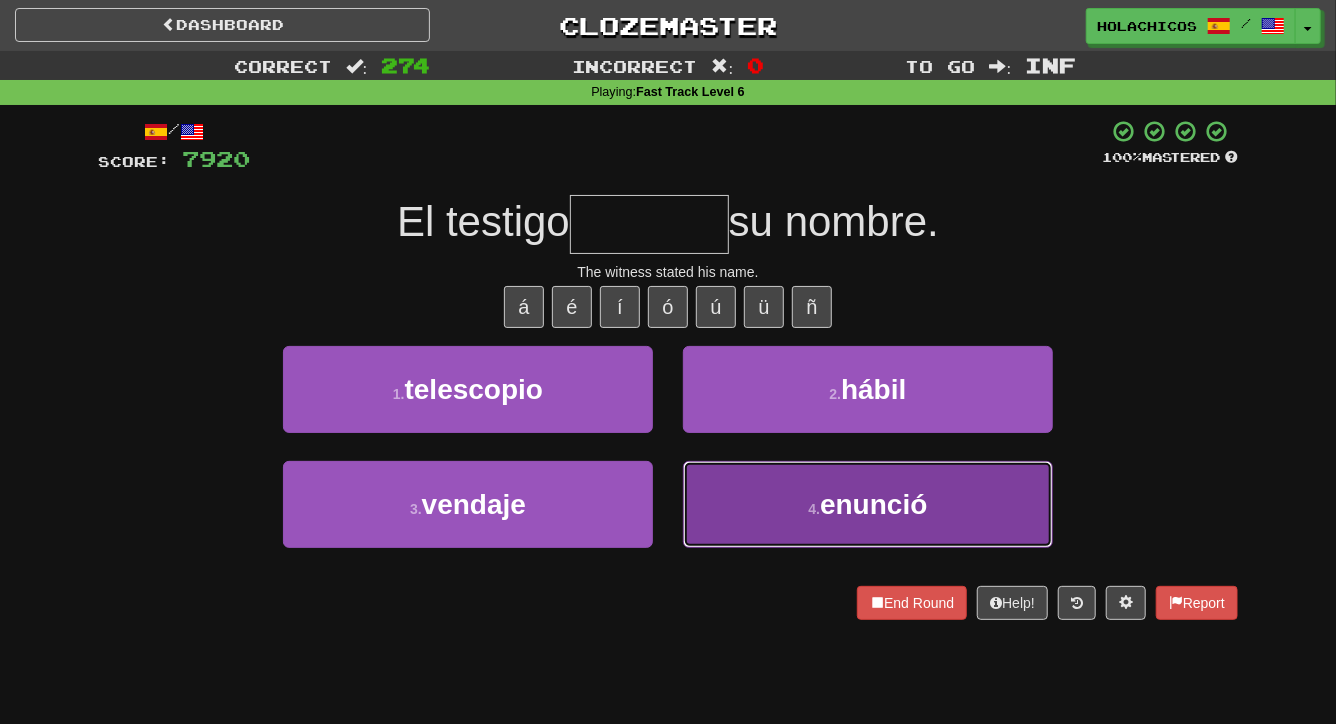 click on "4 .  enunció" at bounding box center (868, 504) 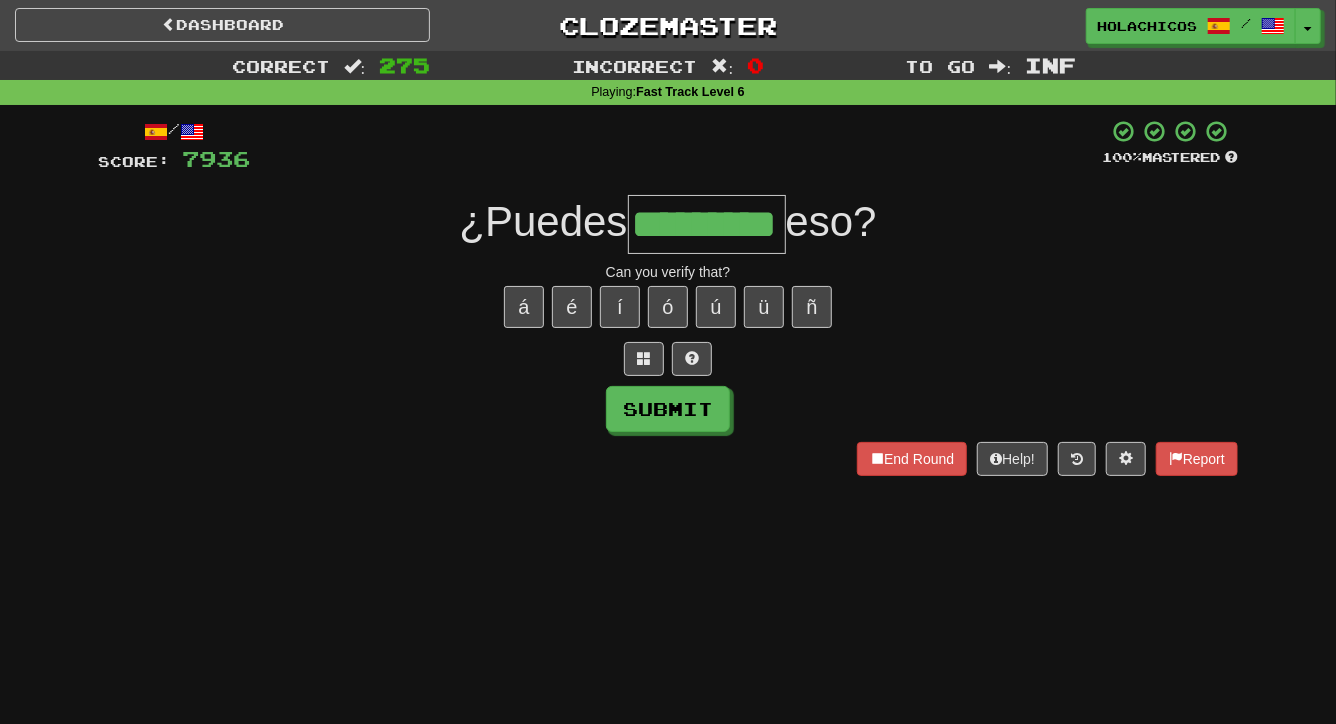 type on "*********" 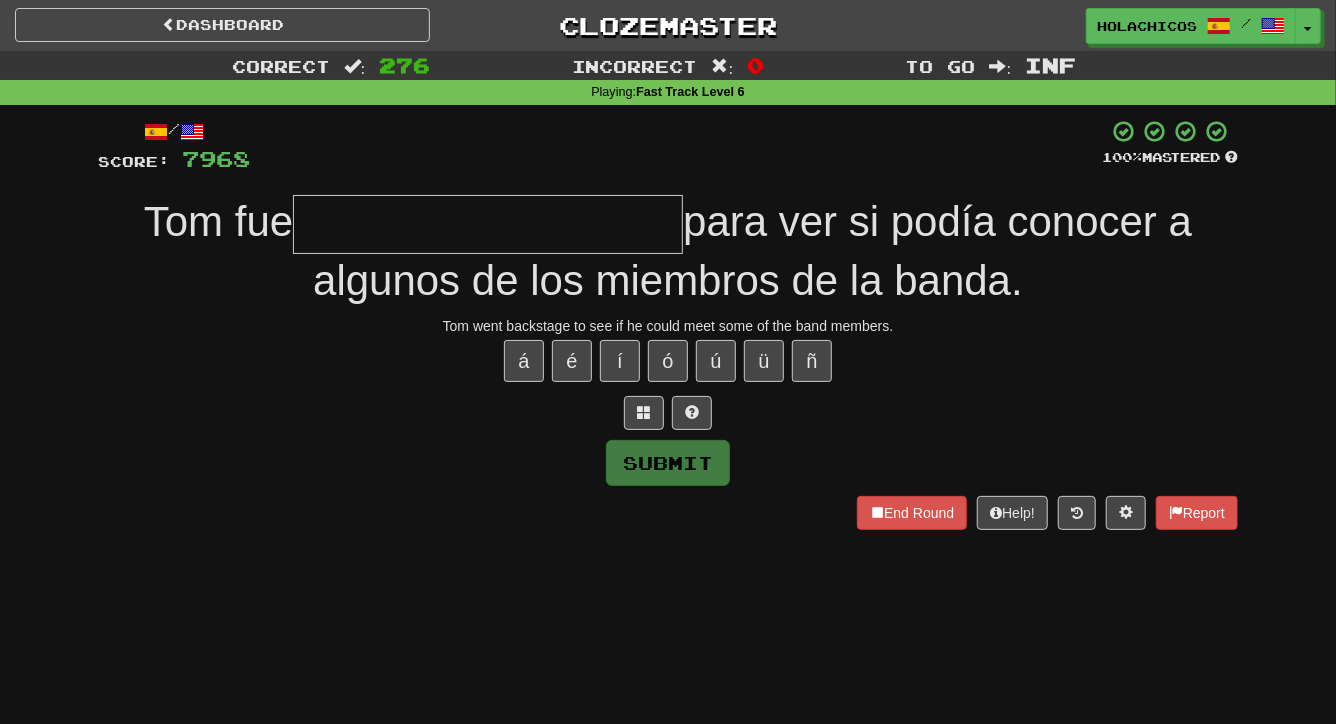 type on "*" 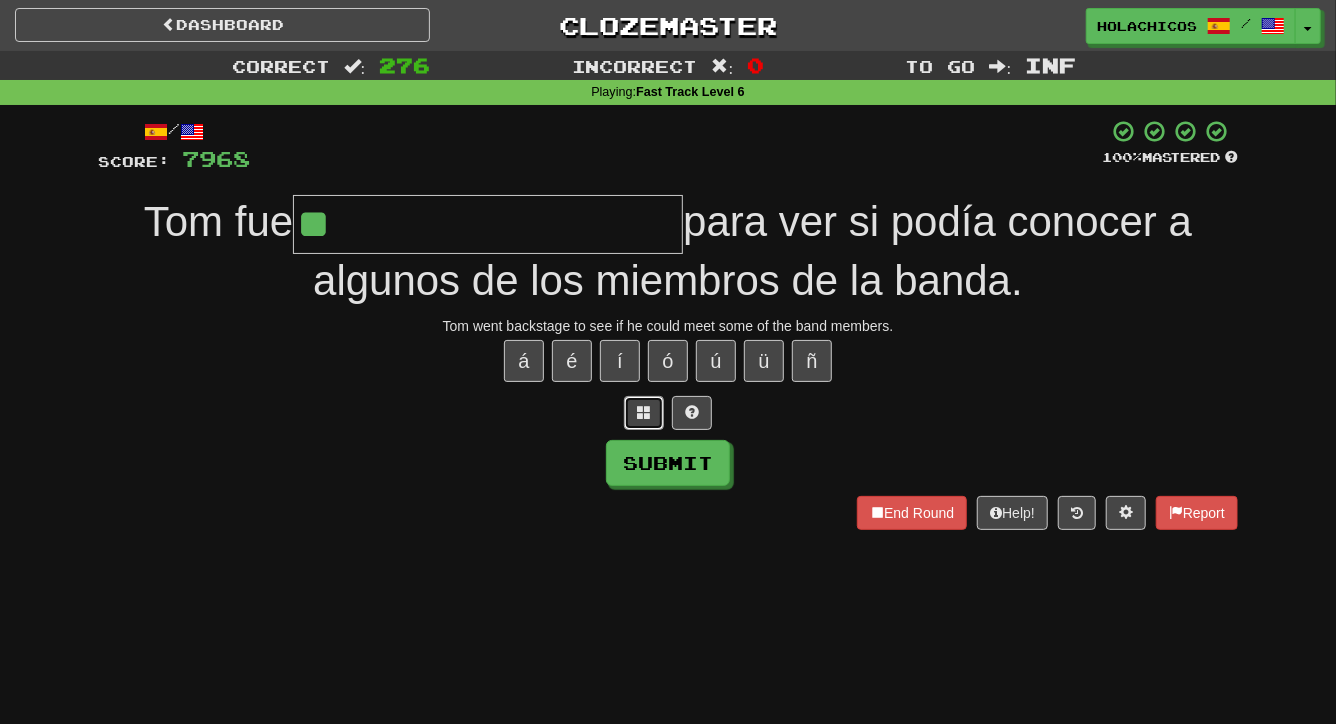 click at bounding box center (644, 412) 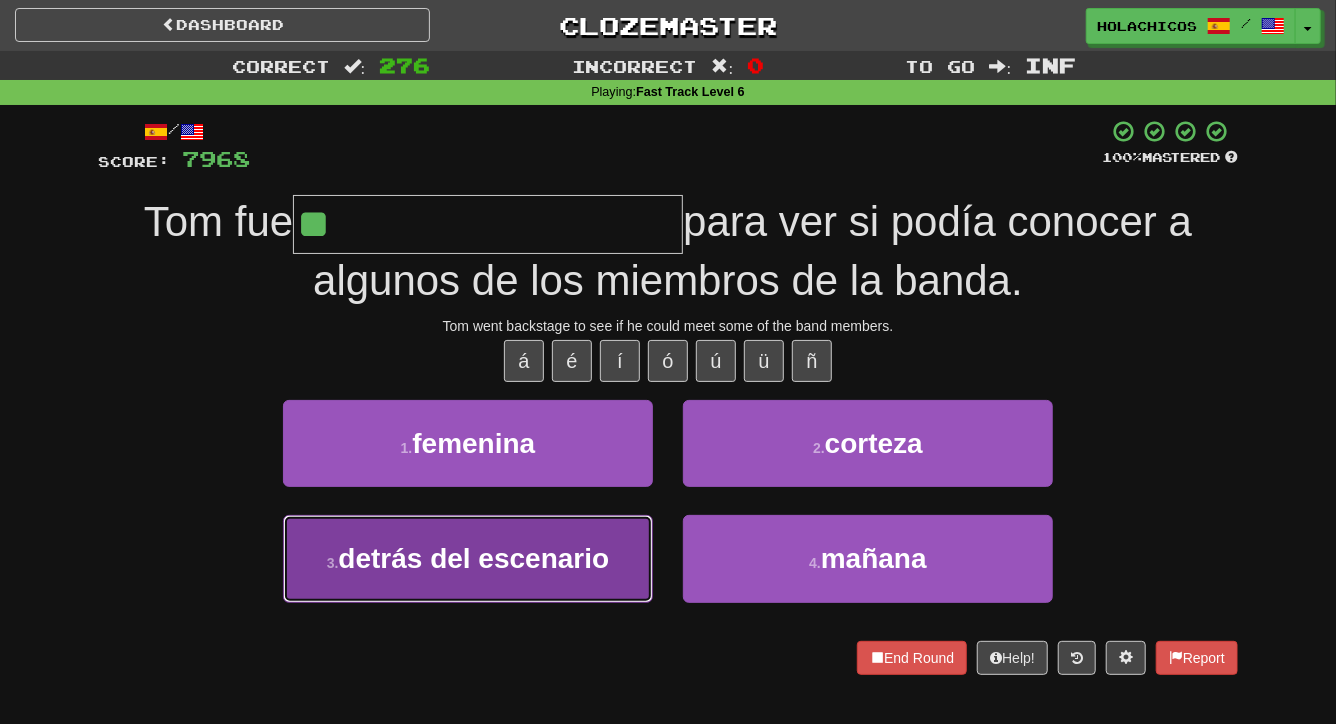 click on "3 .  detrás del escenario" at bounding box center (468, 558) 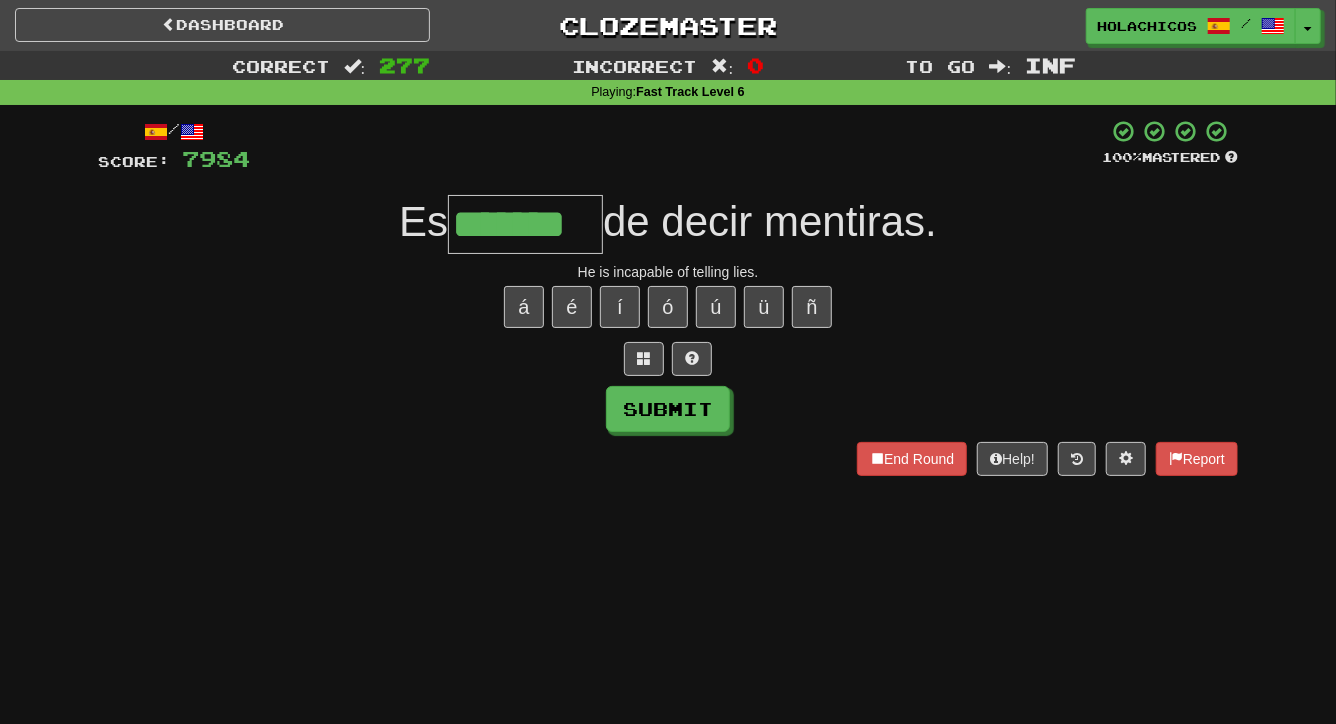 type on "*******" 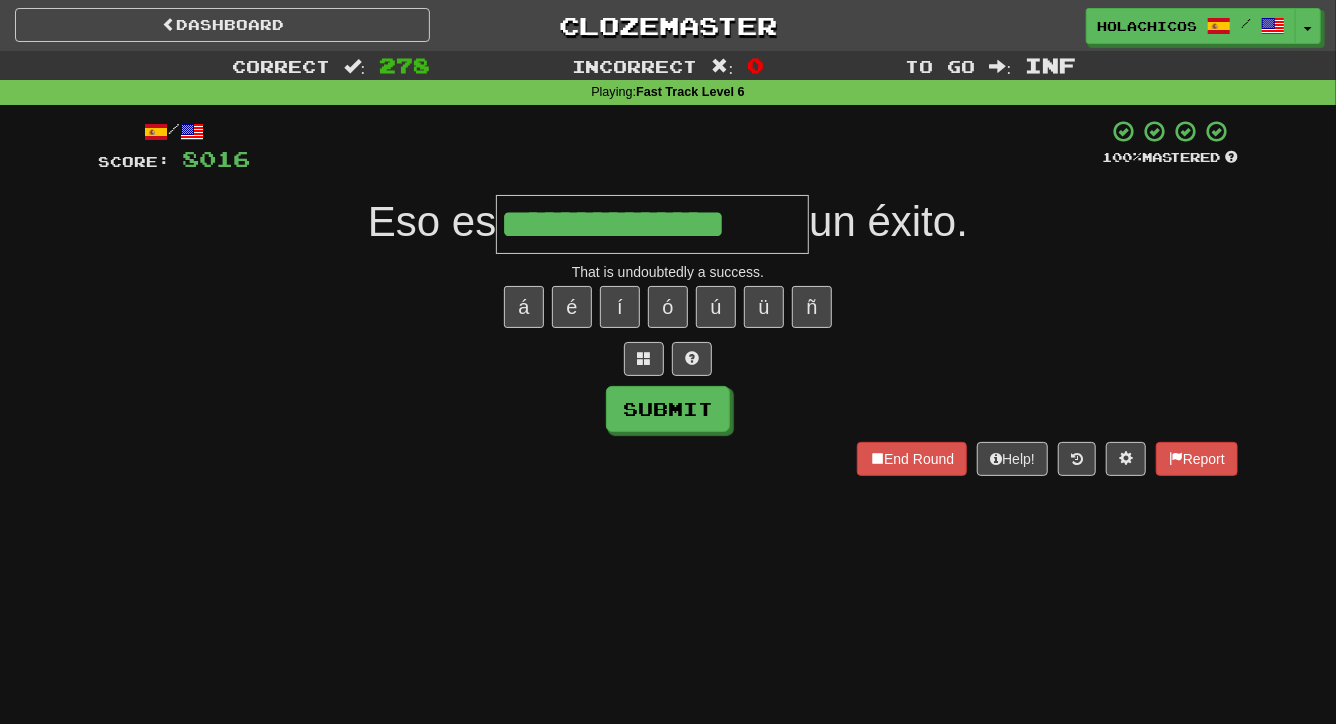 type on "**********" 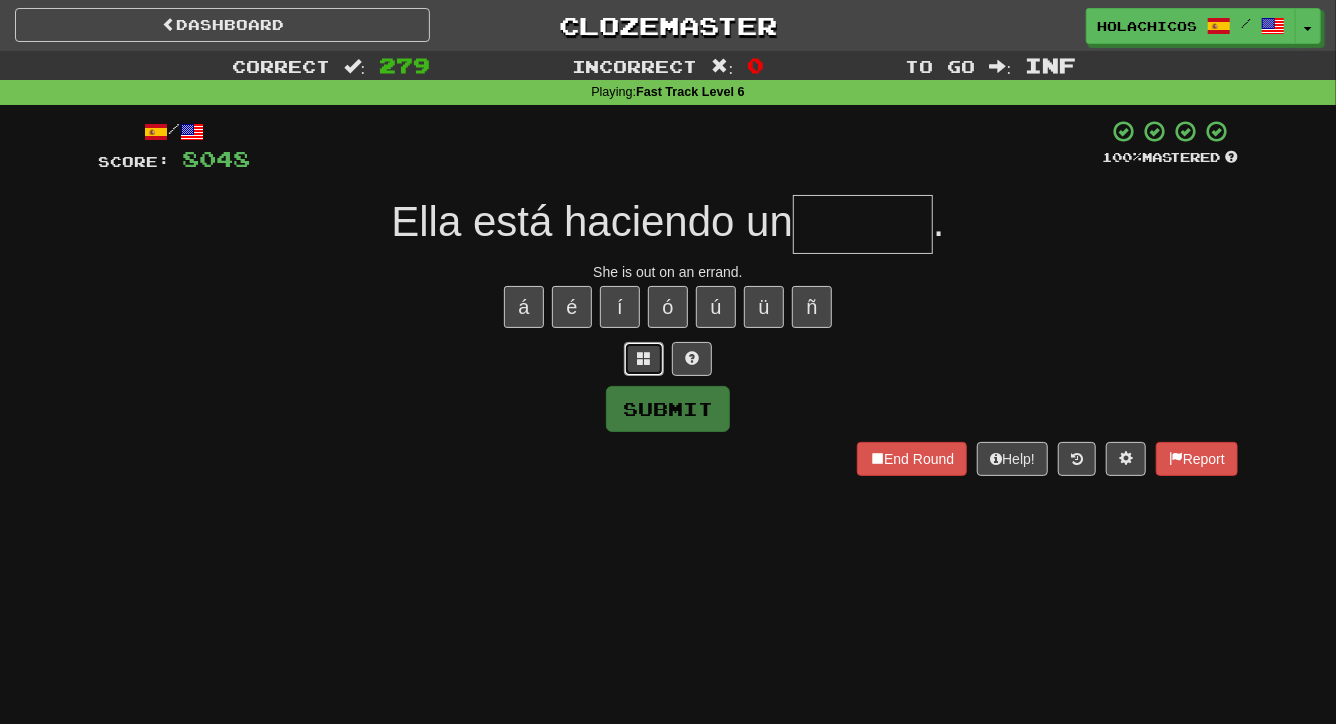 click at bounding box center (644, 358) 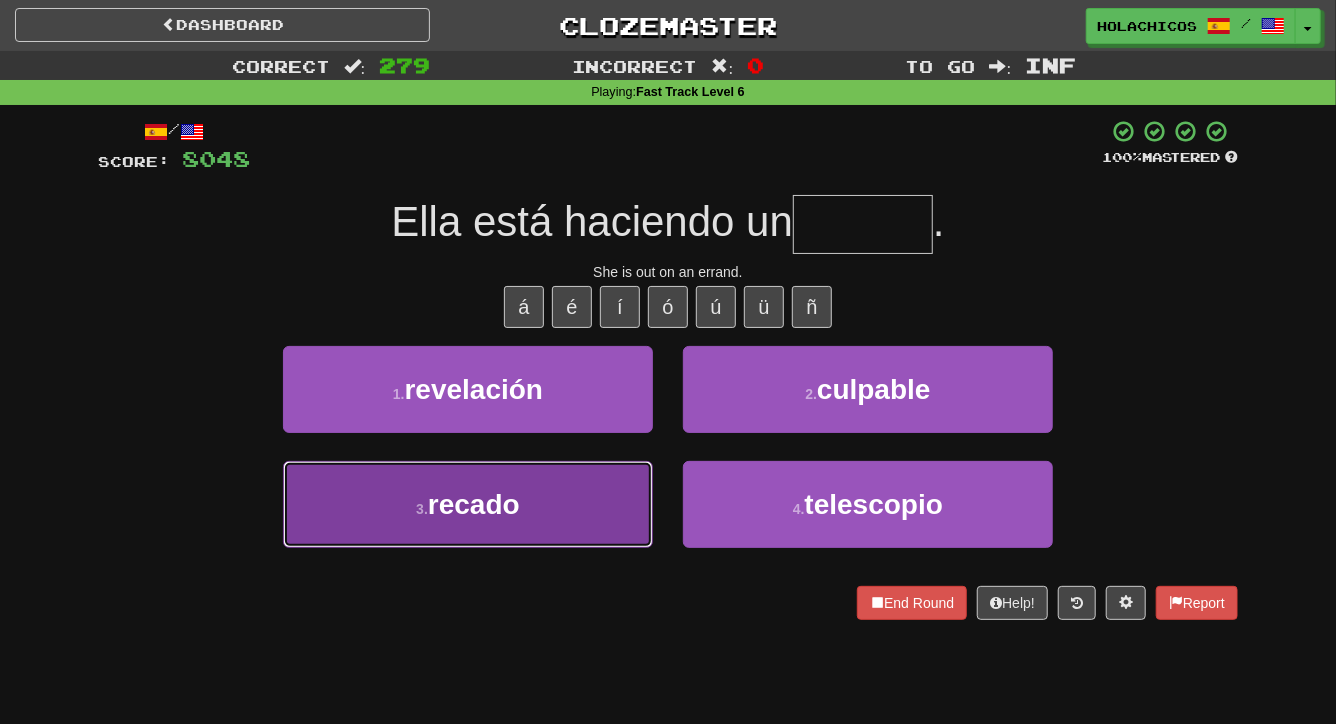 click on "3 .  recado" at bounding box center (468, 504) 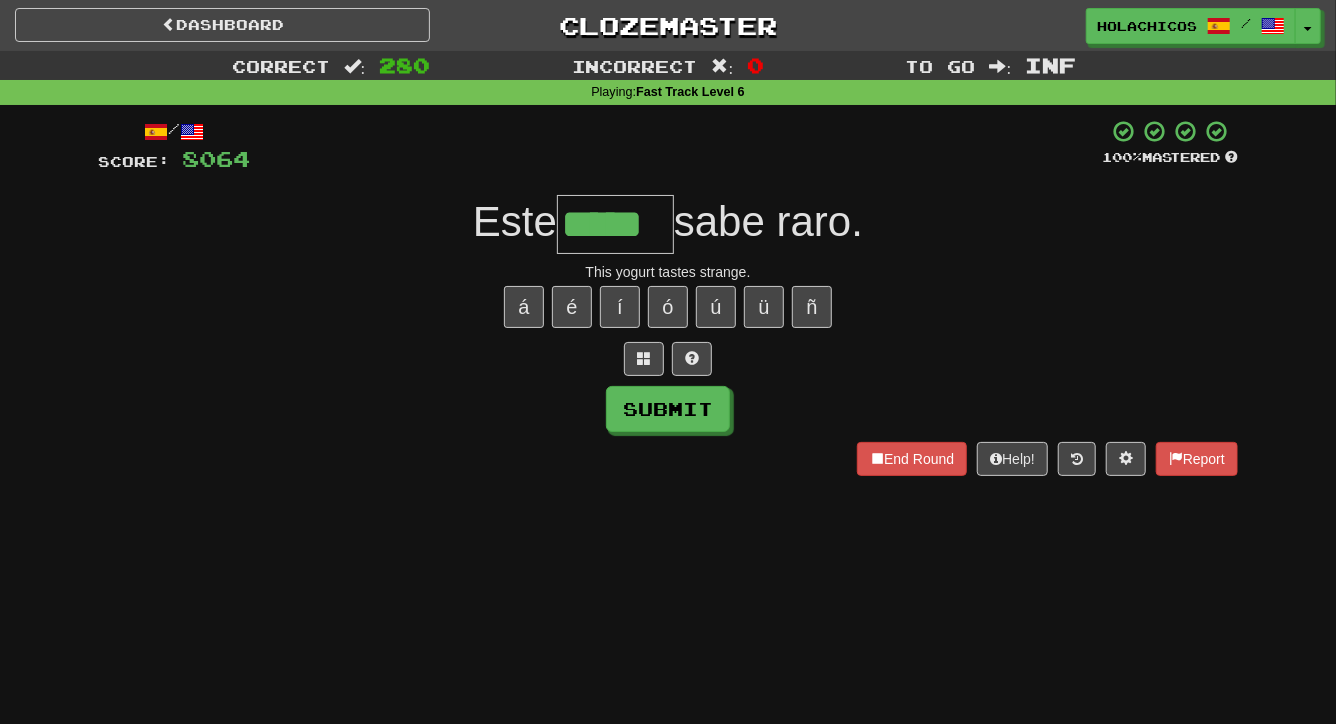 type on "*****" 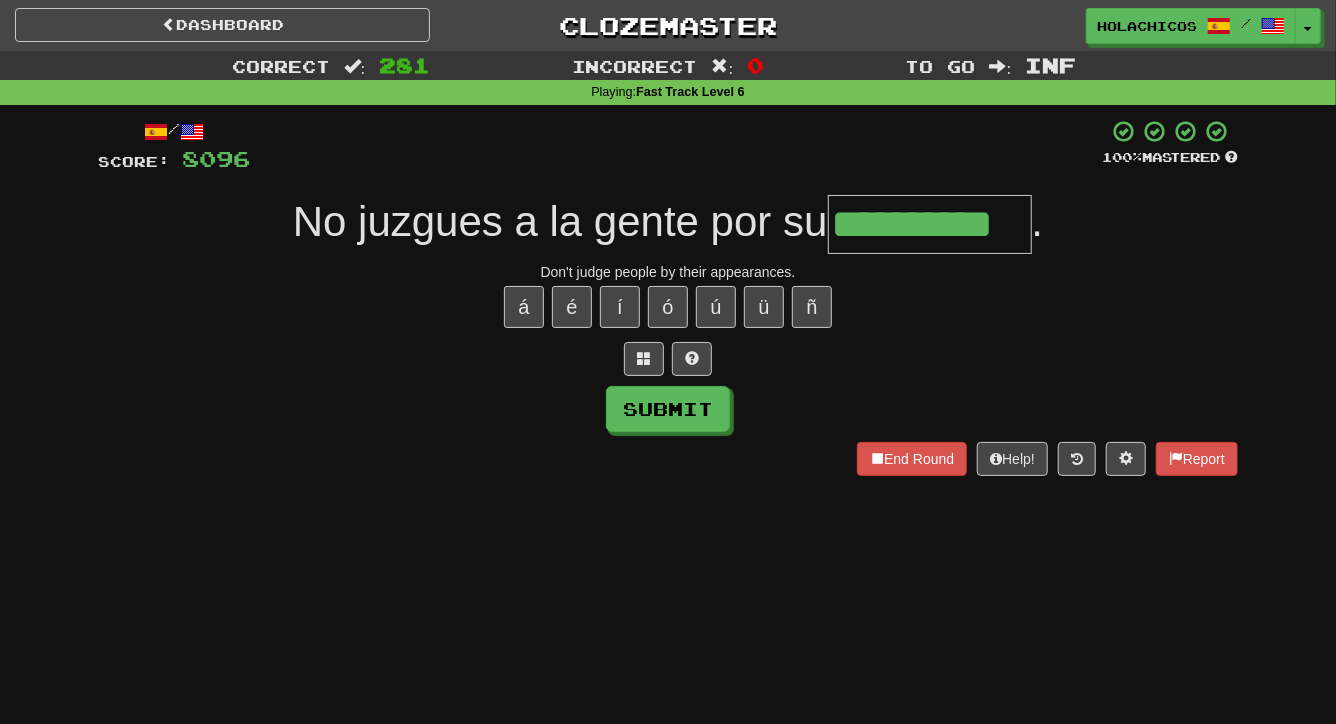 type on "**********" 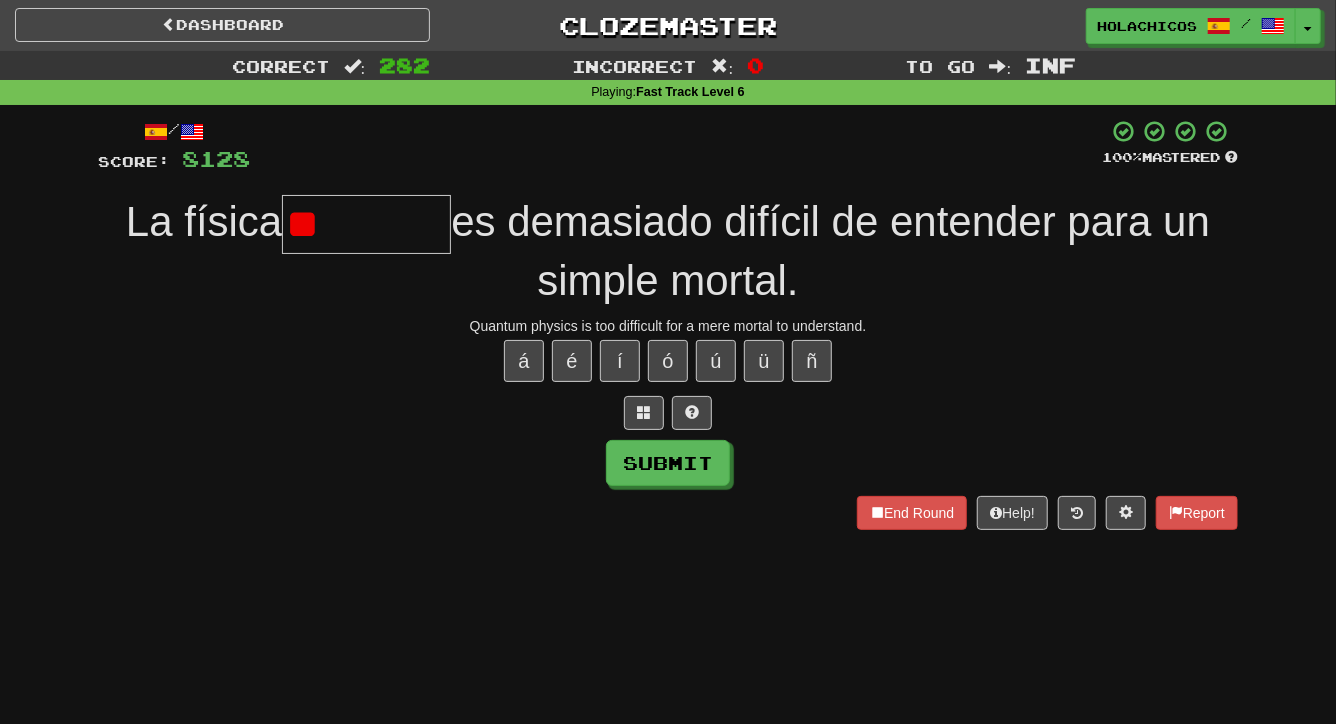 type on "*" 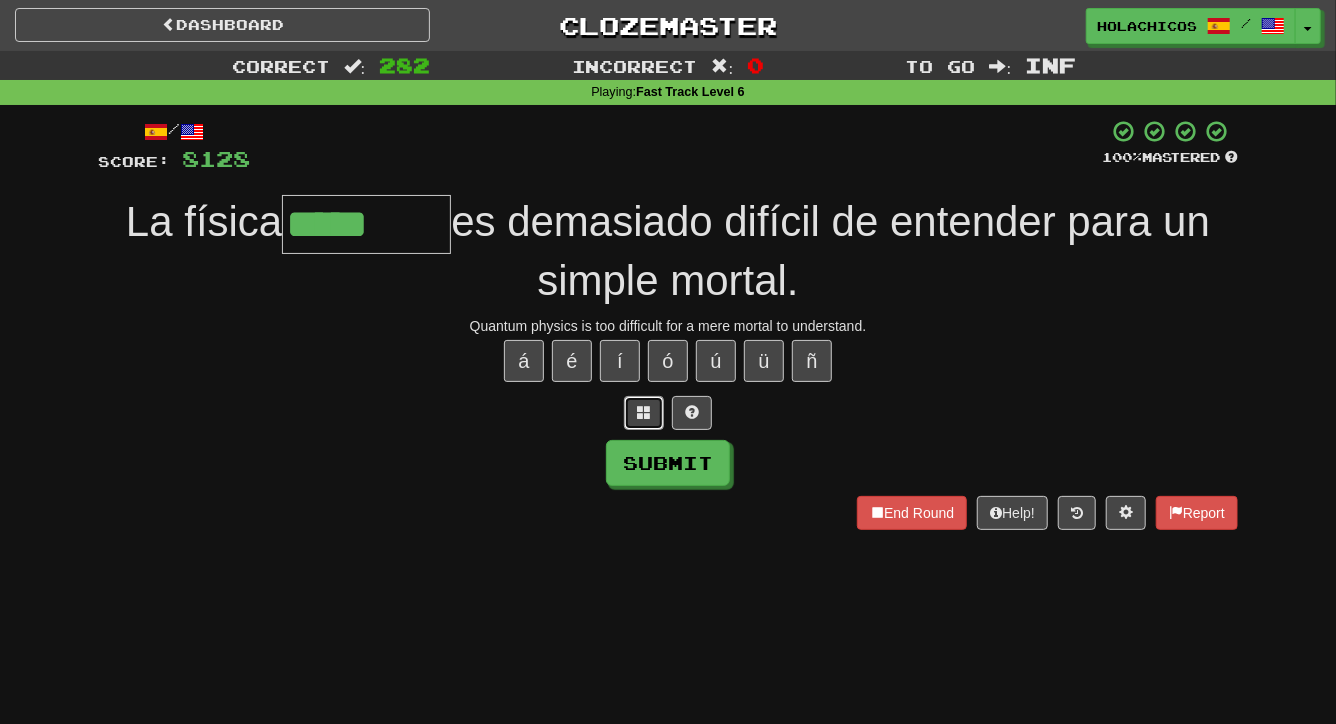 click at bounding box center [644, 412] 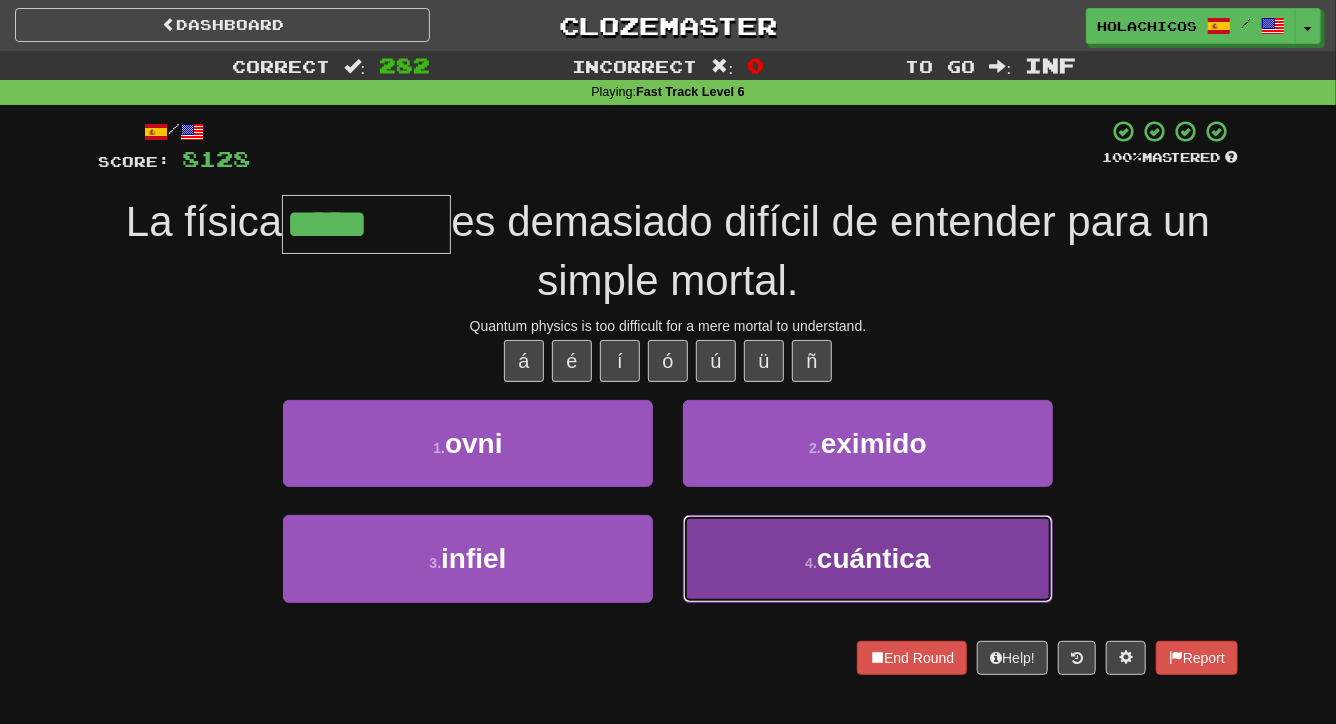 click on "4 .  cuántica" at bounding box center [868, 558] 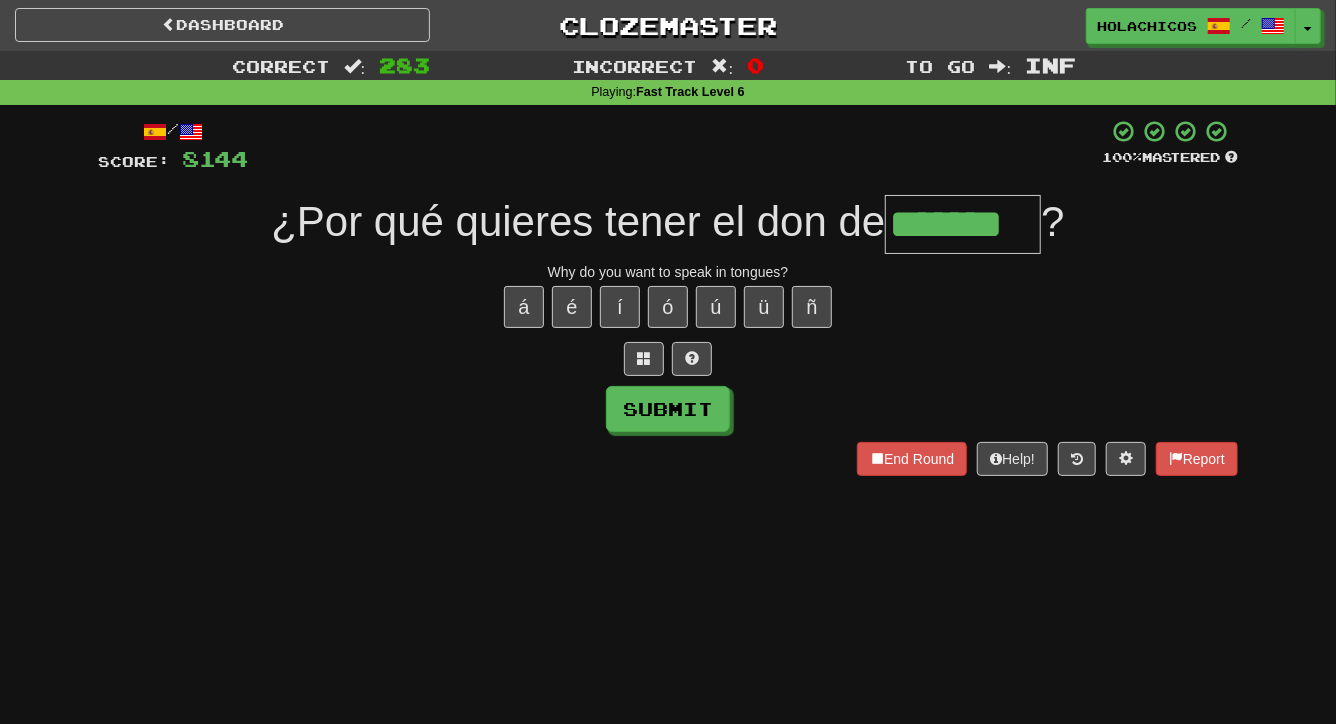 type on "*******" 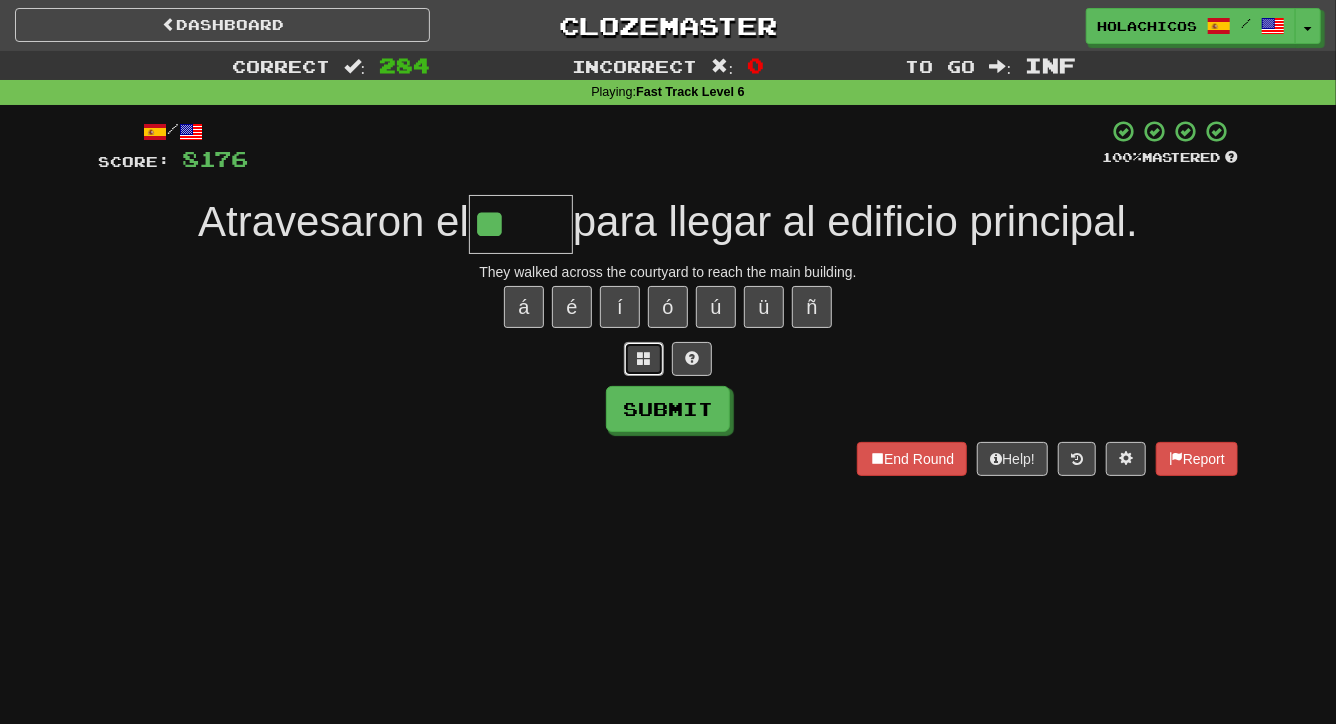 click at bounding box center [644, 358] 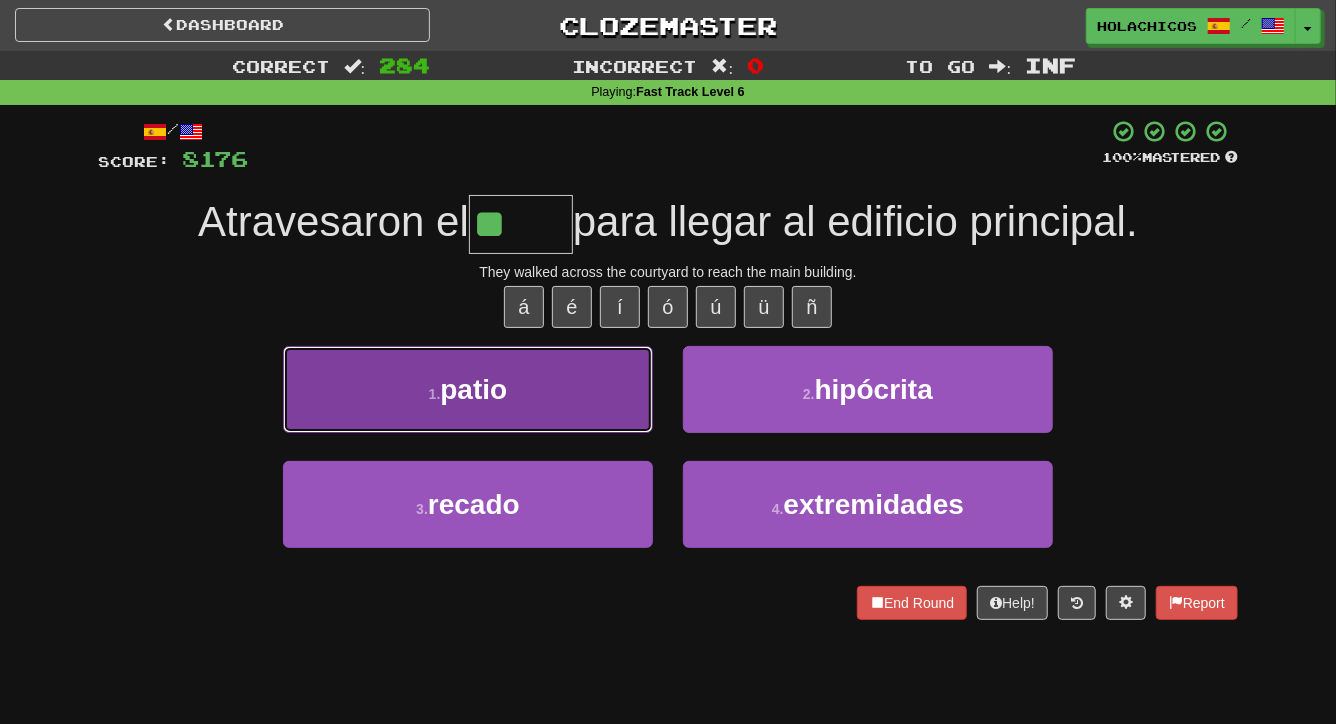 click on "1 .  patio" at bounding box center [468, 389] 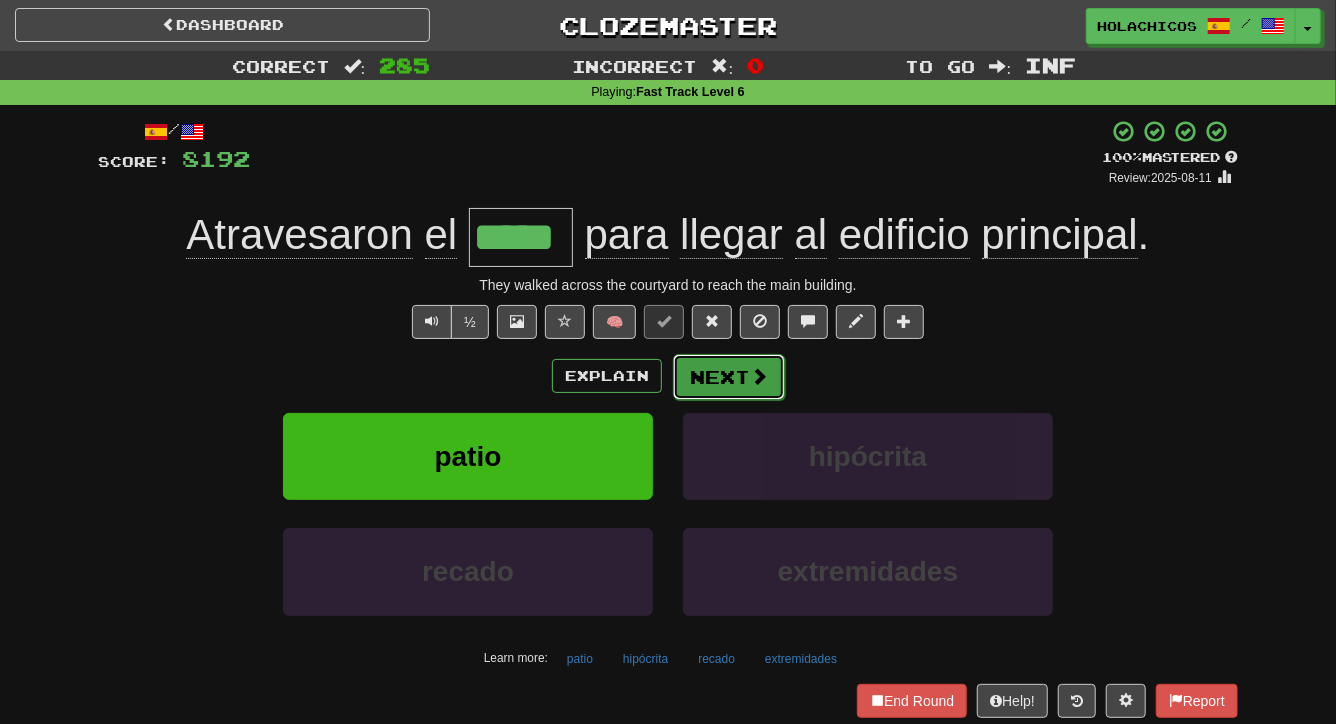 click on "Next" at bounding box center [729, 377] 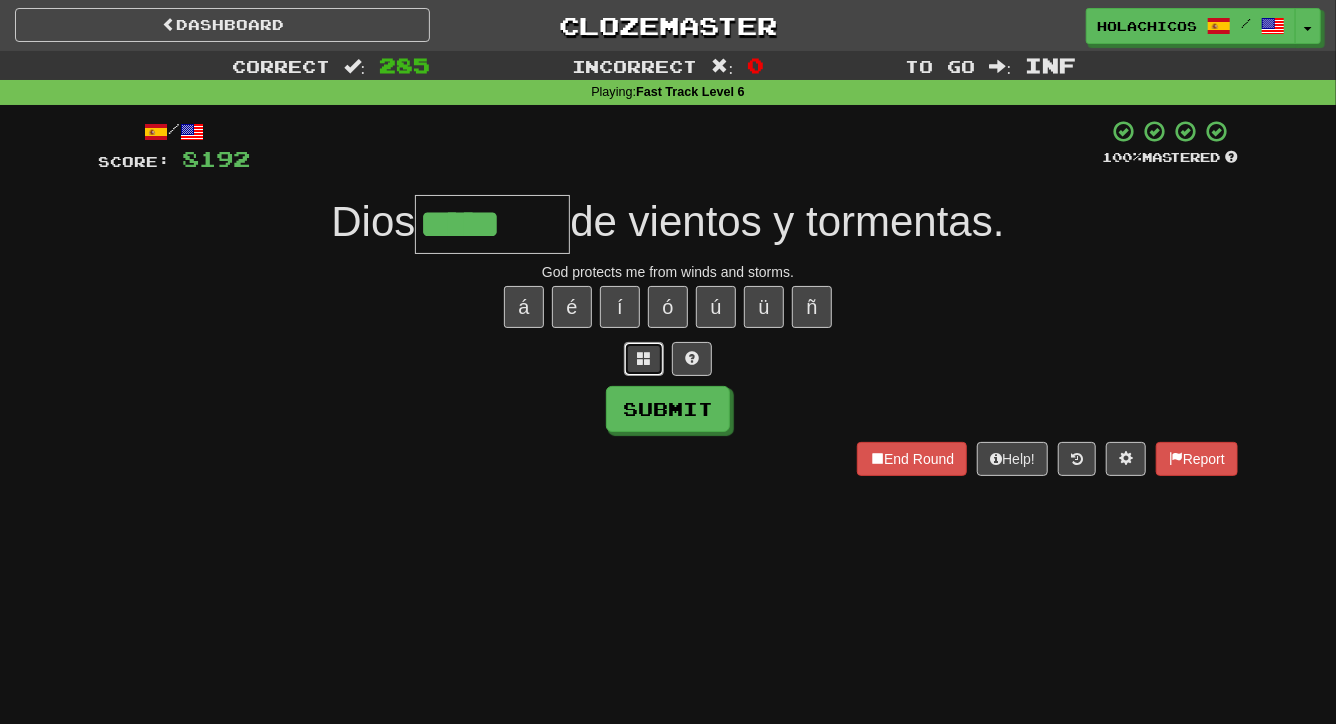 click at bounding box center (644, 358) 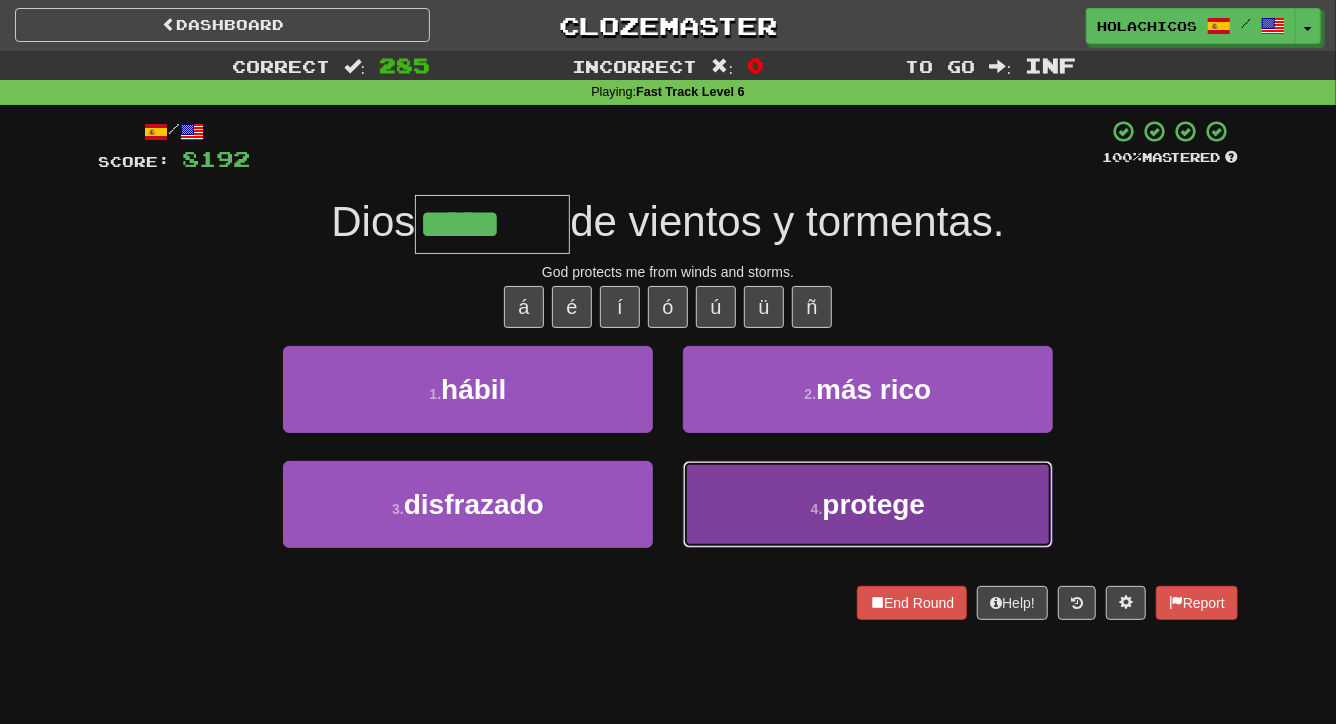 click on "4 .  protege" at bounding box center (868, 504) 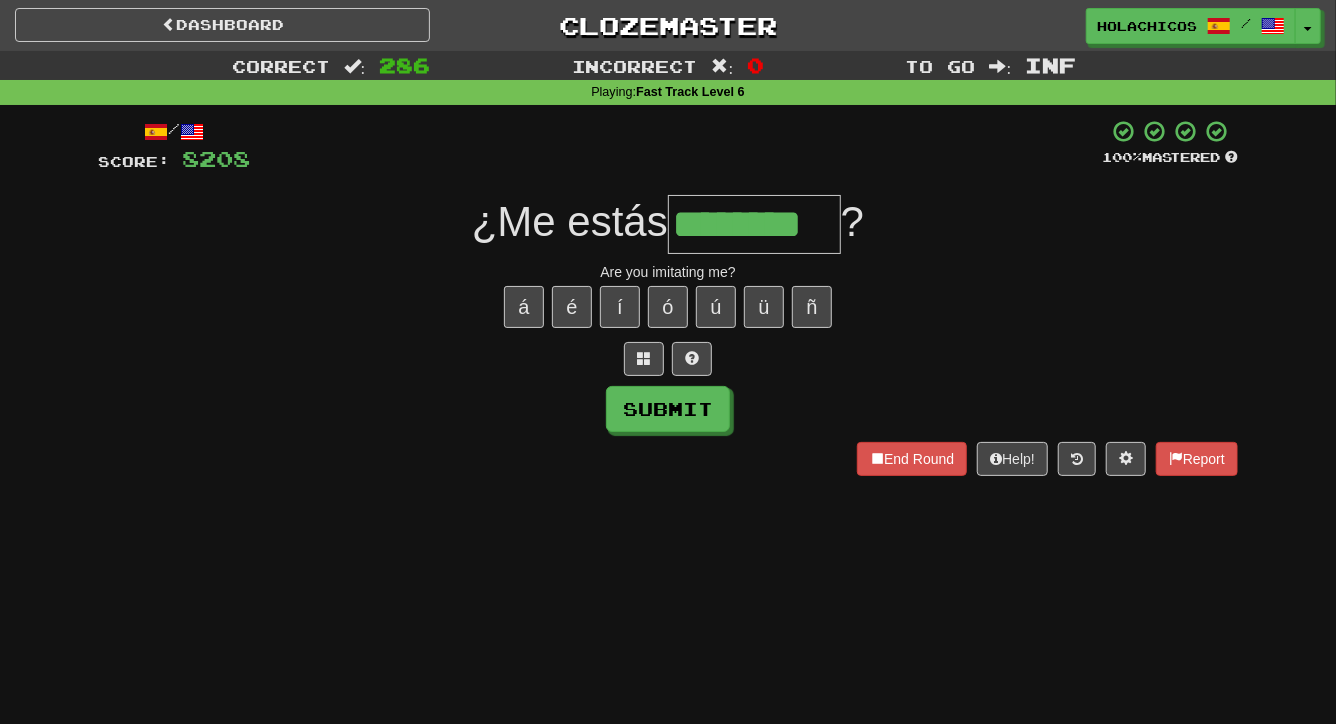 type on "********" 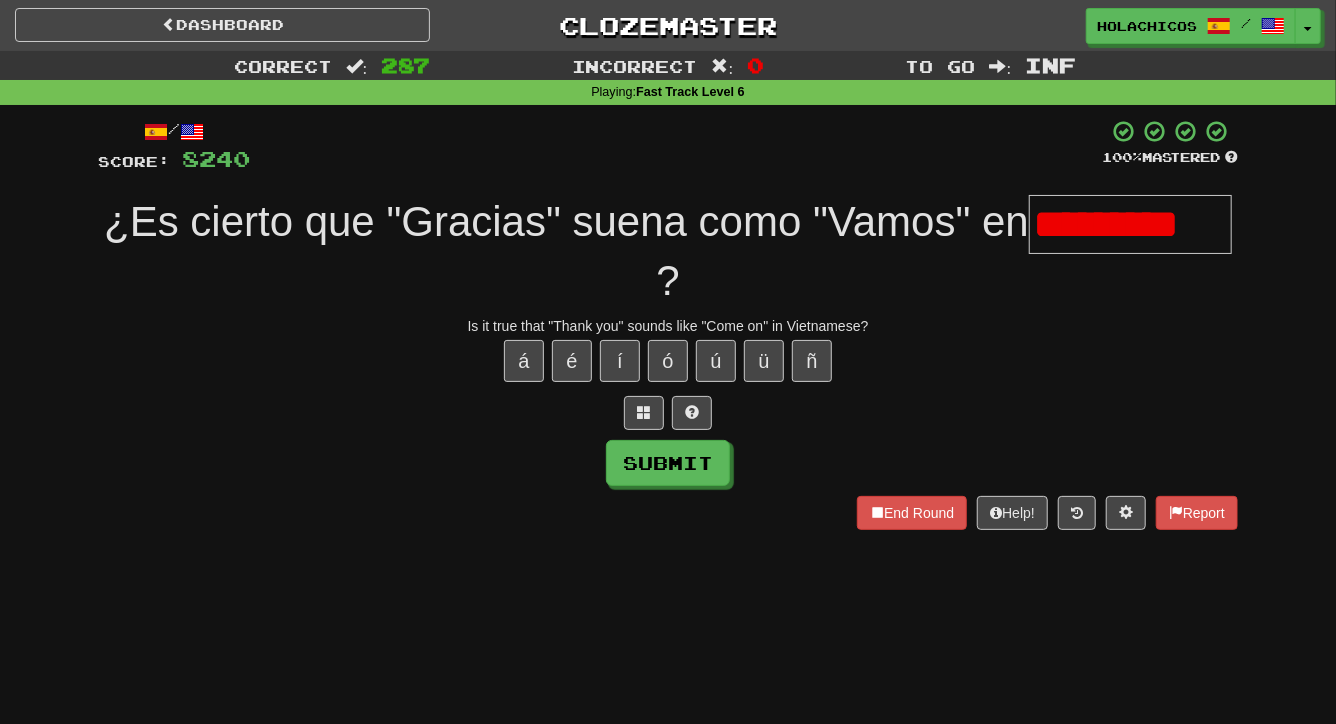 scroll, scrollTop: 0, scrollLeft: 0, axis: both 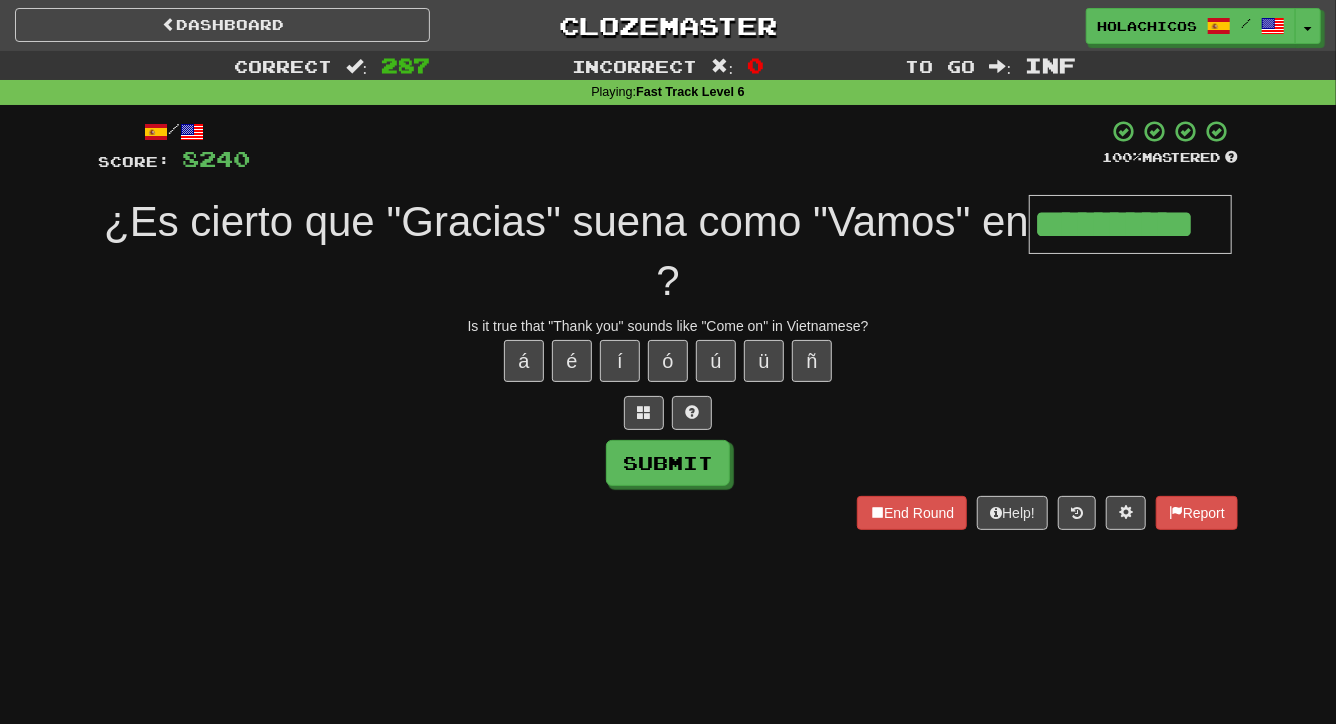 type on "**********" 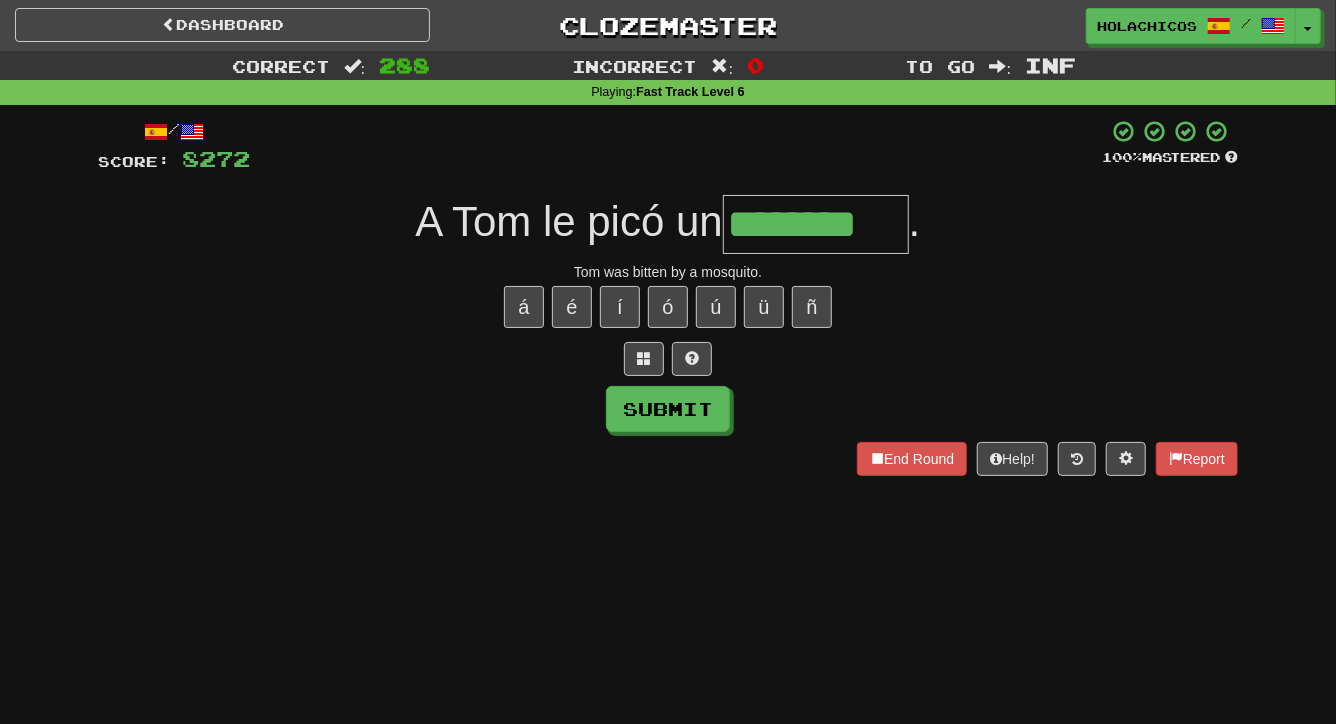 type on "********" 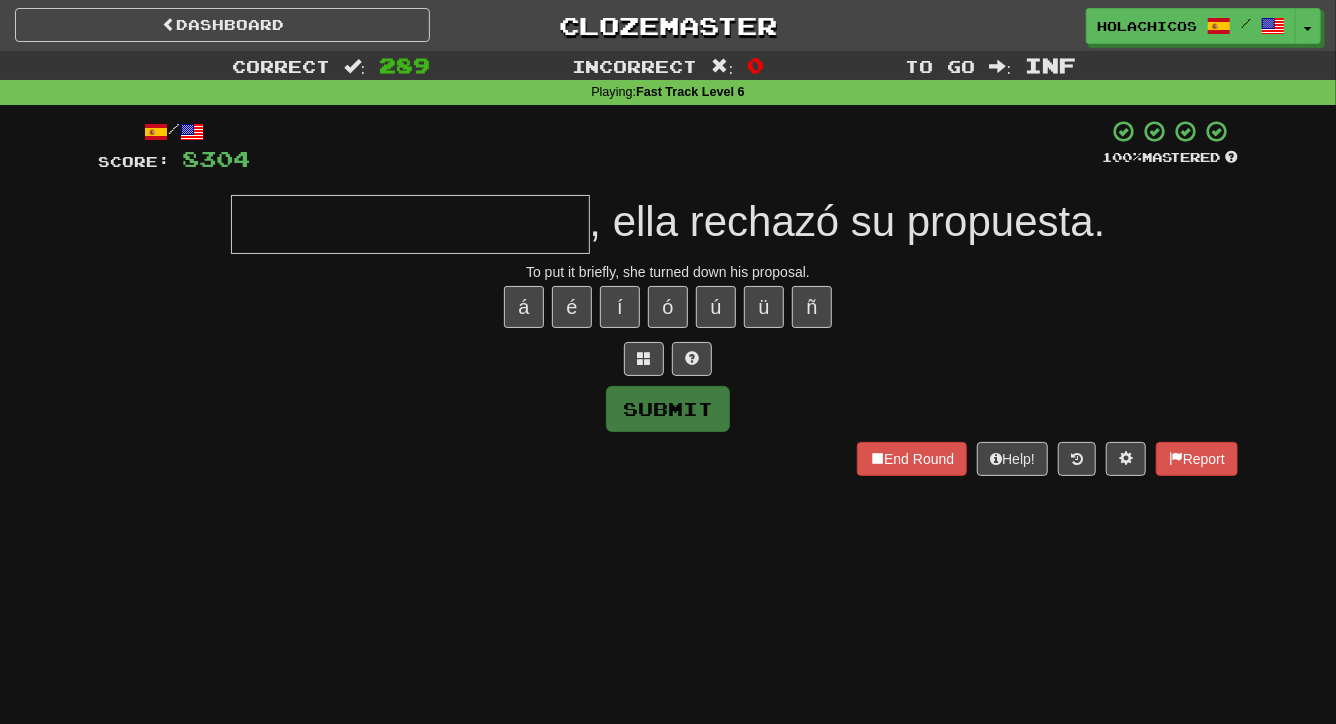 type on "*" 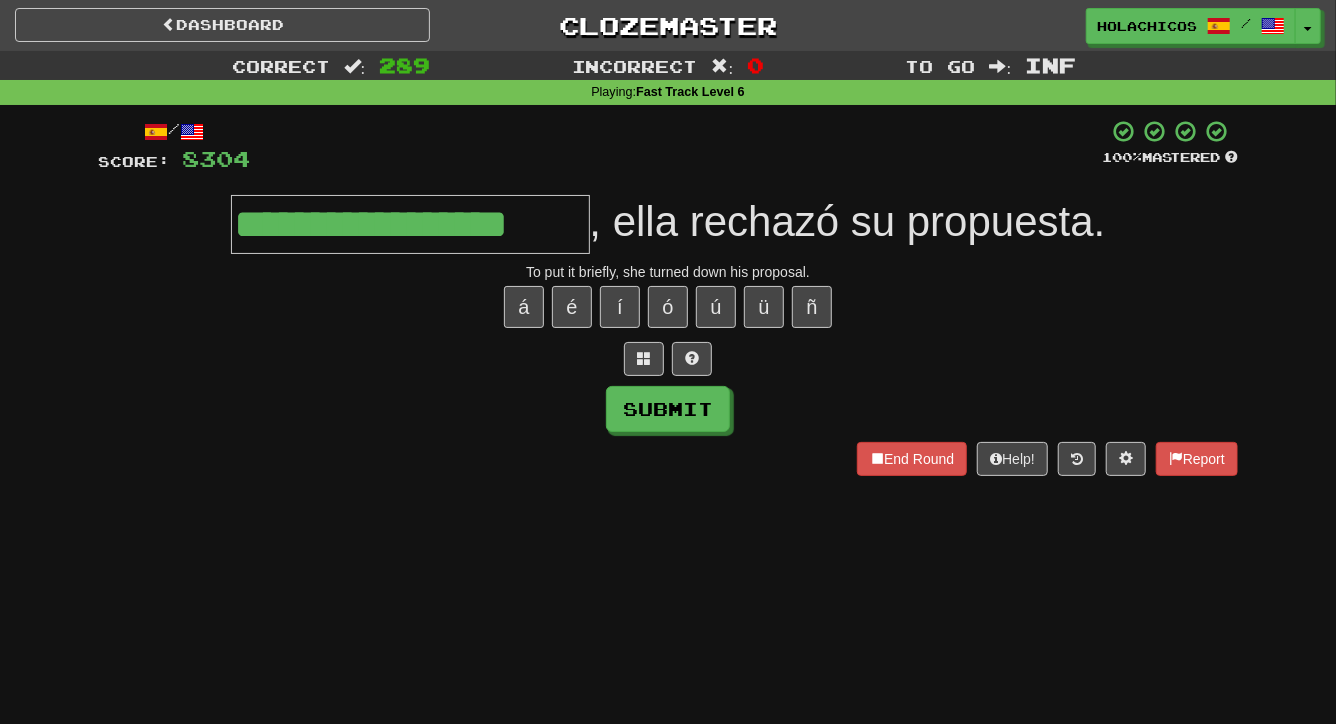 type on "**********" 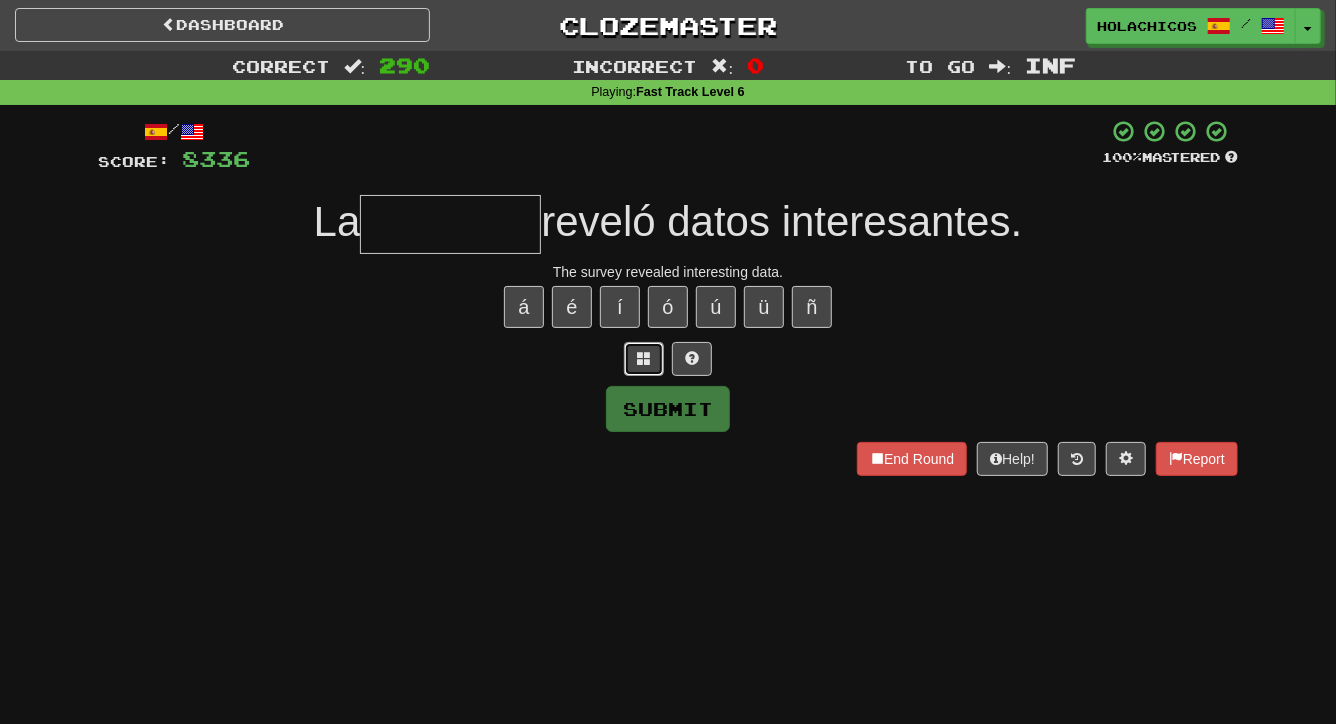 click at bounding box center (644, 358) 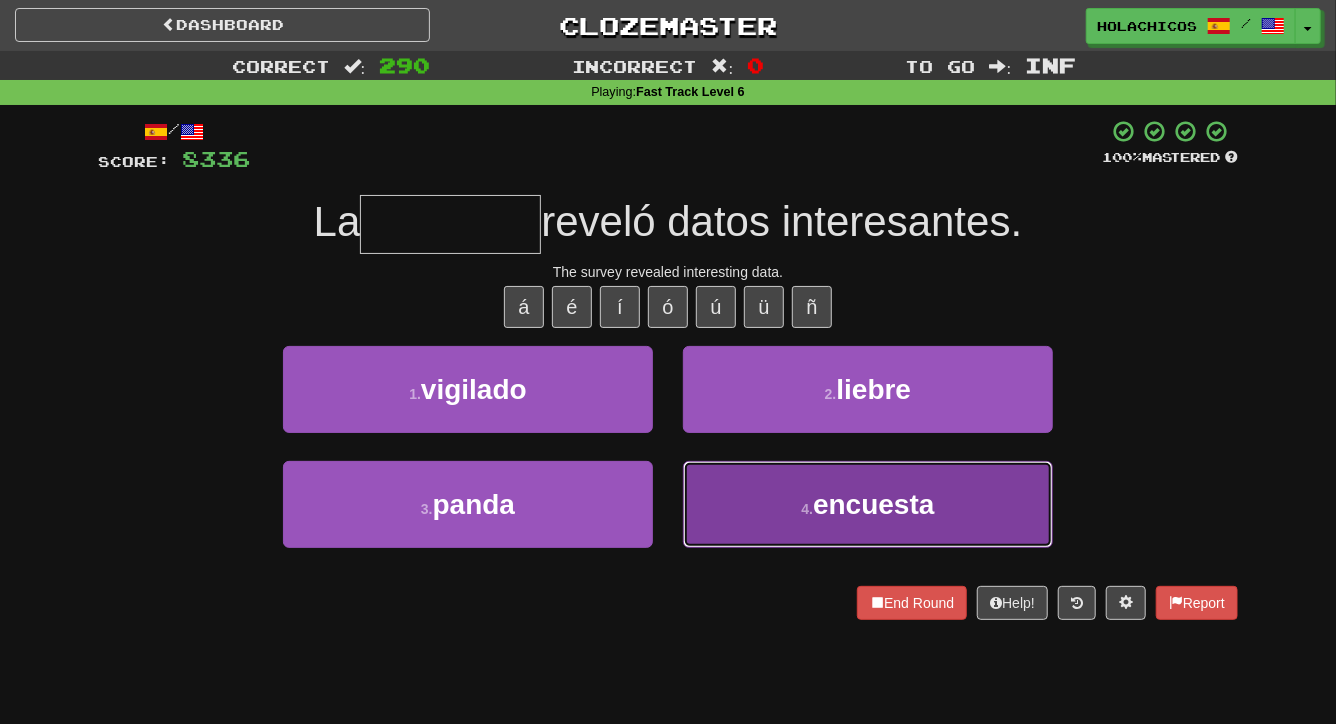 click on "4 .  encuesta" at bounding box center [868, 504] 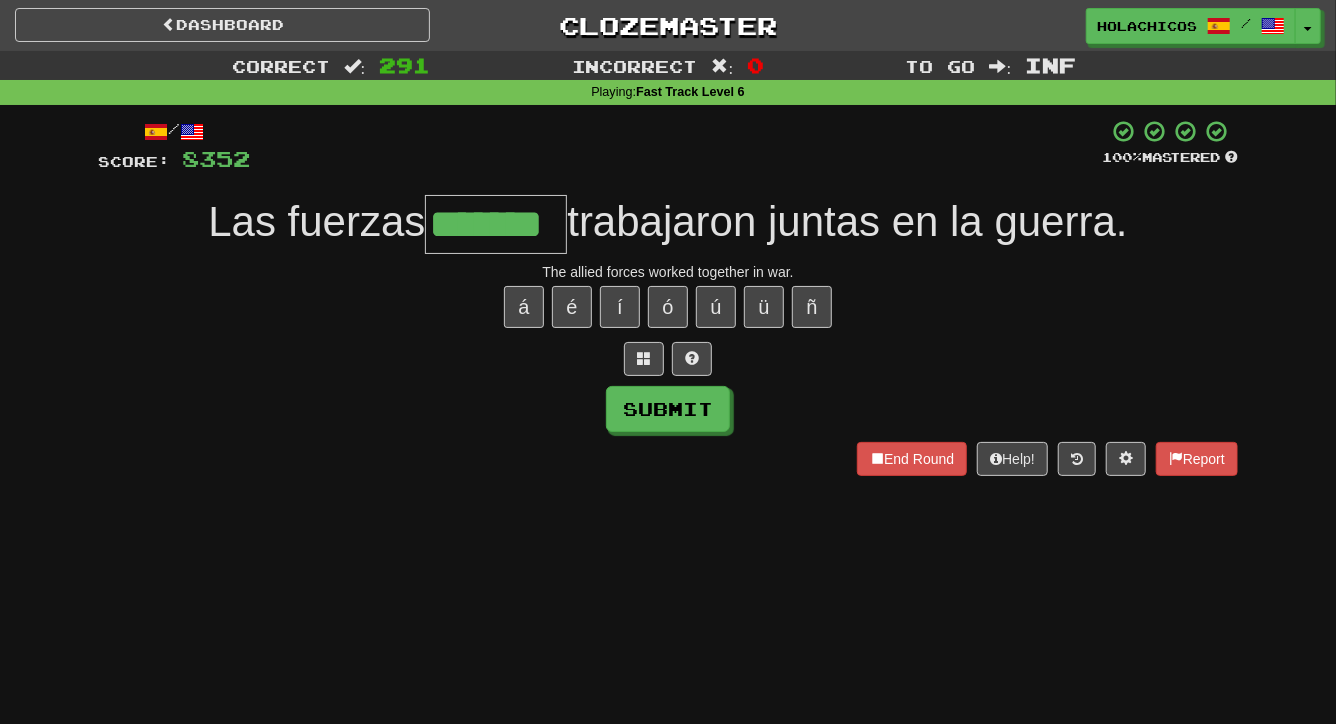 type on "*******" 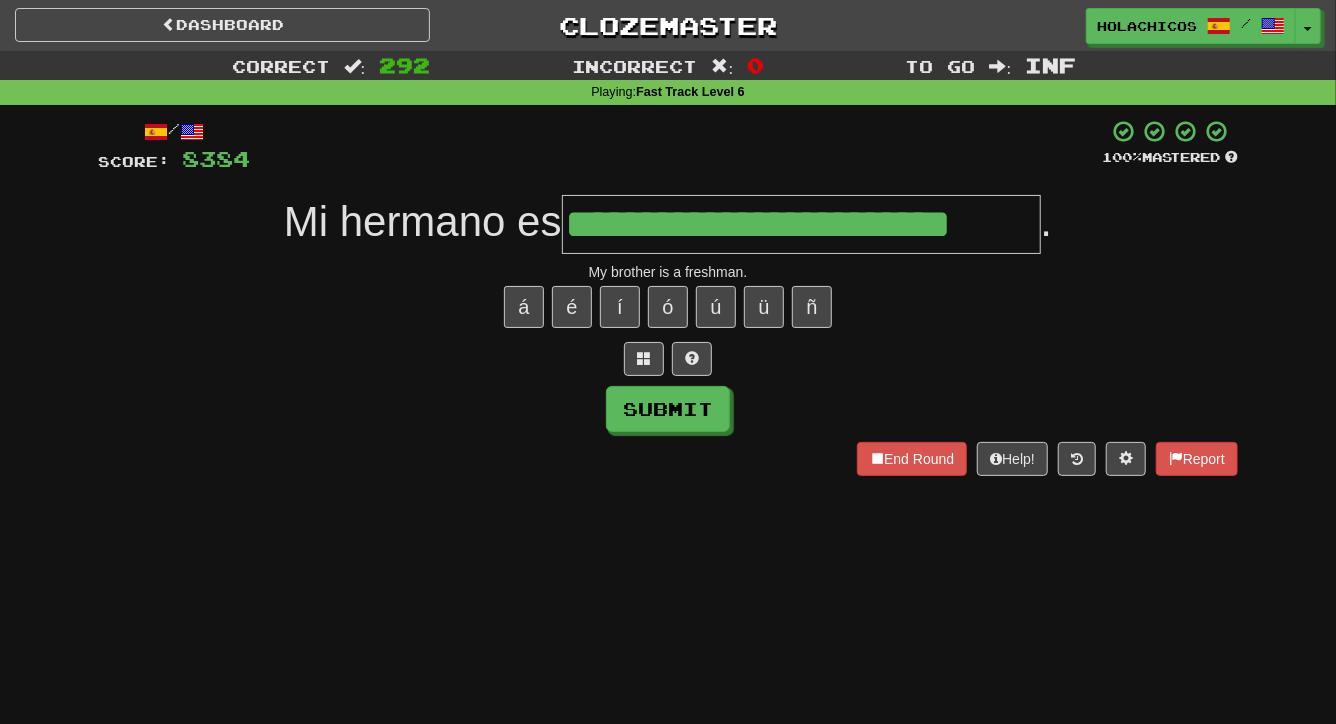 type on "**********" 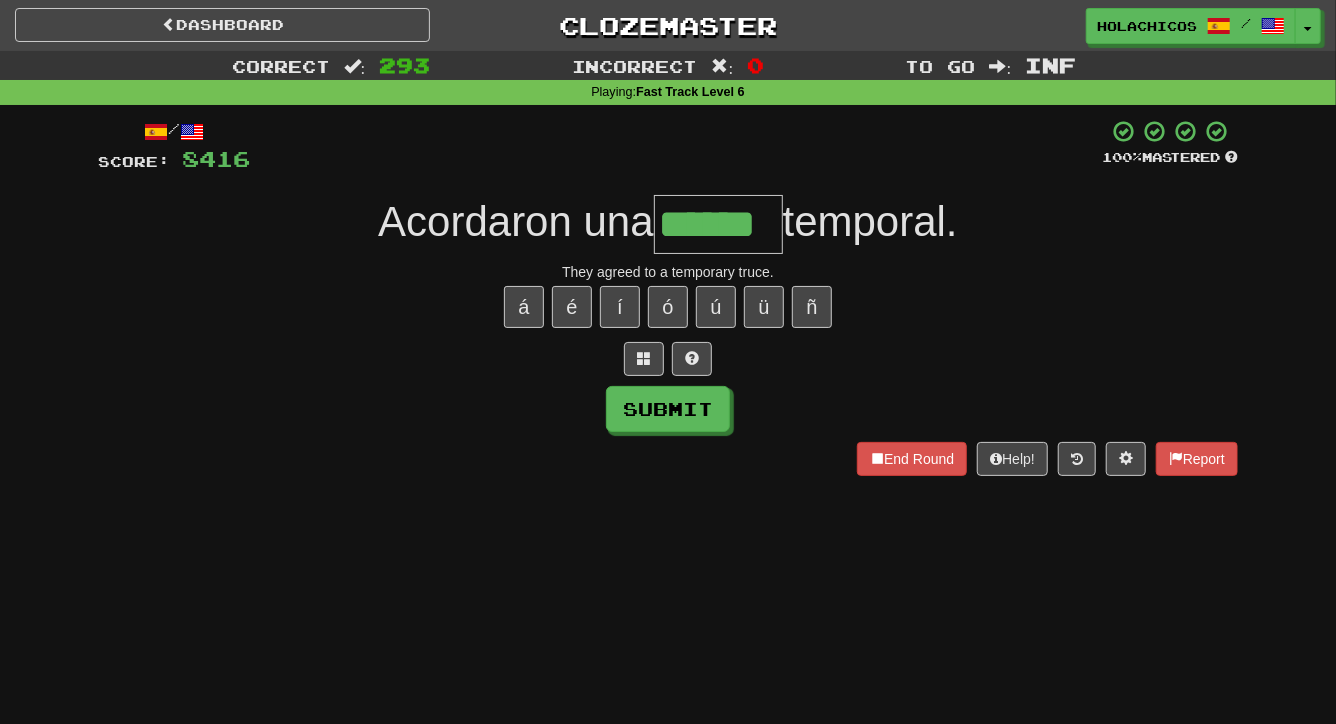 type on "******" 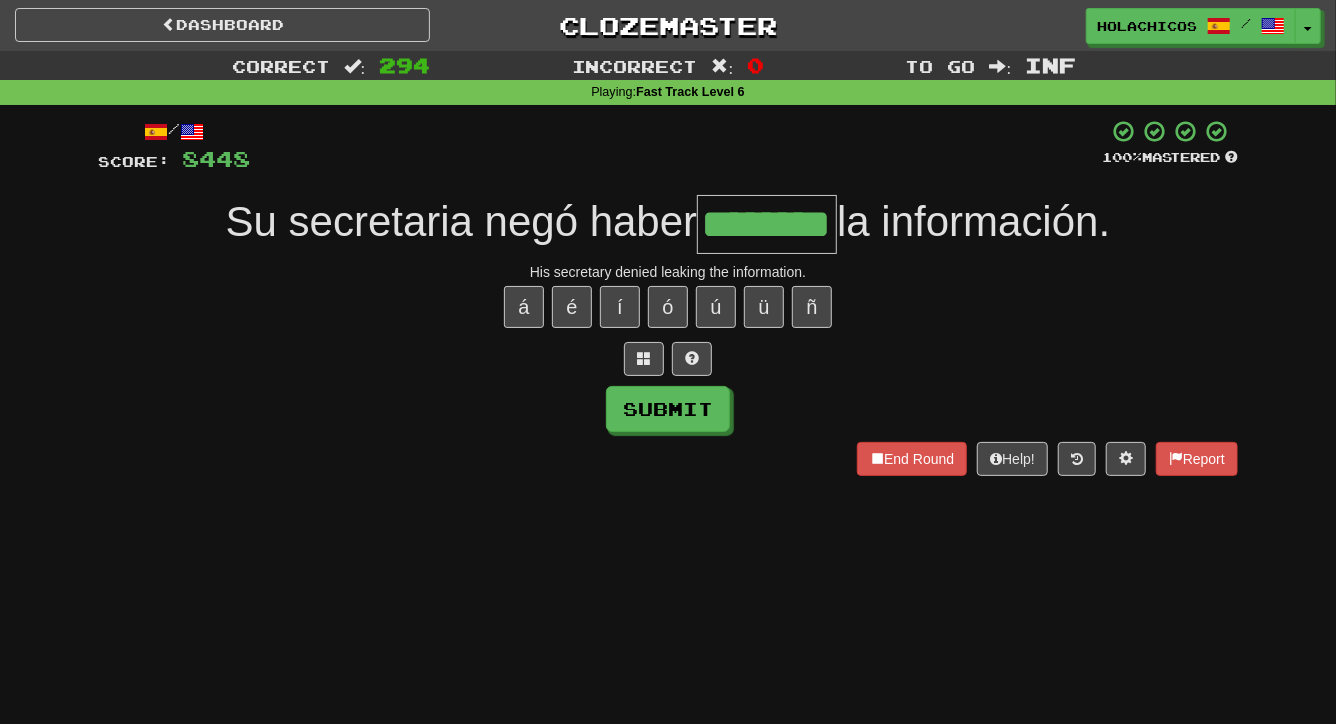 type on "********" 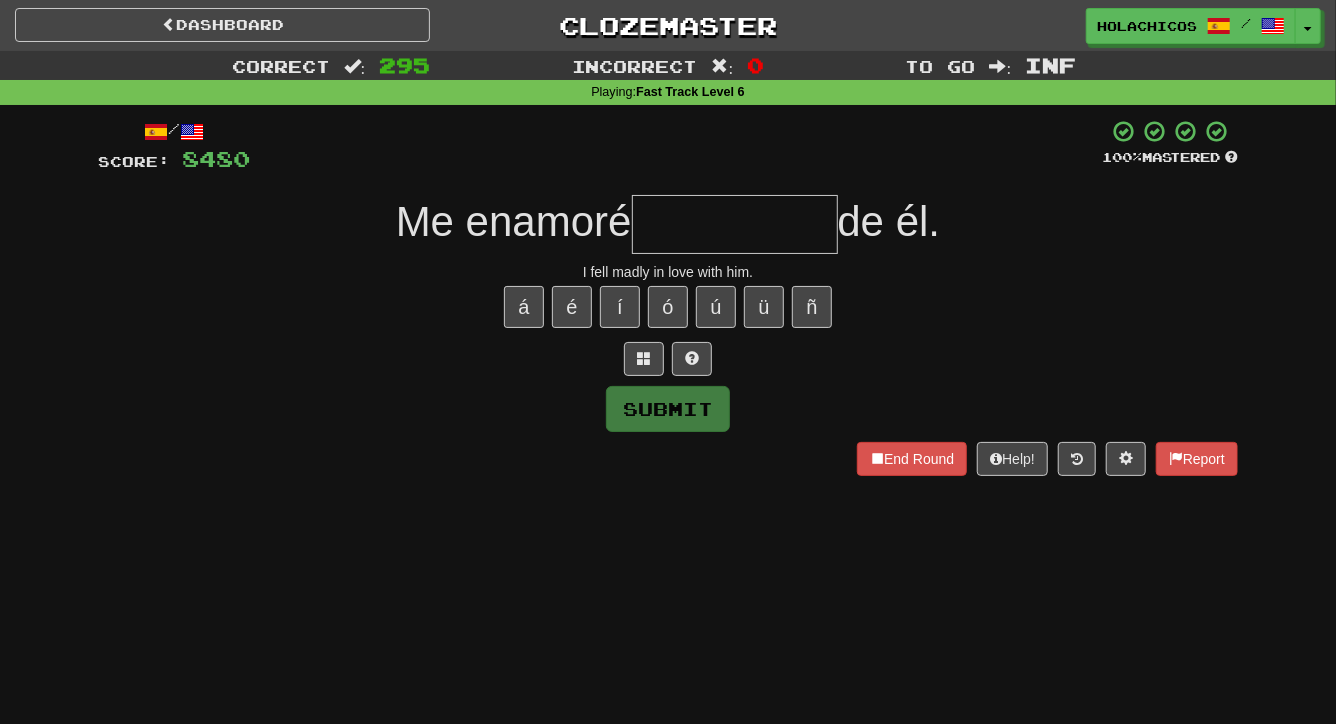 type on "*" 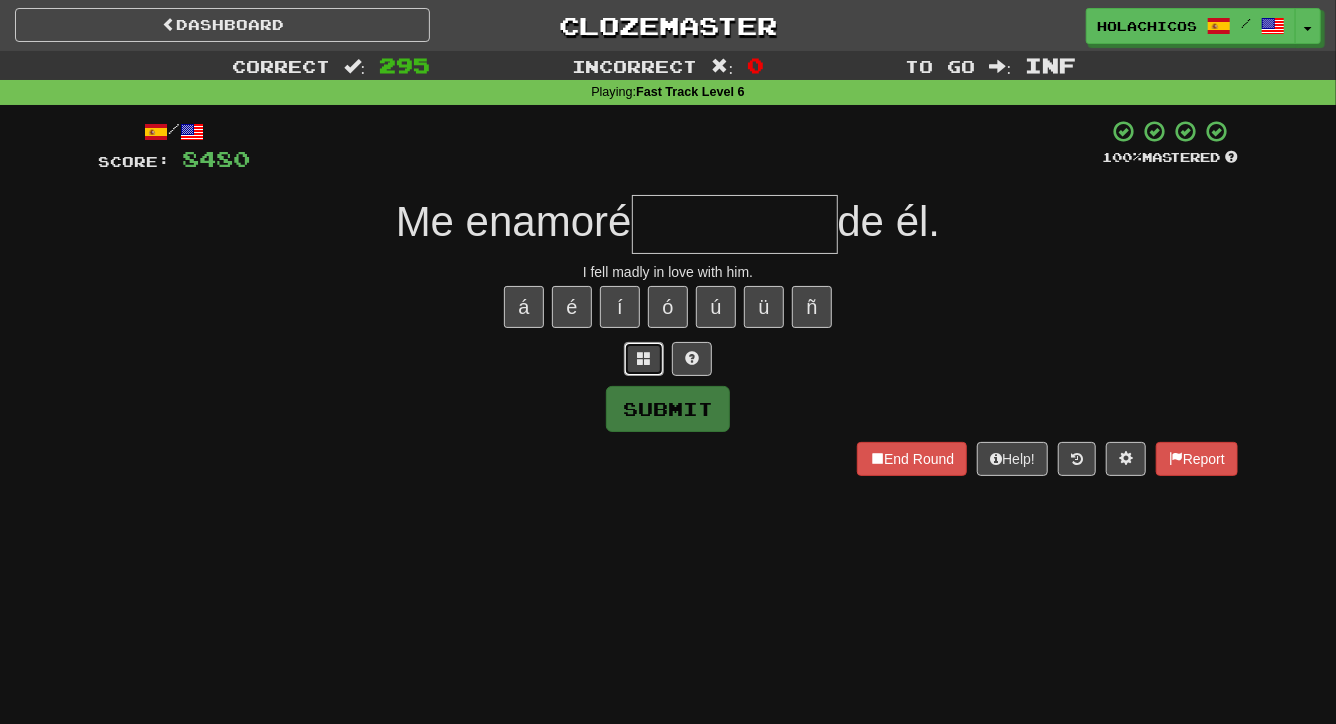 click at bounding box center (644, 358) 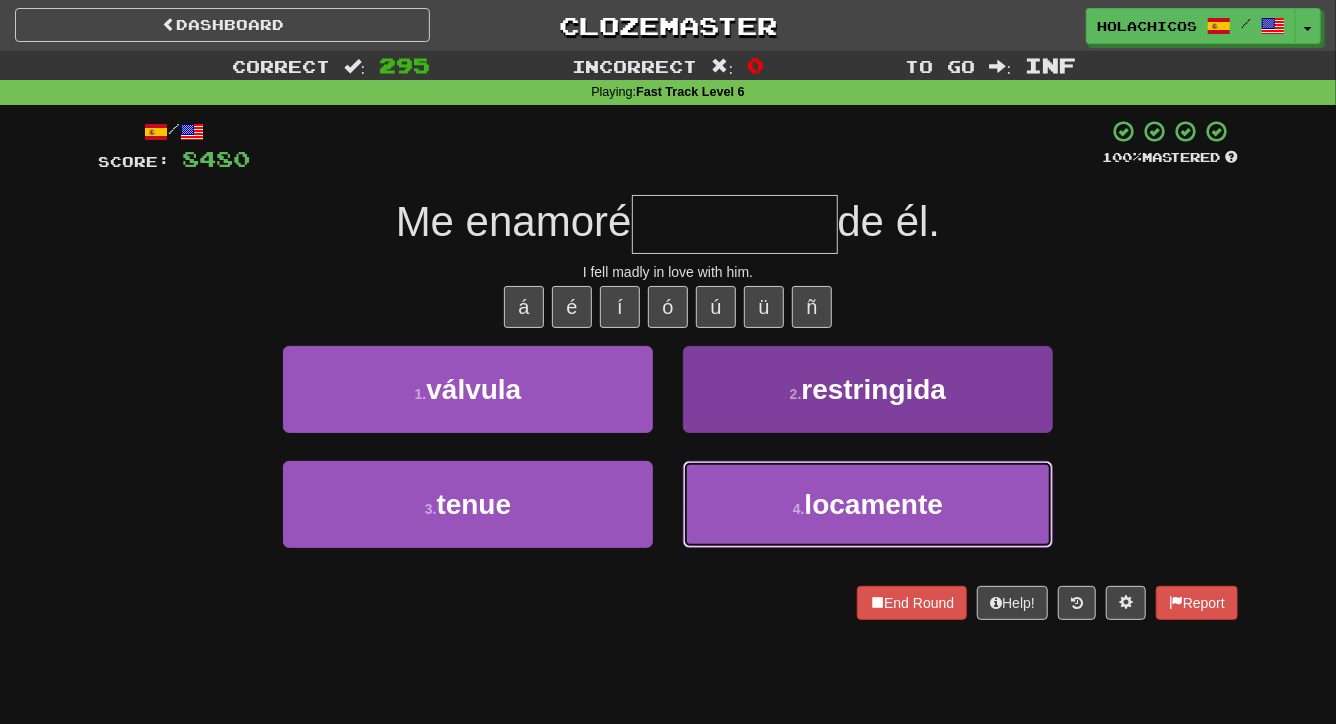 click on "4 .  locamente" at bounding box center (868, 504) 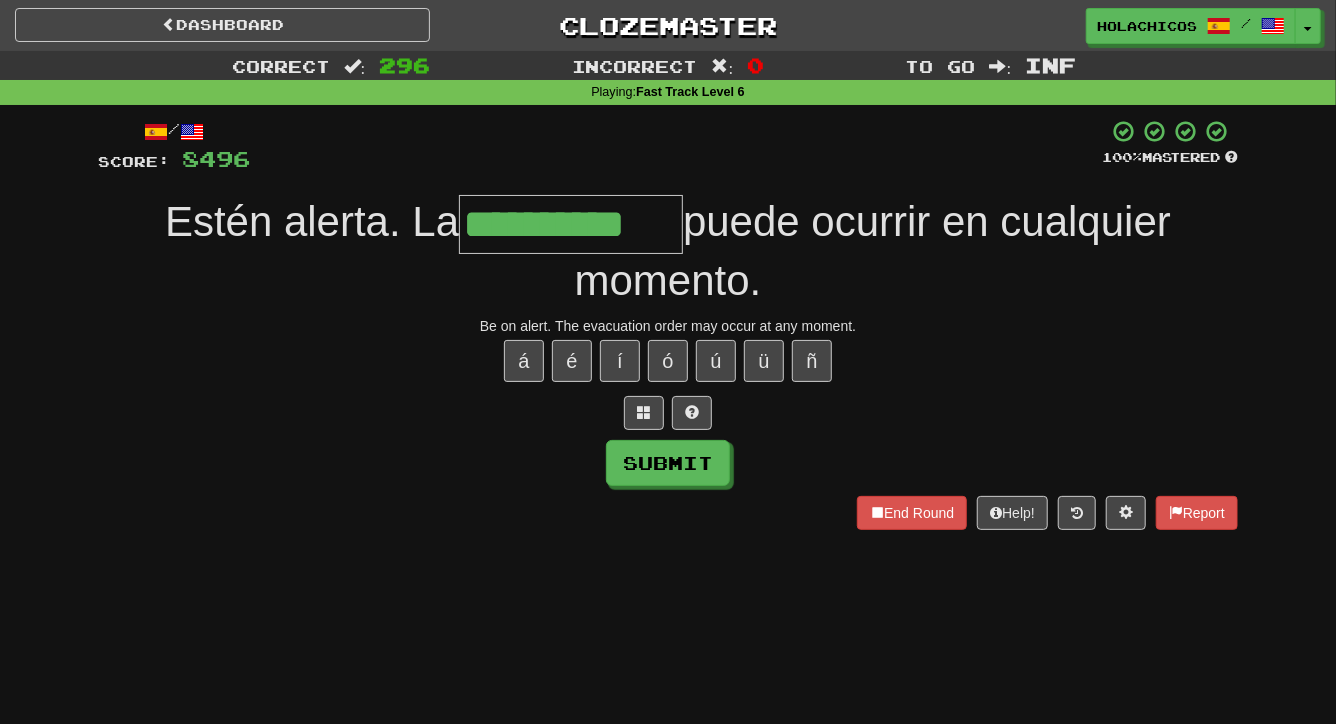 type on "**********" 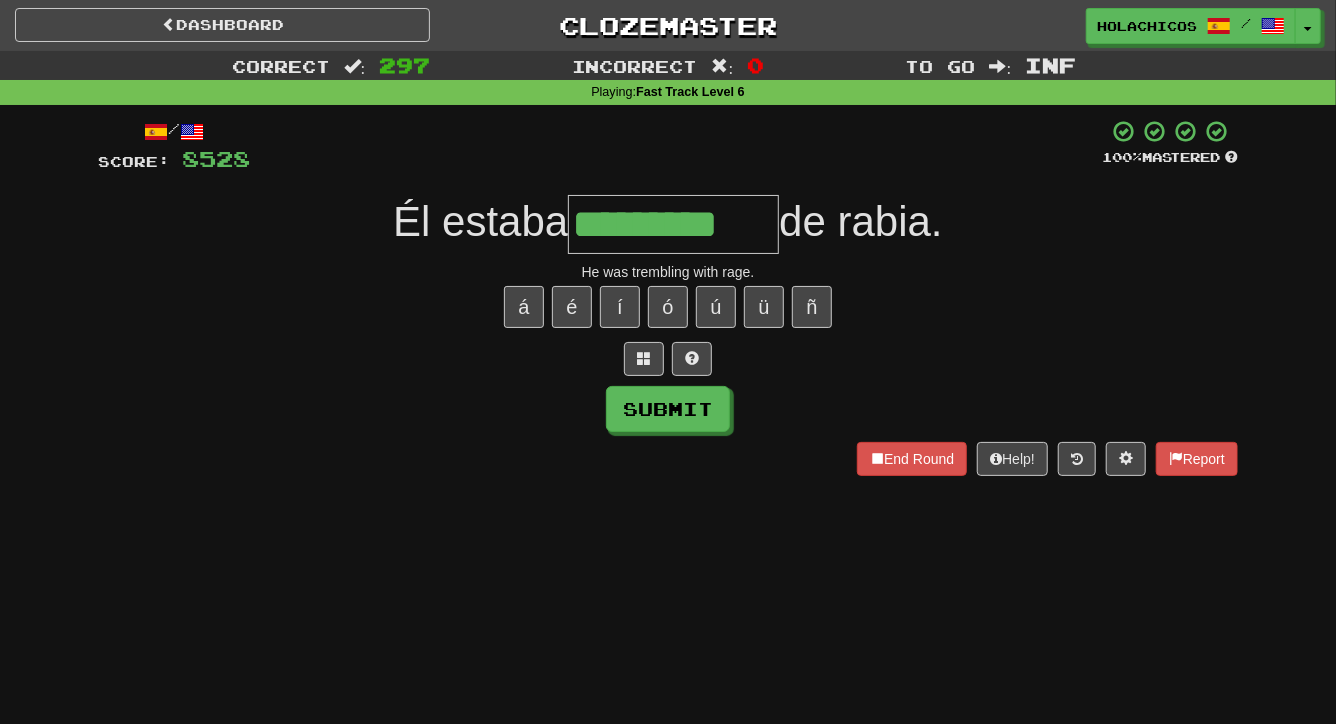 type on "*********" 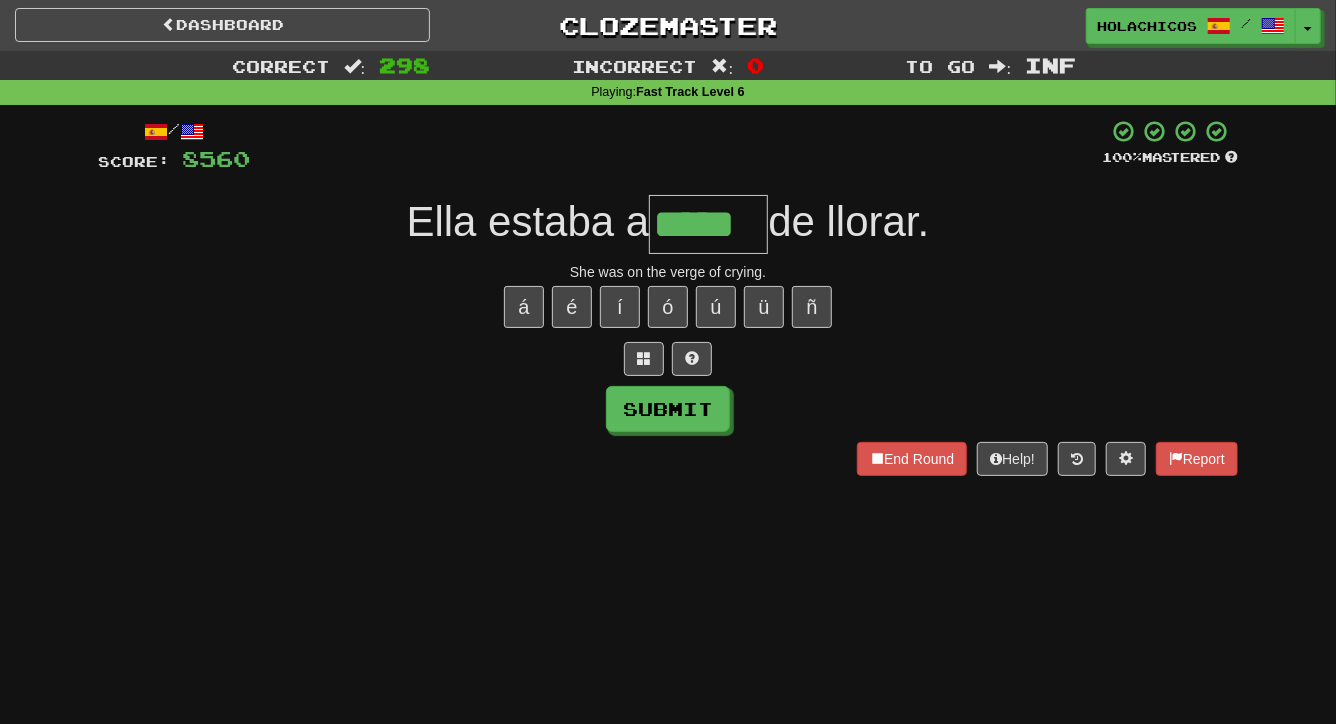 type on "*****" 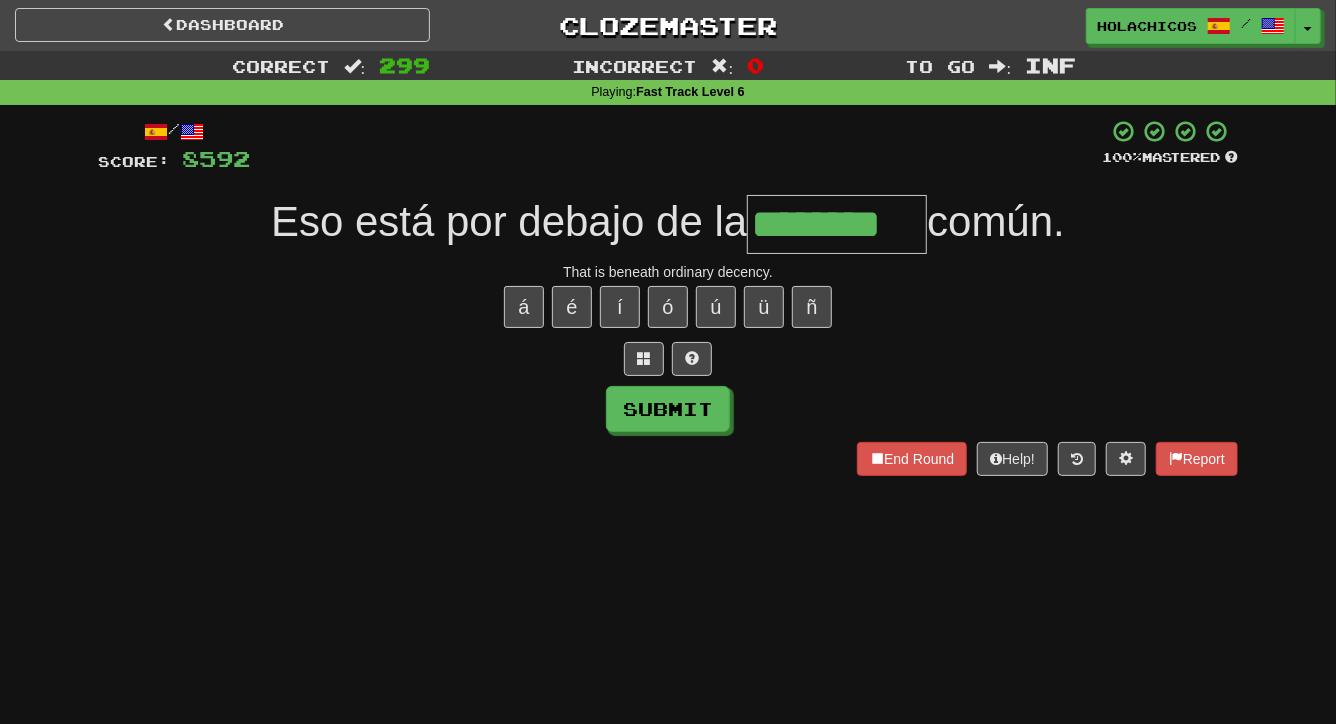 type on "********" 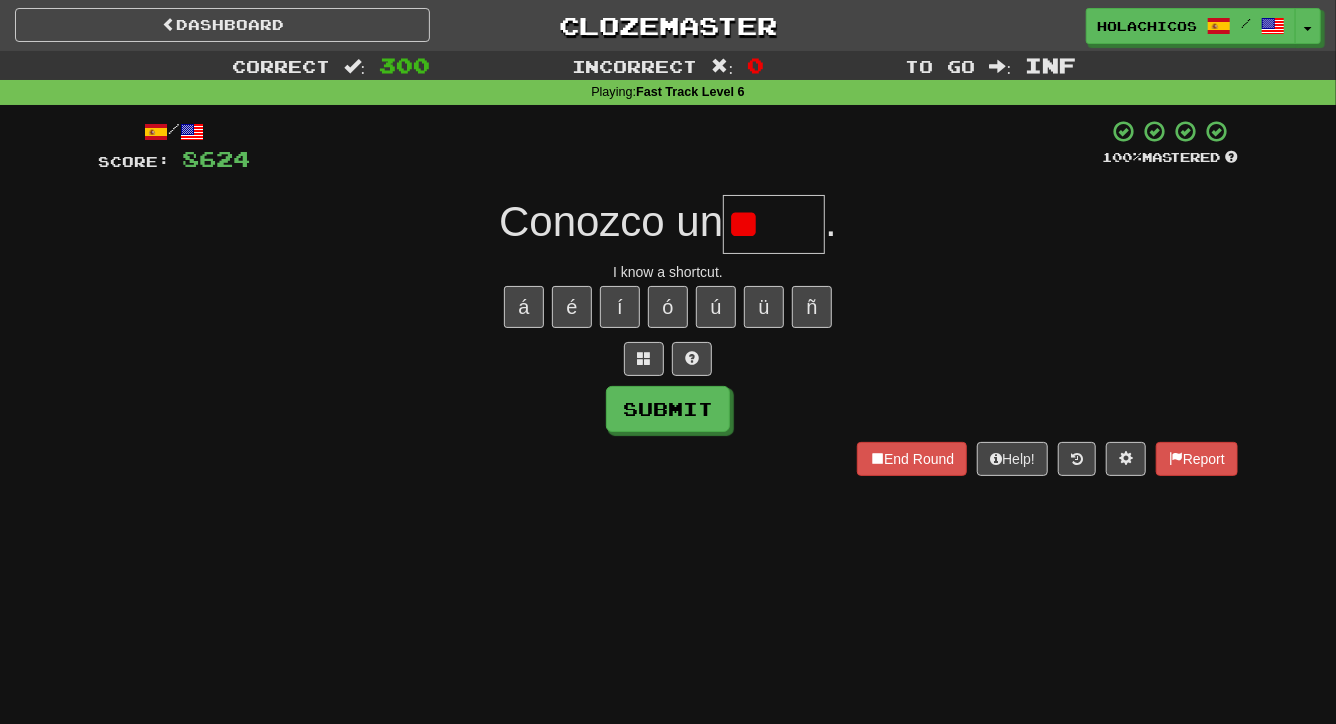 type on "*" 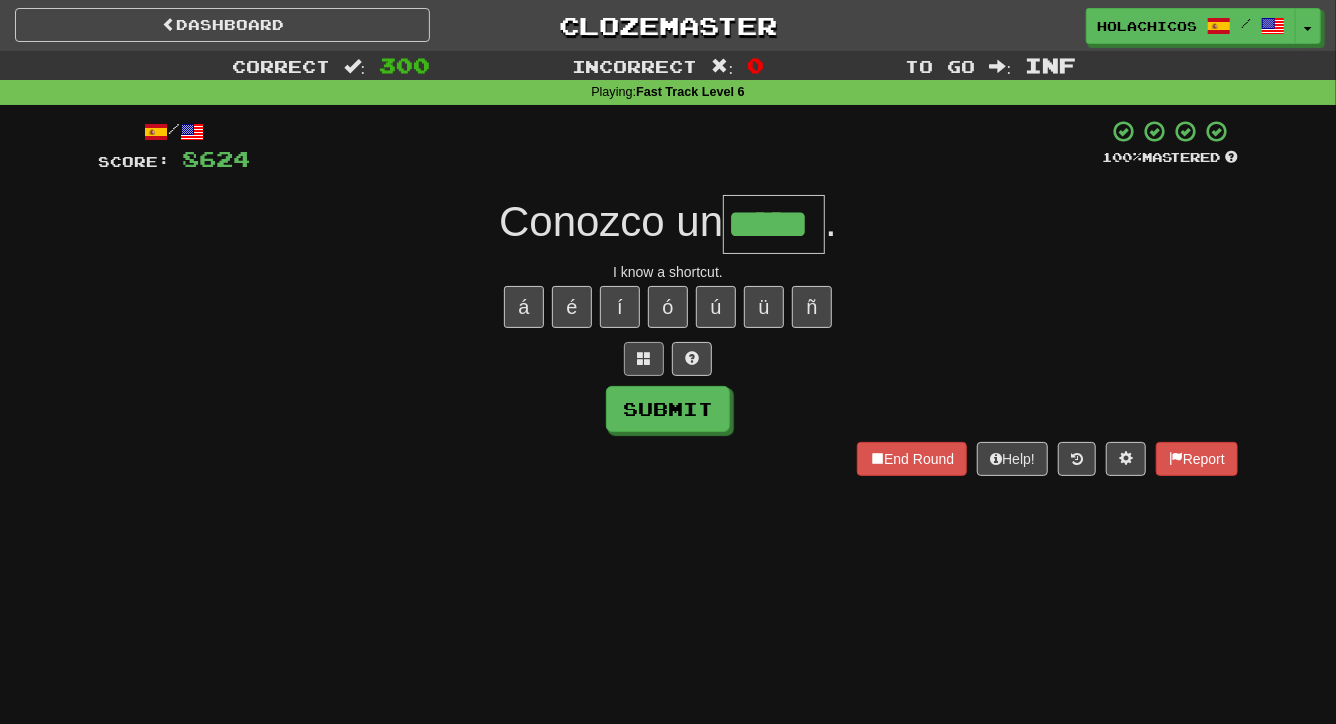 type on "*****" 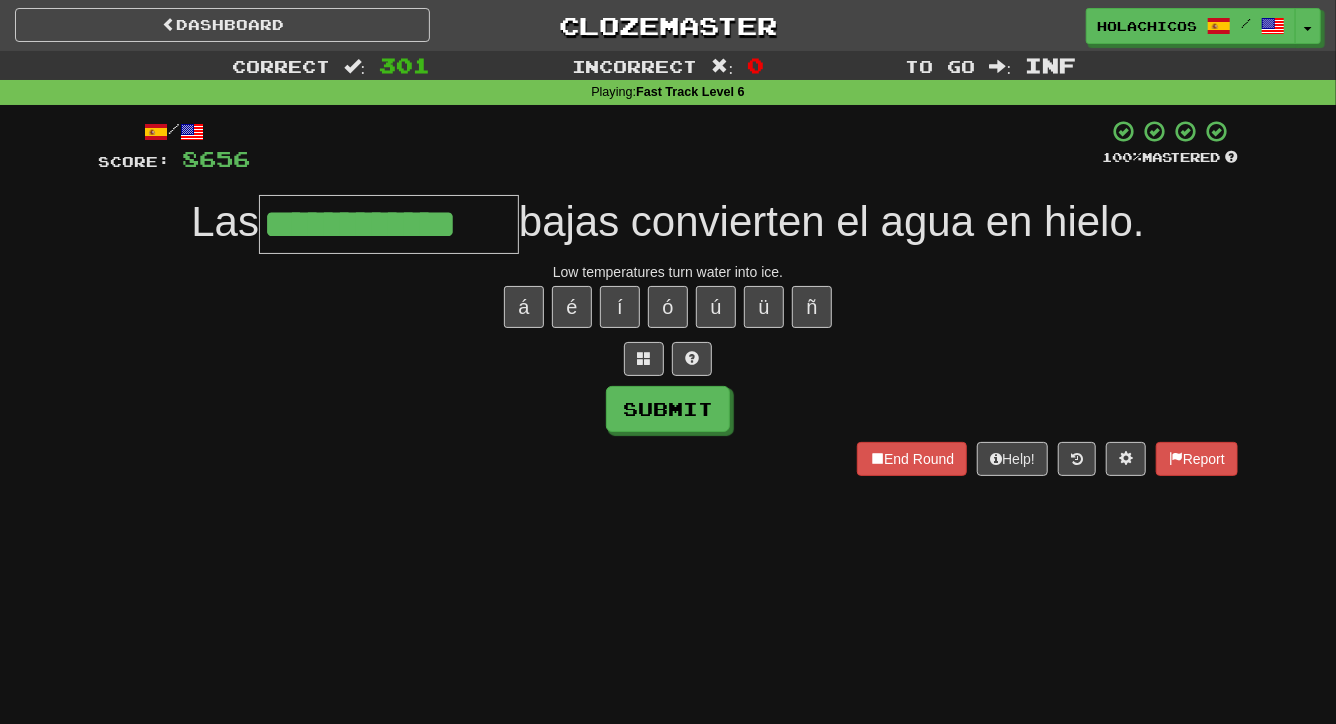 type on "**********" 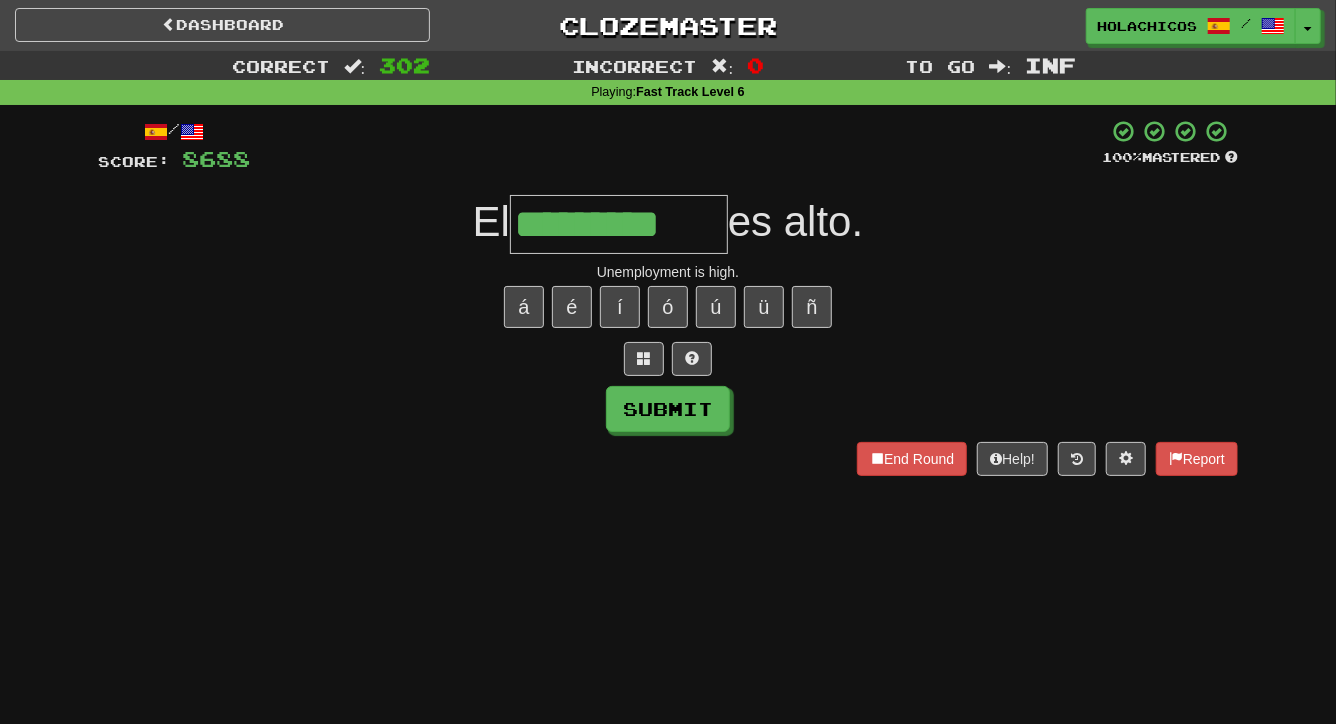 type on "*********" 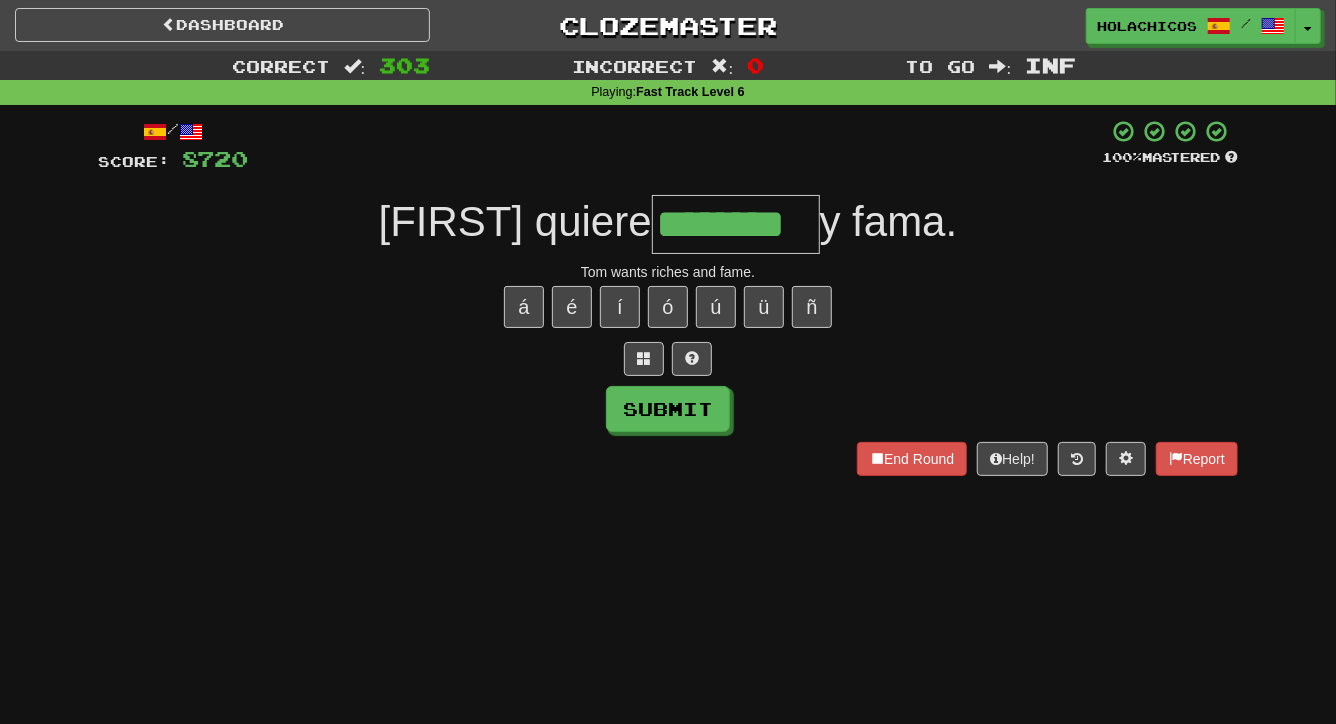 type on "********" 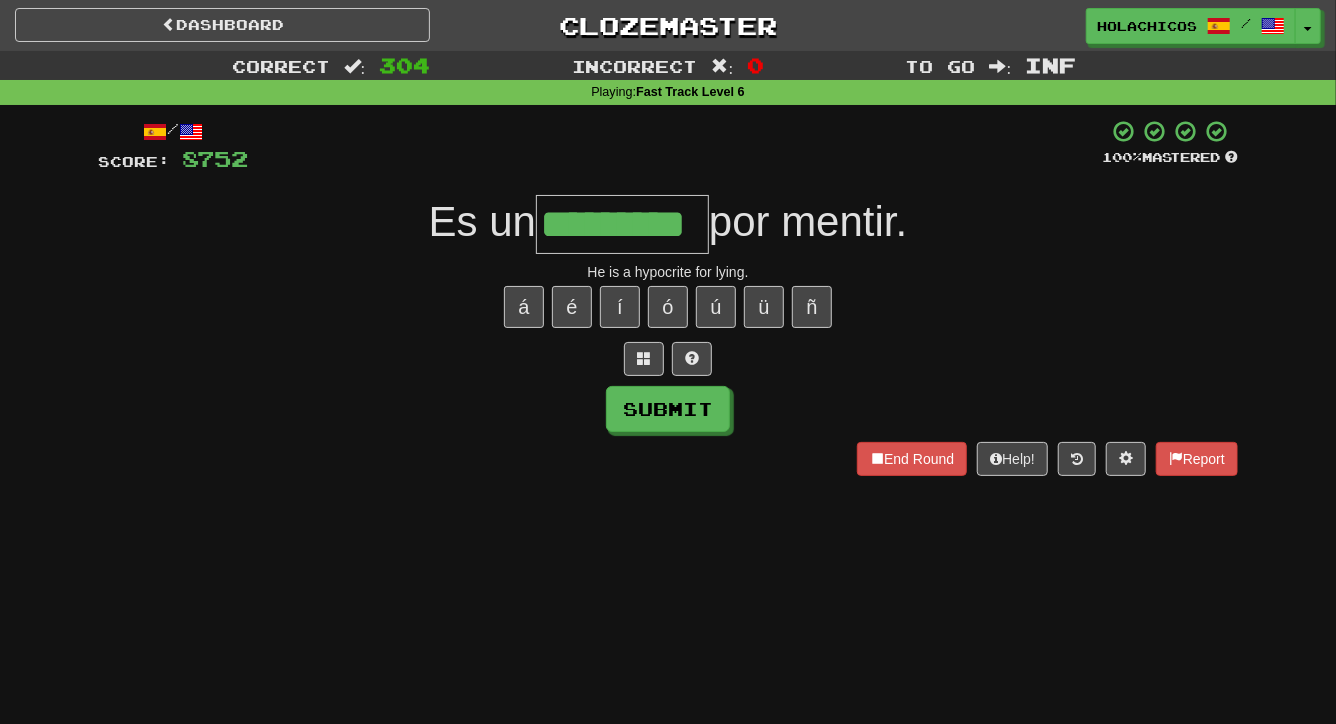 type on "*********" 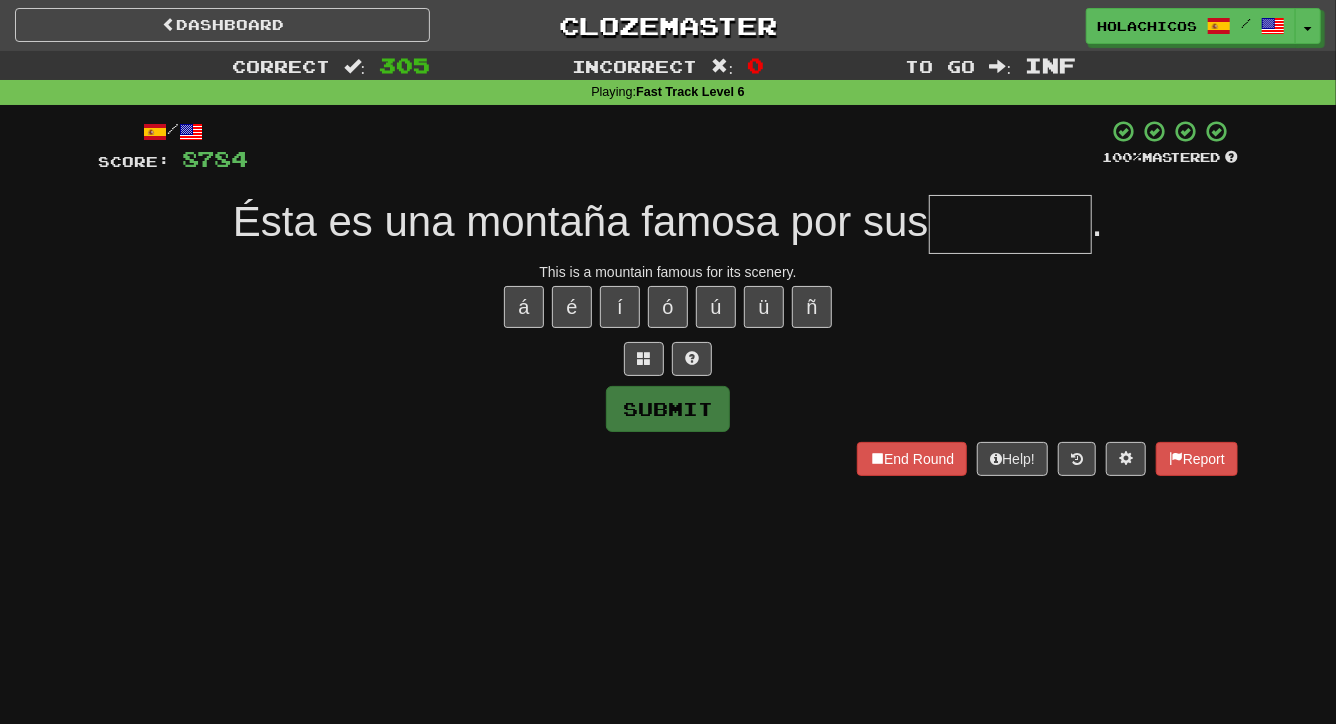 type on "*" 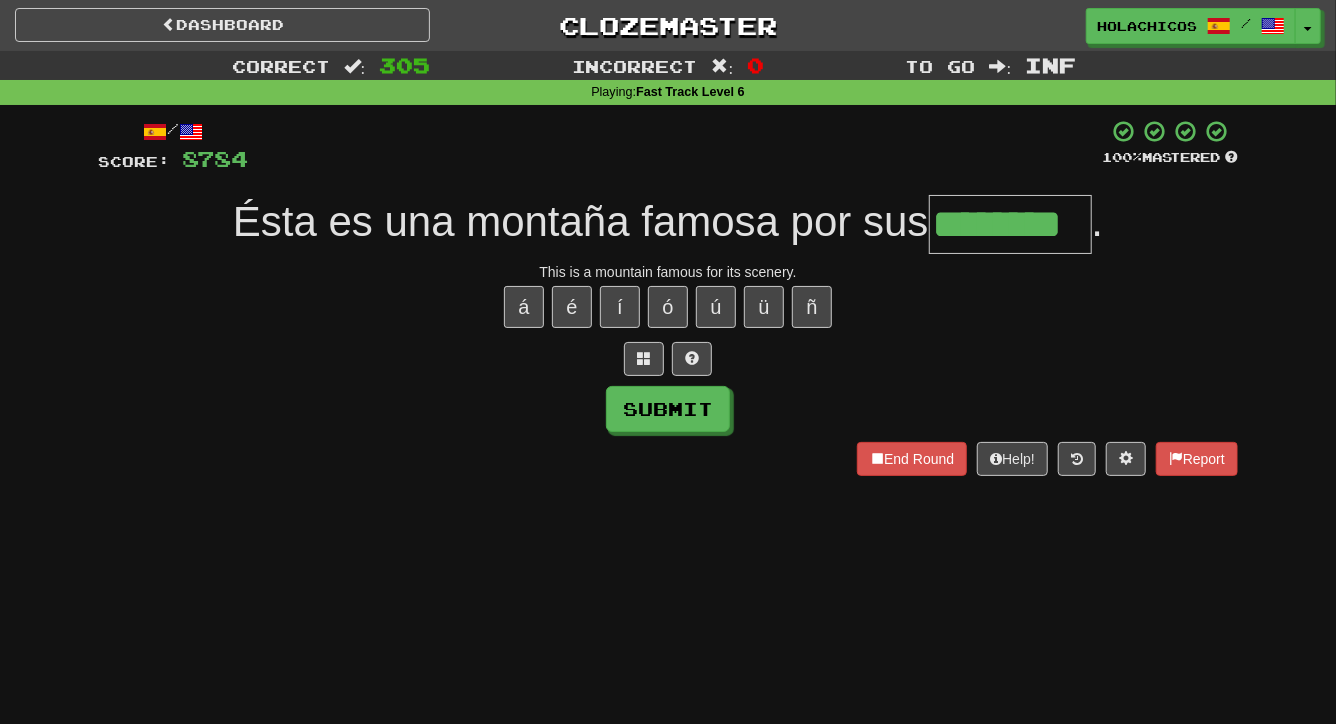 type on "********" 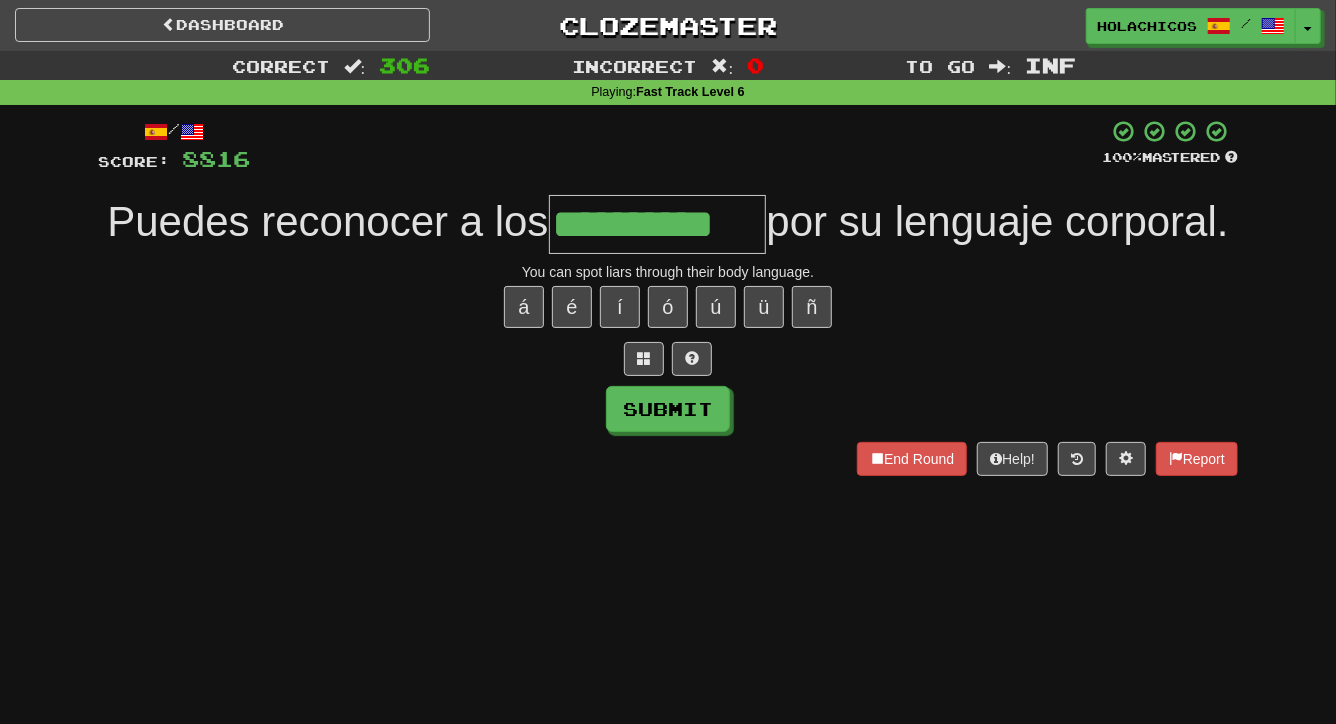 type on "**********" 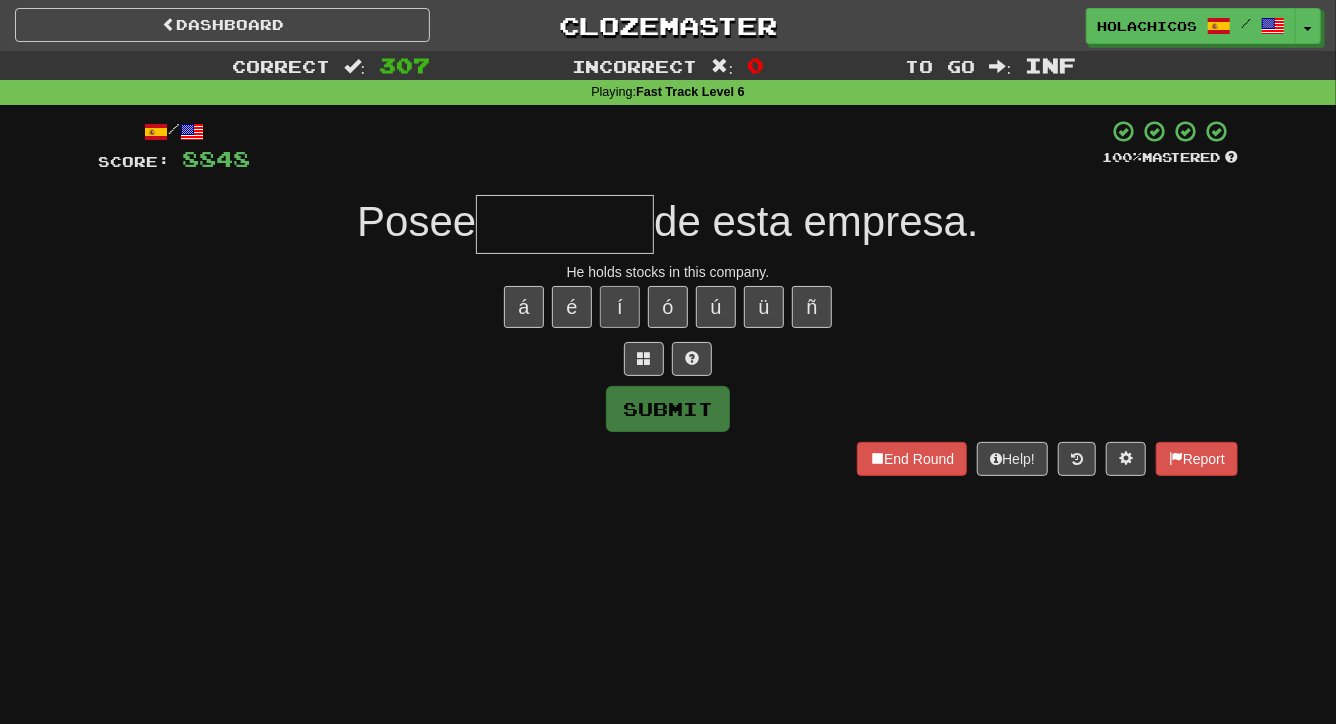type on "*" 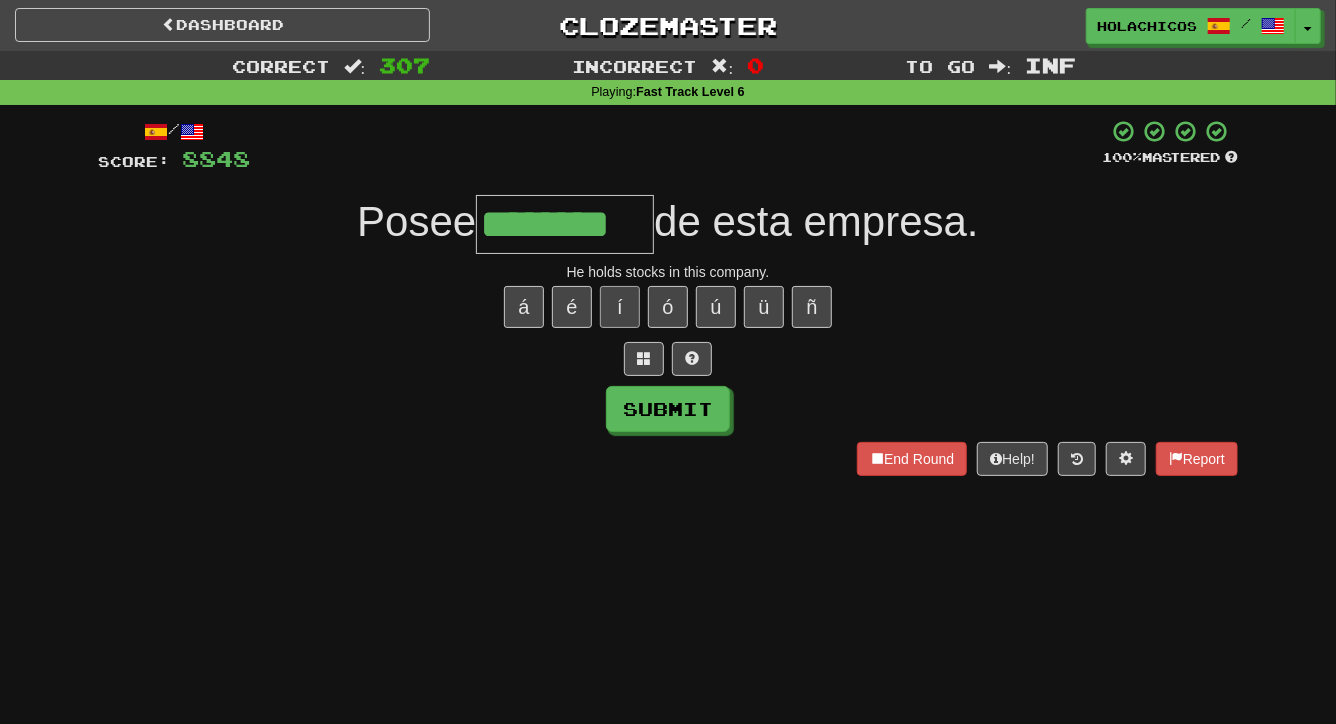 type on "********" 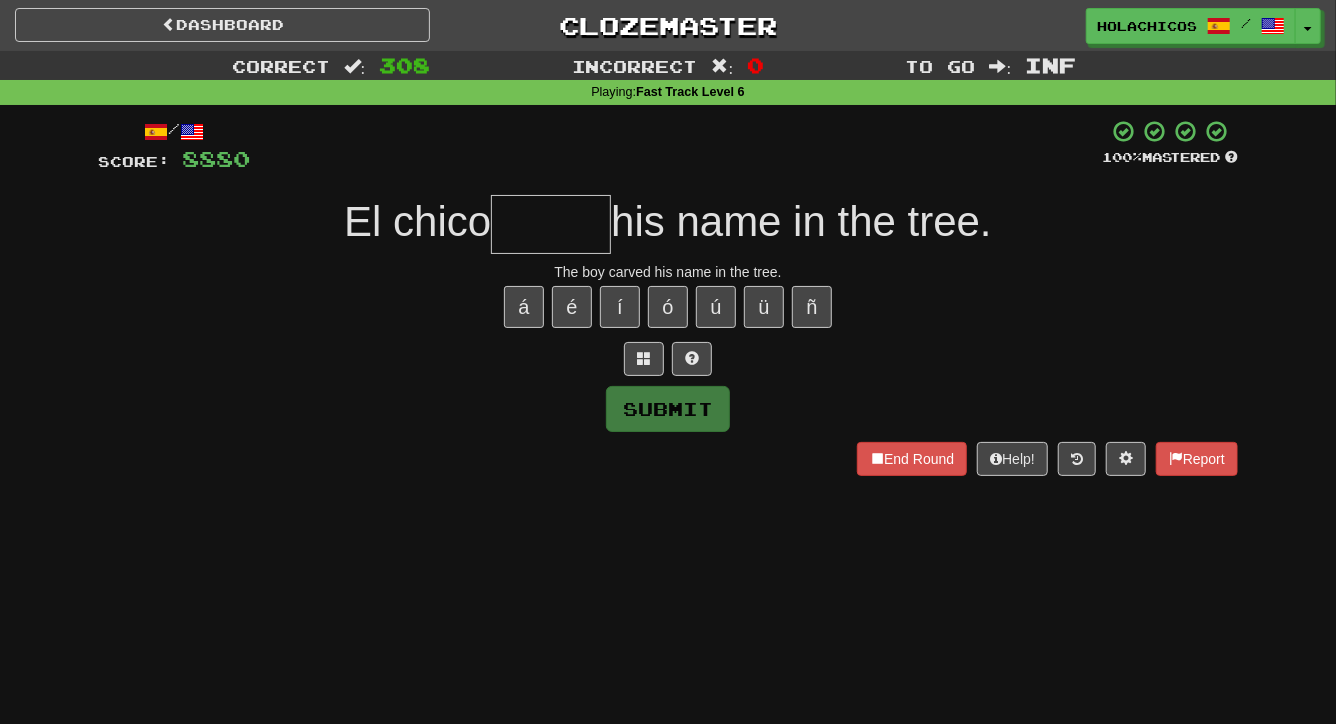 type on "*" 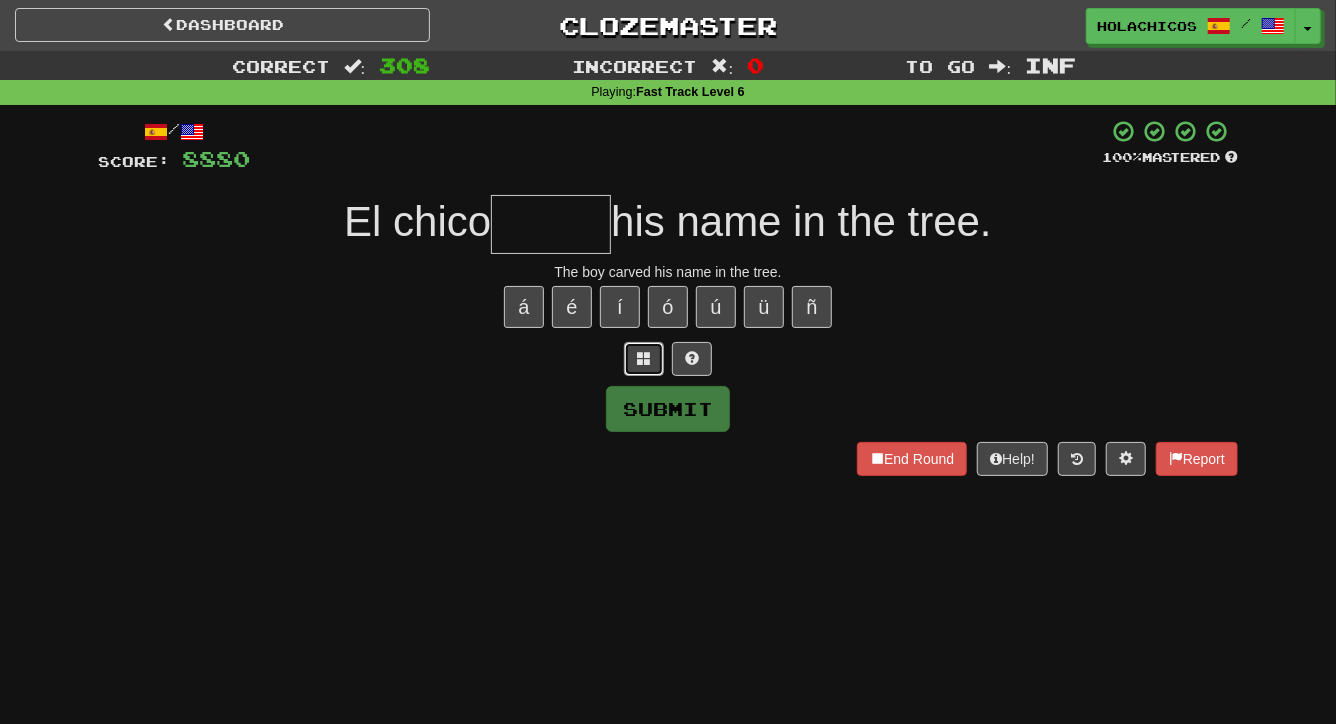 click at bounding box center [644, 358] 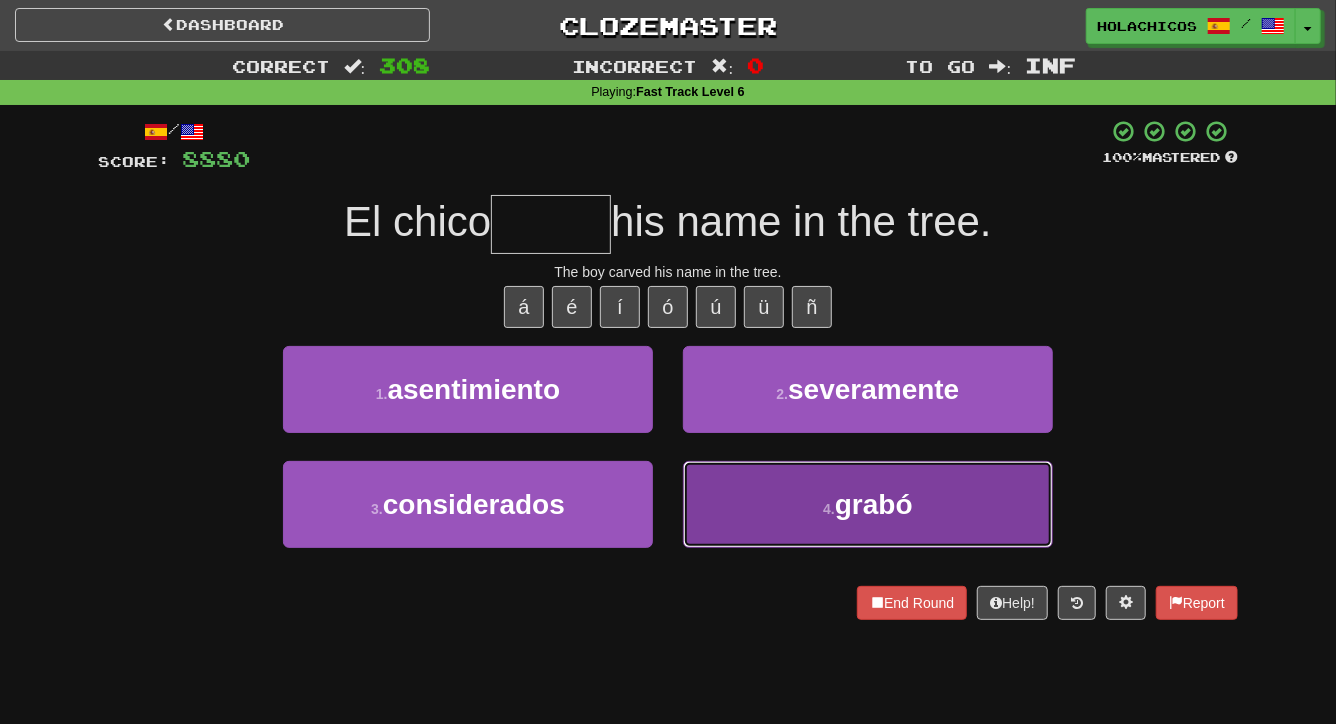 click on "4 .  grabó" at bounding box center (868, 504) 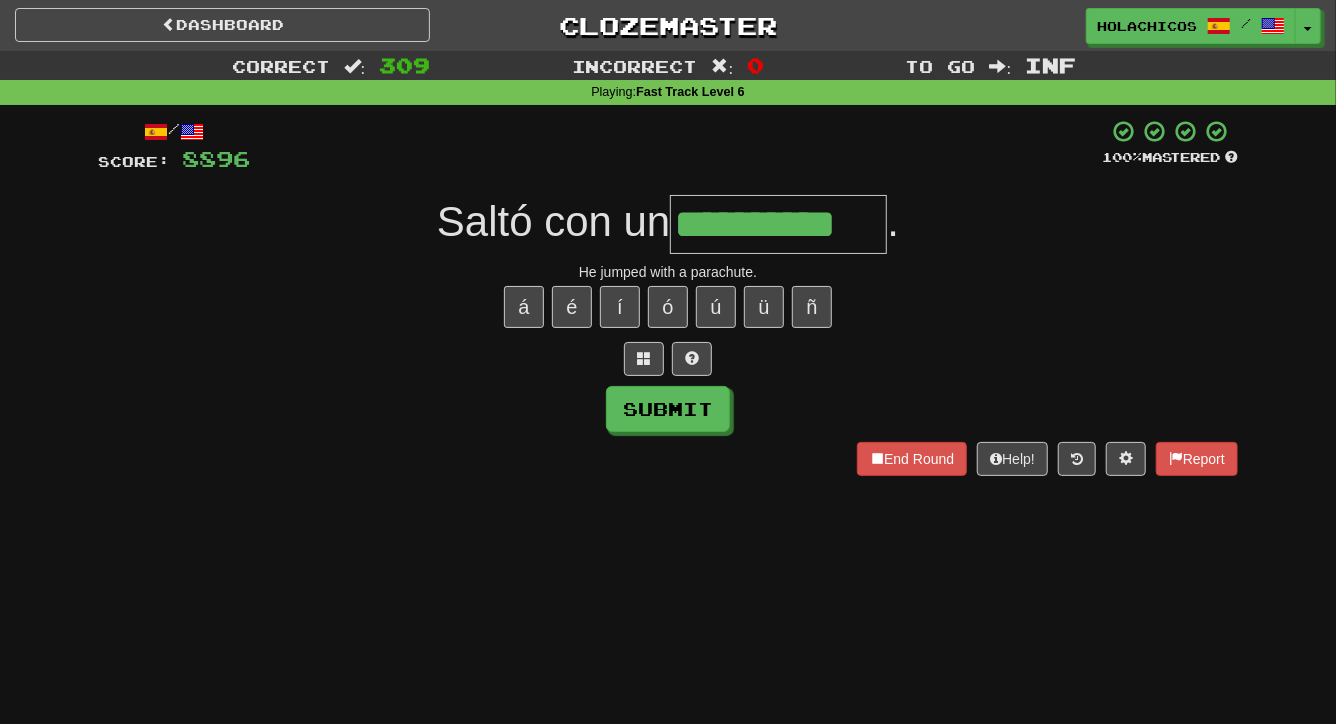 type on "**********" 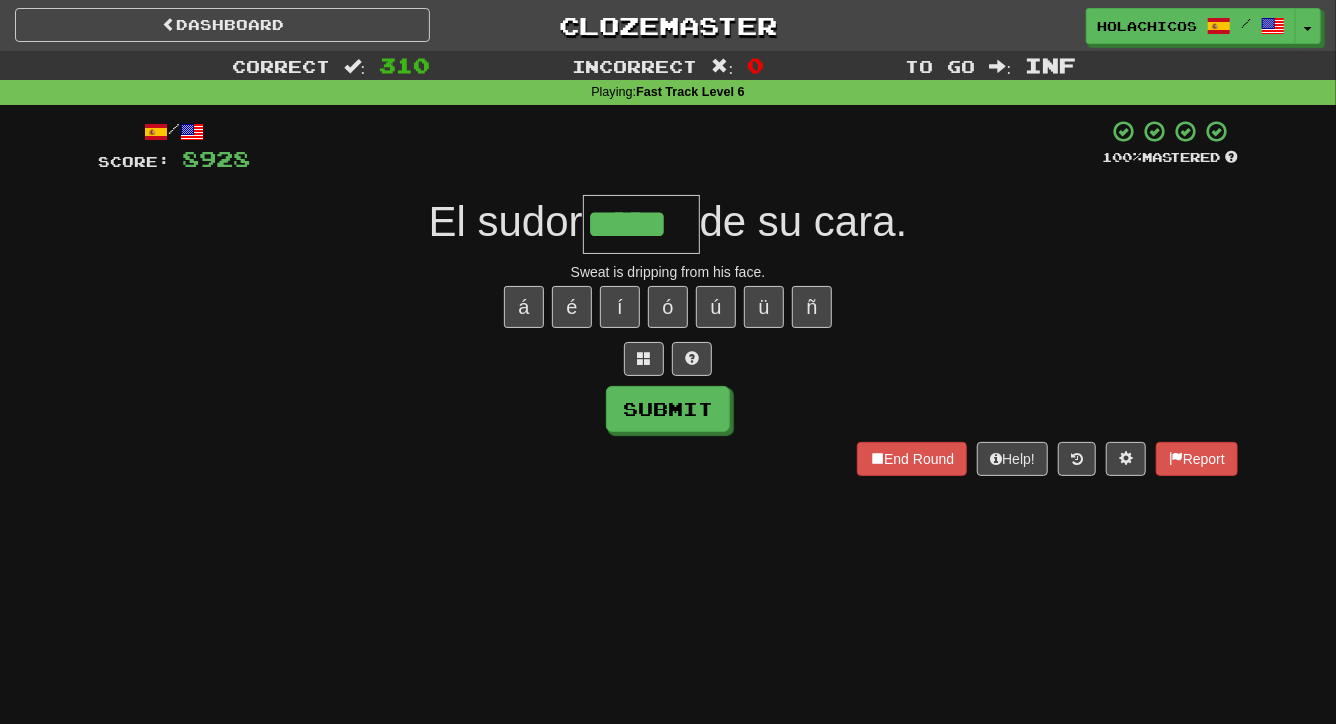 type on "*****" 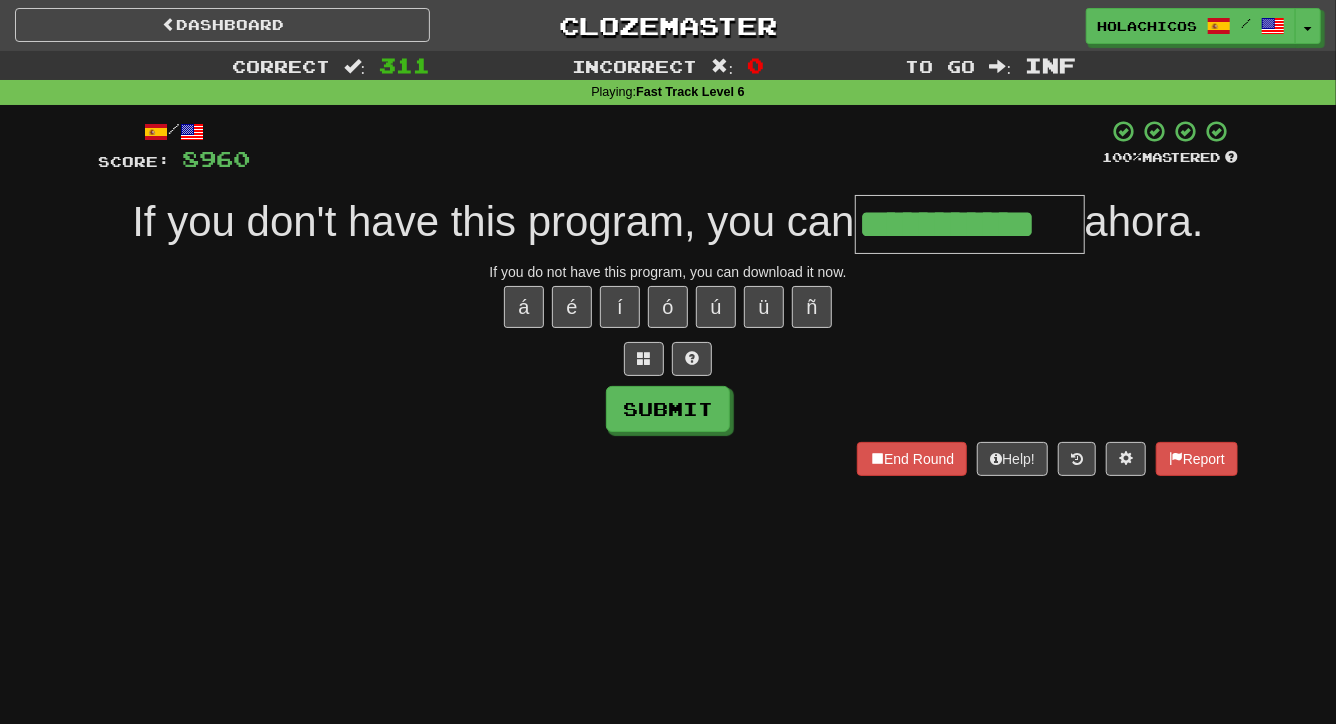 type on "**********" 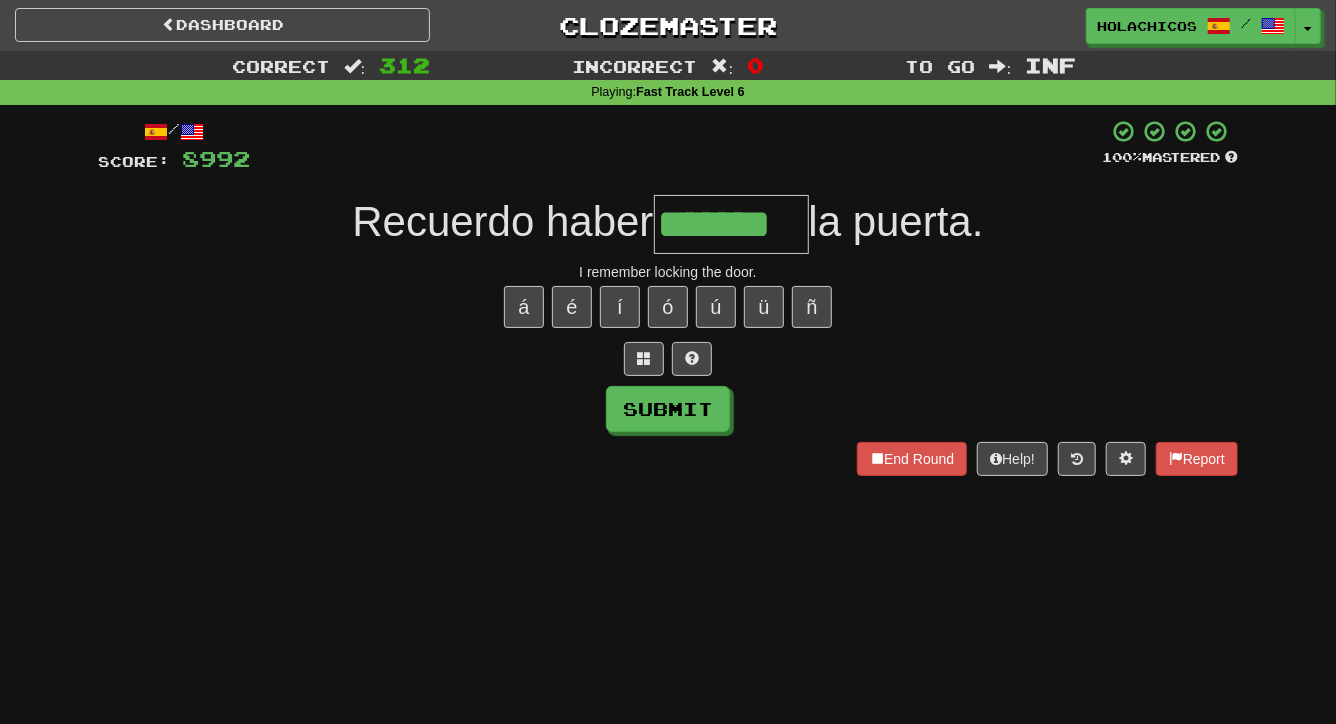 type on "*******" 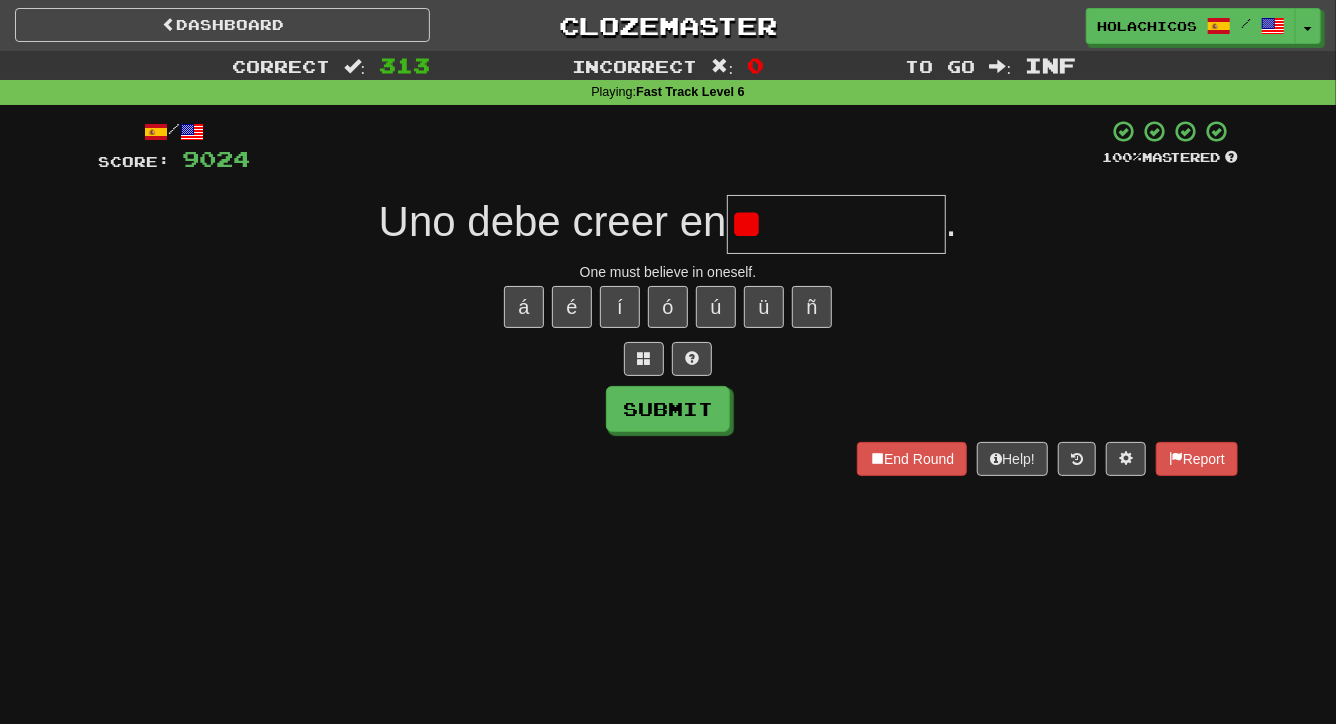 type on "*" 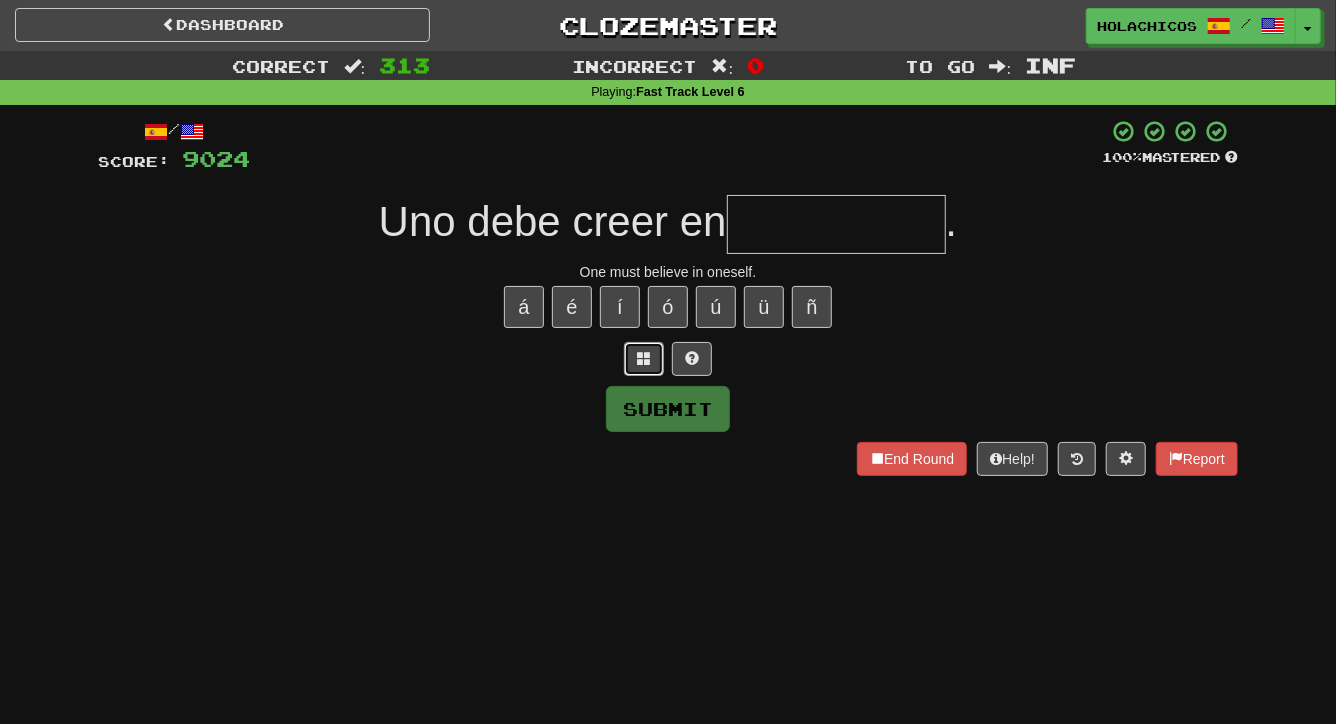 click at bounding box center [644, 358] 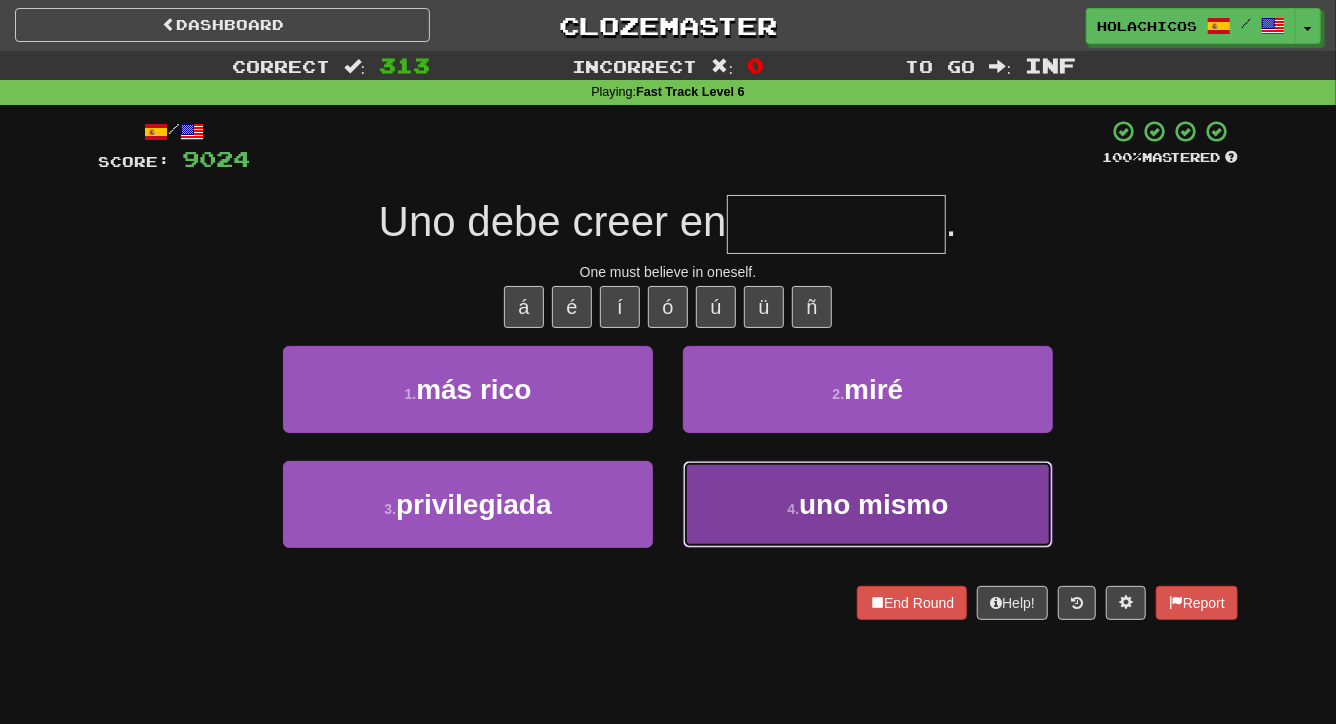 click on "4 .  uno mismo" at bounding box center [868, 504] 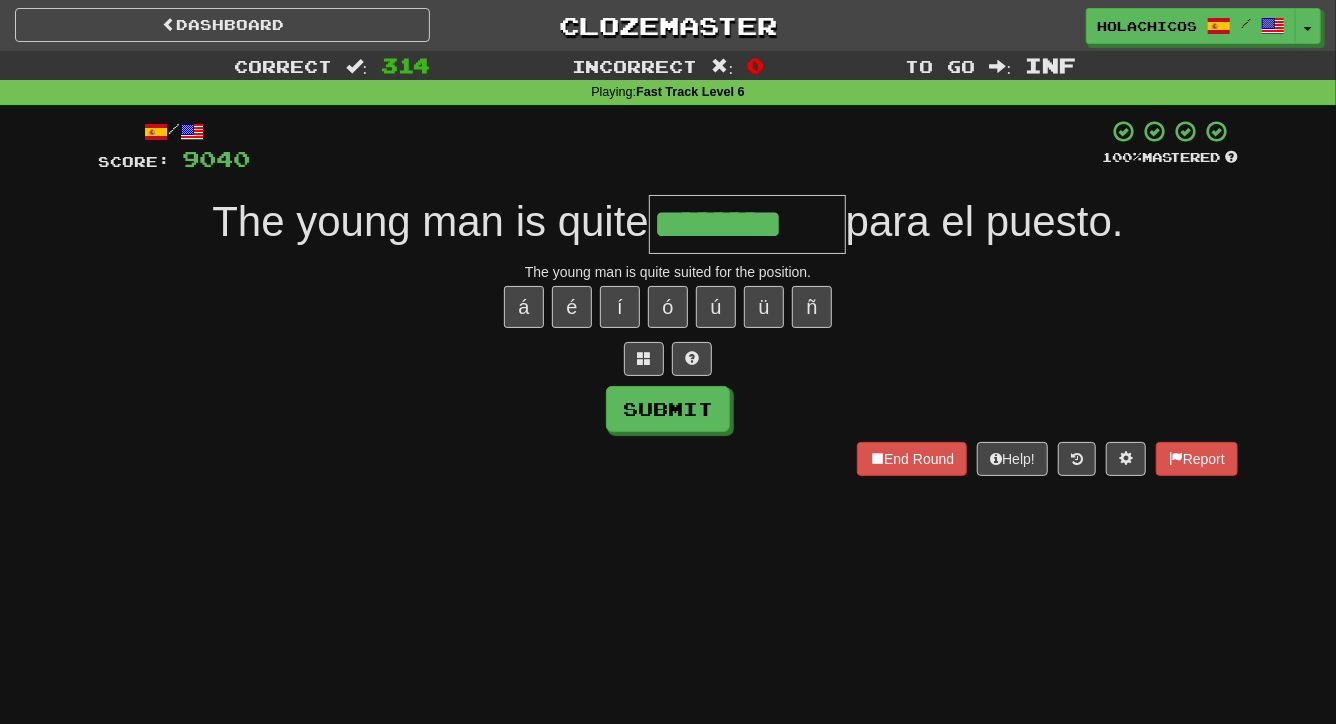 type on "********" 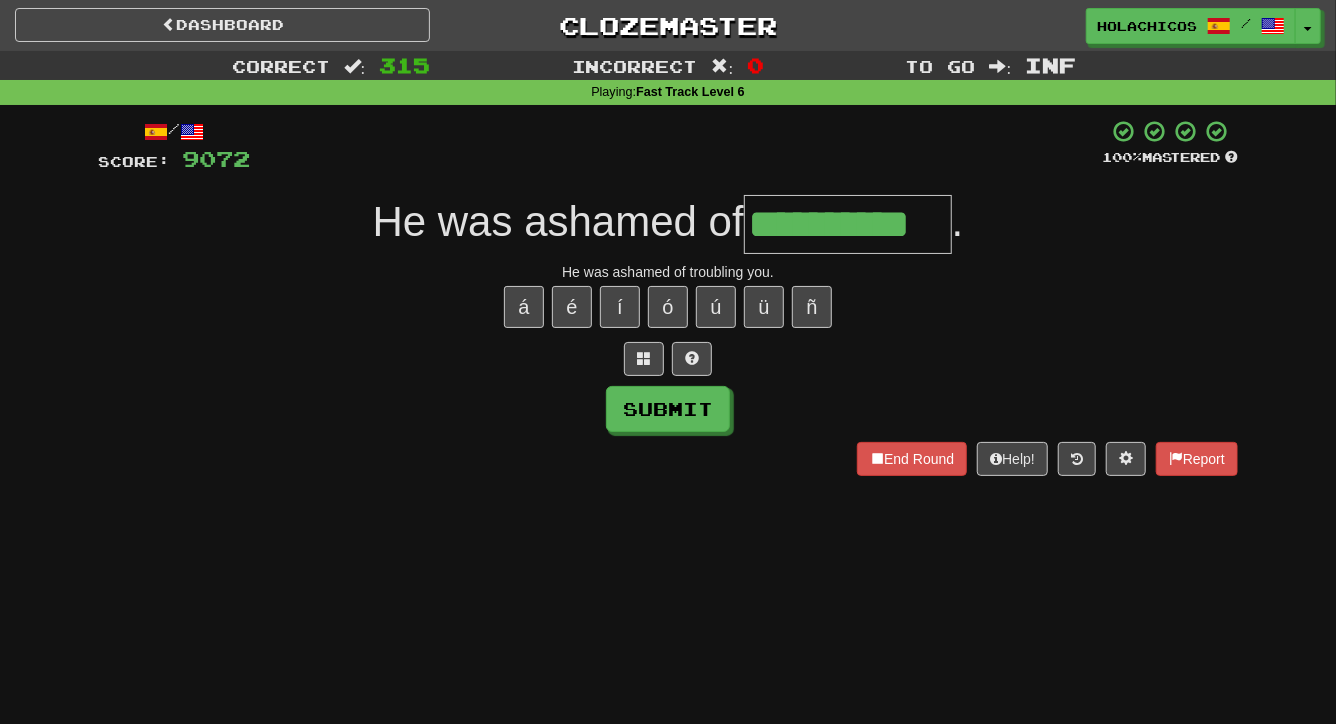 type on "**********" 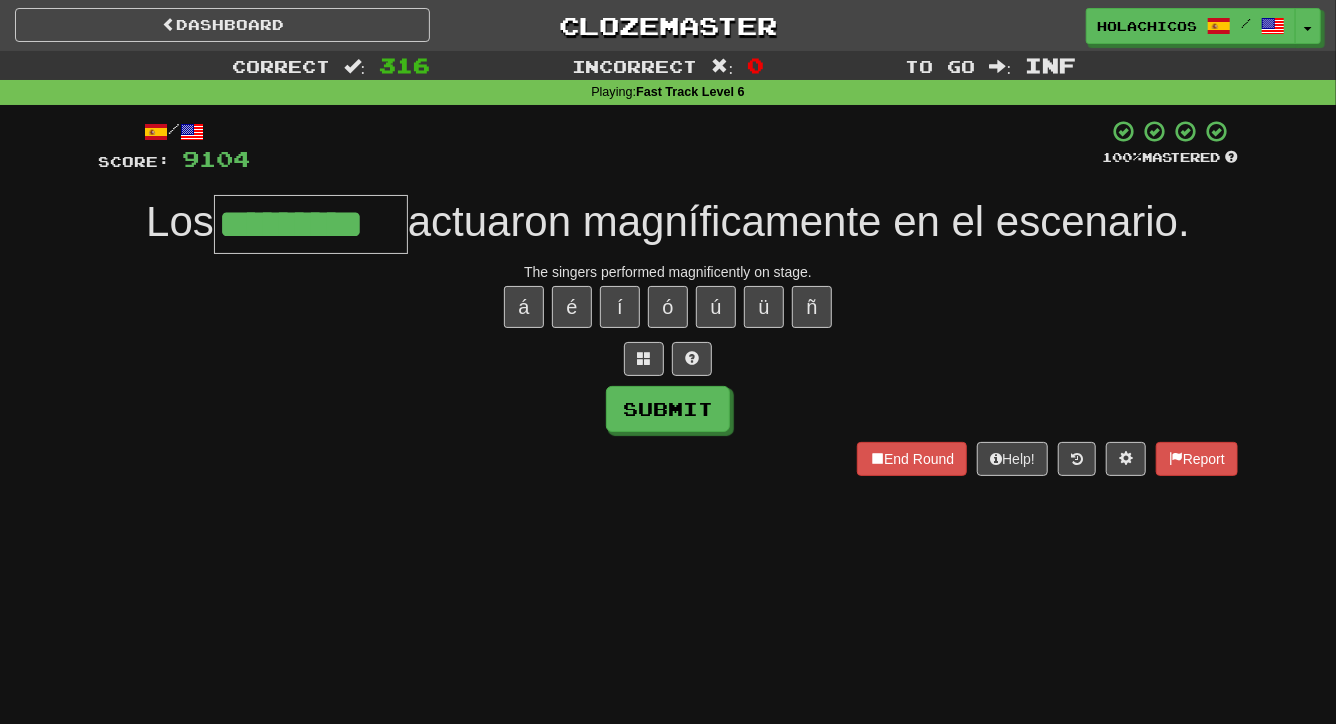 type on "*********" 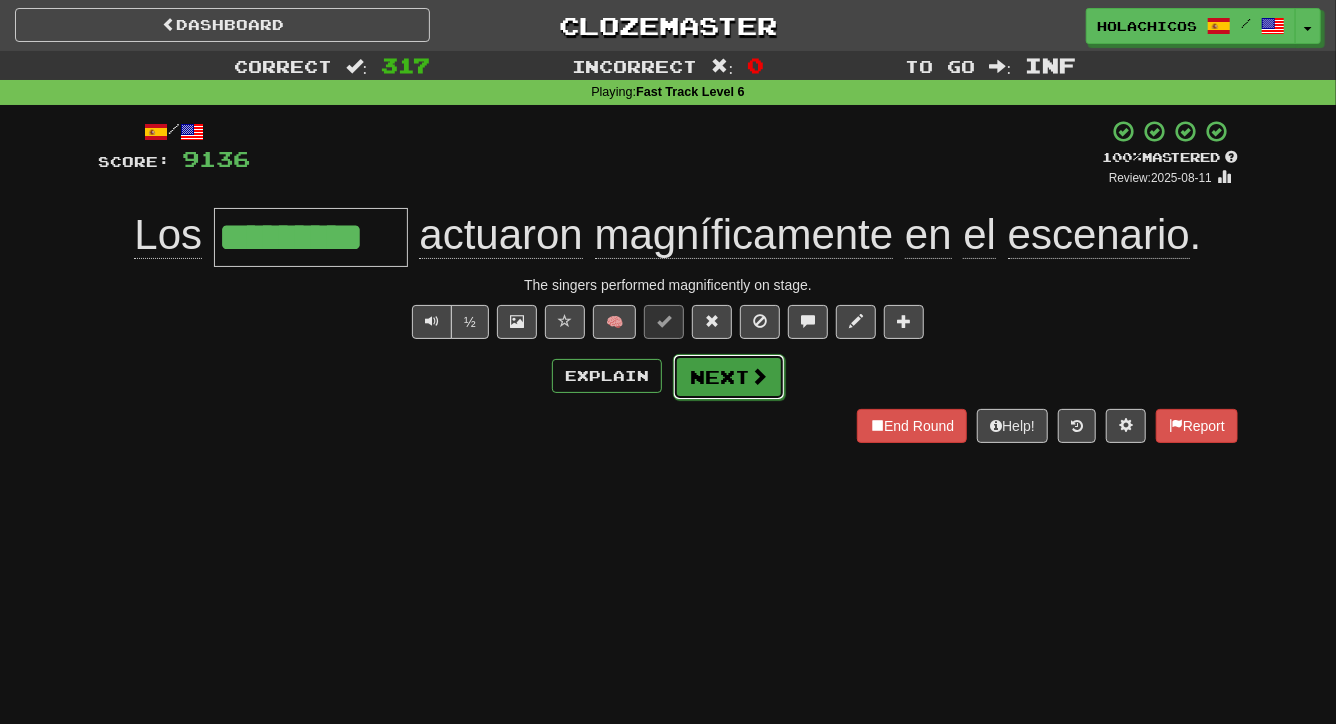 click on "Next" at bounding box center [729, 377] 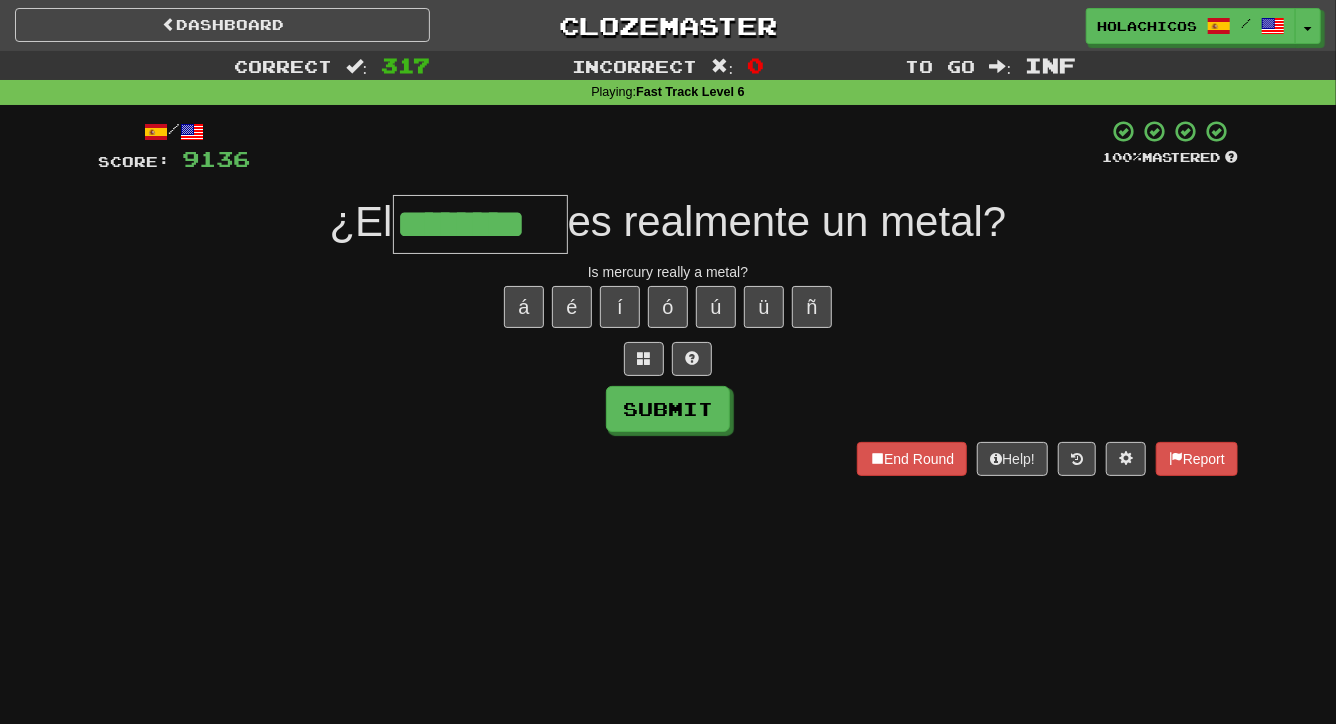 type on "********" 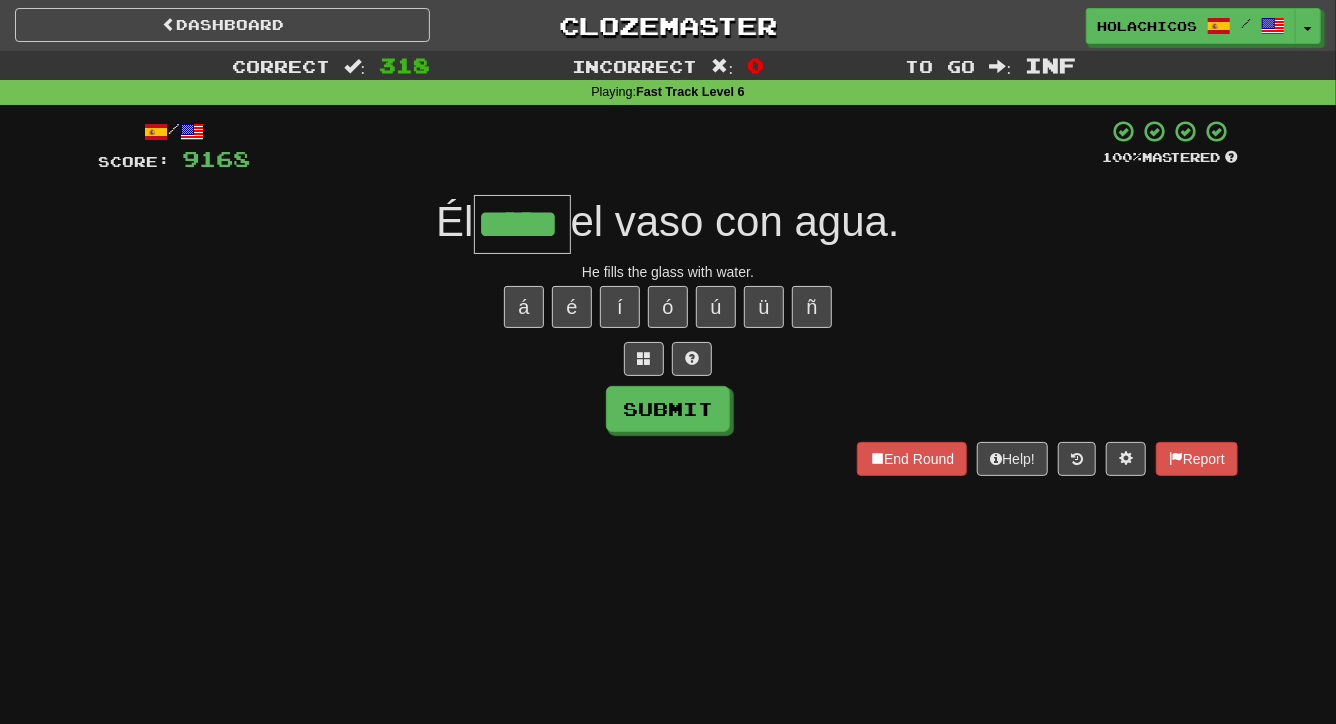 type on "*****" 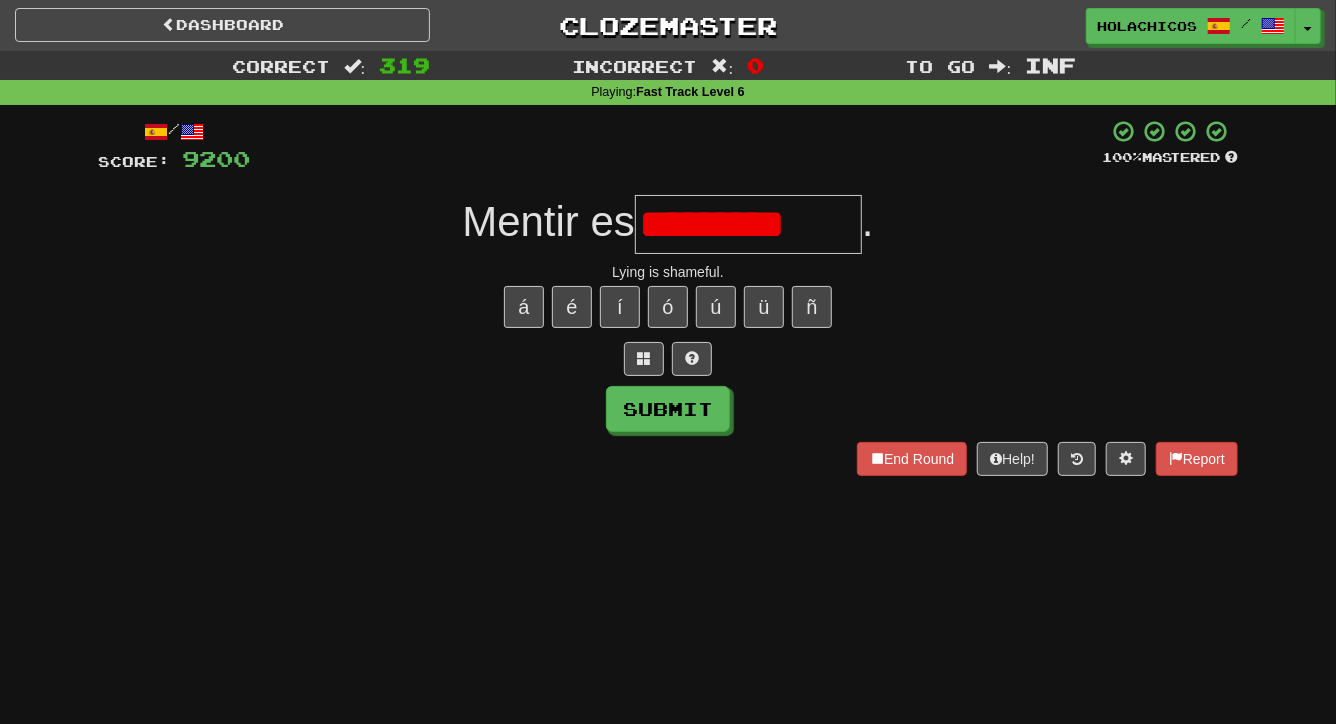 scroll, scrollTop: 0, scrollLeft: 0, axis: both 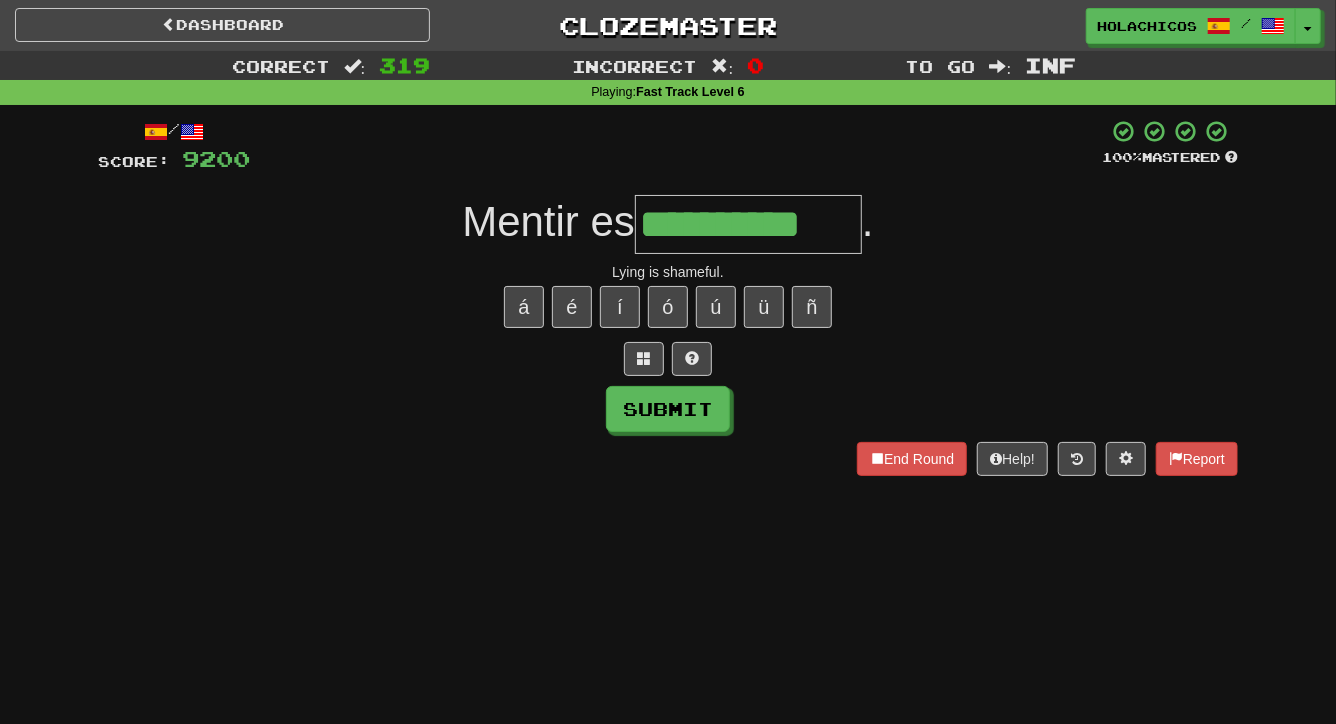 type on "**********" 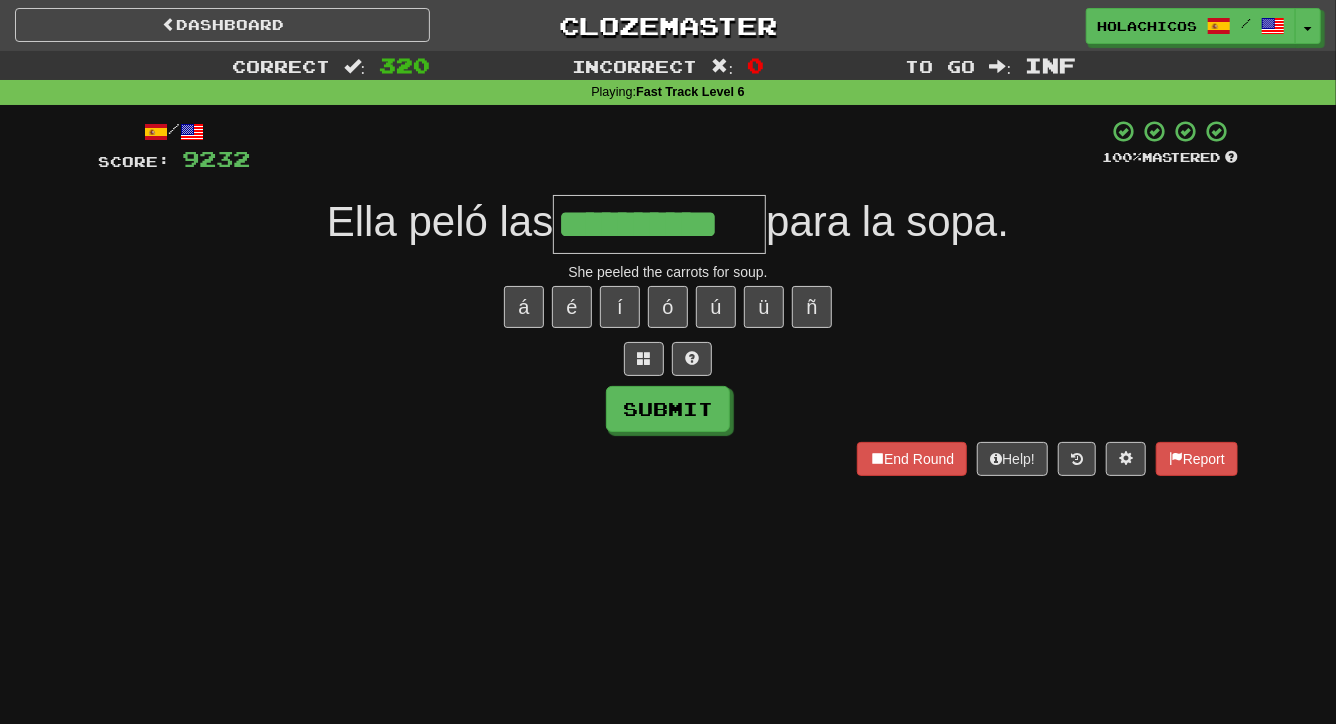 type on "**********" 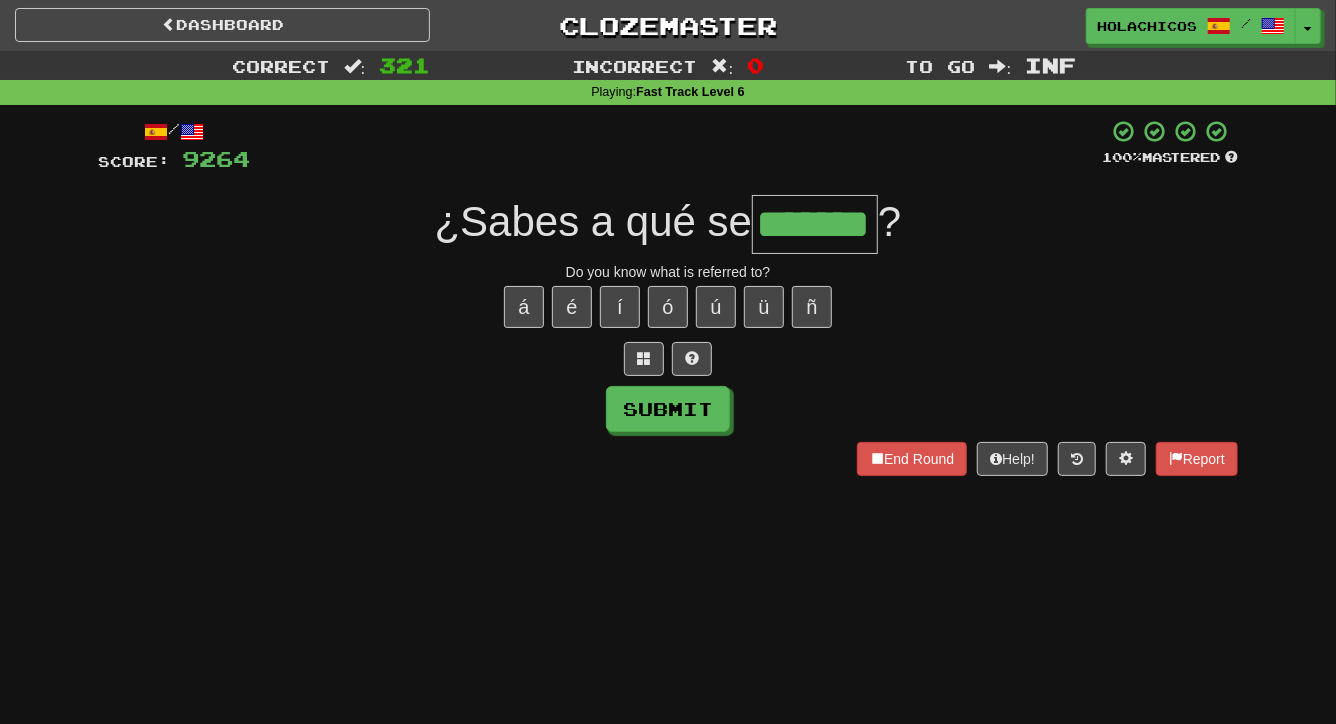 type on "*******" 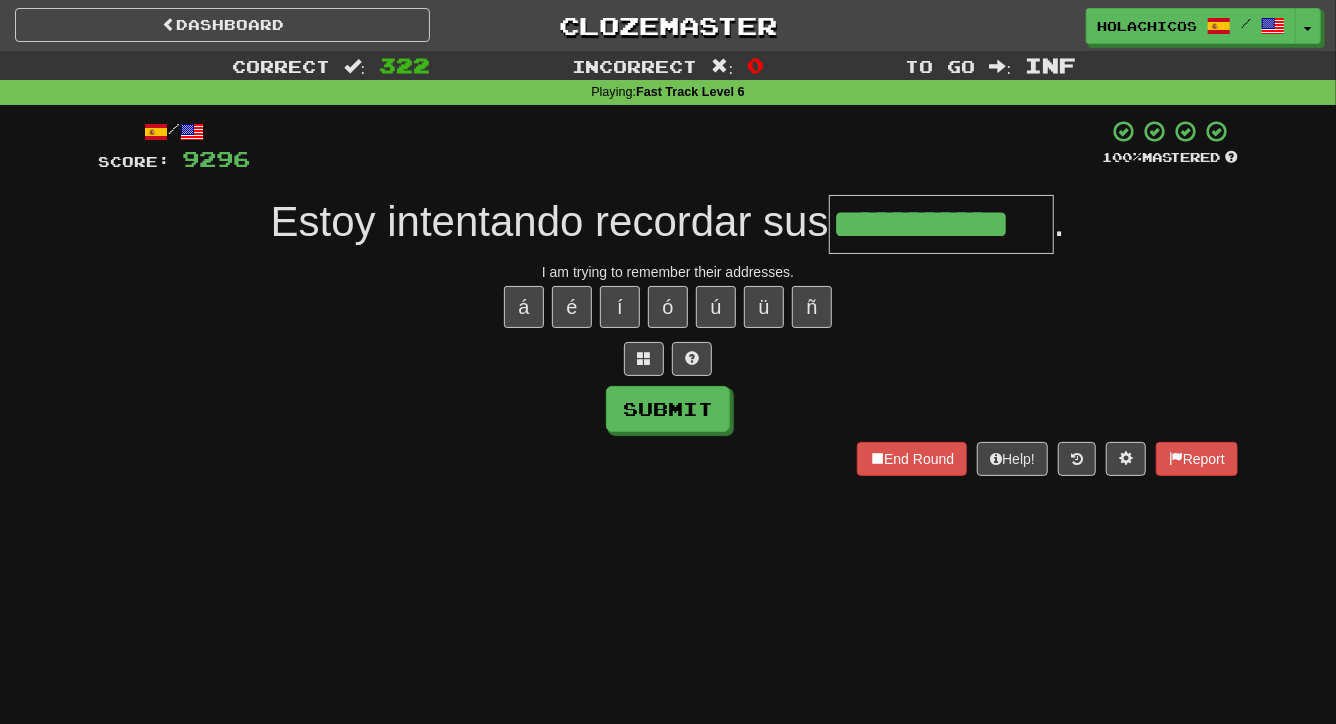 type on "**********" 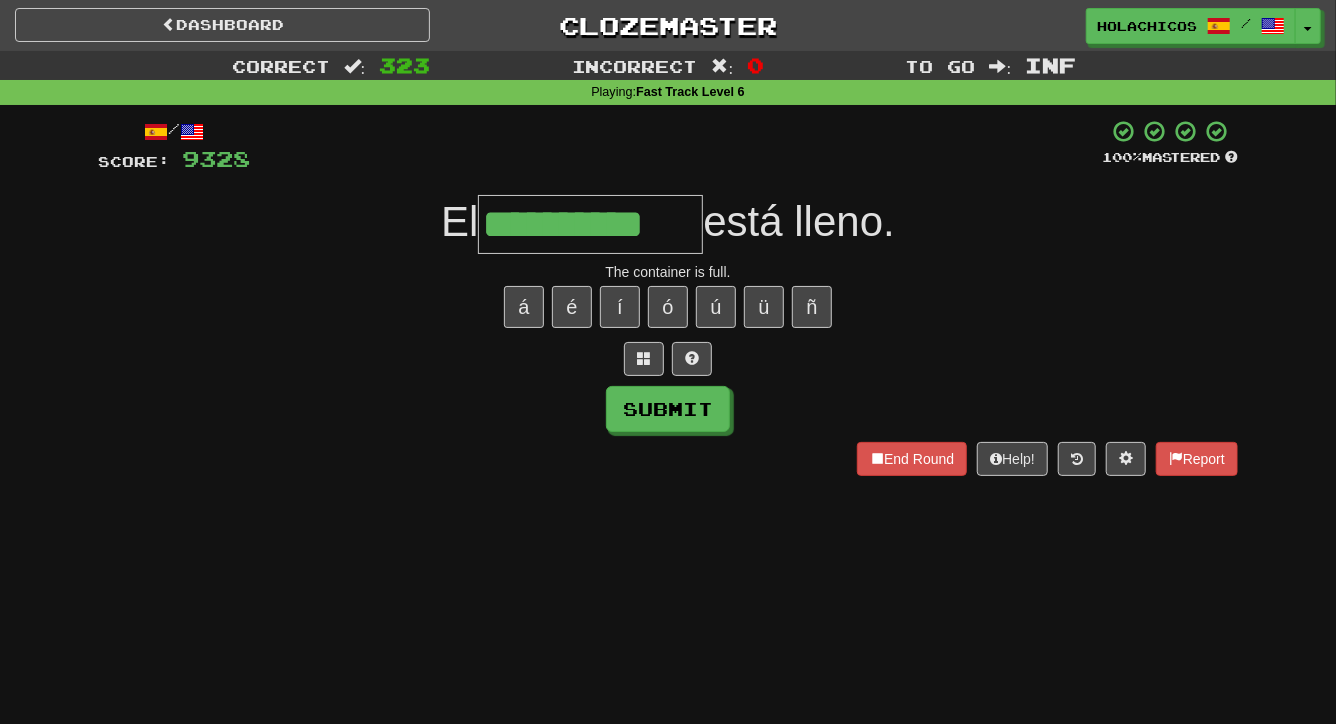 type on "**********" 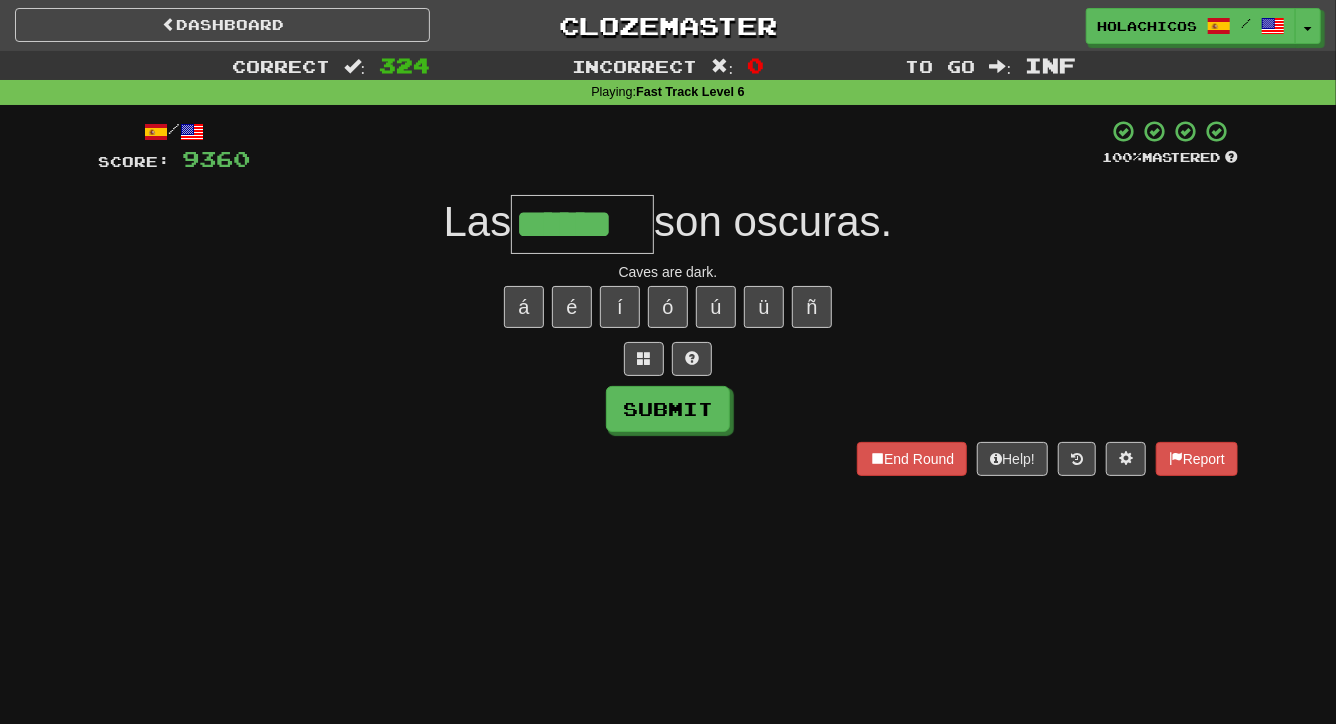 type on "******" 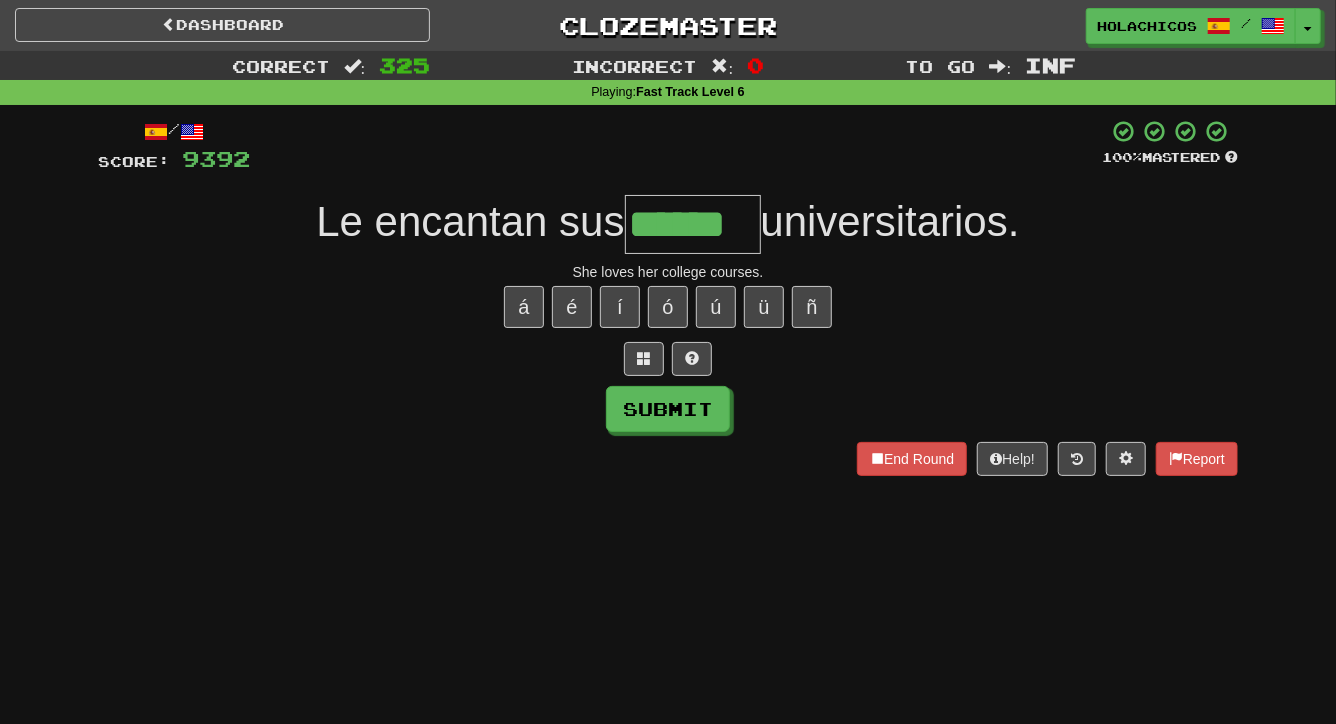 type on "******" 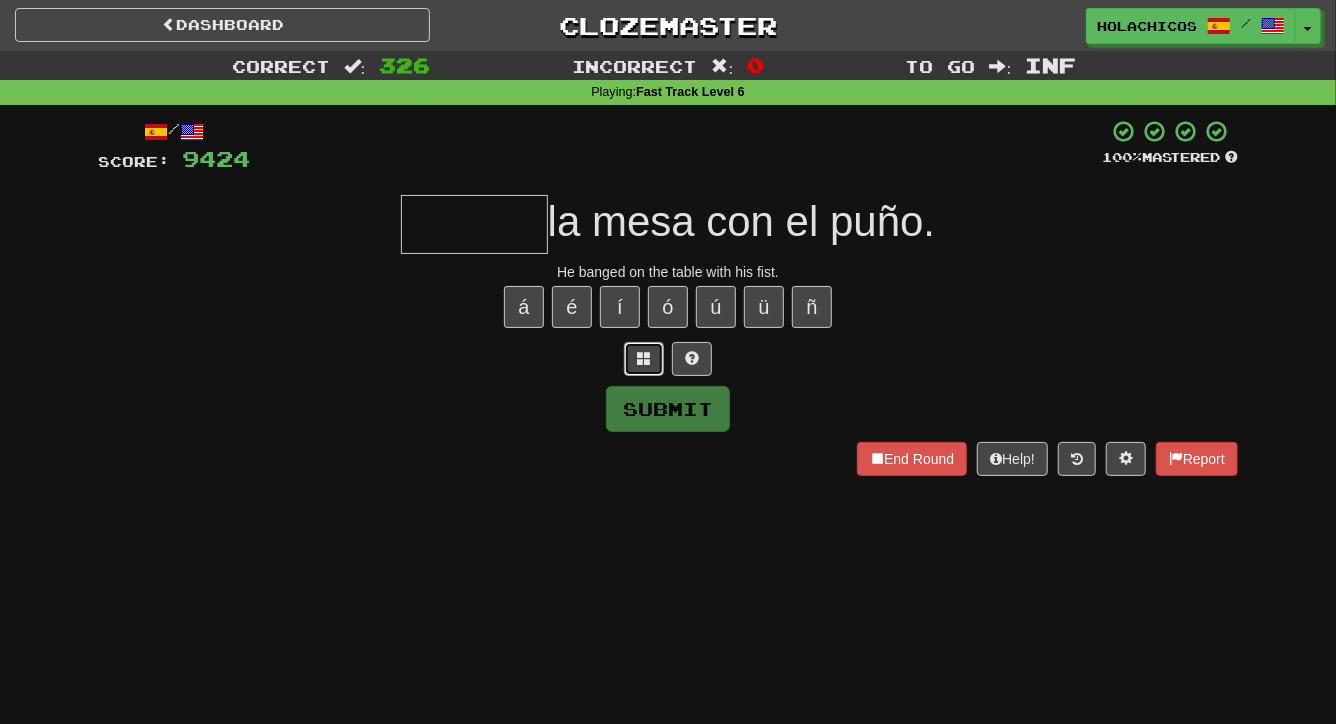 click at bounding box center [644, 358] 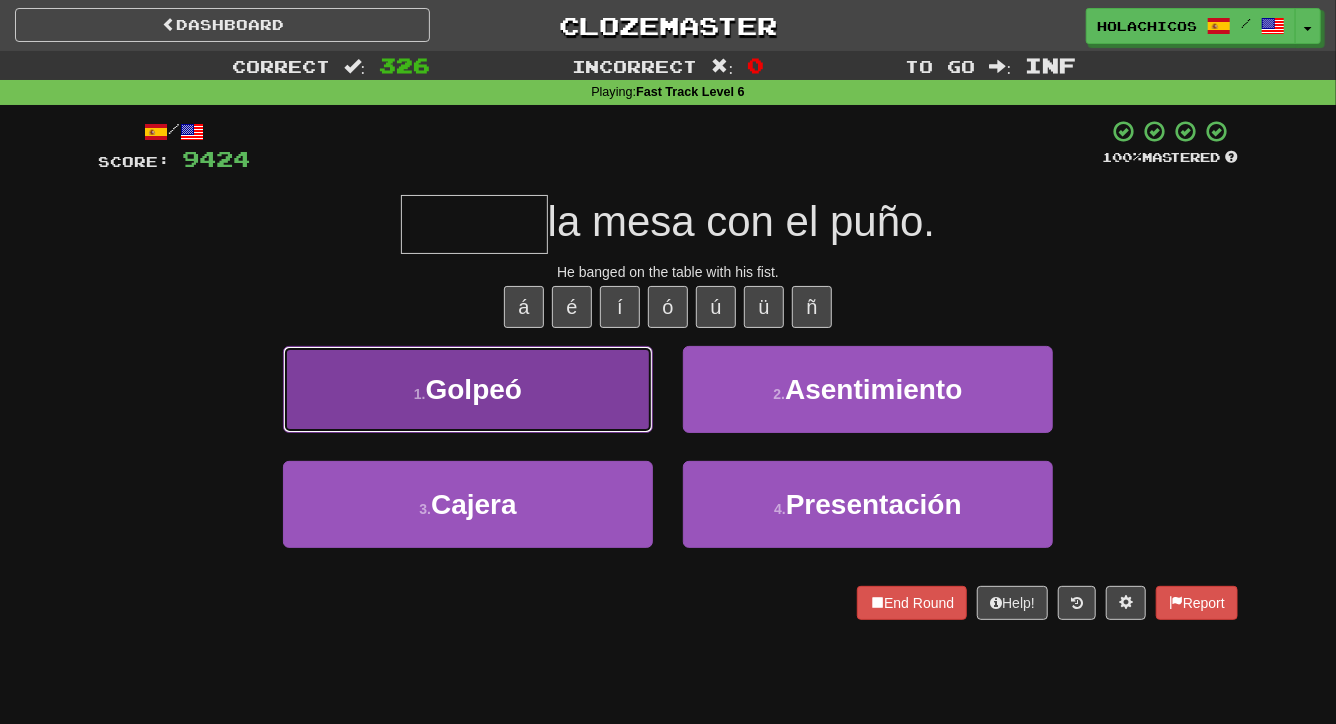 click on "1 .  Golpeó" at bounding box center (468, 389) 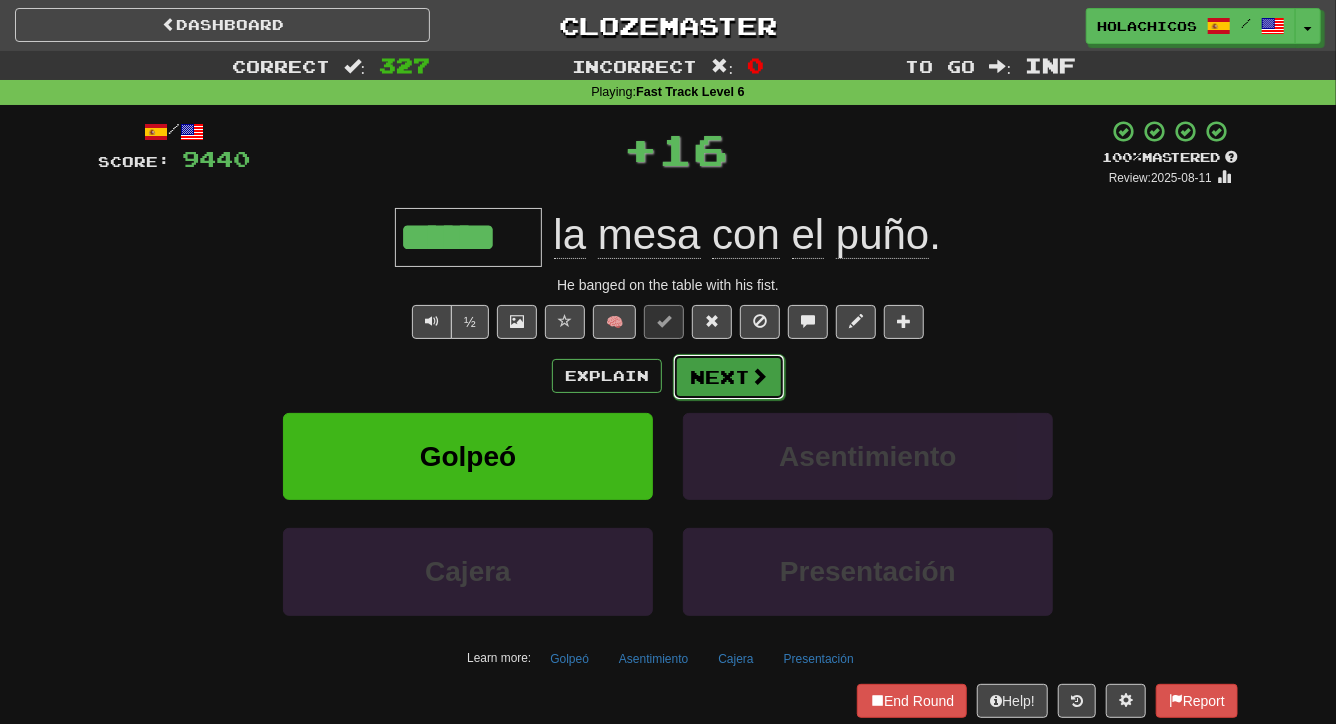 click on "Next" at bounding box center (729, 377) 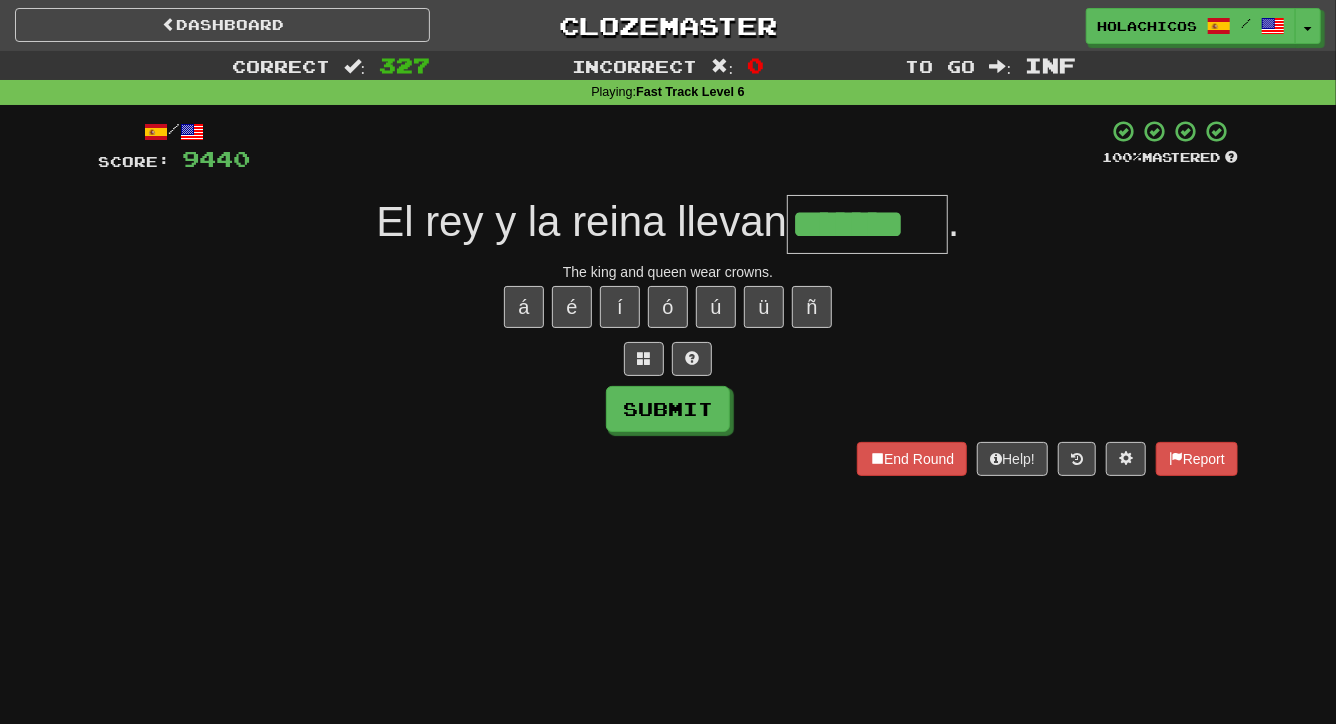 type on "*******" 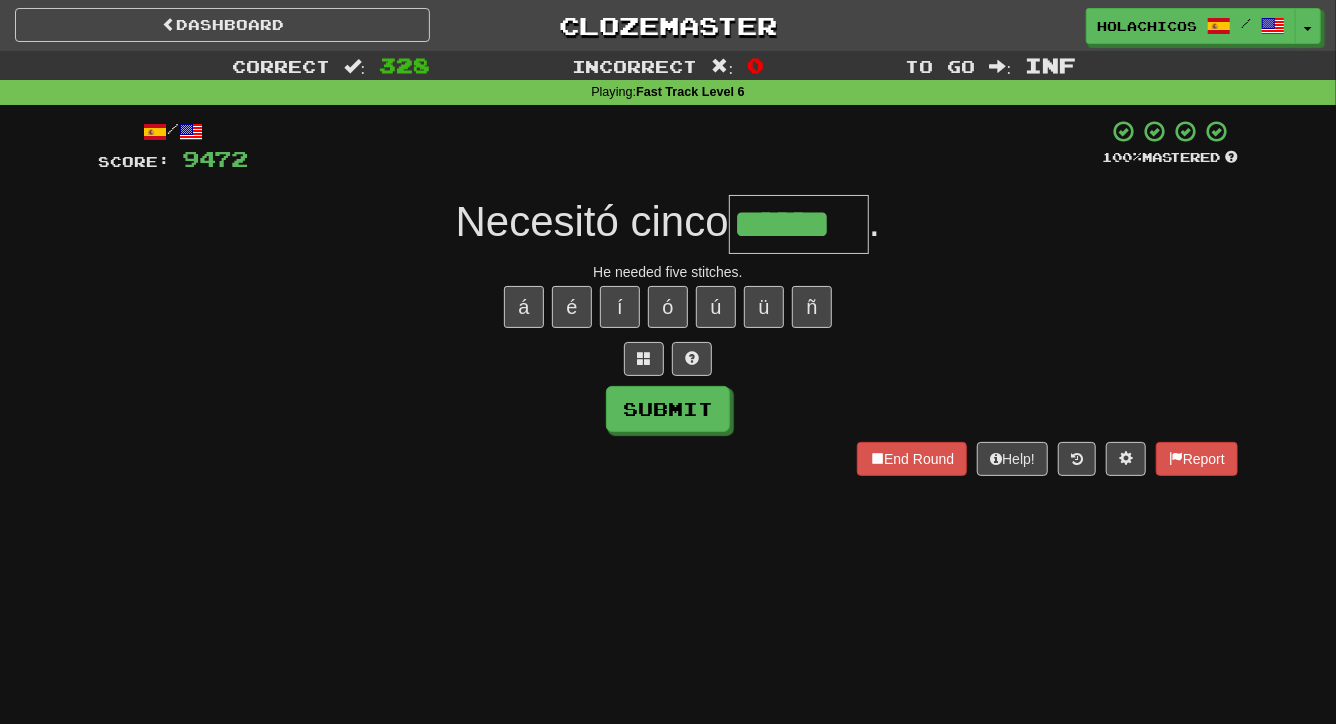 type on "******" 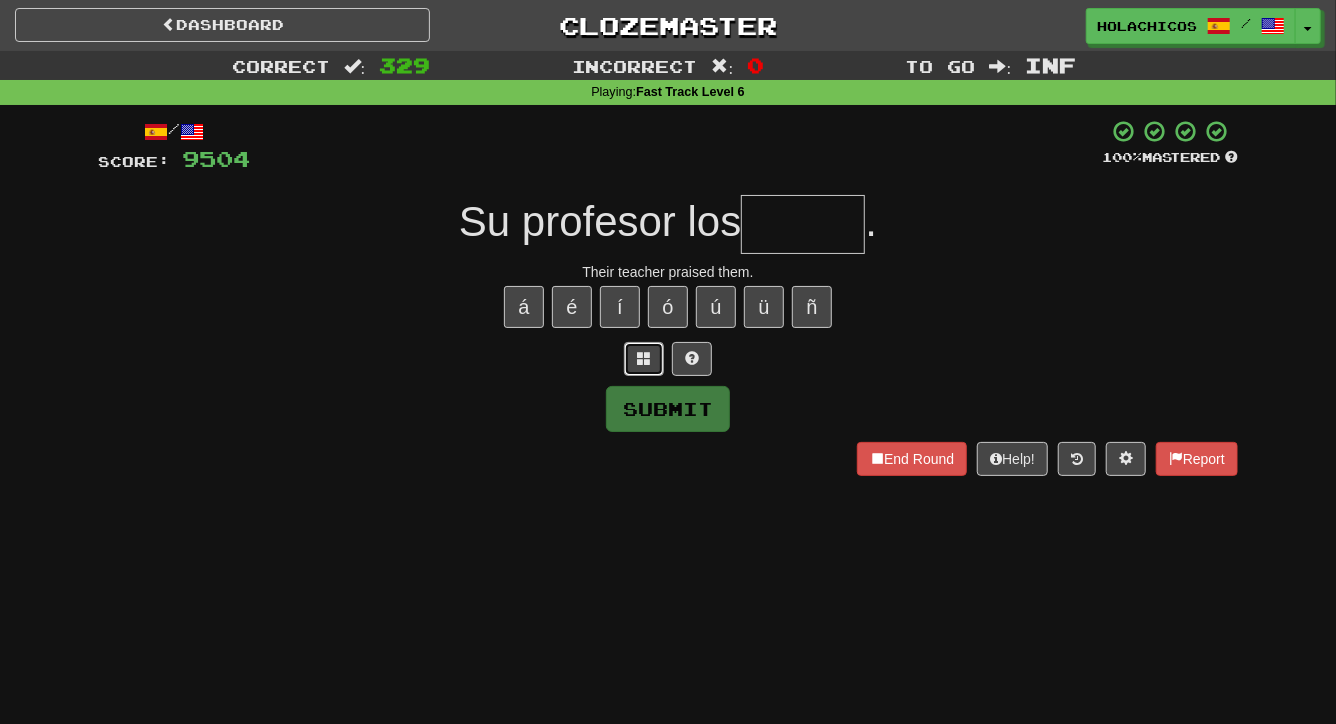 click at bounding box center (644, 358) 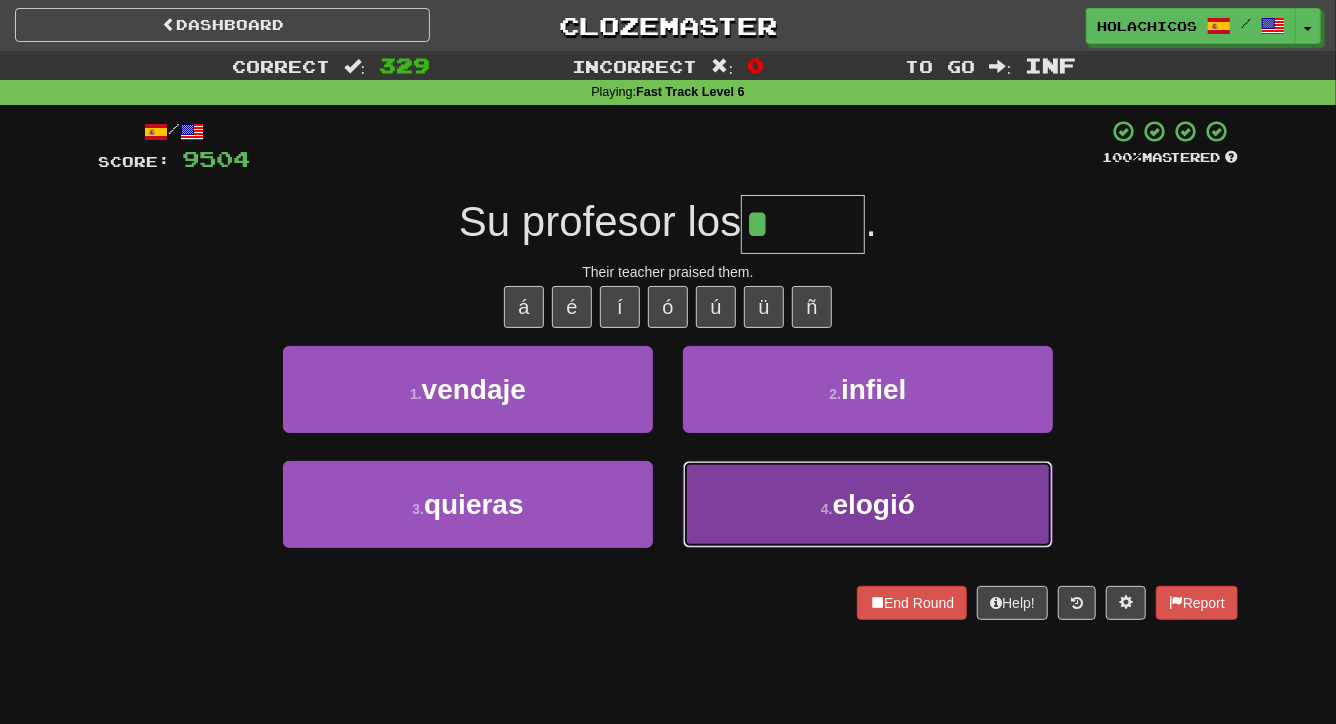 click on "4 .  elogió" at bounding box center [868, 504] 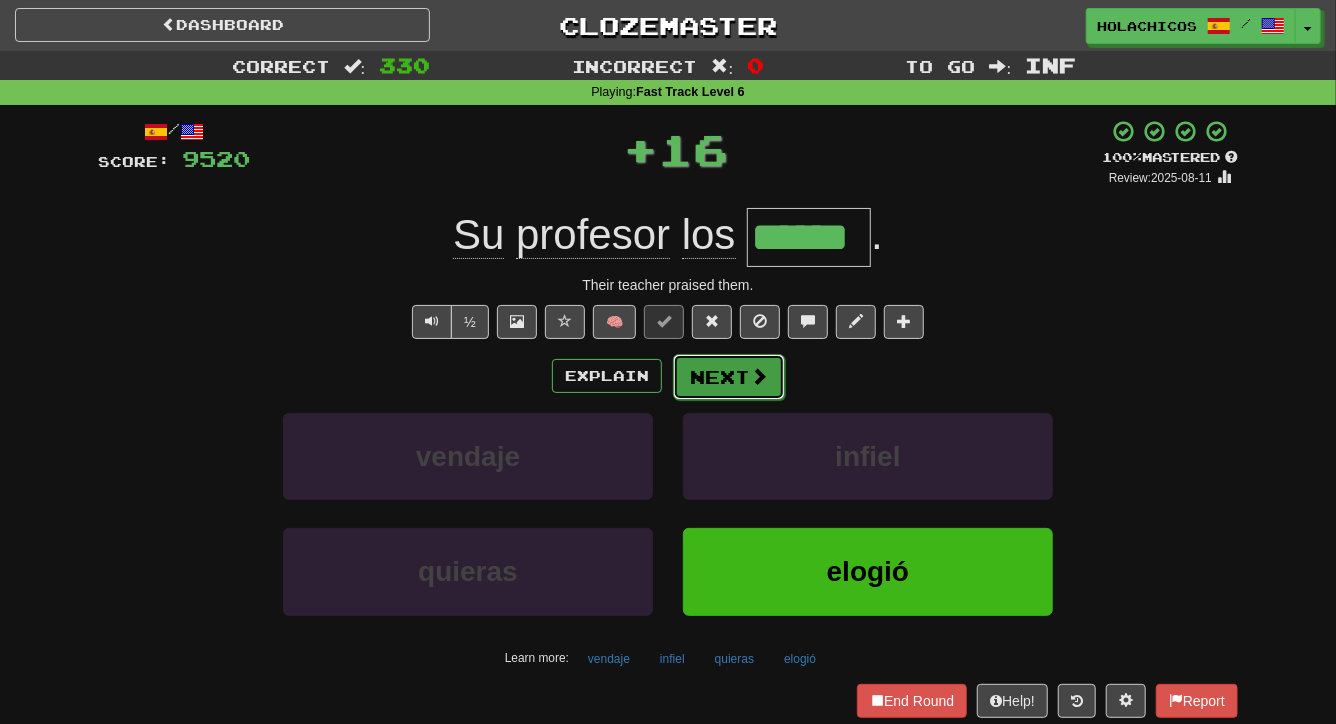 click on "Next" at bounding box center [729, 377] 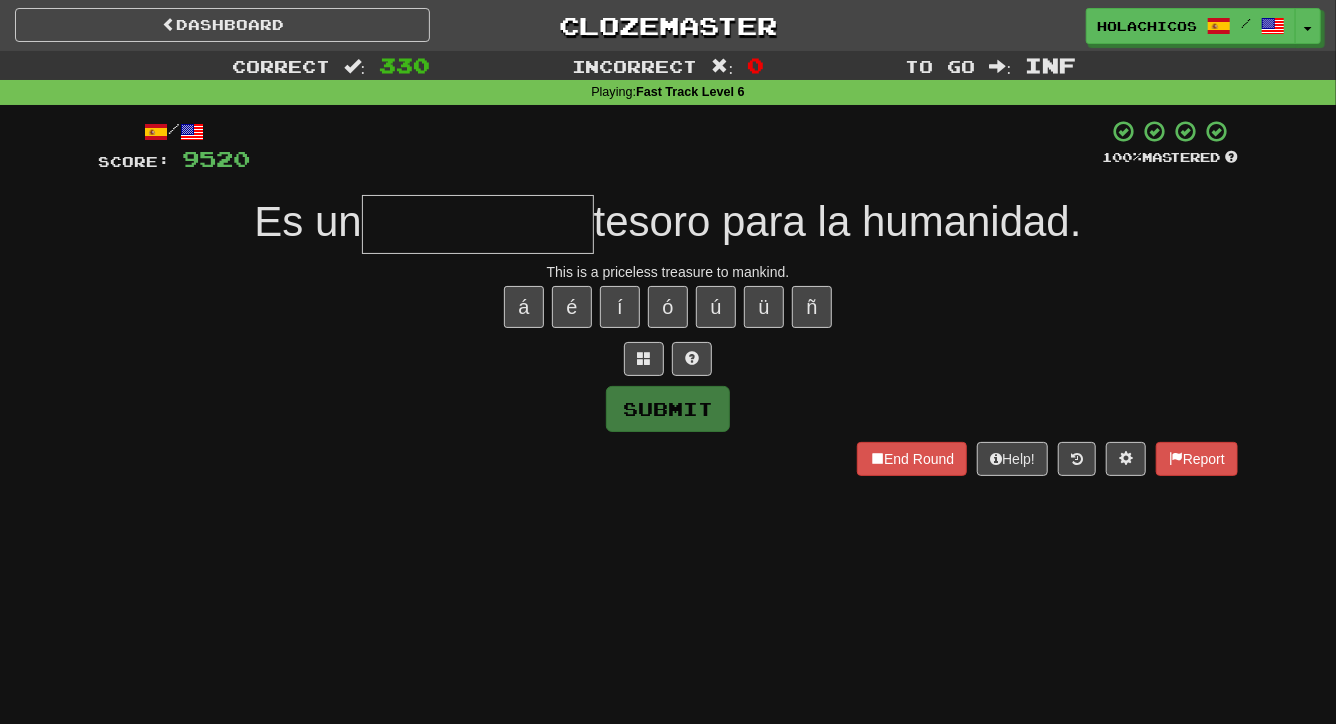 type on "*" 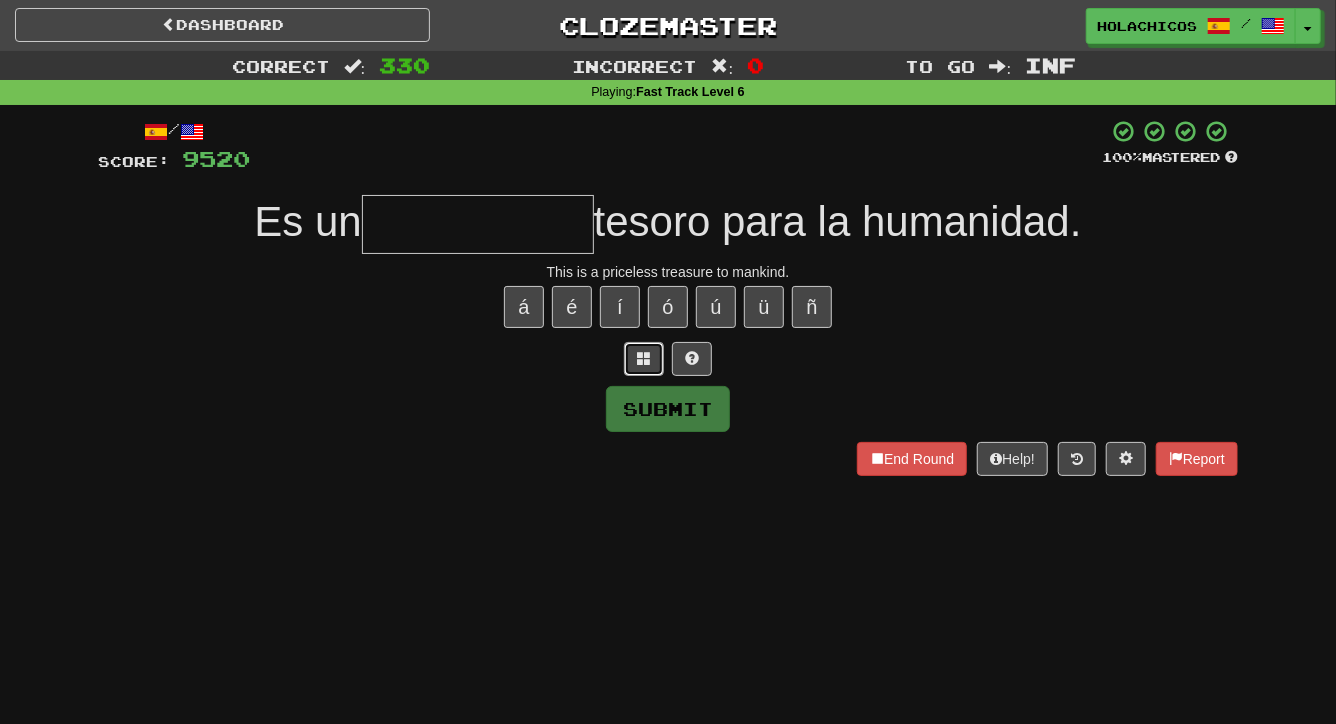 click at bounding box center [644, 358] 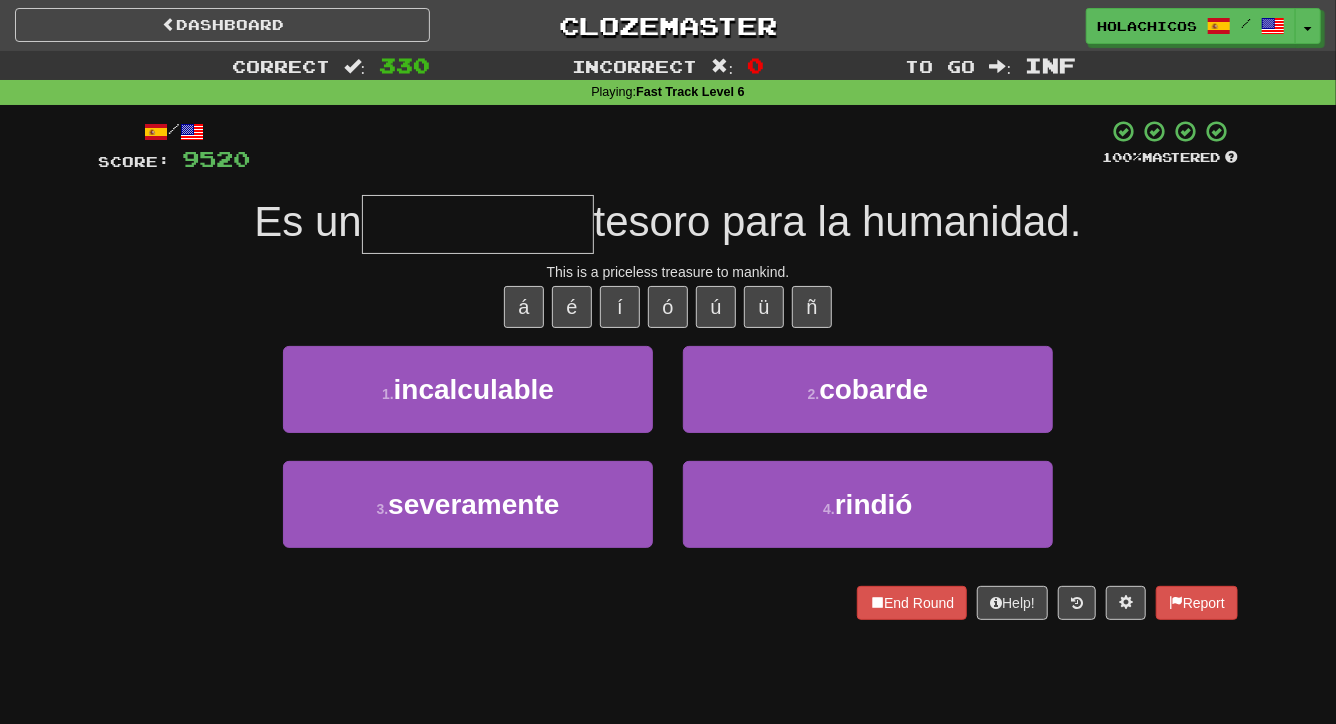 type on "*" 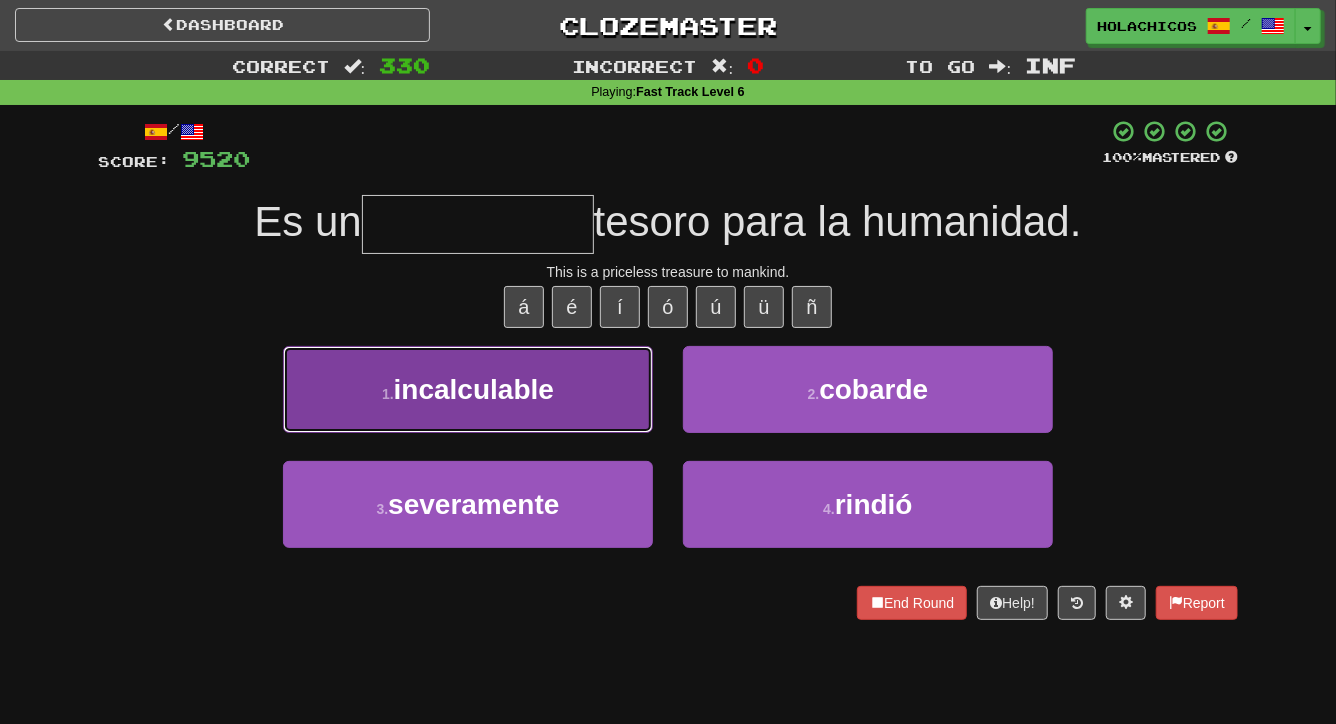 click on "incalculable" at bounding box center (474, 389) 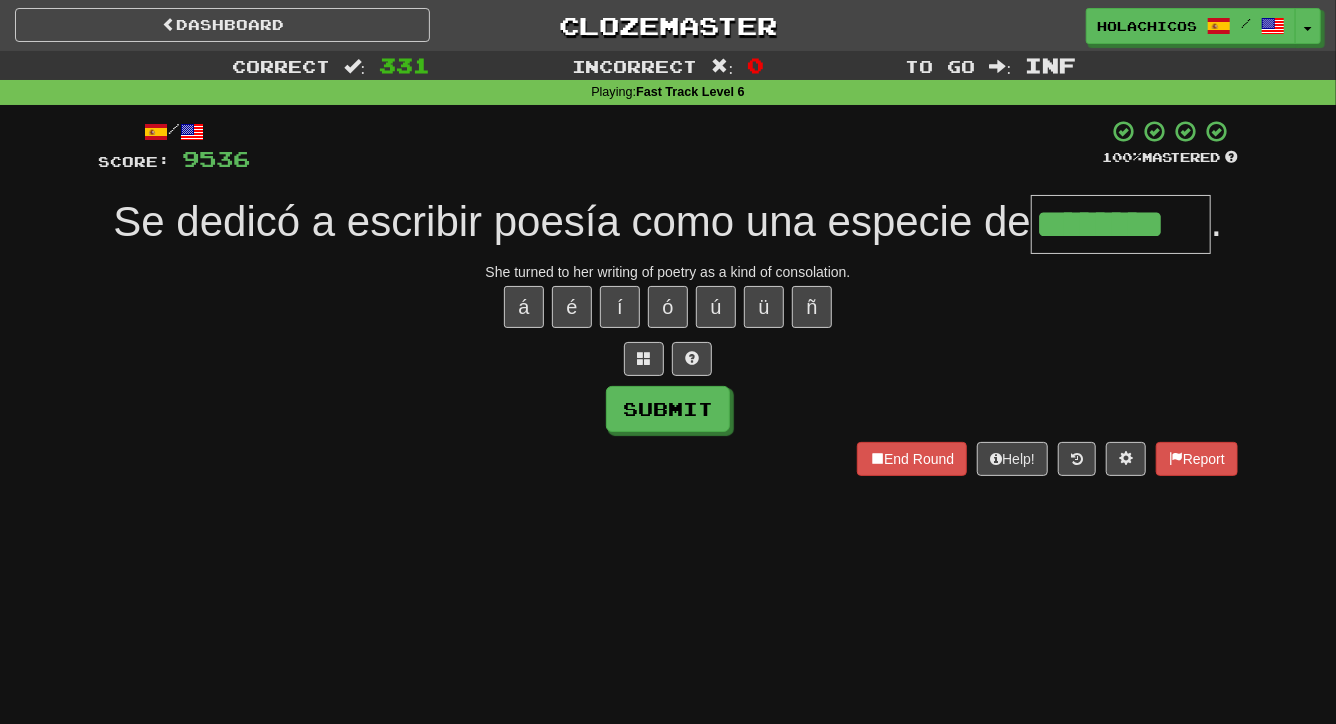 type on "********" 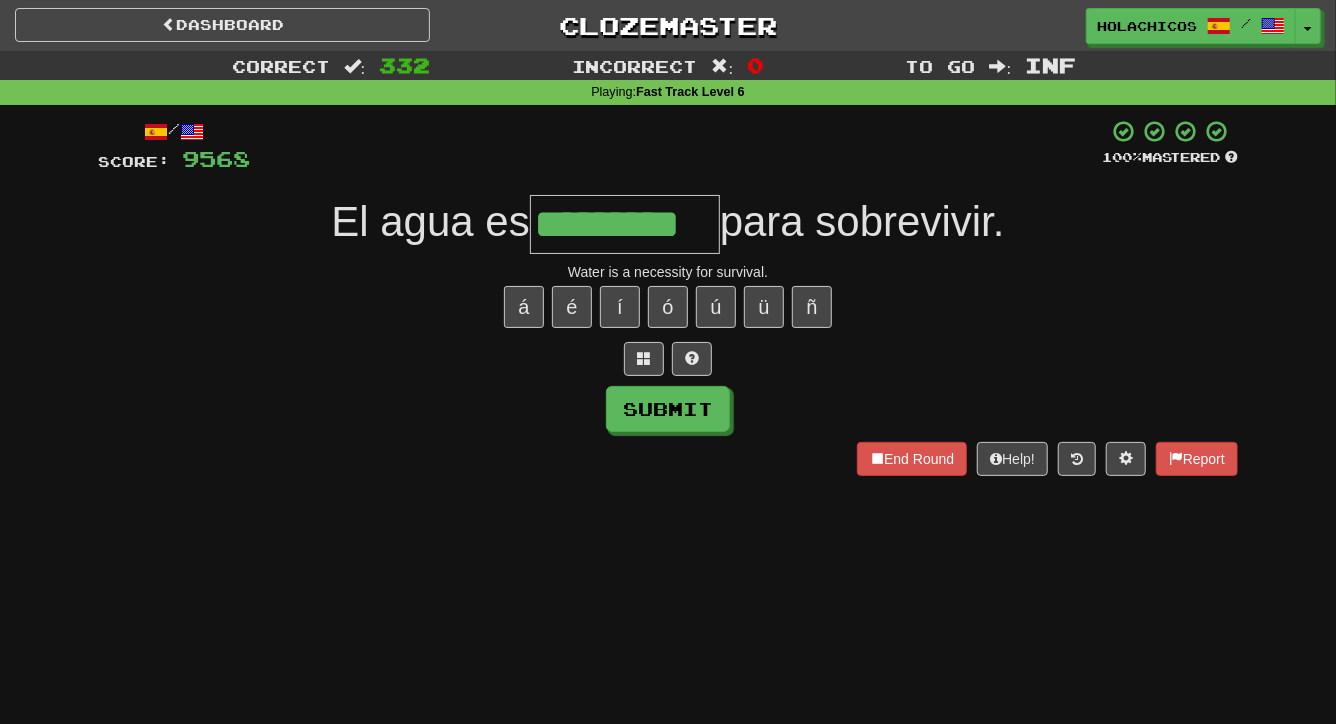 type on "*********" 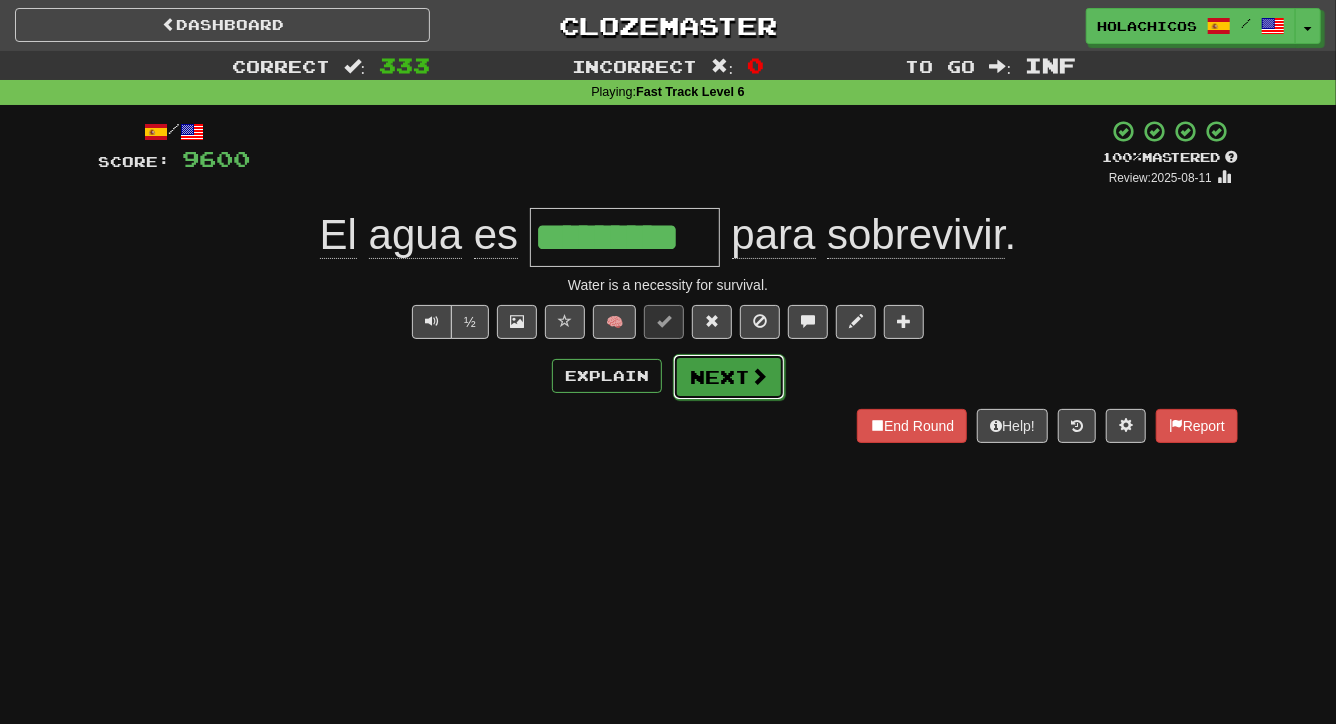 click on "Next" at bounding box center [729, 377] 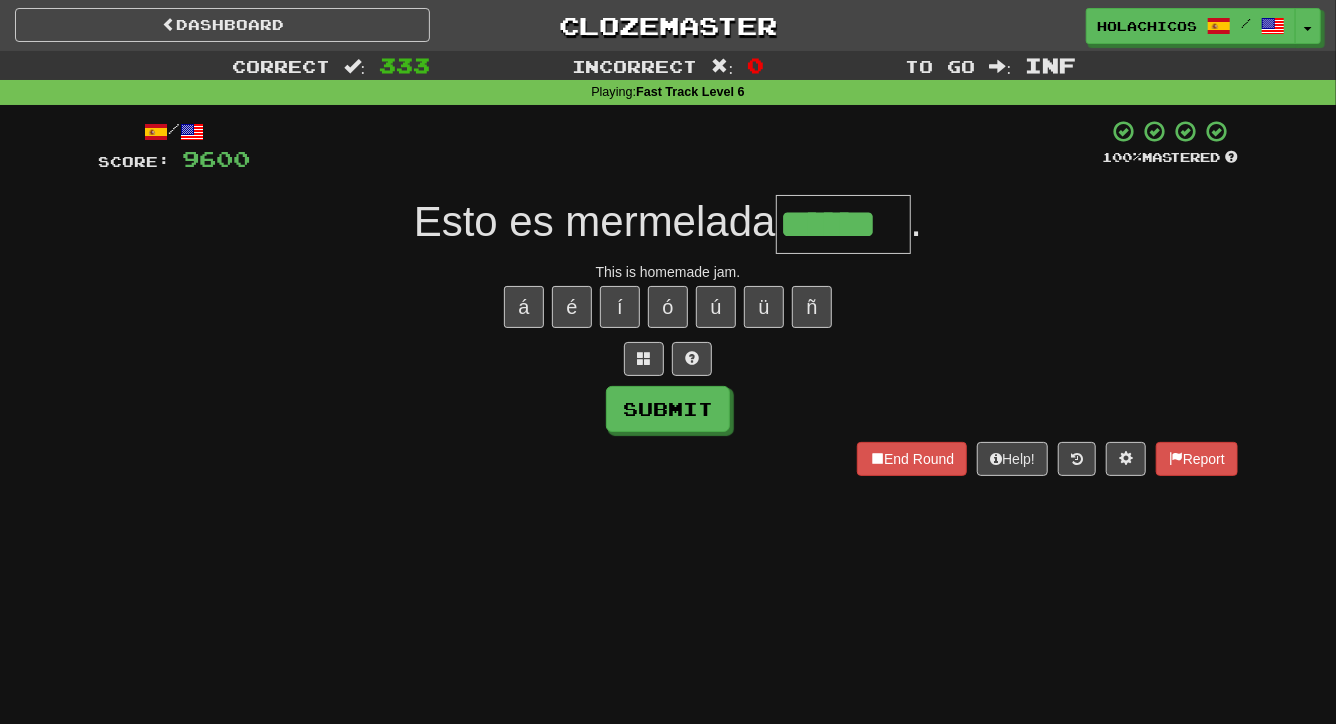 type on "******" 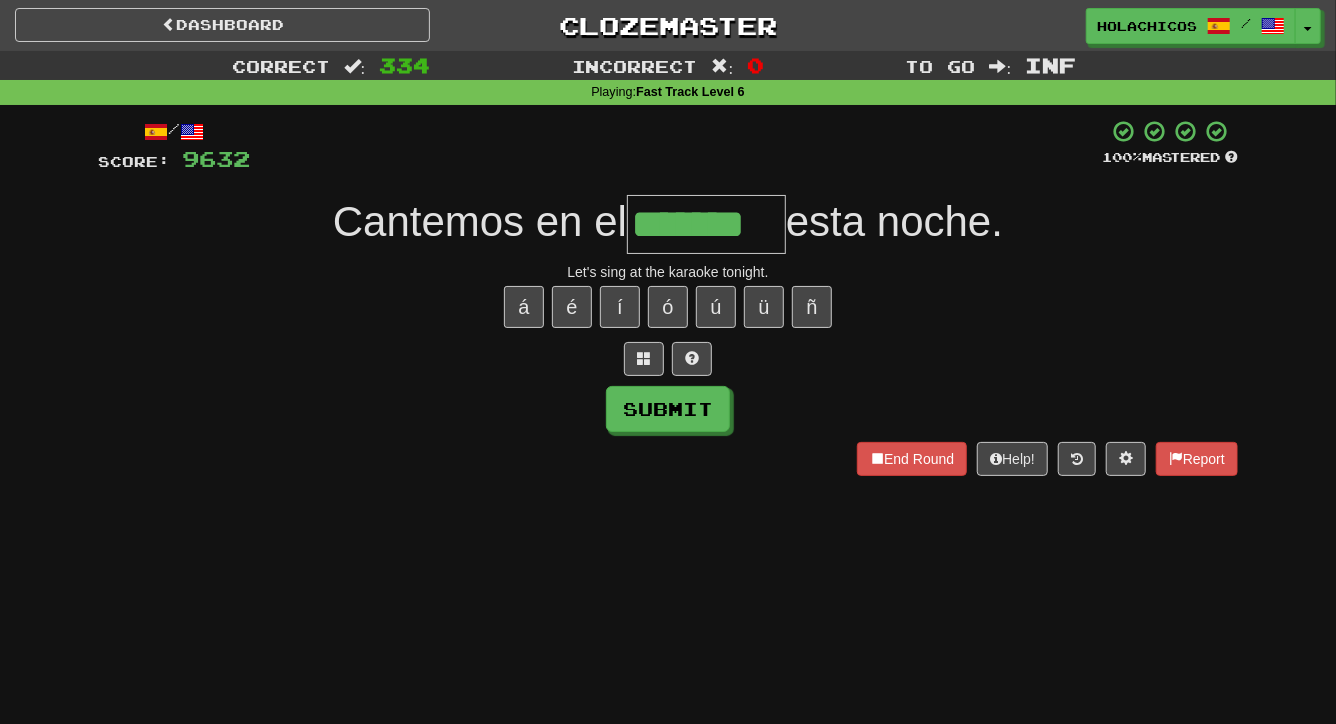 type 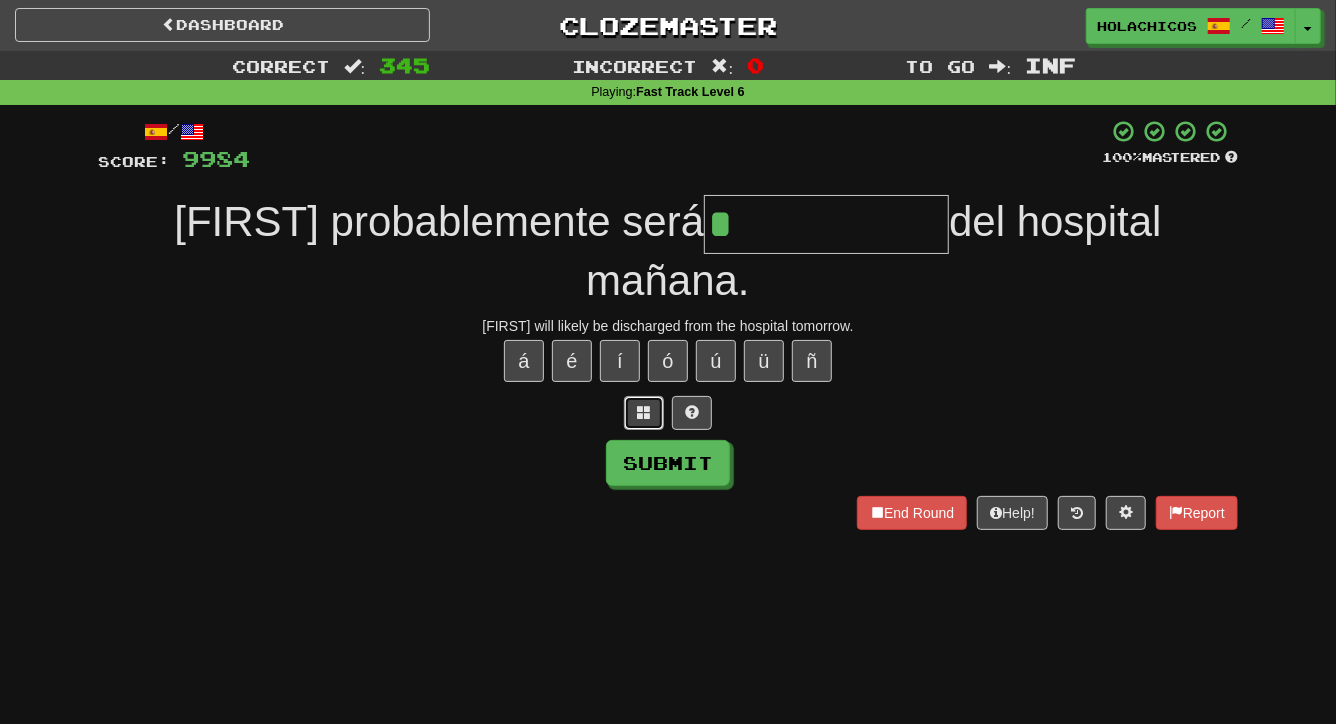 click at bounding box center (644, 412) 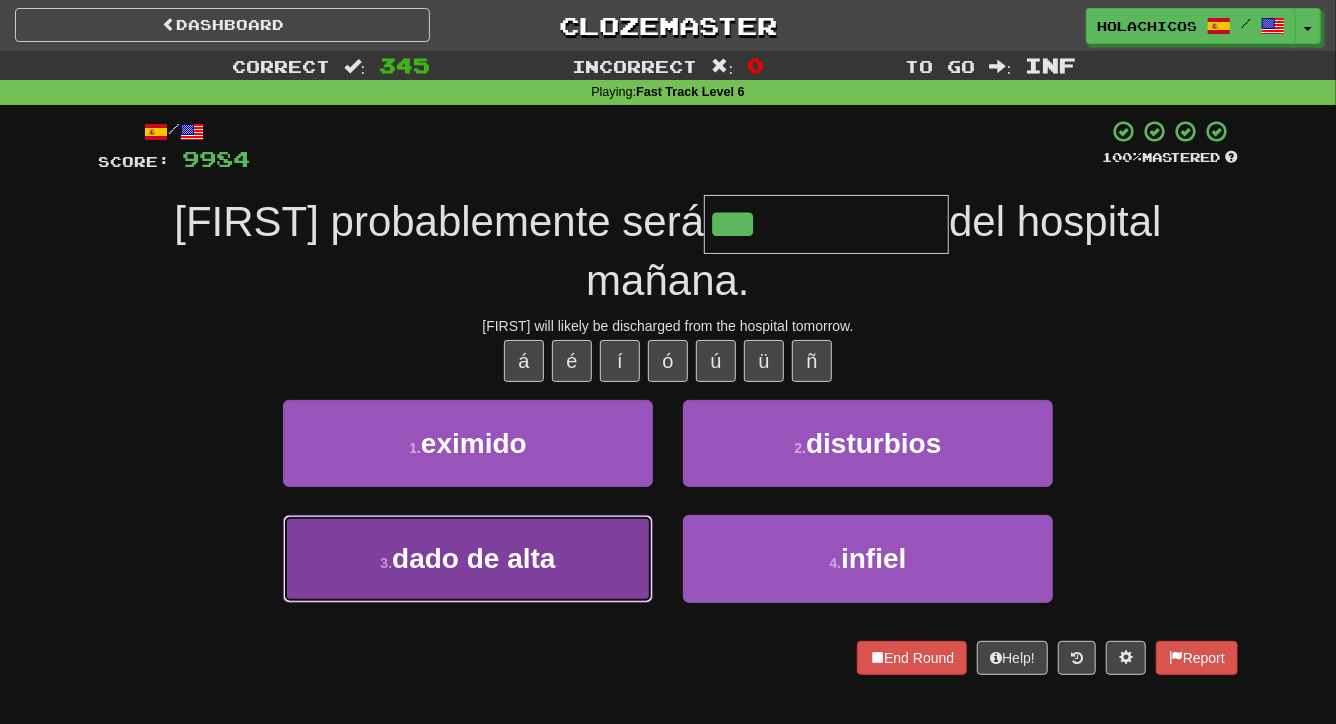 click on "dado de alta" at bounding box center [473, 558] 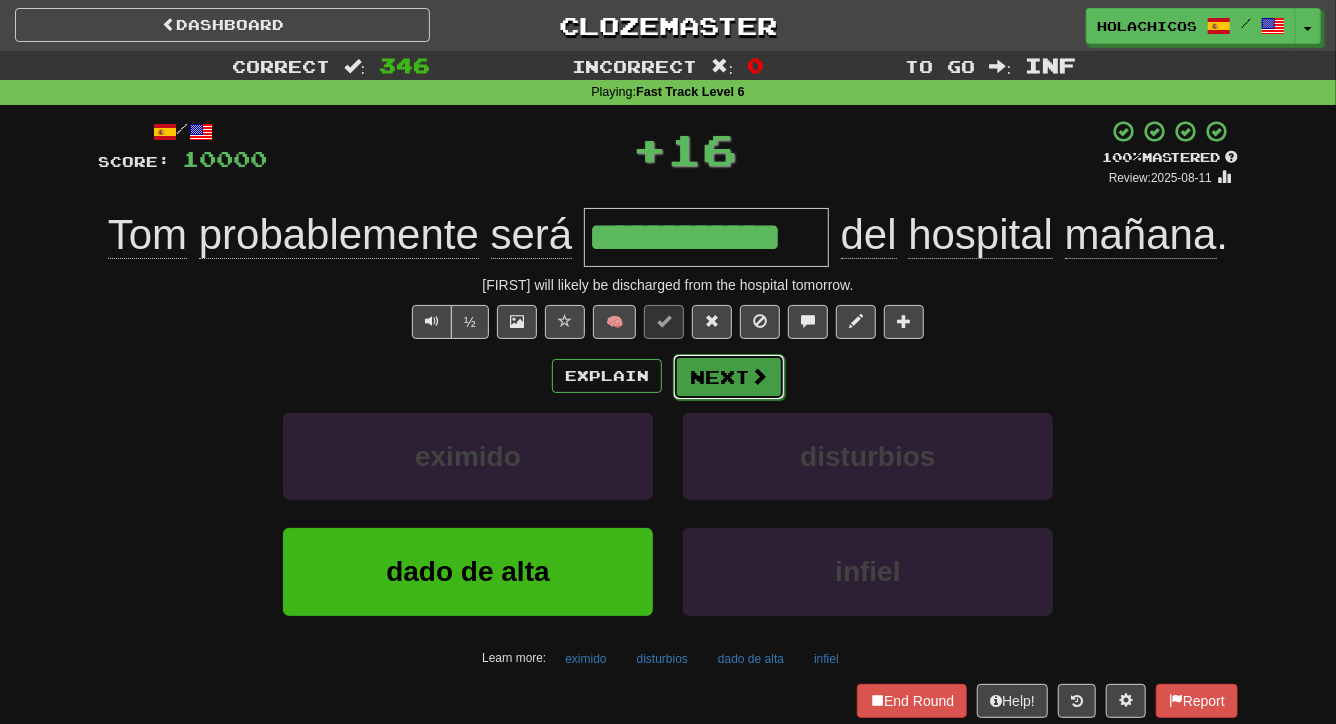 click on "Next" at bounding box center (729, 377) 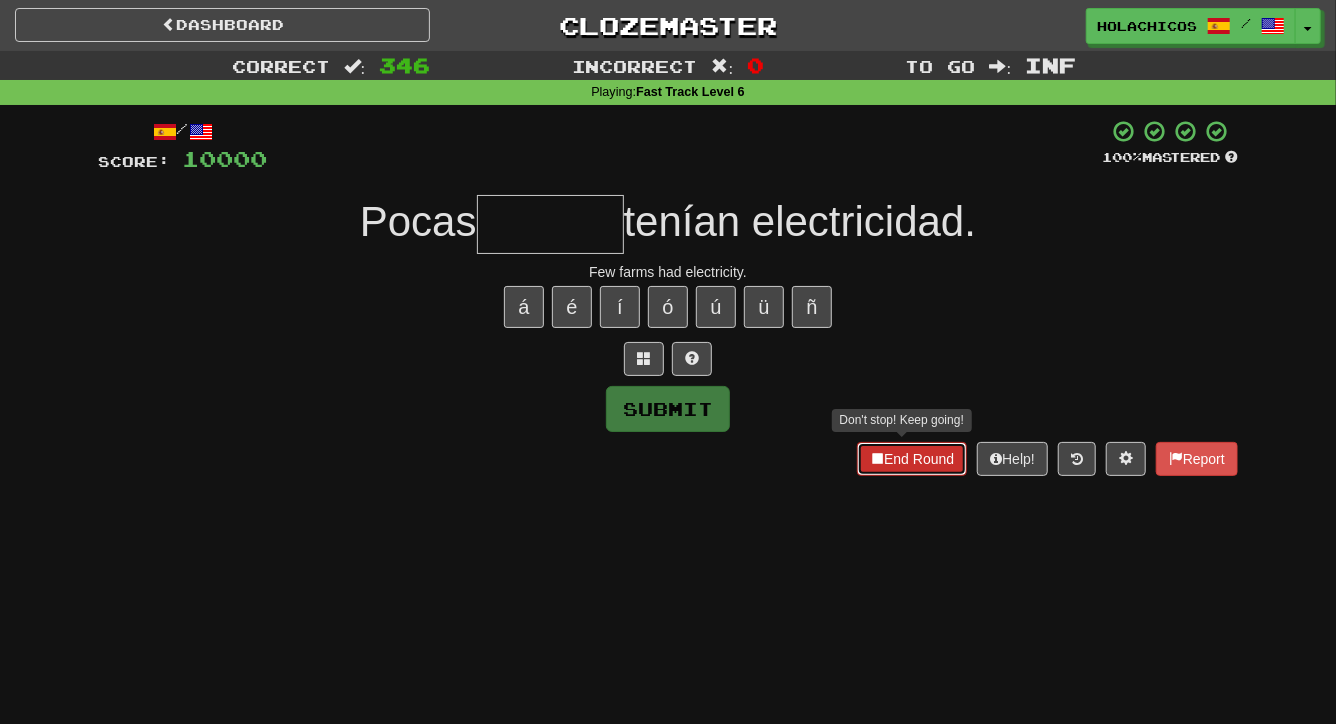 click on "End Round" at bounding box center [912, 459] 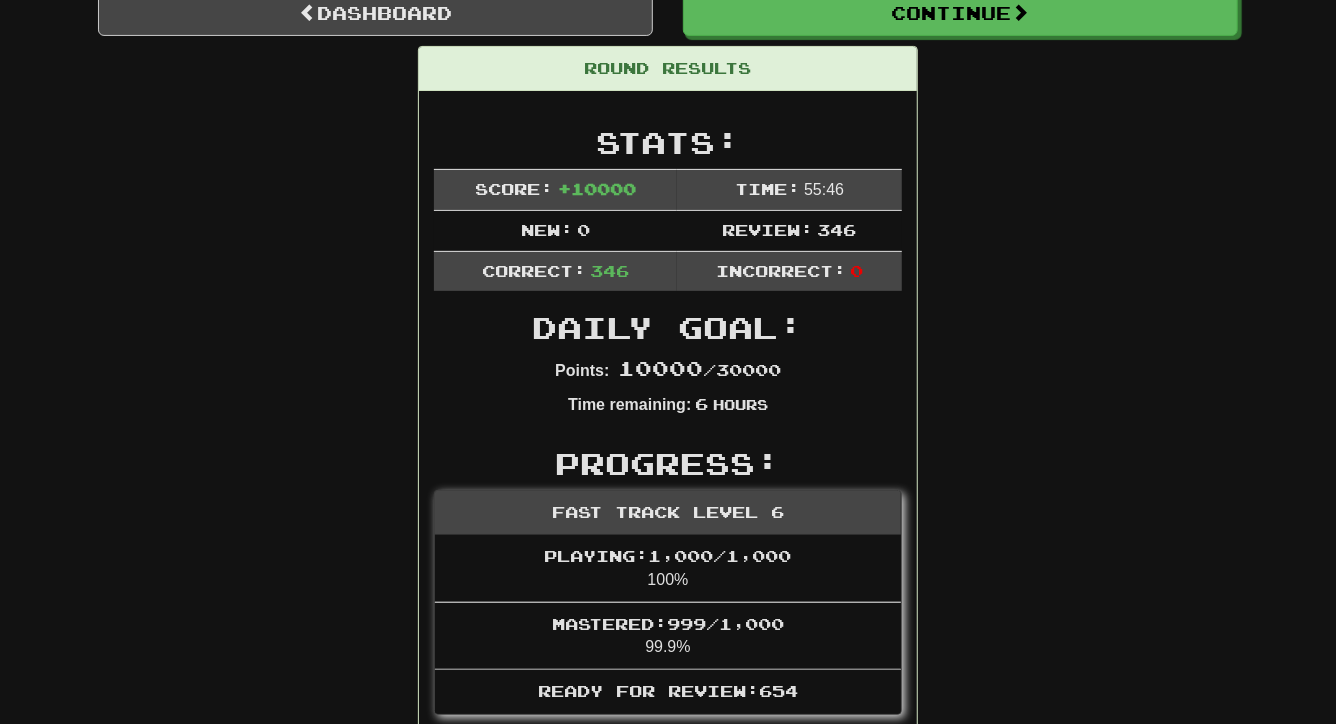 scroll, scrollTop: 0, scrollLeft: 0, axis: both 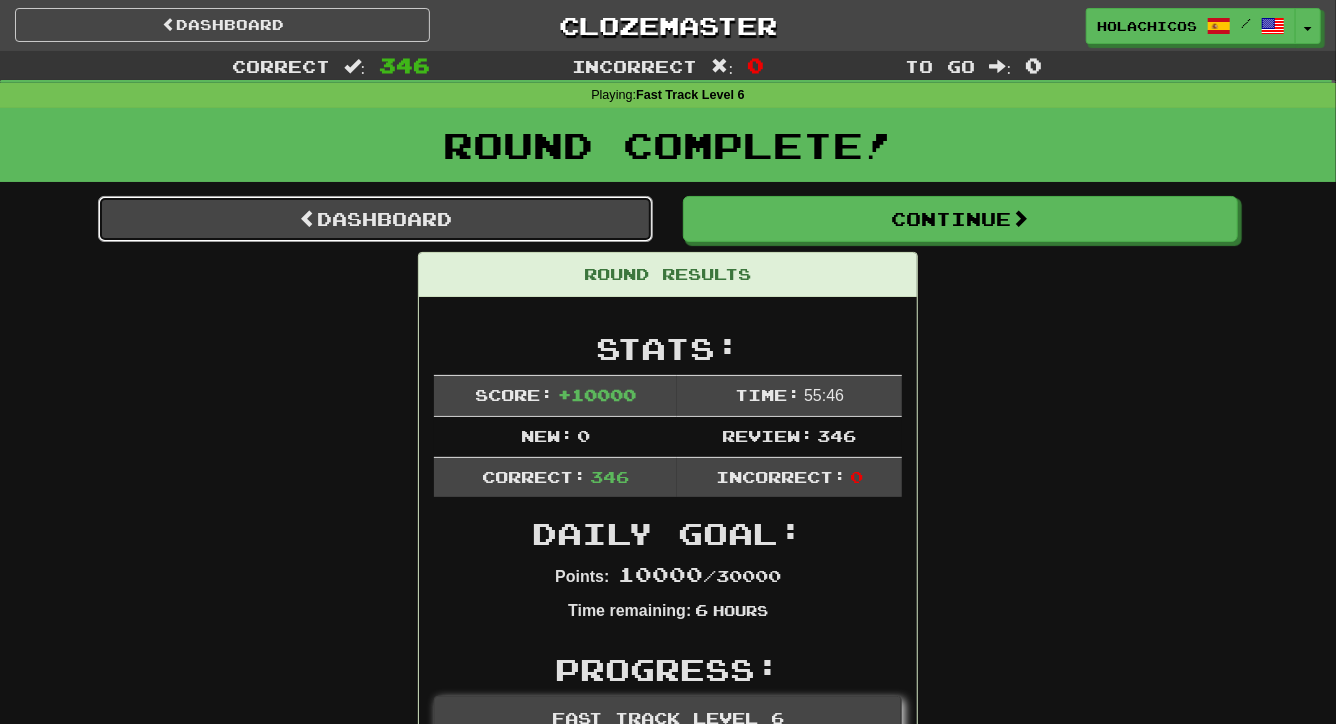 click on "Dashboard" at bounding box center (375, 219) 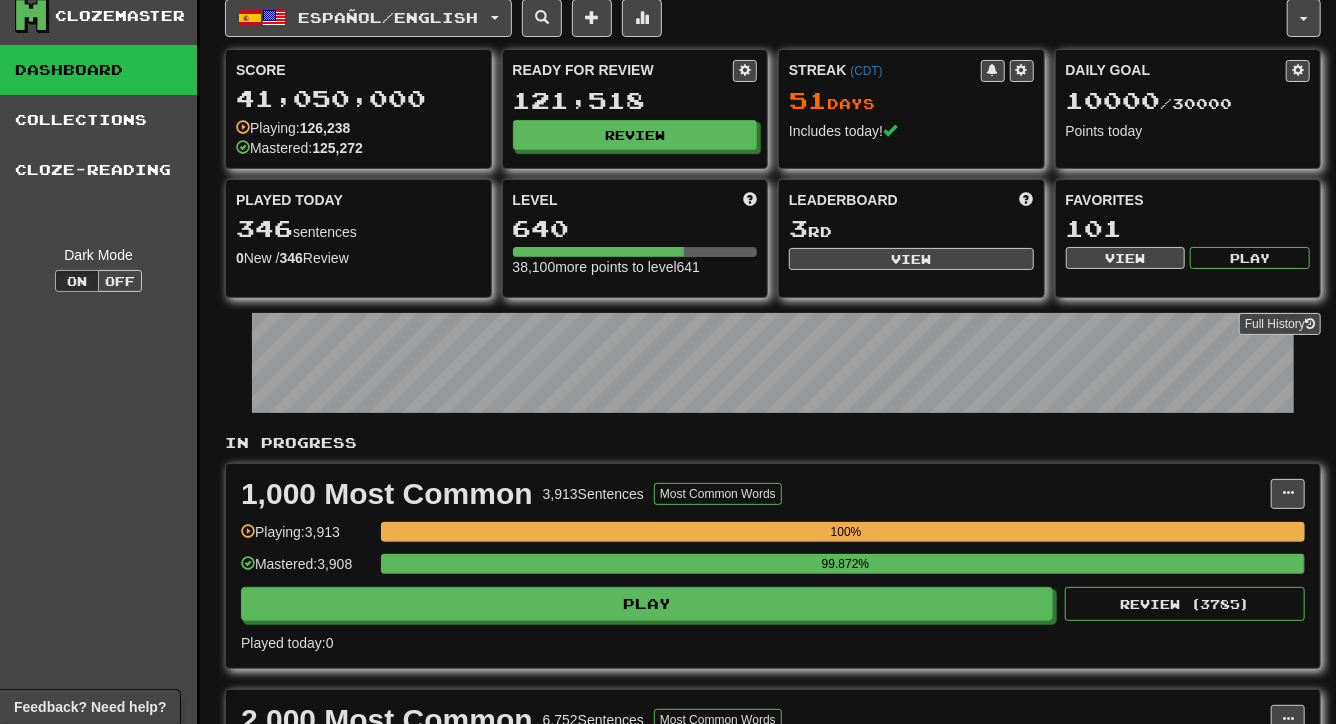 scroll, scrollTop: 13, scrollLeft: 0, axis: vertical 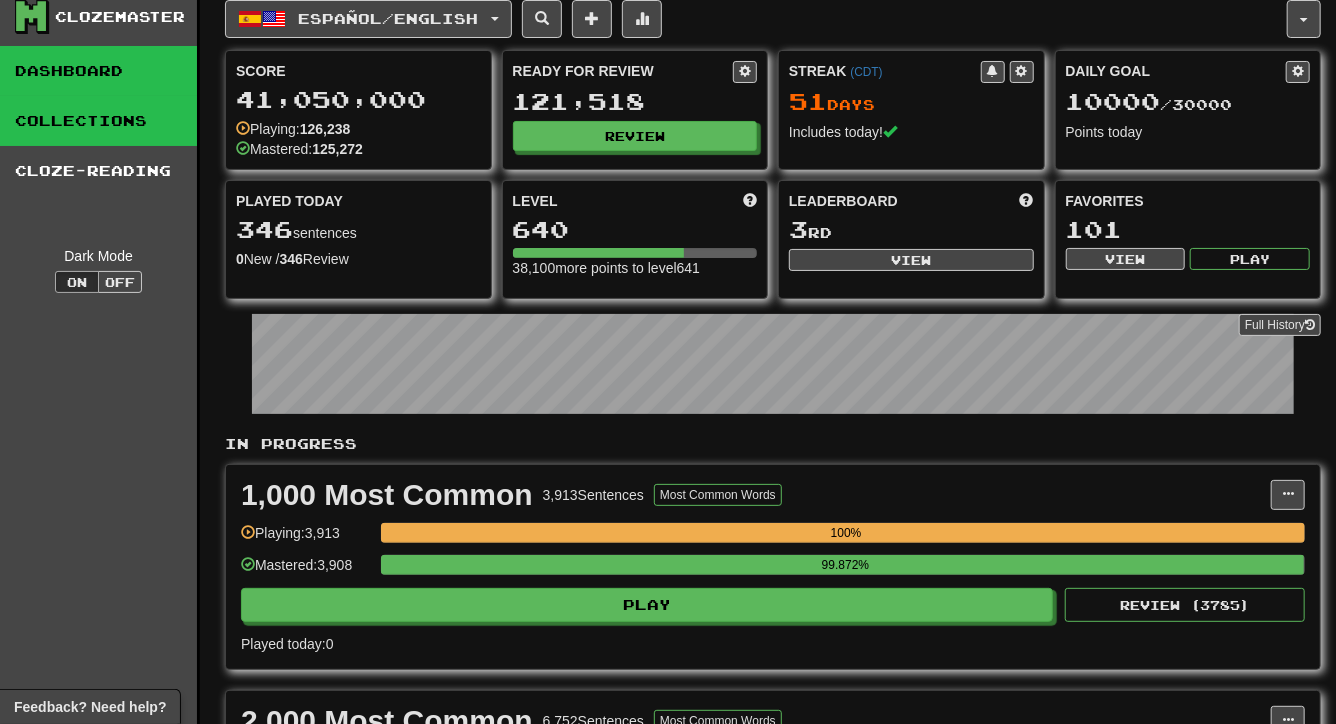 click on "Collections" at bounding box center (98, 121) 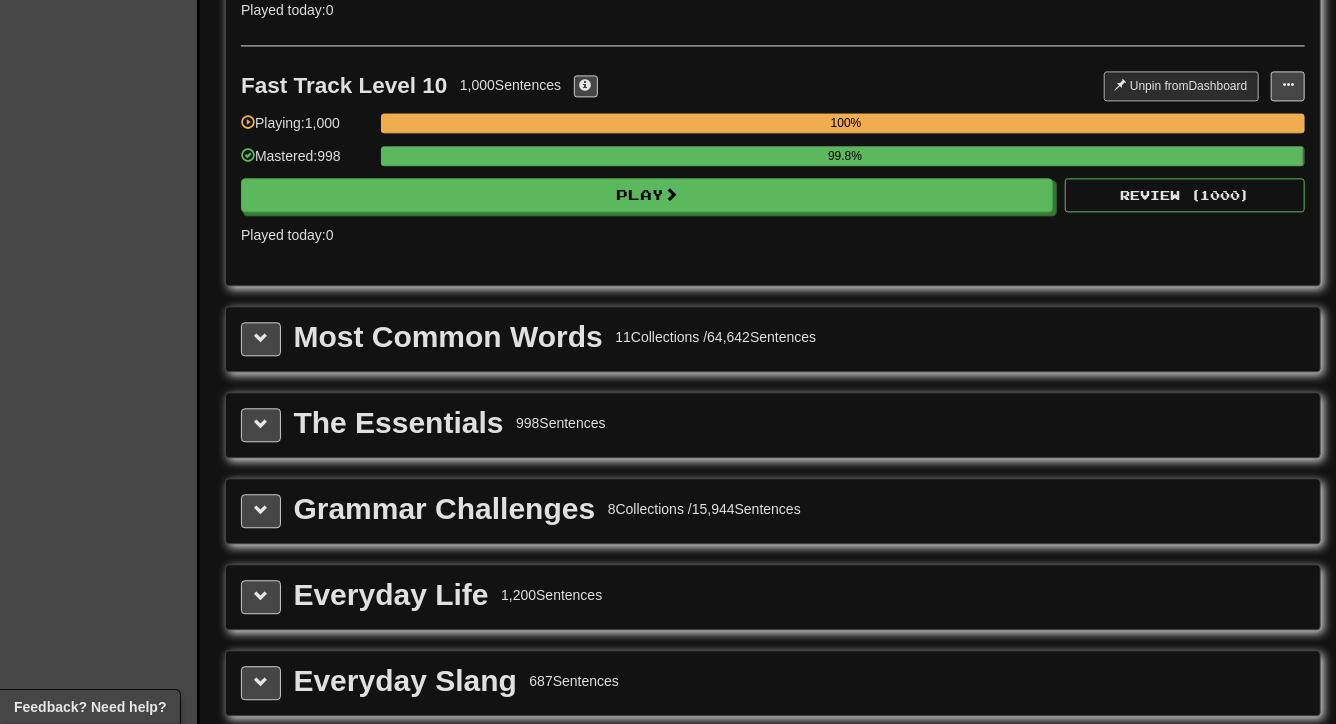 scroll, scrollTop: 2160, scrollLeft: 0, axis: vertical 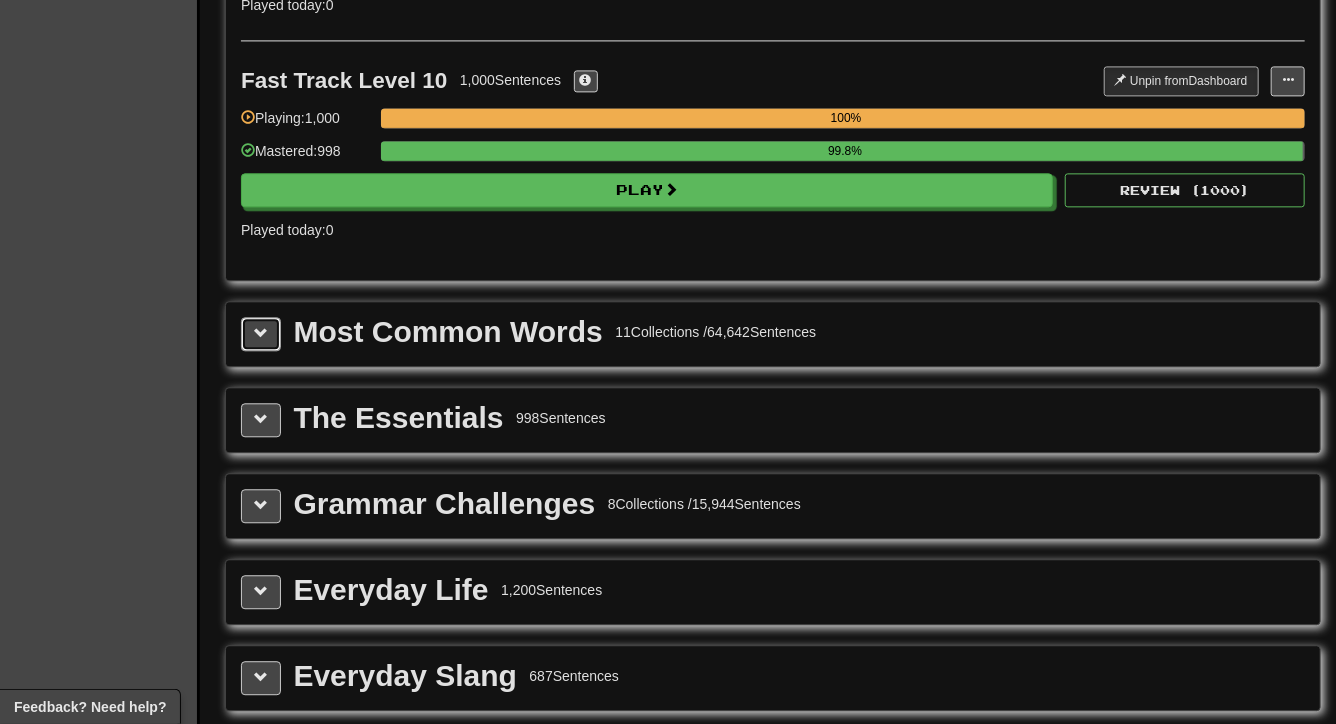 click at bounding box center (261, 333) 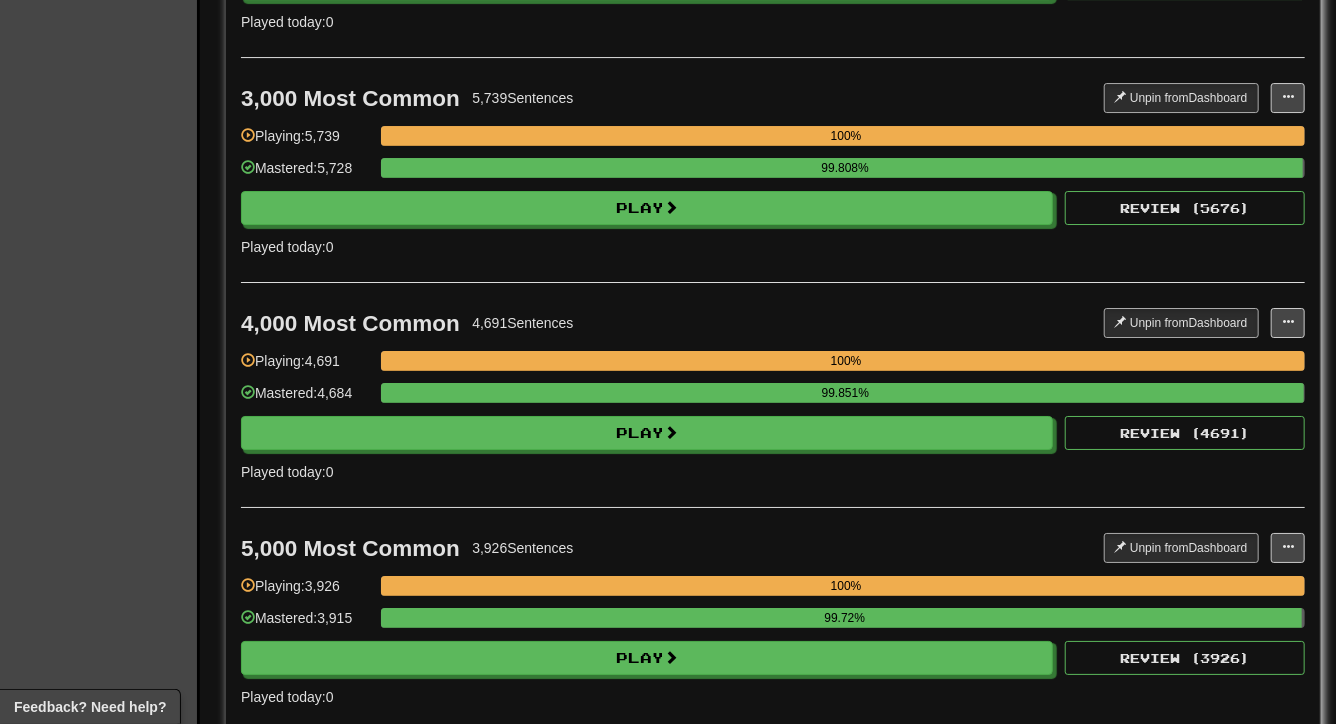 scroll, scrollTop: 3369, scrollLeft: 0, axis: vertical 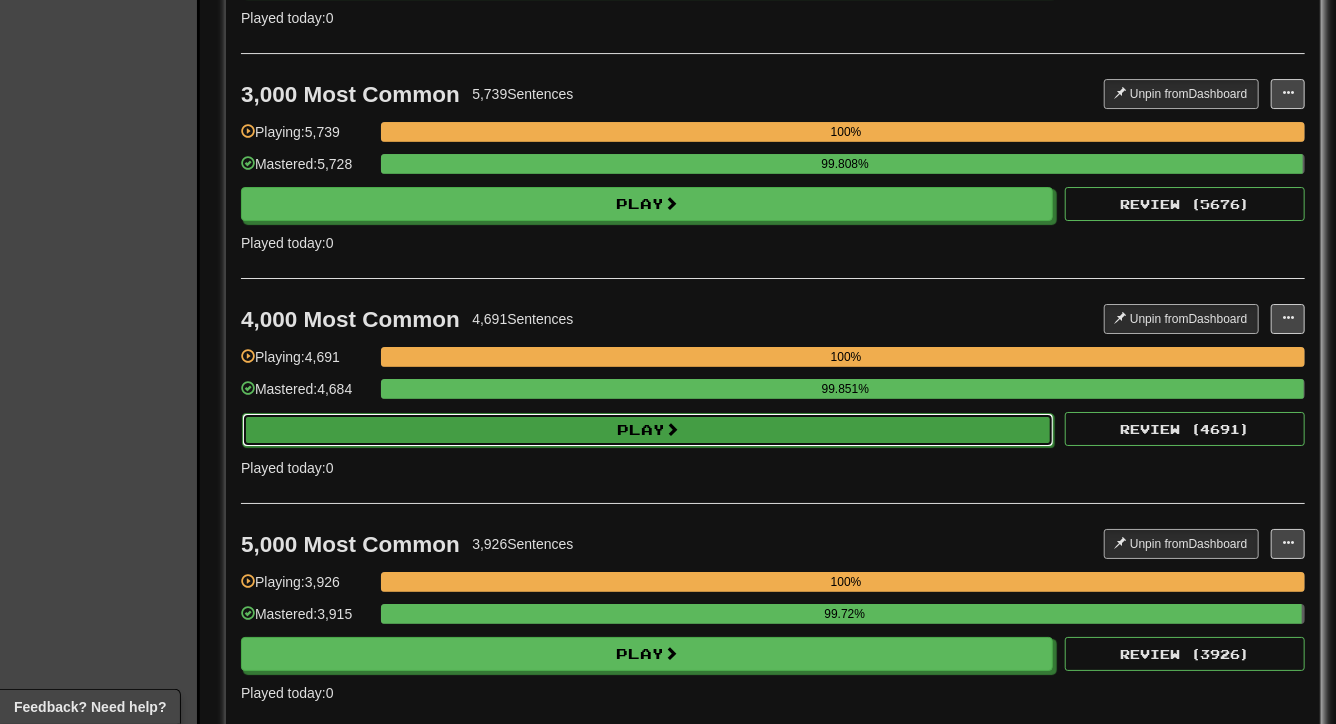 click on "Play" at bounding box center (648, 430) 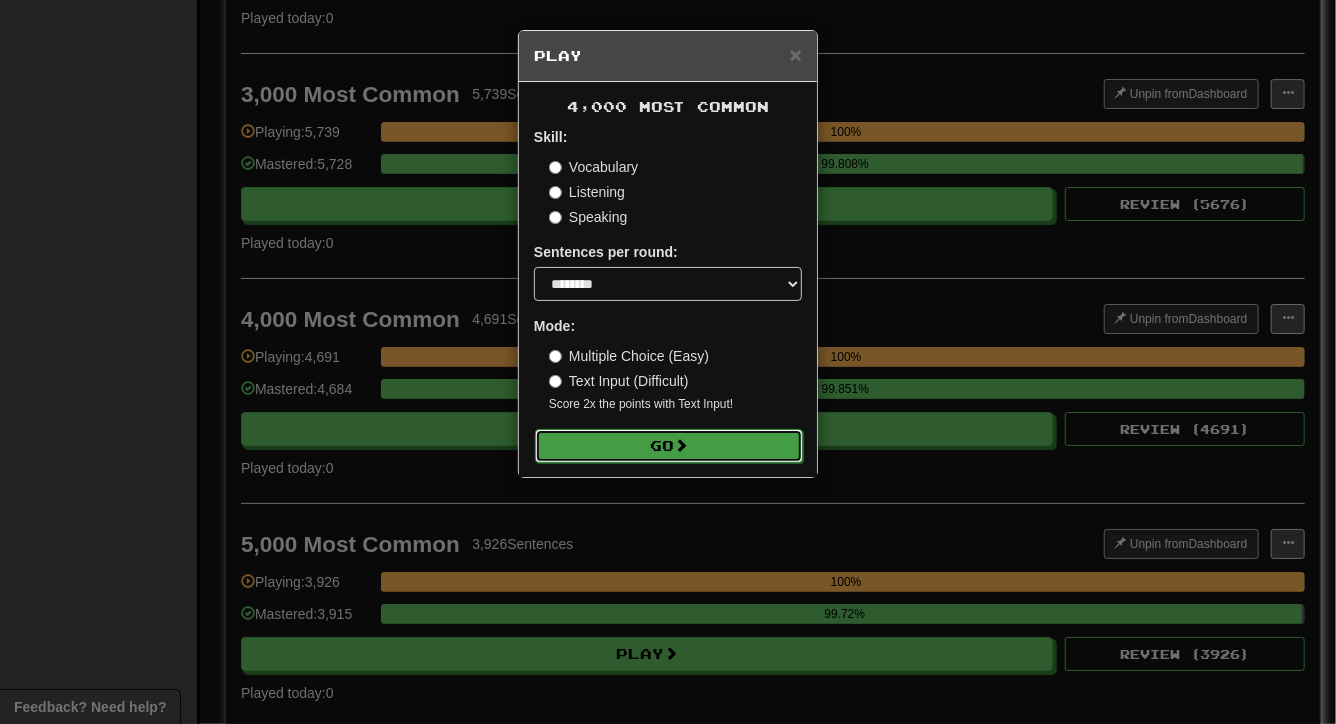 click on "Go" at bounding box center (669, 446) 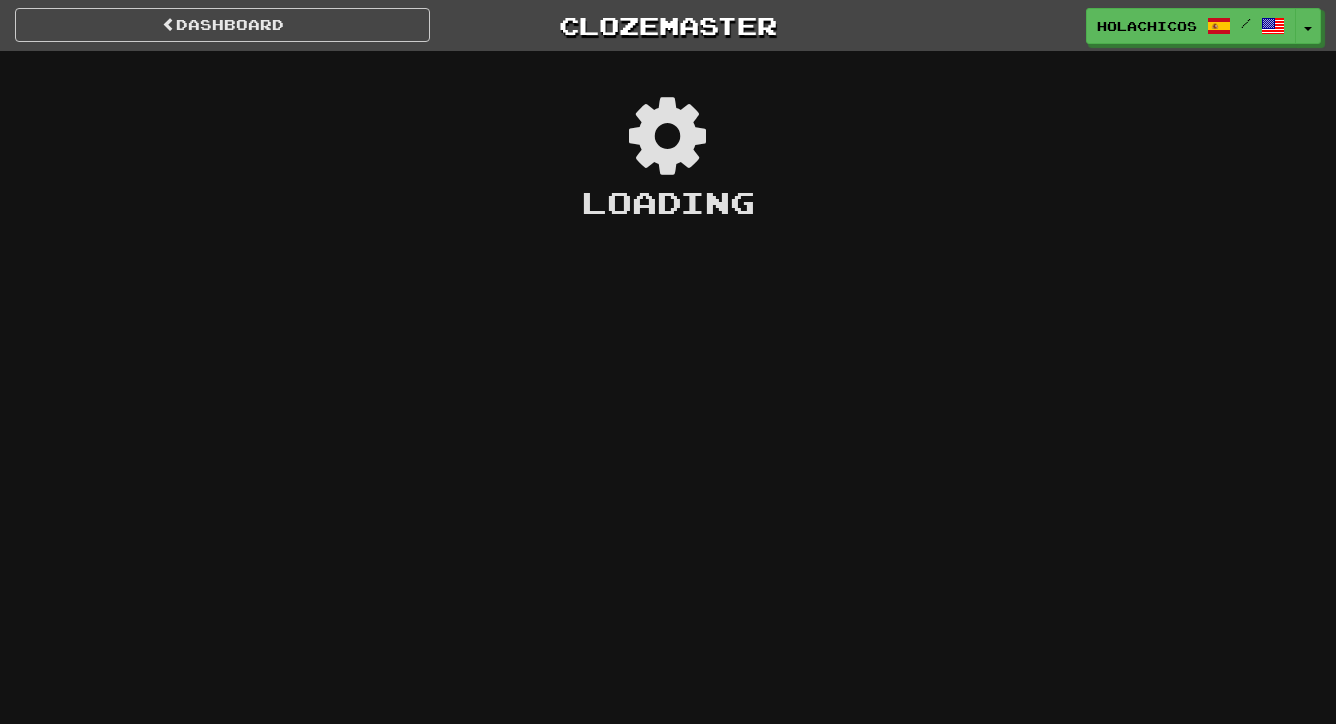 scroll, scrollTop: 0, scrollLeft: 0, axis: both 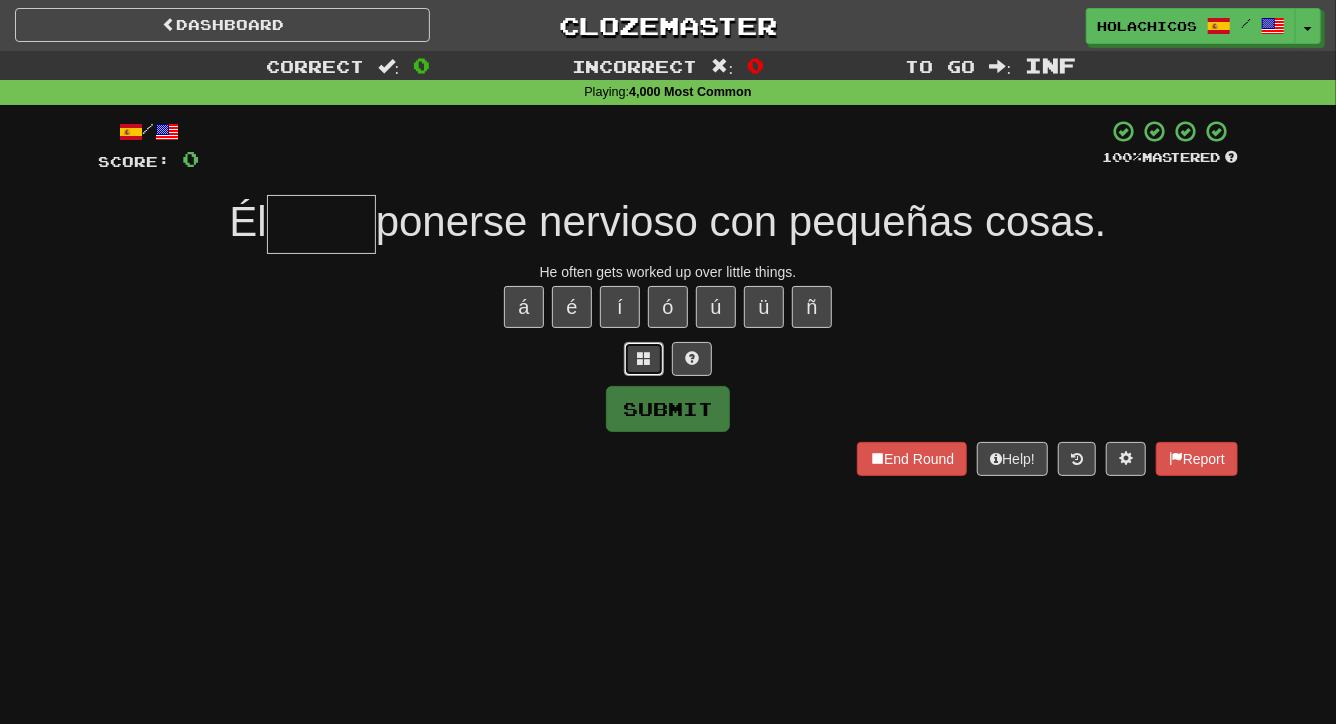 click at bounding box center (644, 358) 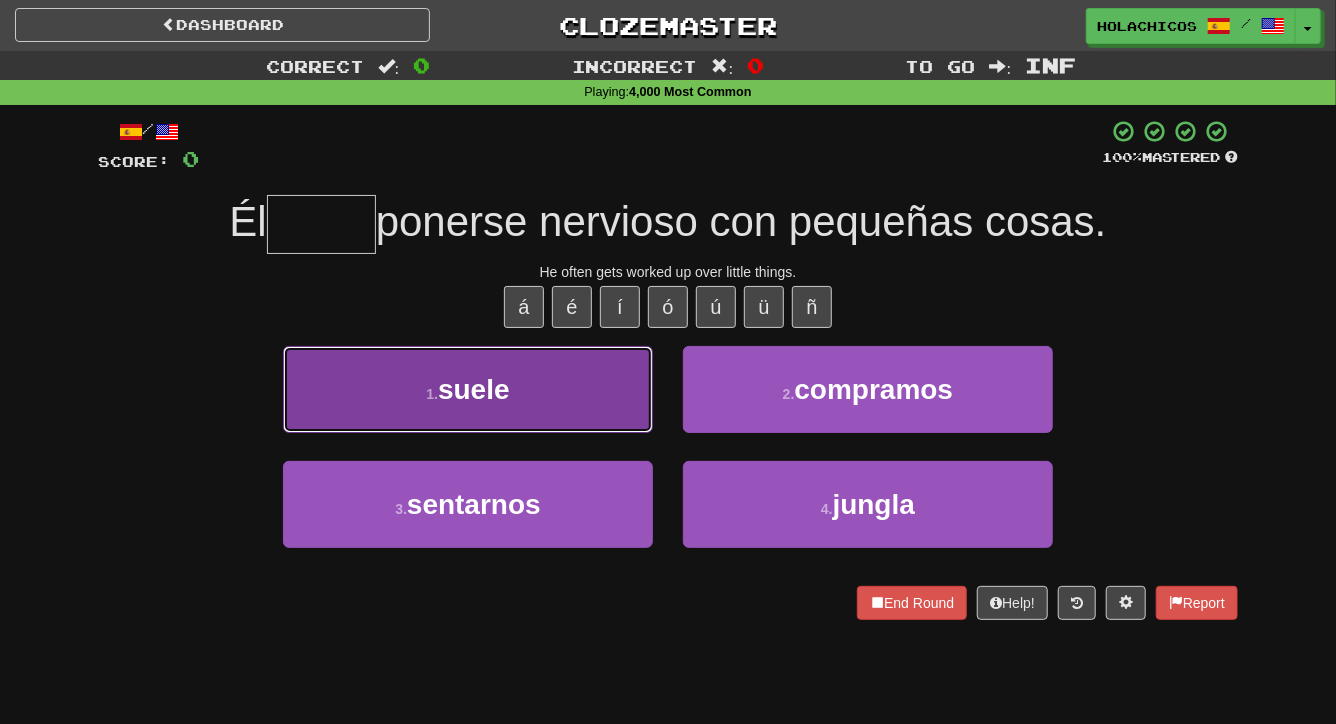 click on "1 .  suele" at bounding box center [468, 389] 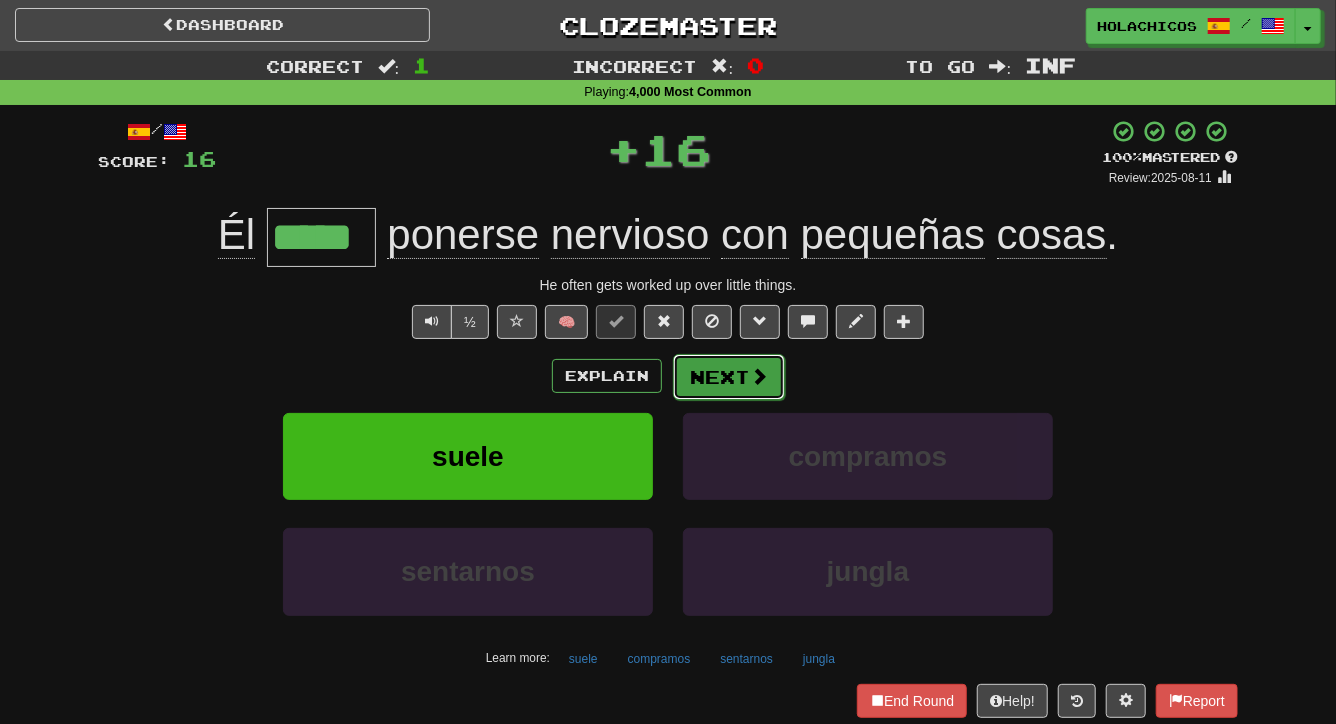 click on "Next" at bounding box center [729, 377] 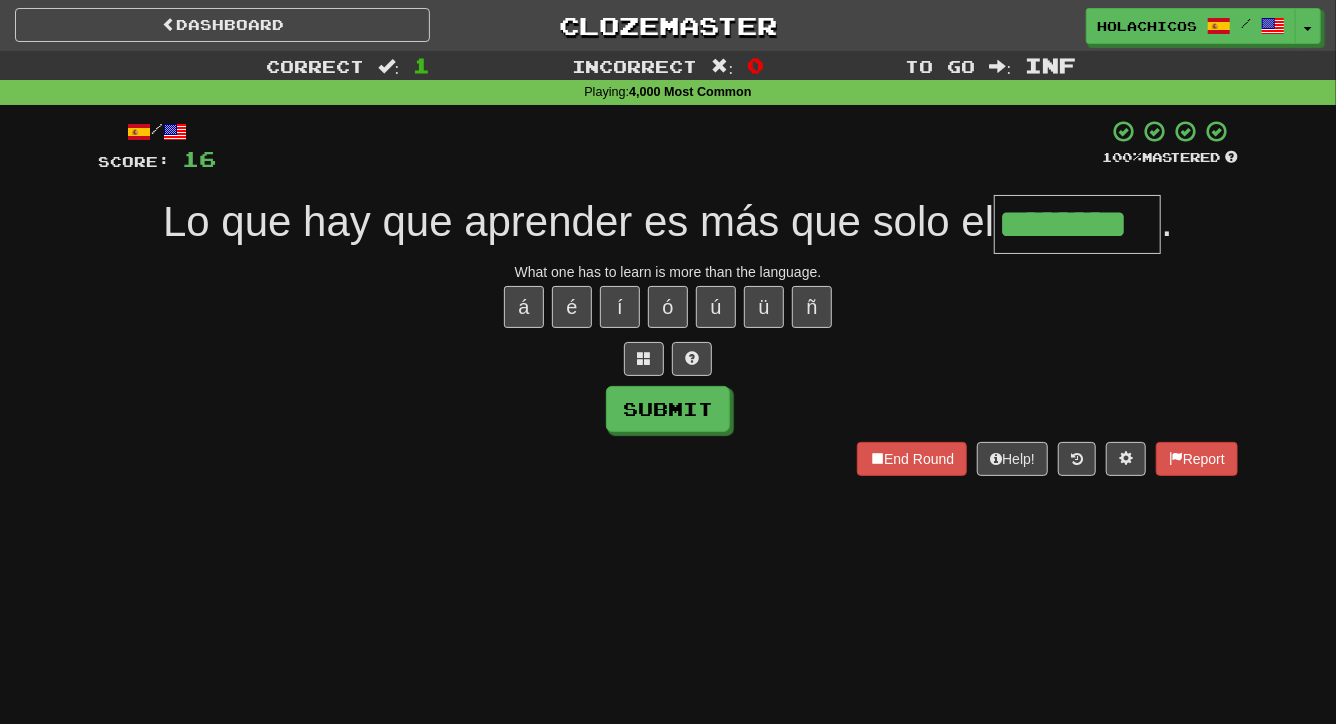 type on "********" 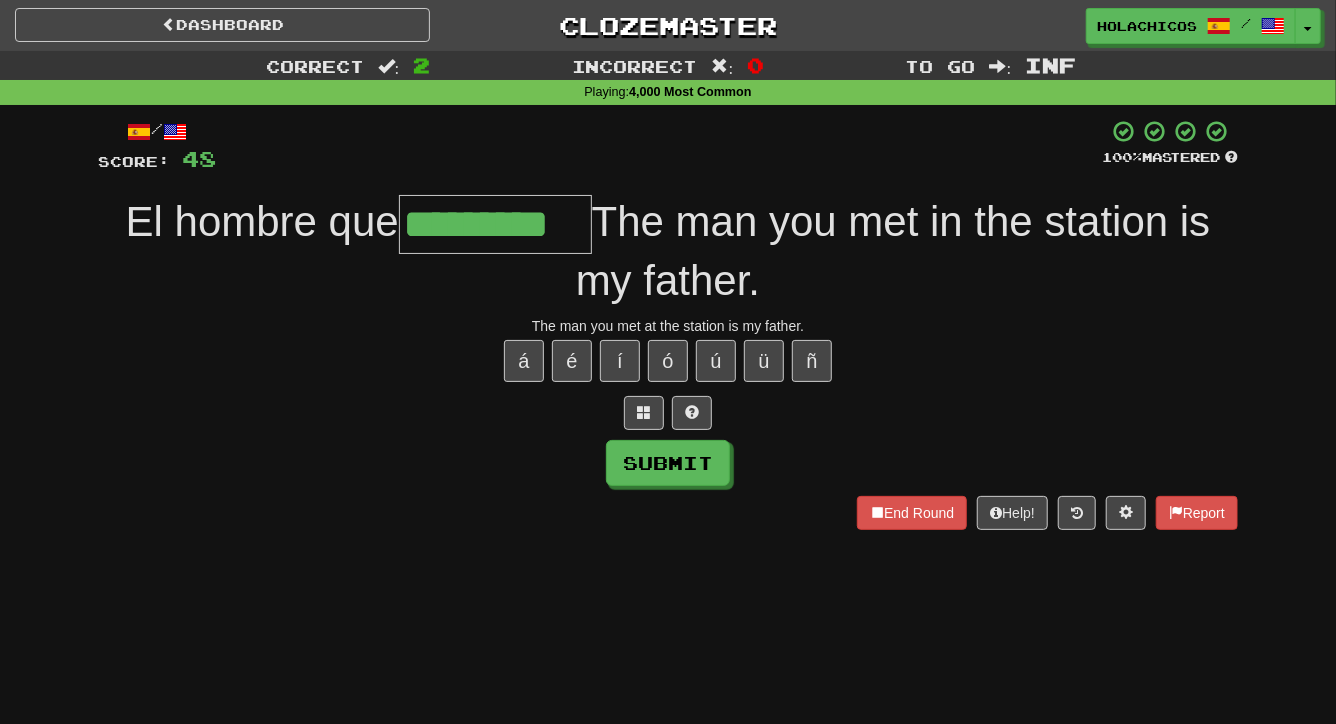type on "*********" 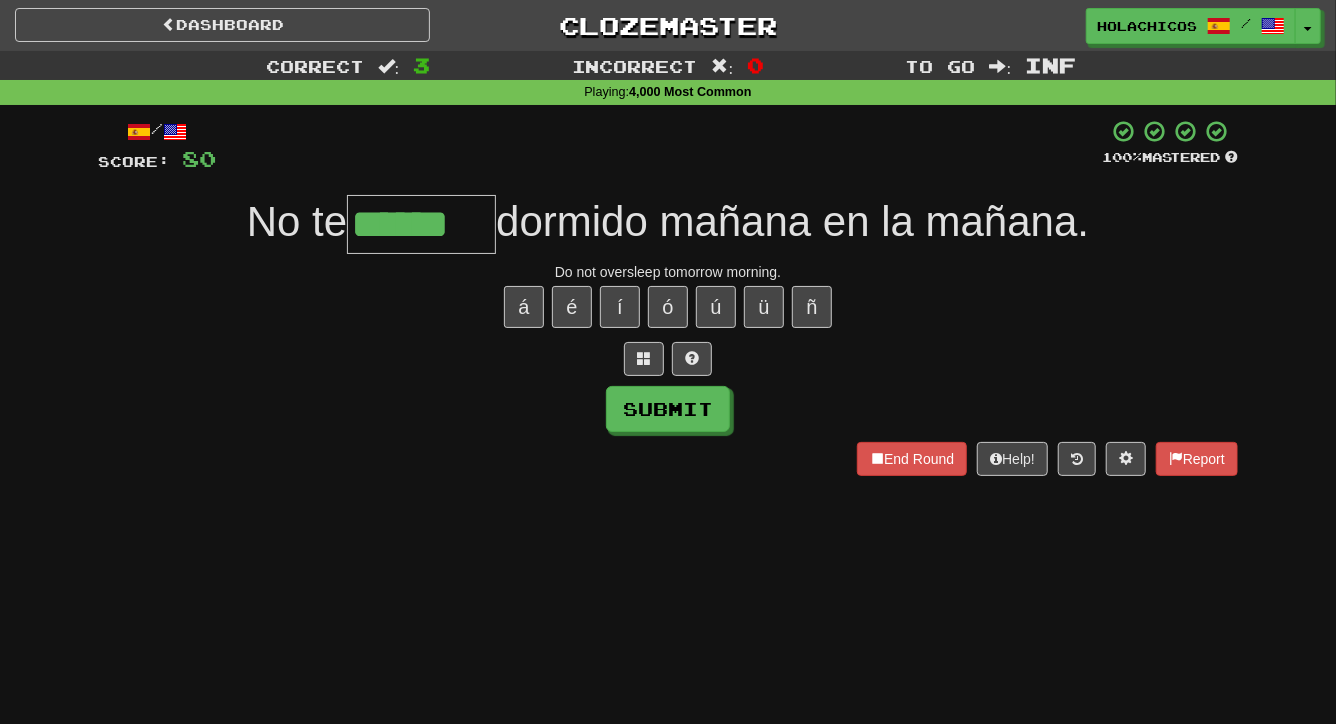 type on "******" 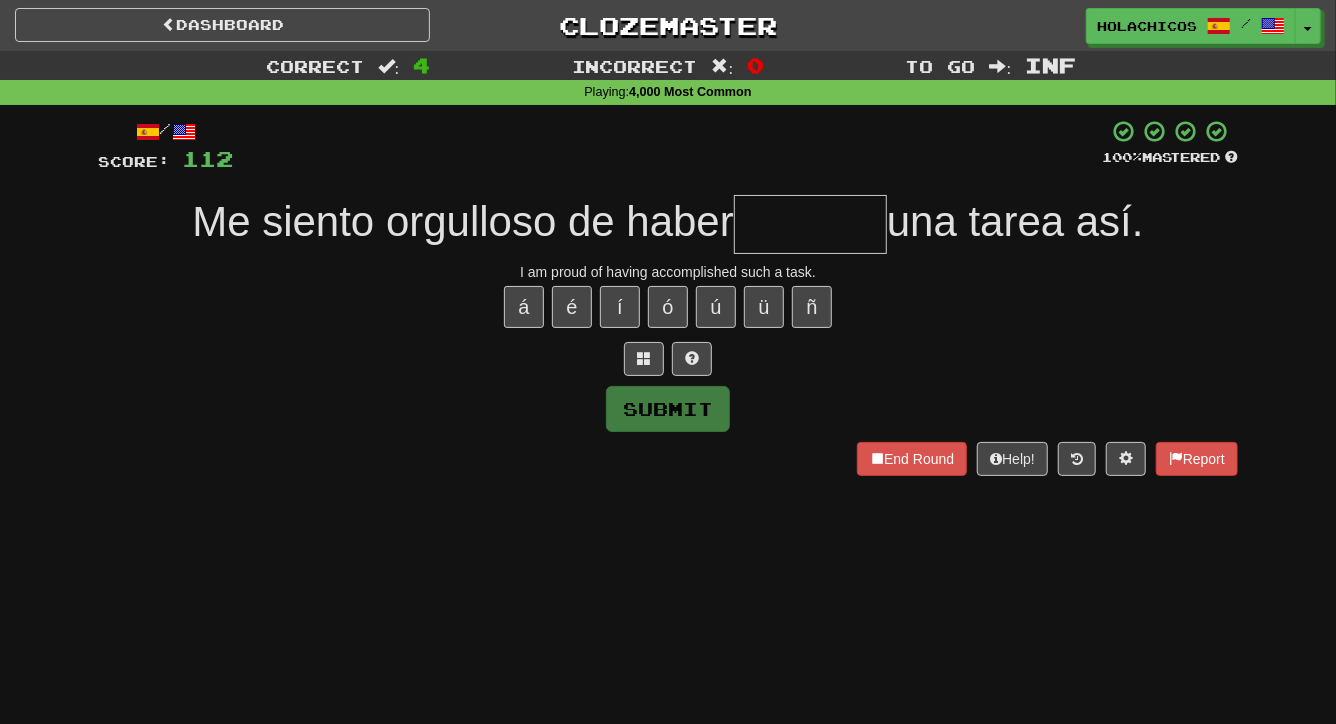 type on "*" 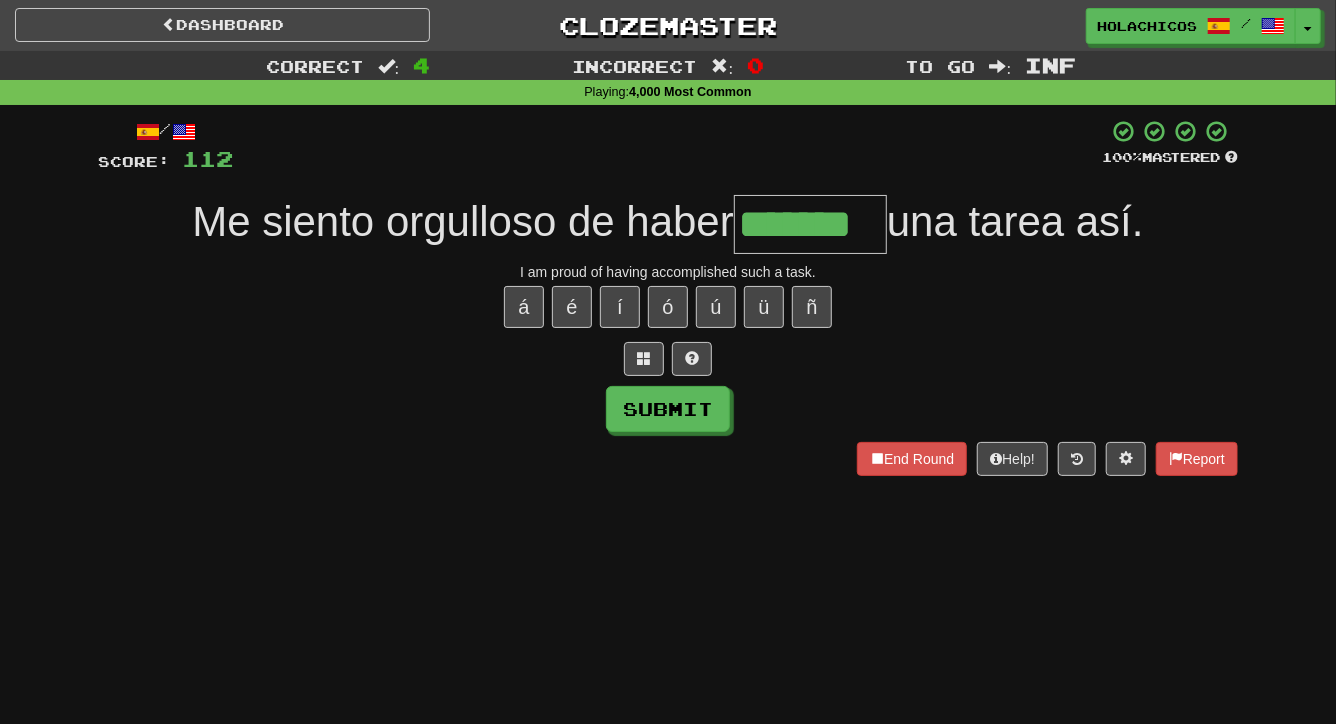 type on "*******" 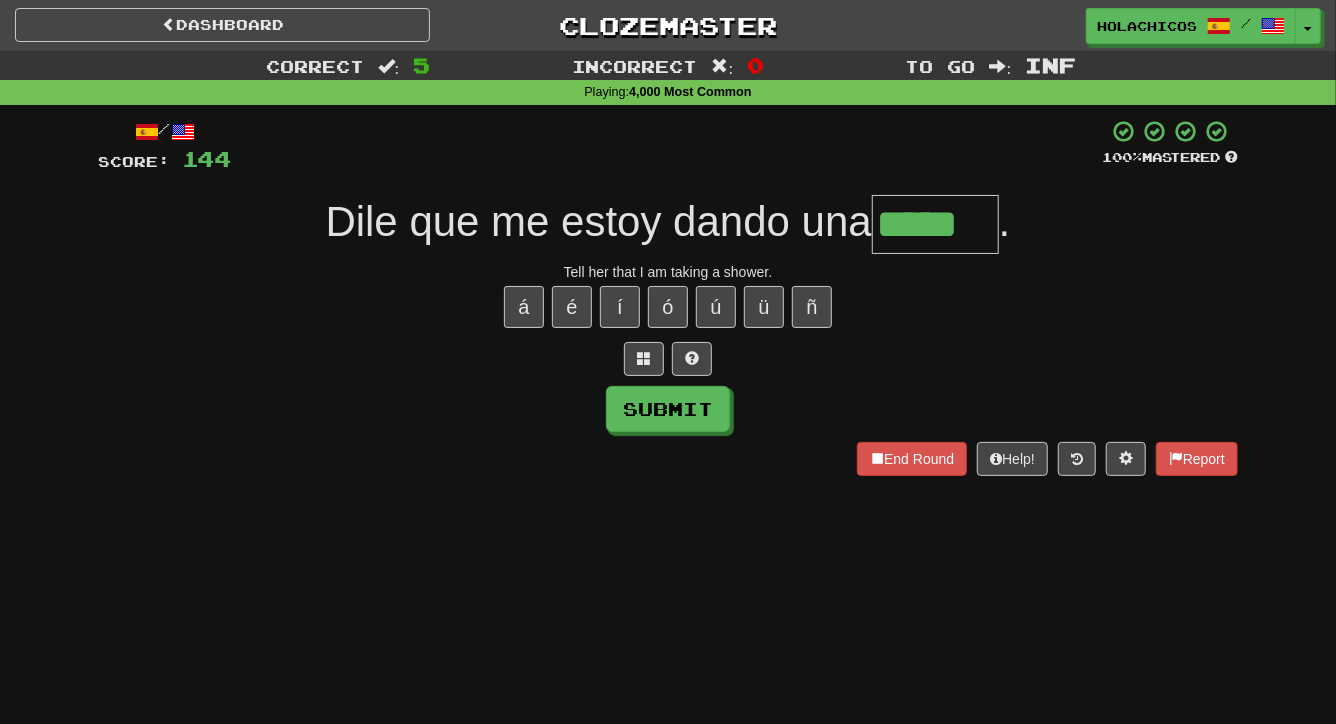 type on "*****" 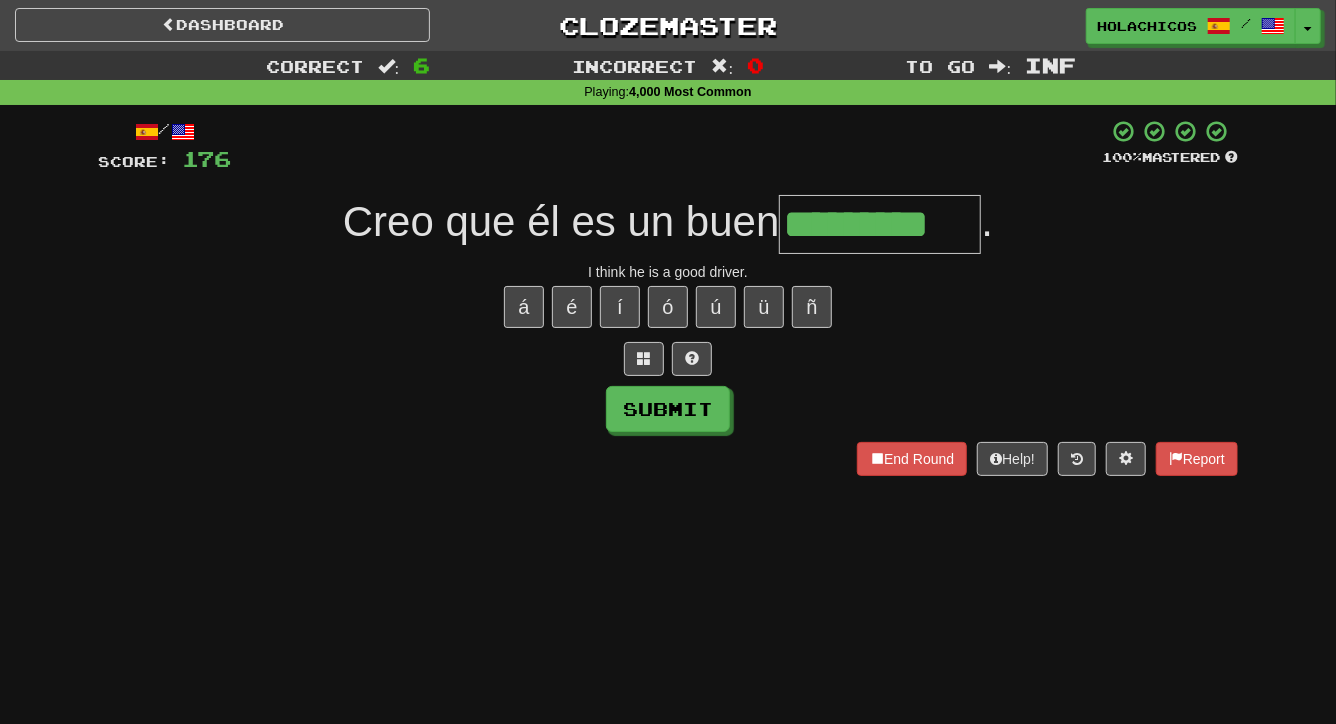 type on "*********" 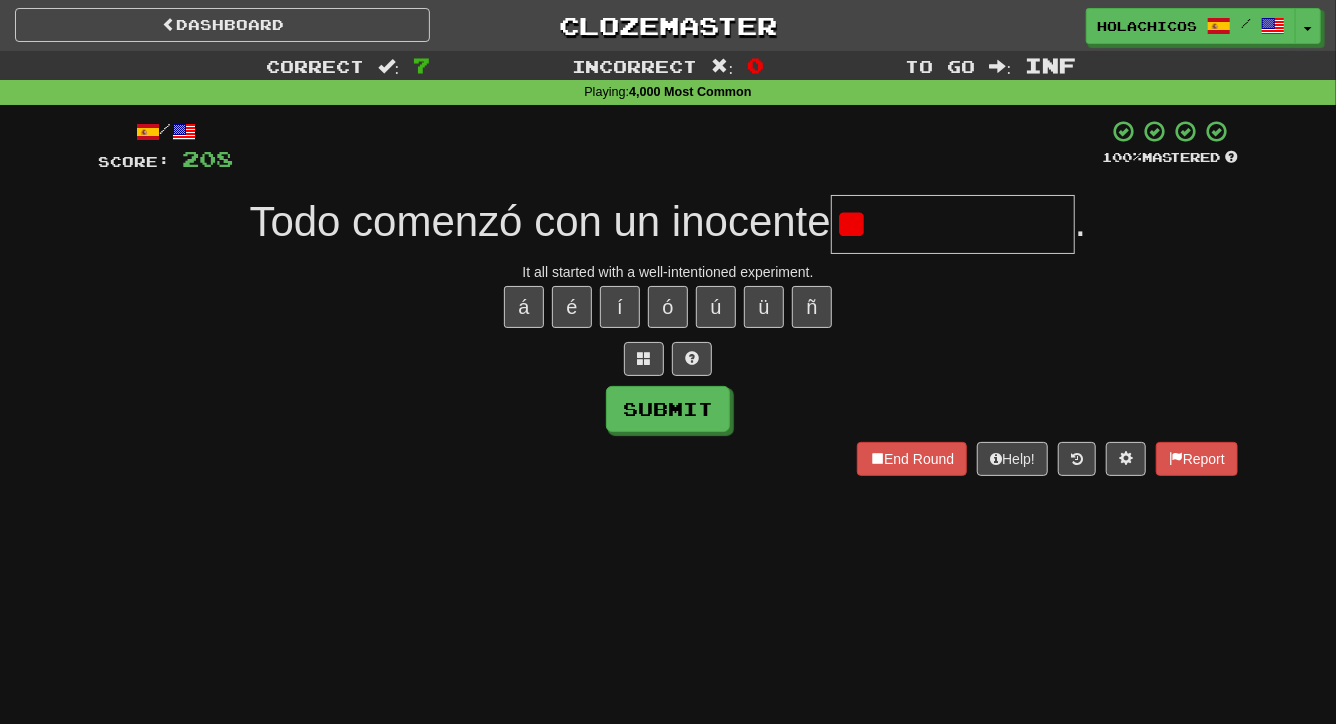 type on "*" 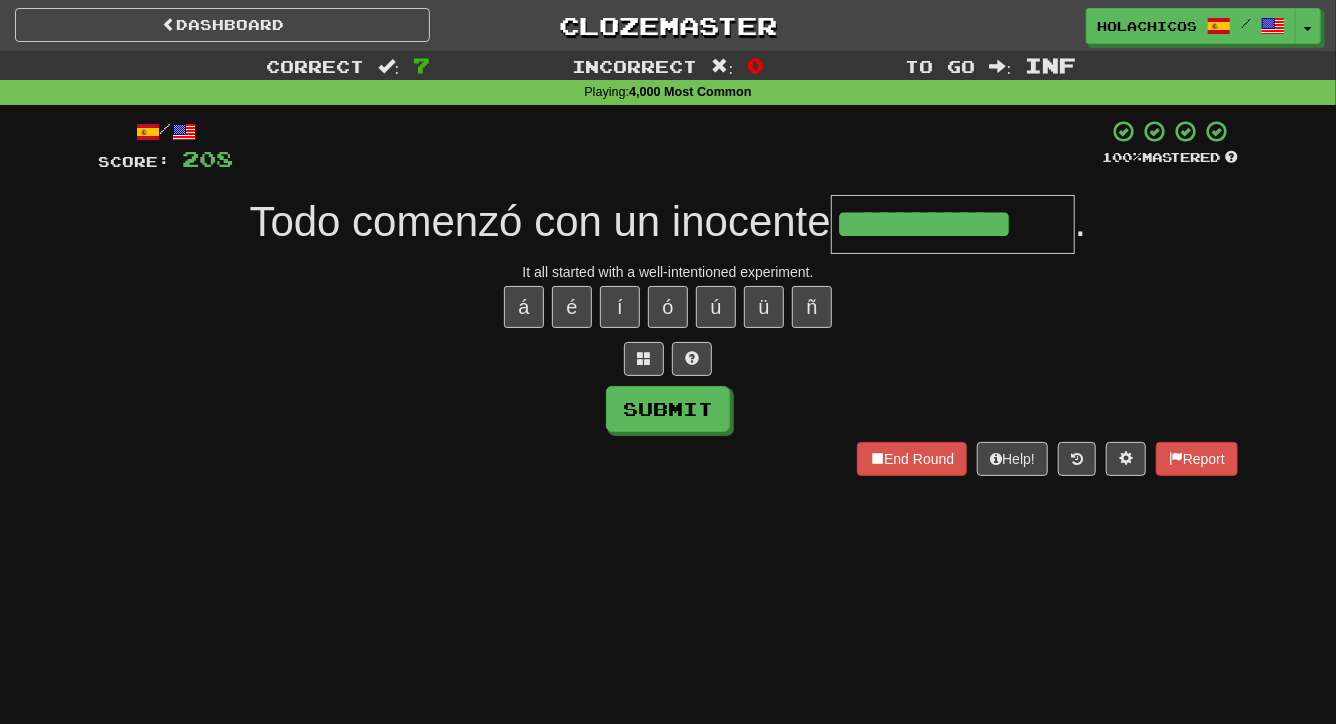 type on "**********" 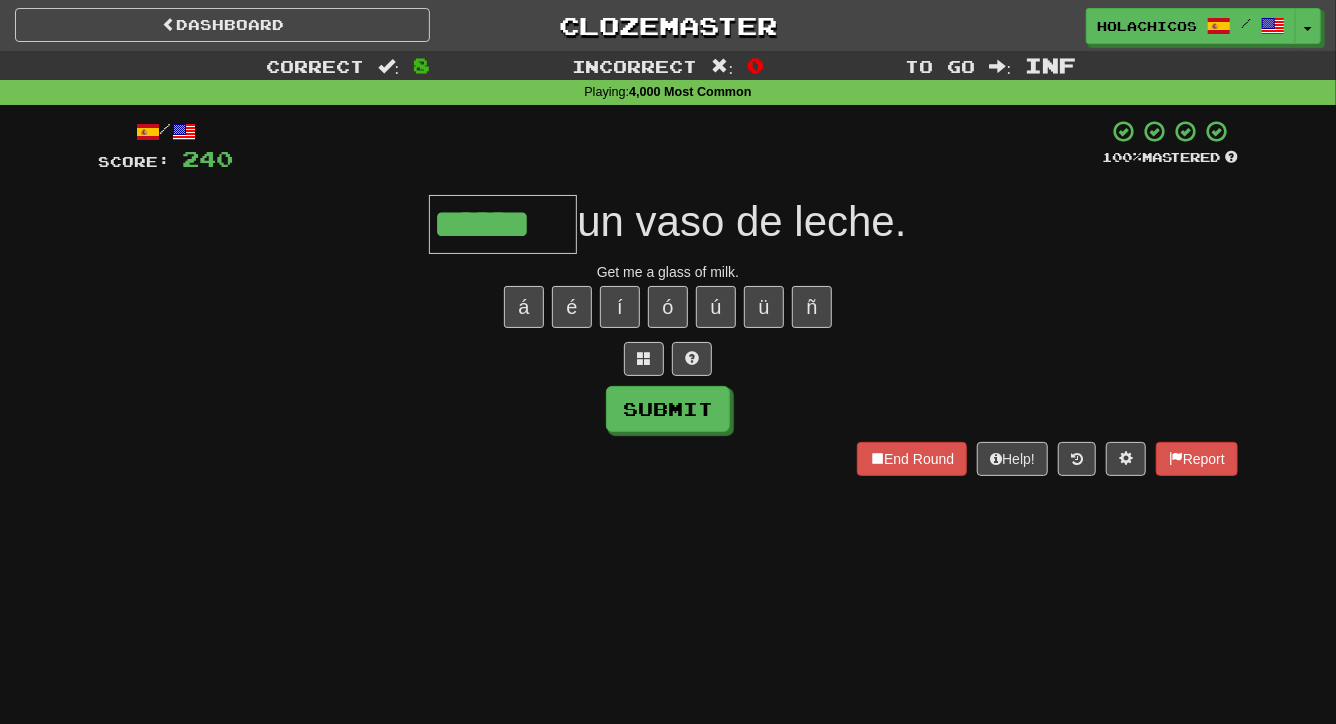 type on "******" 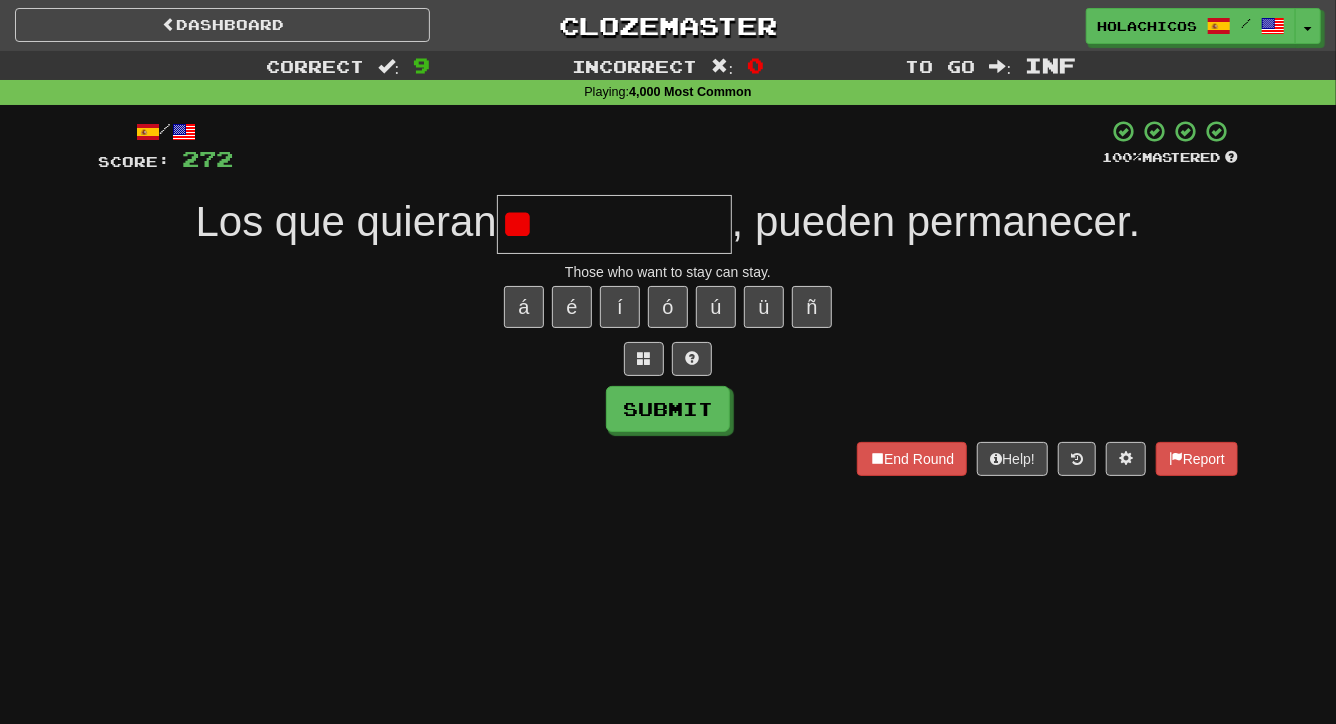type on "*" 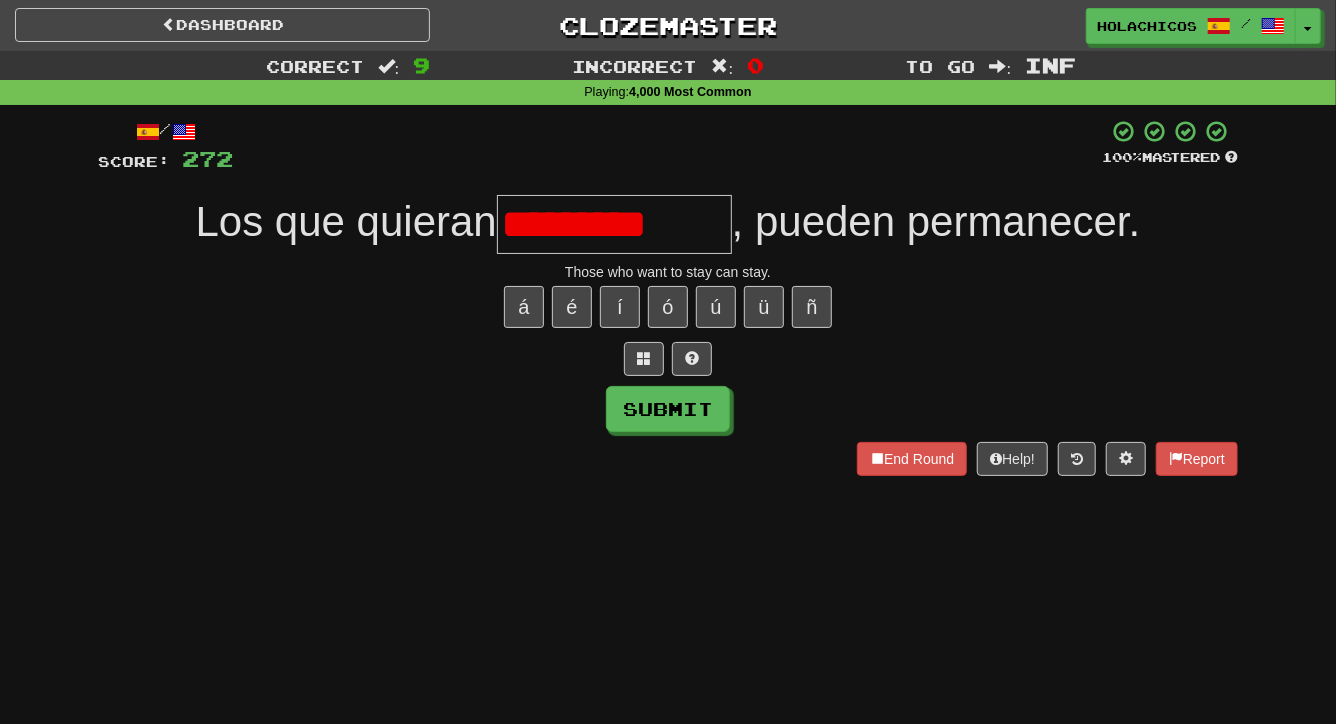 scroll, scrollTop: 0, scrollLeft: 0, axis: both 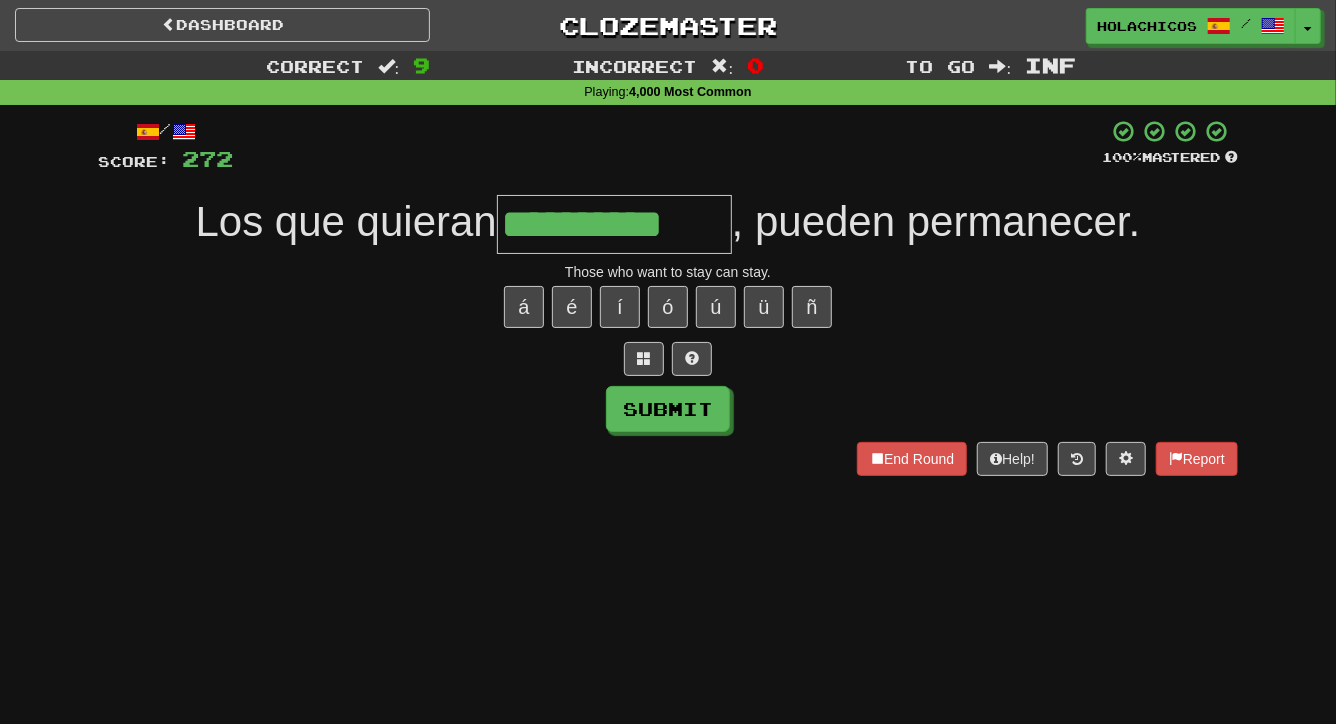 type on "**********" 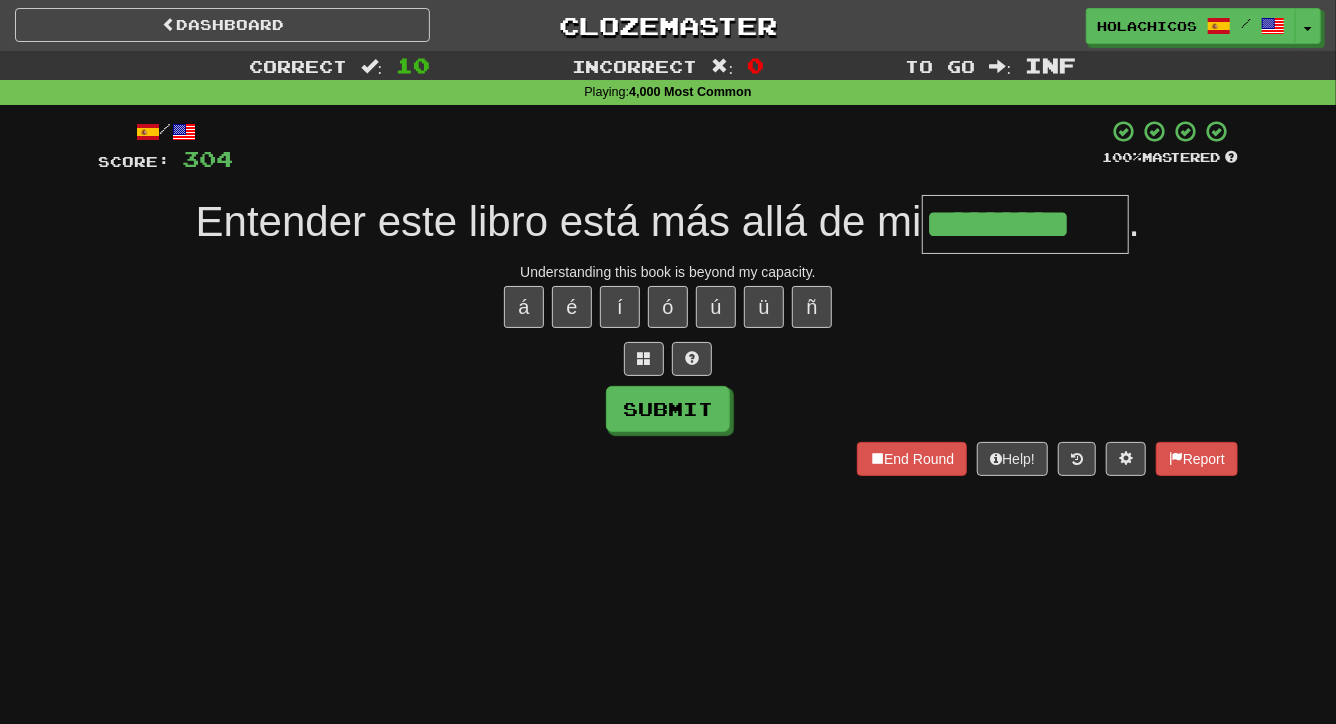 type on "*********" 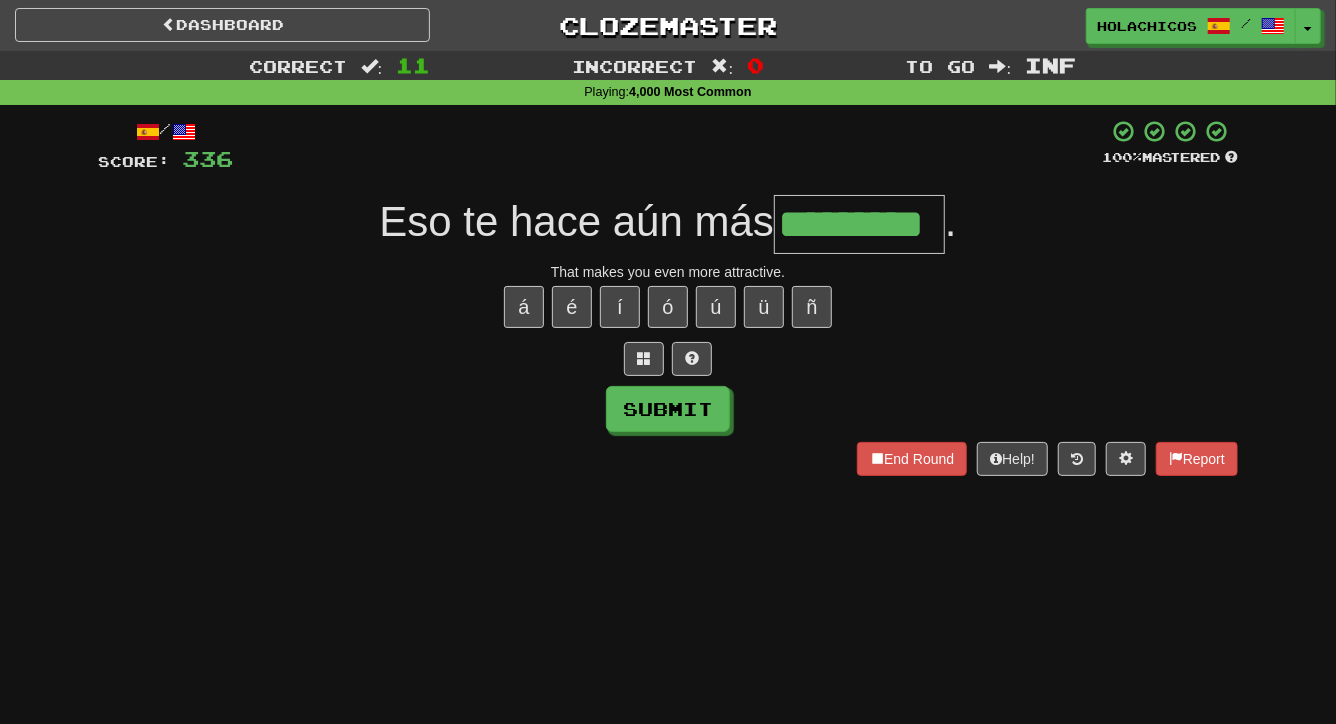 type on "*********" 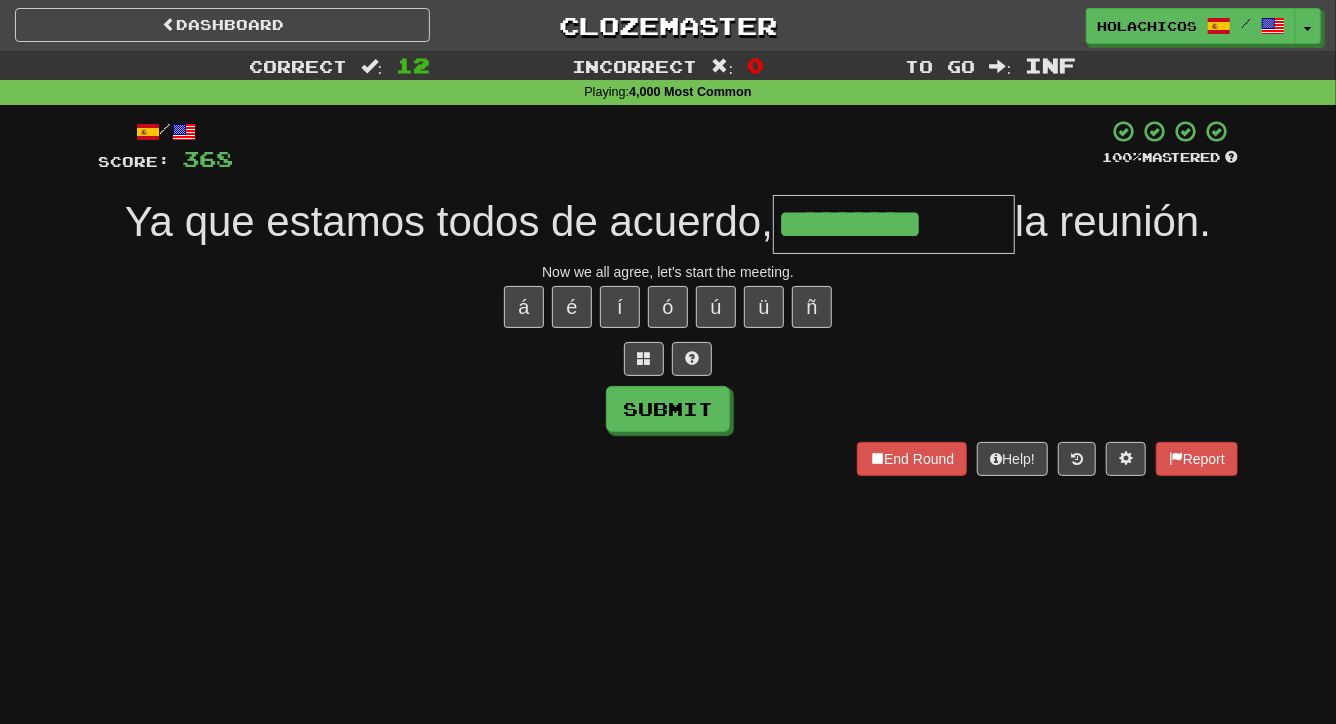 type on "*********" 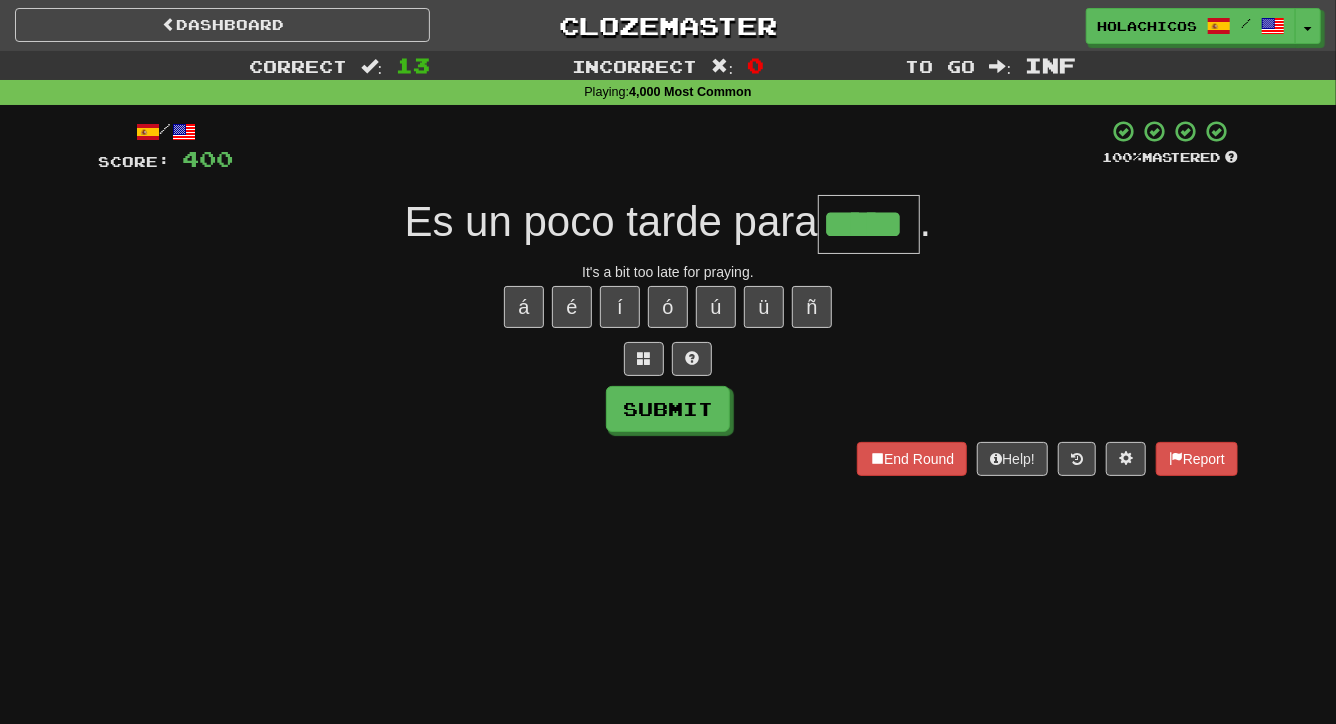 type on "*****" 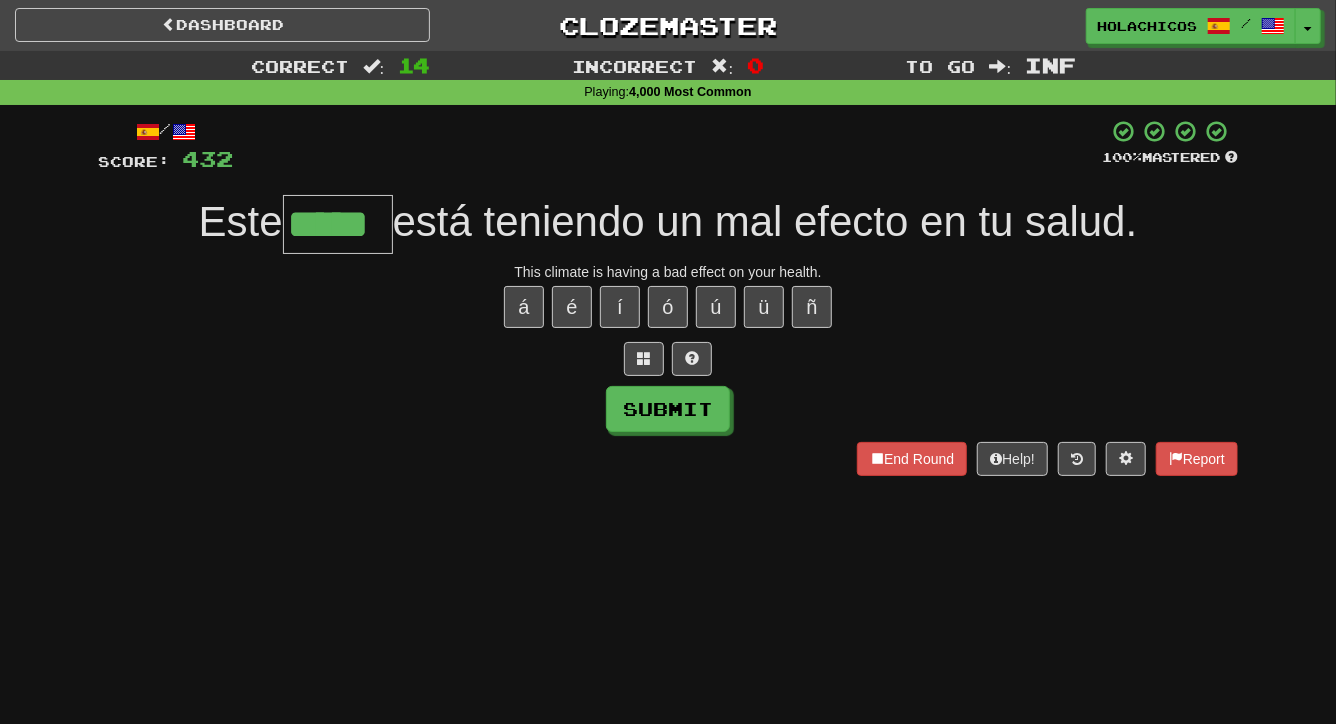 type on "*****" 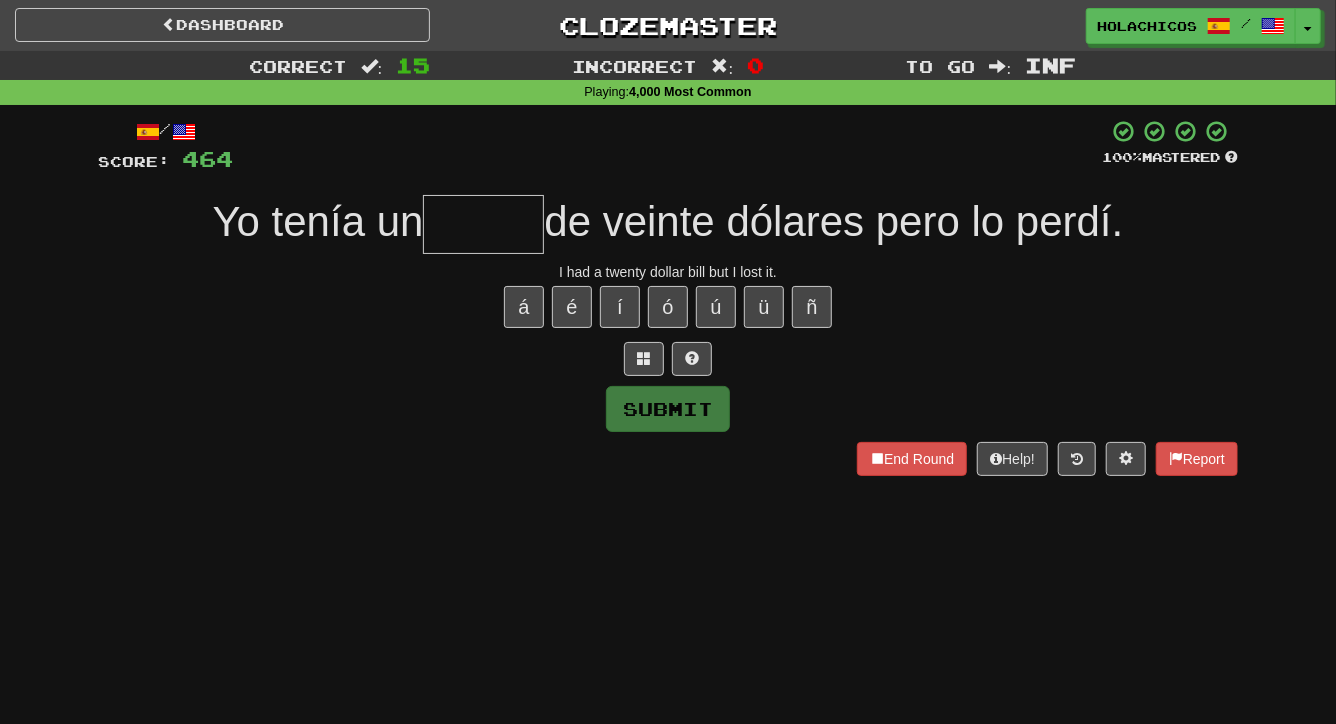 type on "*" 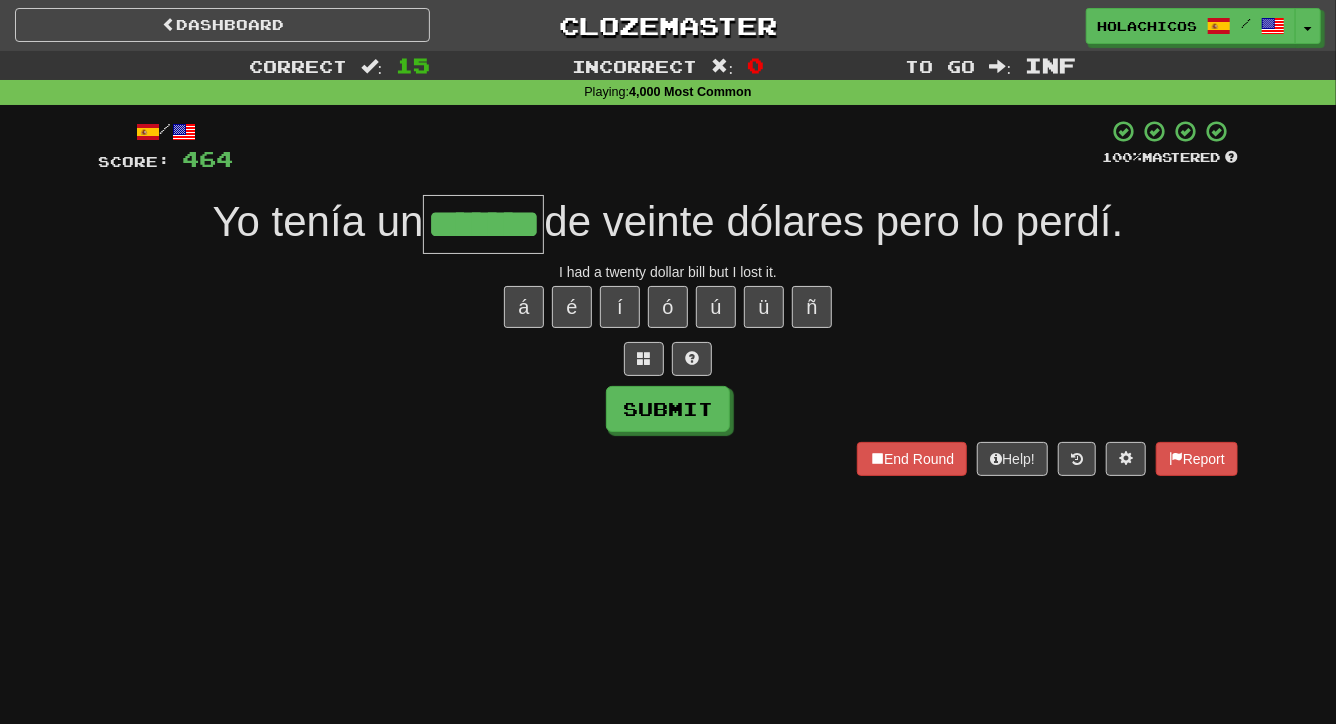 type on "*******" 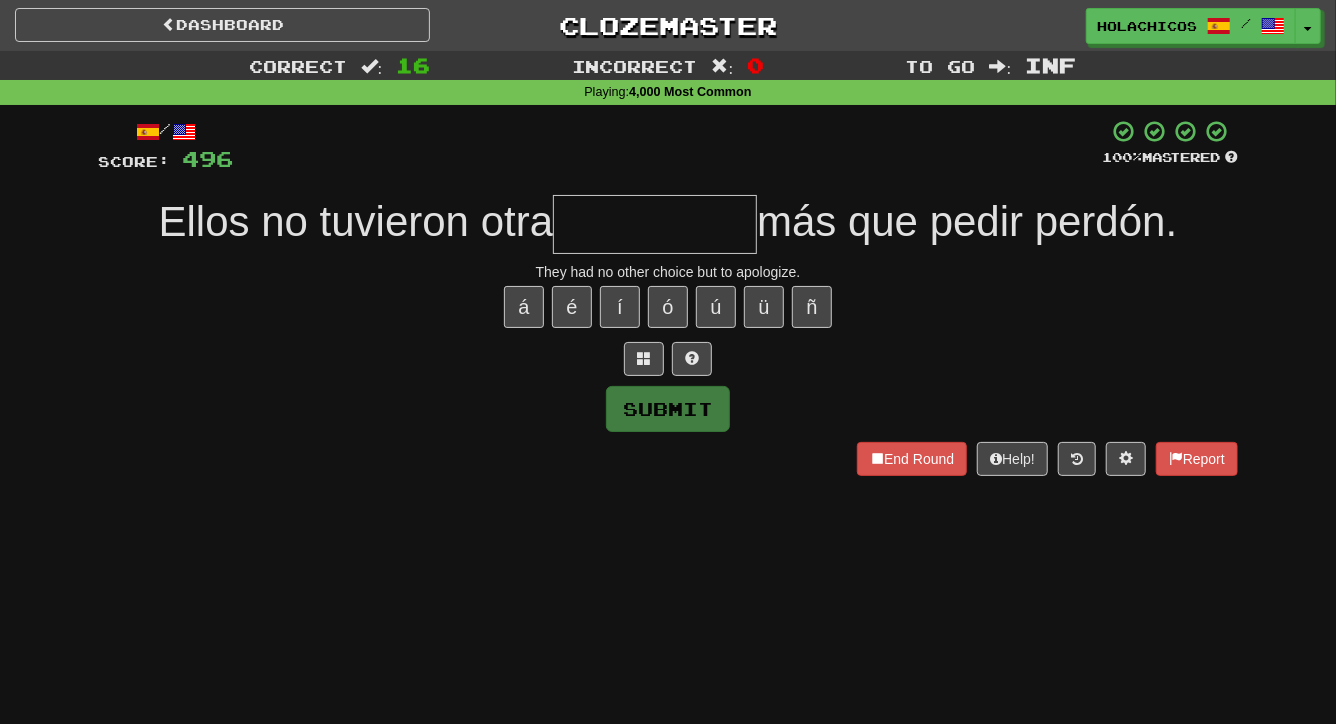type on "*" 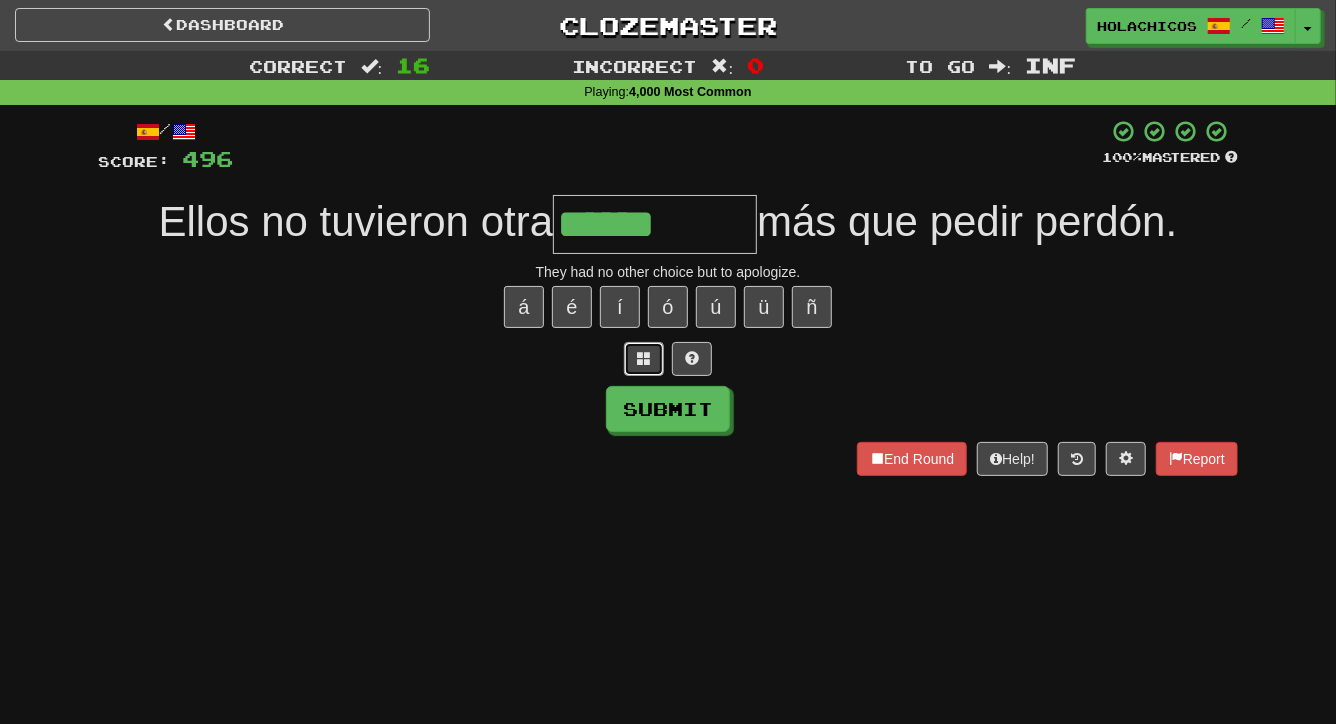 click at bounding box center [644, 358] 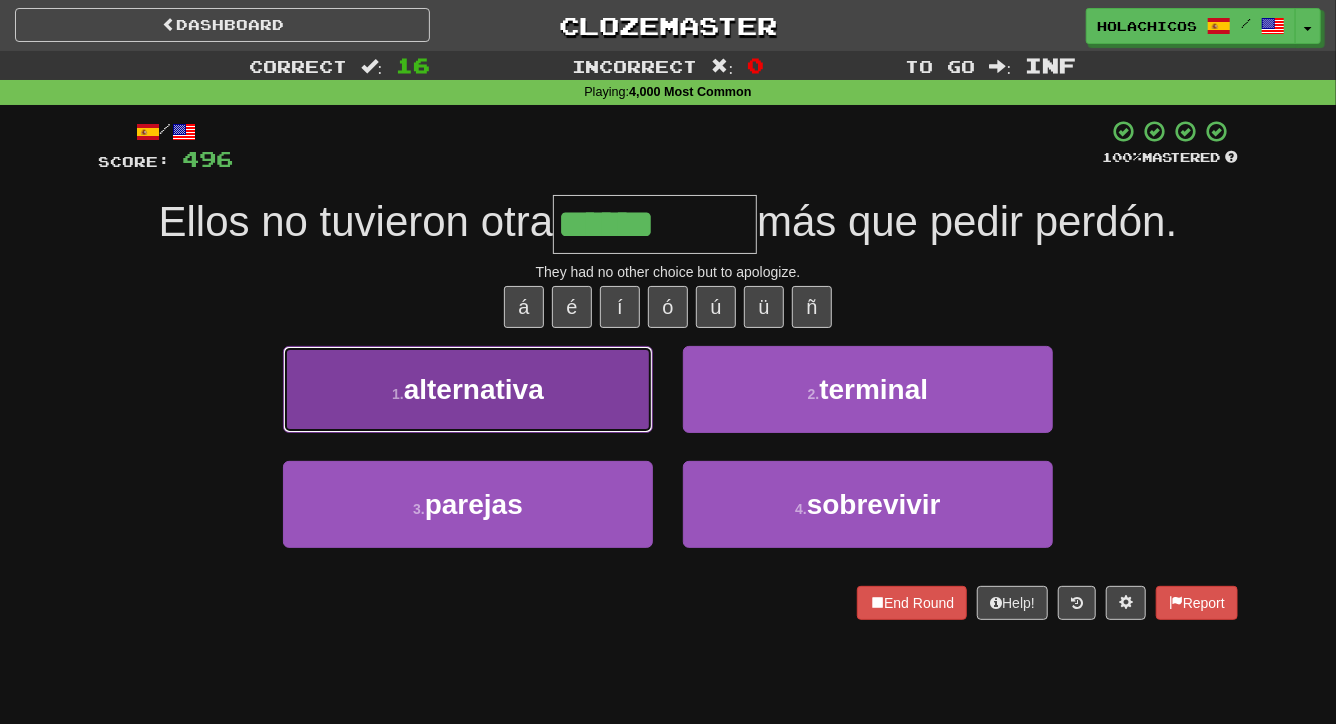click on "1 .  alternativa" at bounding box center (468, 389) 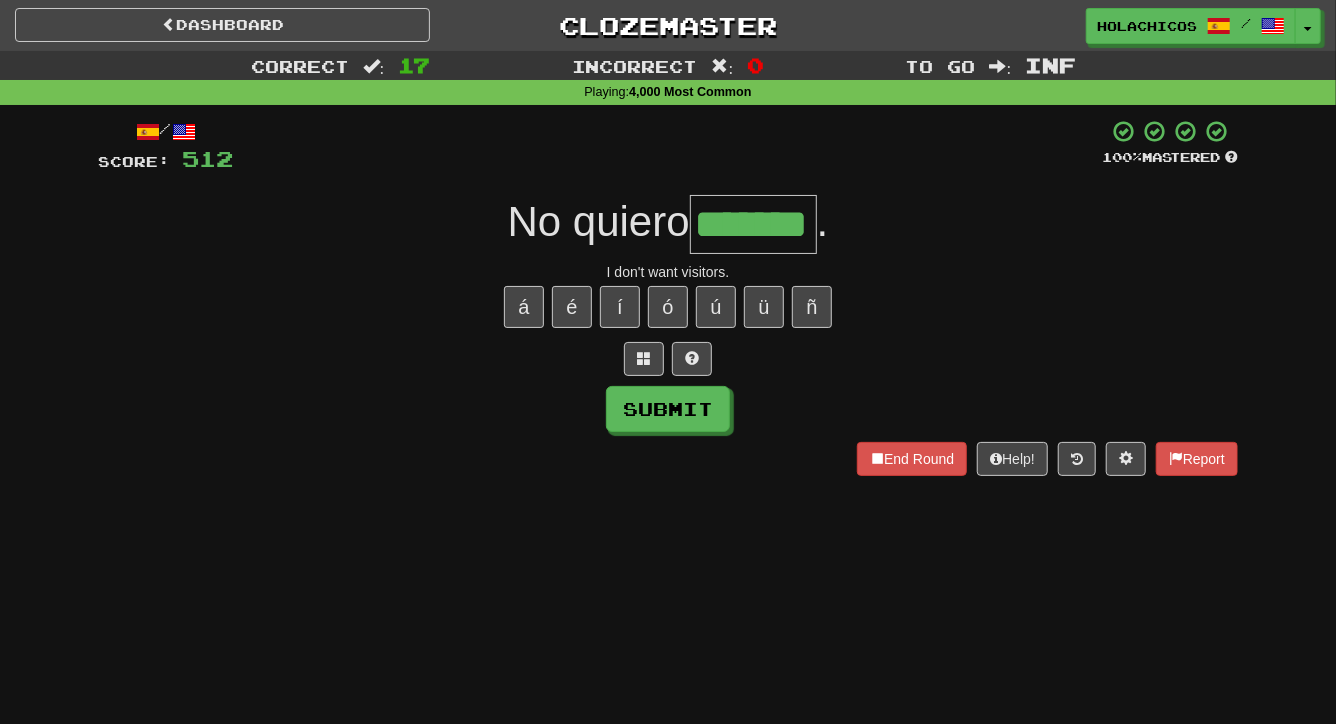 type on "*******" 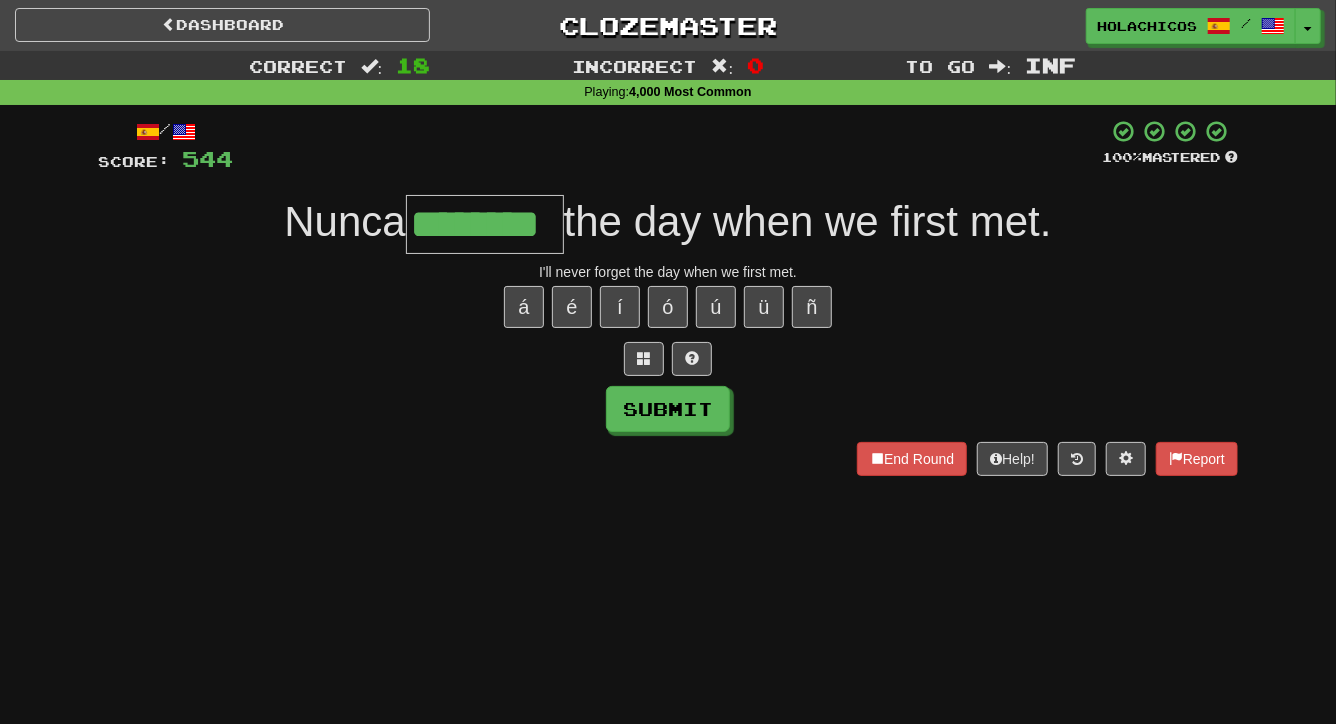 type on "********" 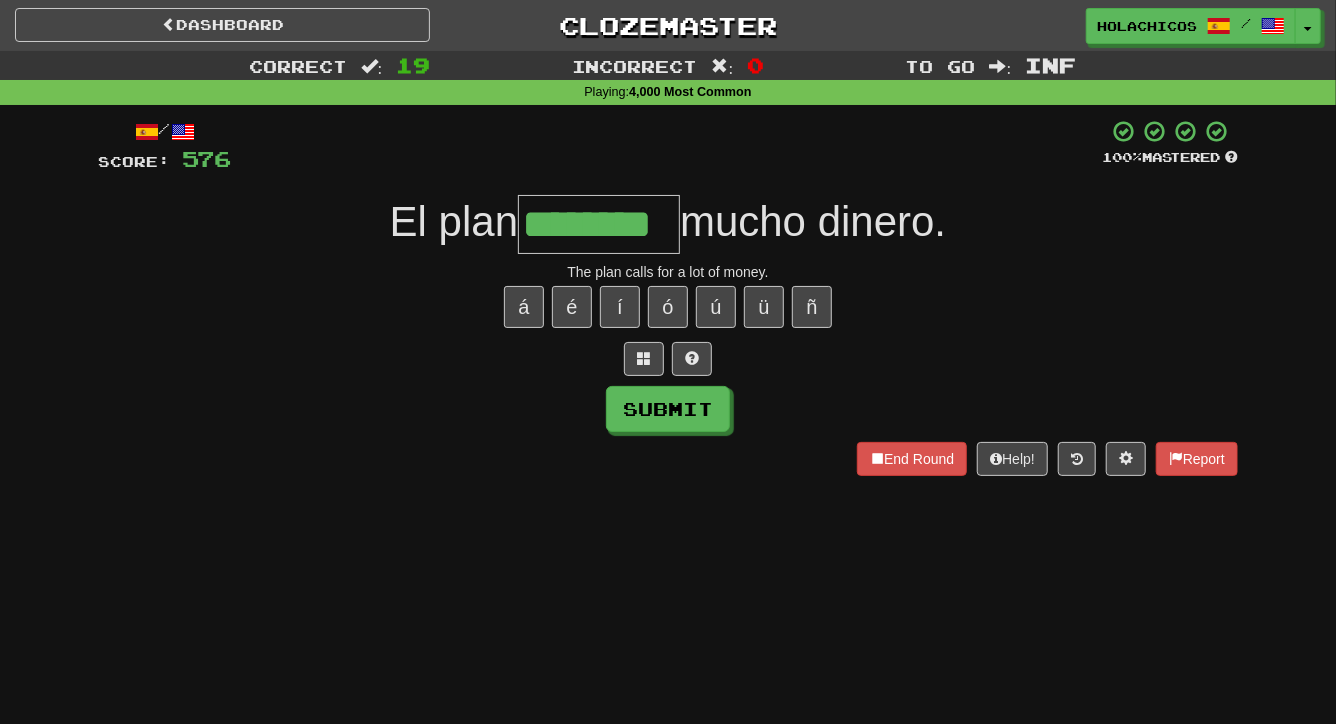 type on "********" 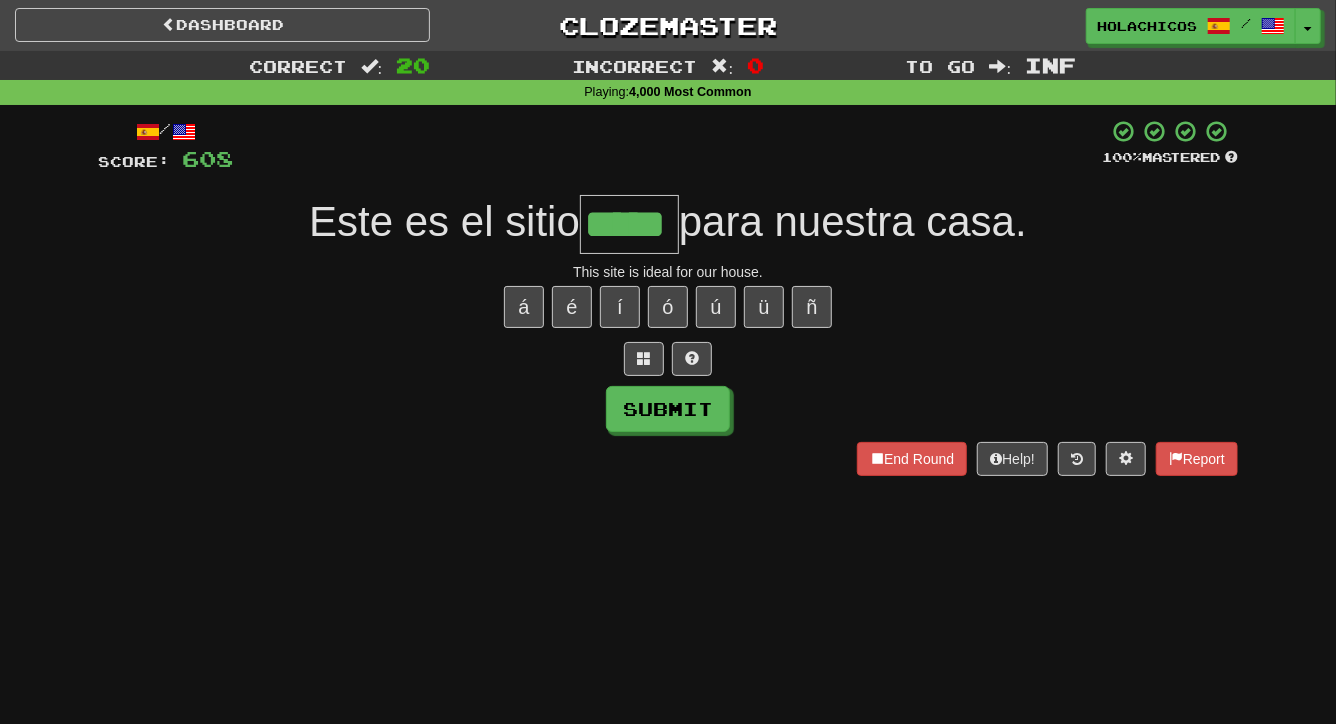 type on "*****" 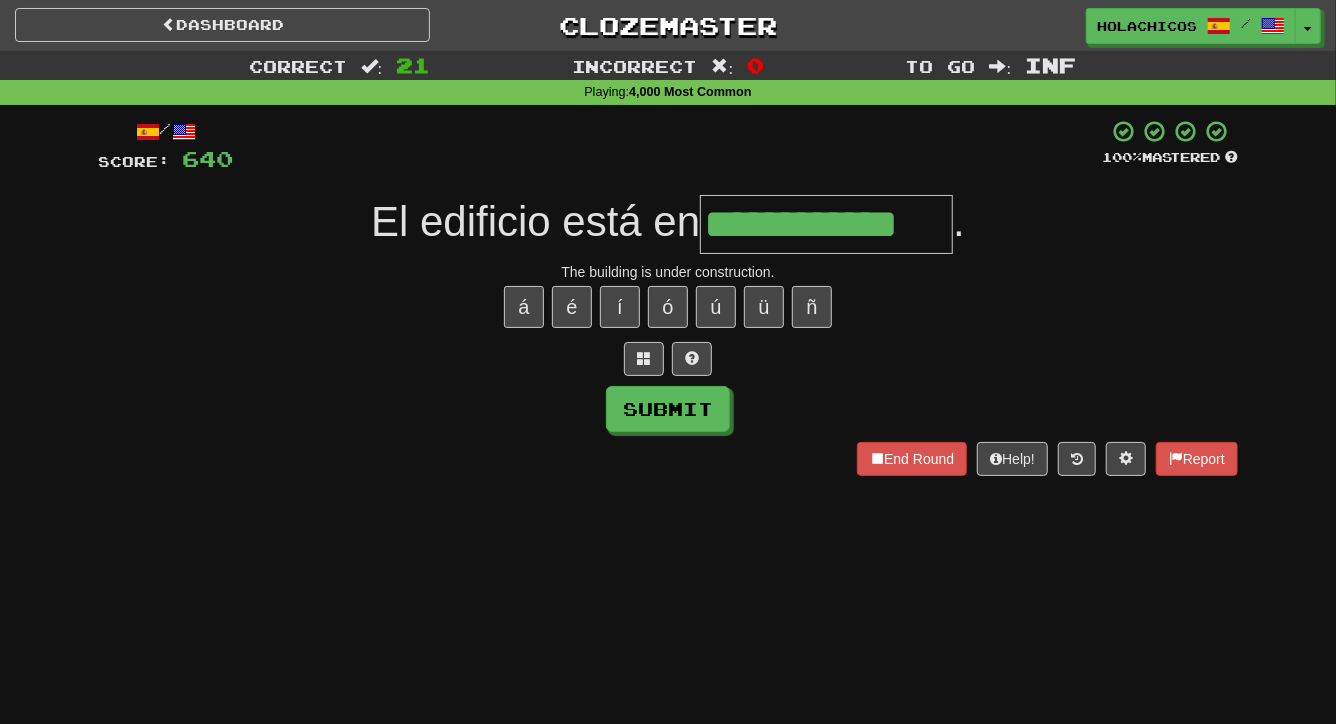 type on "**********" 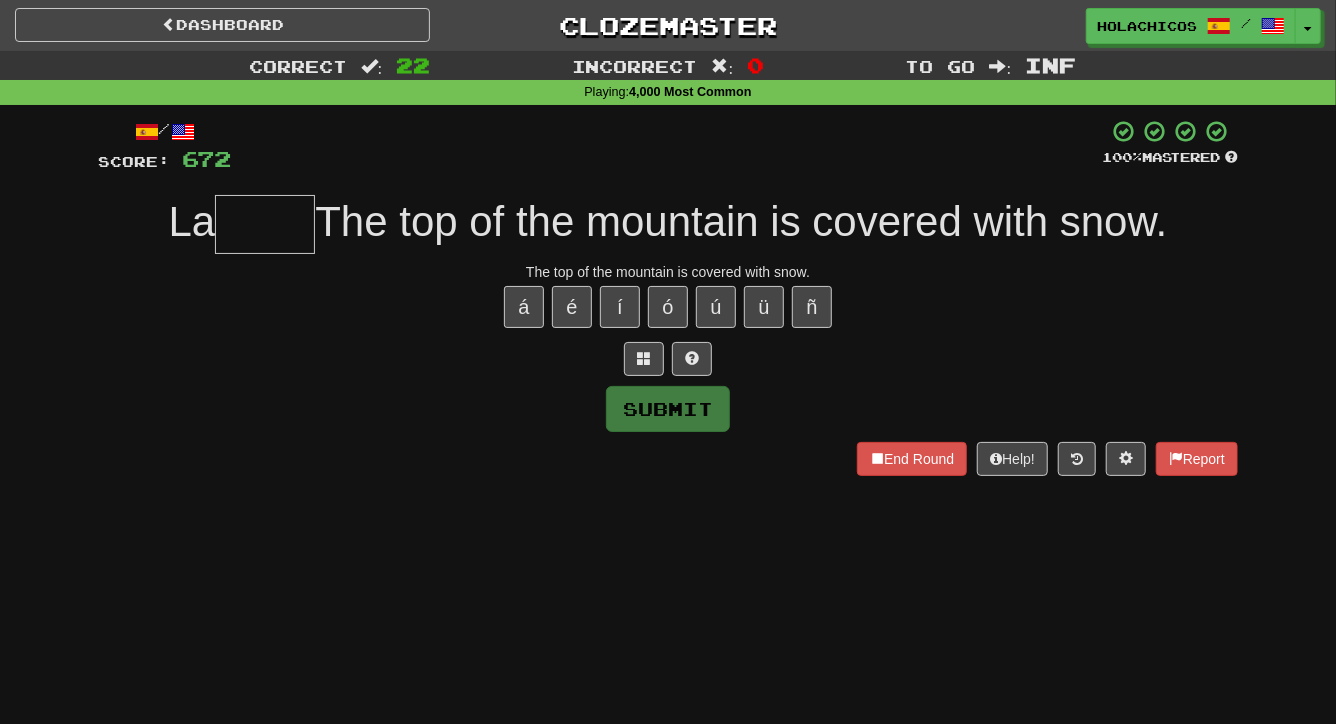 type on "*" 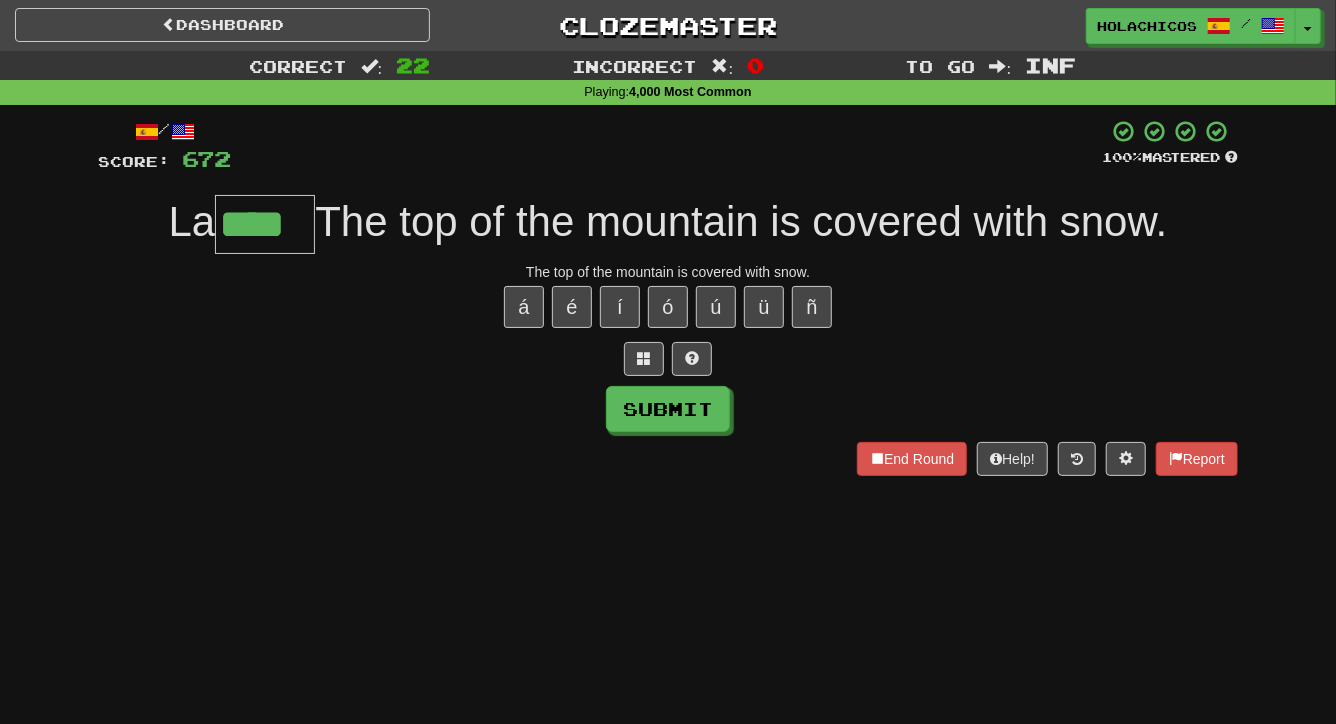 type on "****" 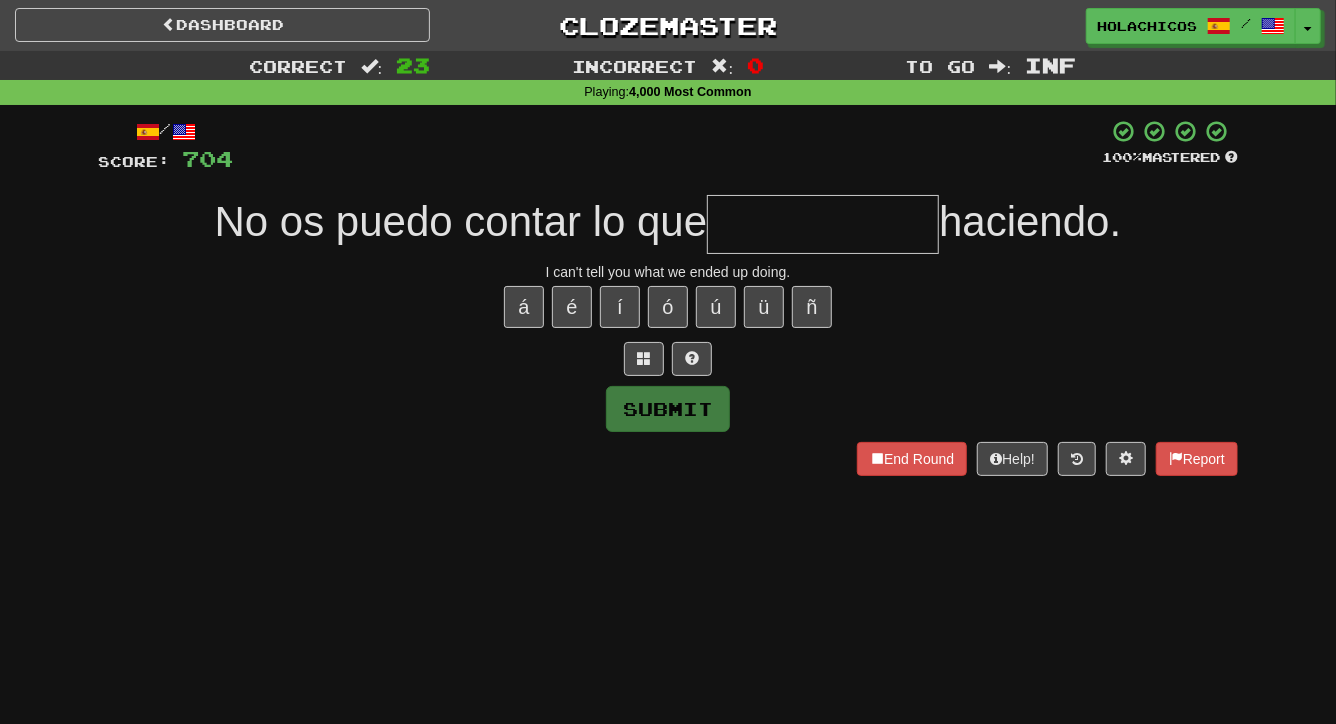 type on "*" 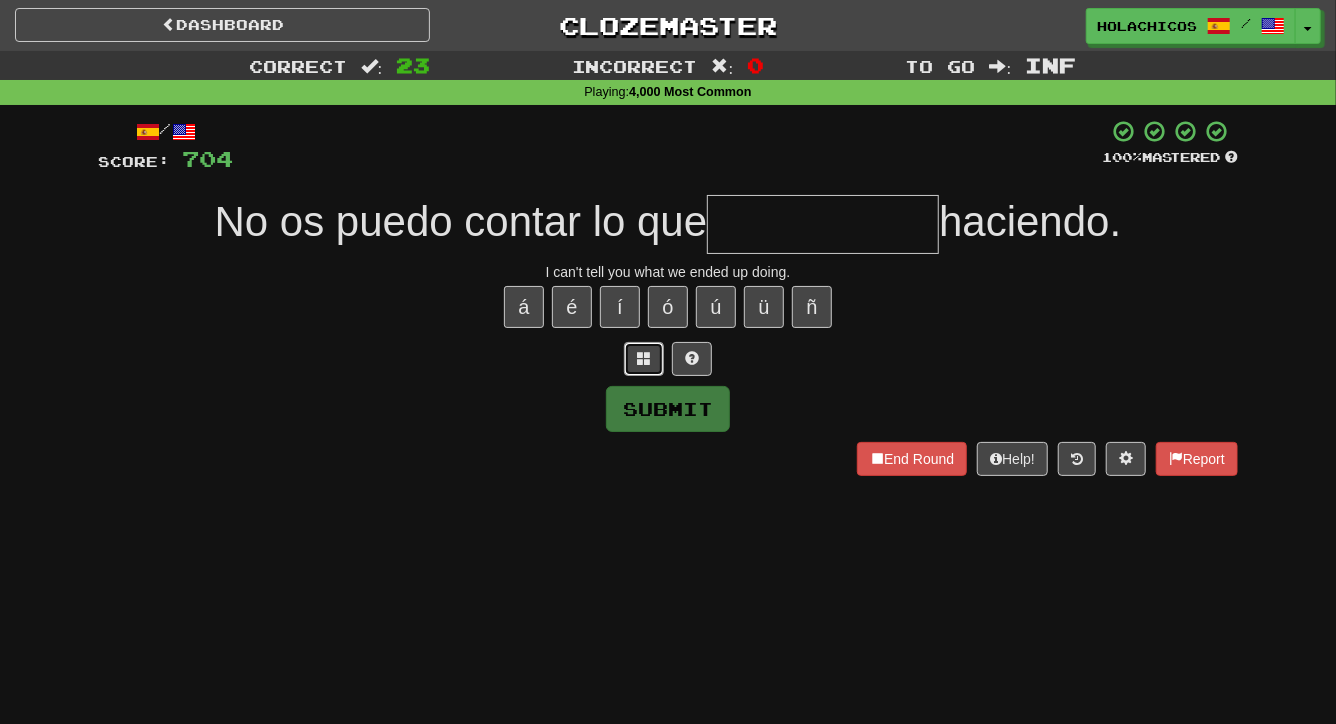 click at bounding box center (644, 358) 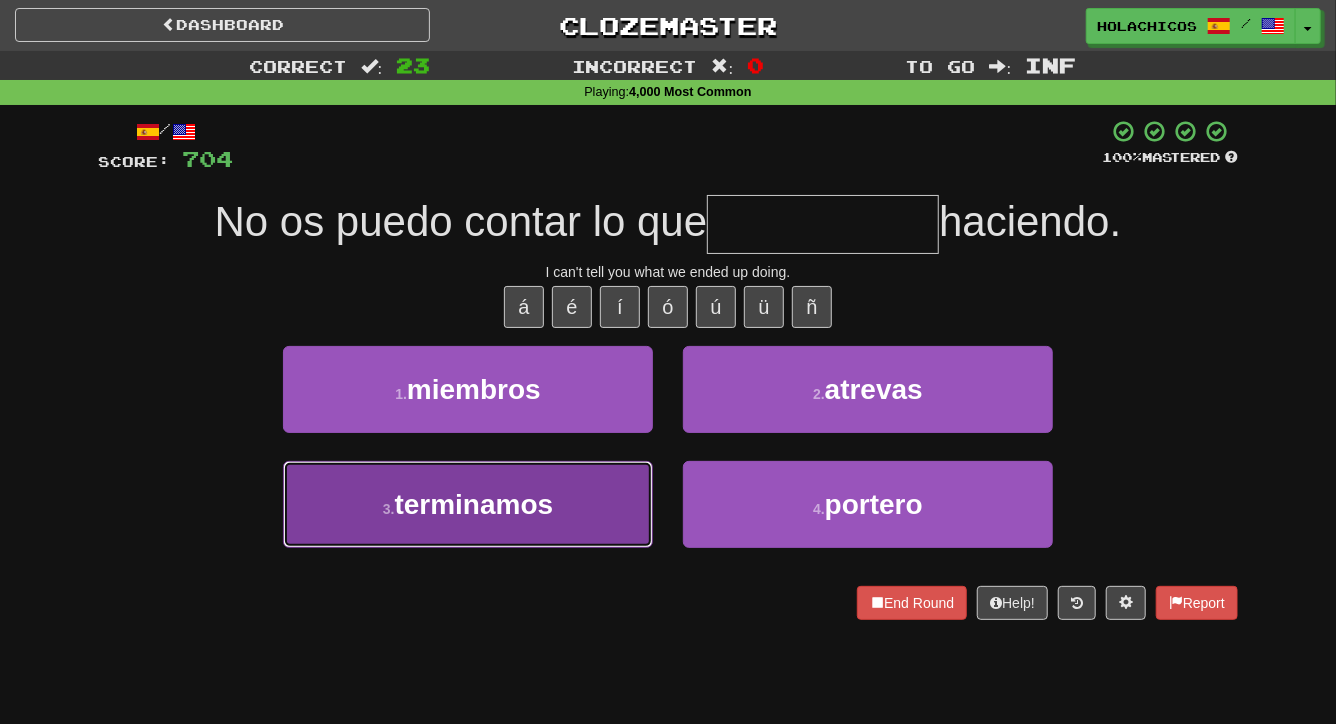click on "3 .  terminamos" at bounding box center [468, 504] 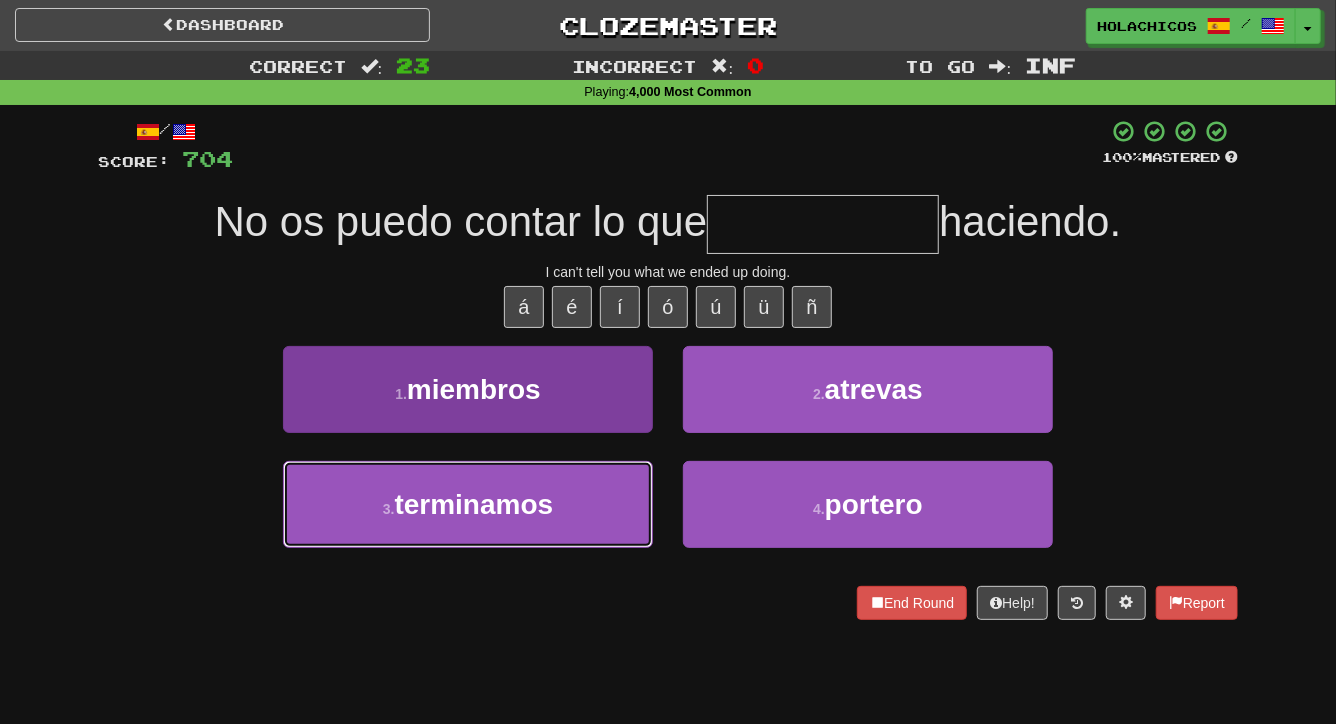 type on "**********" 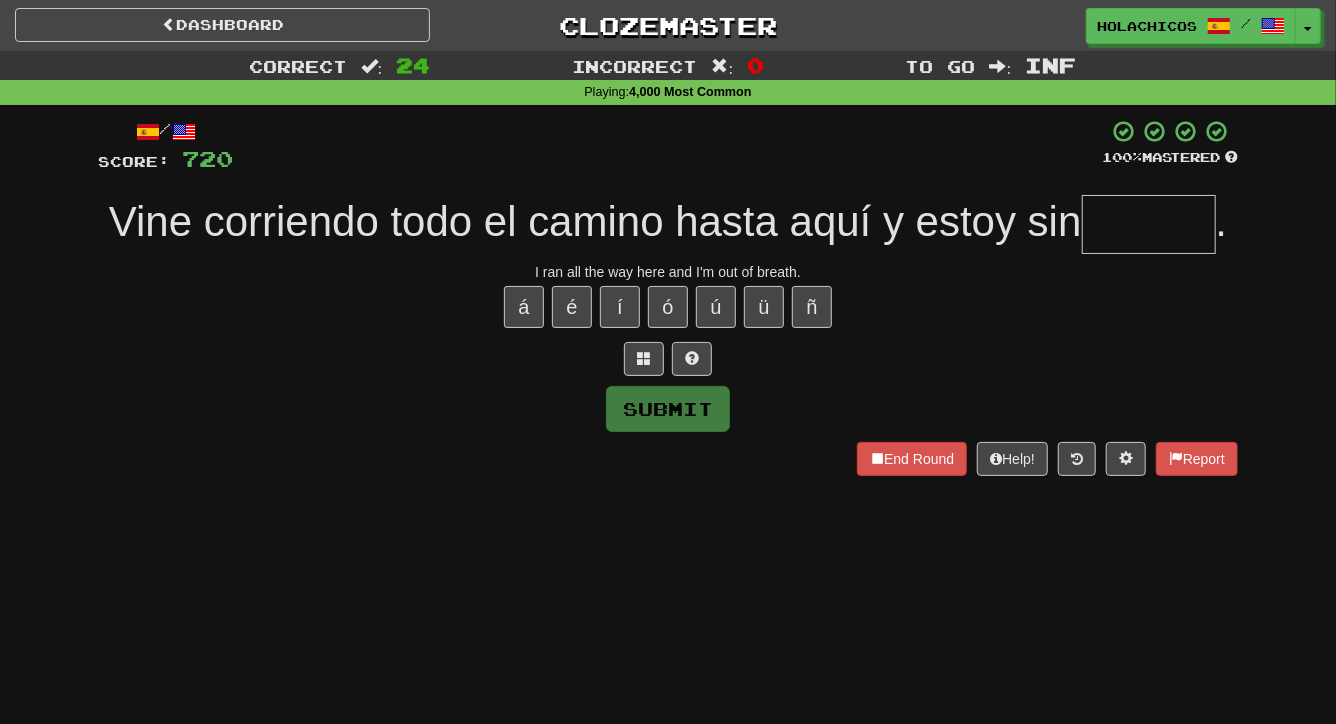 type on "*" 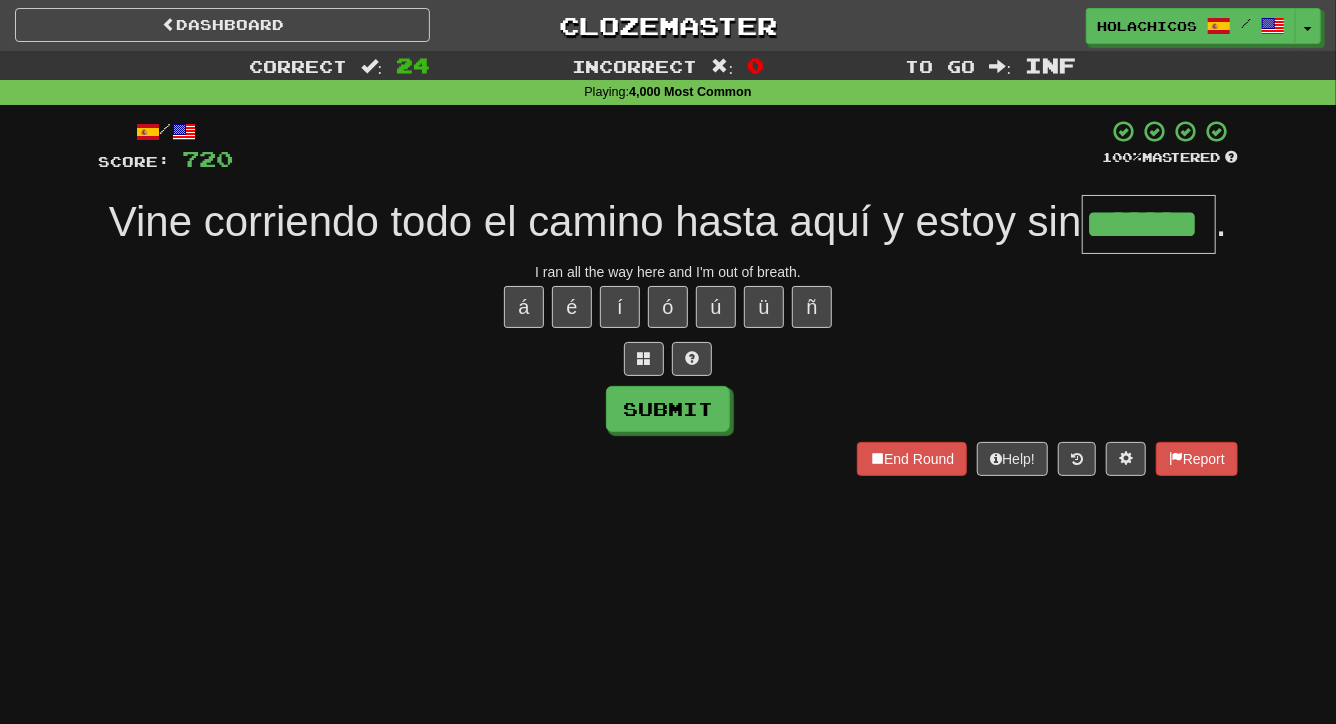type on "*******" 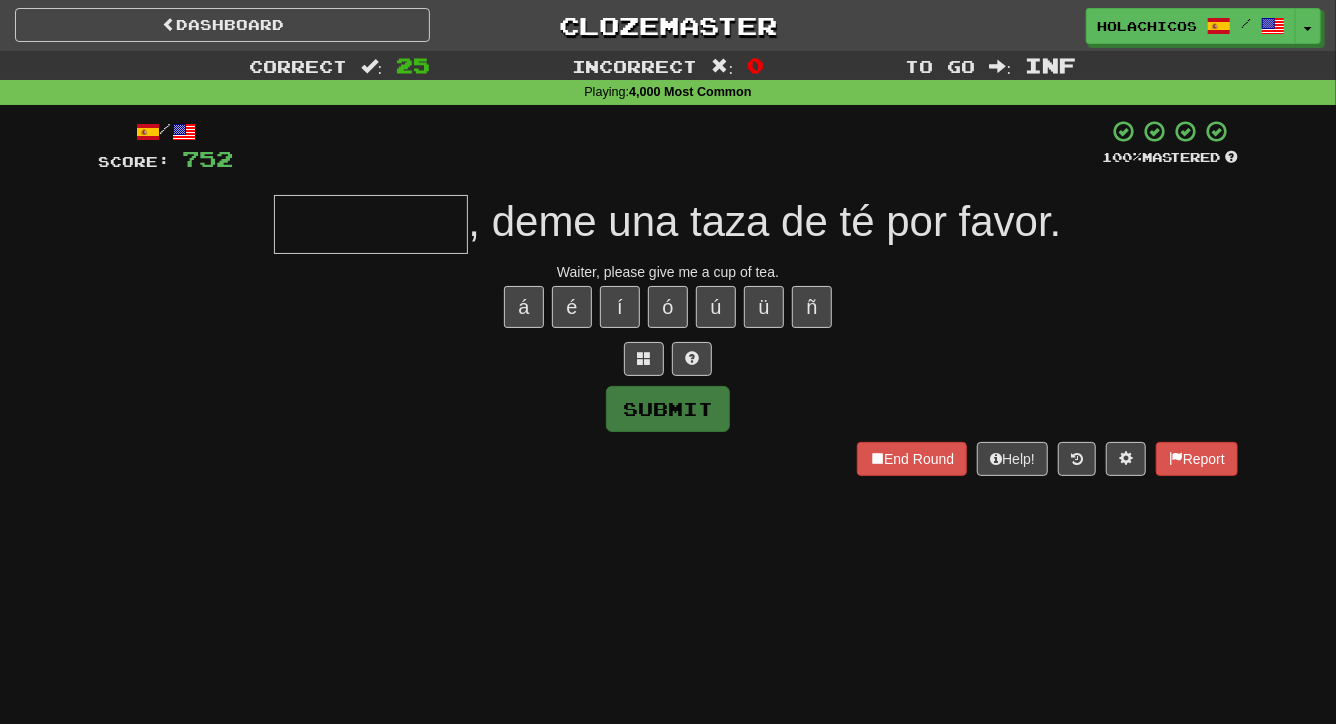 type on "*" 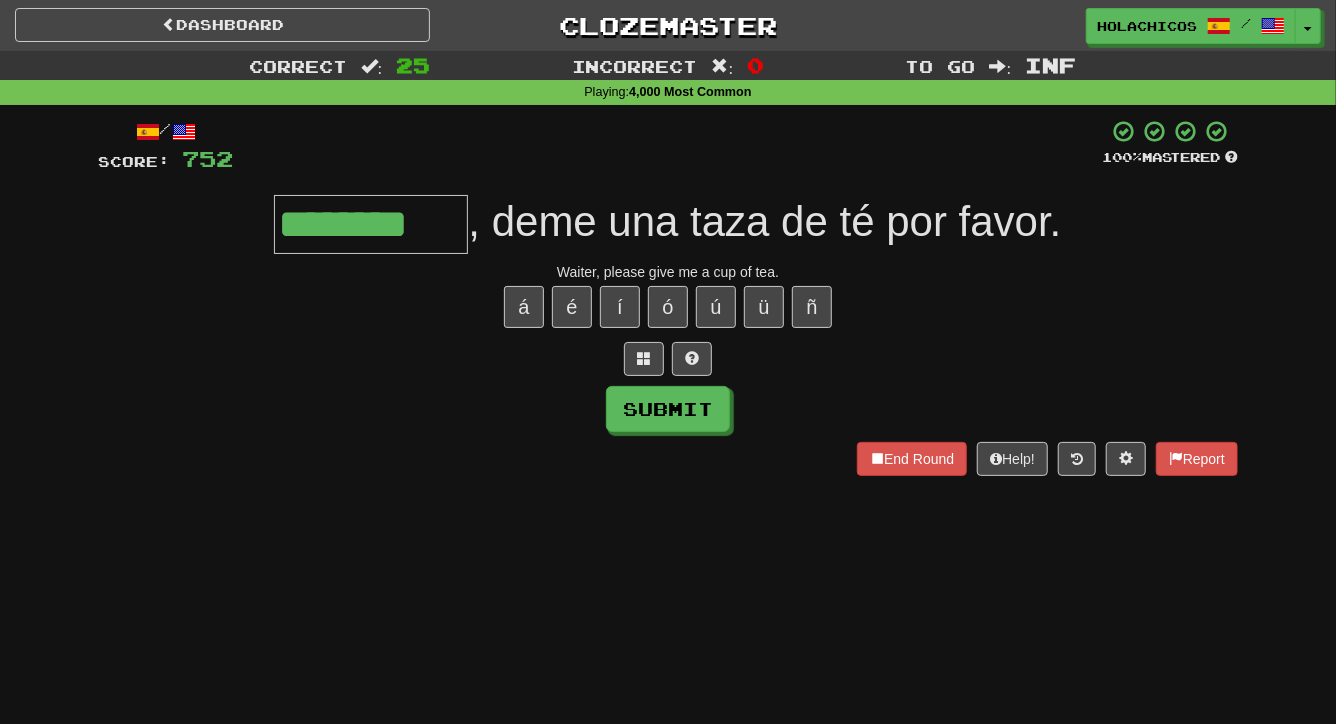 type on "********" 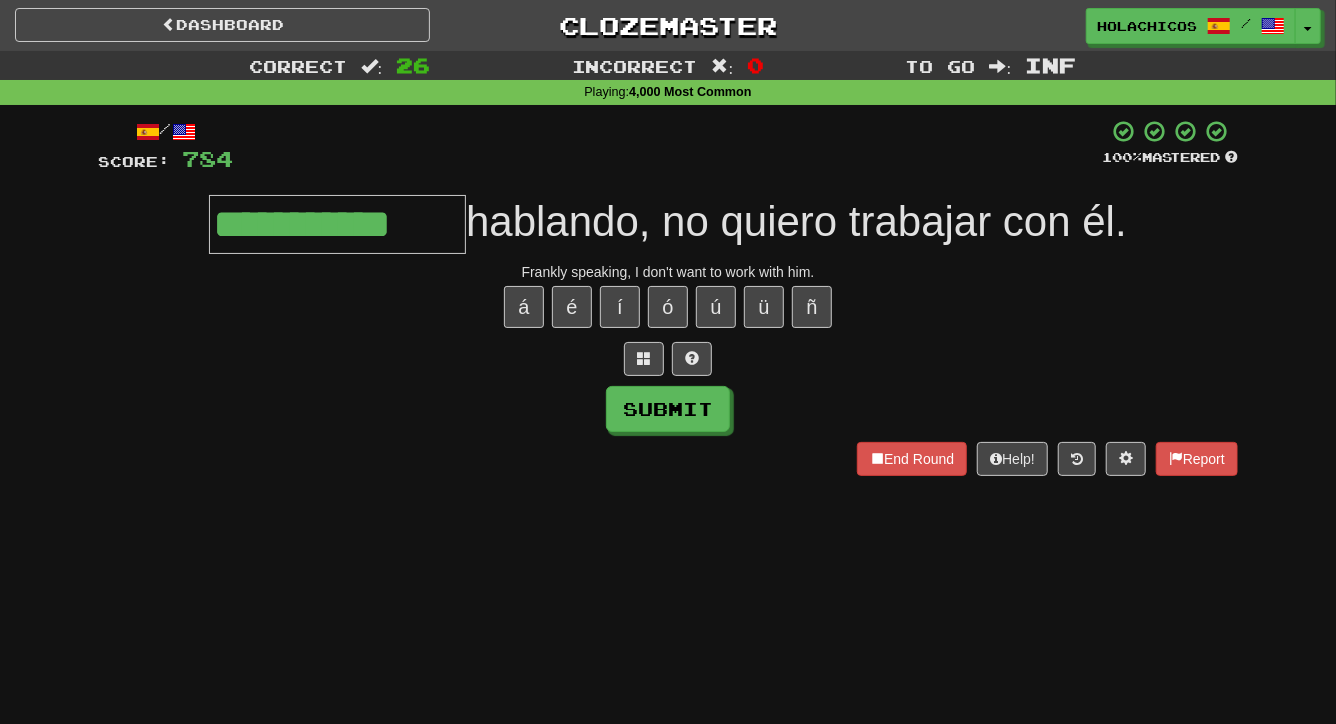 type on "**********" 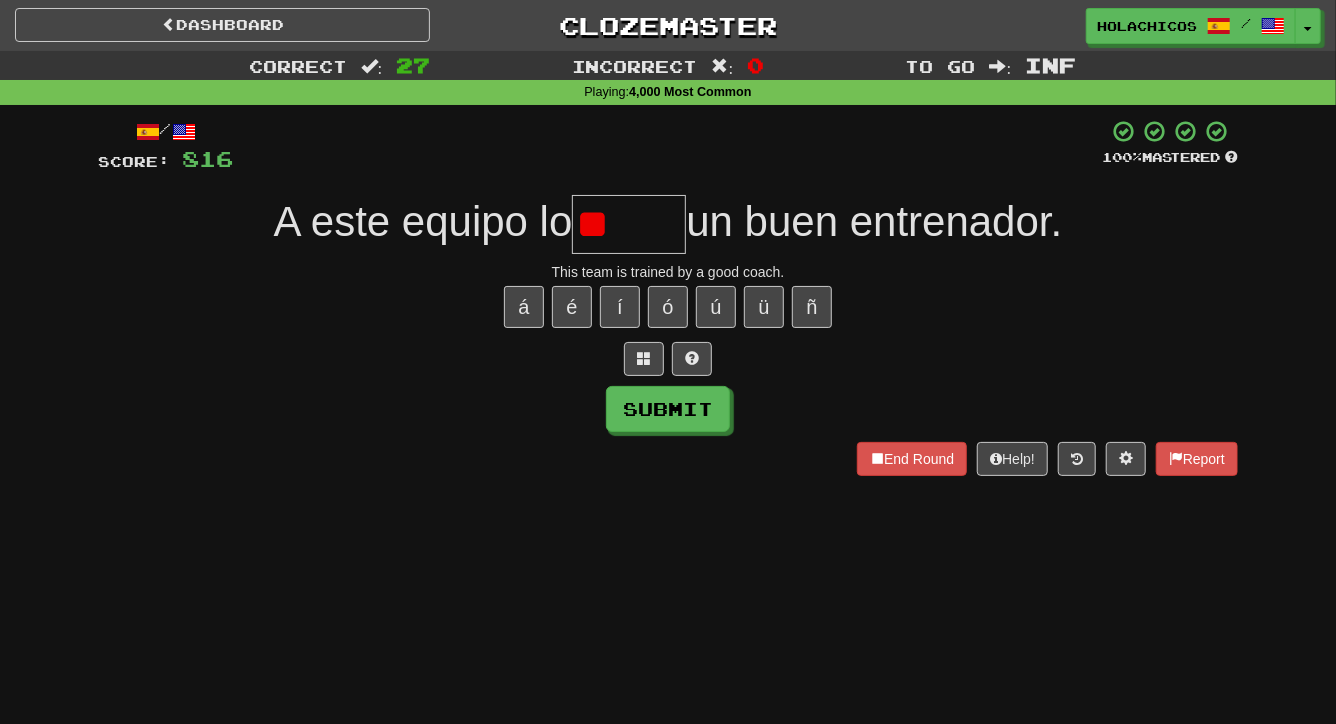 type on "*" 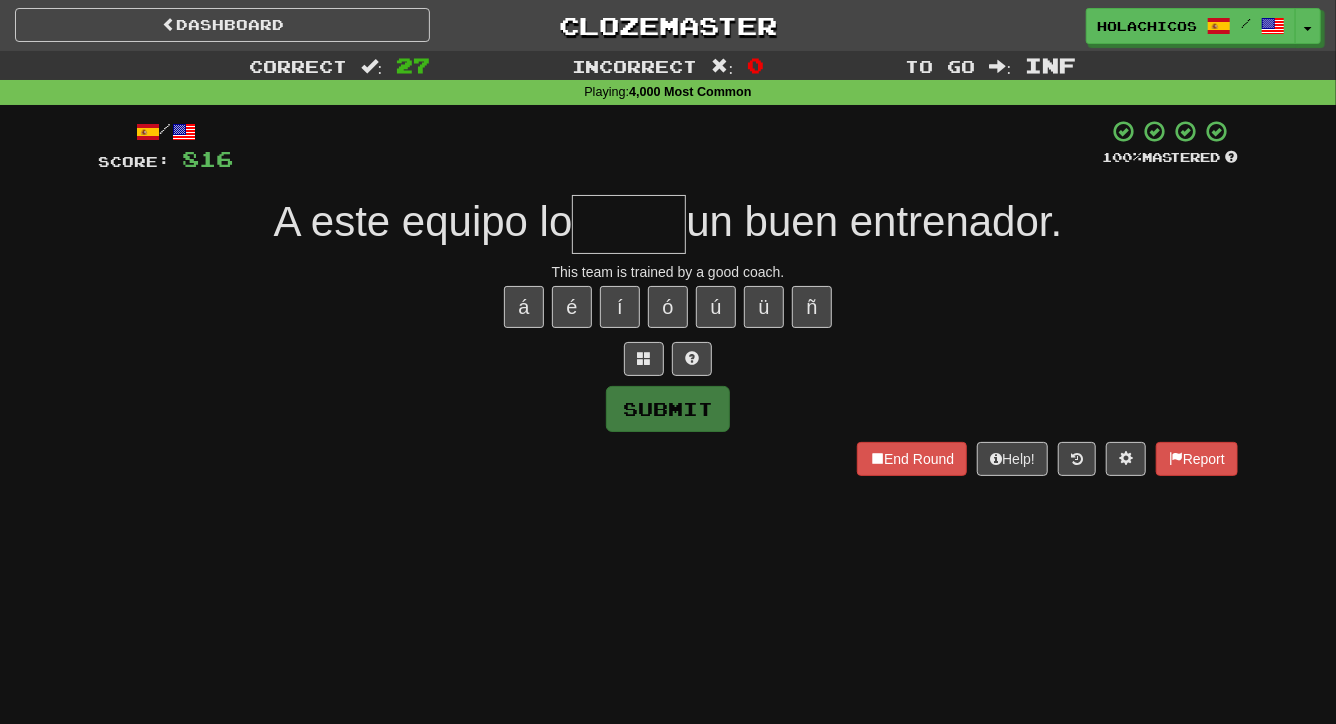 type on "*" 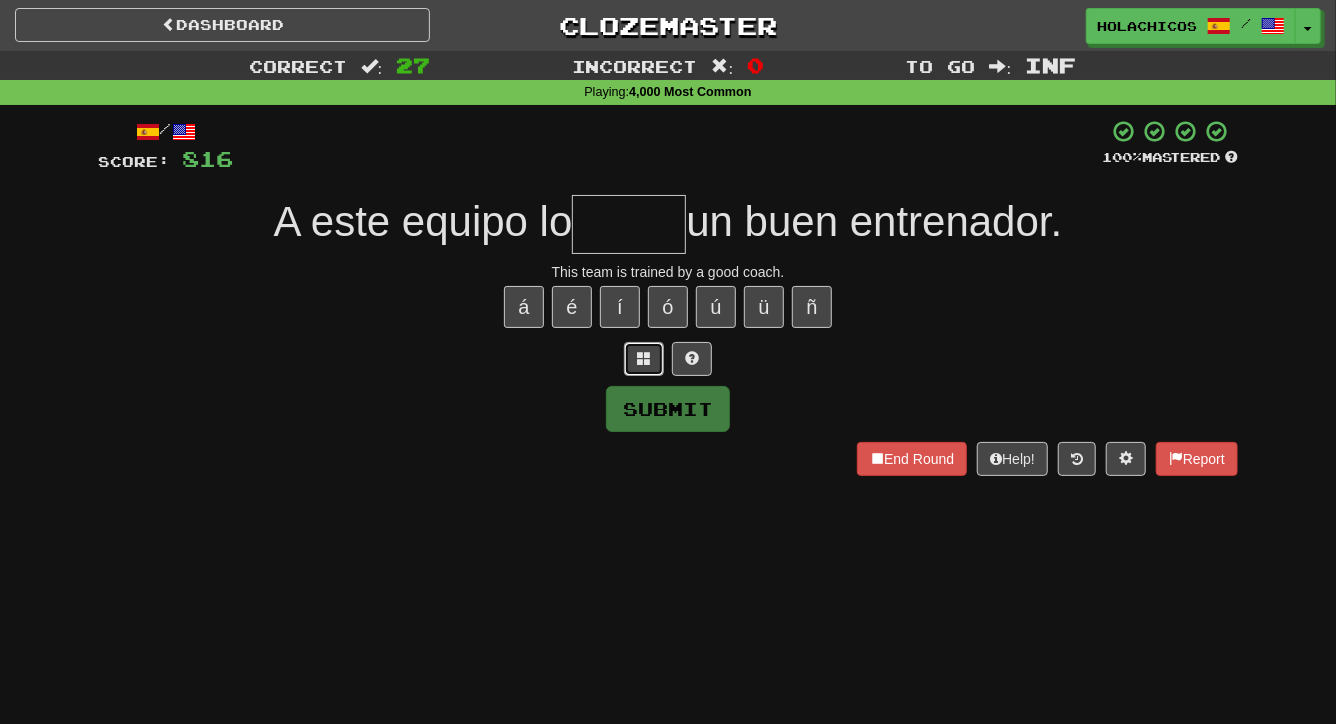 click at bounding box center [644, 358] 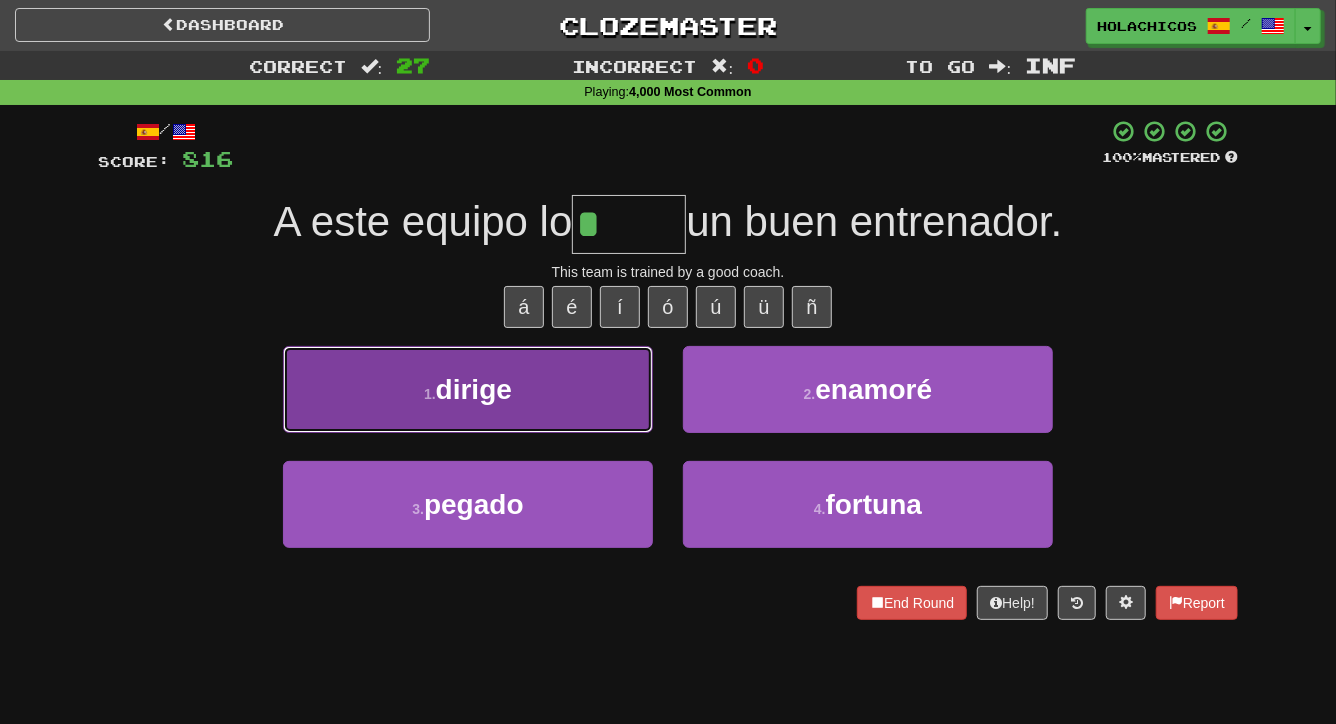 click on "1 .  dirige" at bounding box center [468, 389] 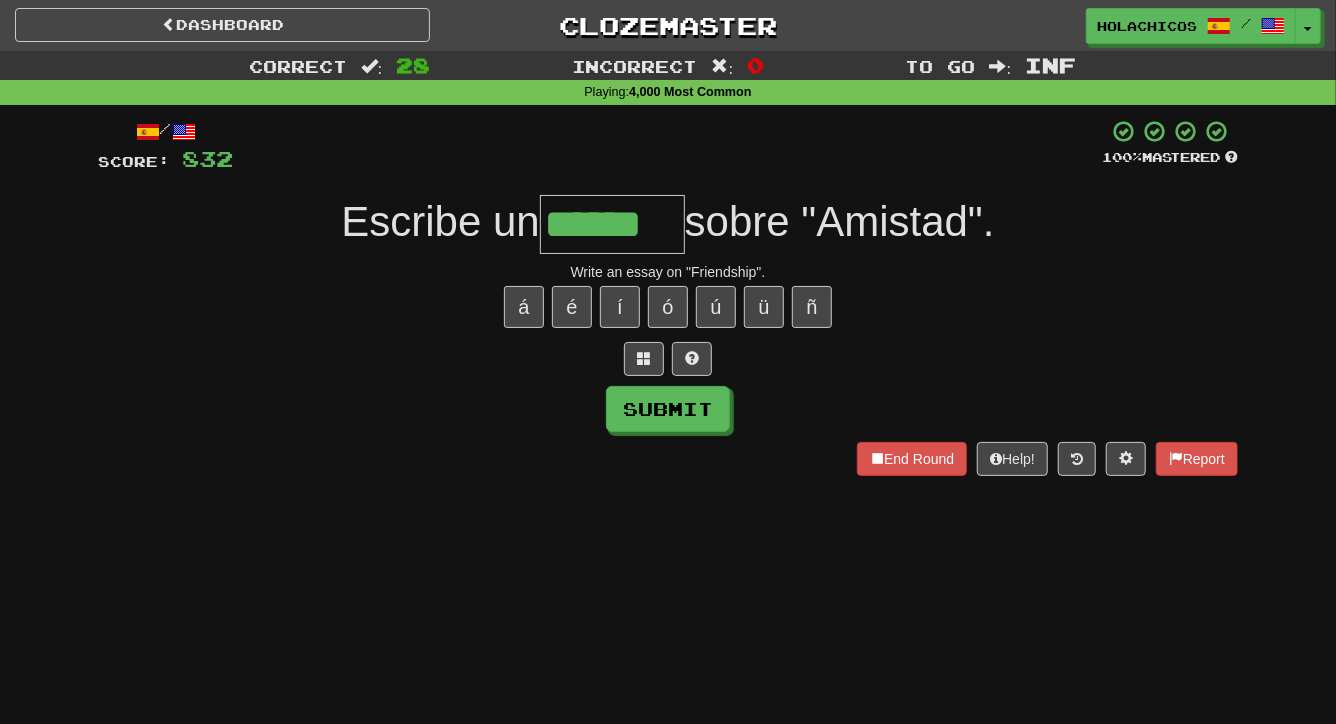 type on "******" 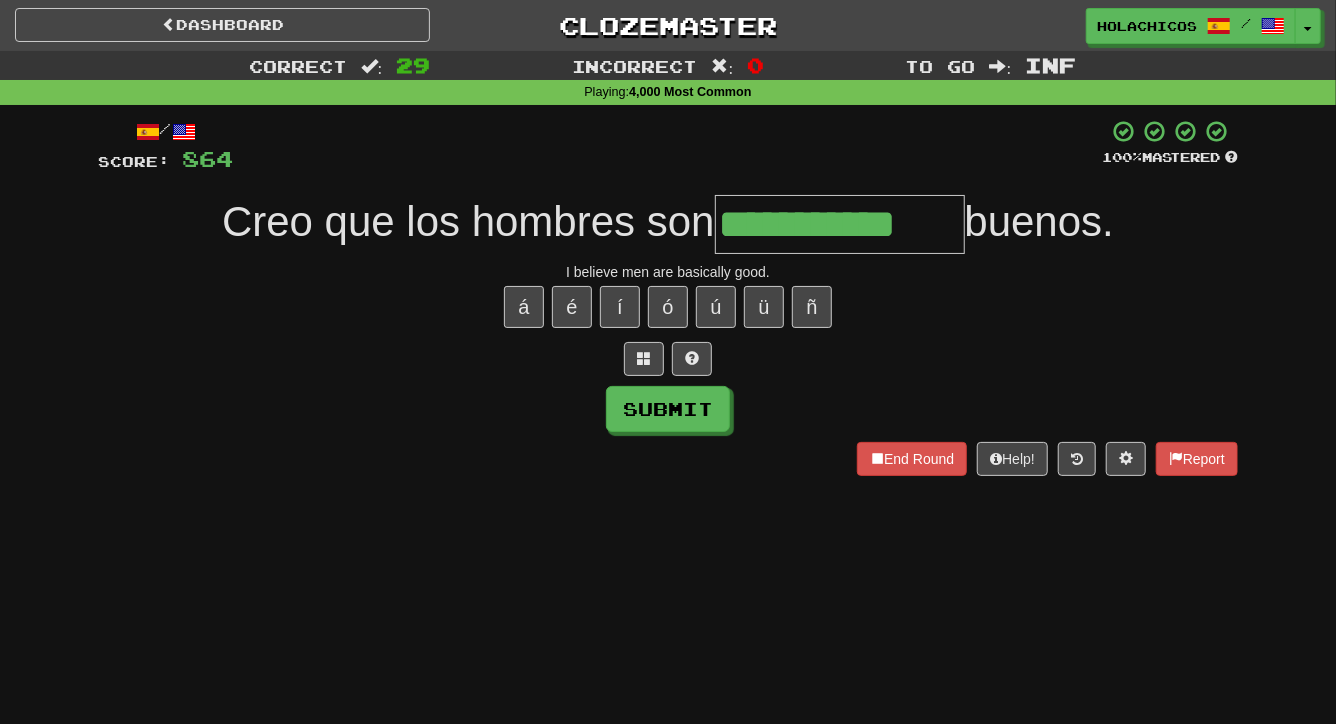 type on "**********" 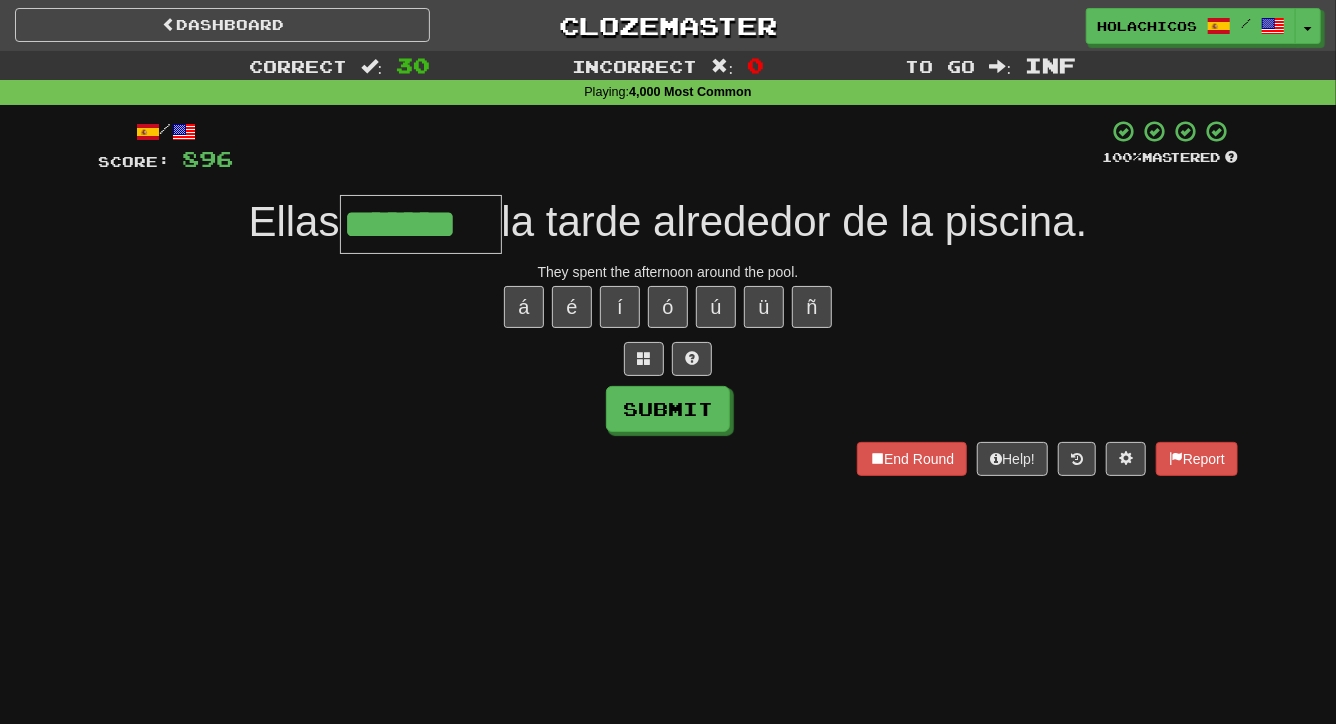 type on "*******" 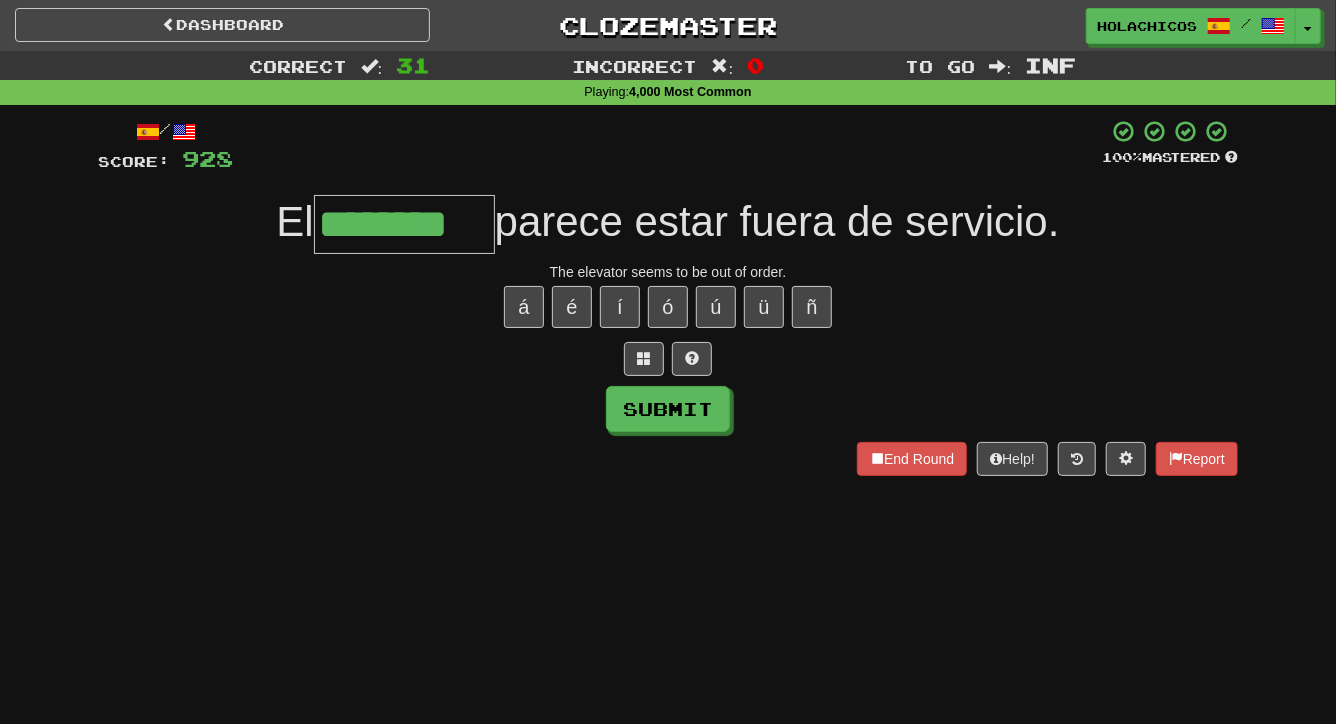 type on "********" 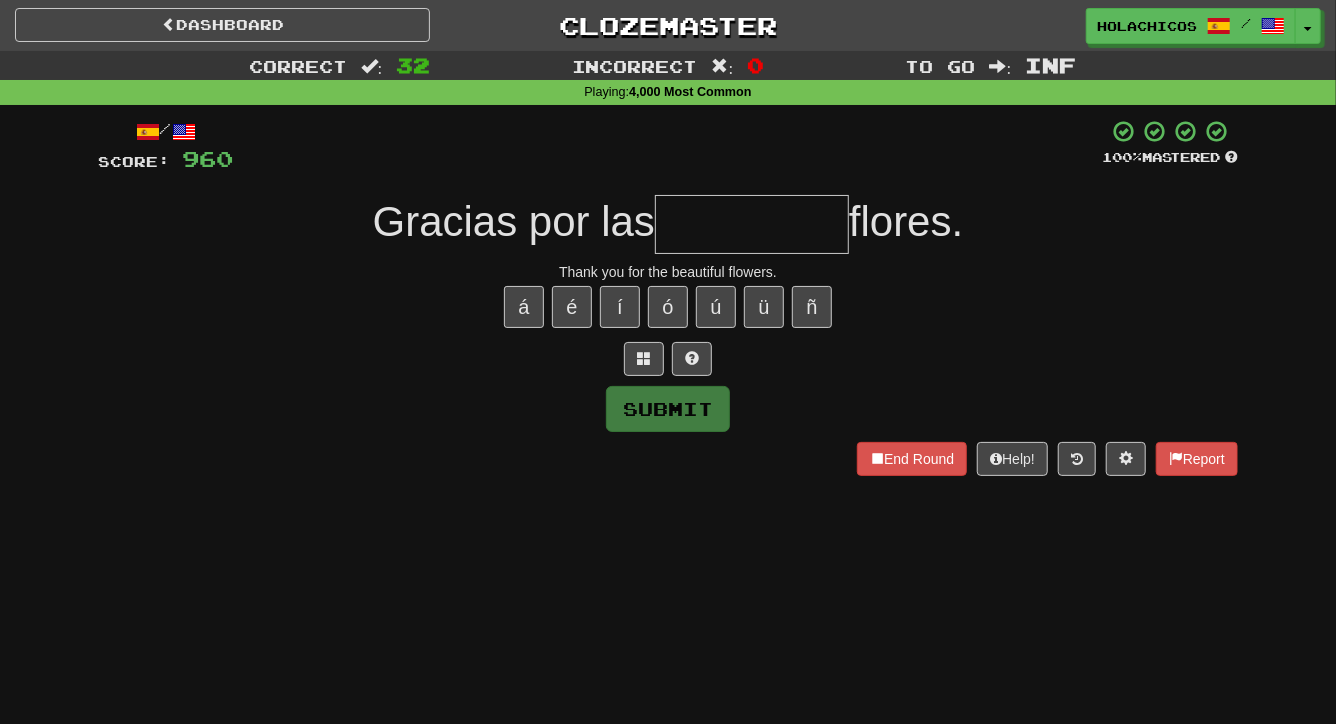 type on "*" 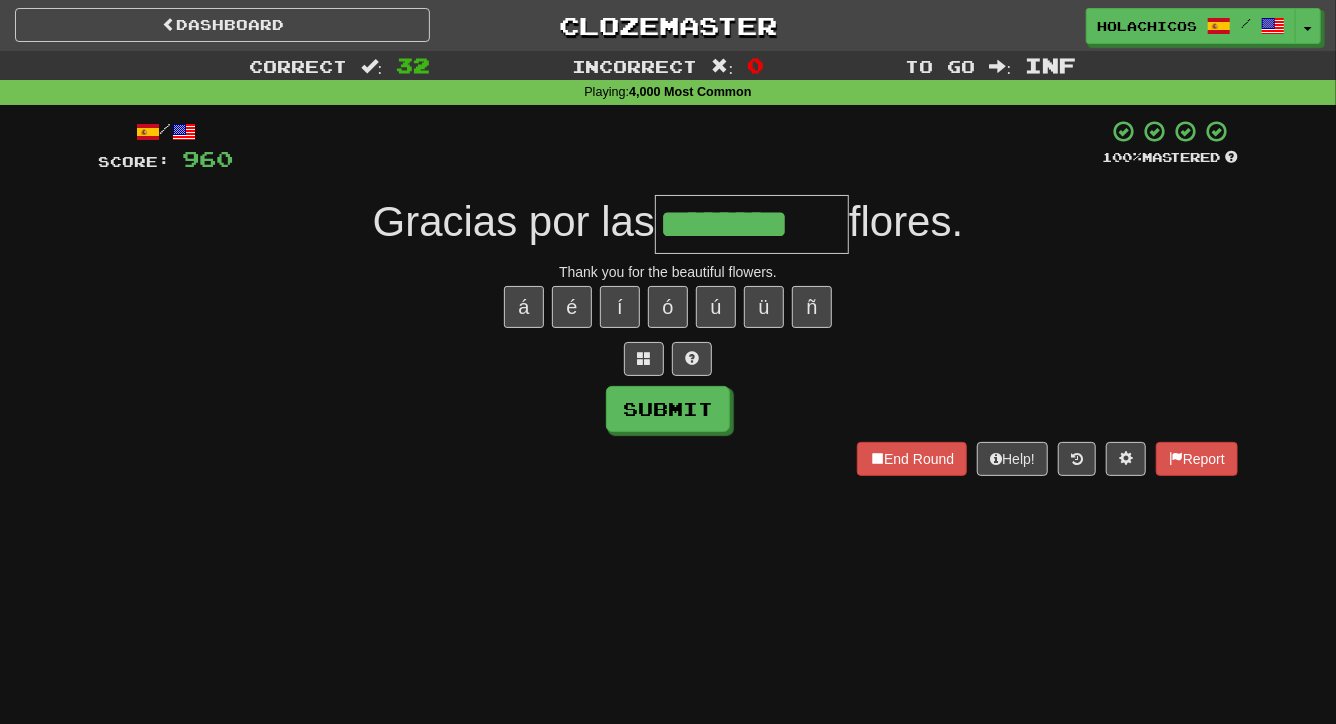 type on "********" 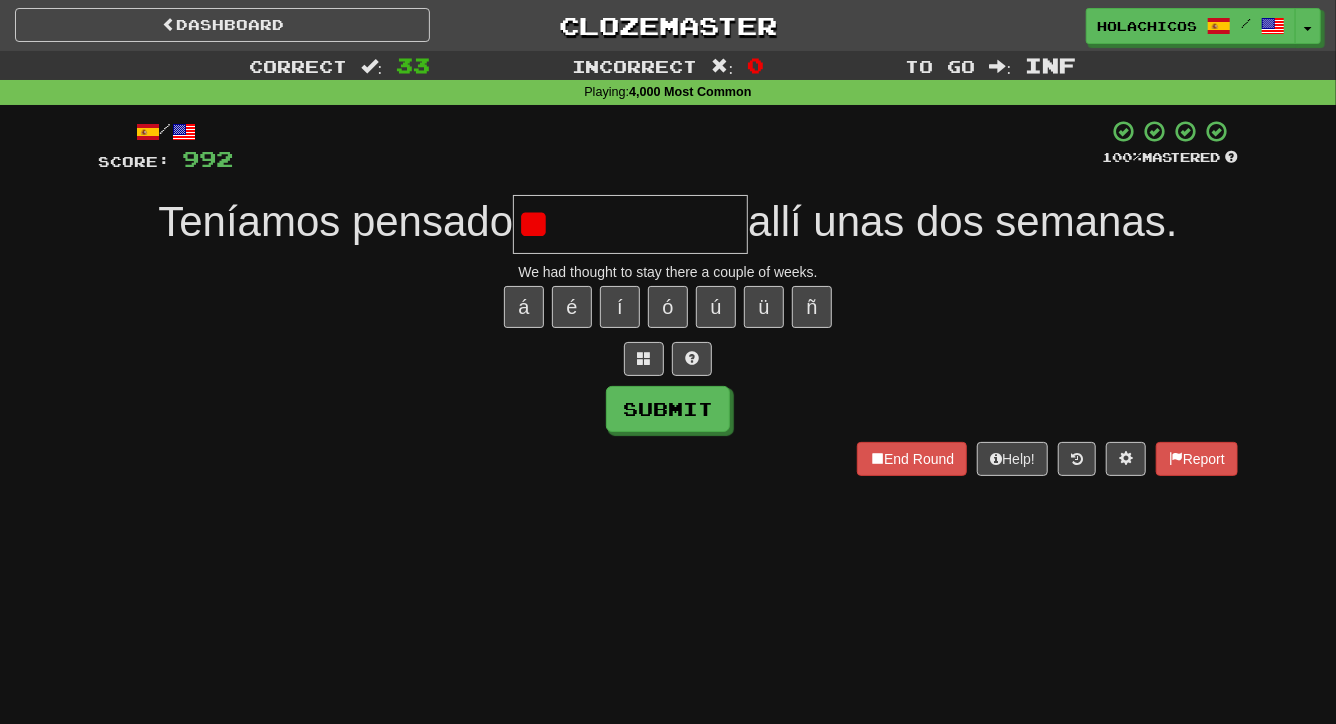 type on "*" 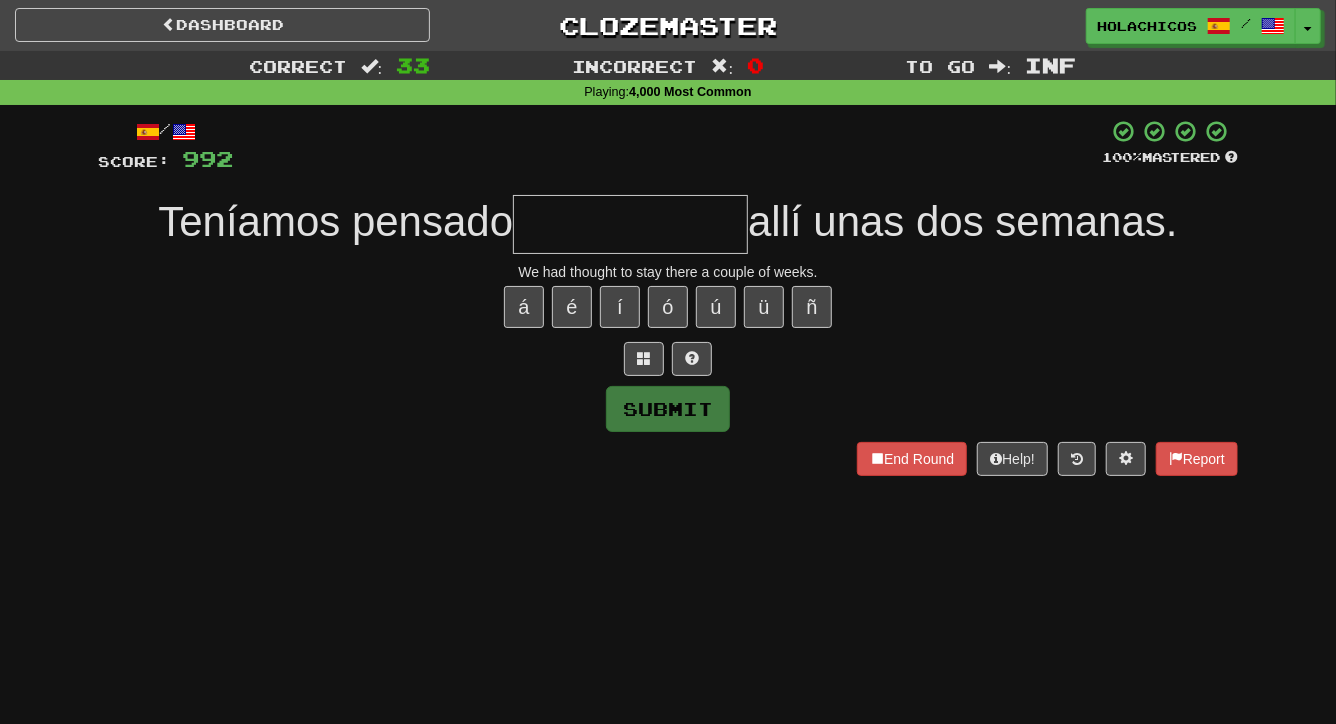type on "*" 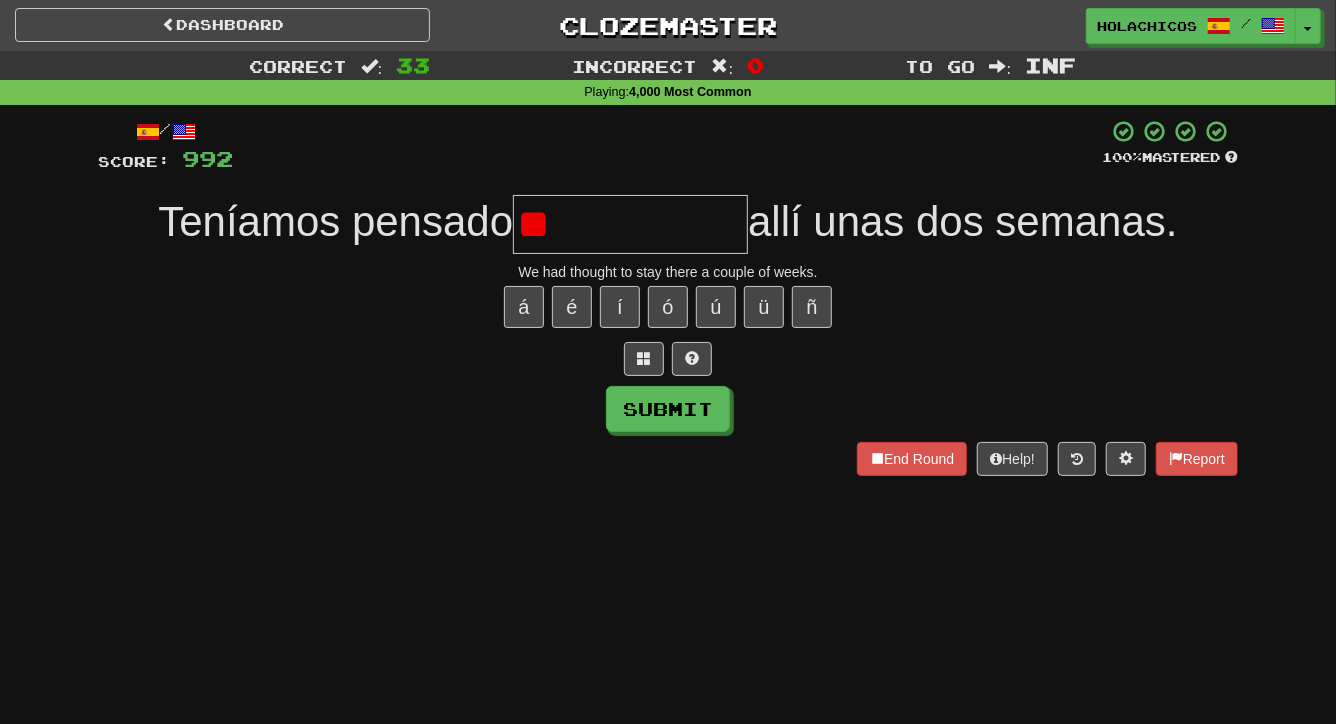 type on "*" 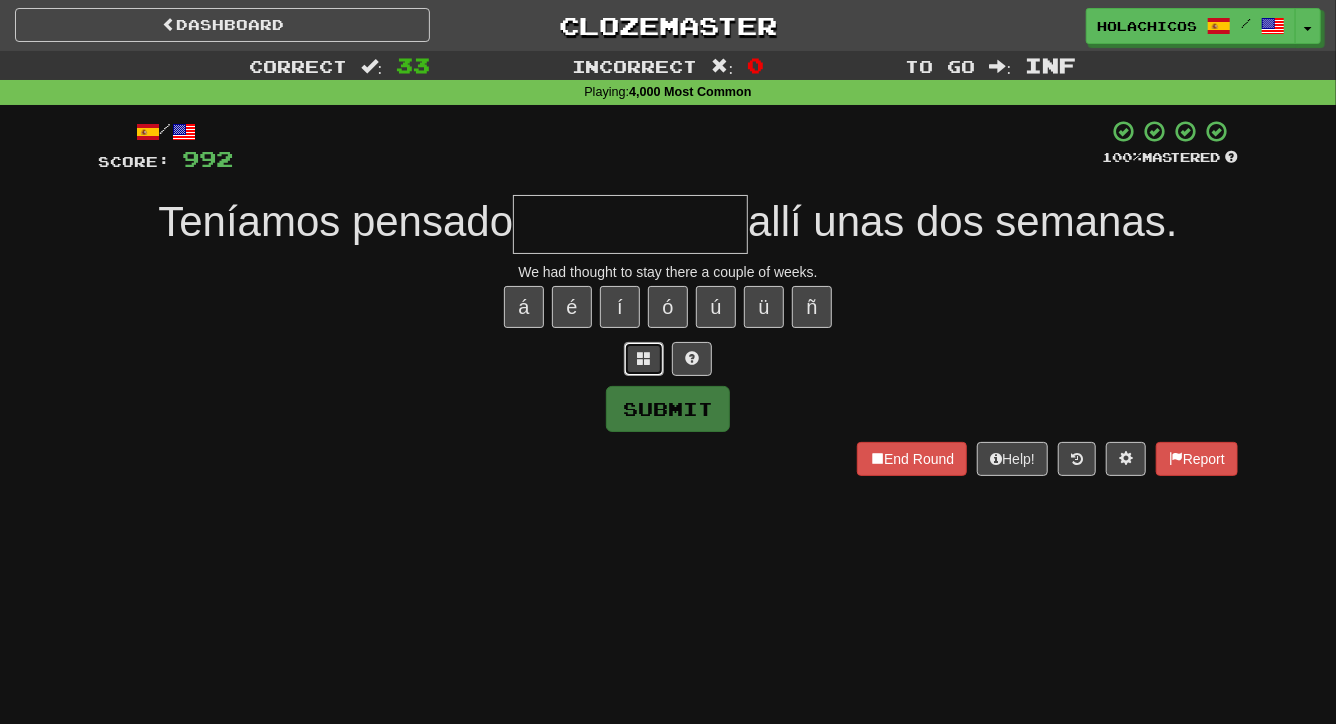 click at bounding box center [644, 358] 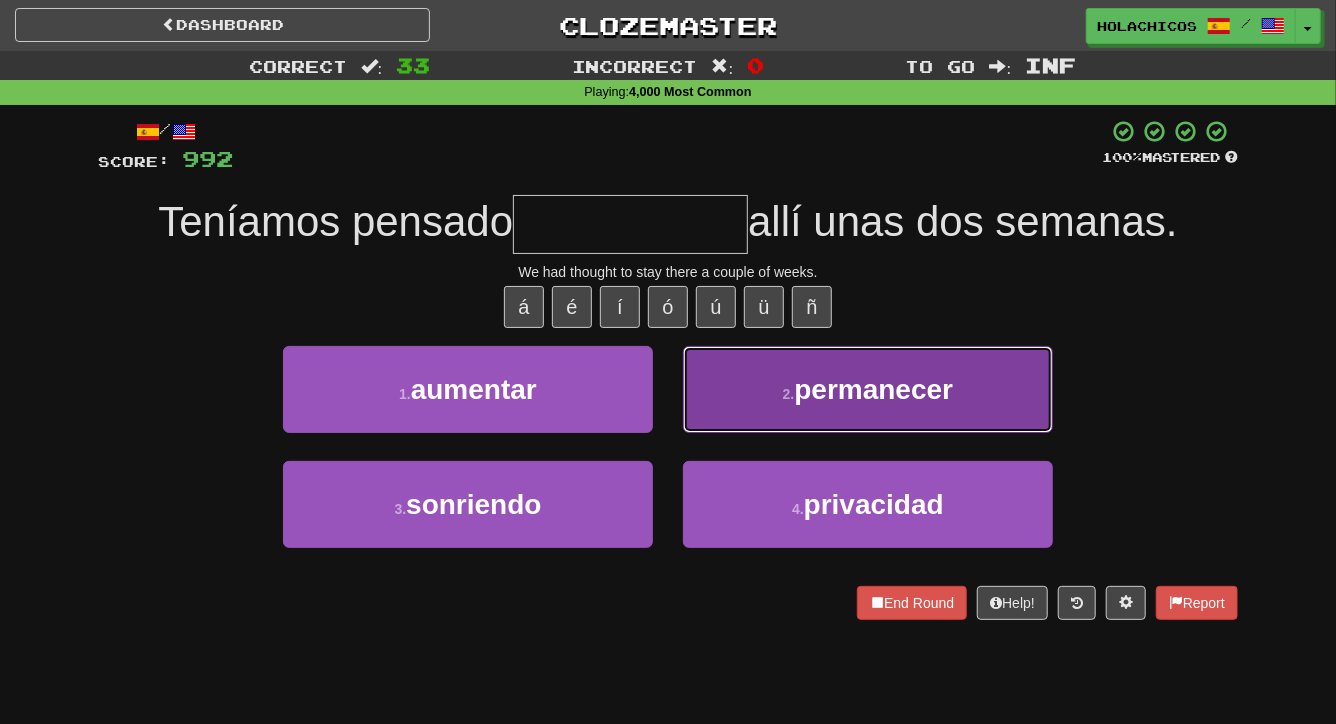 click on "permanecer" at bounding box center [873, 389] 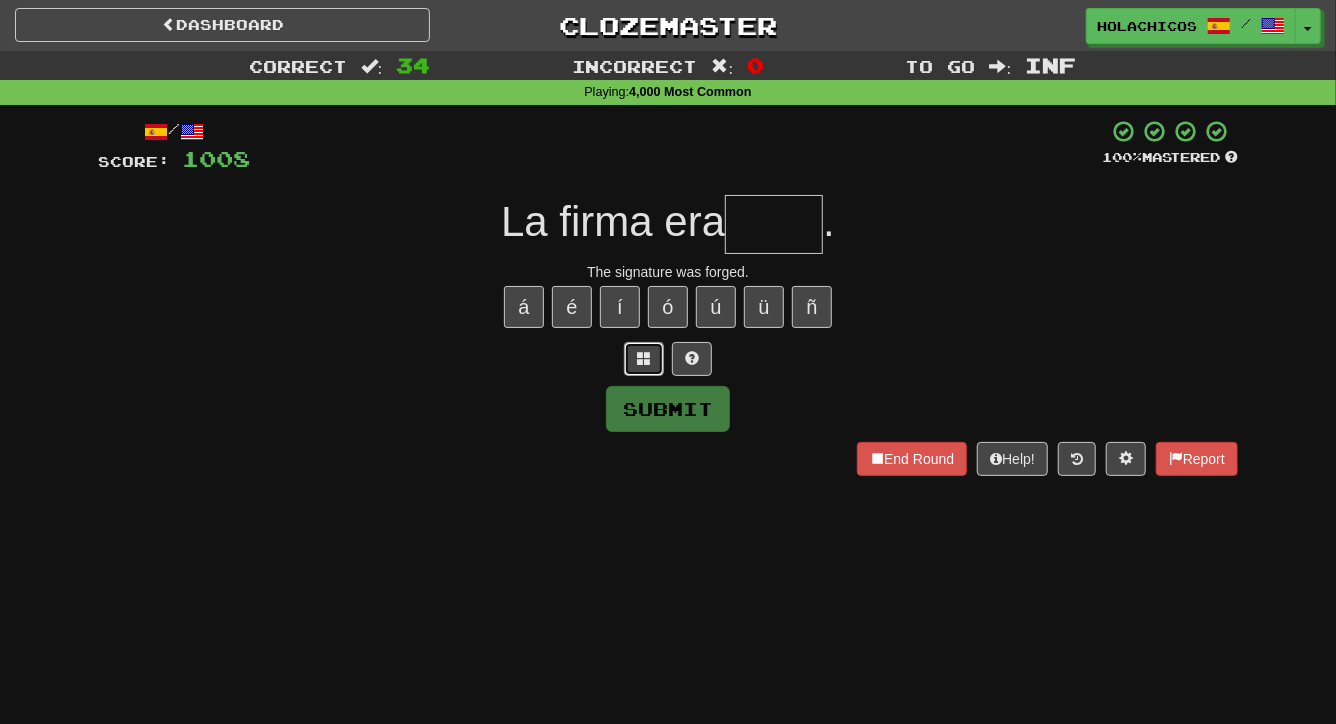 click at bounding box center (644, 358) 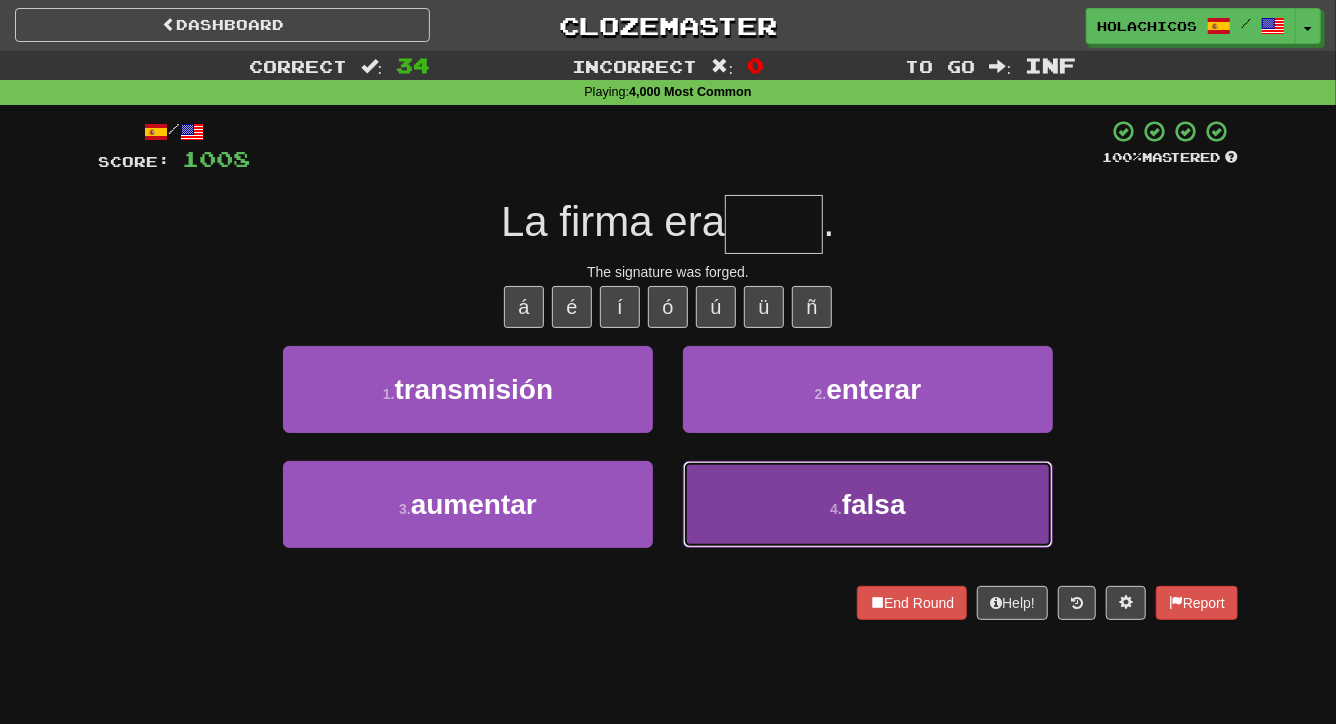 click on "4 .  falsa" at bounding box center (868, 504) 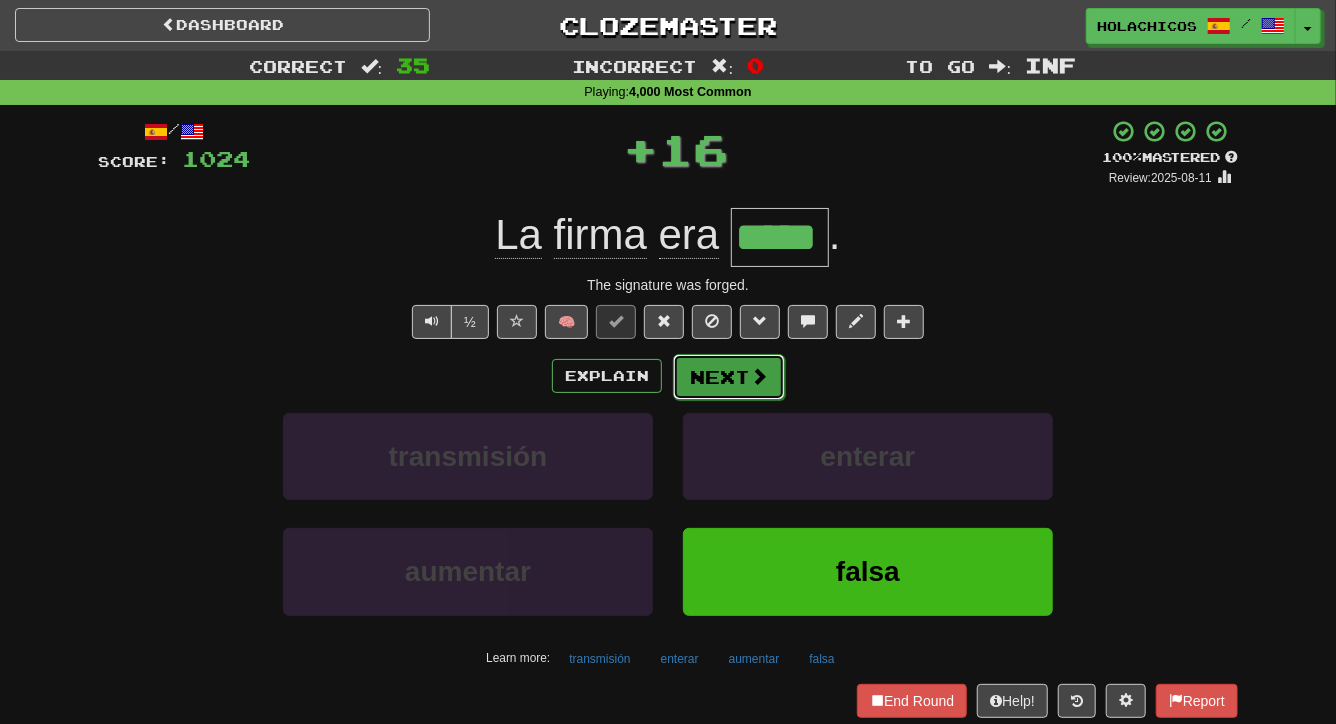 click on "Next" at bounding box center [729, 377] 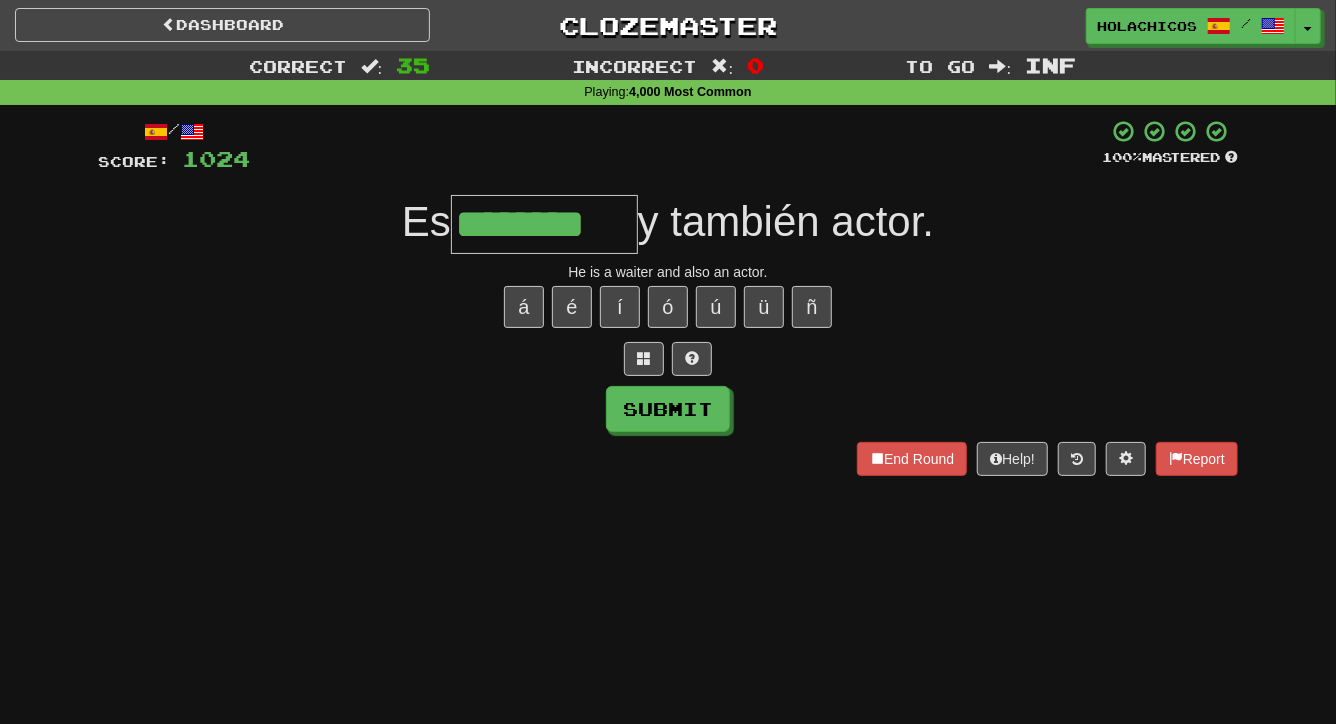 type on "********" 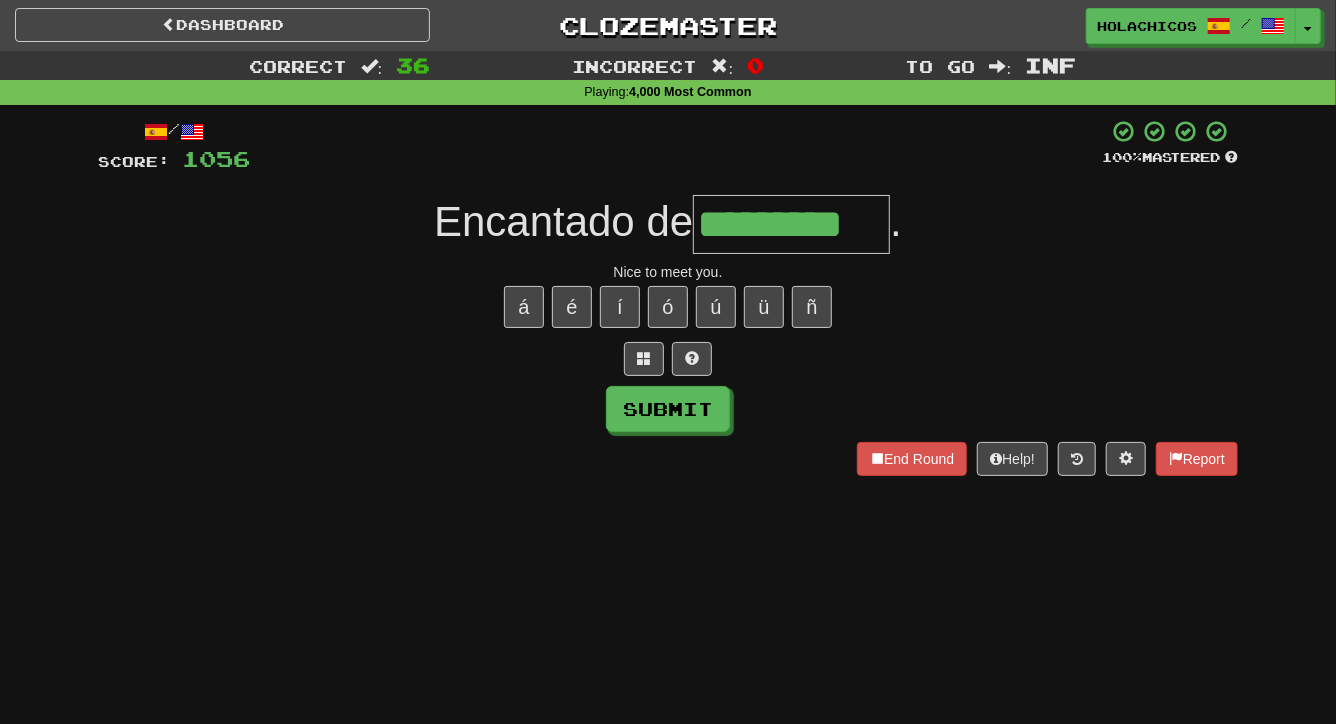 type on "*********" 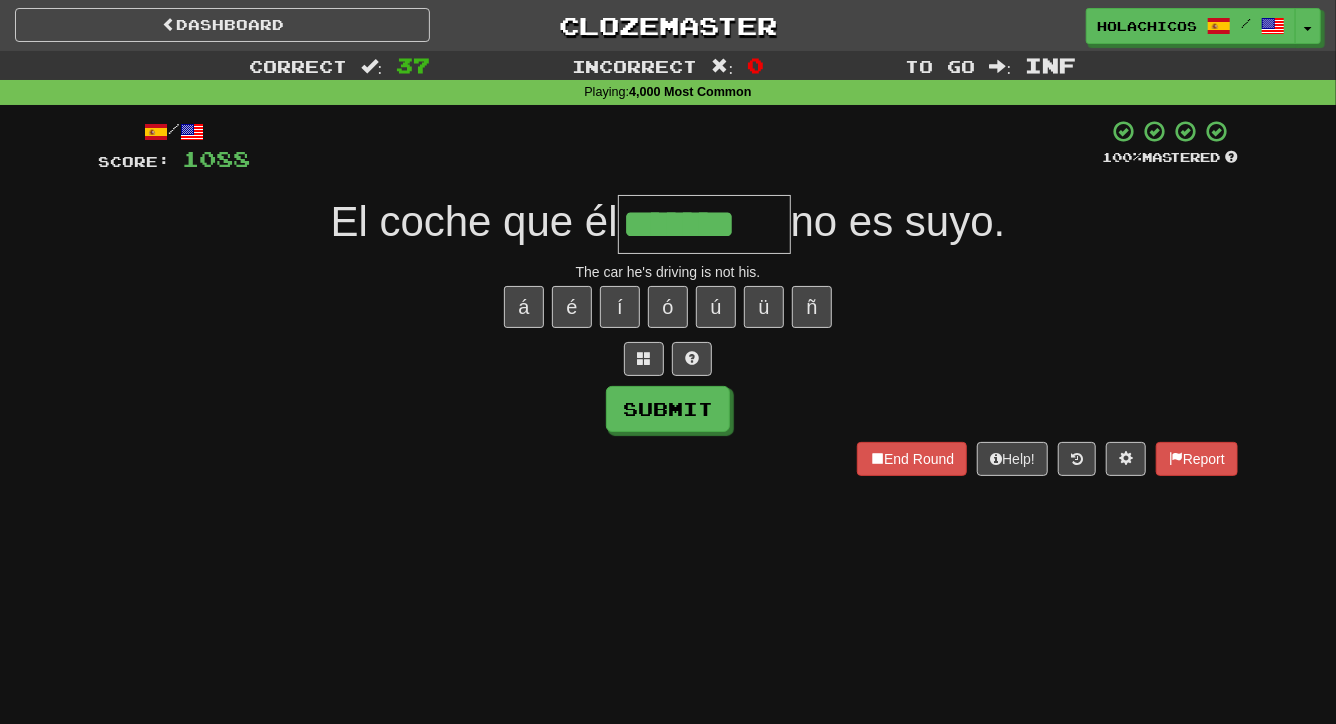 type on "*******" 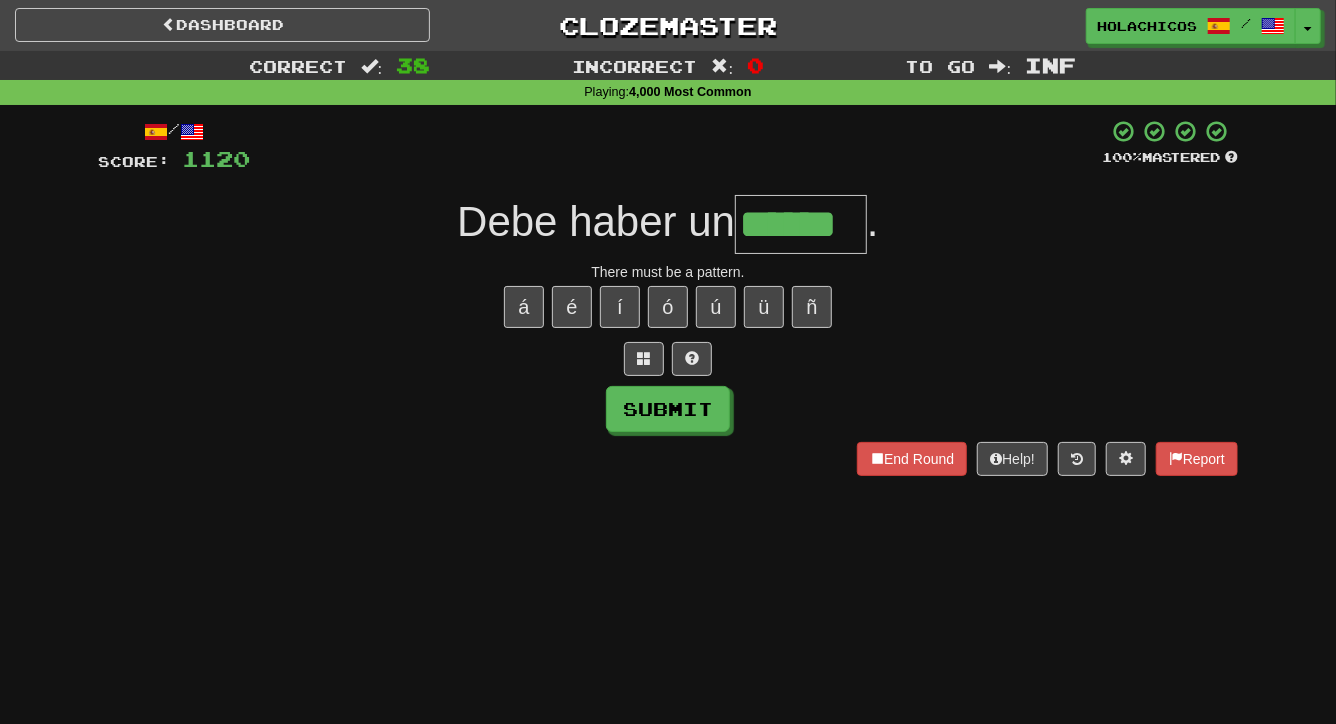 type on "******" 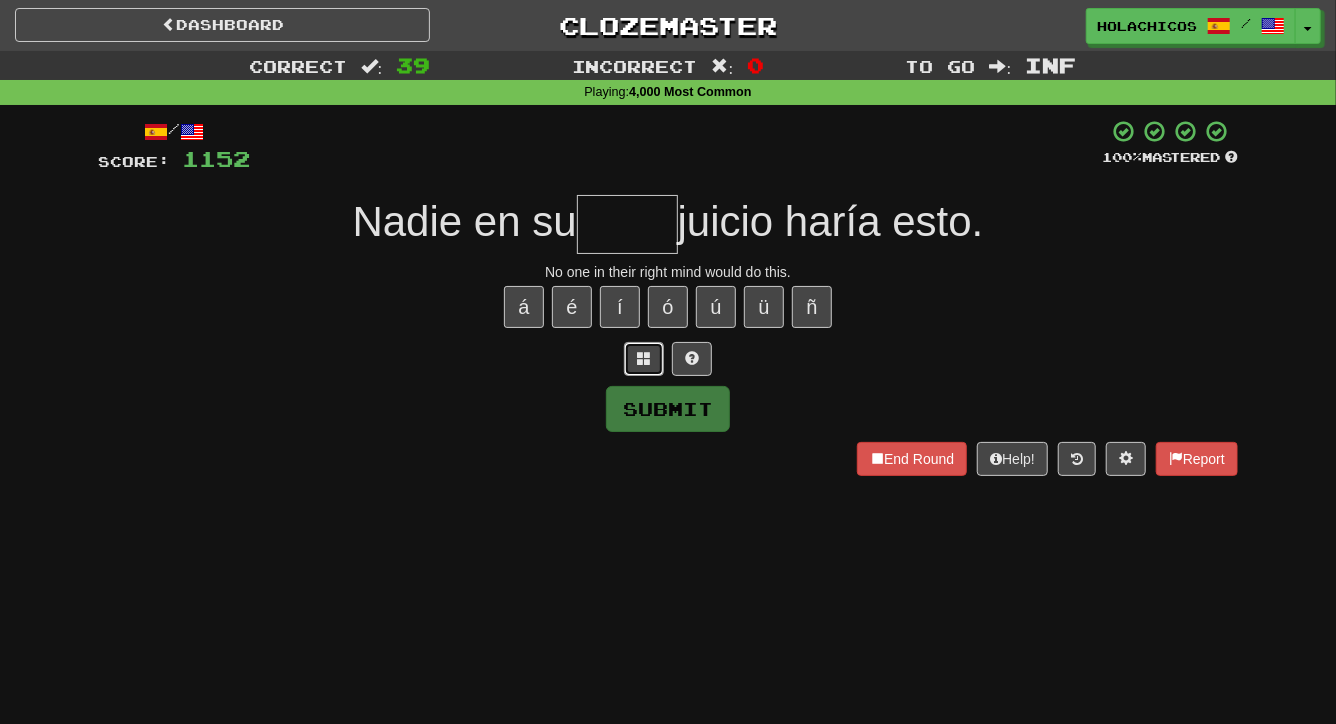 click at bounding box center (644, 358) 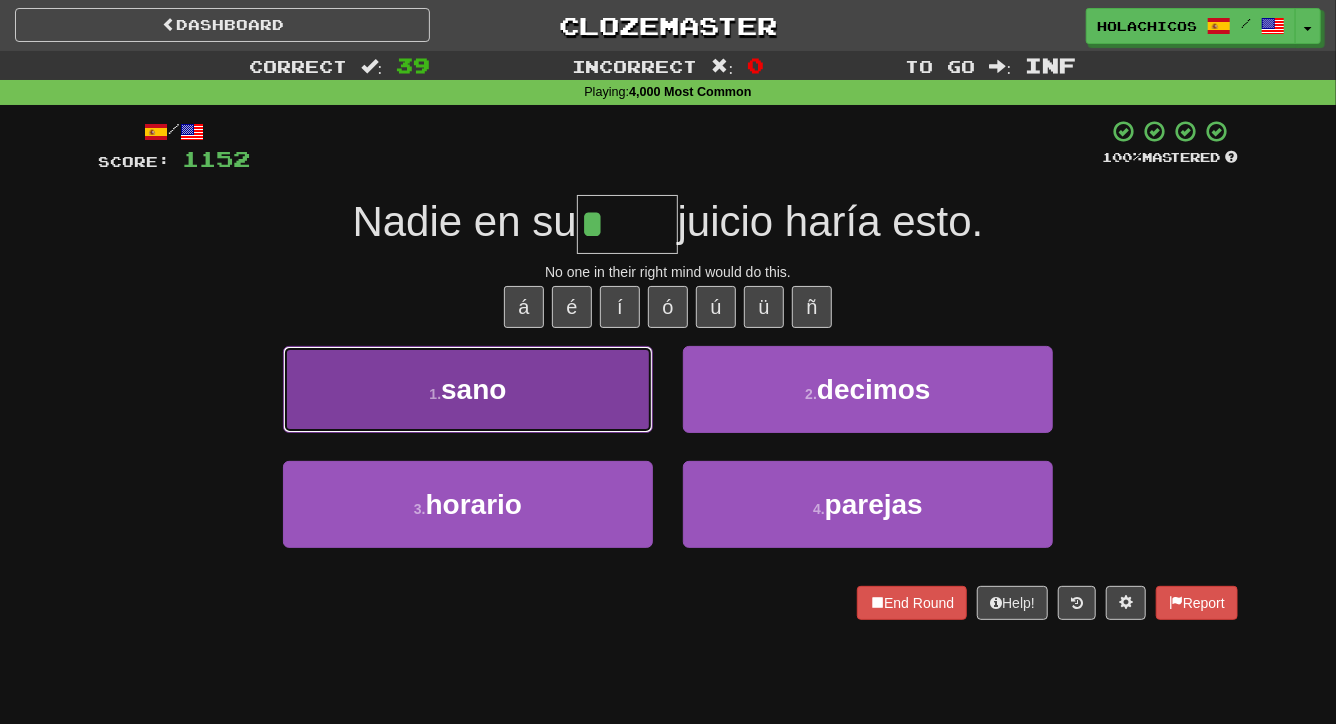 click on "1 .  sano" at bounding box center [468, 389] 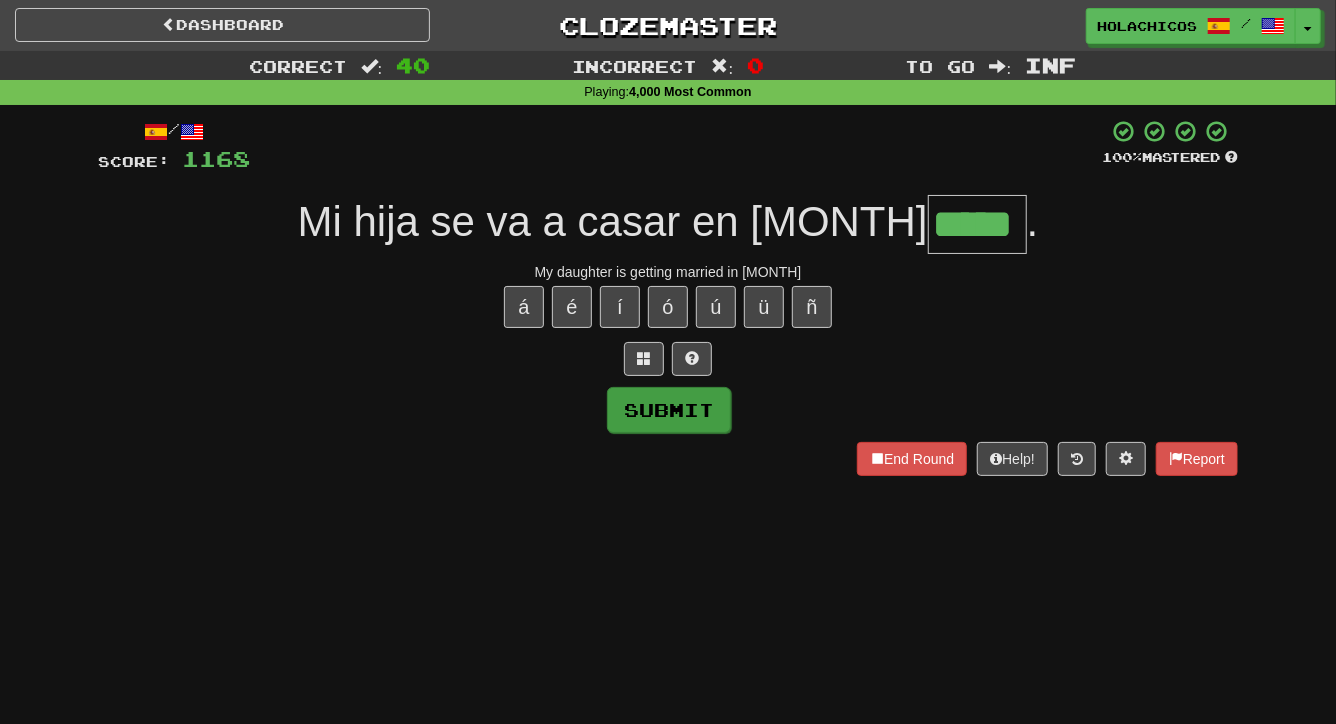 type on "*****" 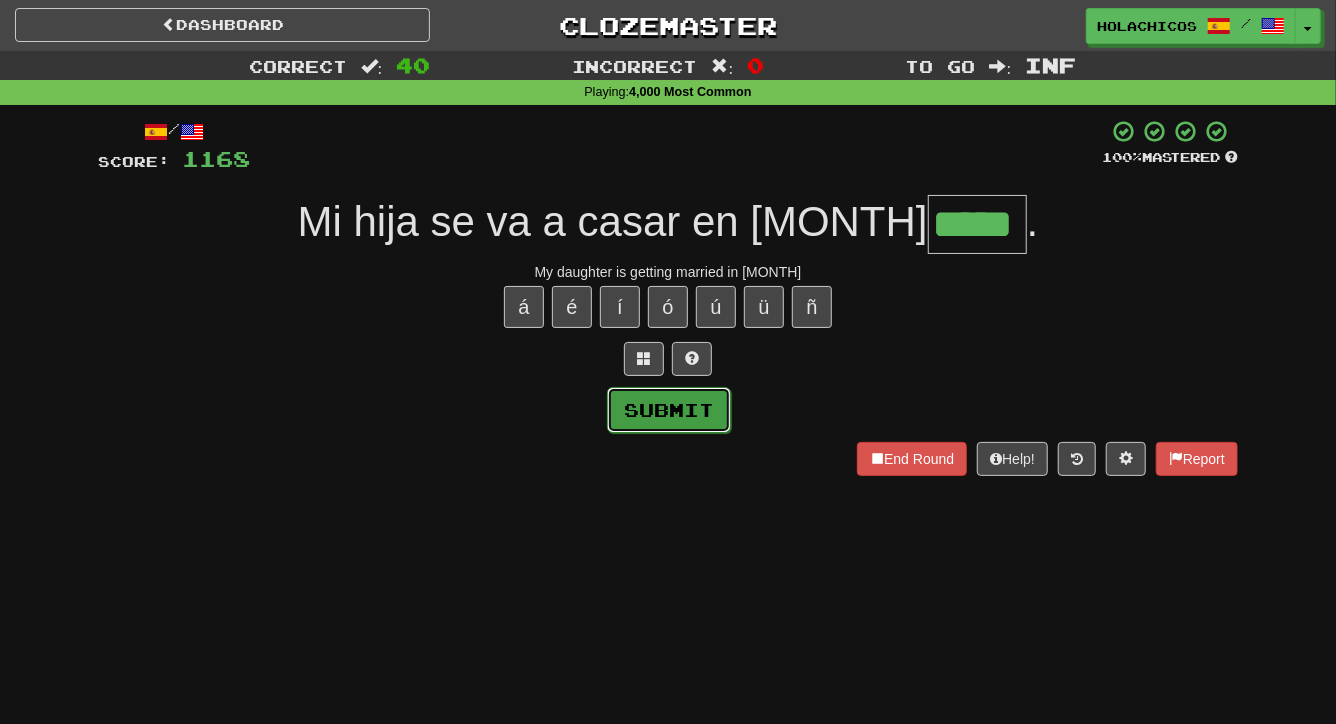 click on "Submit" at bounding box center [669, 410] 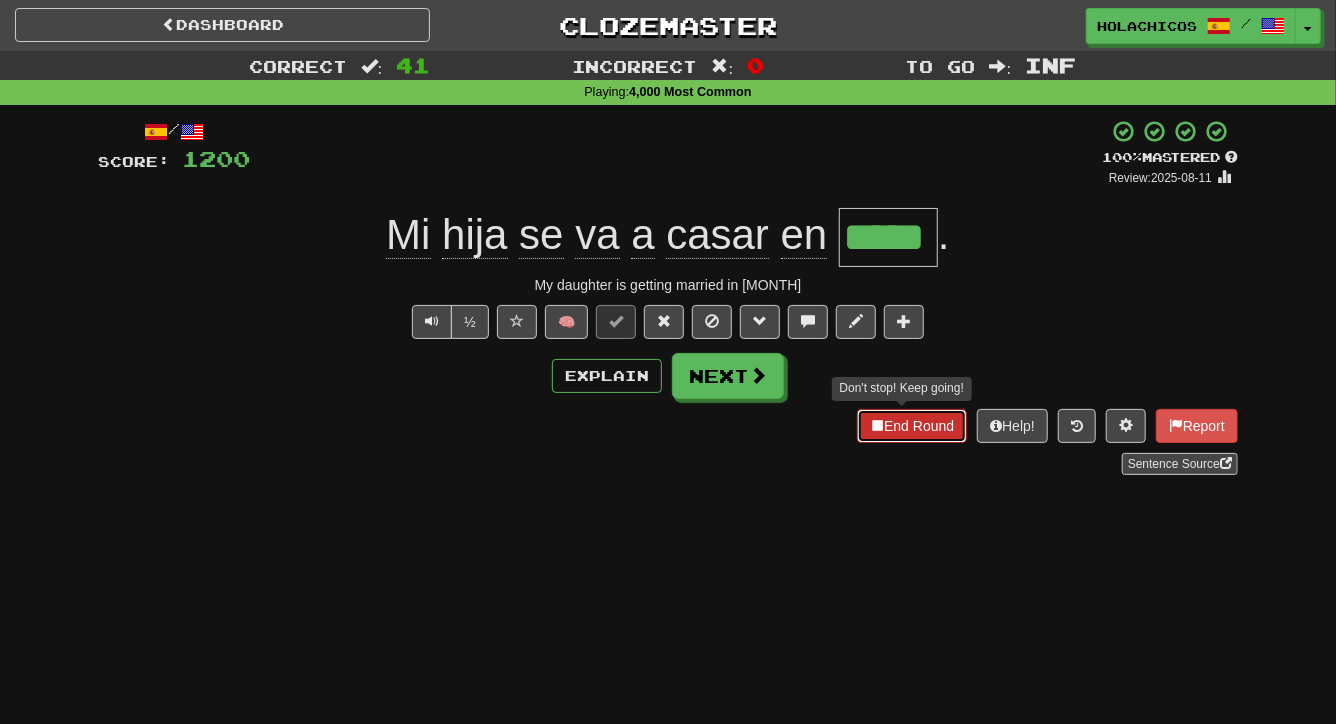 click on "End Round" at bounding box center (912, 426) 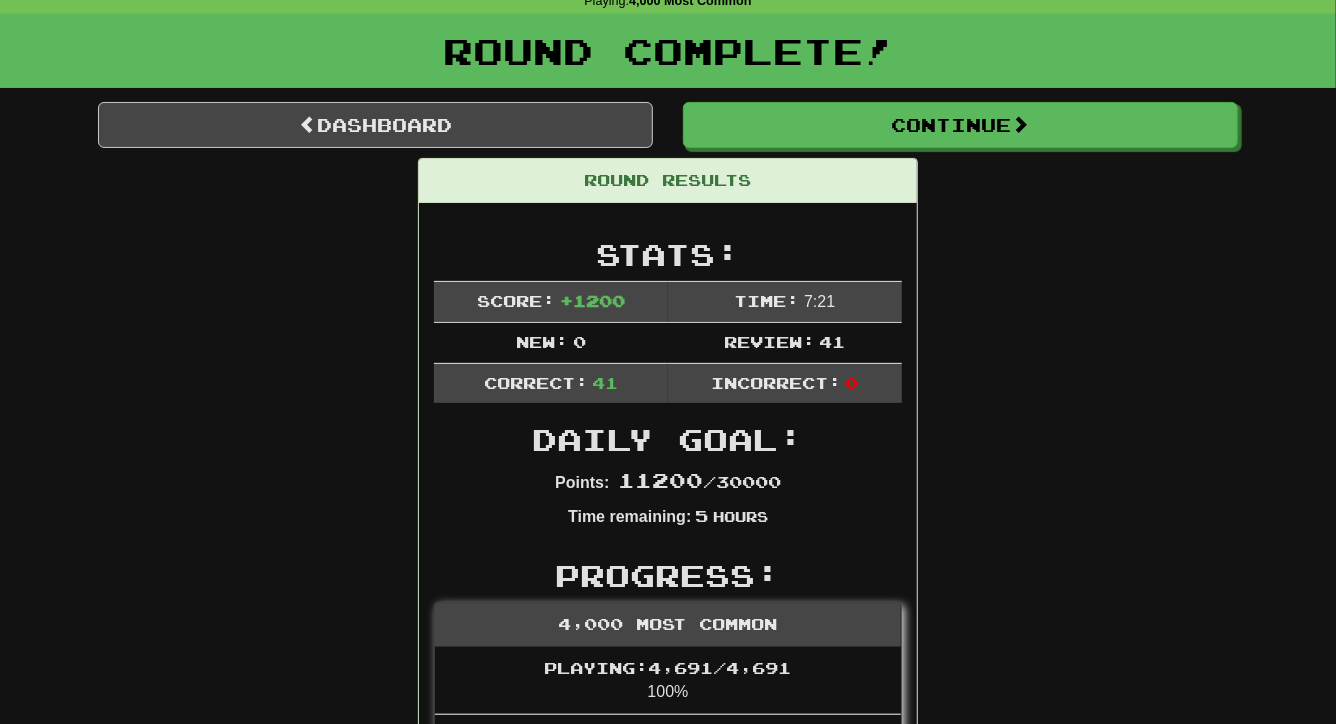 scroll, scrollTop: 63, scrollLeft: 0, axis: vertical 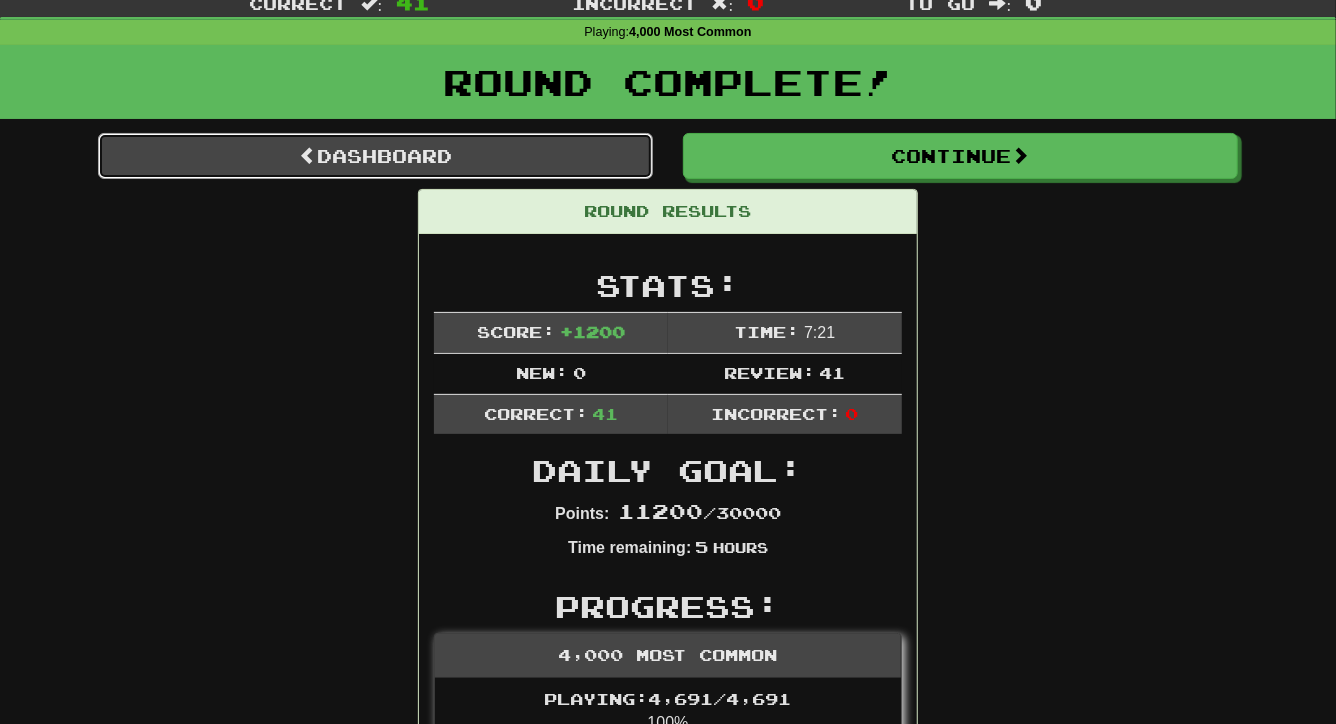 click on "Dashboard" at bounding box center [375, 156] 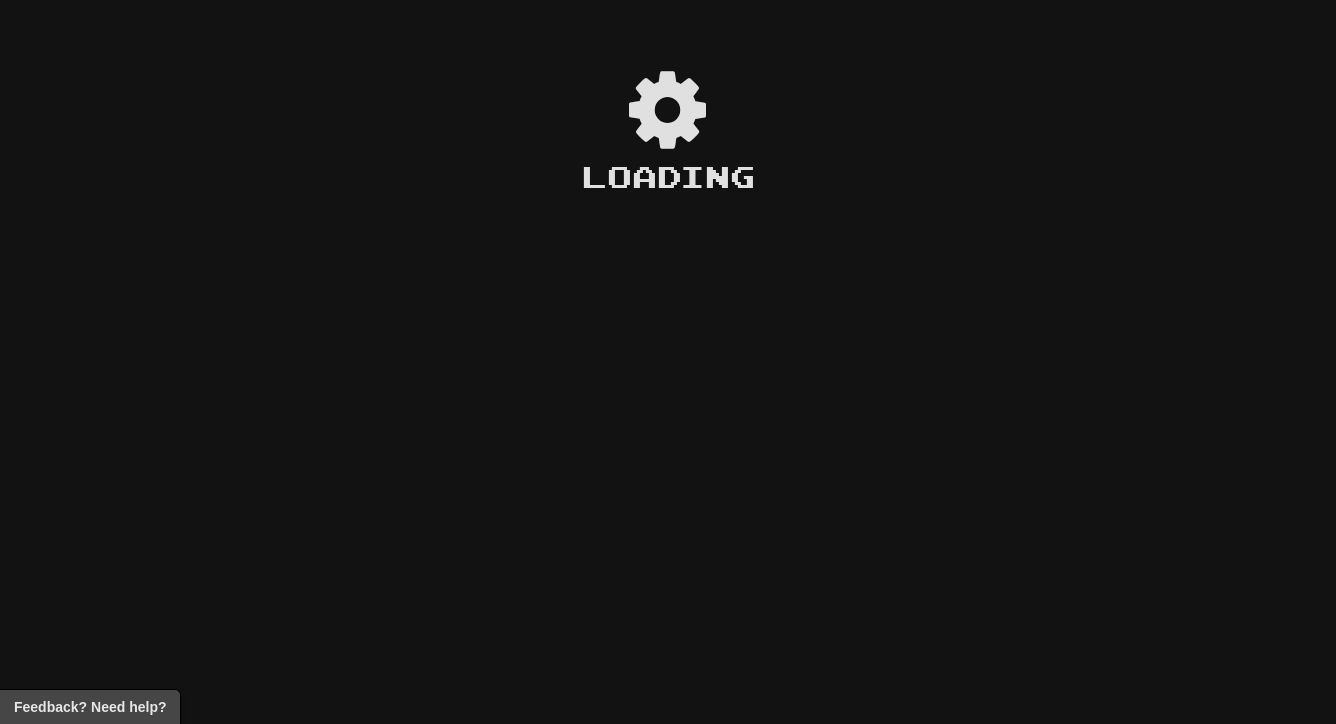 scroll, scrollTop: 0, scrollLeft: 0, axis: both 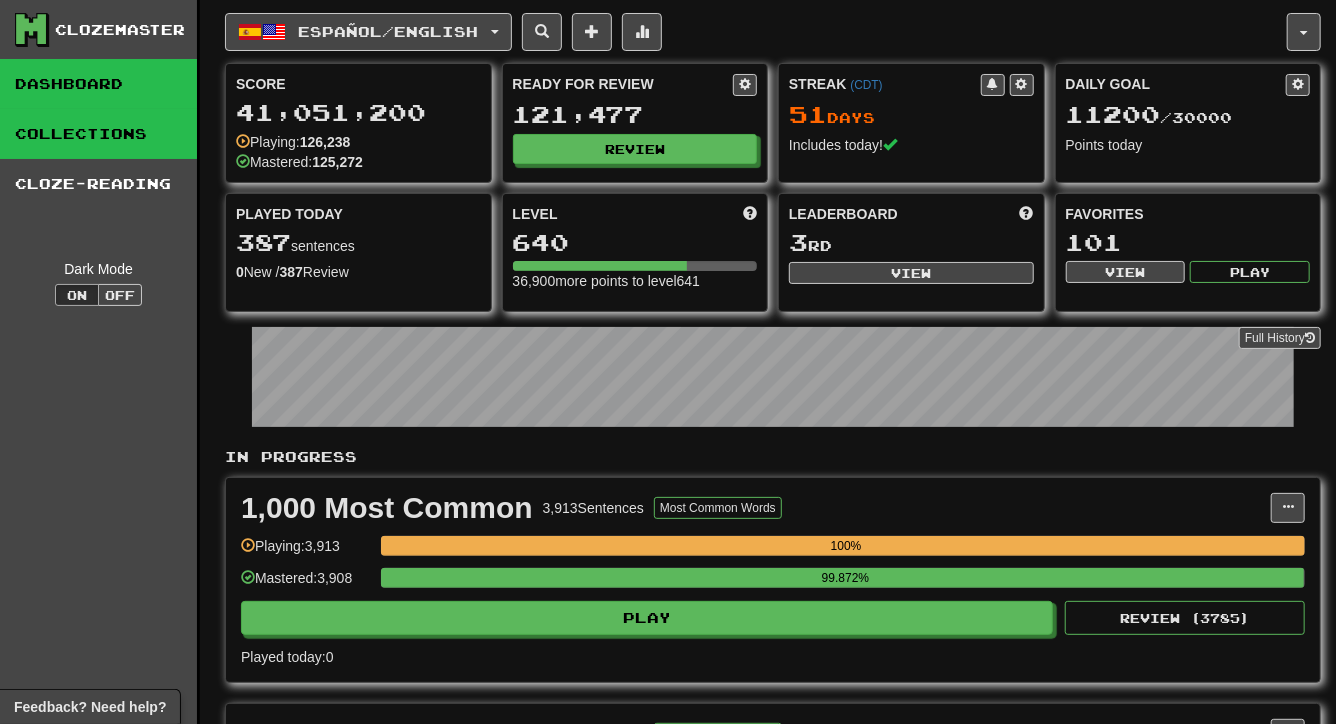 click on "Collections" at bounding box center (98, 134) 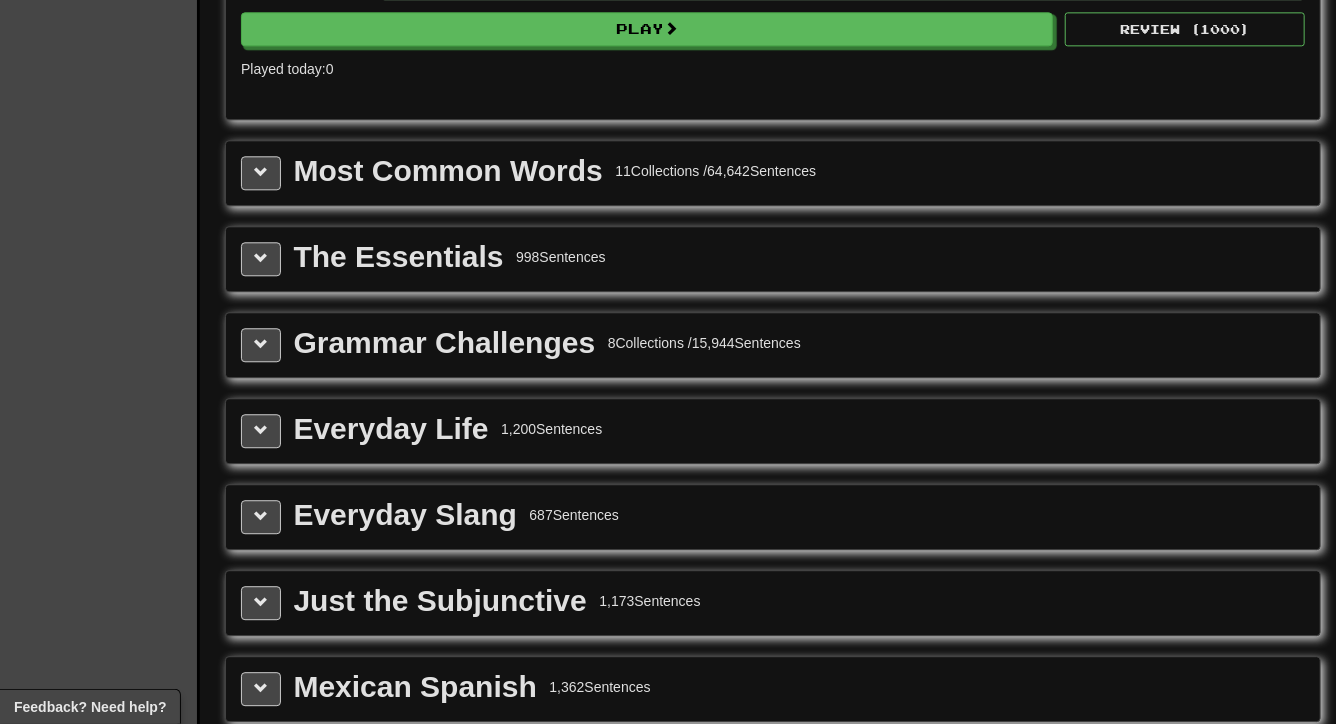 scroll, scrollTop: 2340, scrollLeft: 0, axis: vertical 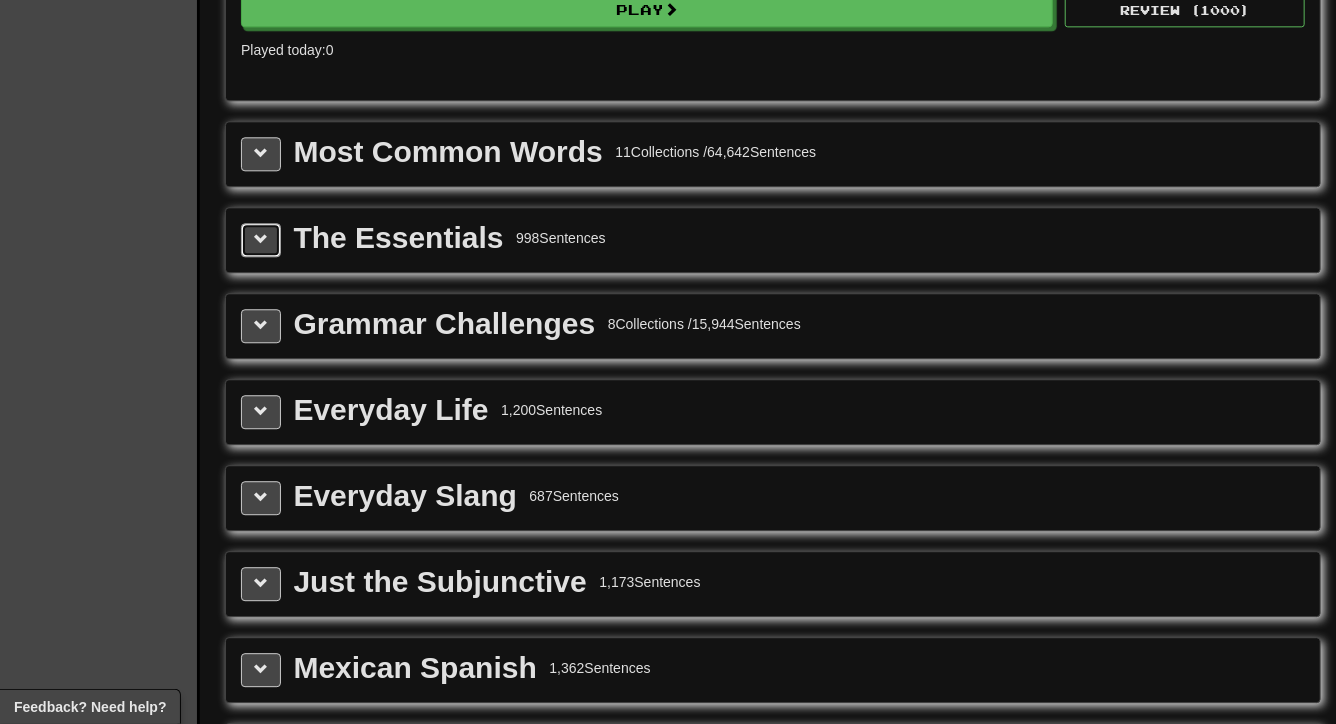 click at bounding box center [261, 239] 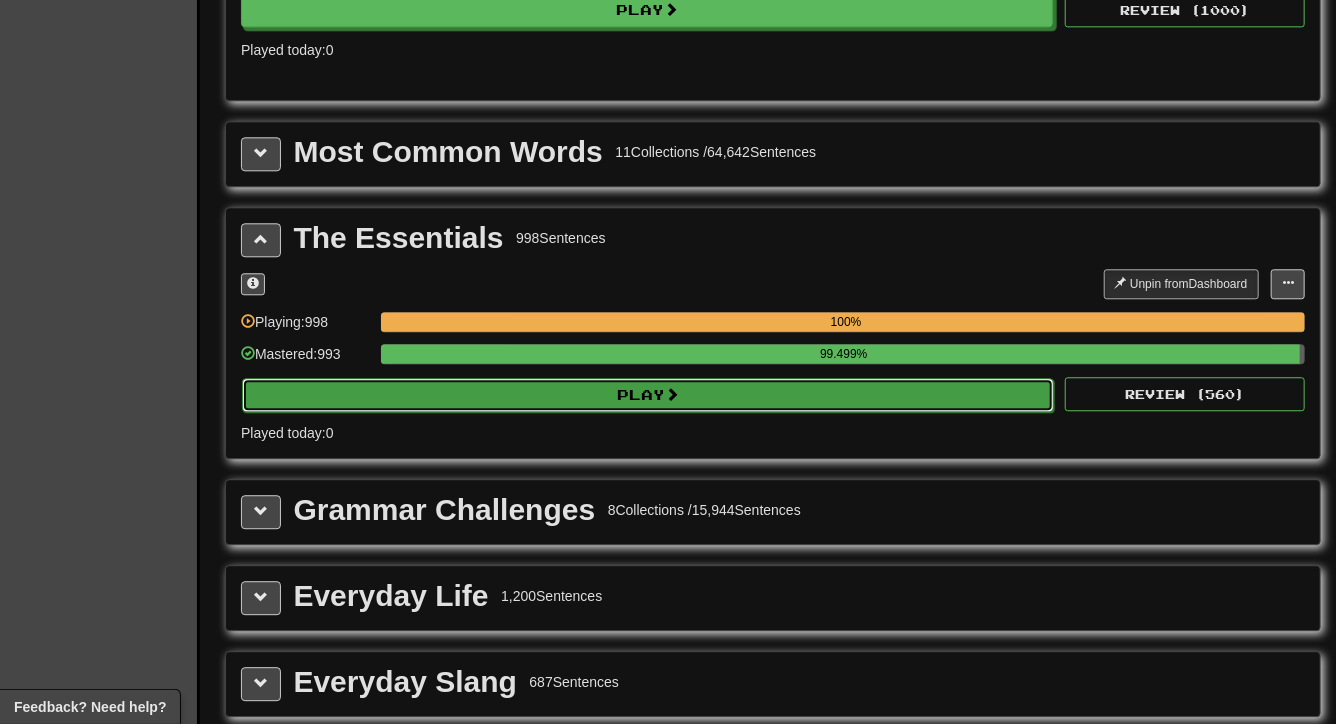 click on "Play" at bounding box center (648, 395) 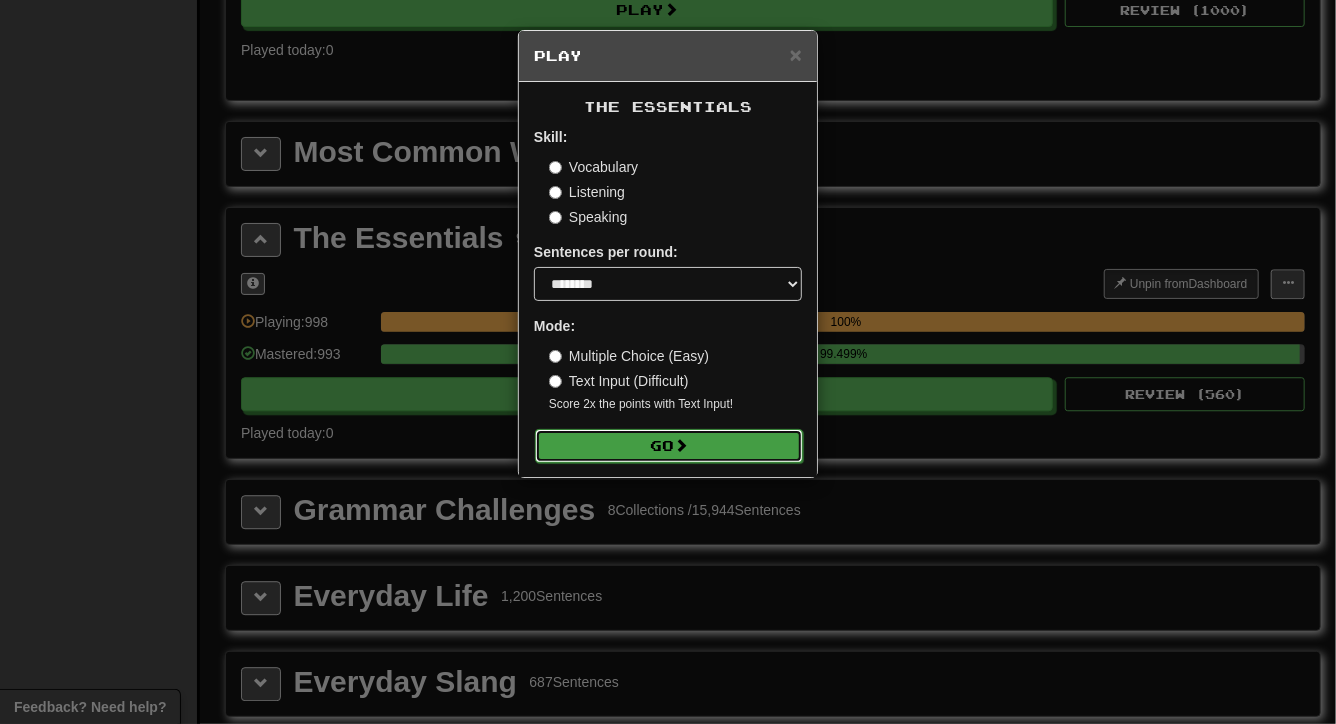 click on "Go" at bounding box center (669, 446) 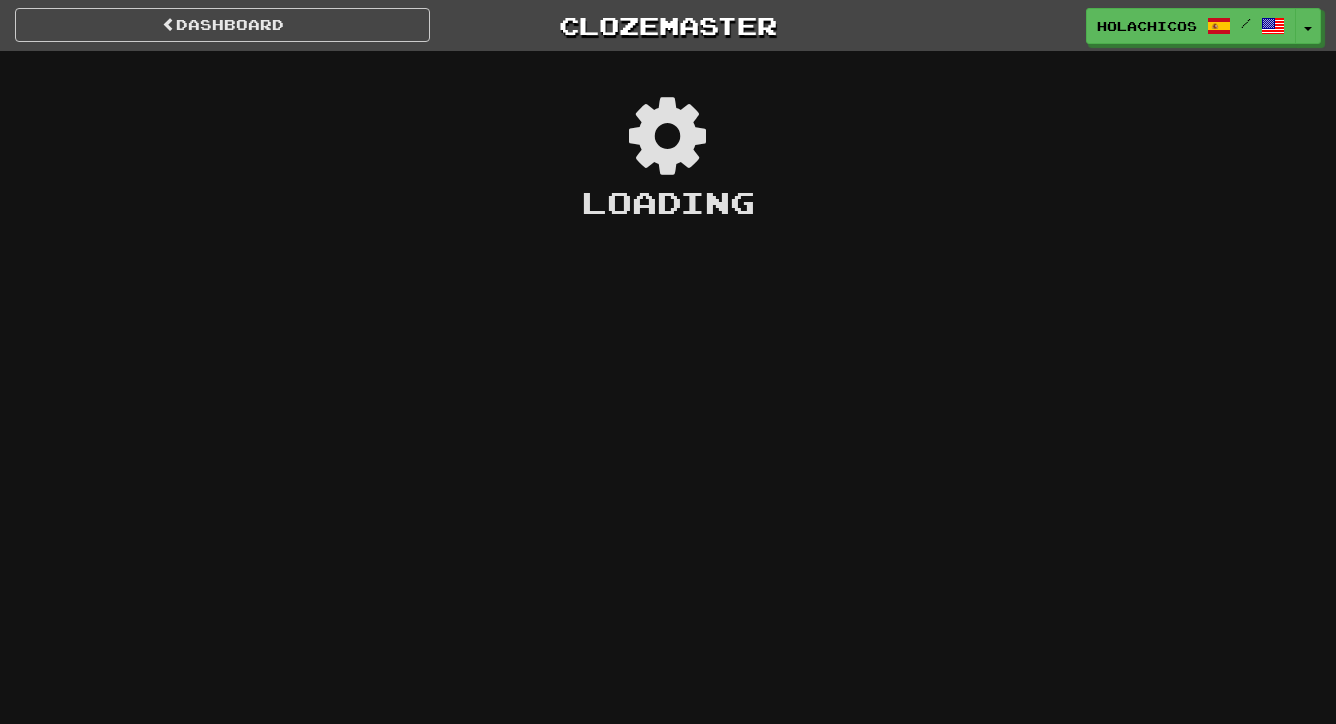 scroll, scrollTop: 0, scrollLeft: 0, axis: both 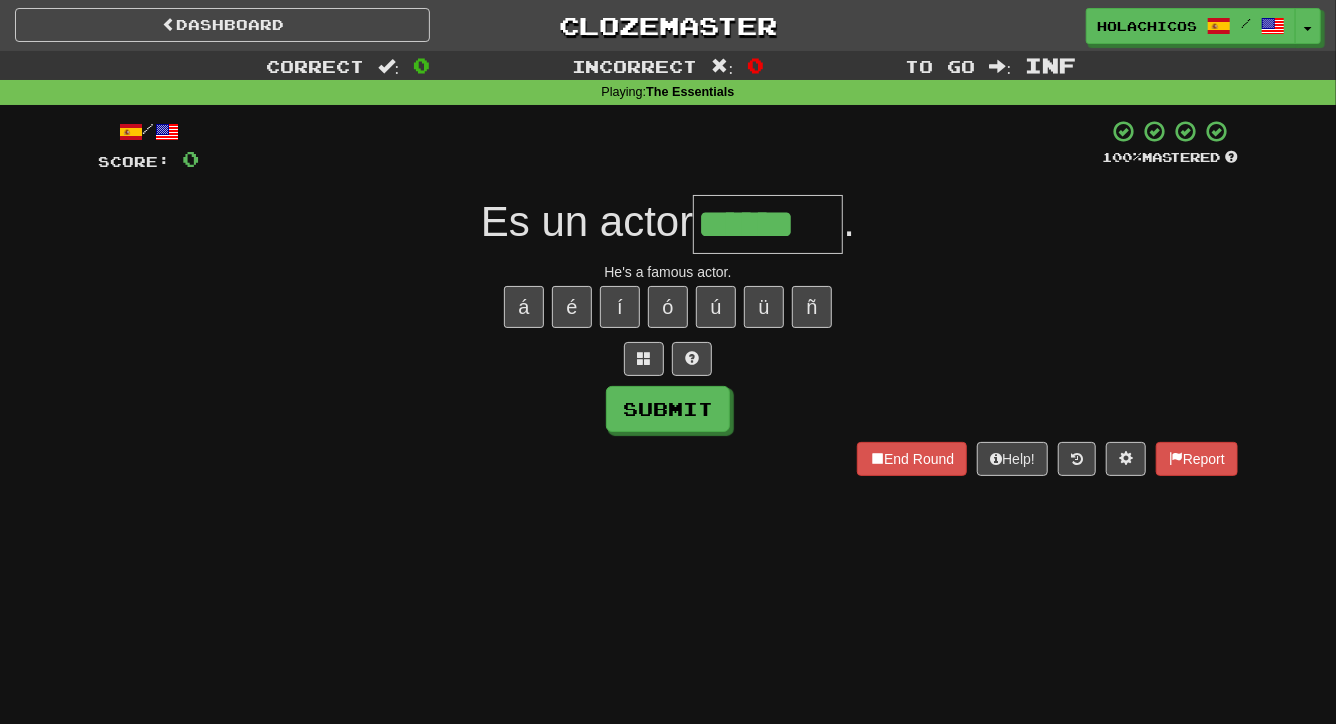 type on "******" 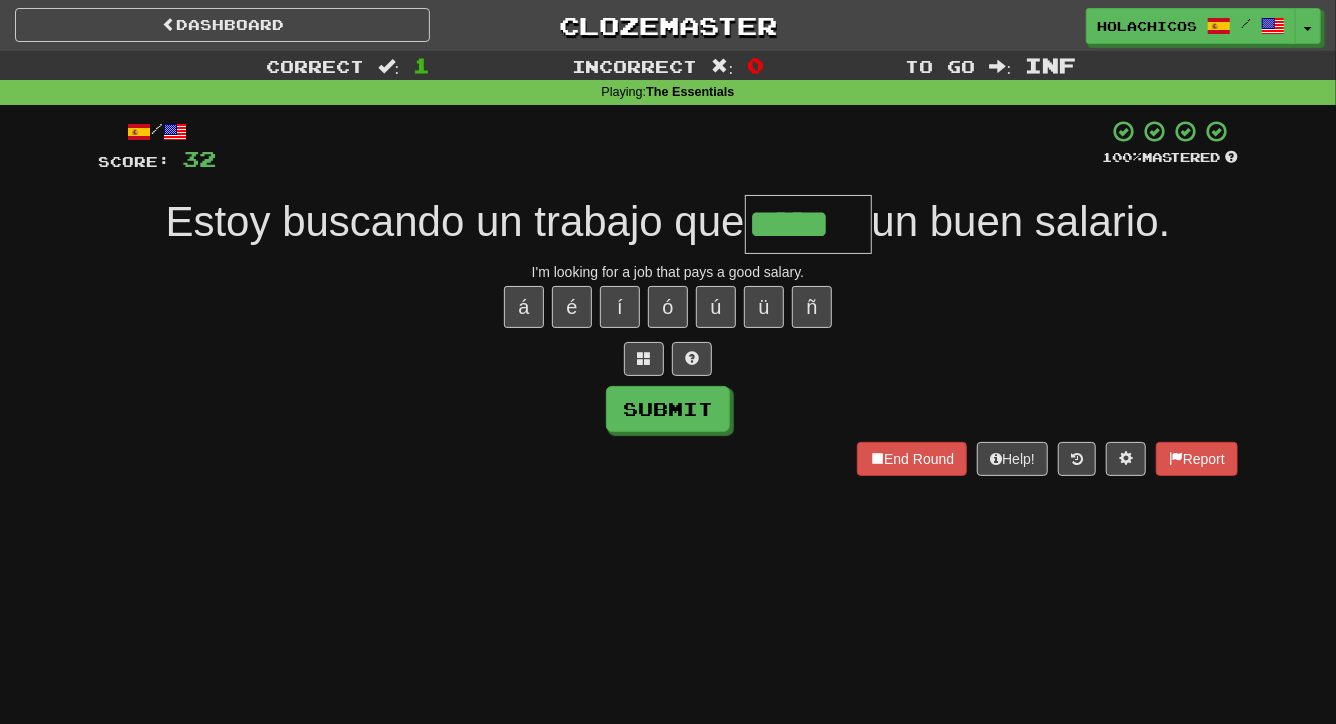 type on "*****" 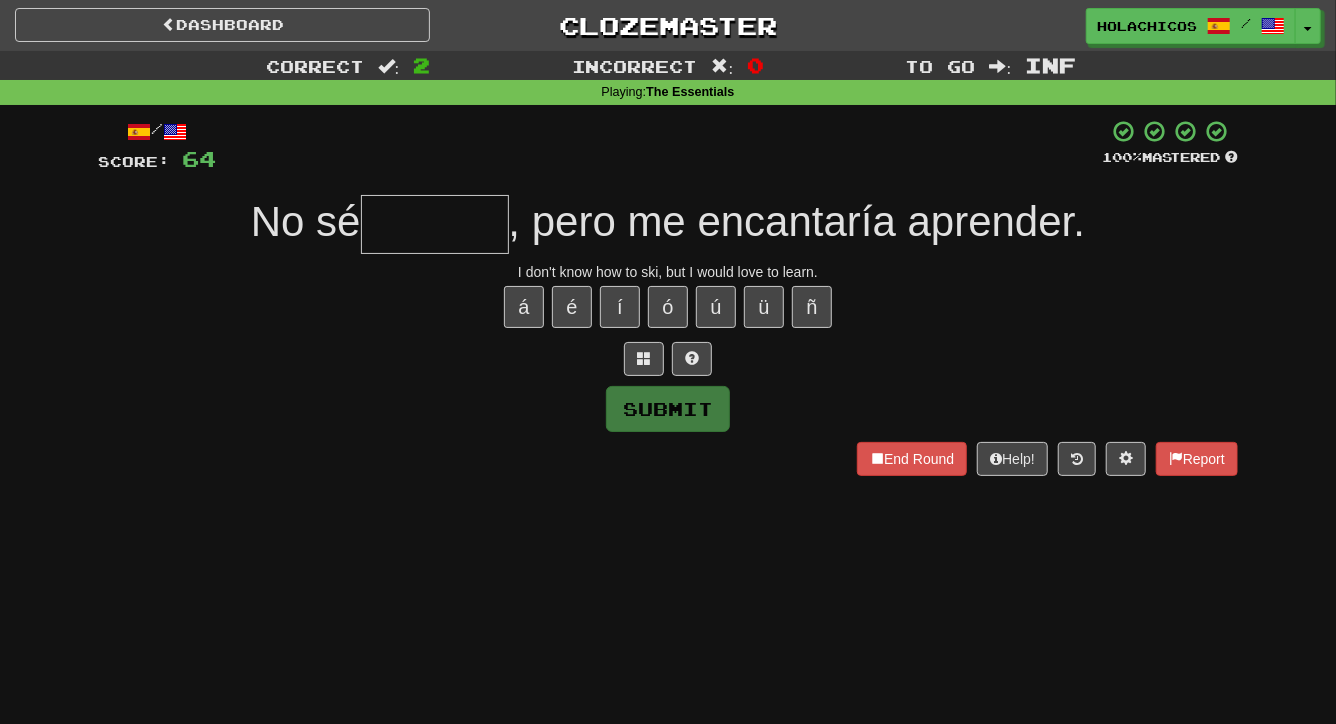 type on "*" 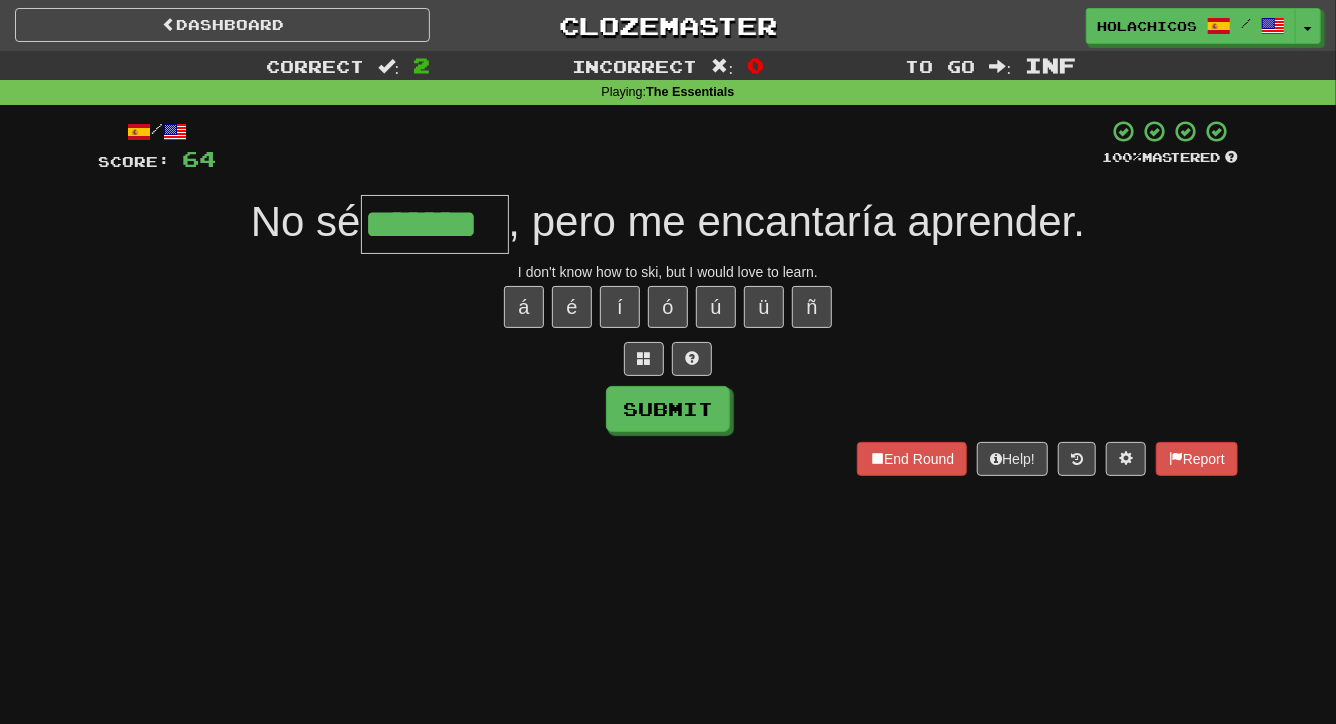 type on "*******" 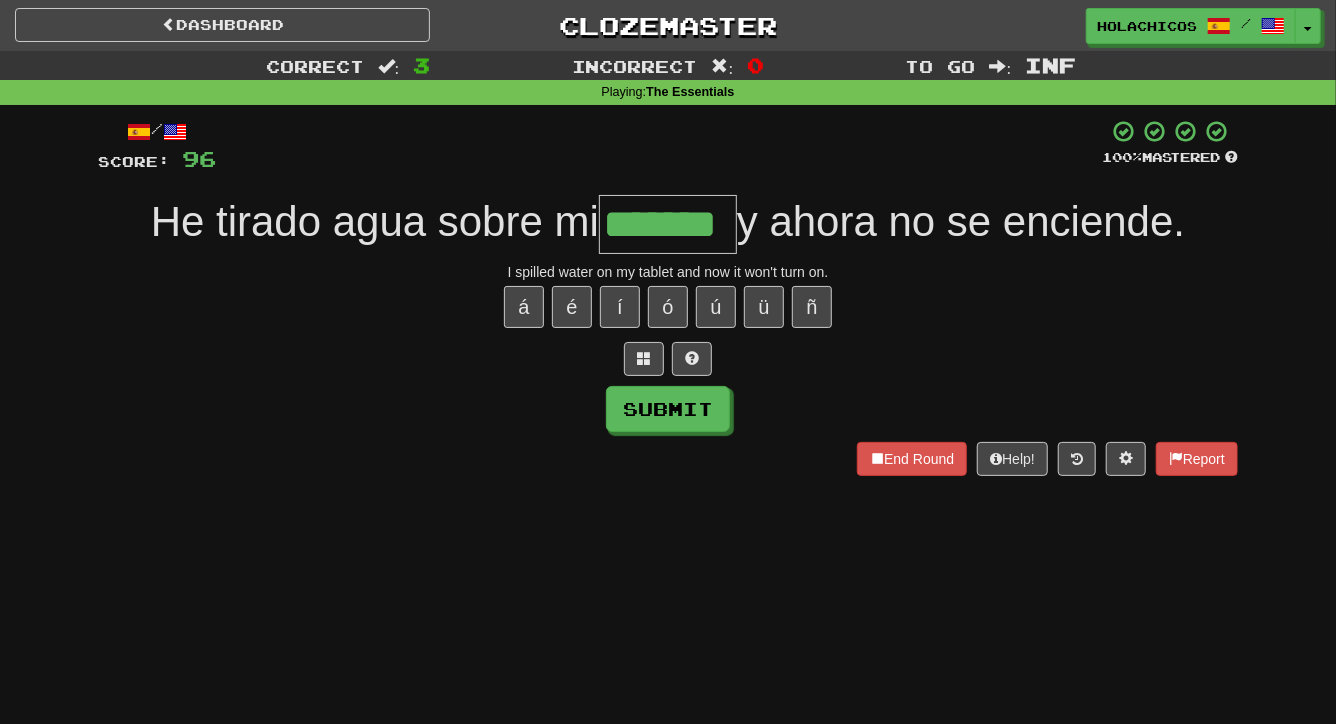 type on "*******" 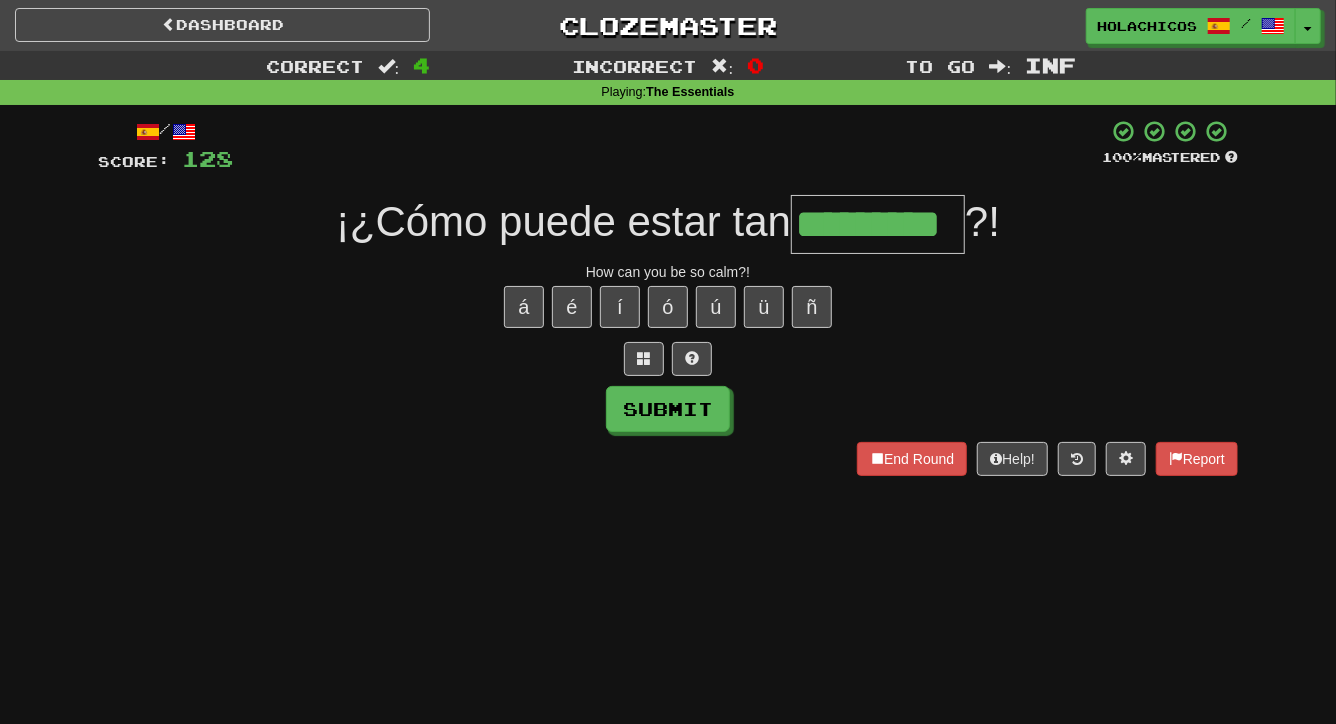 type on "*********" 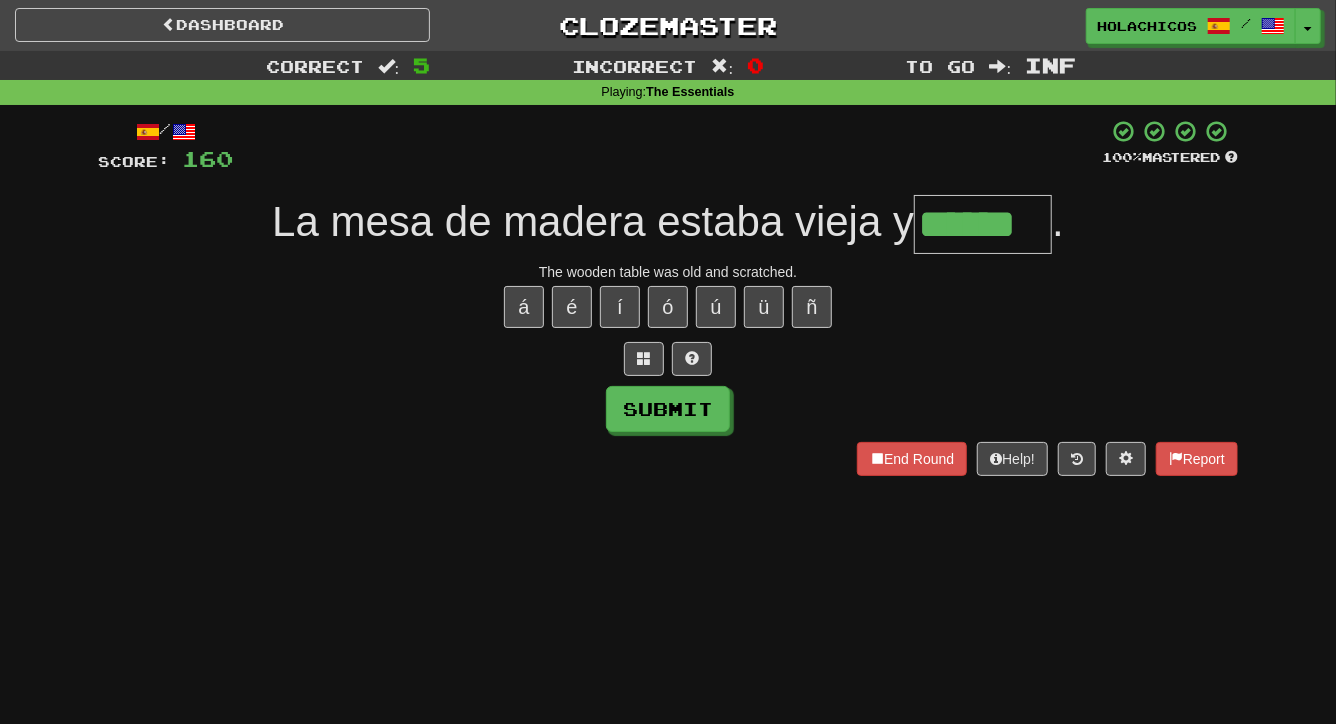 type on "******" 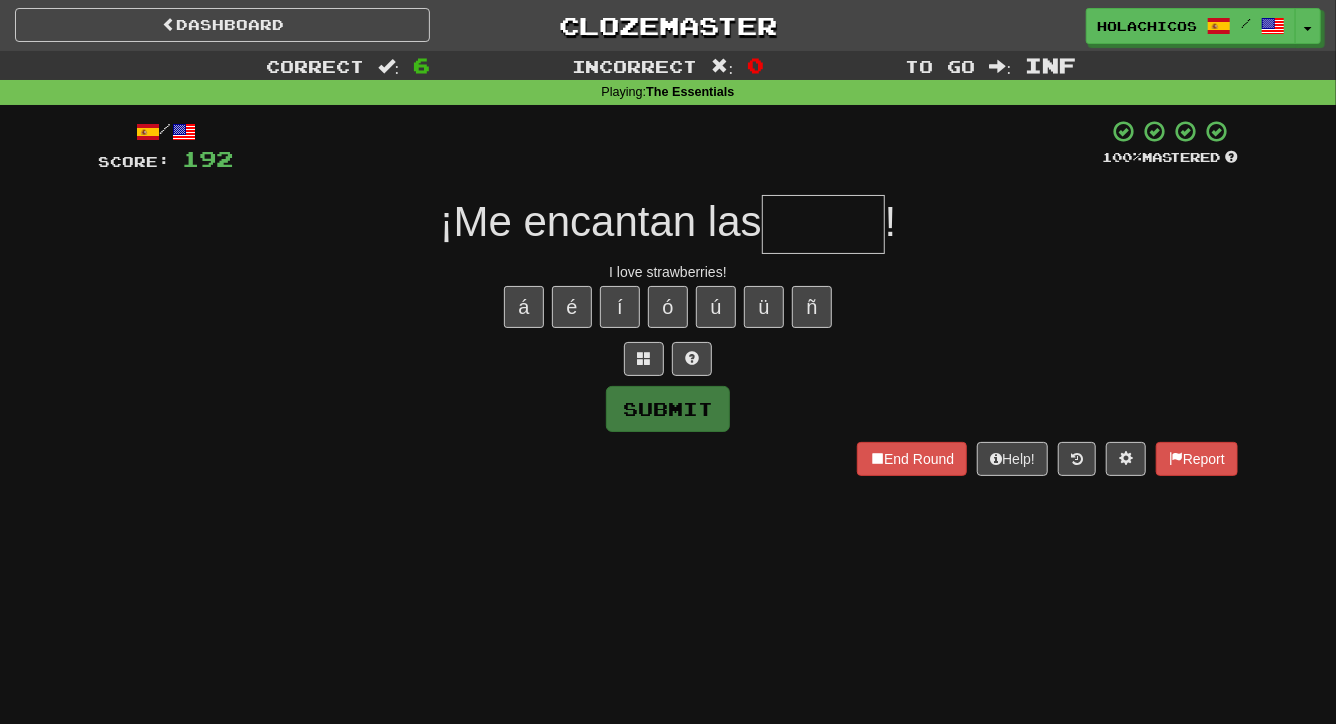 type on "*" 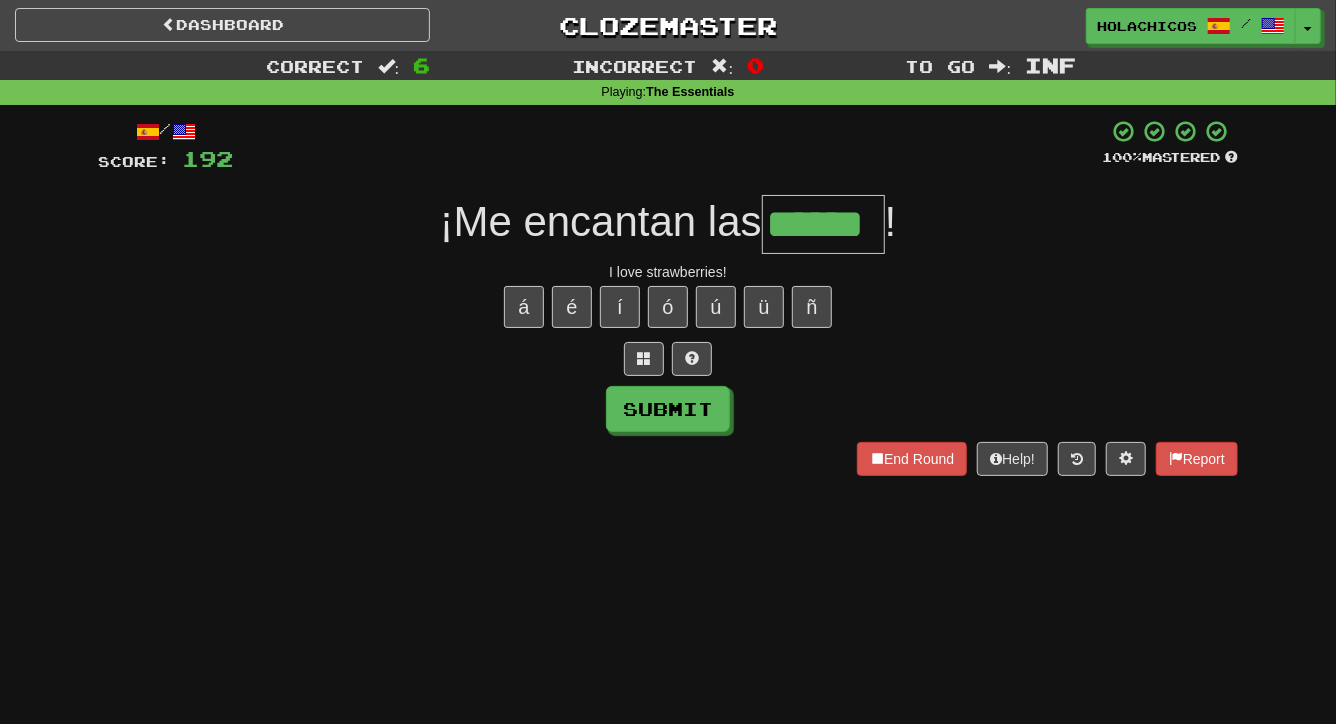 type on "******" 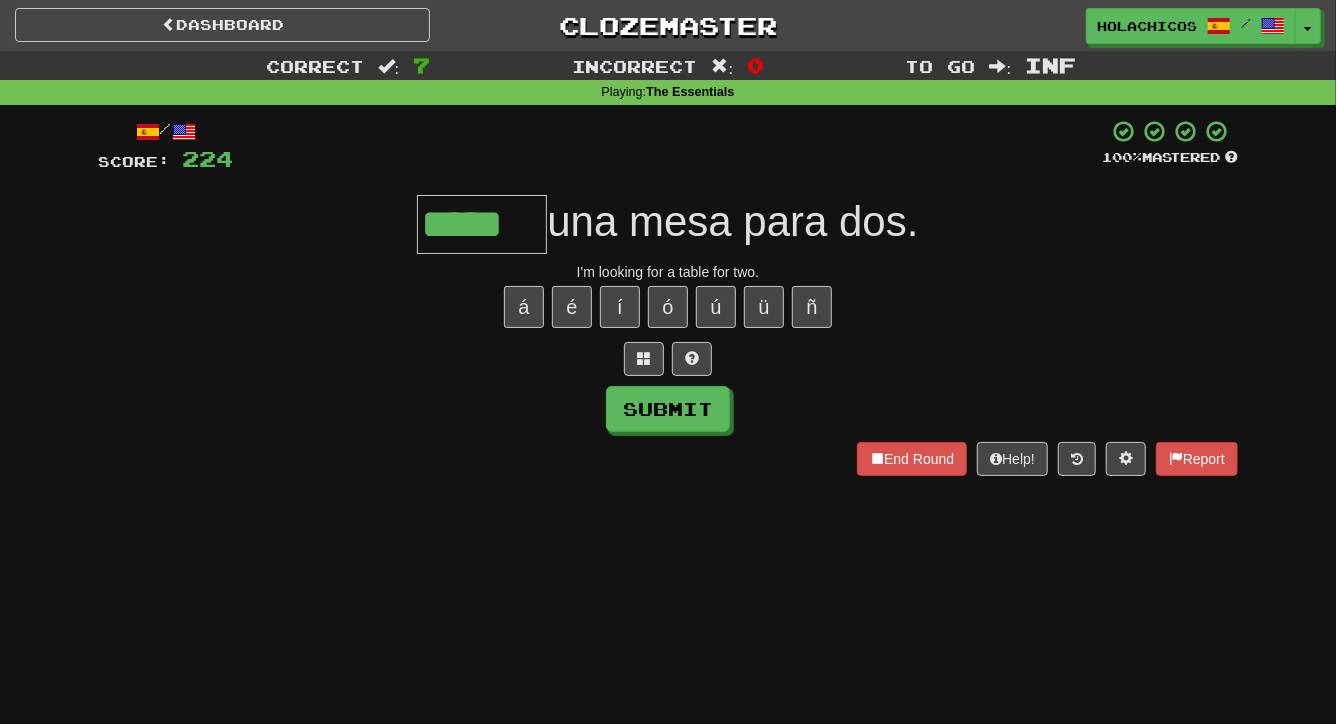 type on "*****" 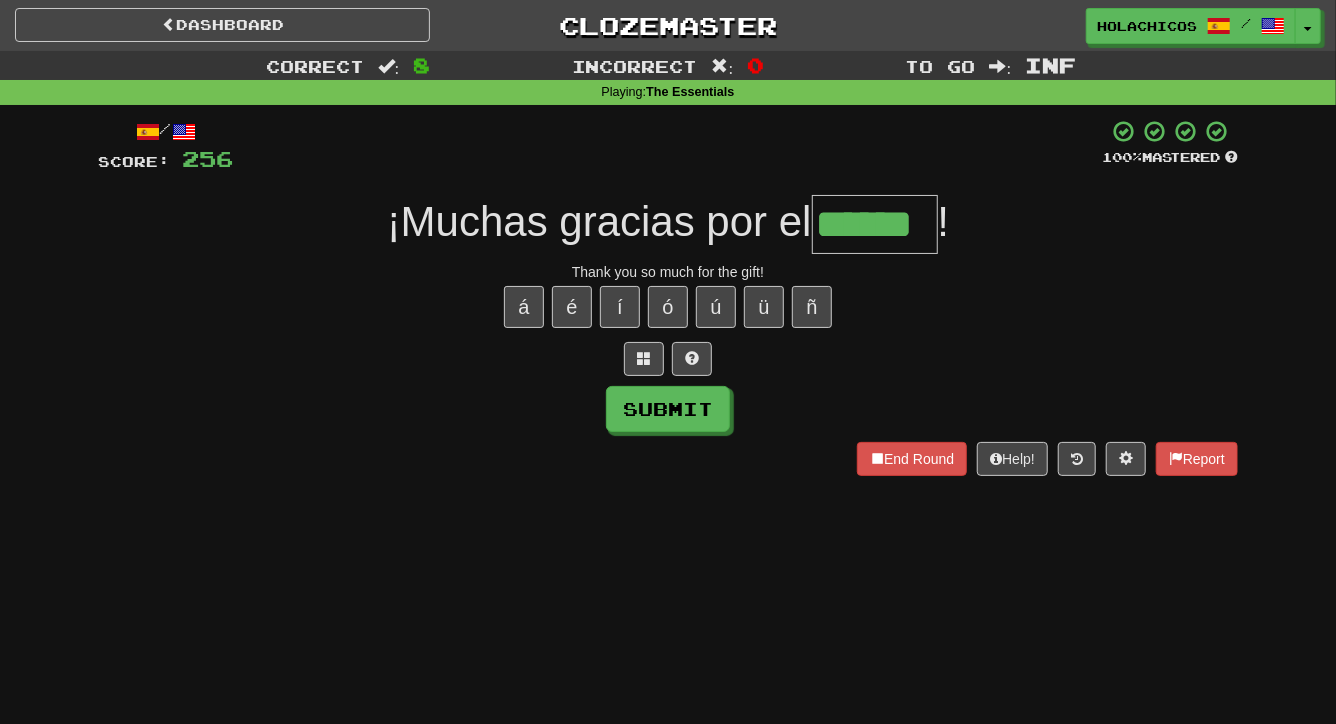 type on "******" 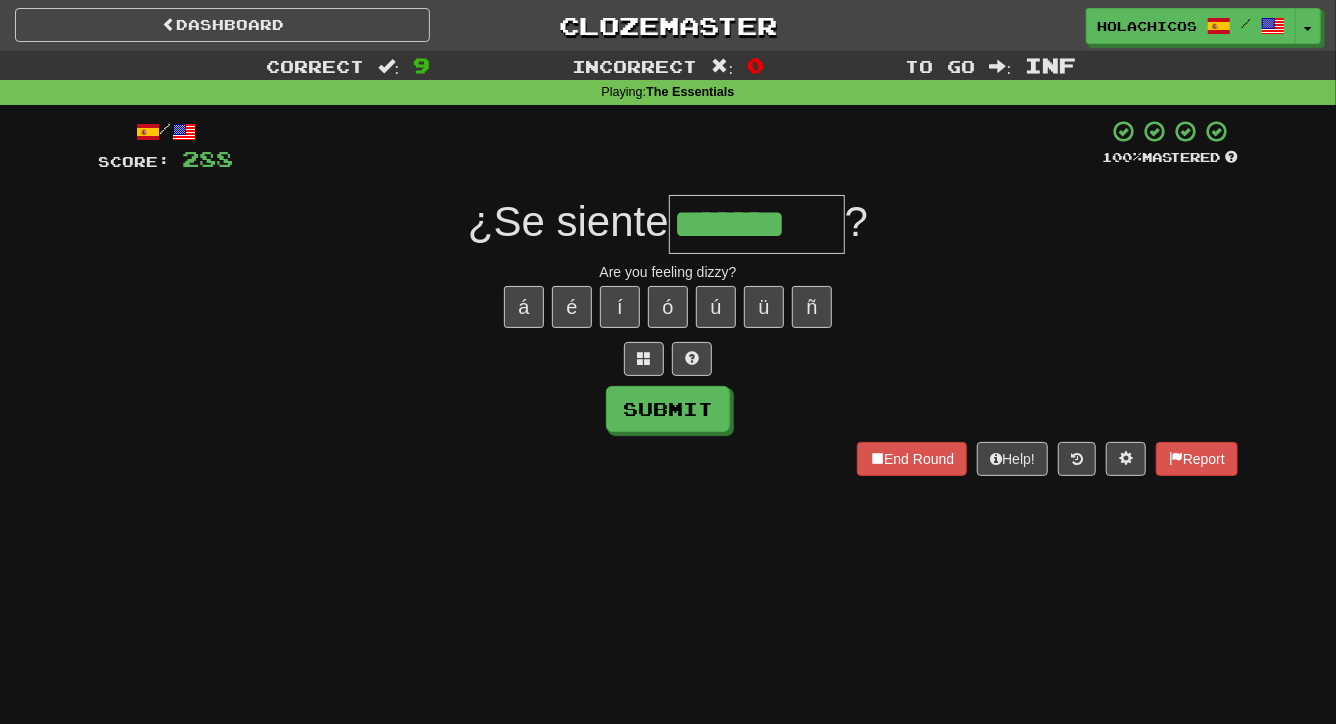 type on "*******" 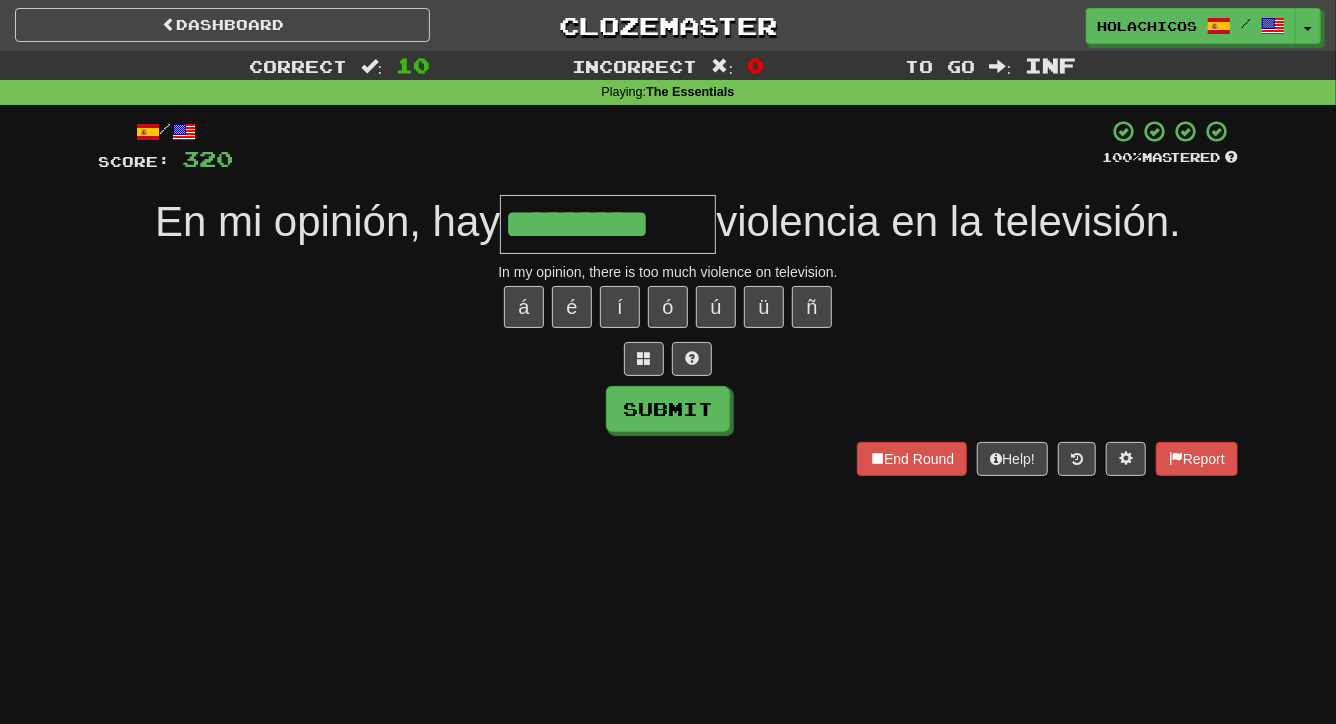 type on "*********" 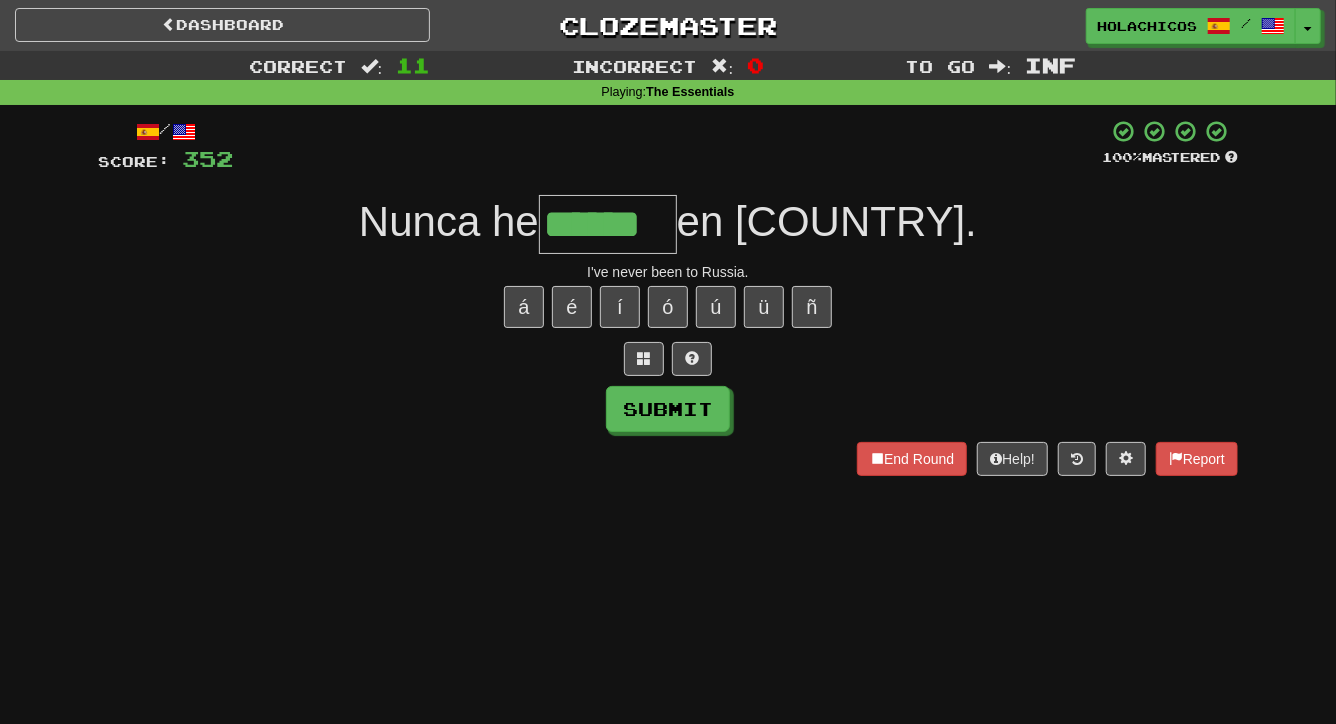 type on "******" 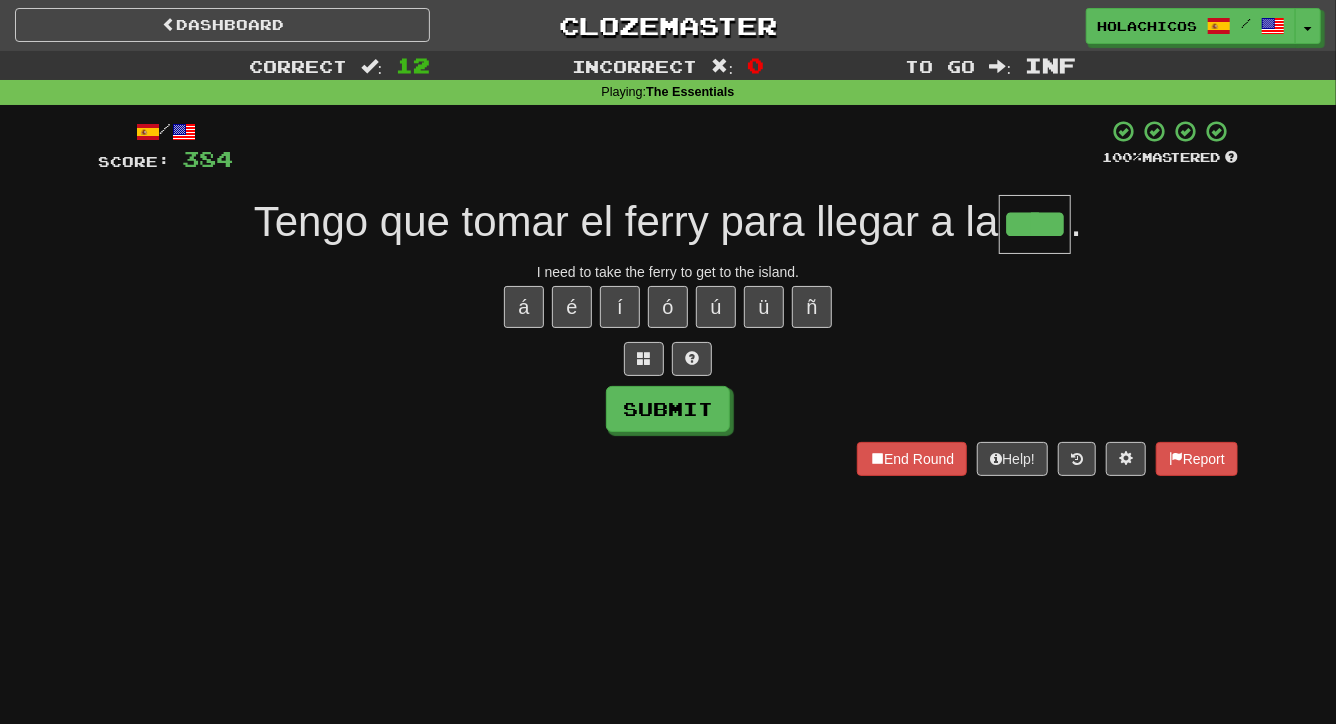 type on "****" 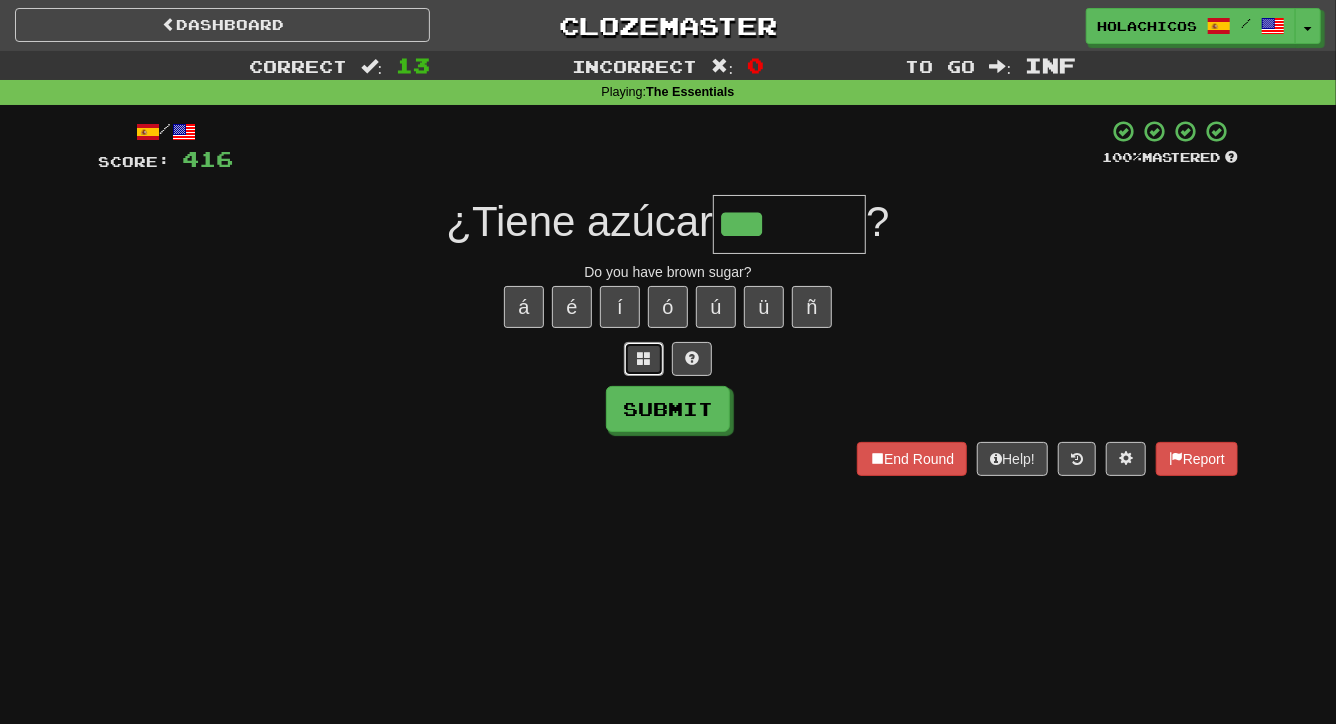 click at bounding box center (644, 358) 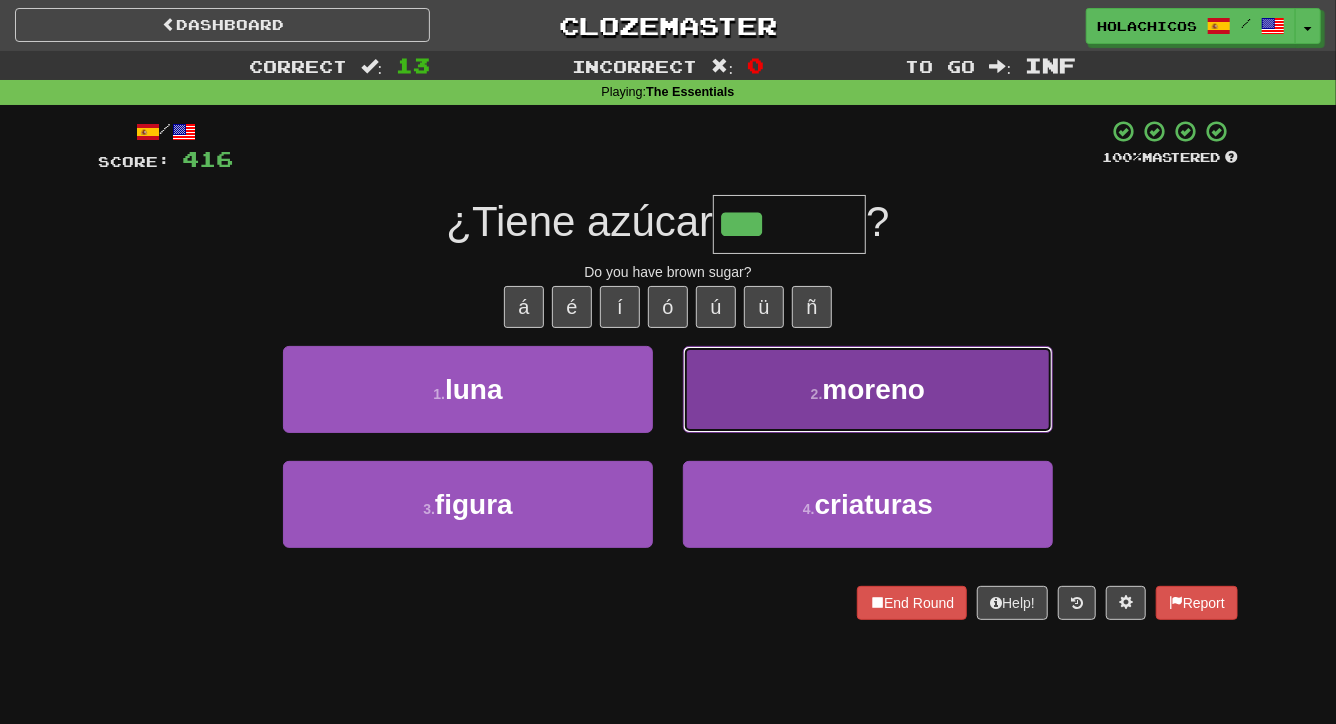click on "2 .  moreno" at bounding box center [868, 389] 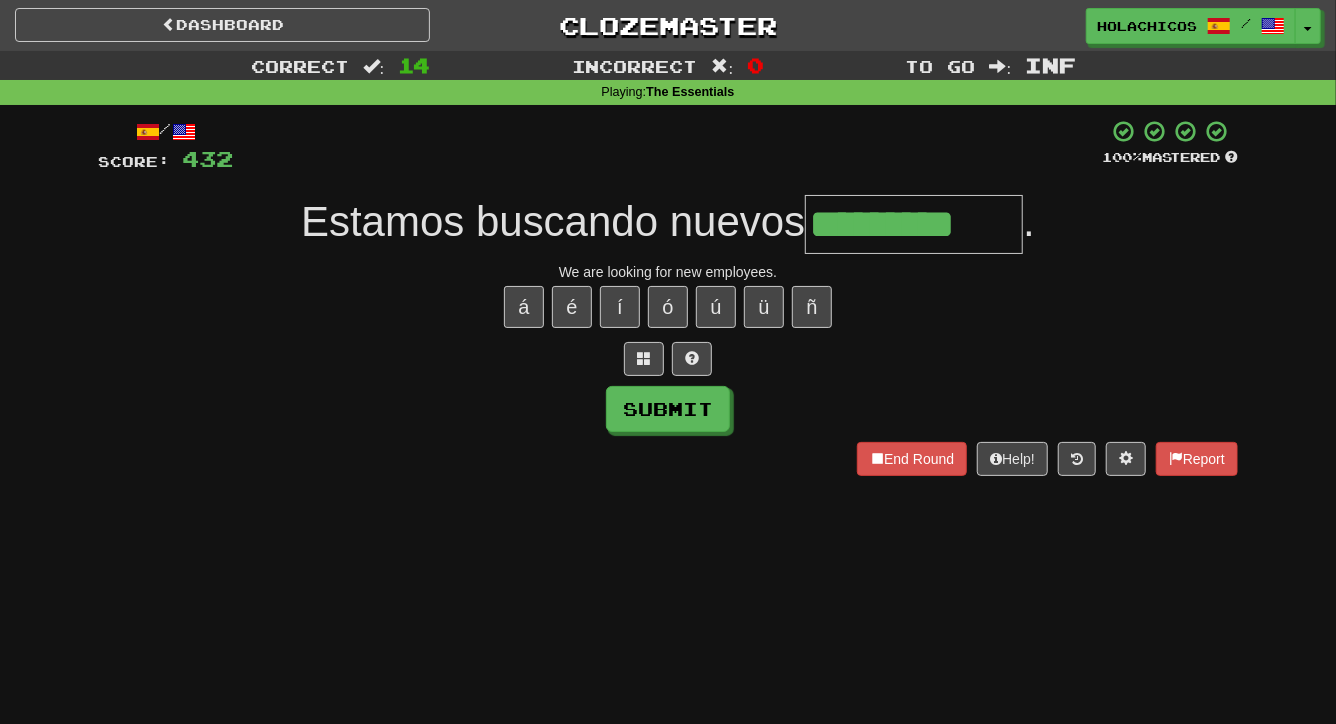 type on "*********" 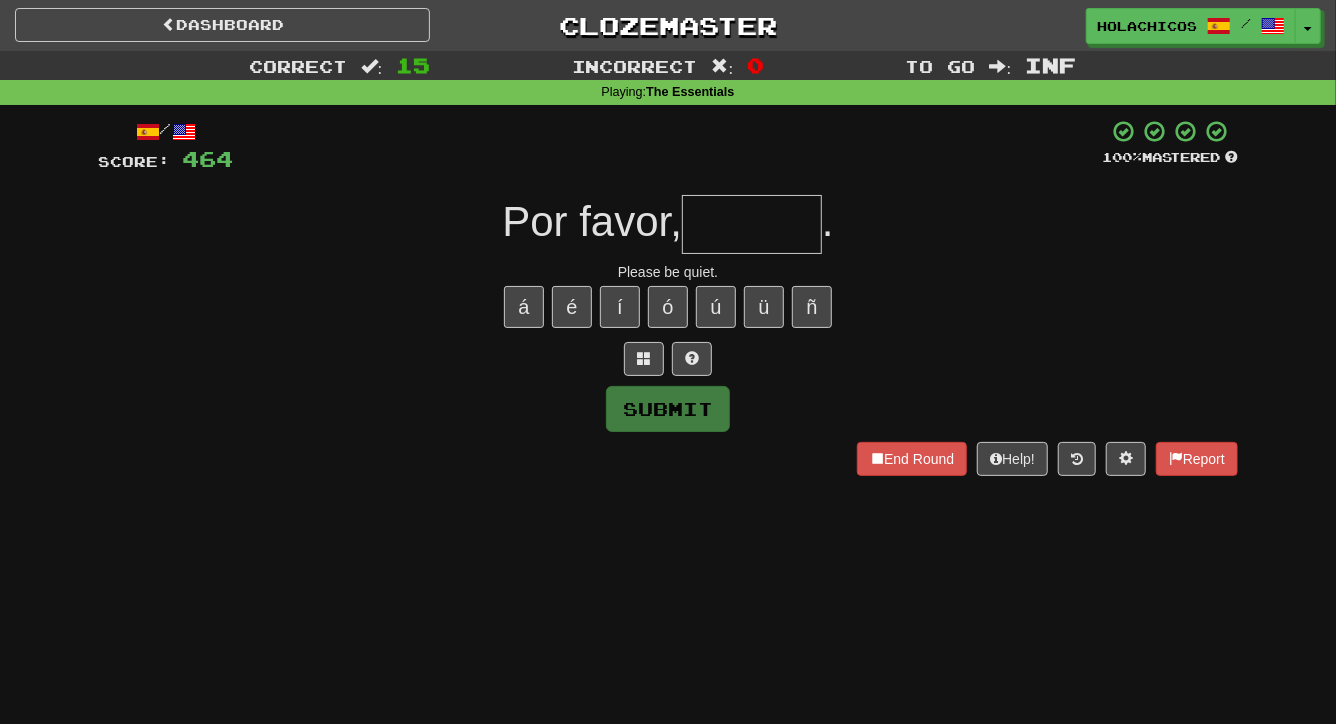 type on "*" 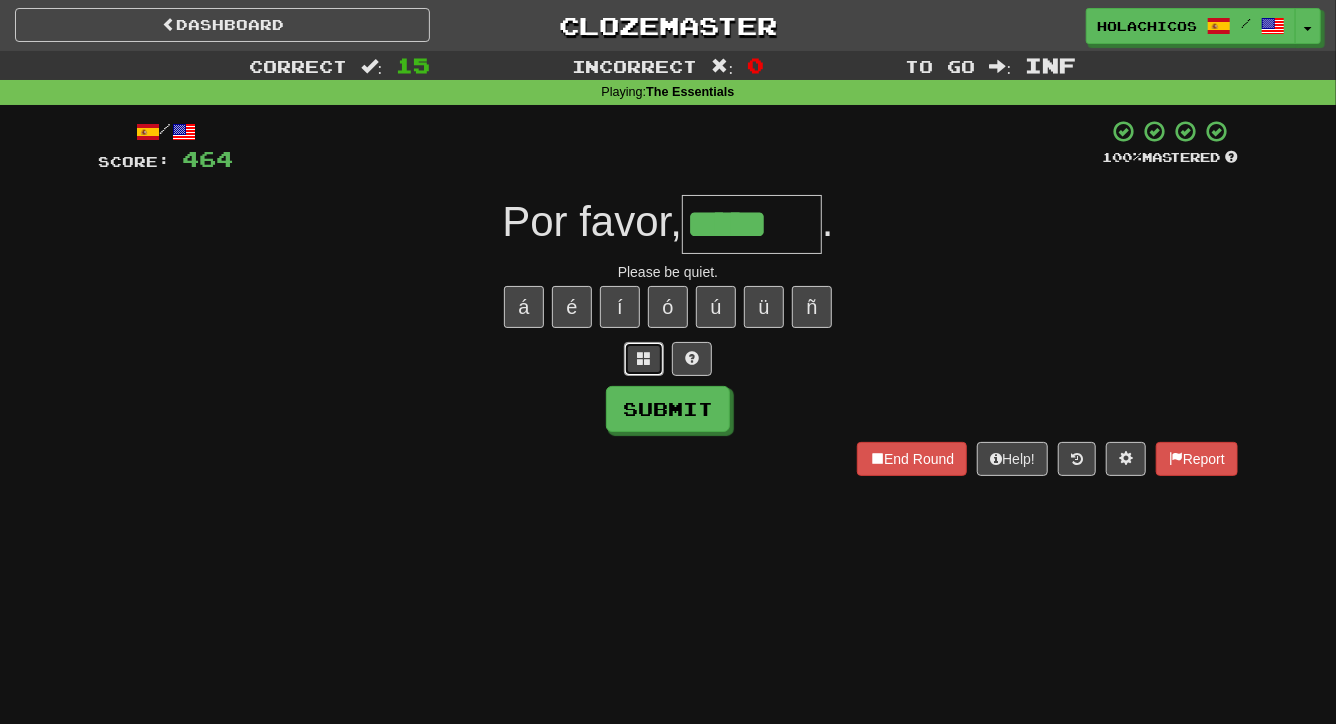 click at bounding box center [644, 358] 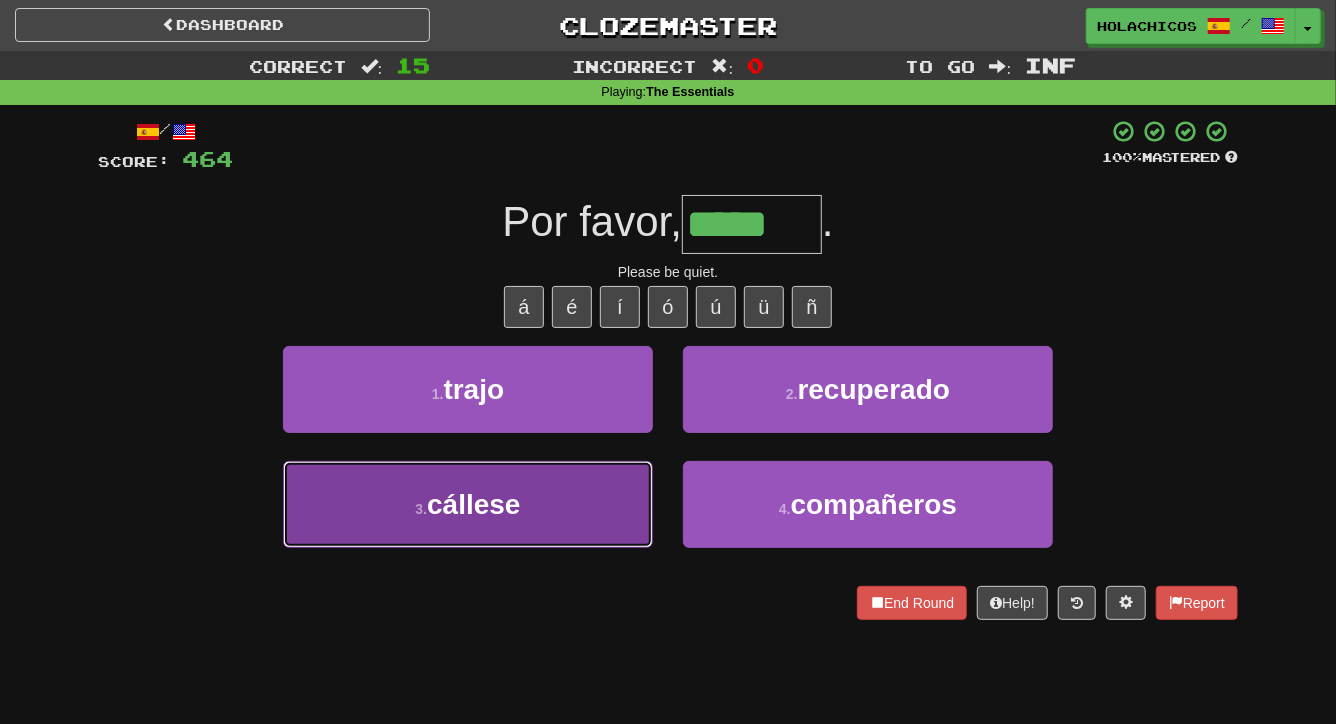 click on "3 .  cállese" at bounding box center (468, 504) 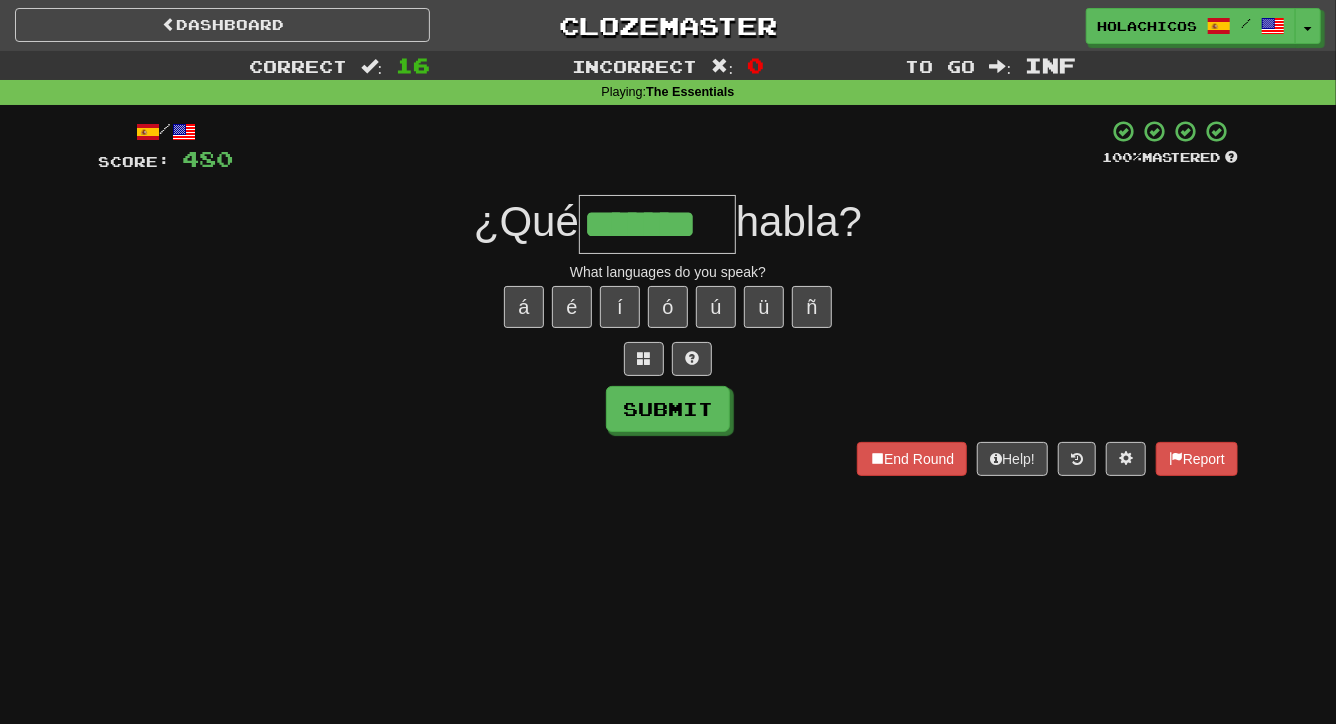 type on "*******" 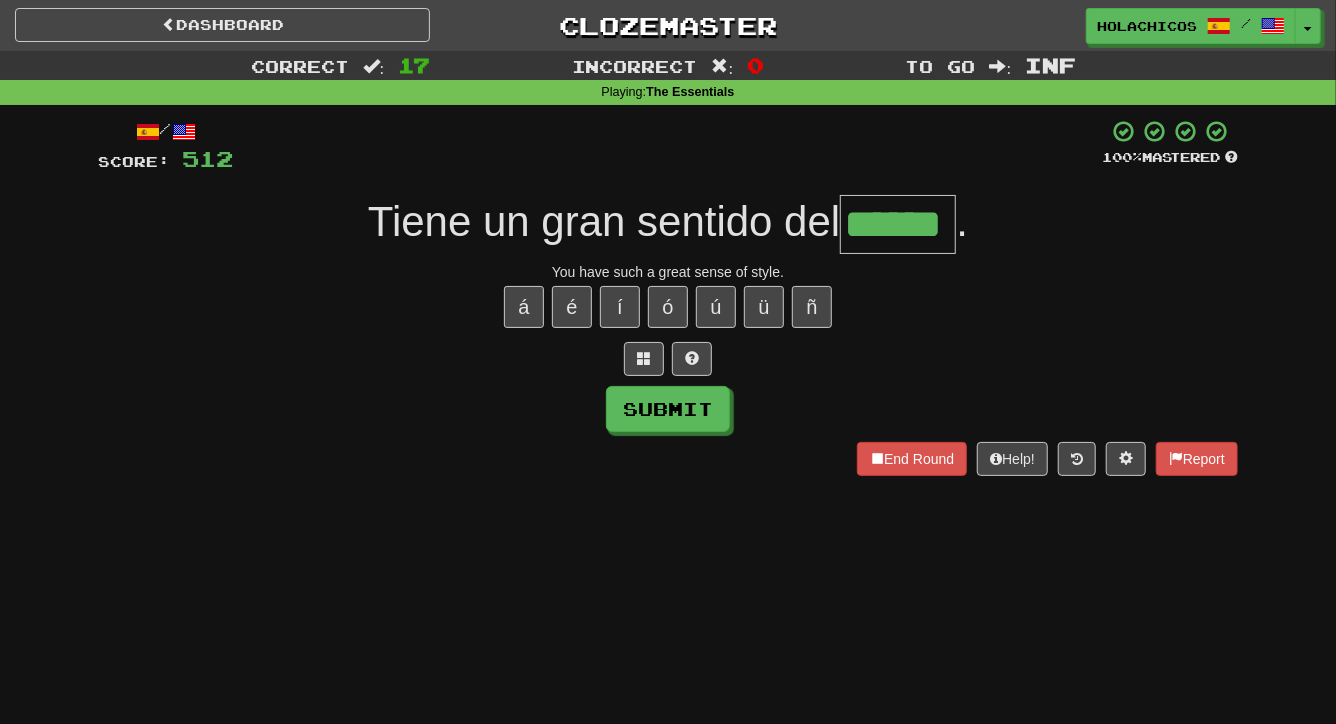 type on "*****" 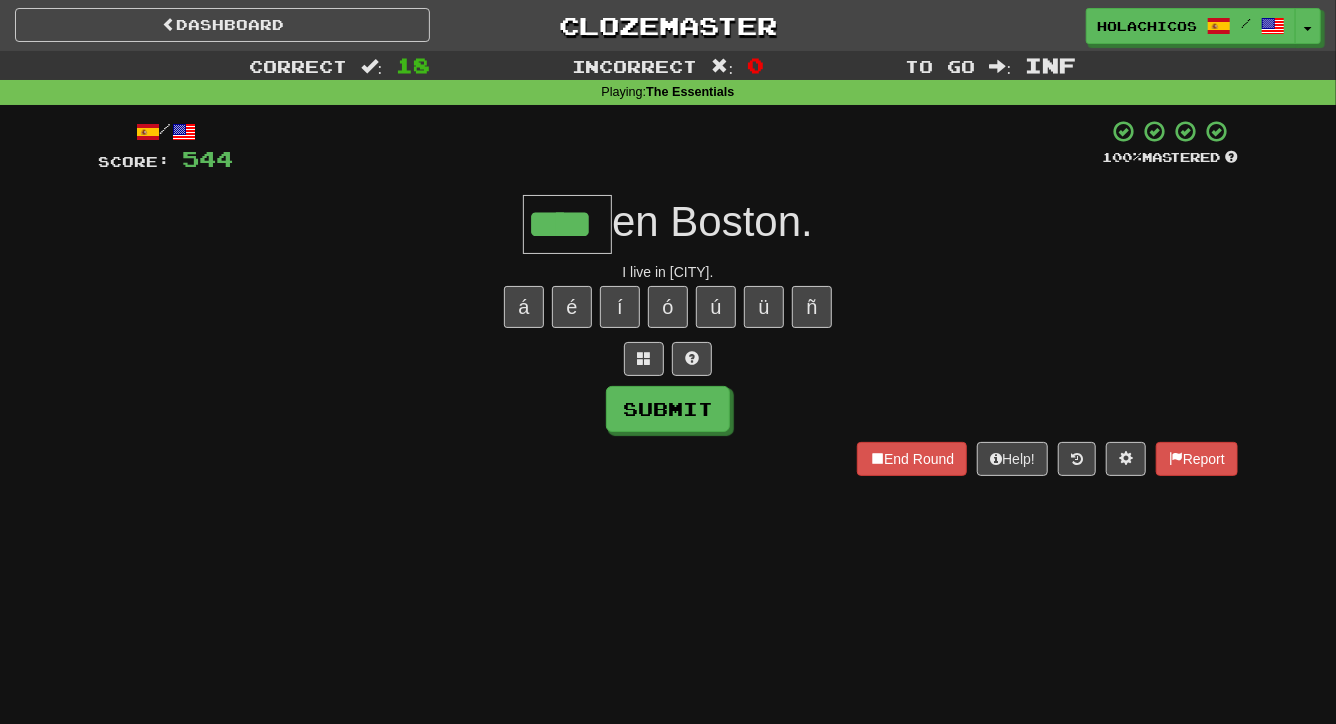 type on "****" 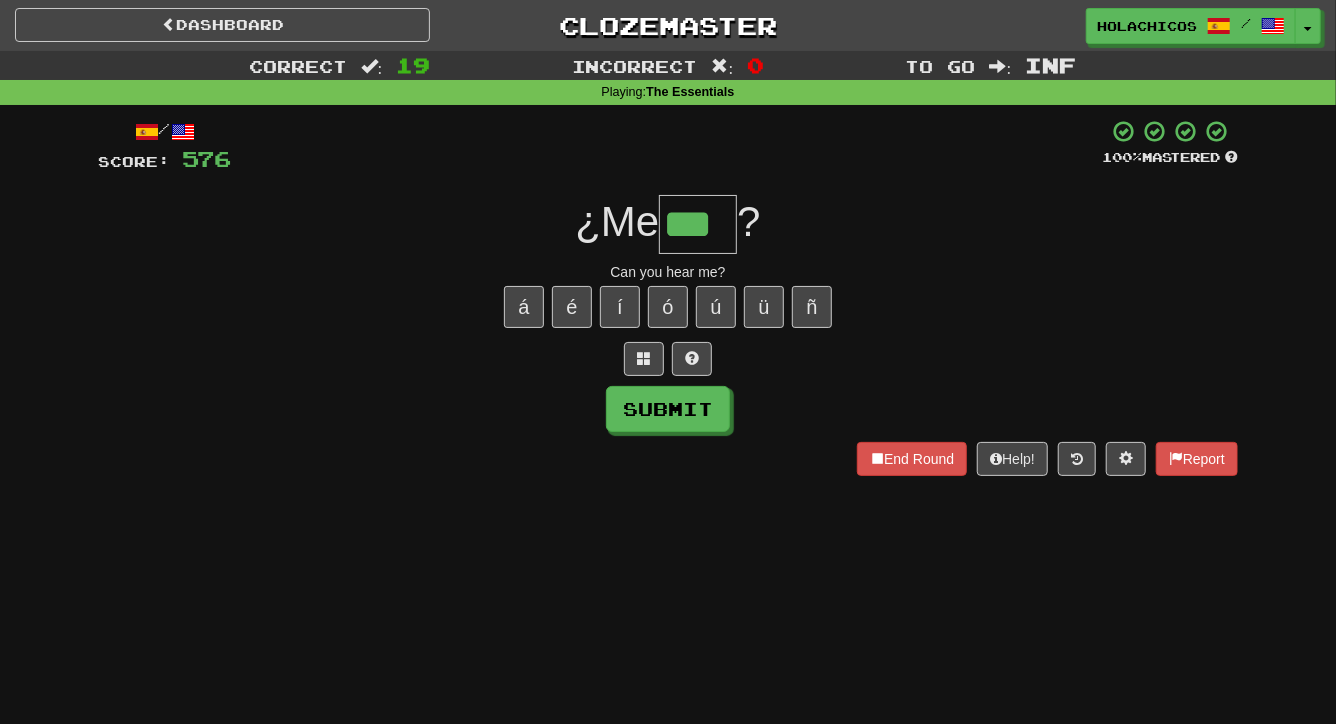 type on "***" 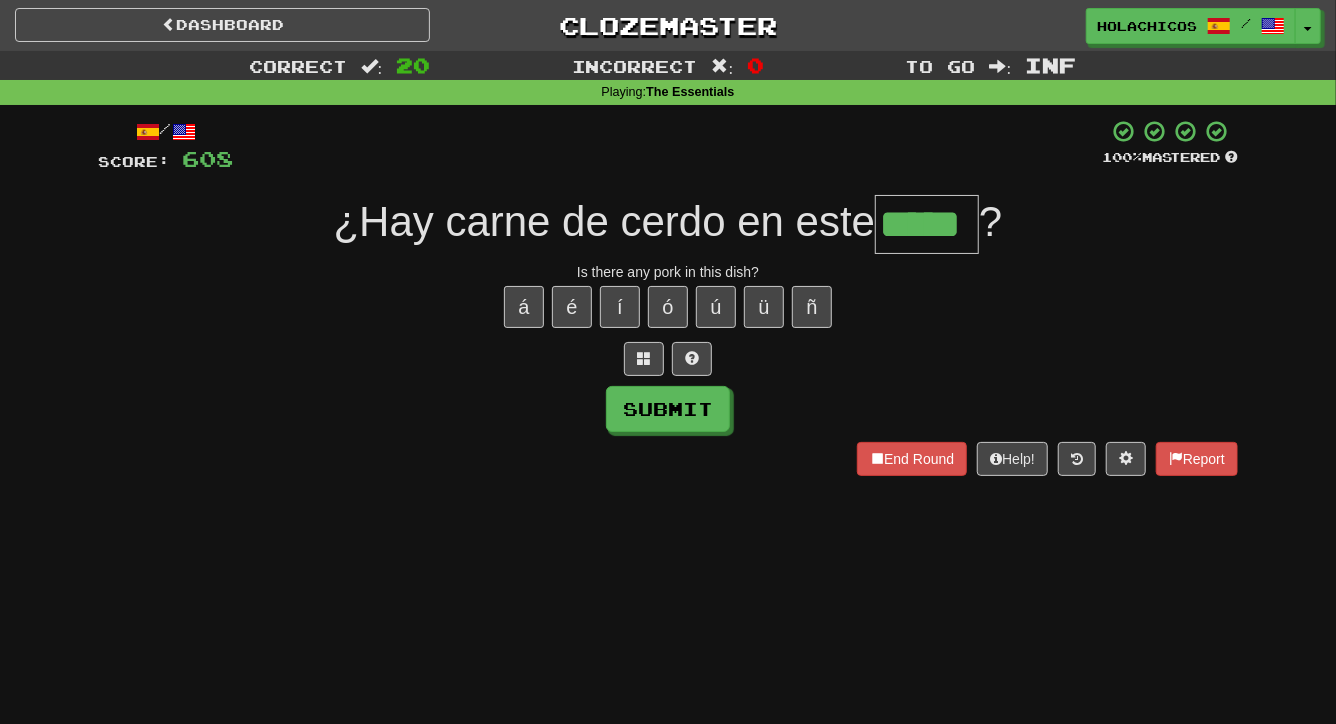 type on "*****" 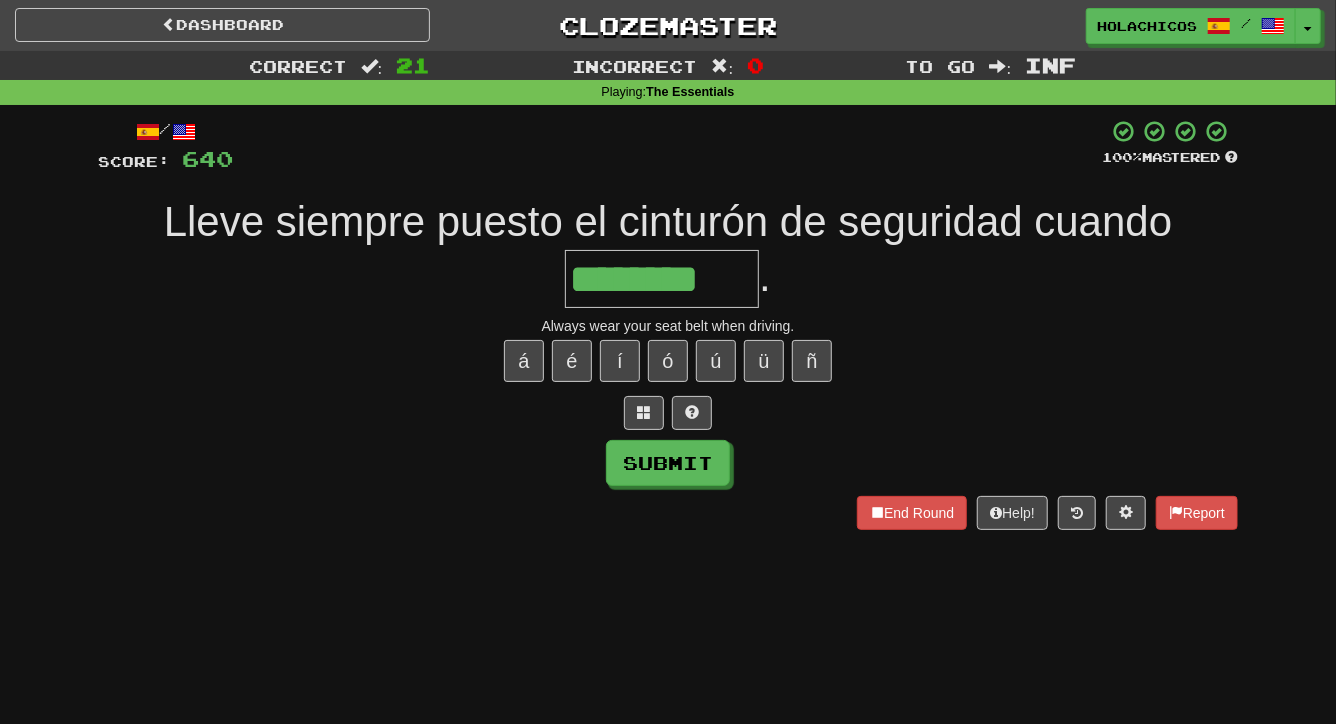 type on "********" 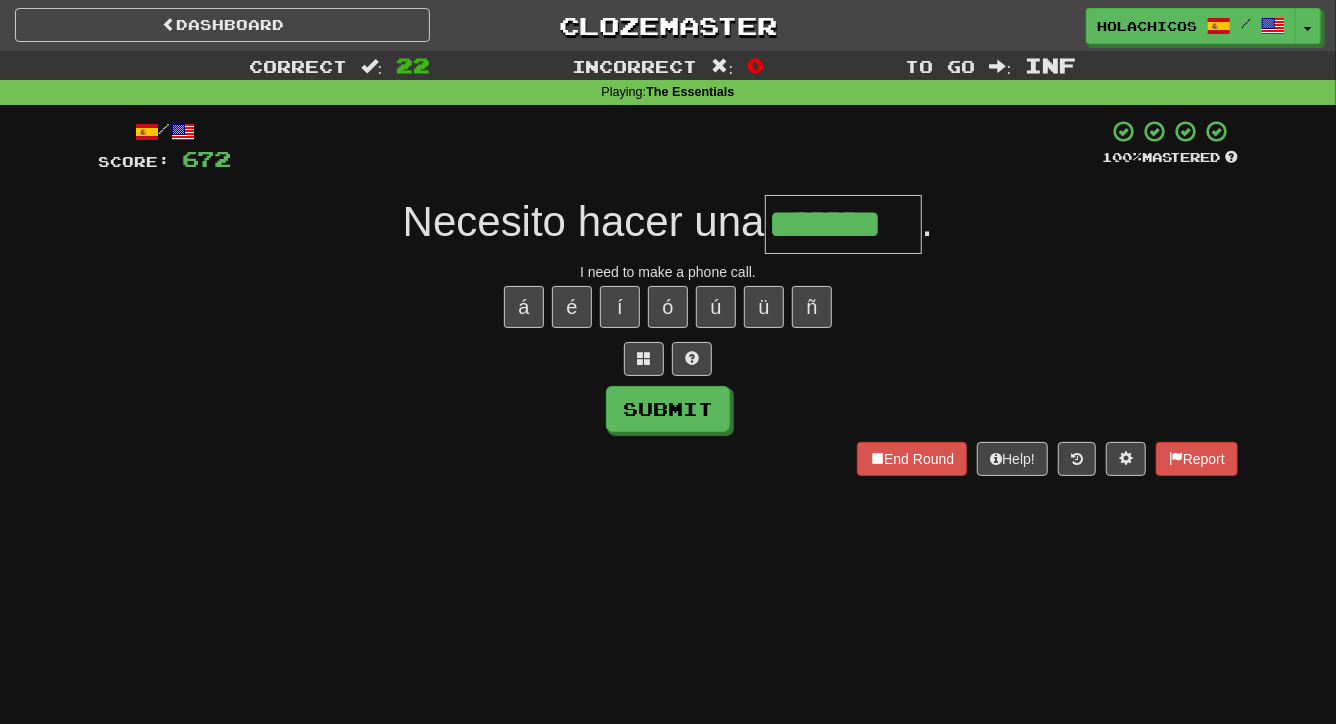 type on "*******" 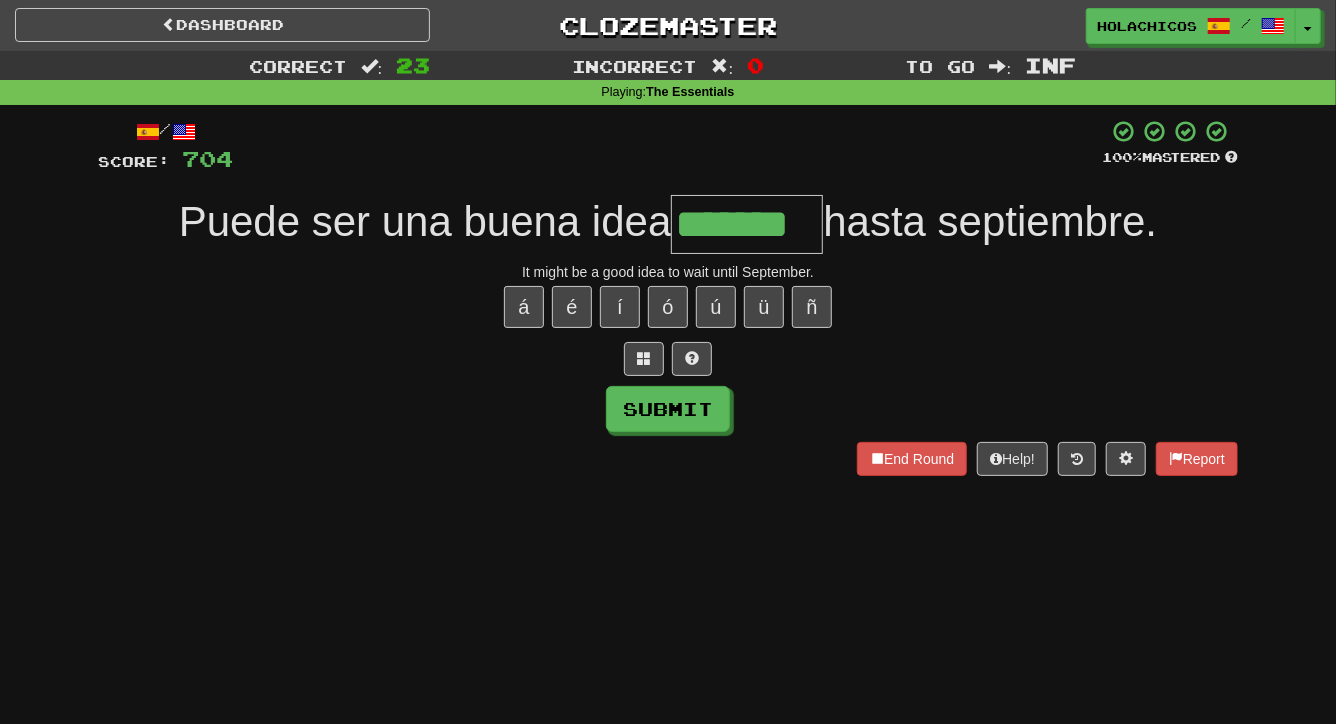 type on "*******" 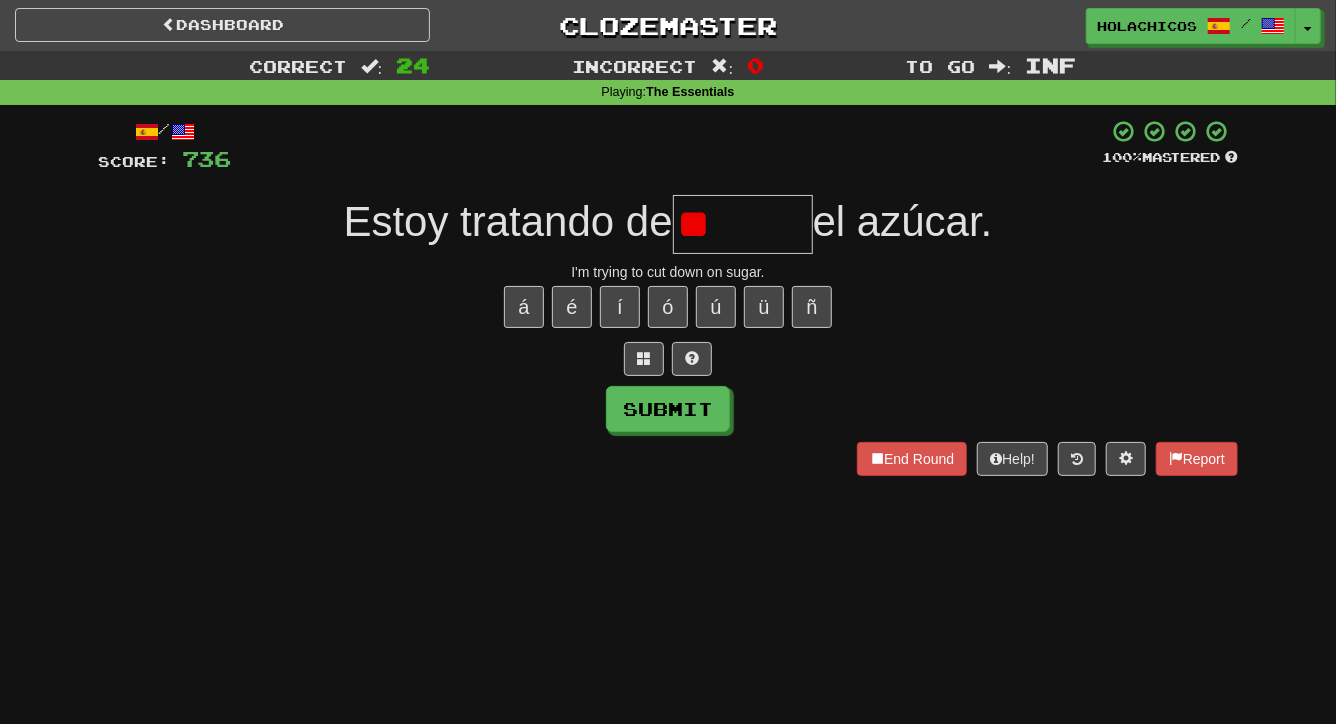 type on "*" 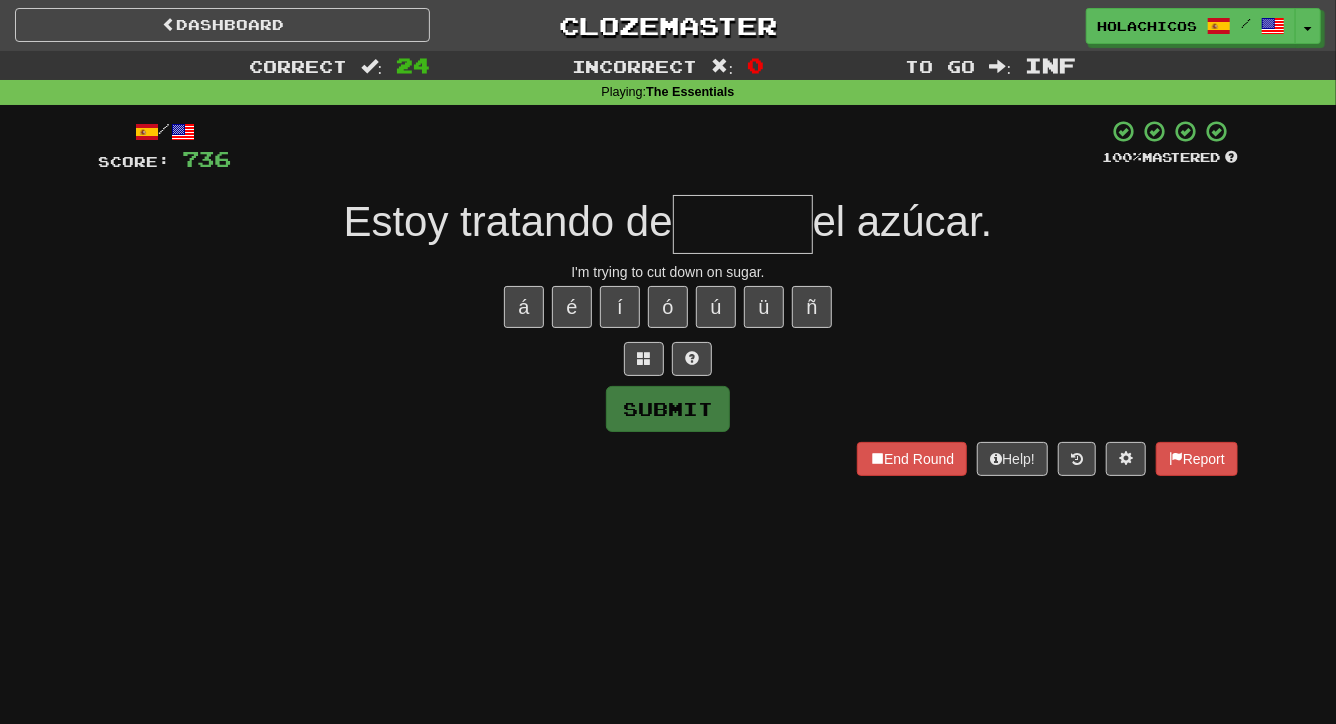 type on "*" 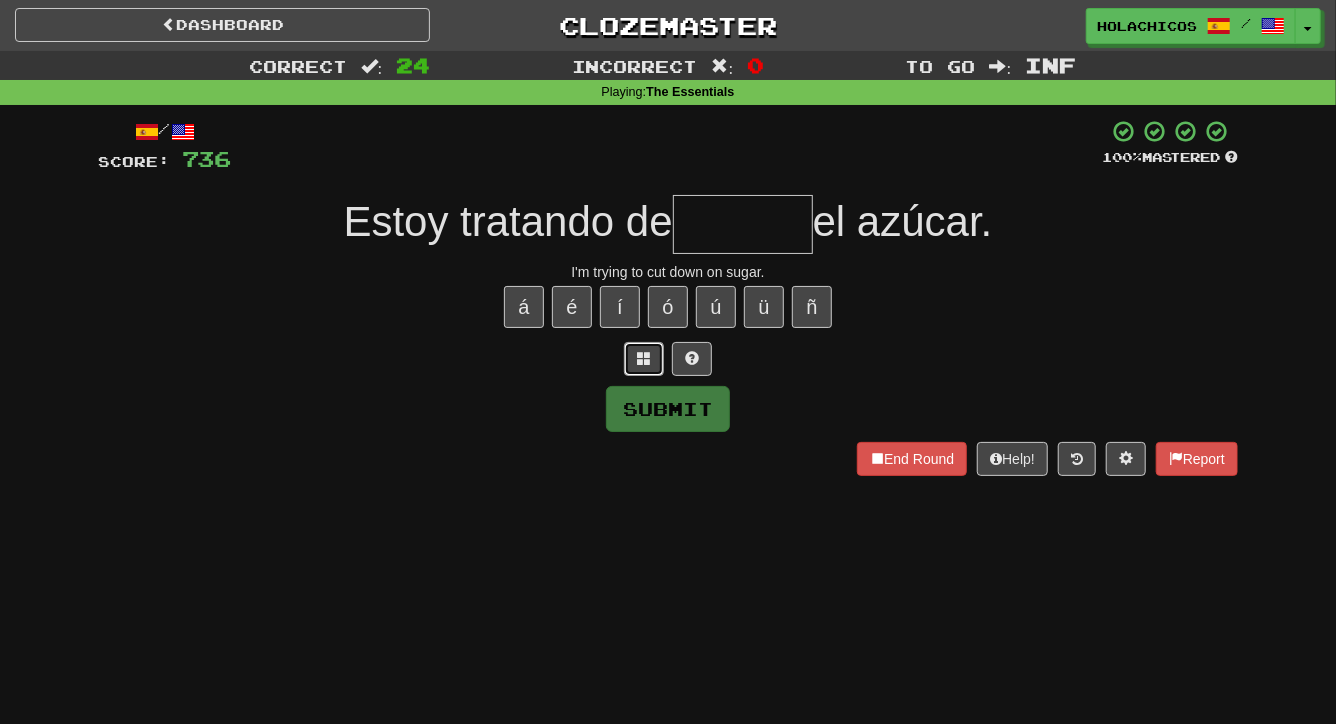 click at bounding box center [644, 358] 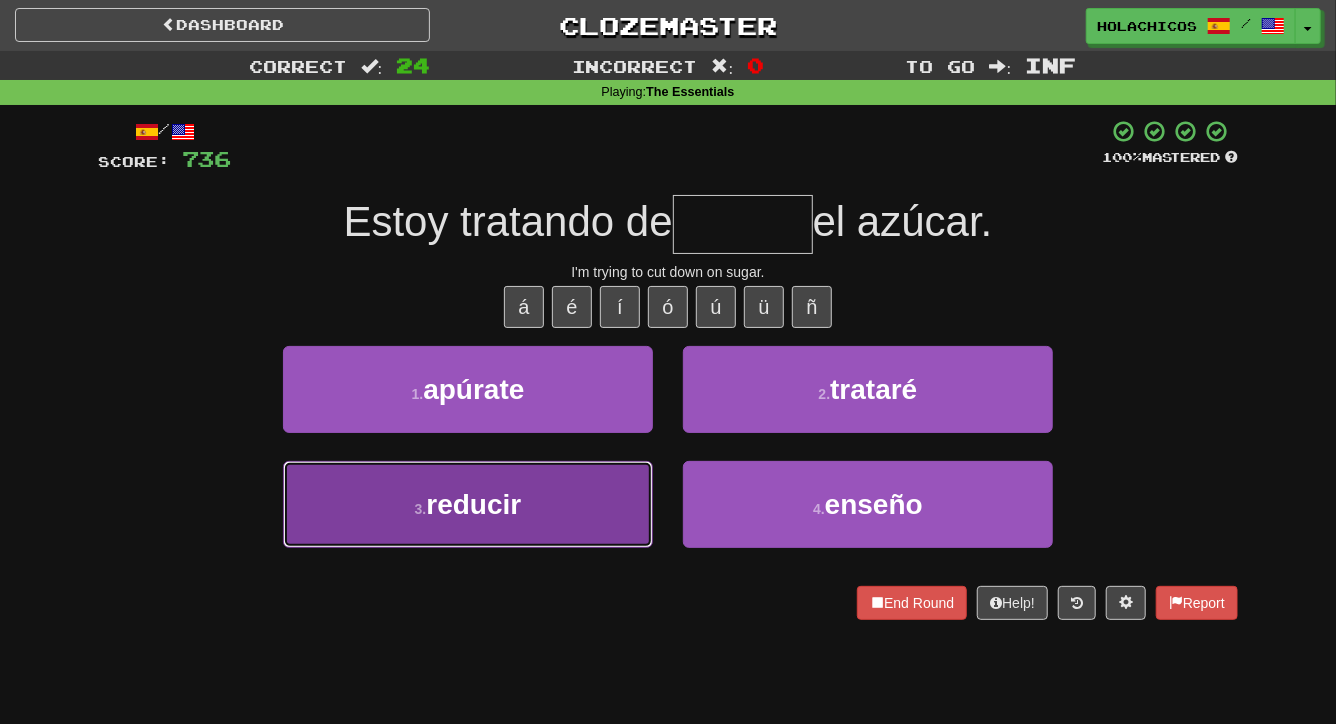 click on "3 .  reducir" at bounding box center [468, 504] 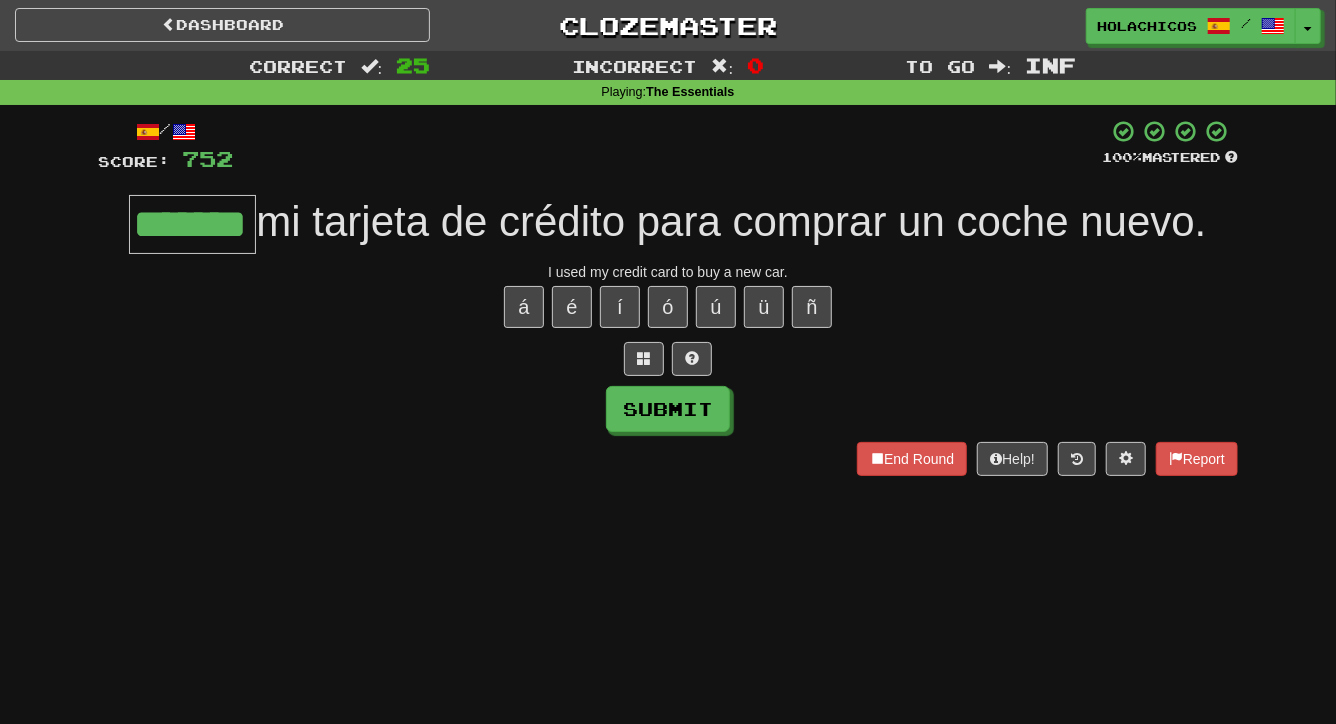 type on "*******" 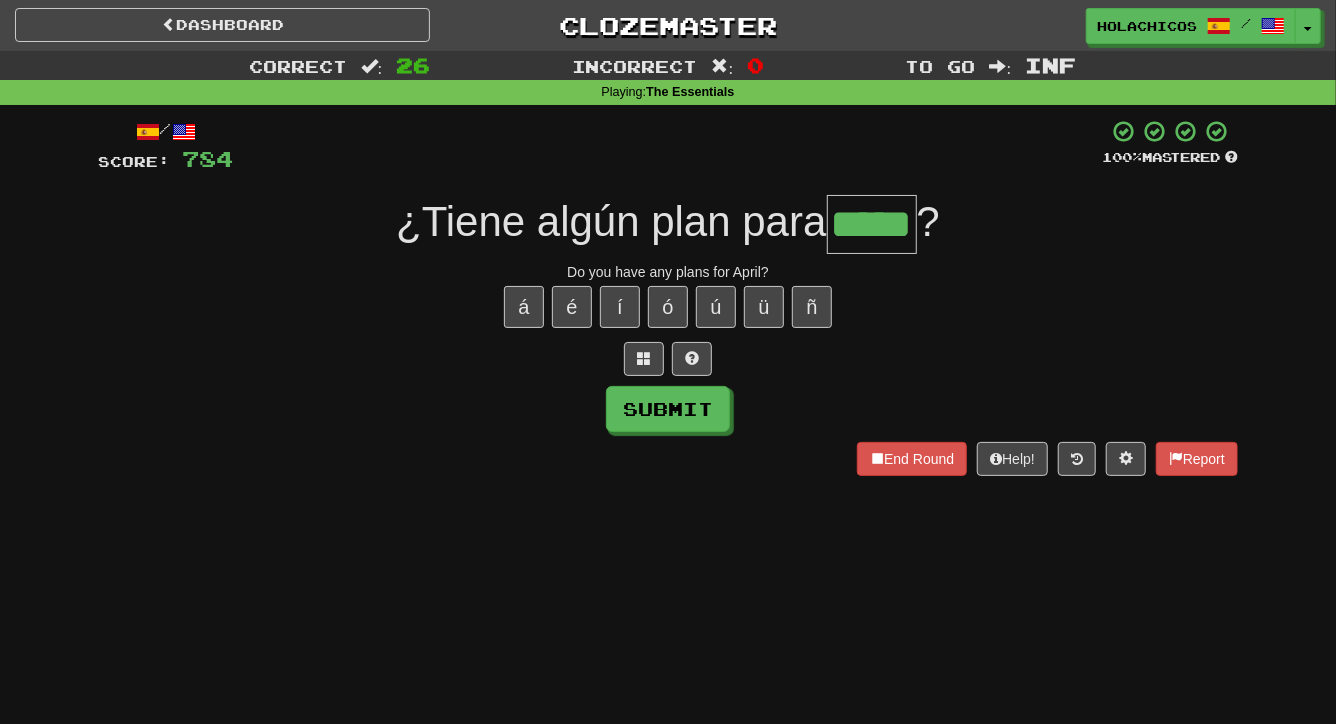 type on "*****" 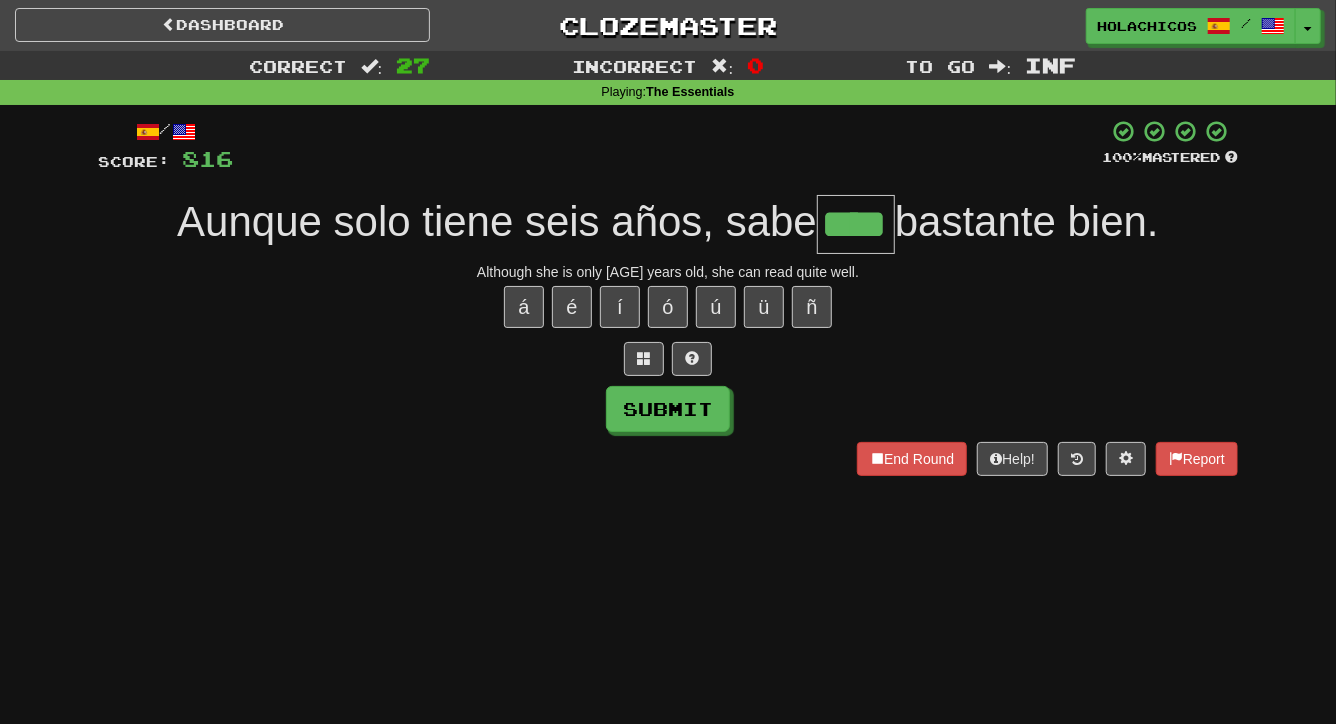 type on "****" 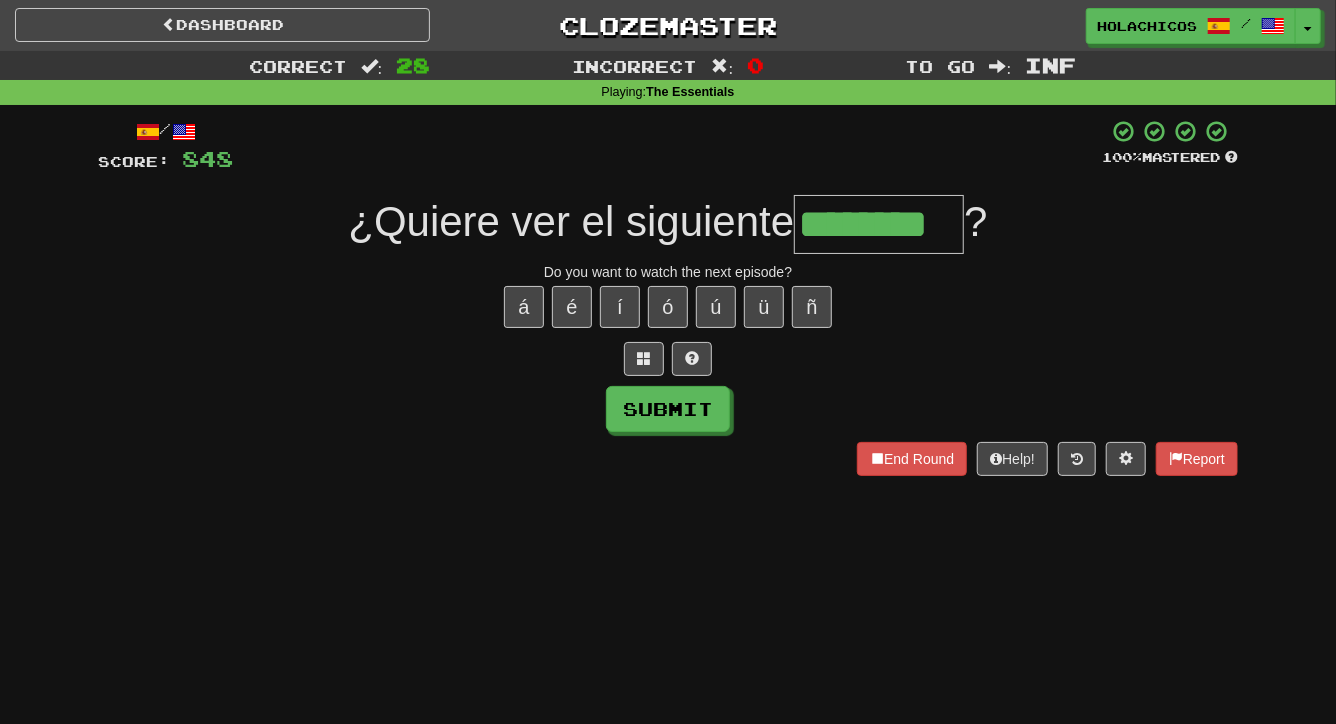 type on "********" 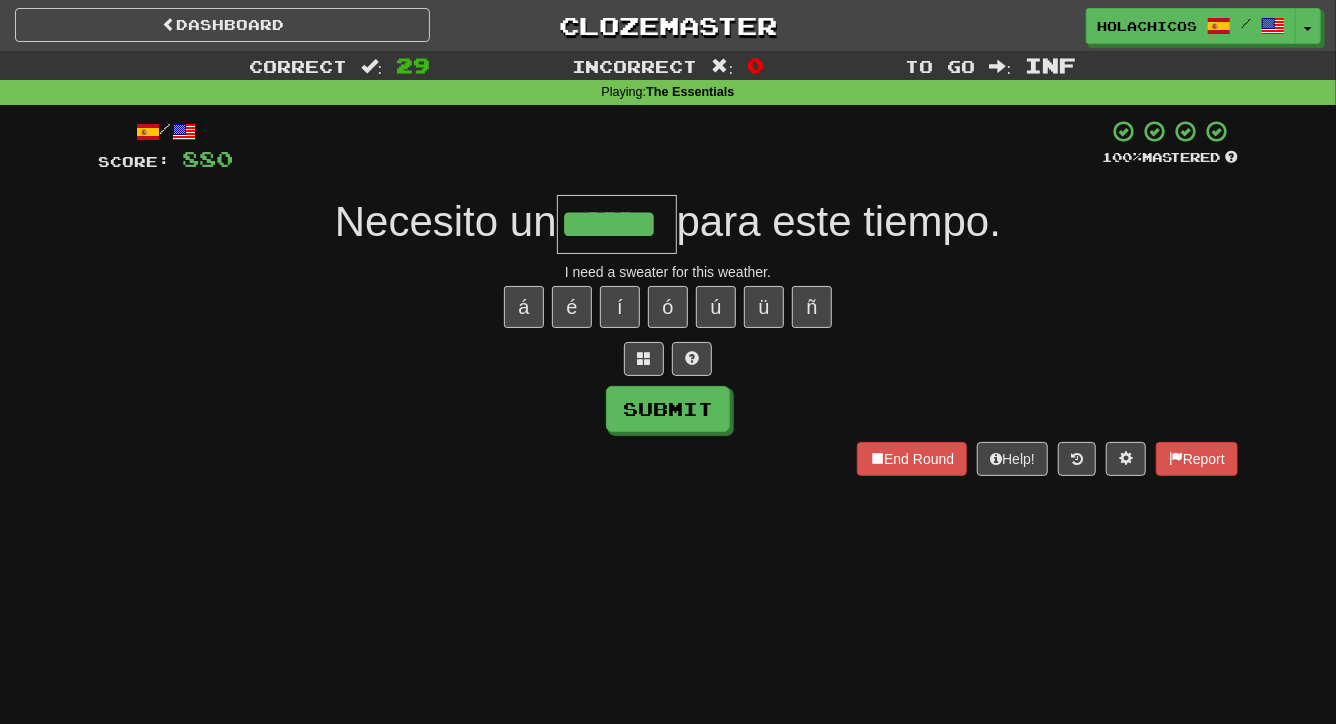 scroll, scrollTop: 0, scrollLeft: 4, axis: horizontal 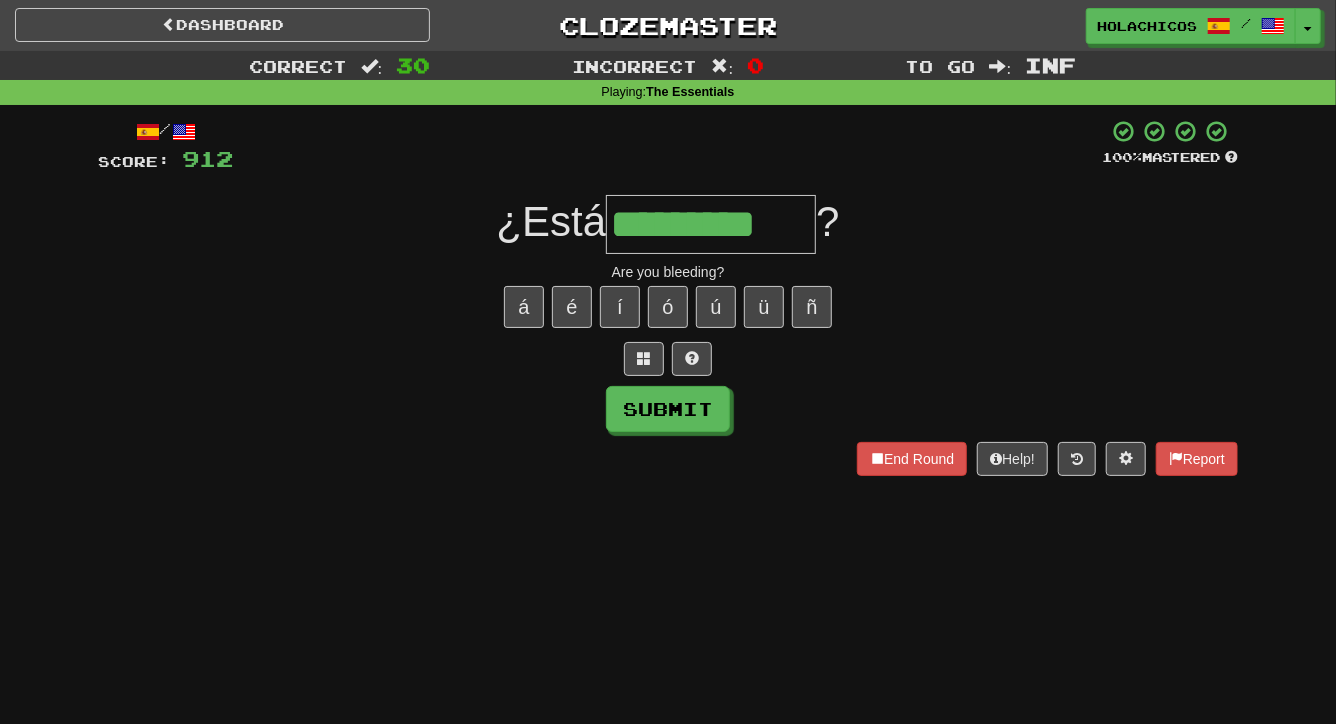 type on "*********" 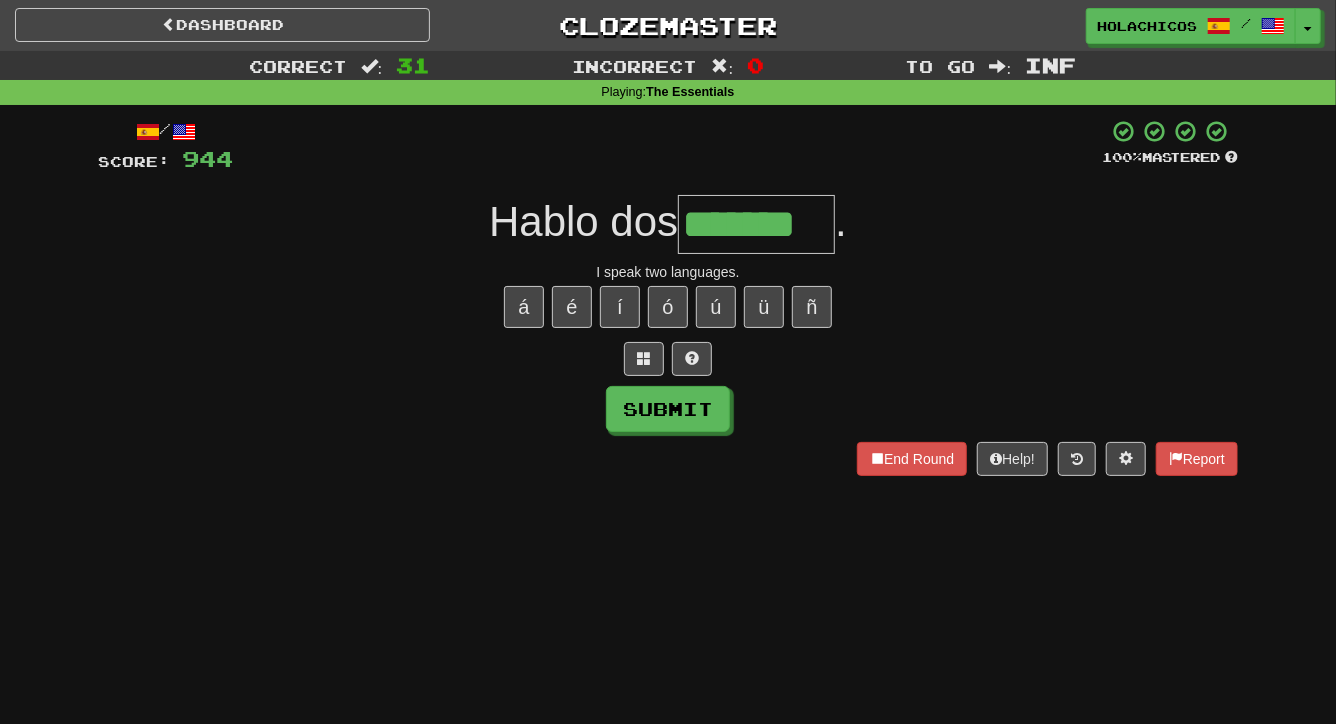 type on "*******" 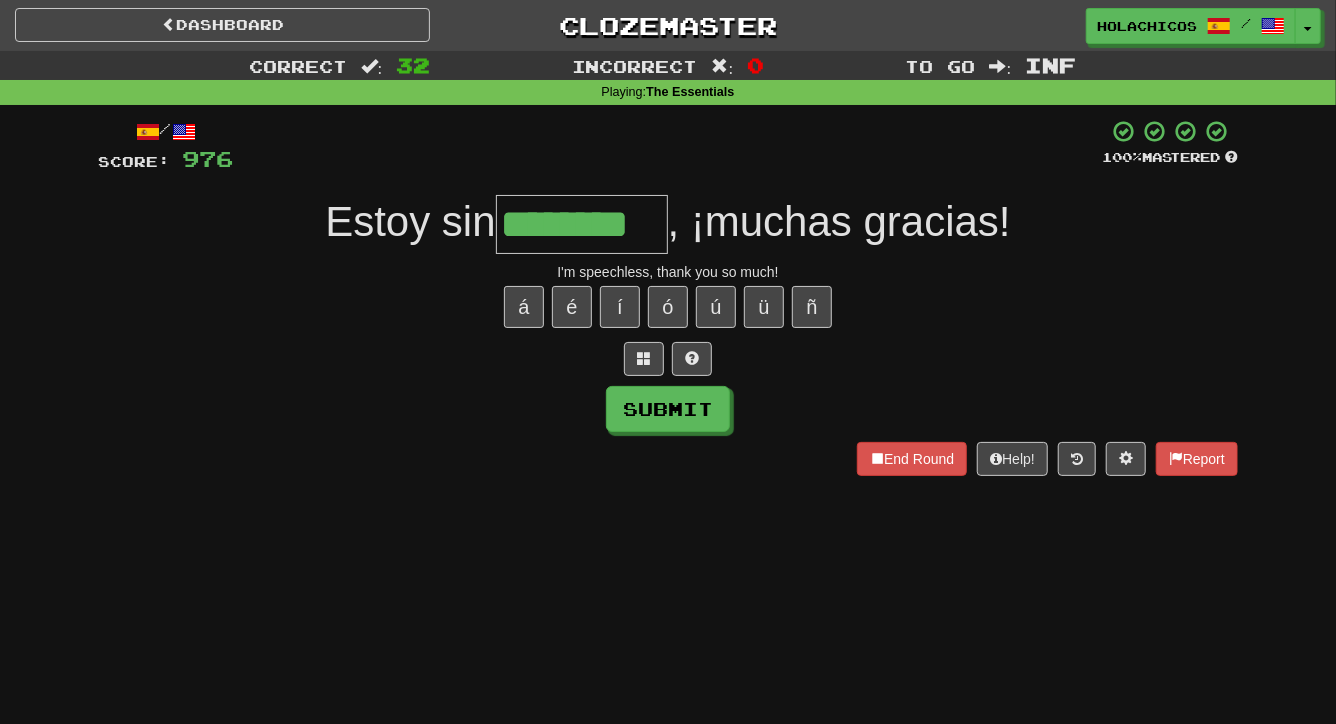 type on "********" 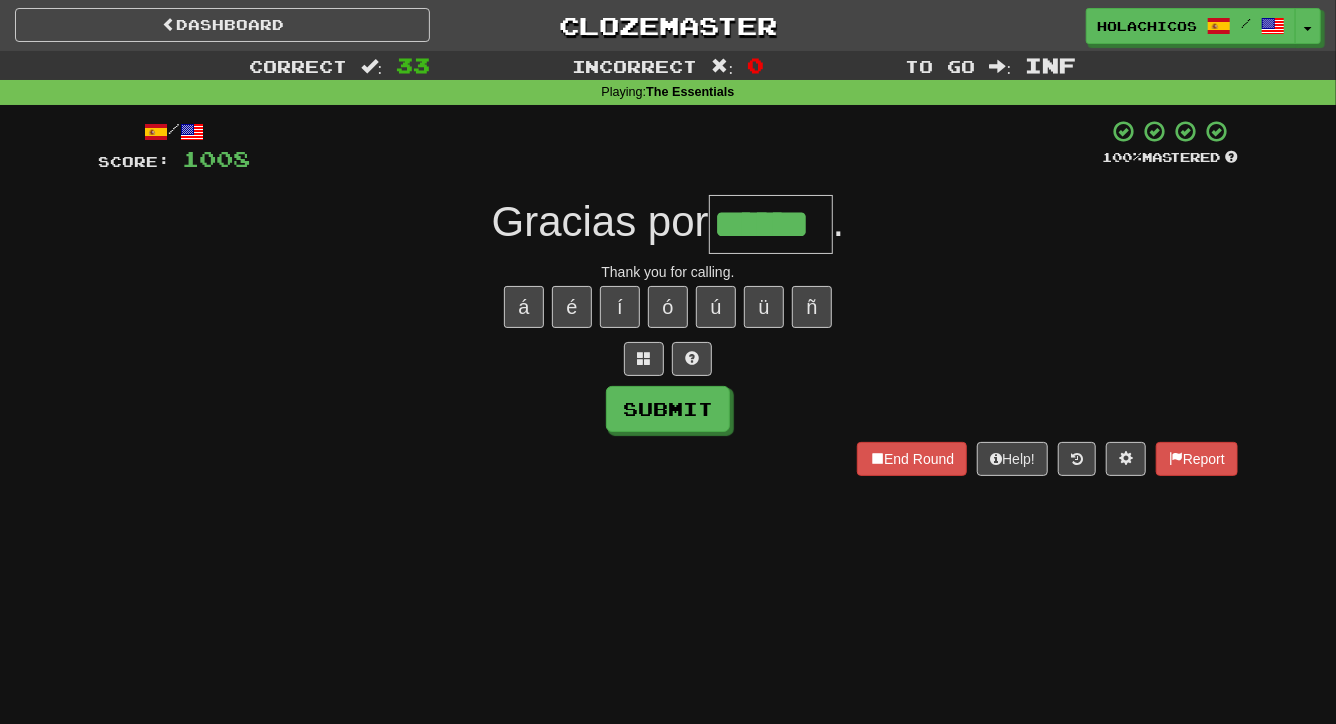 type on "******" 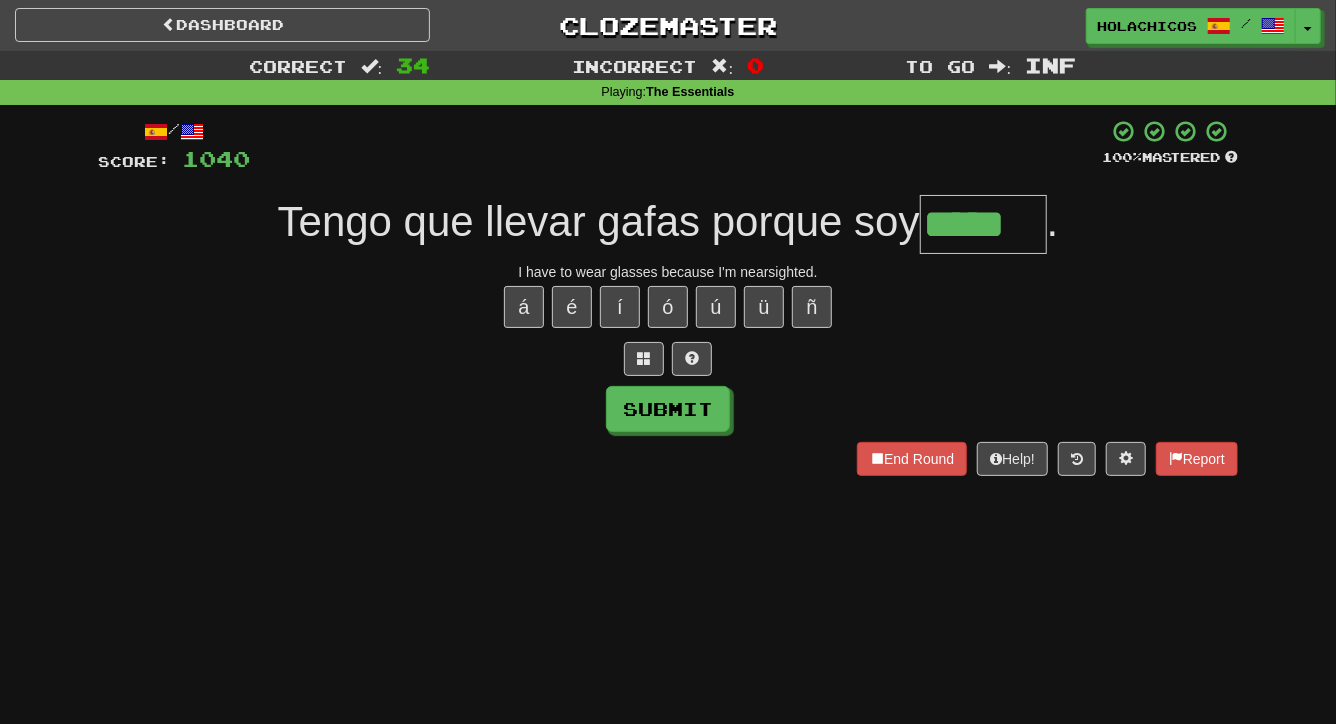 type on "*****" 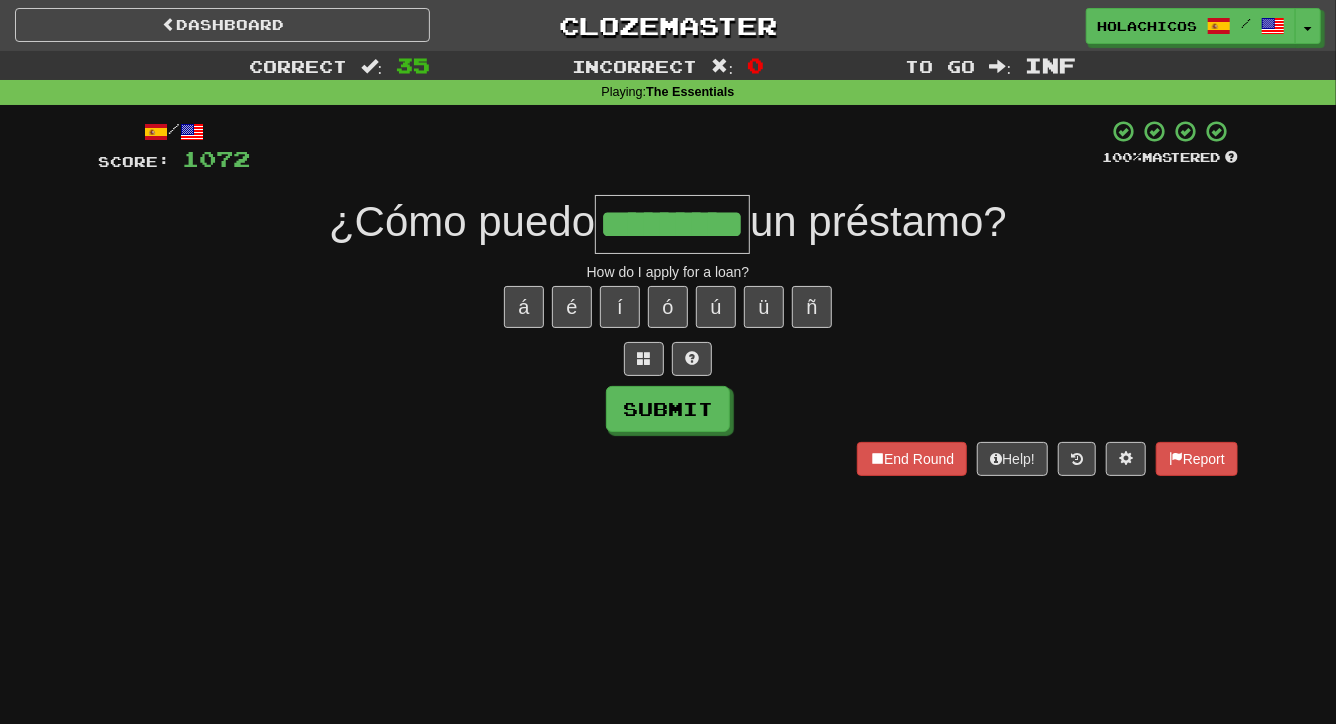 type on "*********" 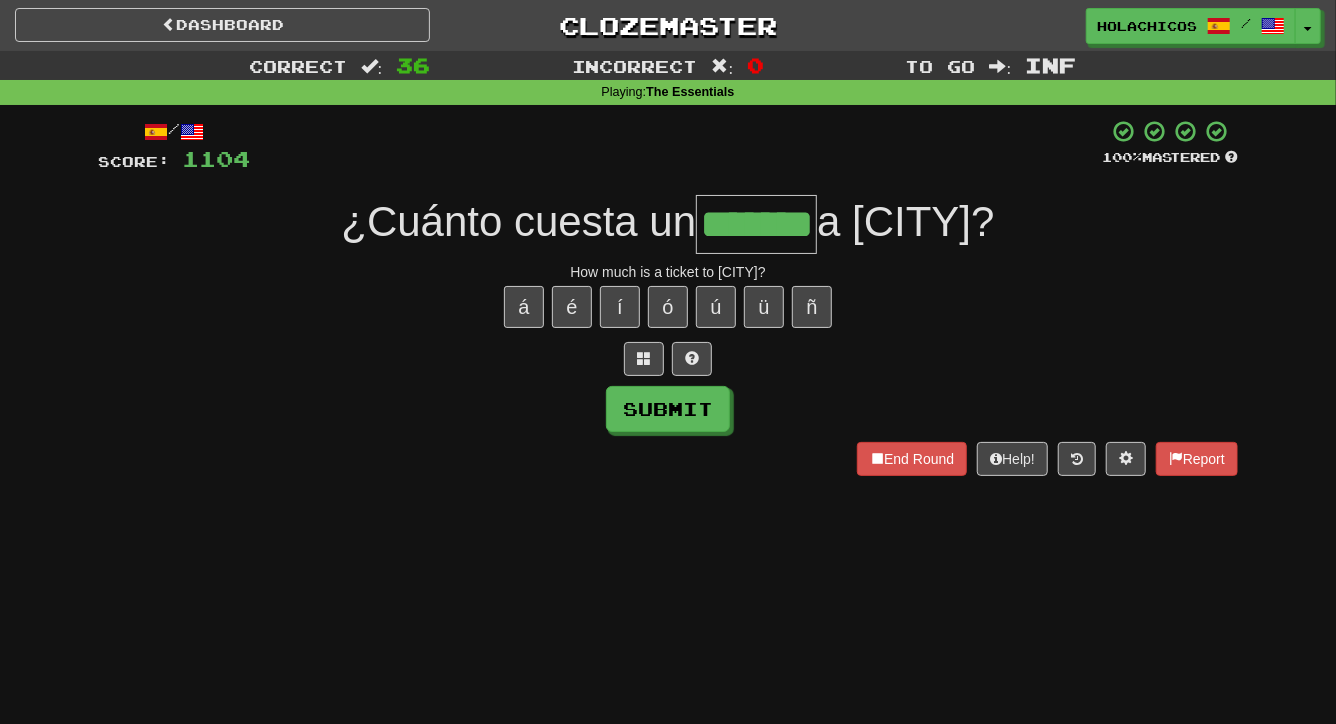 type on "*******" 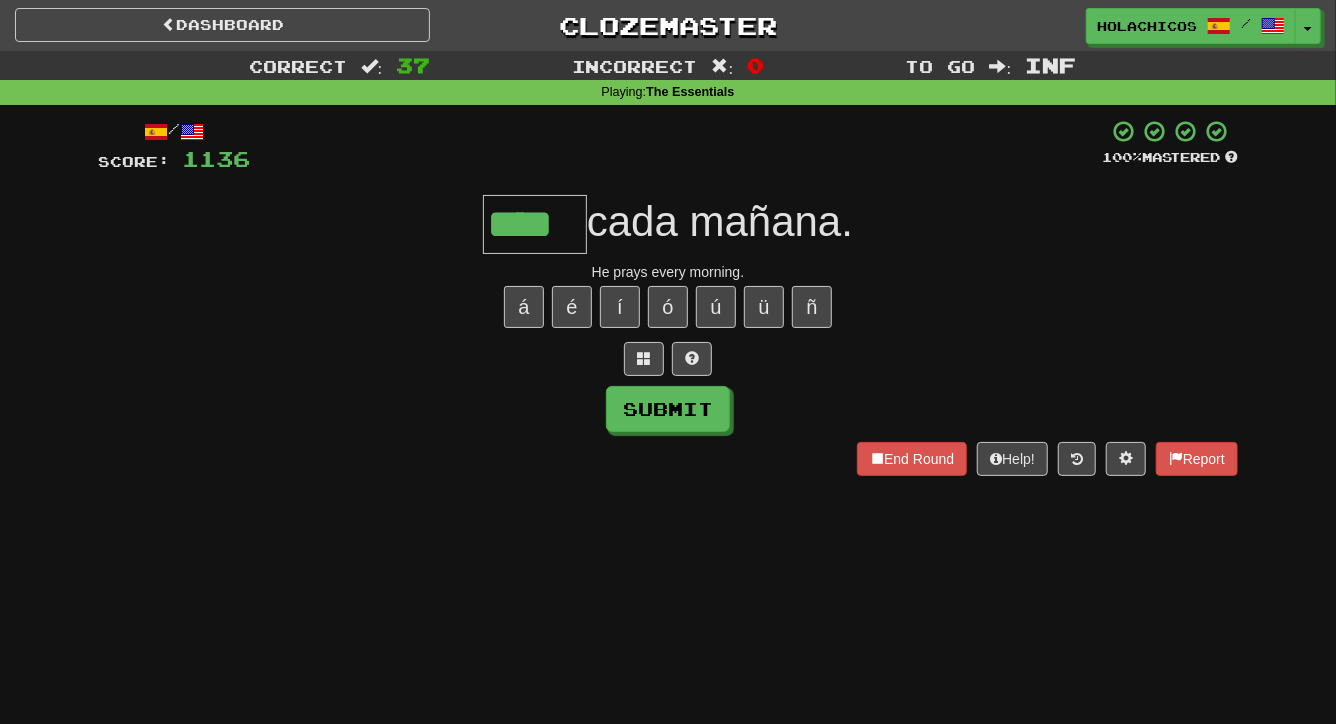 type on "****" 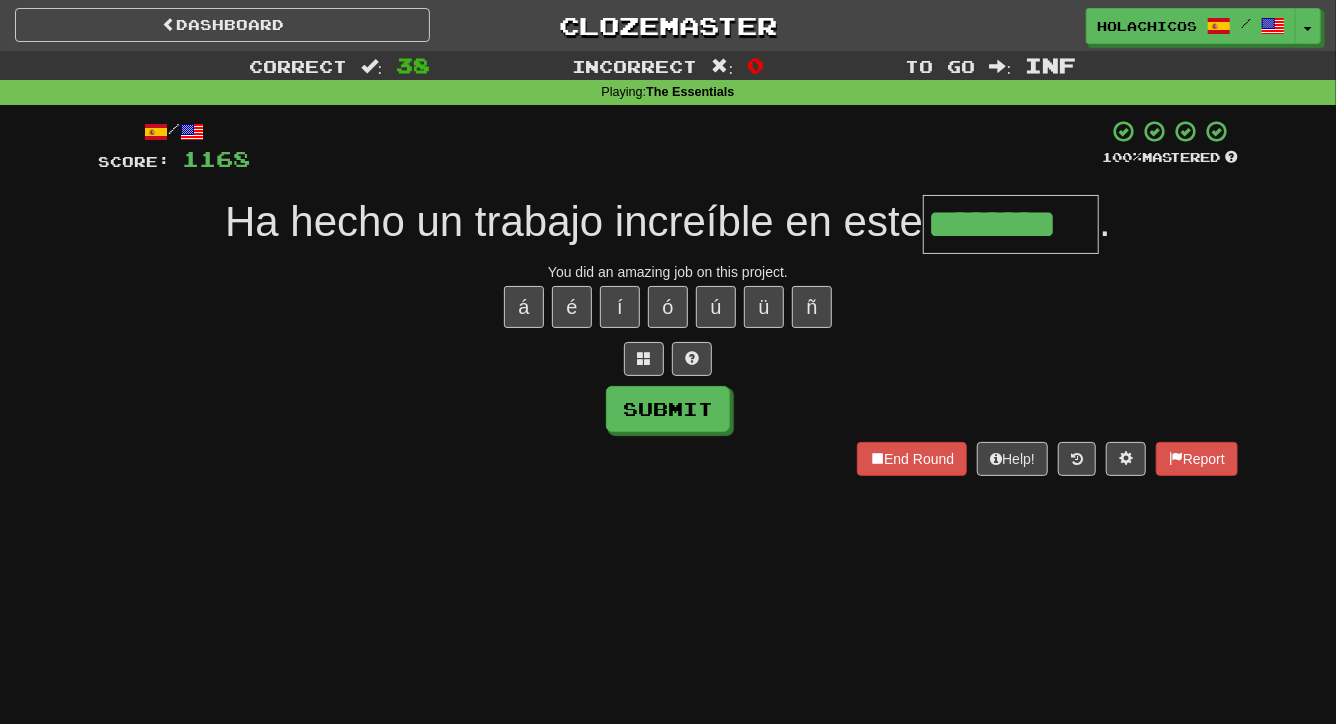type on "********" 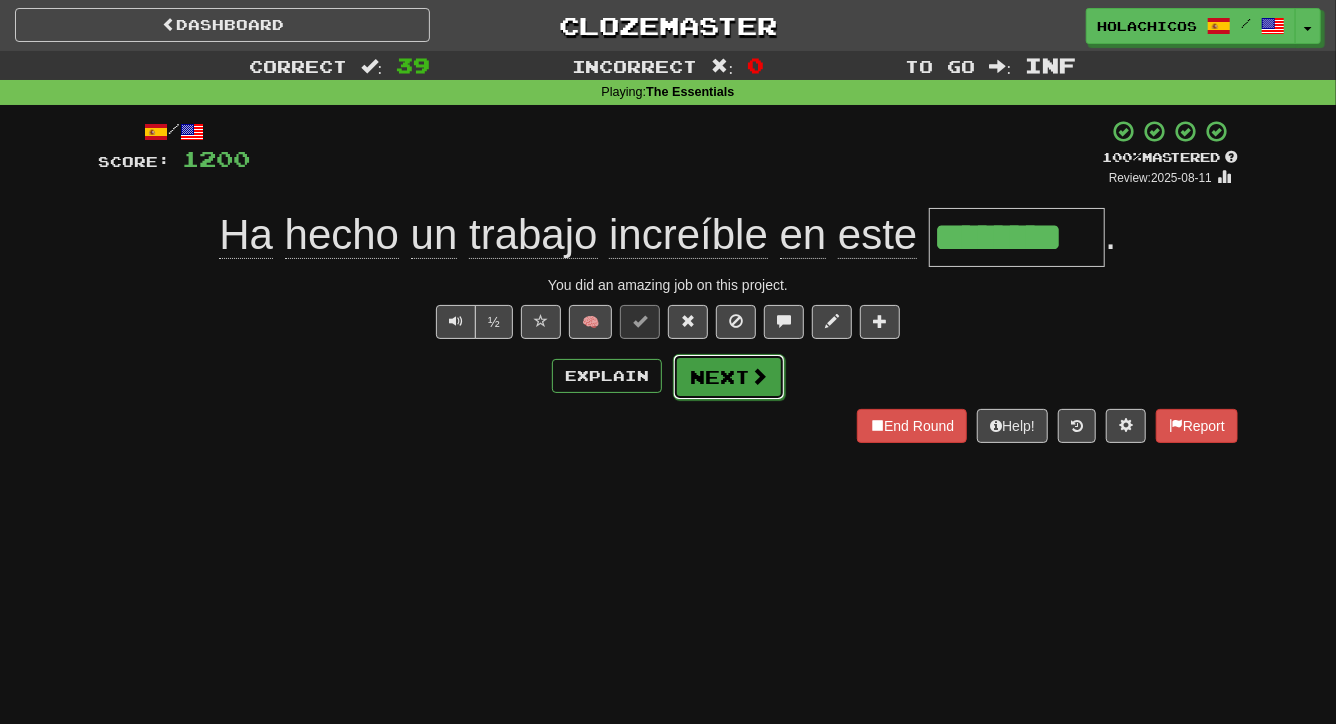click at bounding box center [759, 376] 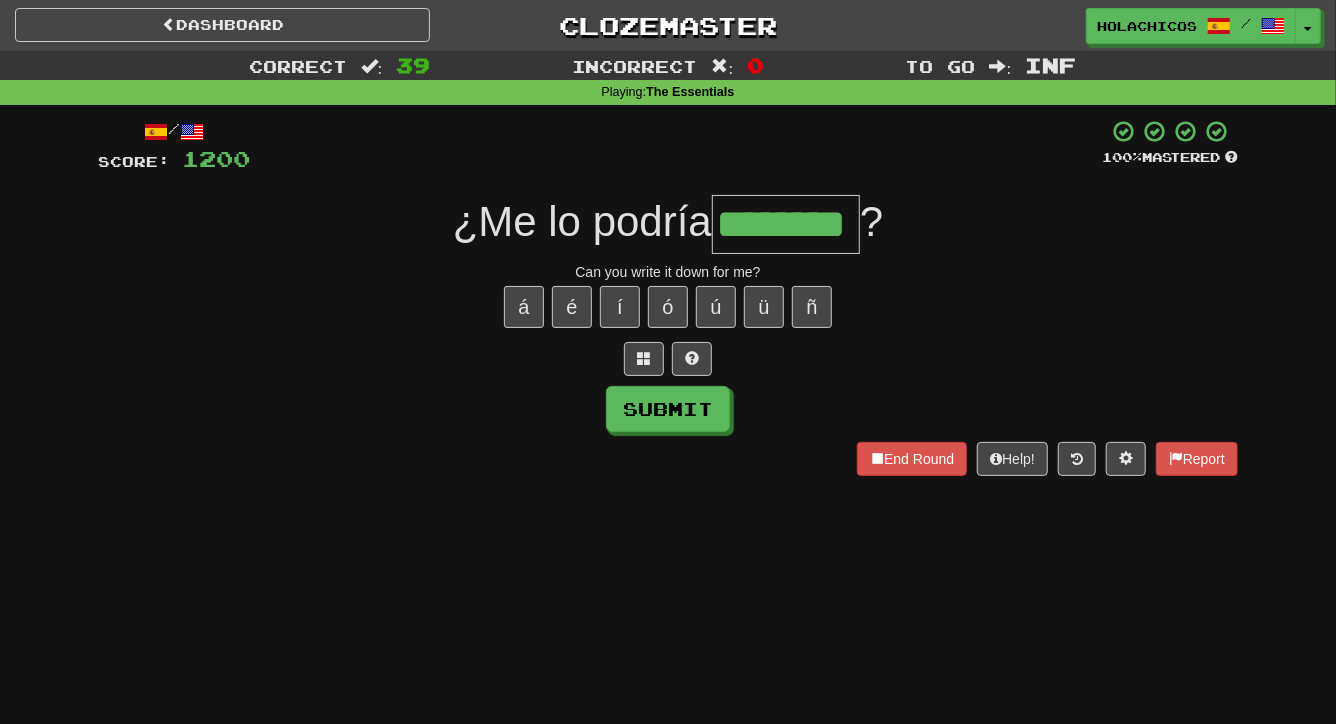 type on "********" 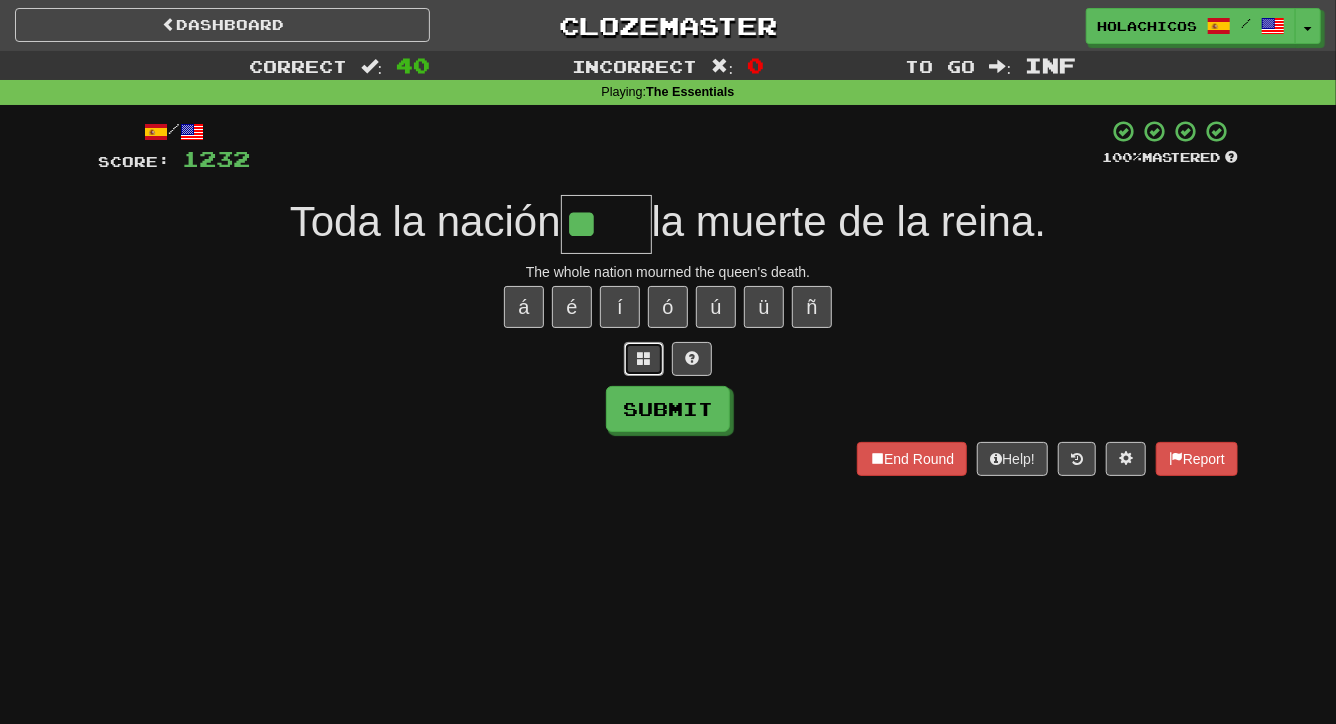 click at bounding box center [644, 358] 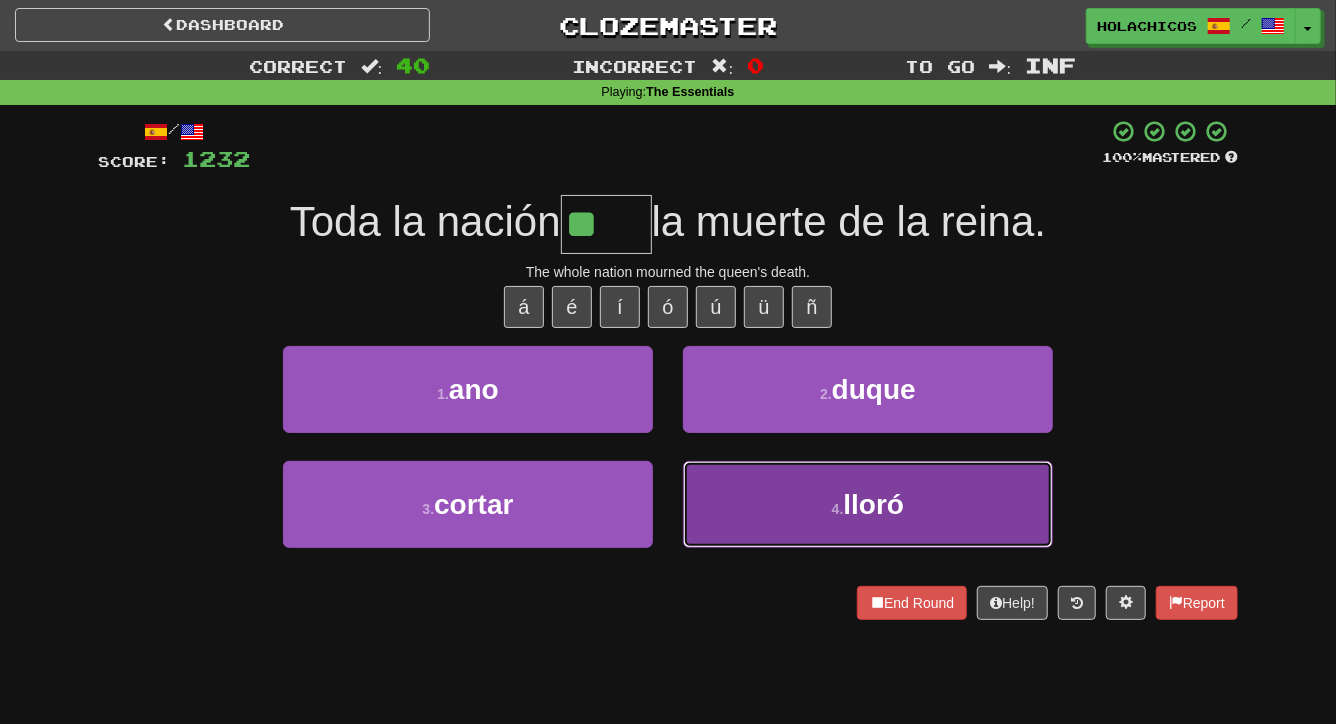 click on "4 .  lloró" at bounding box center (868, 504) 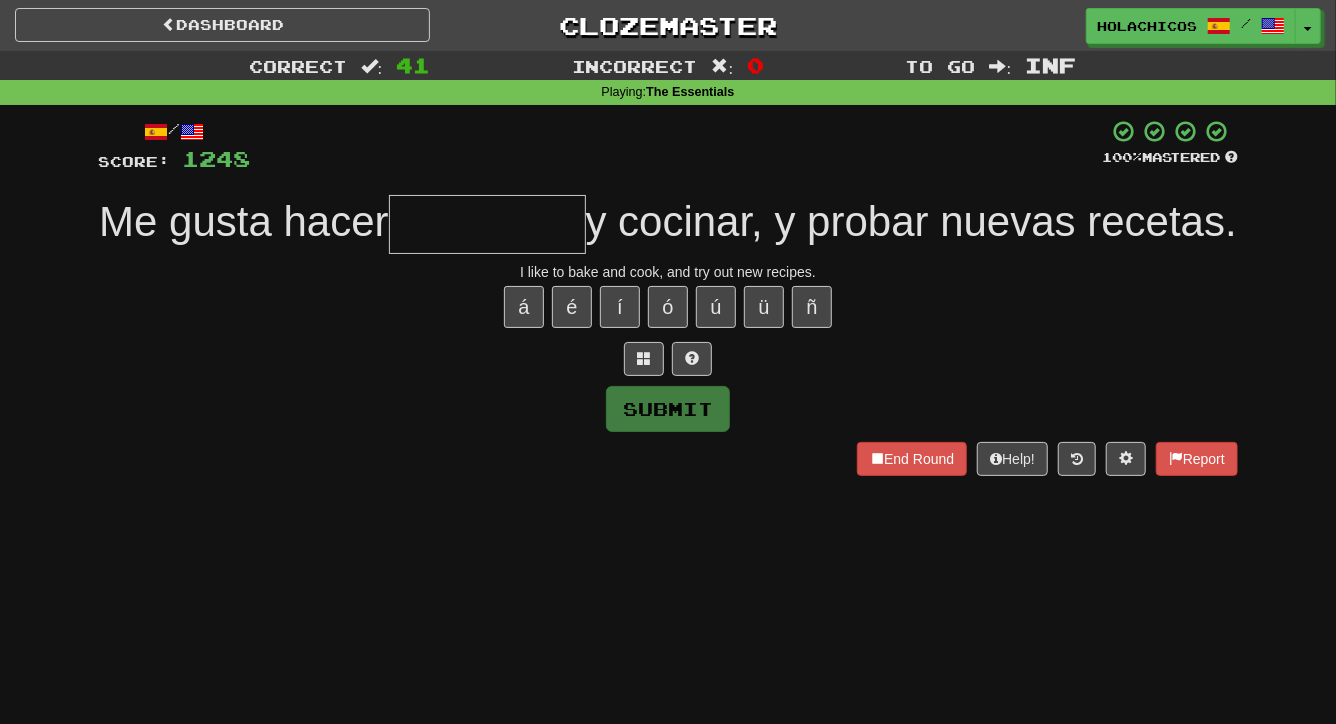 type on "*" 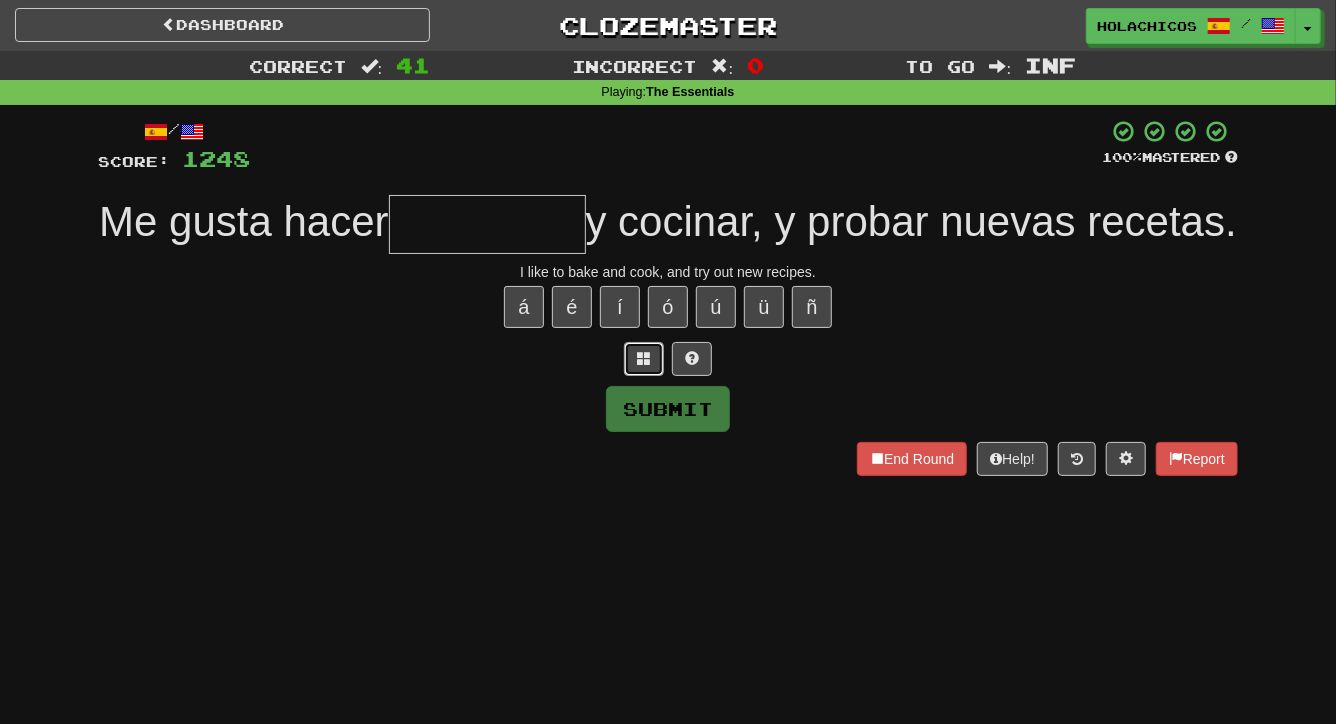 click at bounding box center [644, 359] 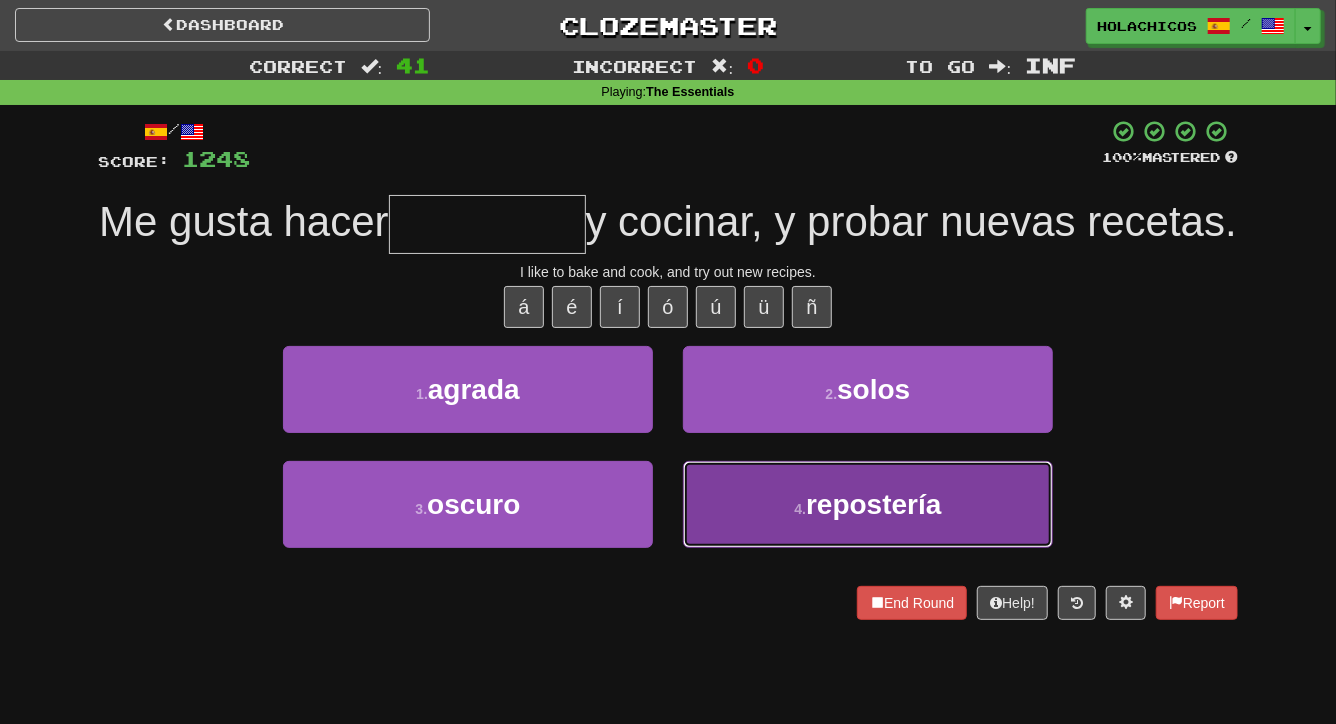 click on "4 .  repostería" at bounding box center (868, 504) 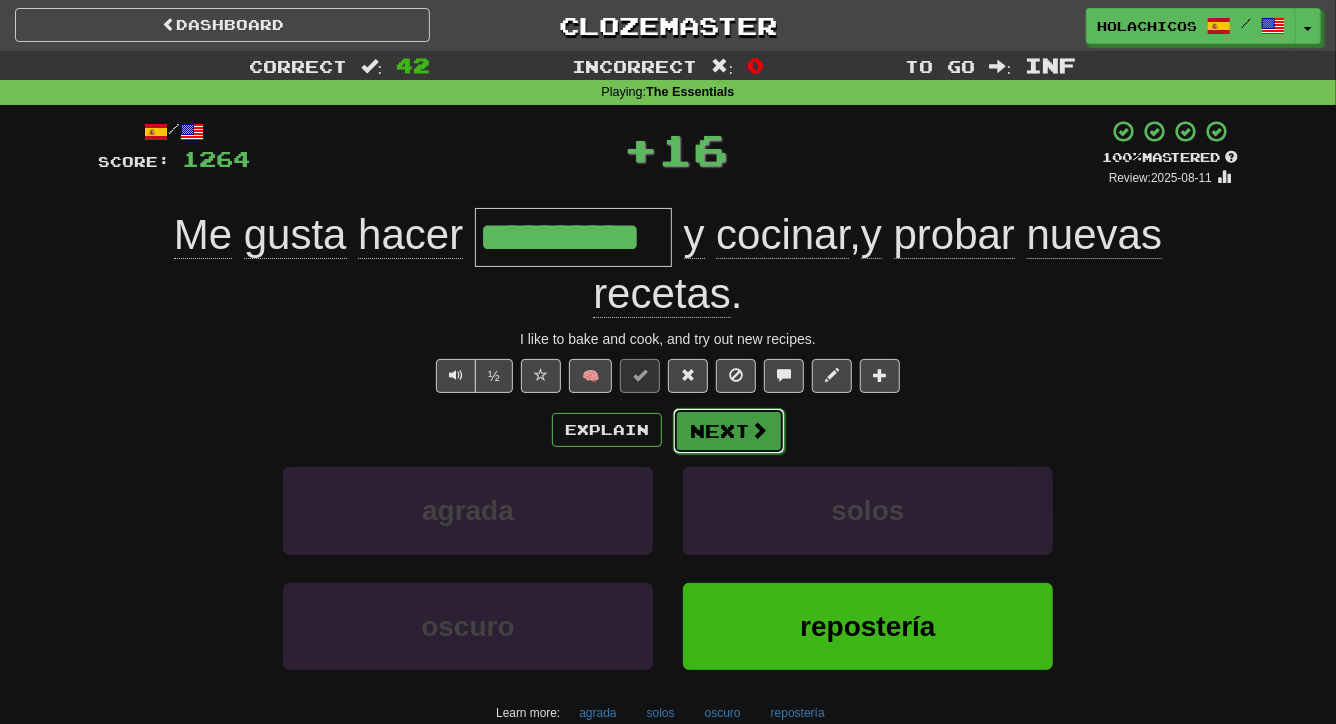click on "Next" at bounding box center [729, 431] 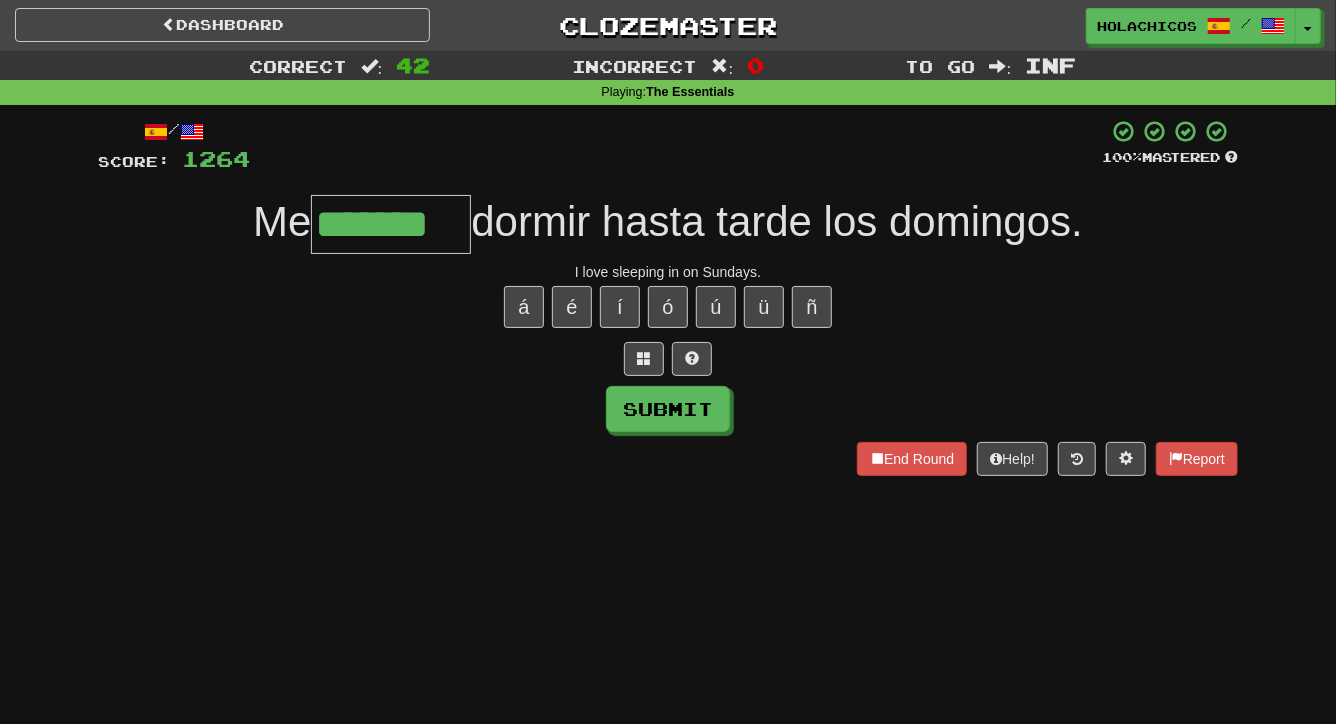 type on "*******" 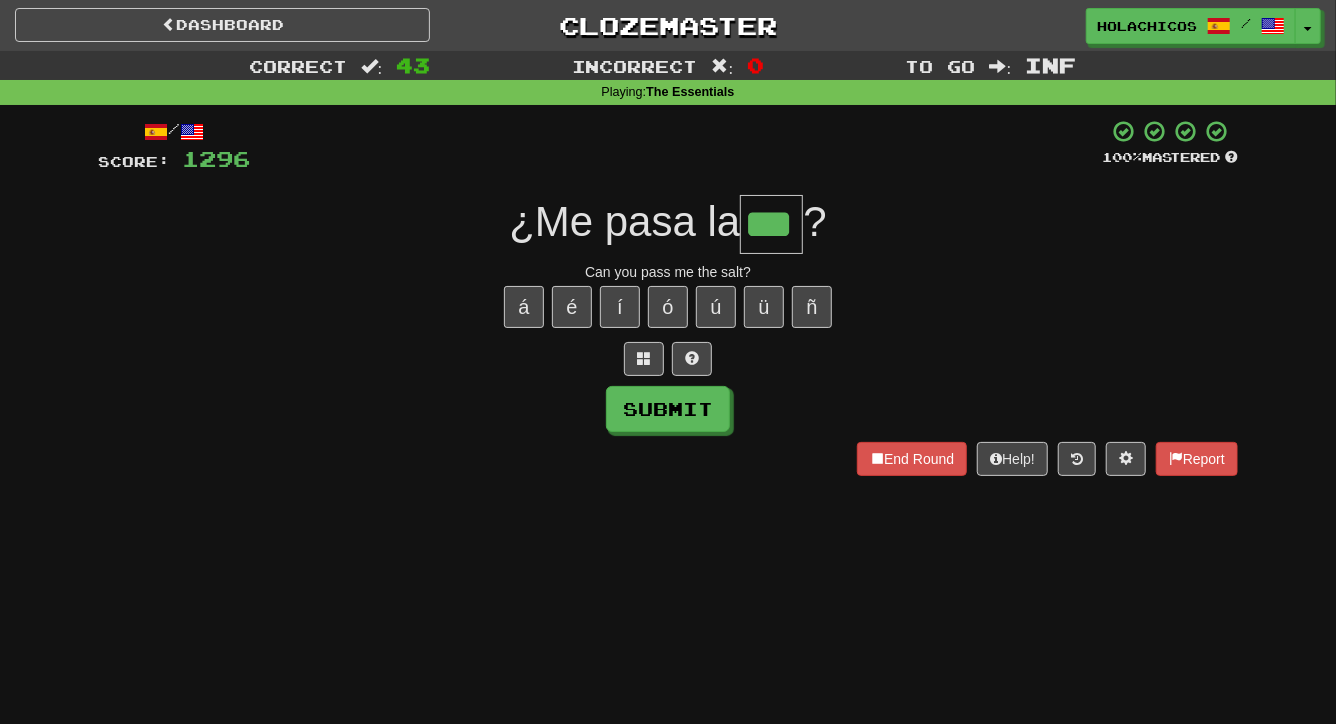 type on "***" 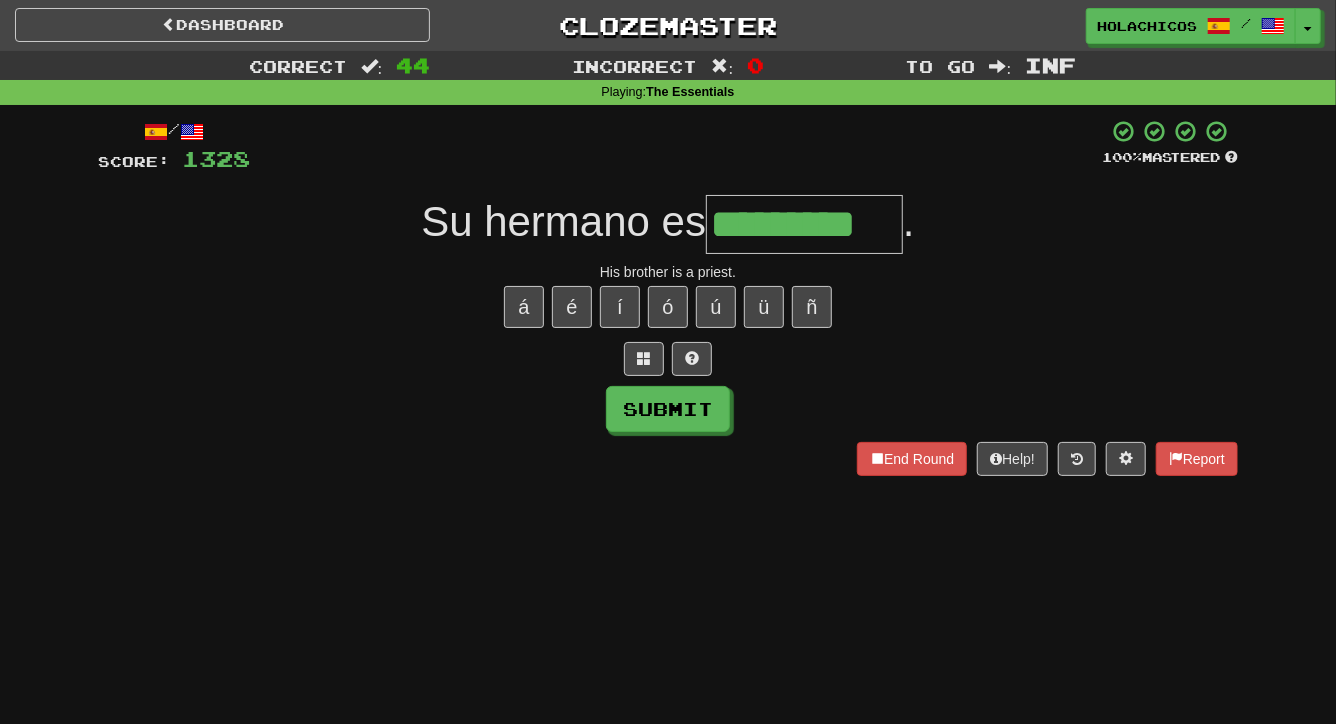 type on "*********" 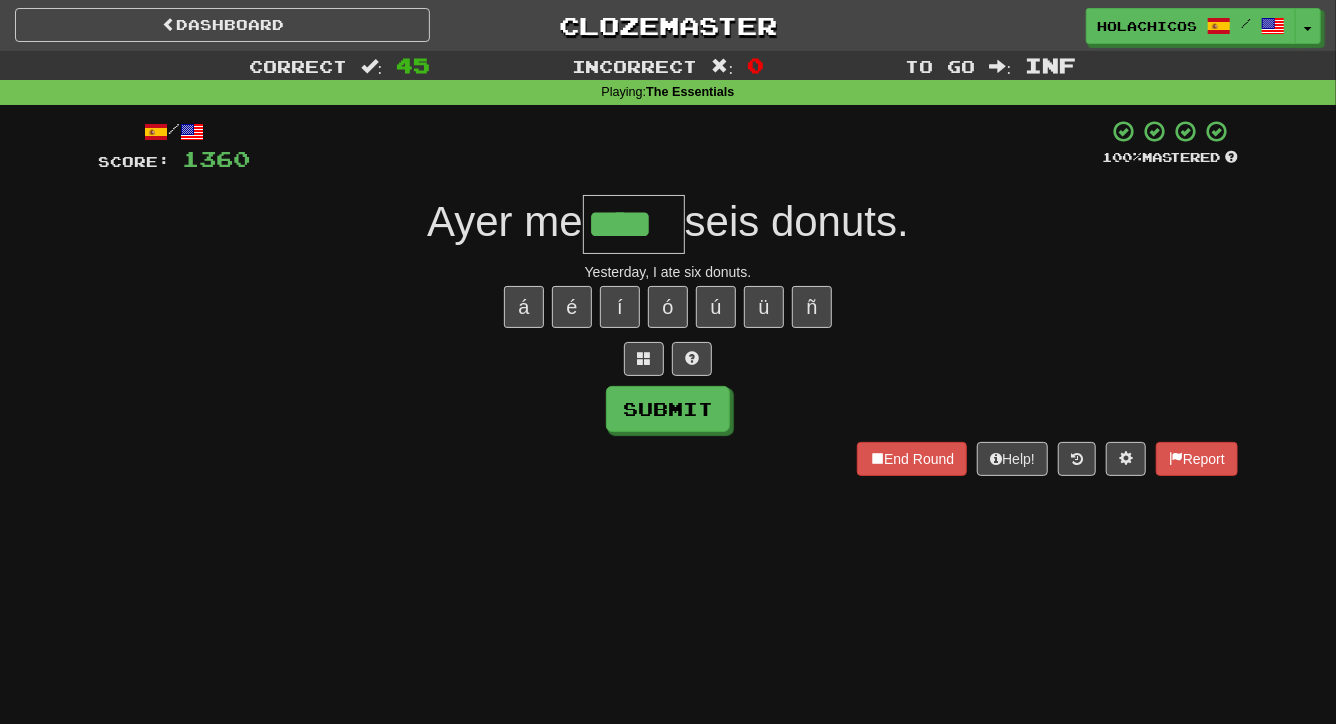 type on "****" 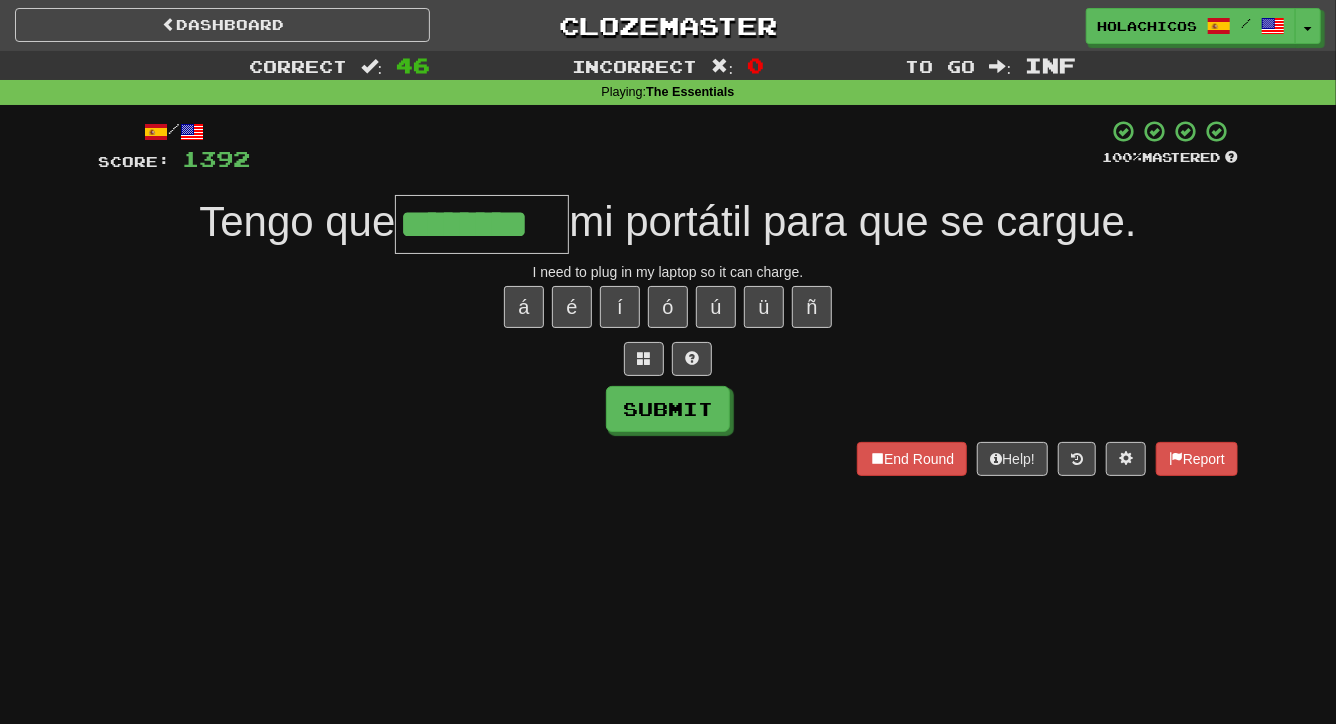 type on "********" 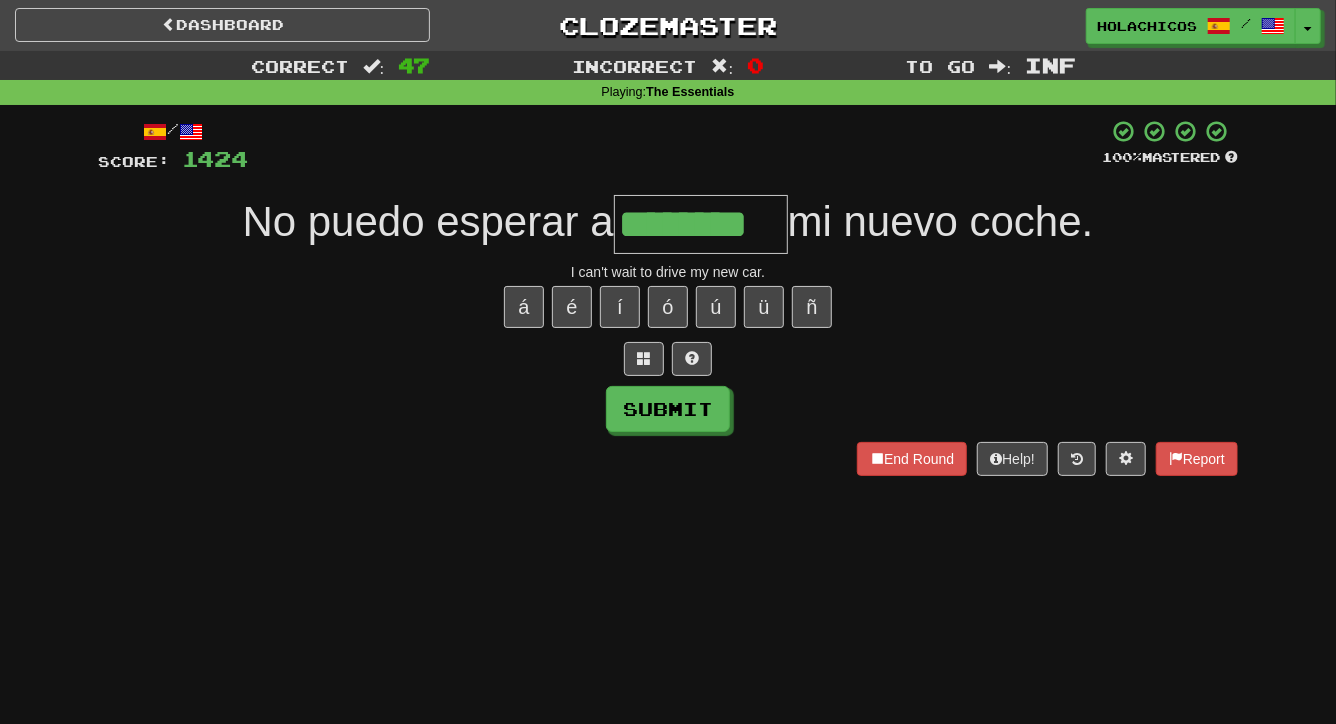 type on "********" 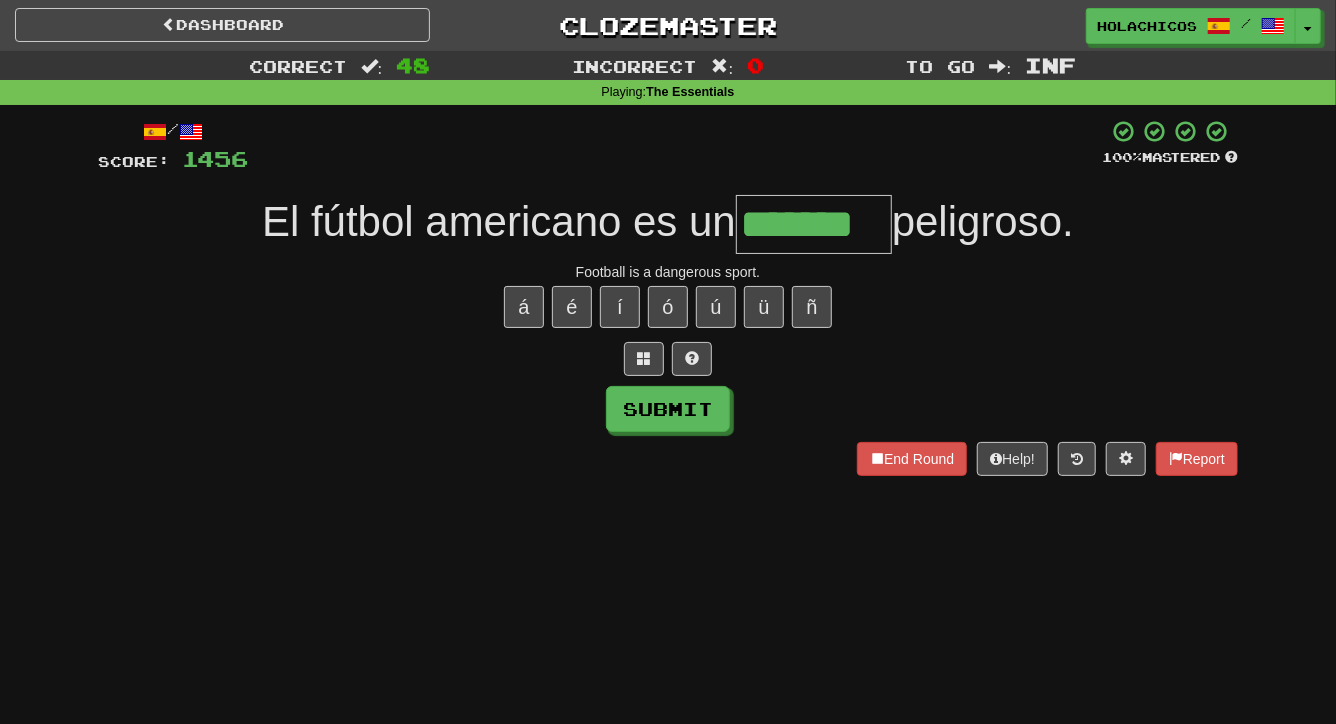 type on "*******" 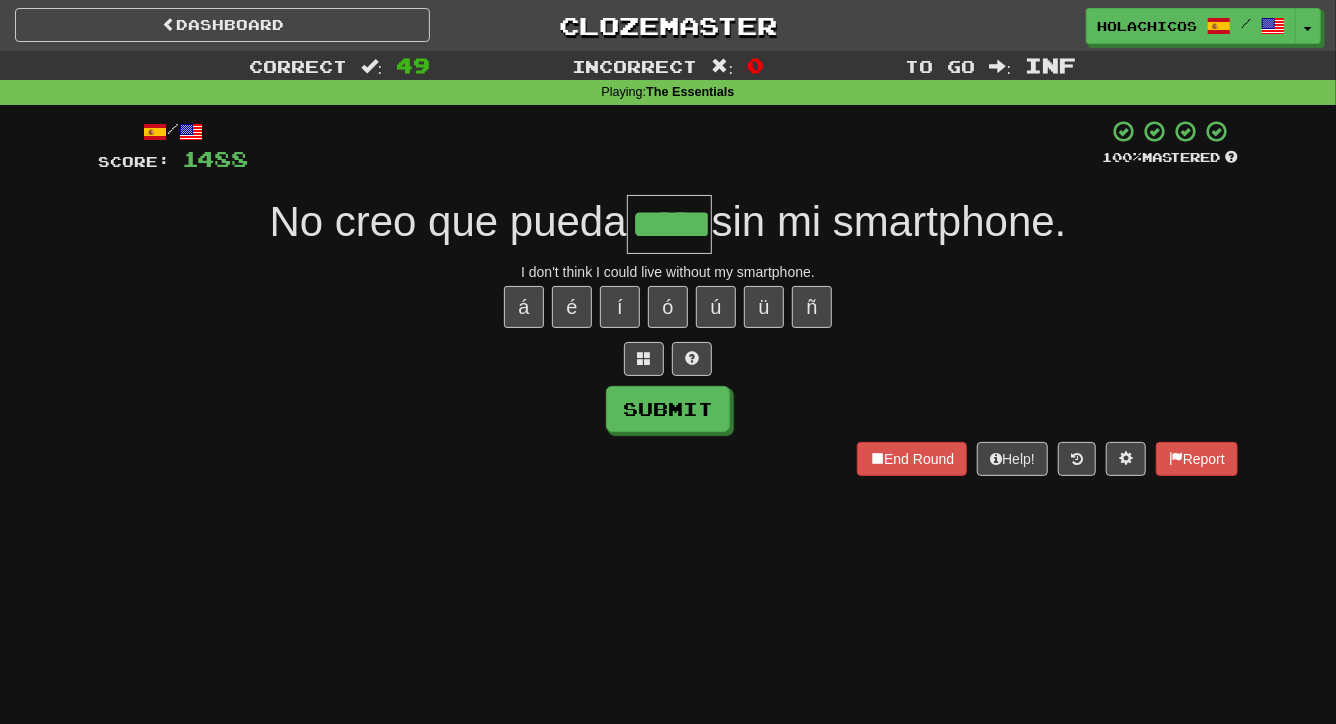 type on "*****" 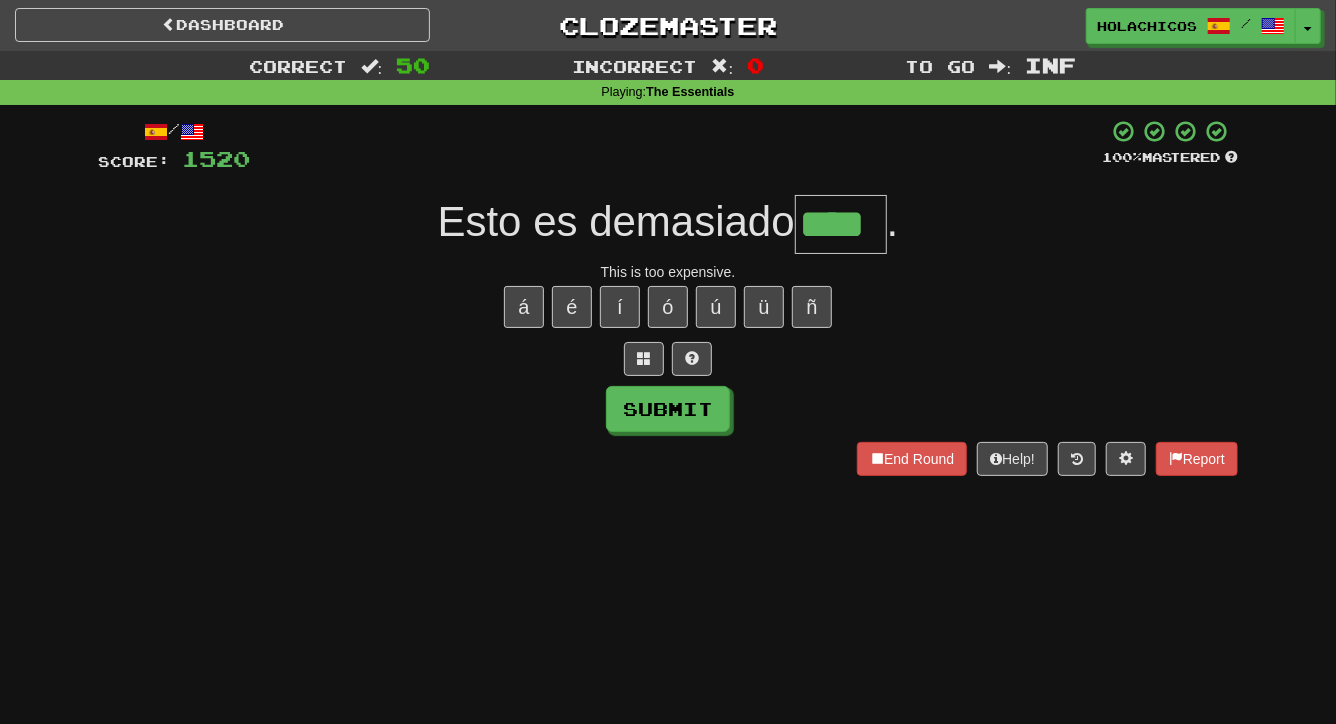 type on "****" 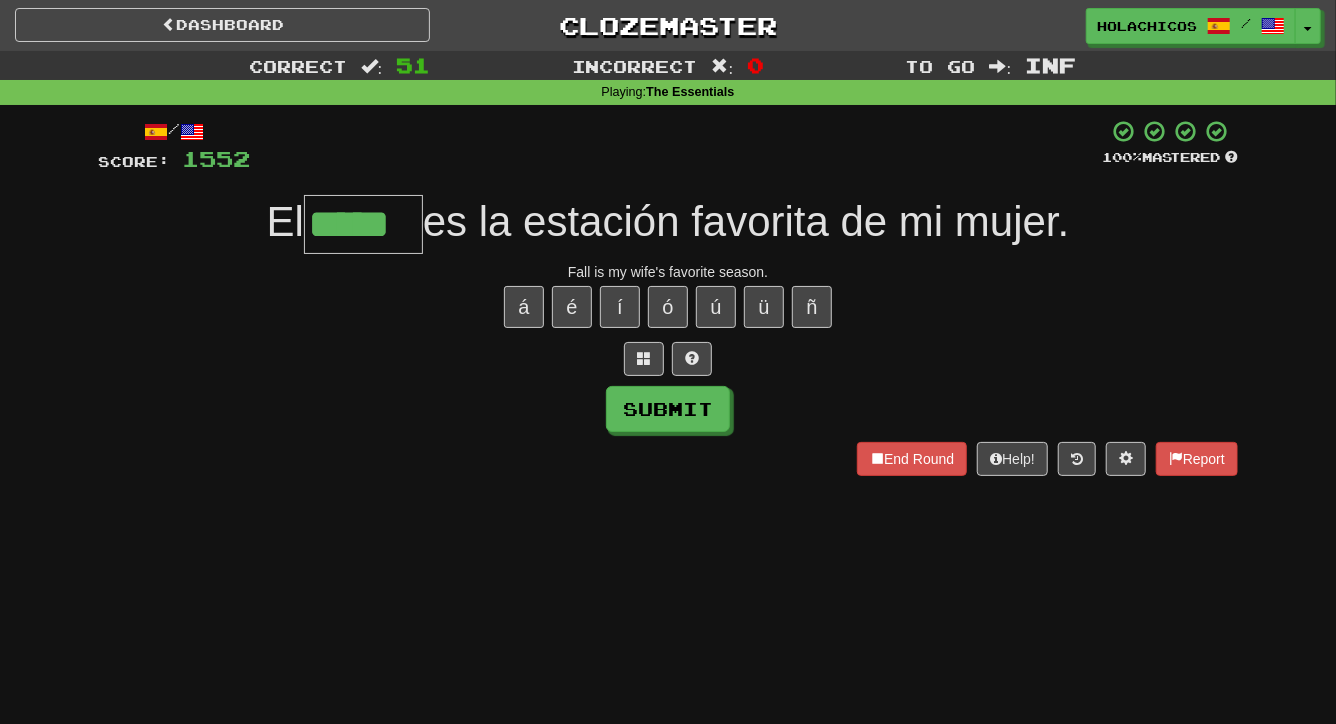 type on "*****" 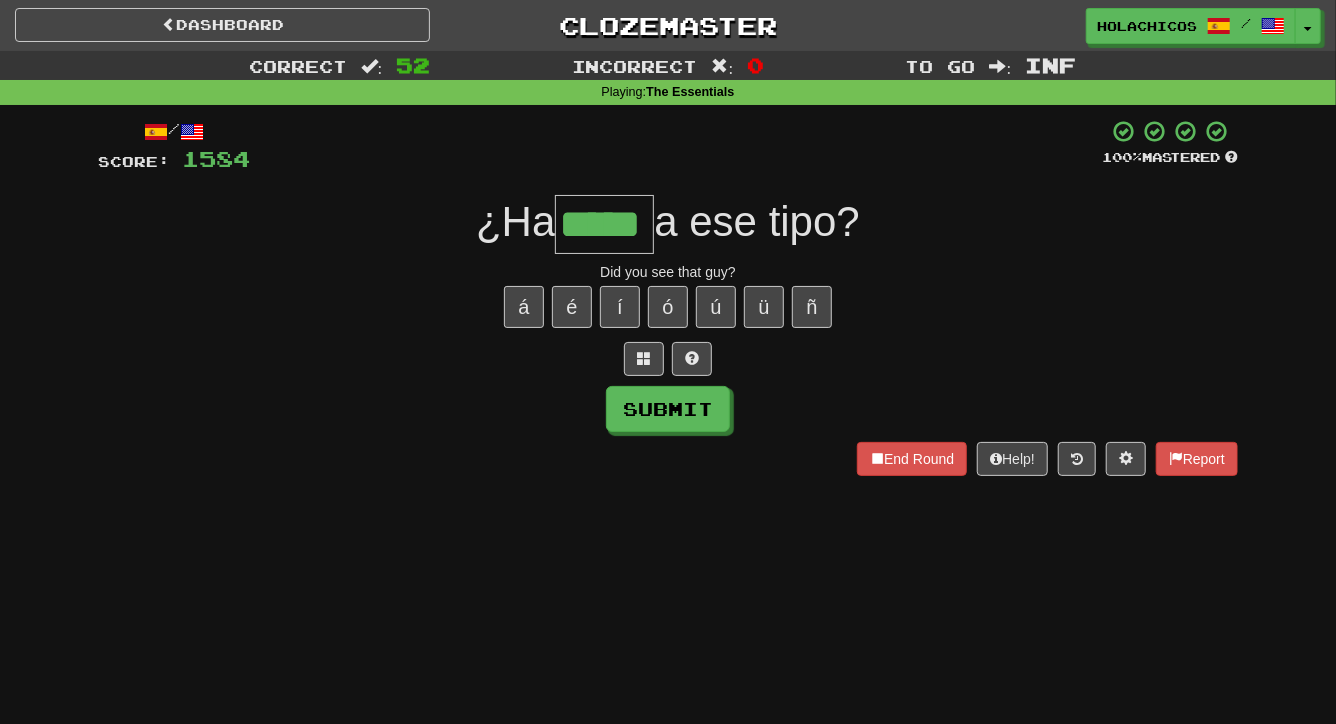 type on "*****" 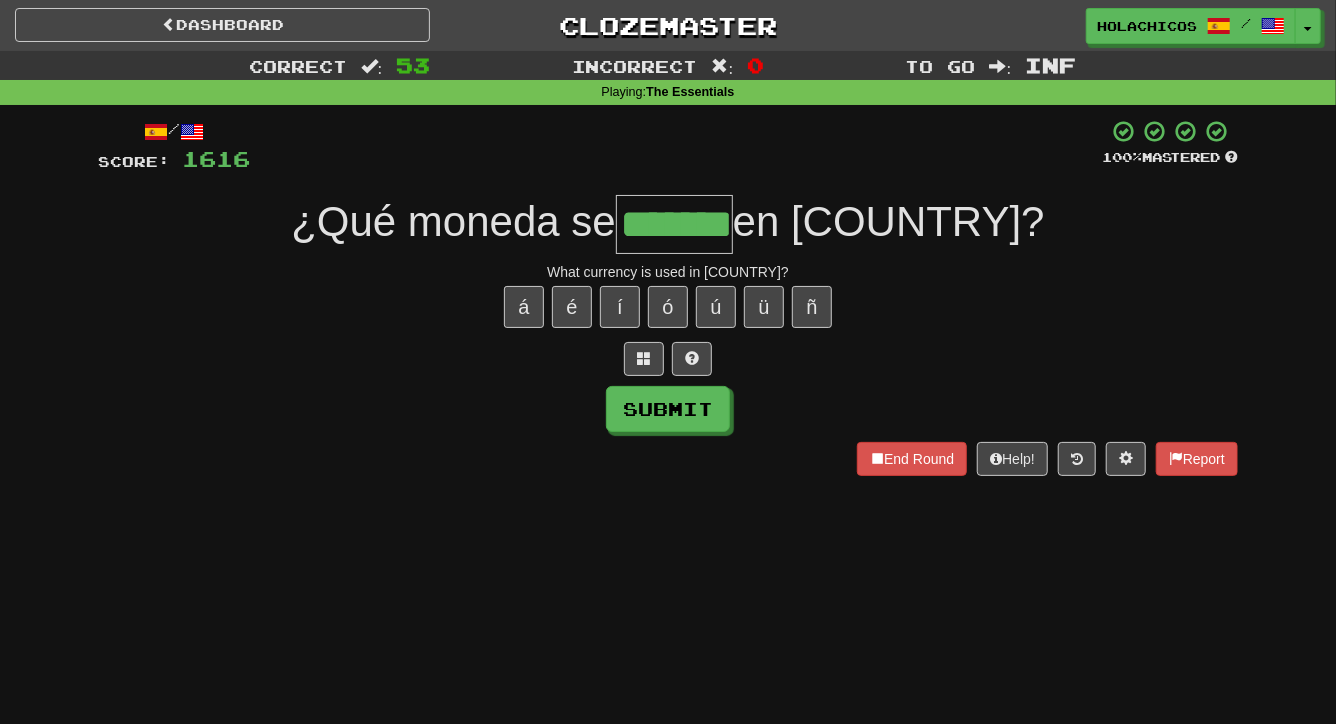 type on "*******" 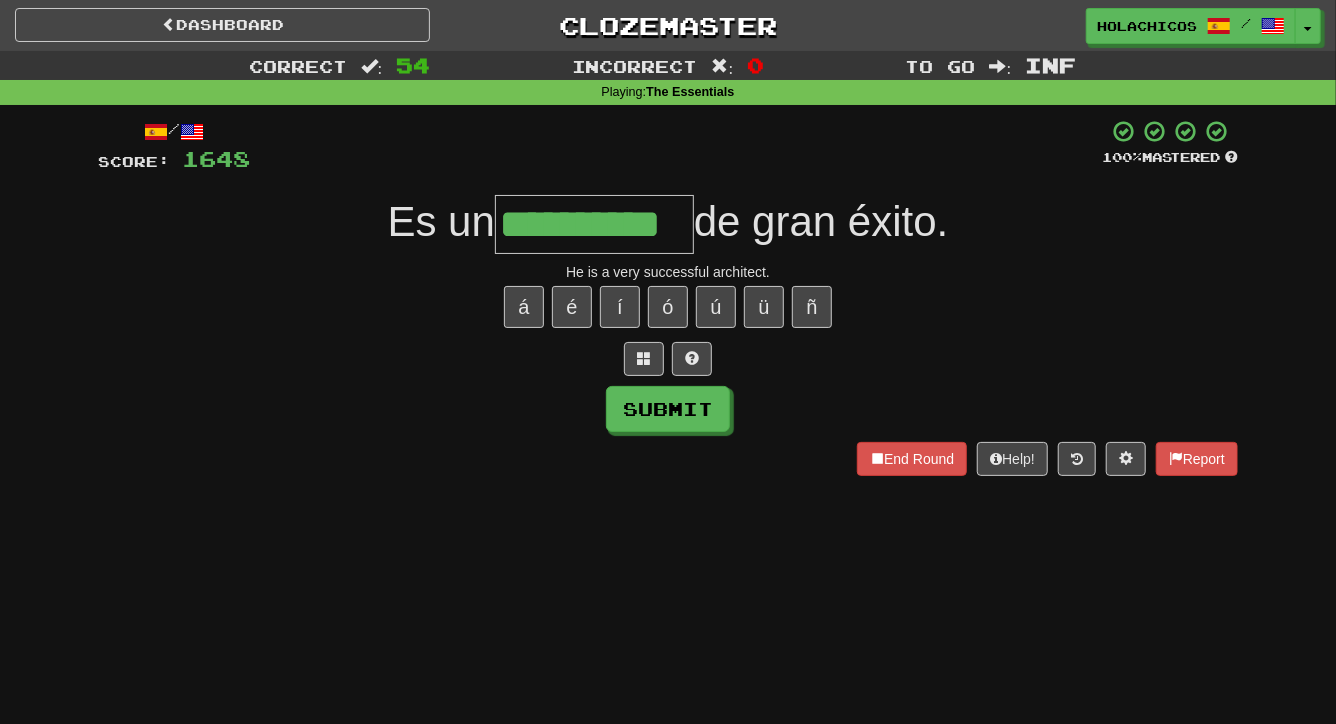 type on "**********" 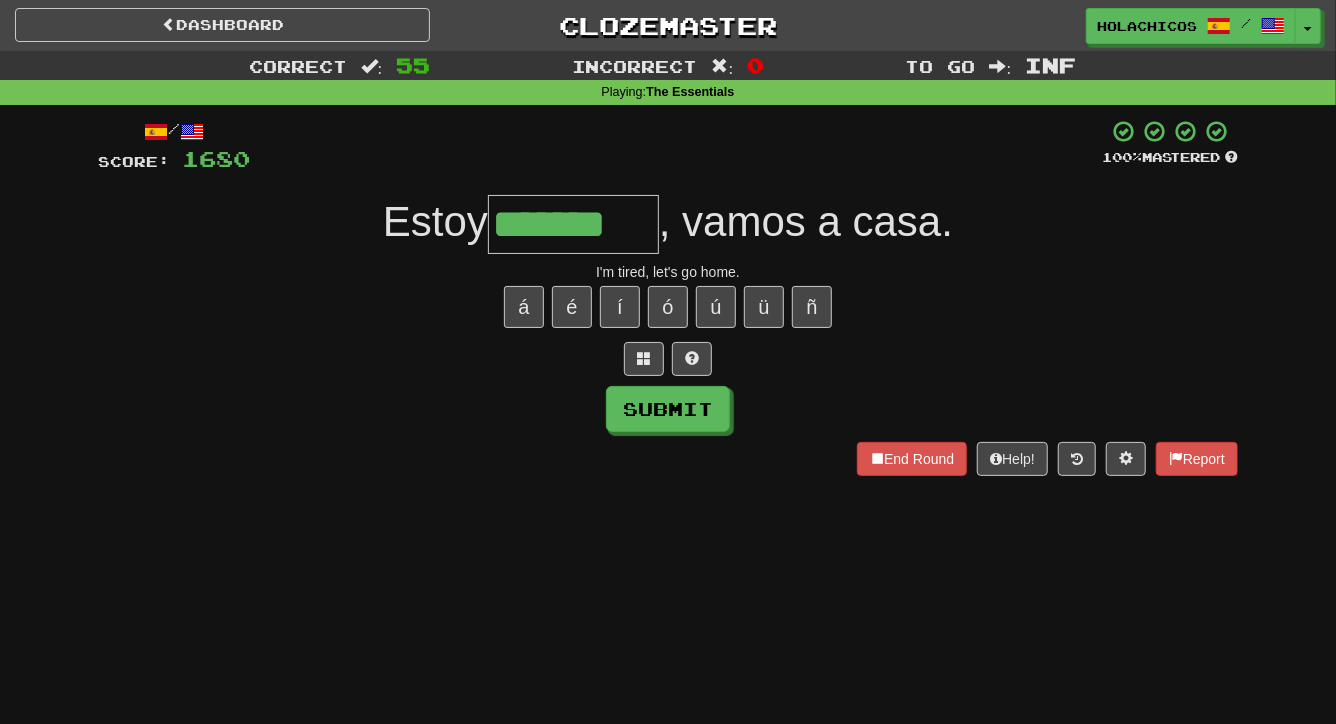 type on "*******" 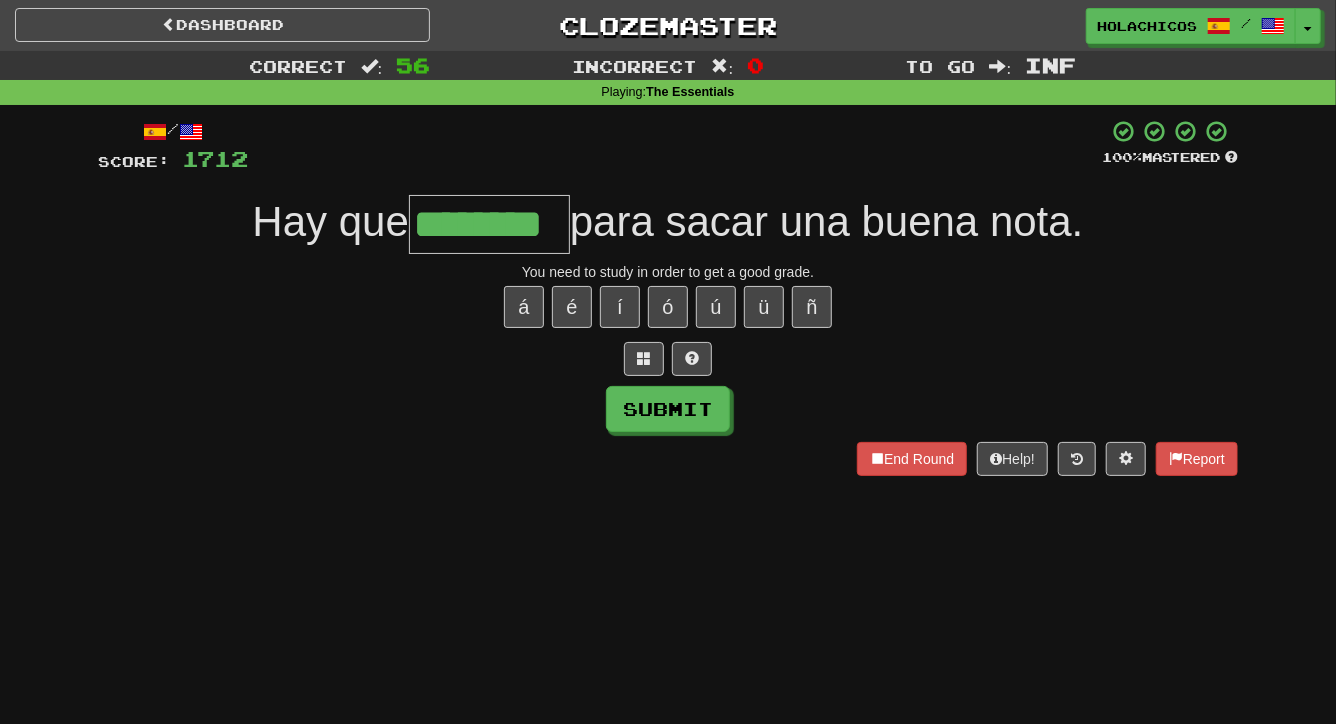 type on "********" 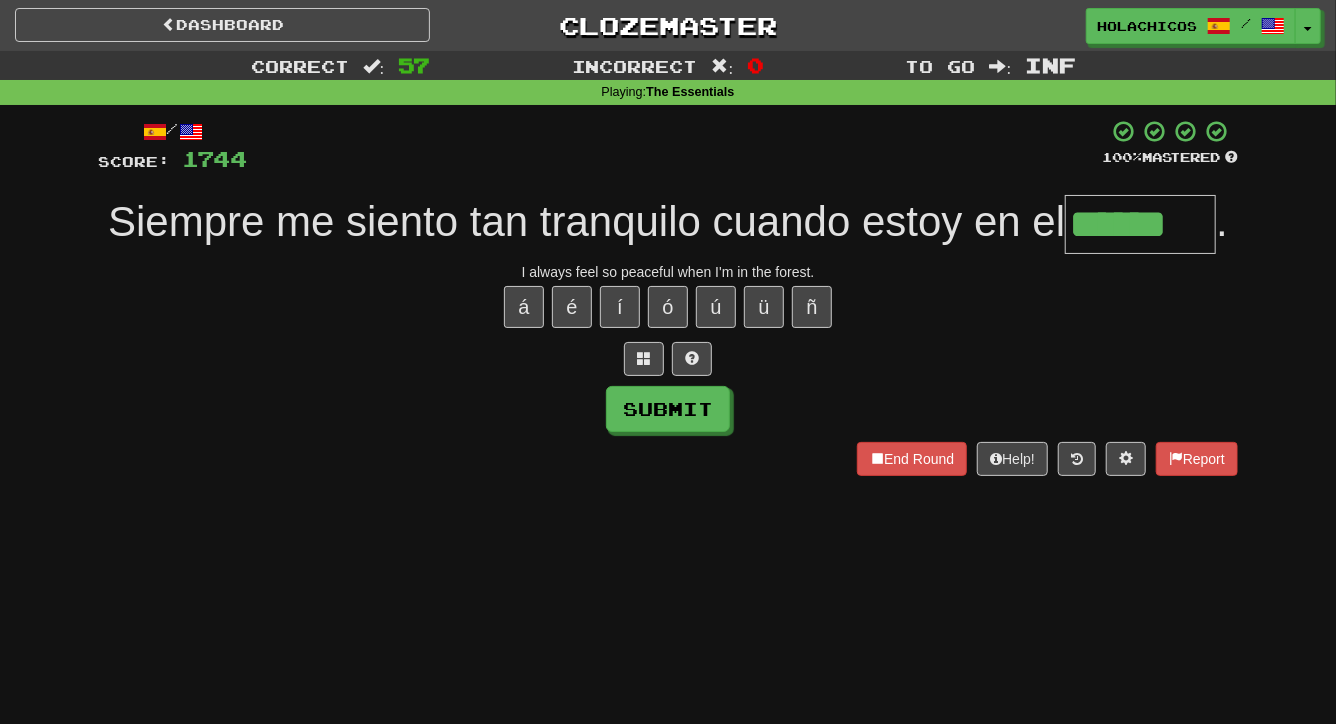 type on "******" 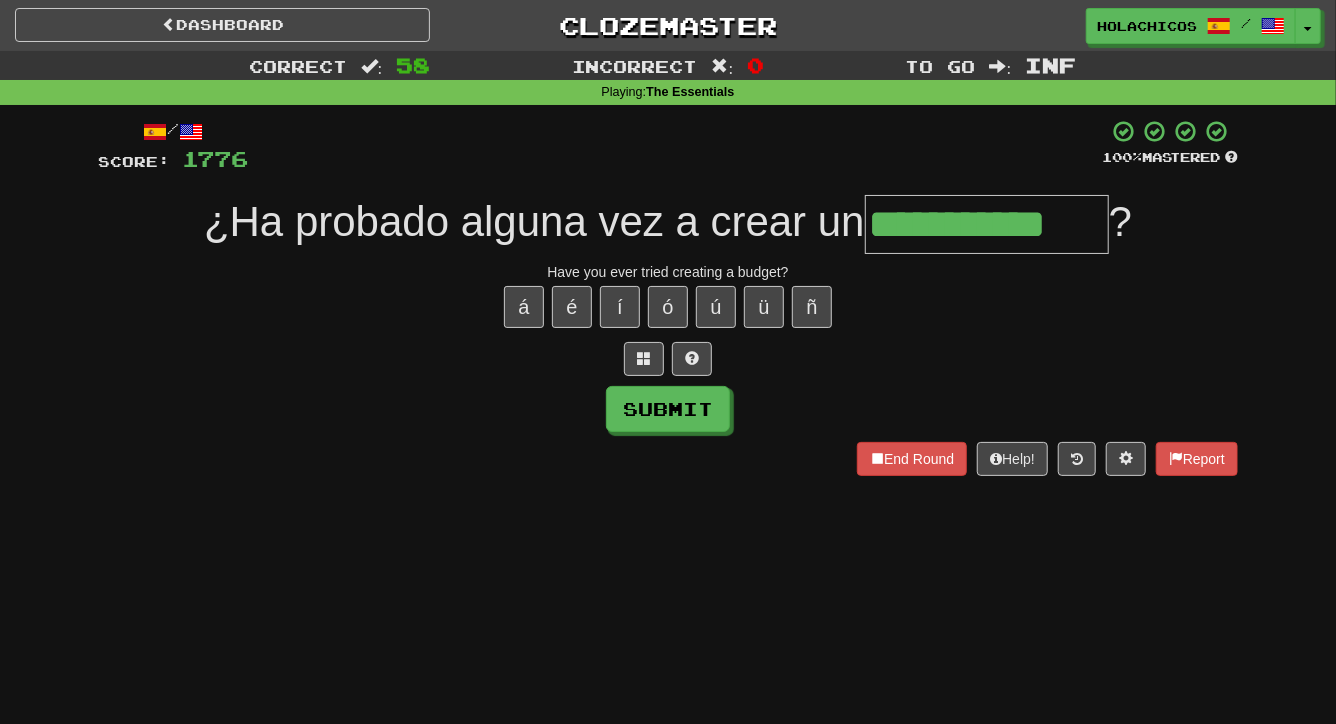 type on "**********" 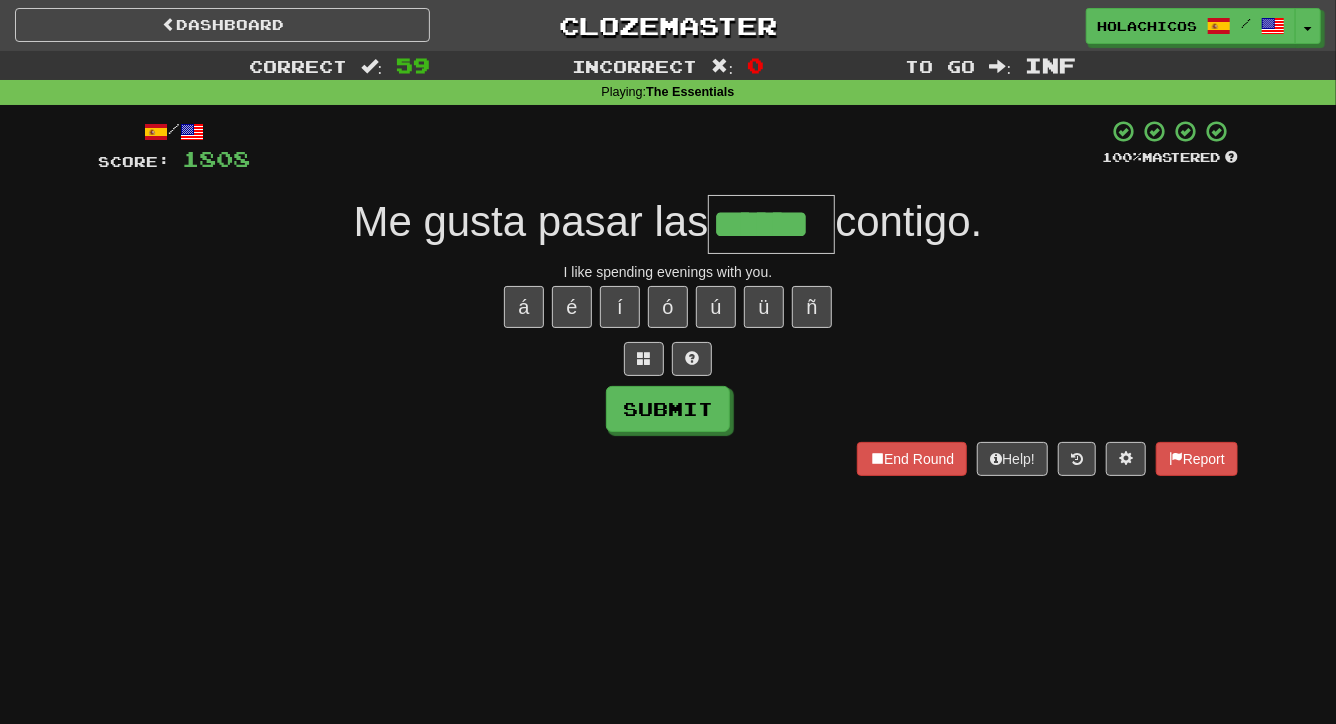 type on "******" 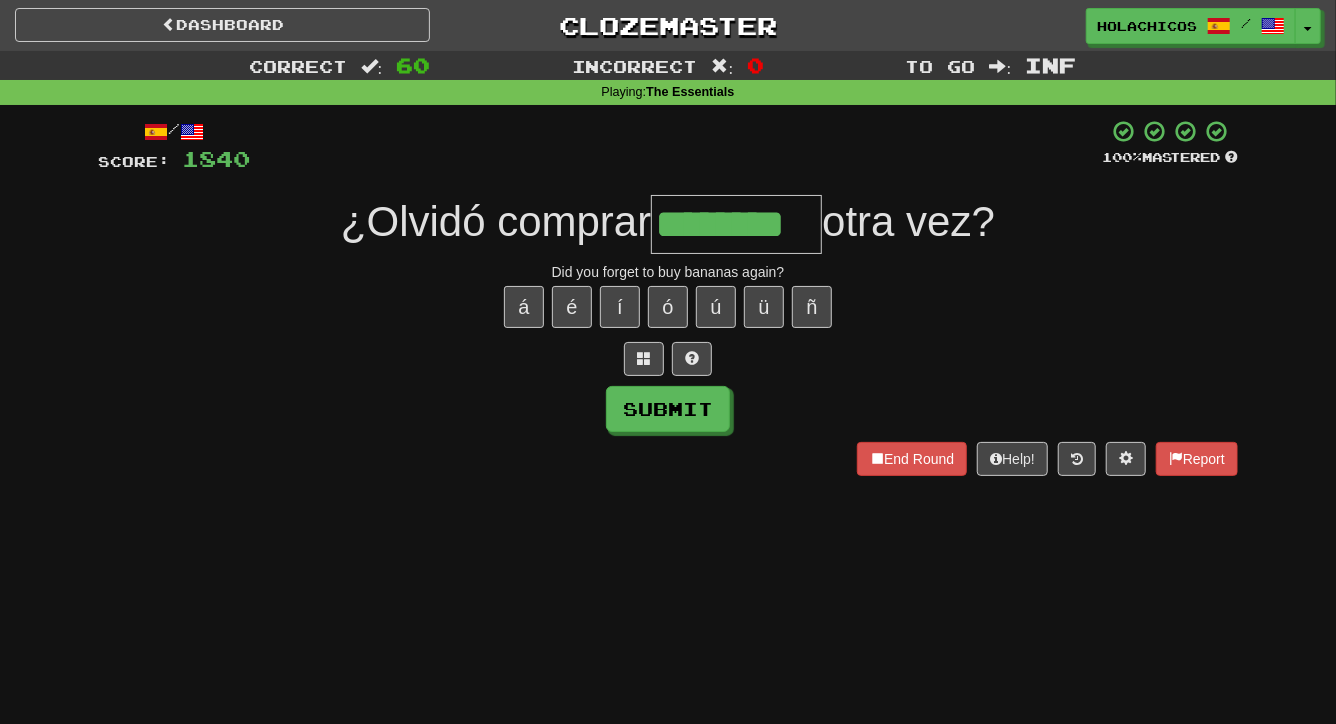 type on "********" 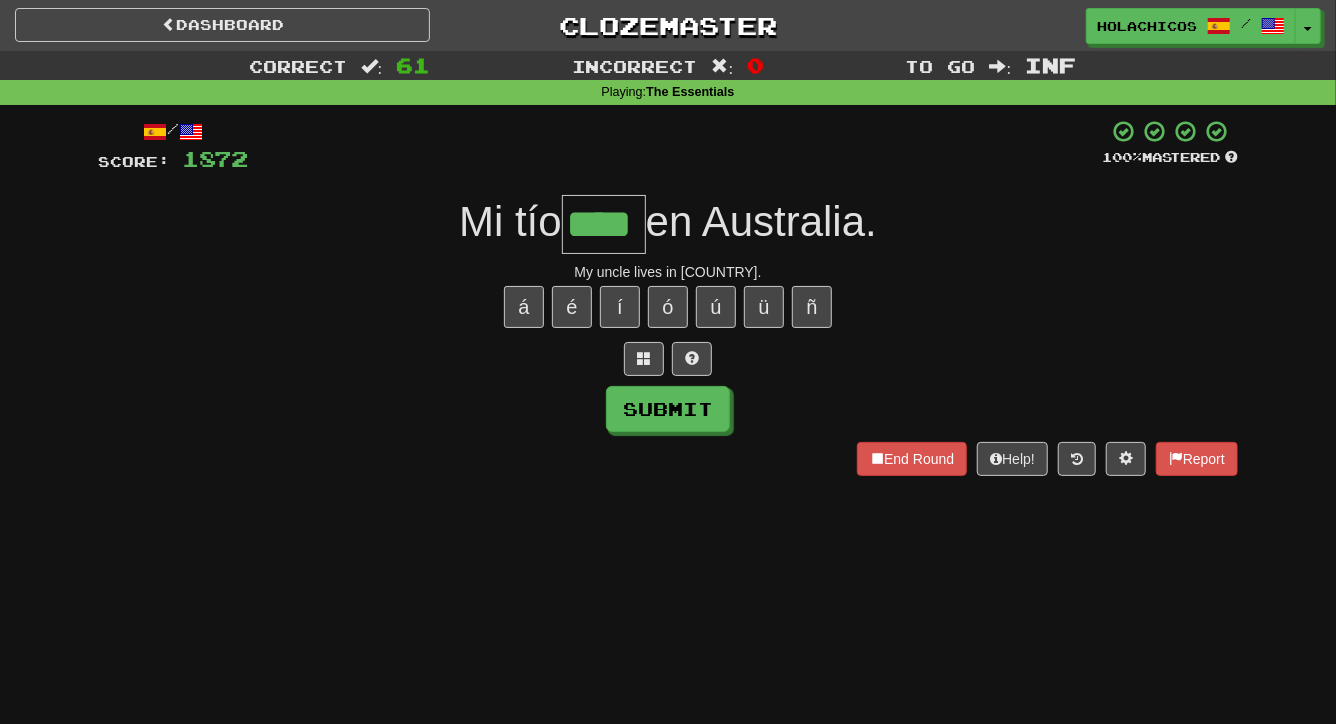 type on "****" 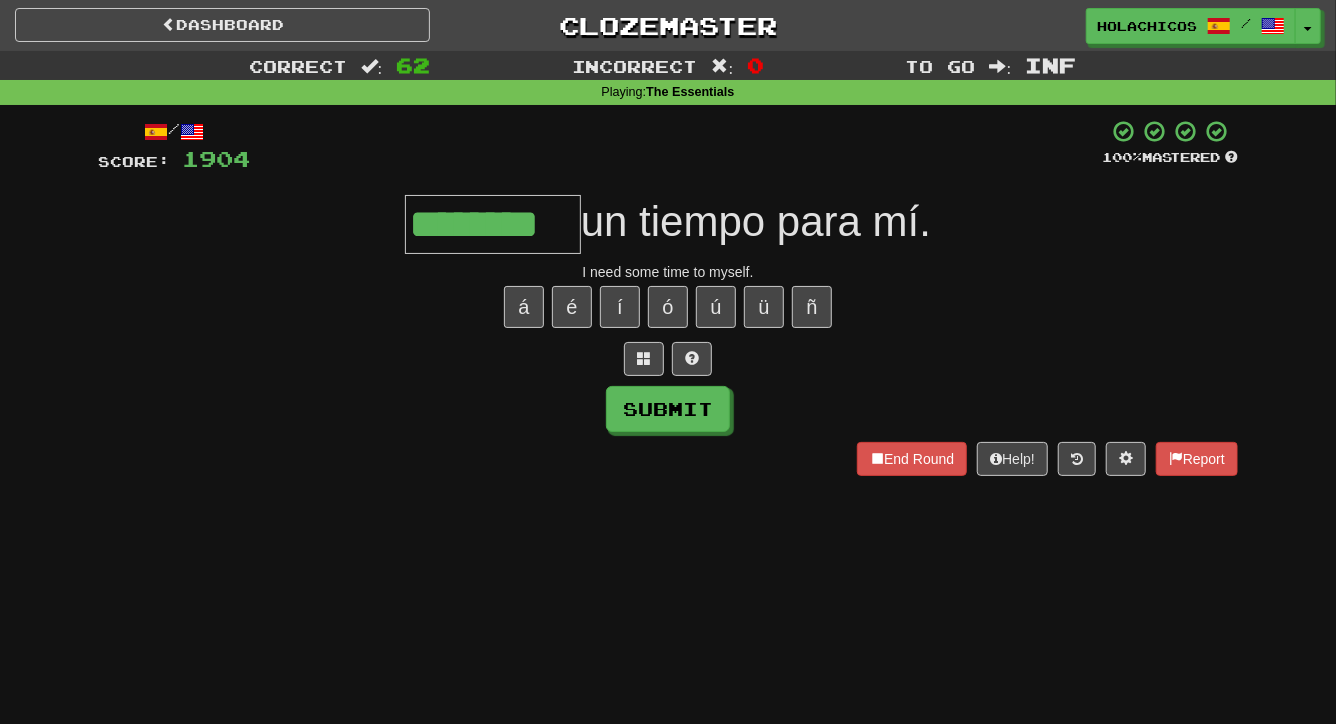 type on "********" 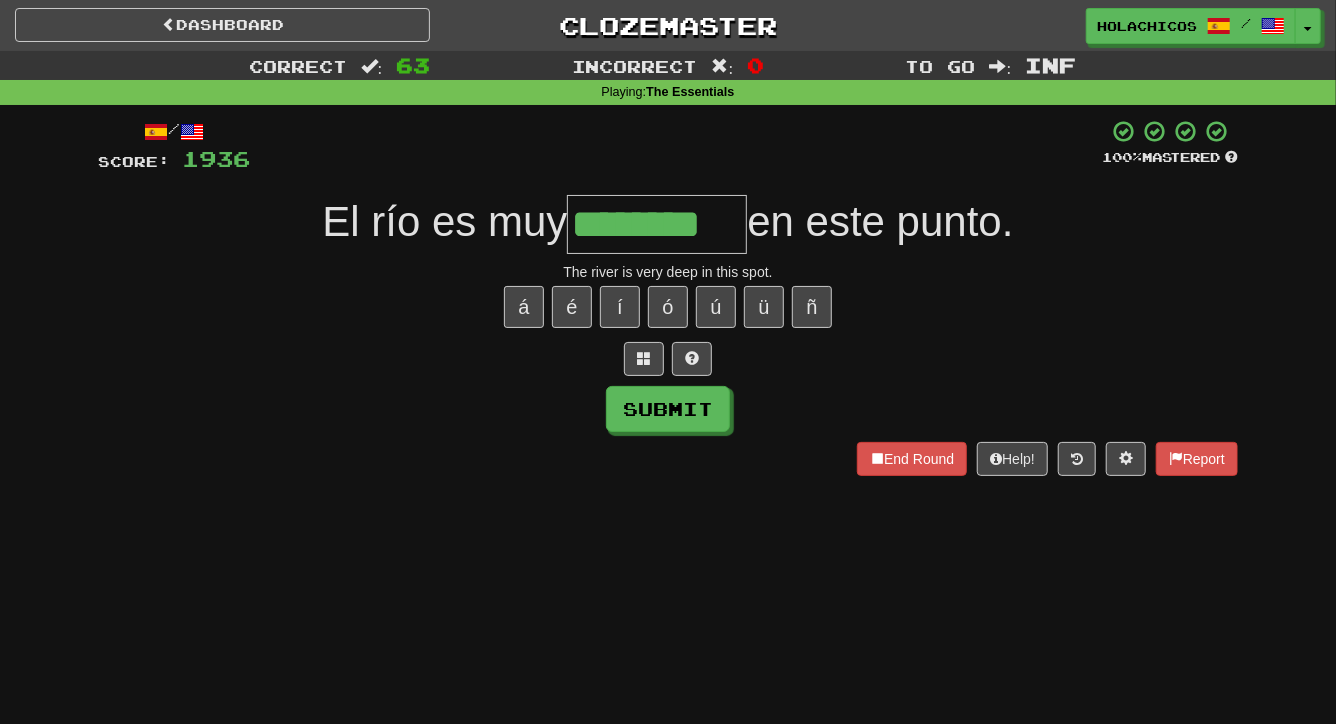 type on "********" 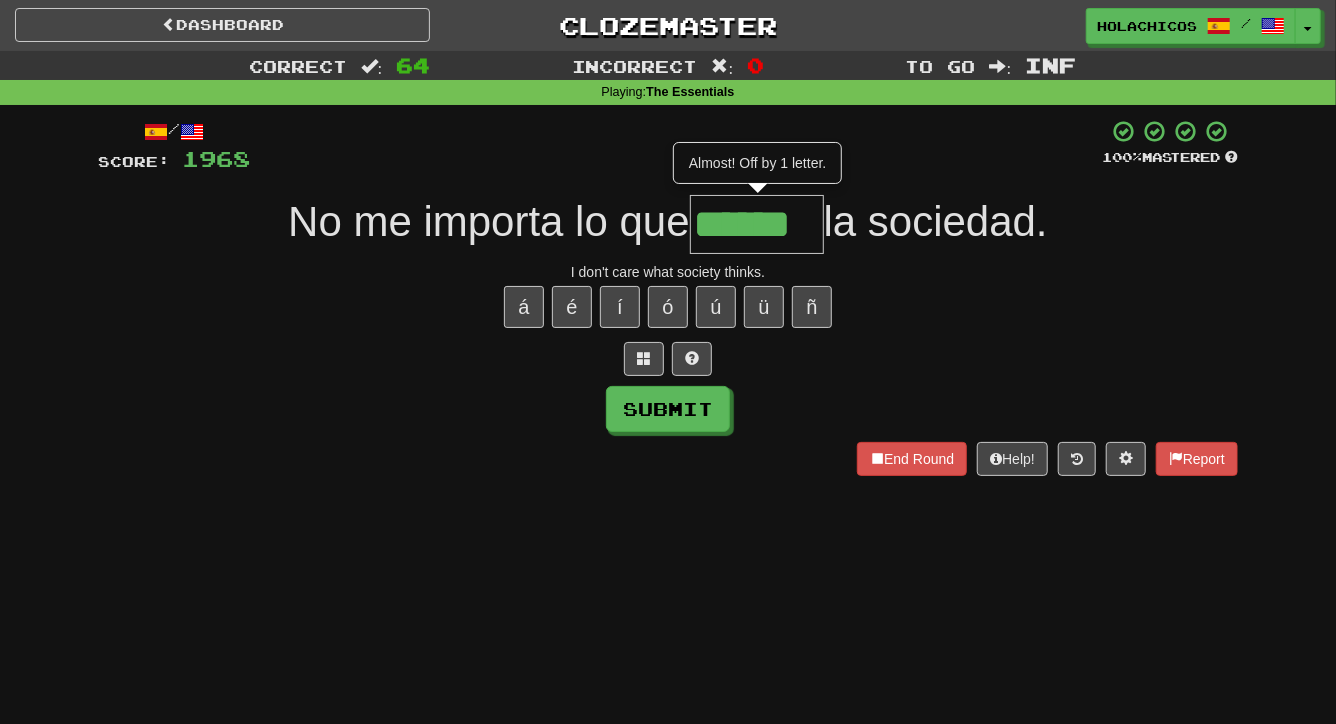 type on "******" 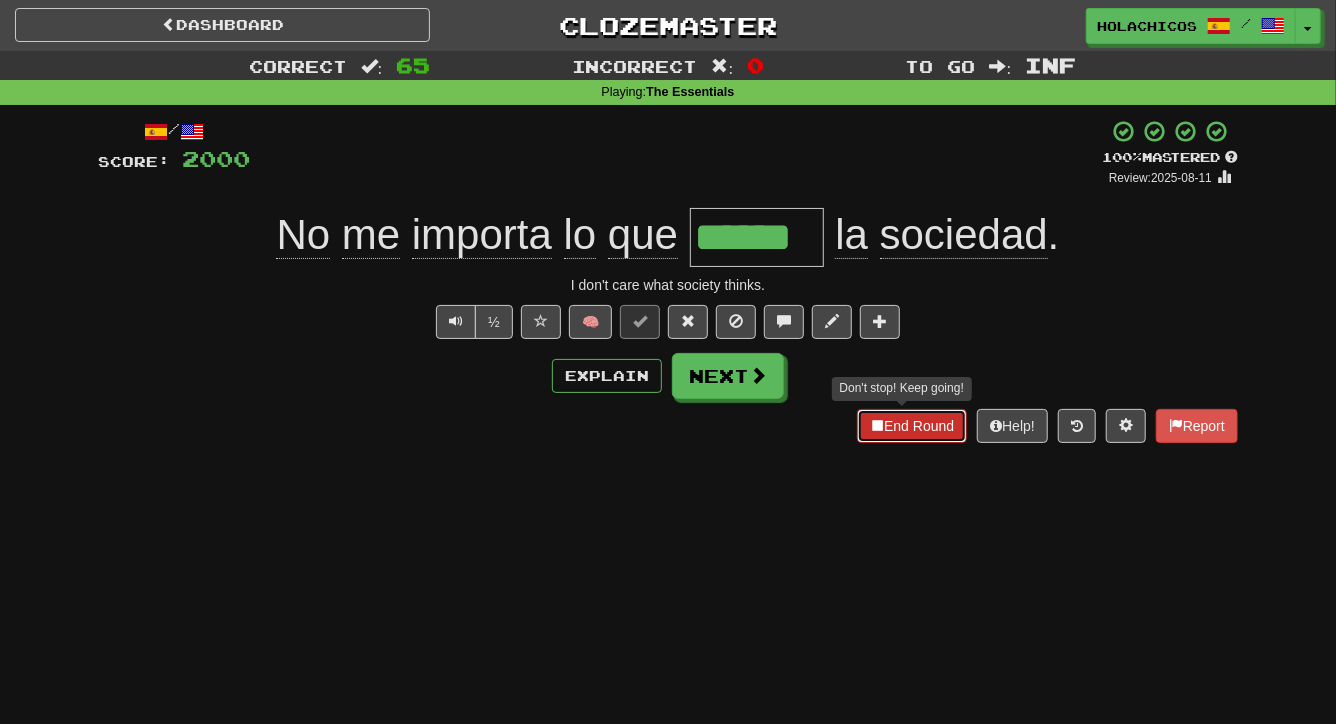 click on "End Round" at bounding box center [912, 426] 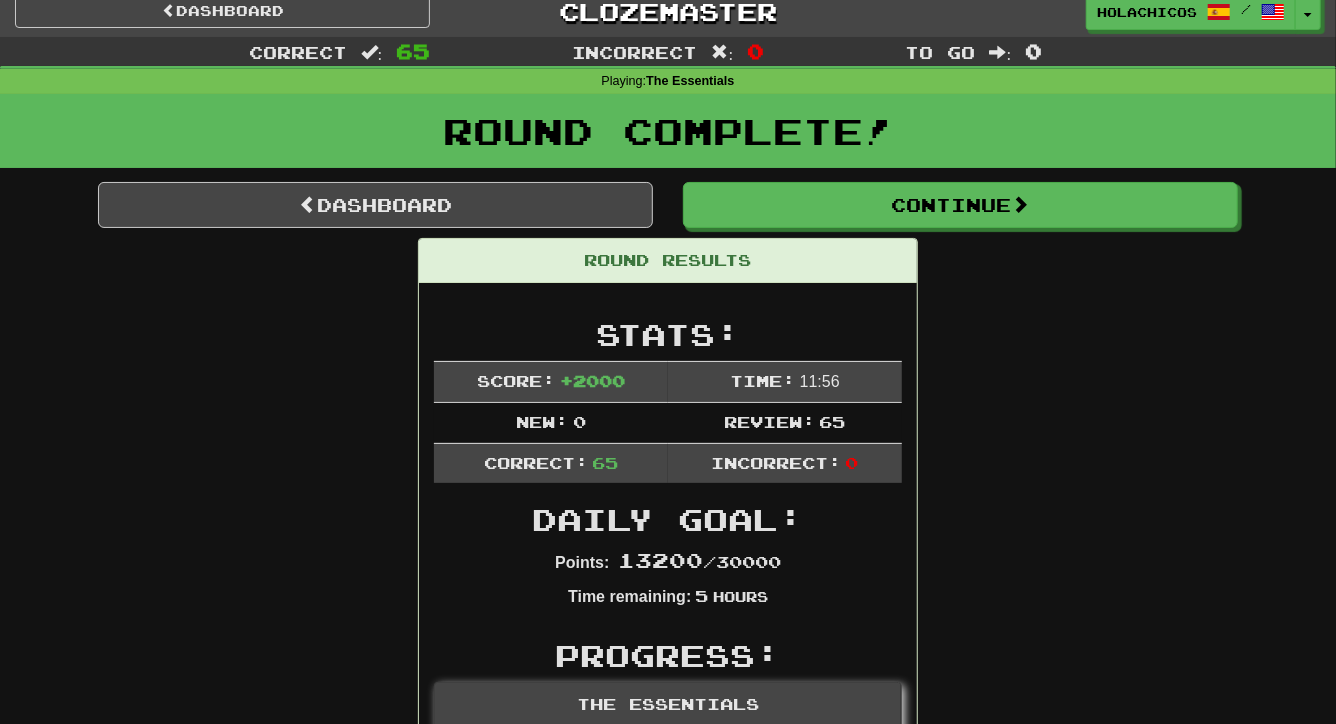 scroll, scrollTop: 0, scrollLeft: 0, axis: both 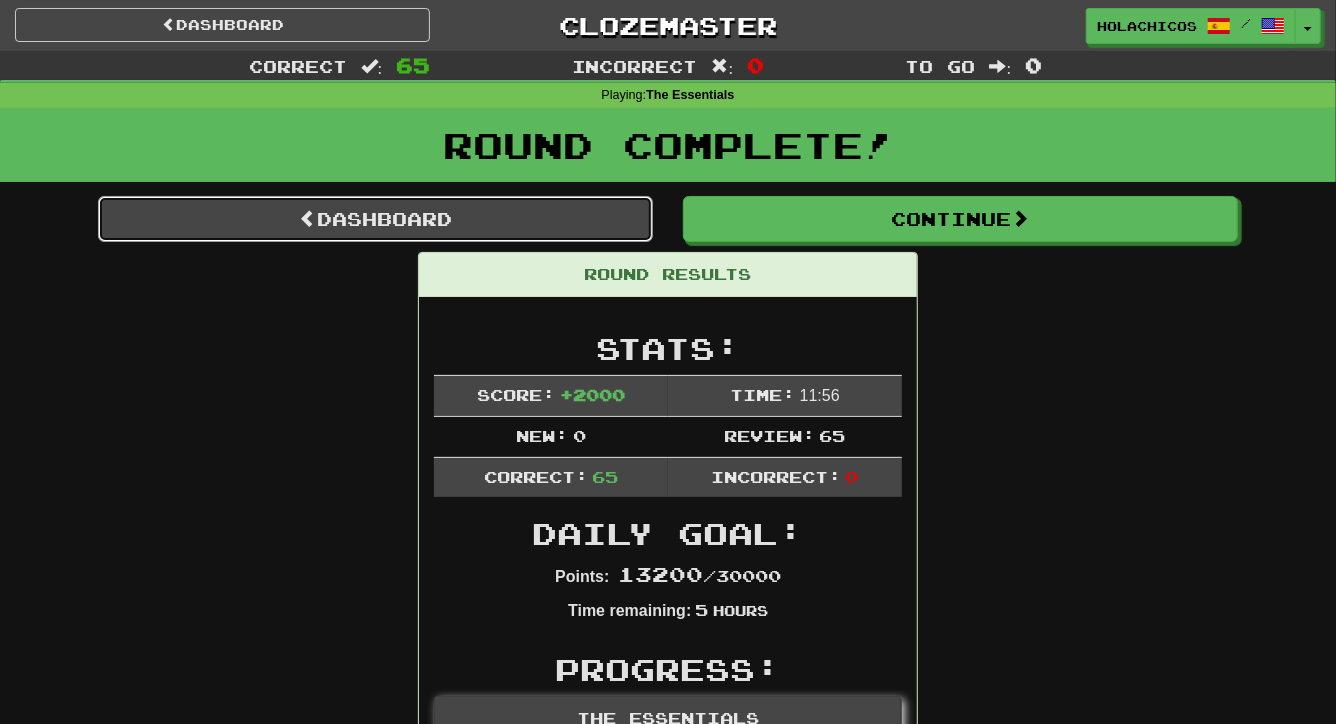 click on "Dashboard" at bounding box center [375, 219] 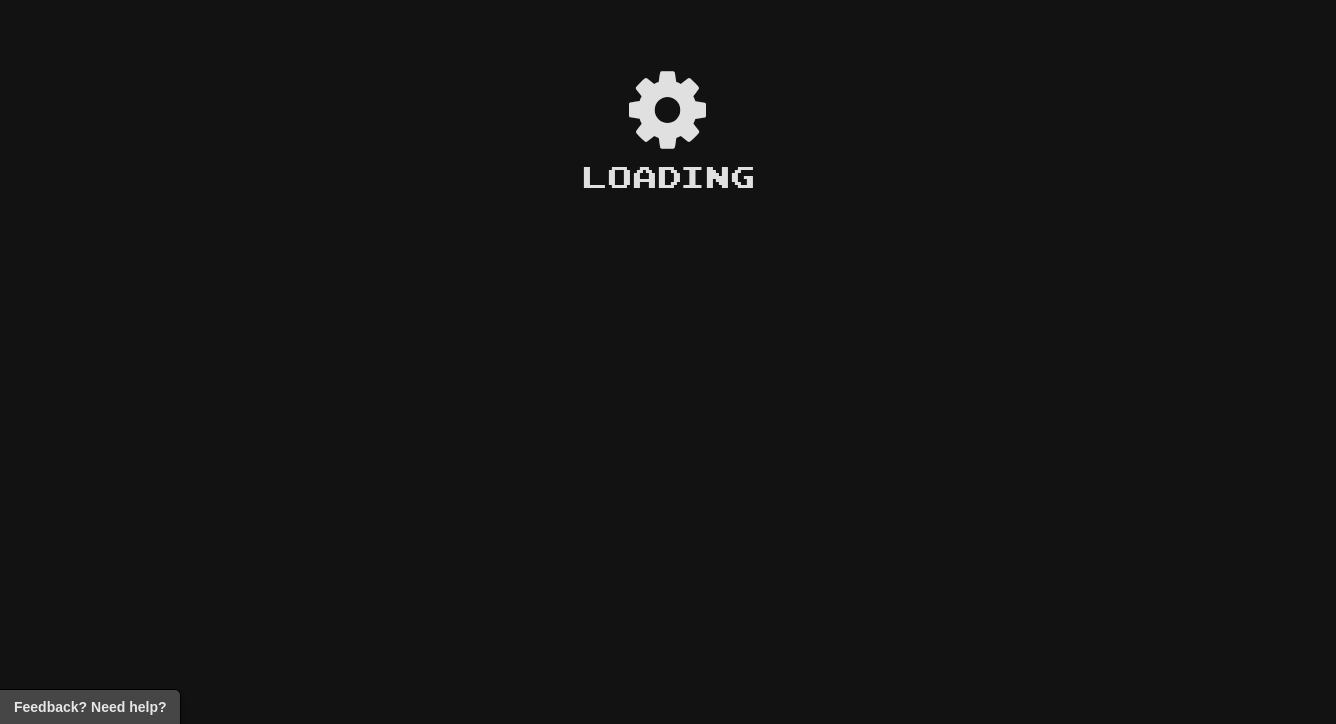 scroll, scrollTop: 0, scrollLeft: 0, axis: both 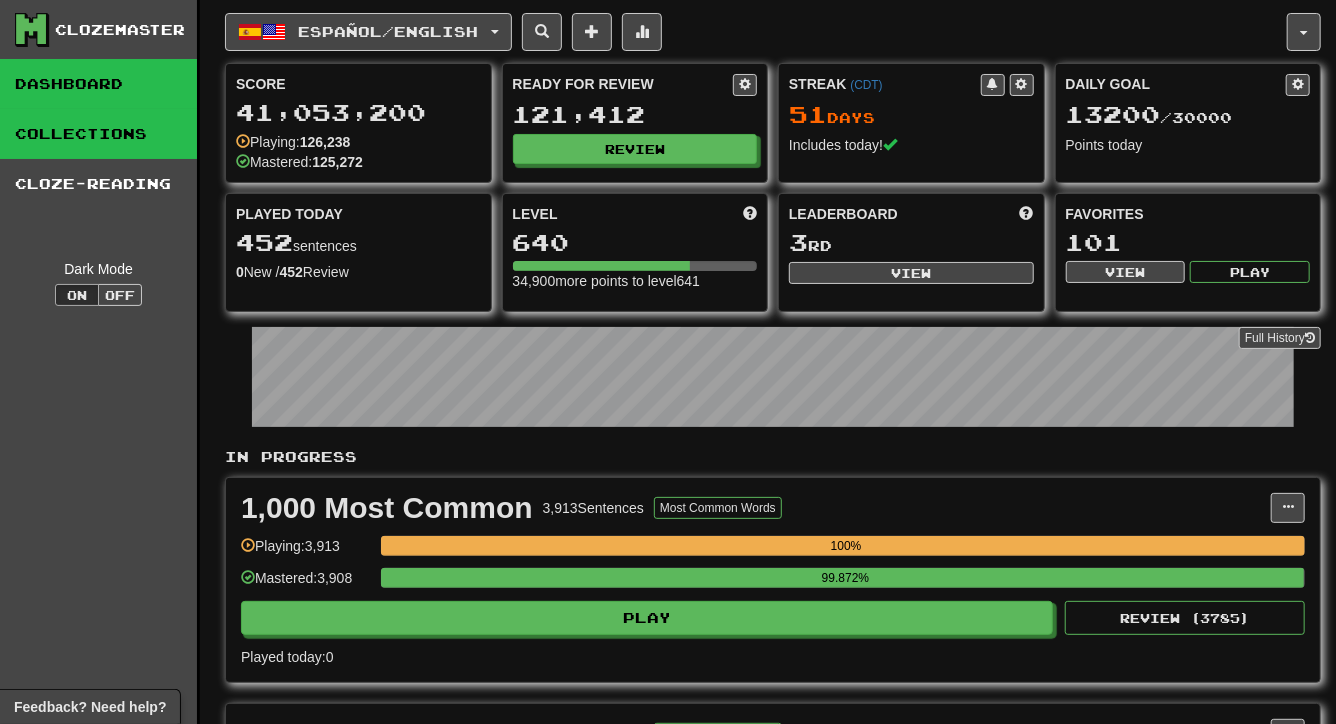 click on "Collections" at bounding box center [98, 134] 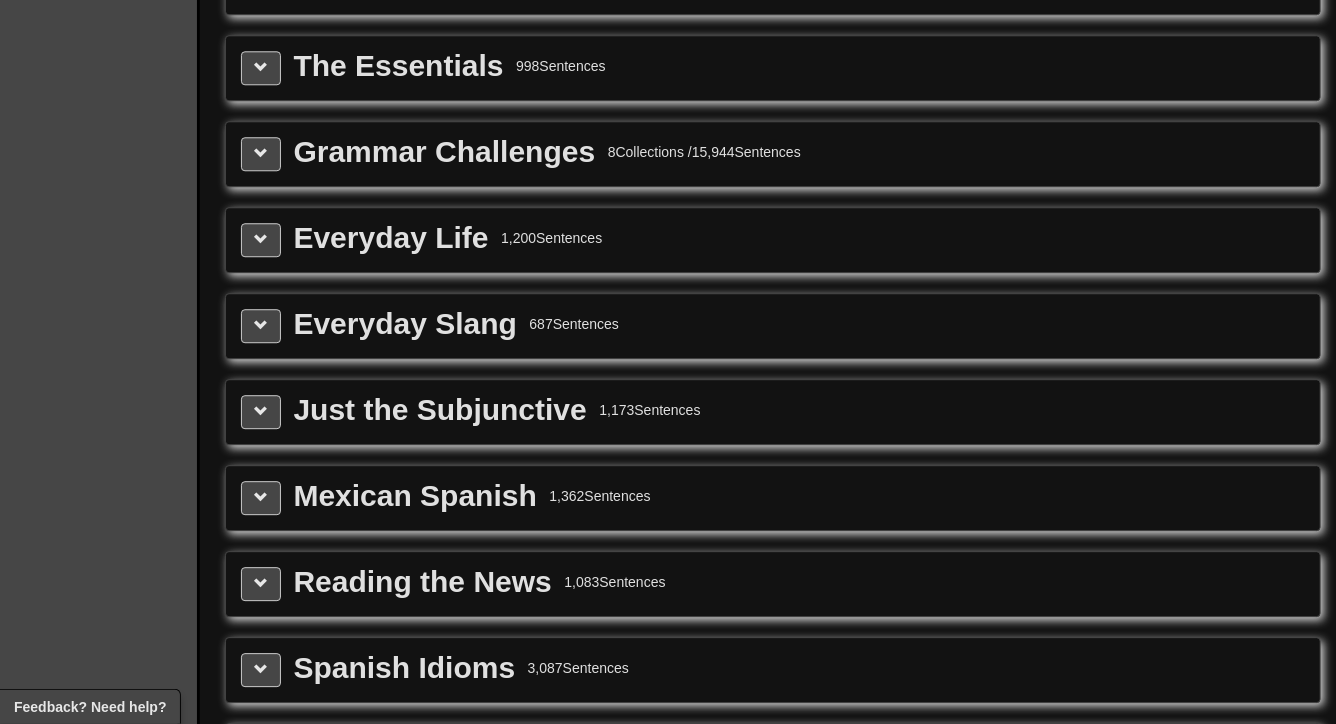 scroll, scrollTop: 2513, scrollLeft: 0, axis: vertical 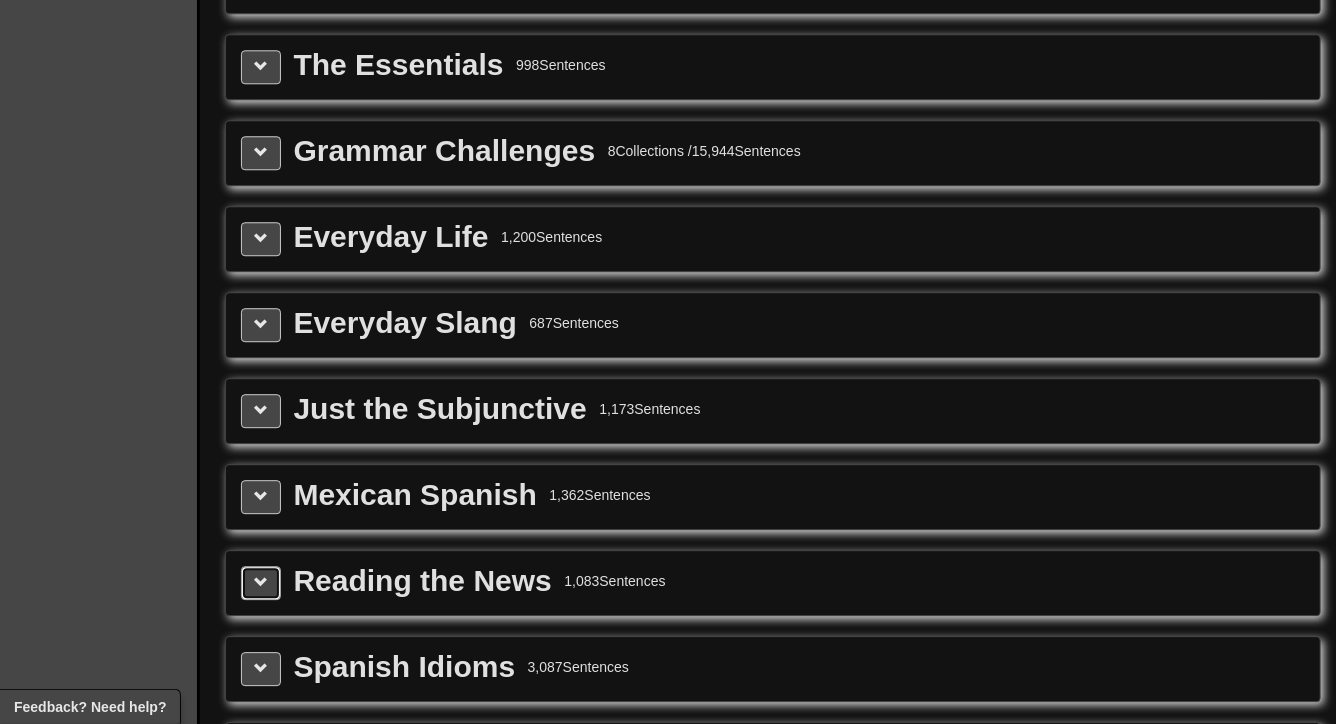 click at bounding box center [261, 582] 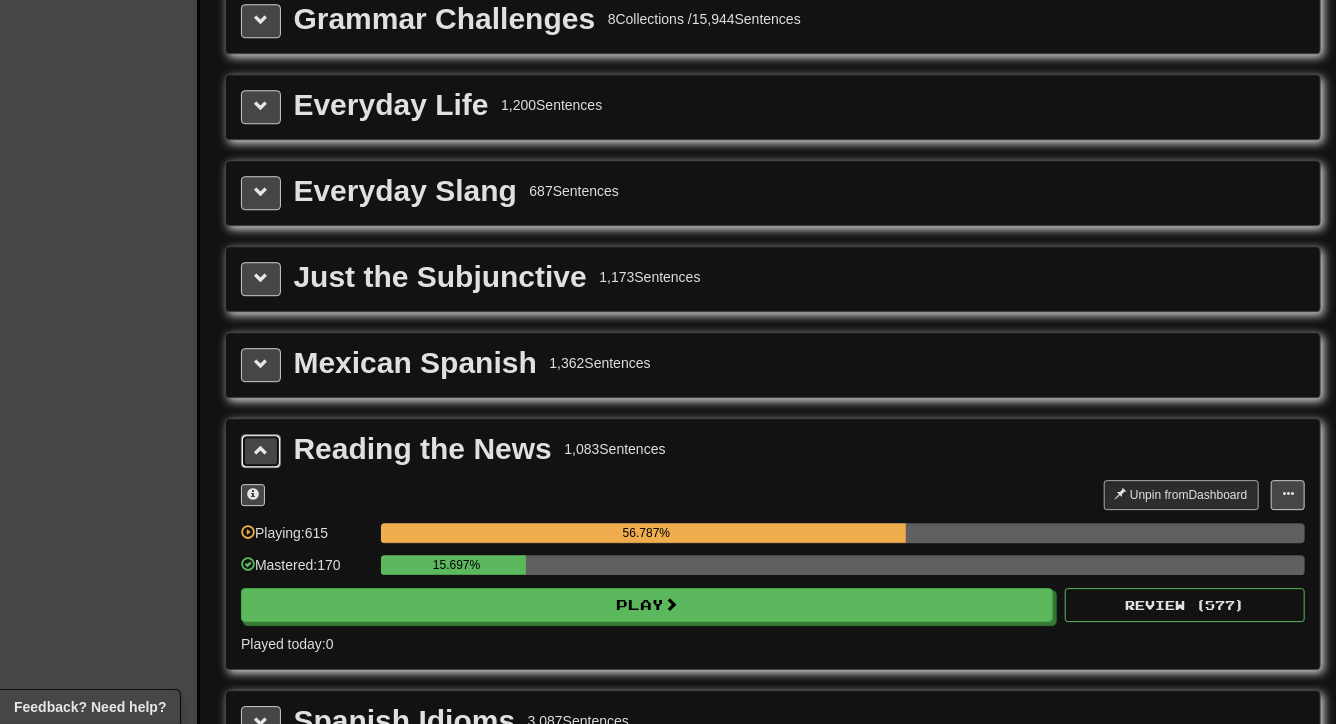 scroll, scrollTop: 2671, scrollLeft: 0, axis: vertical 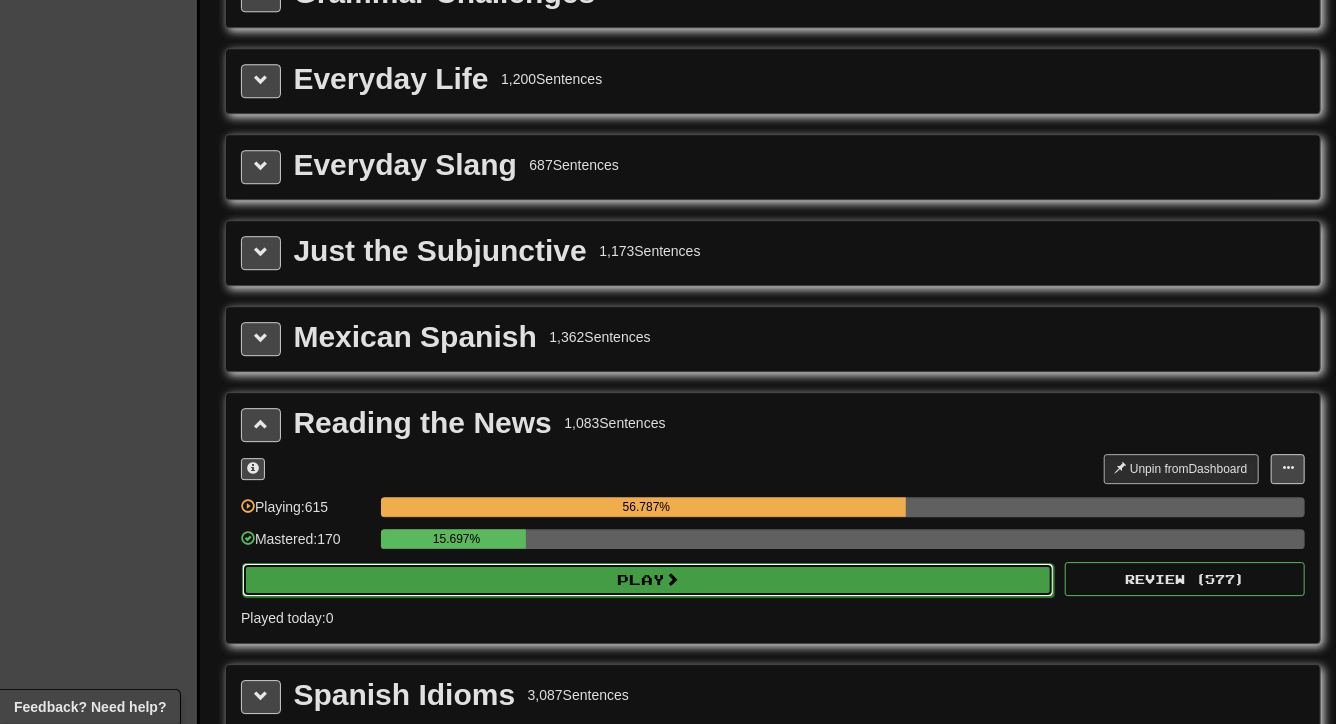 click on "Play" at bounding box center [648, 580] 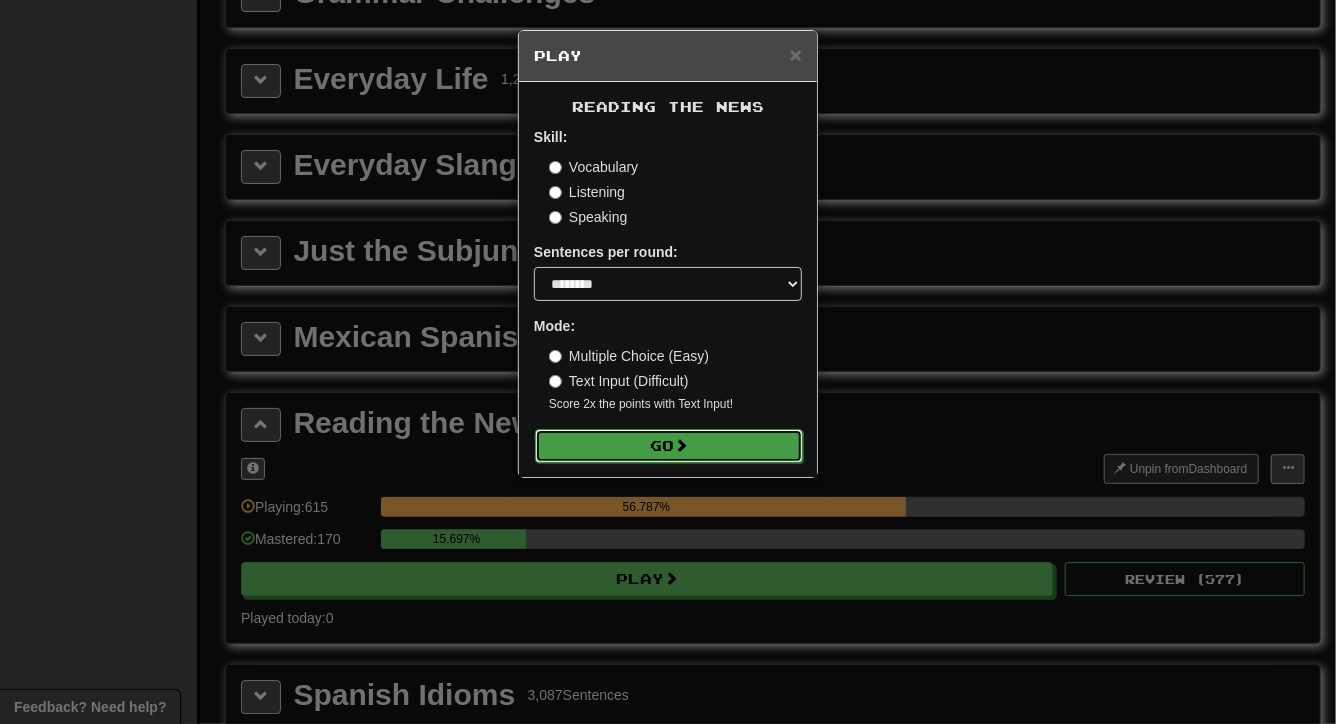 click on "Go" at bounding box center (669, 446) 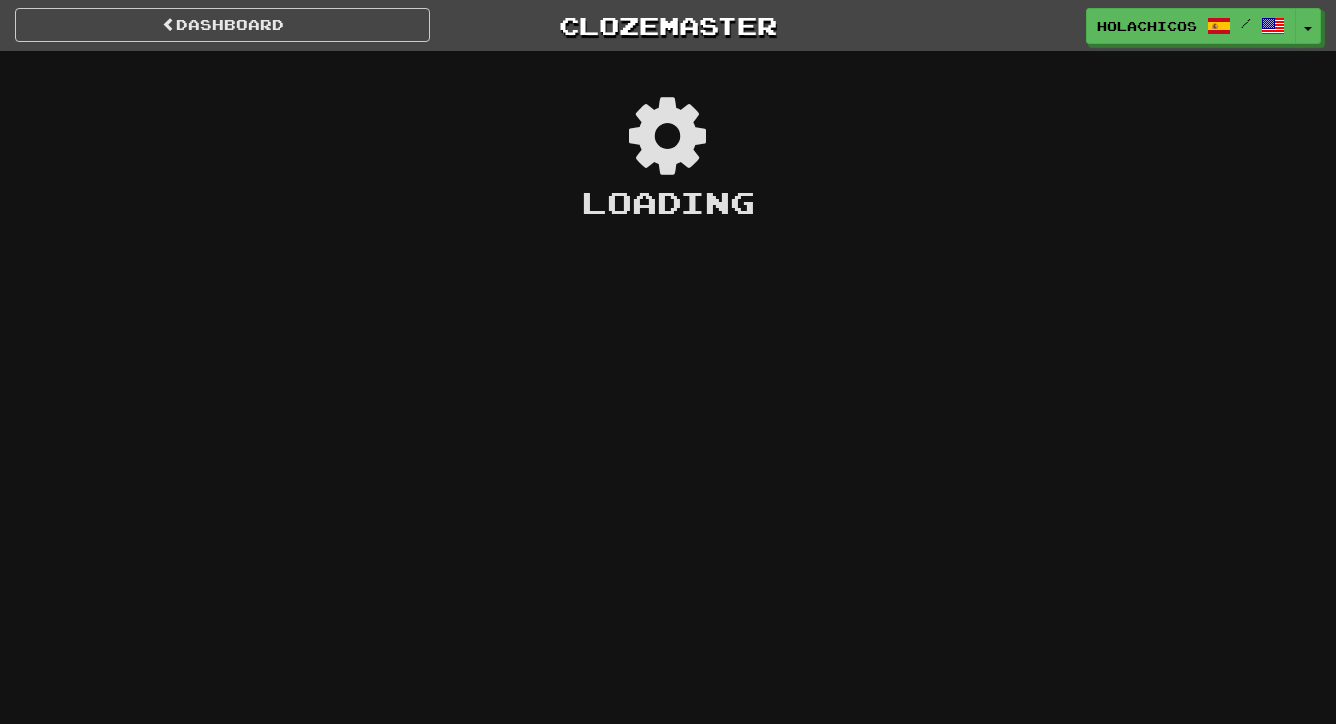 scroll, scrollTop: 0, scrollLeft: 0, axis: both 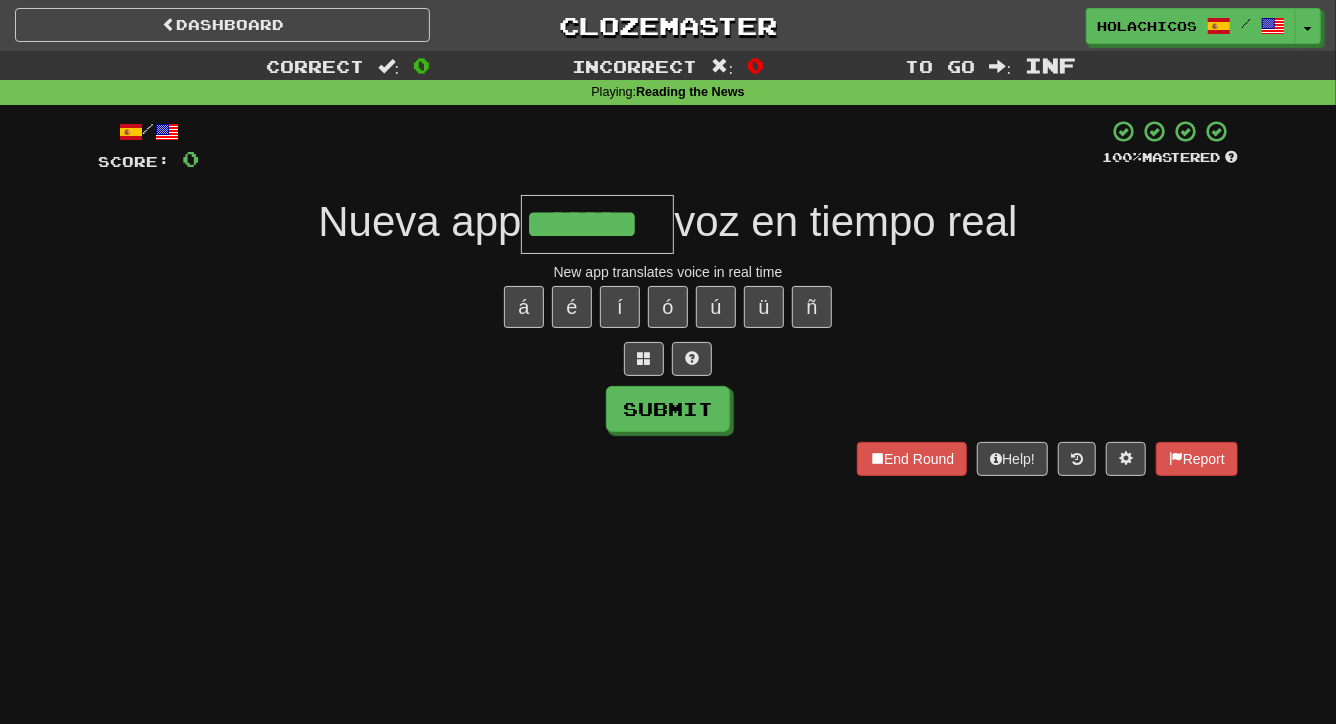 type on "*******" 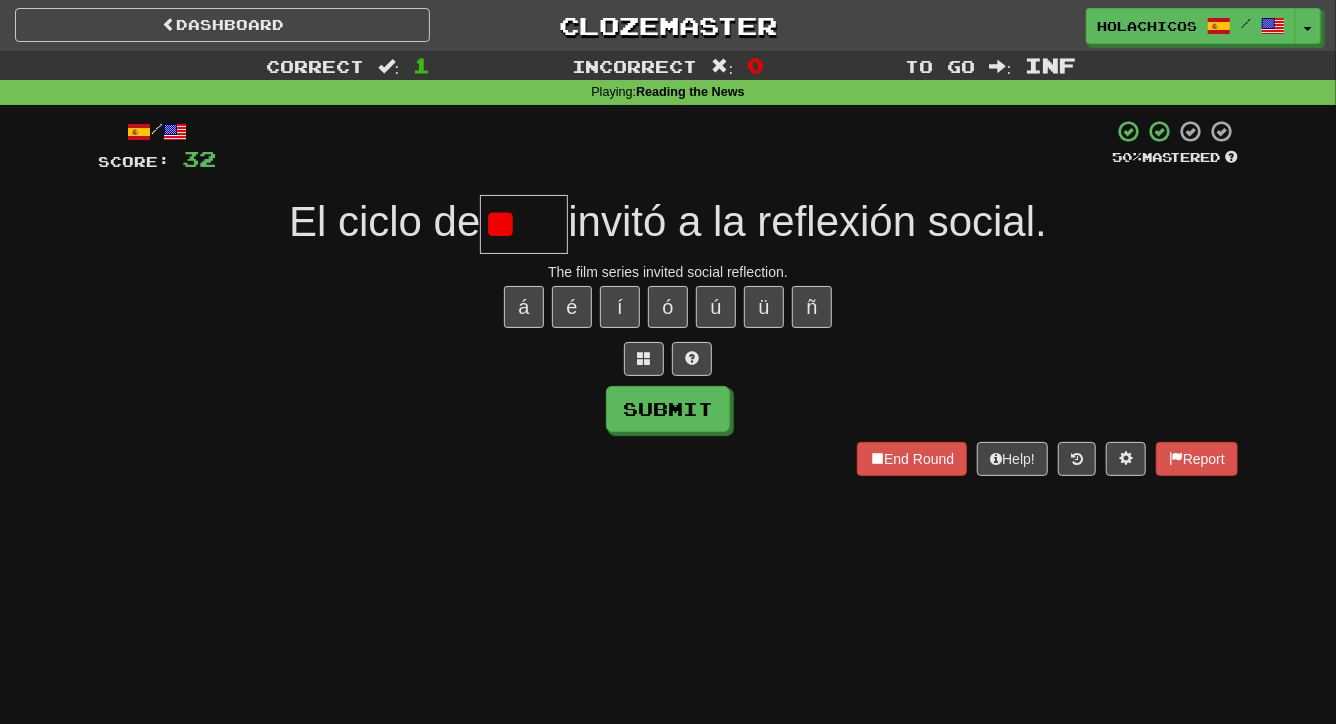 type on "*" 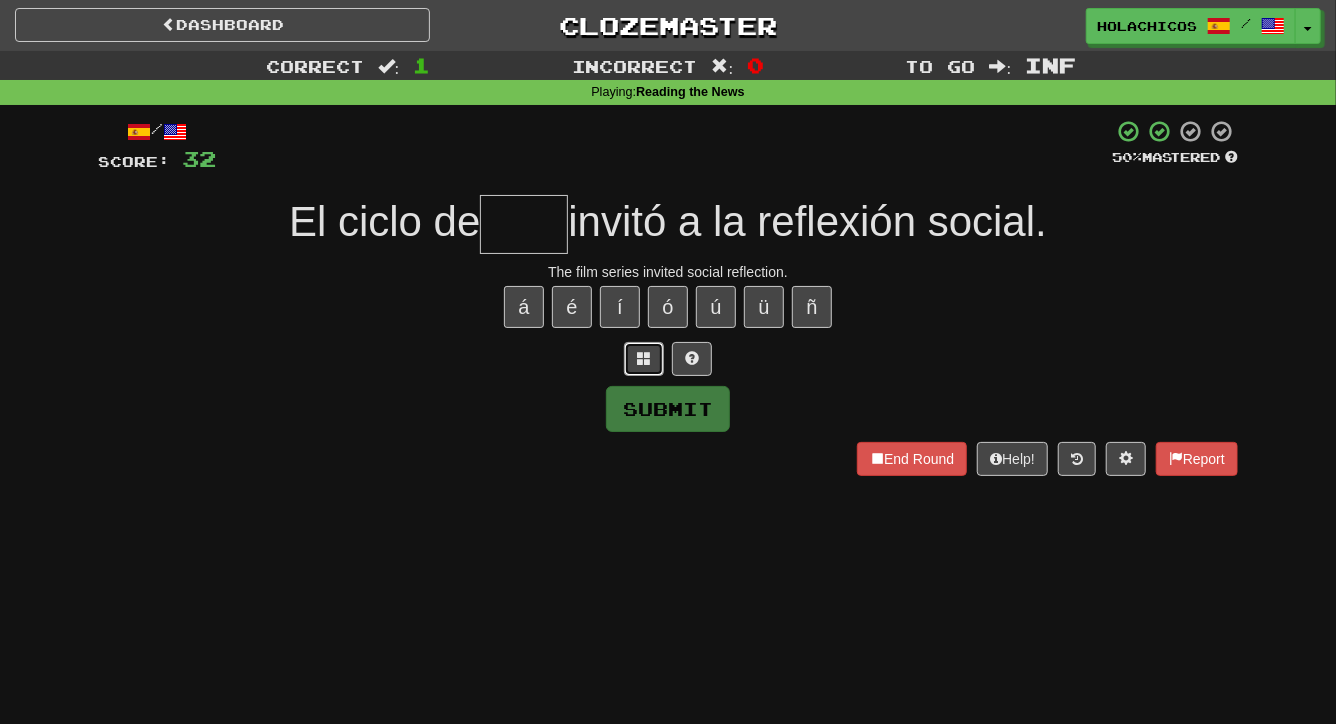 click at bounding box center [644, 358] 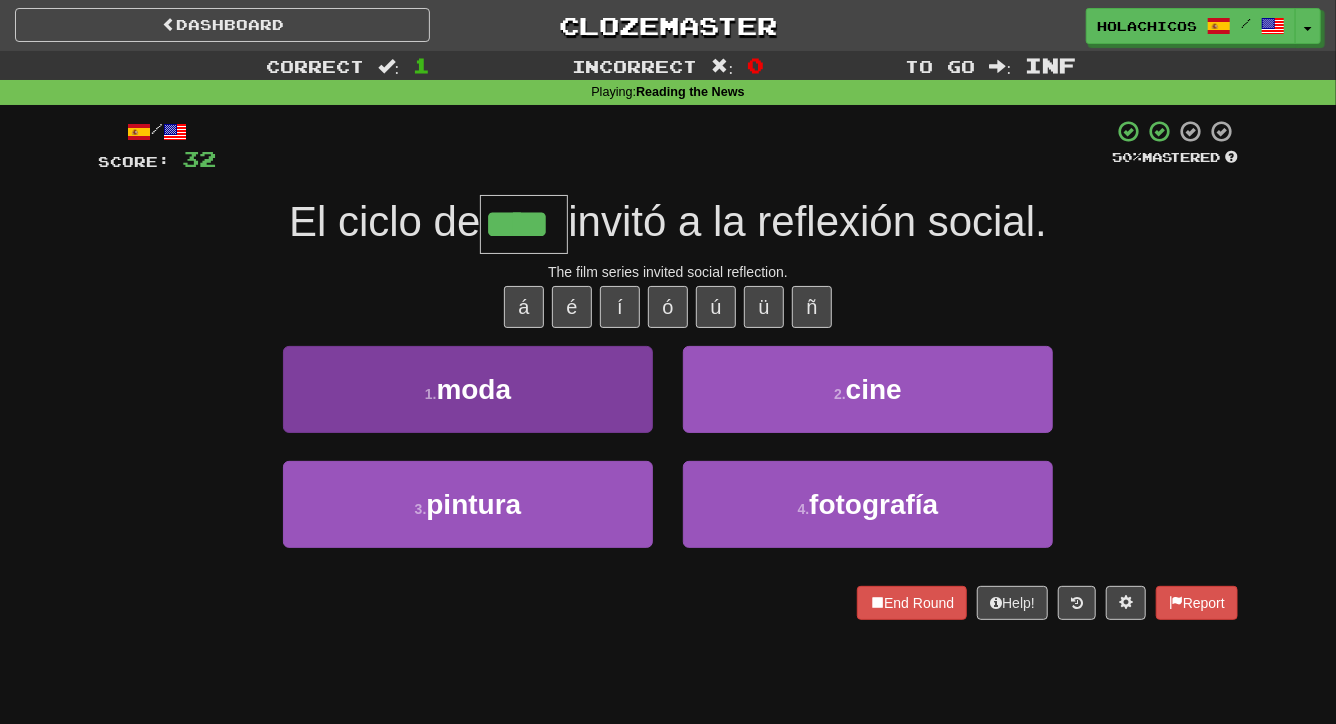 type on "****" 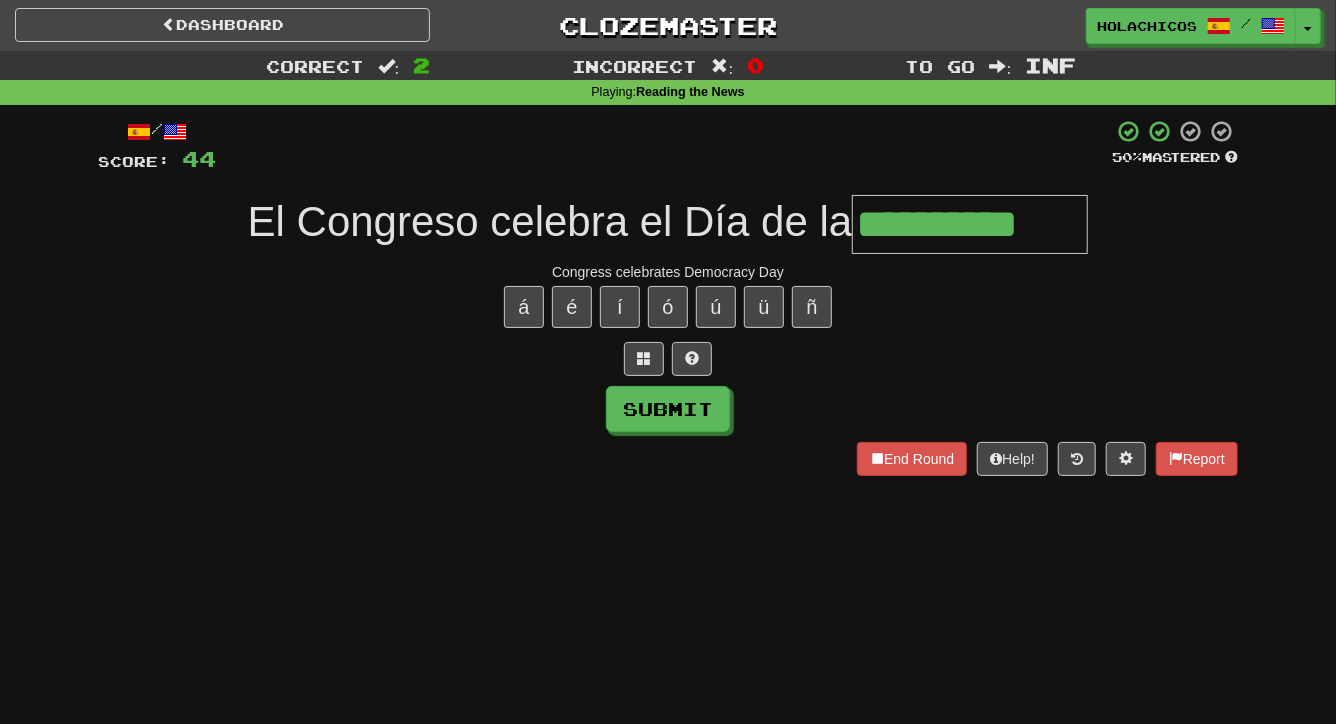 type on "**********" 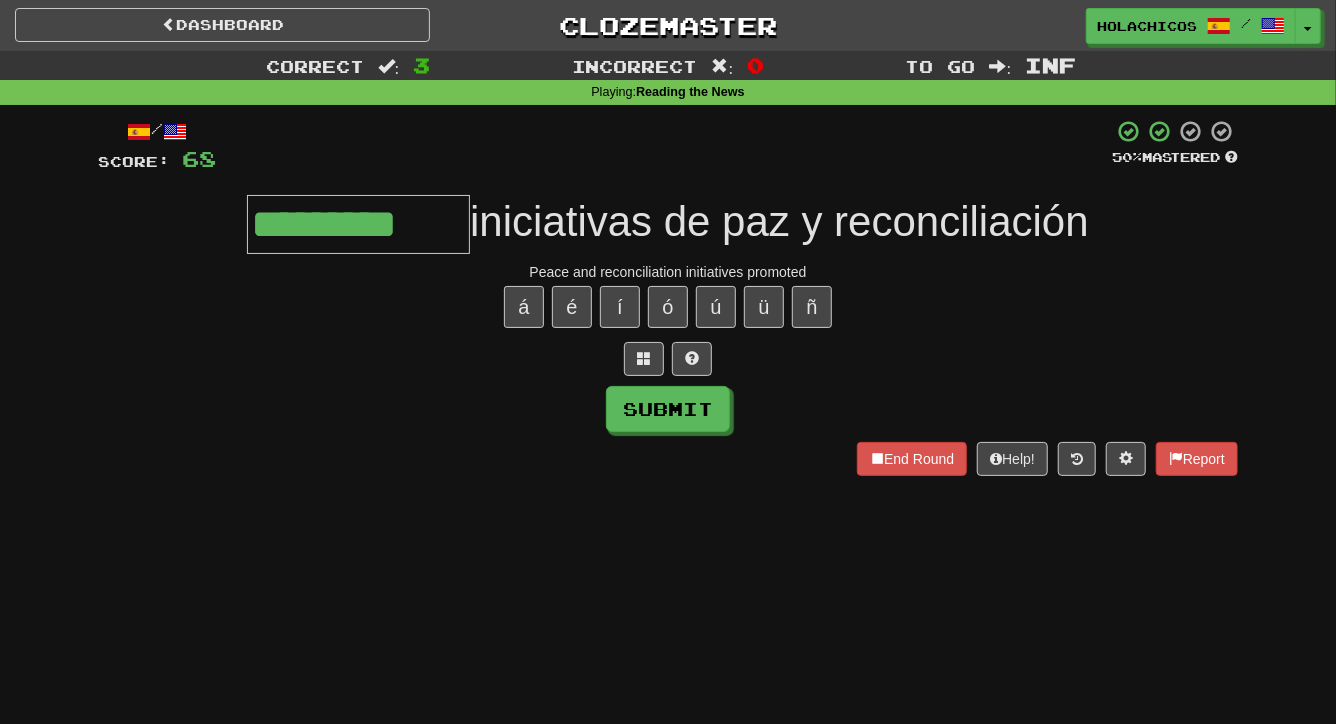 type on "*********" 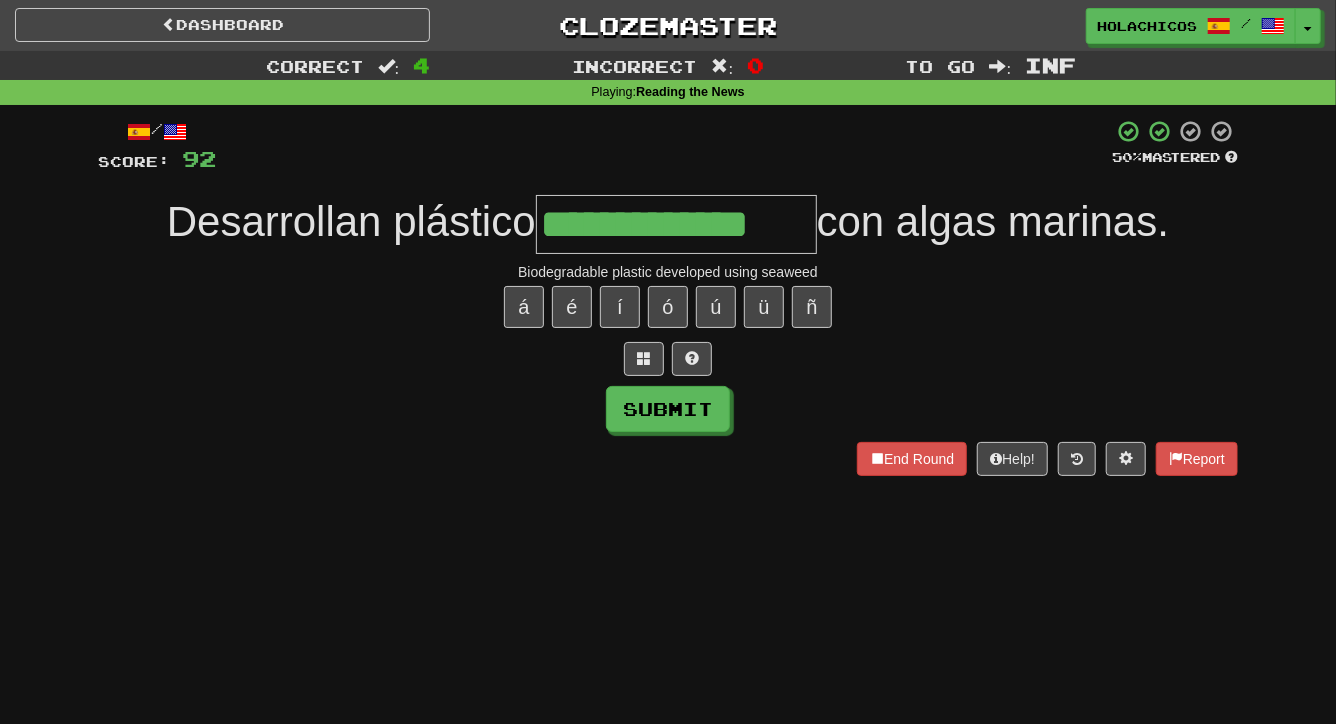 type on "**********" 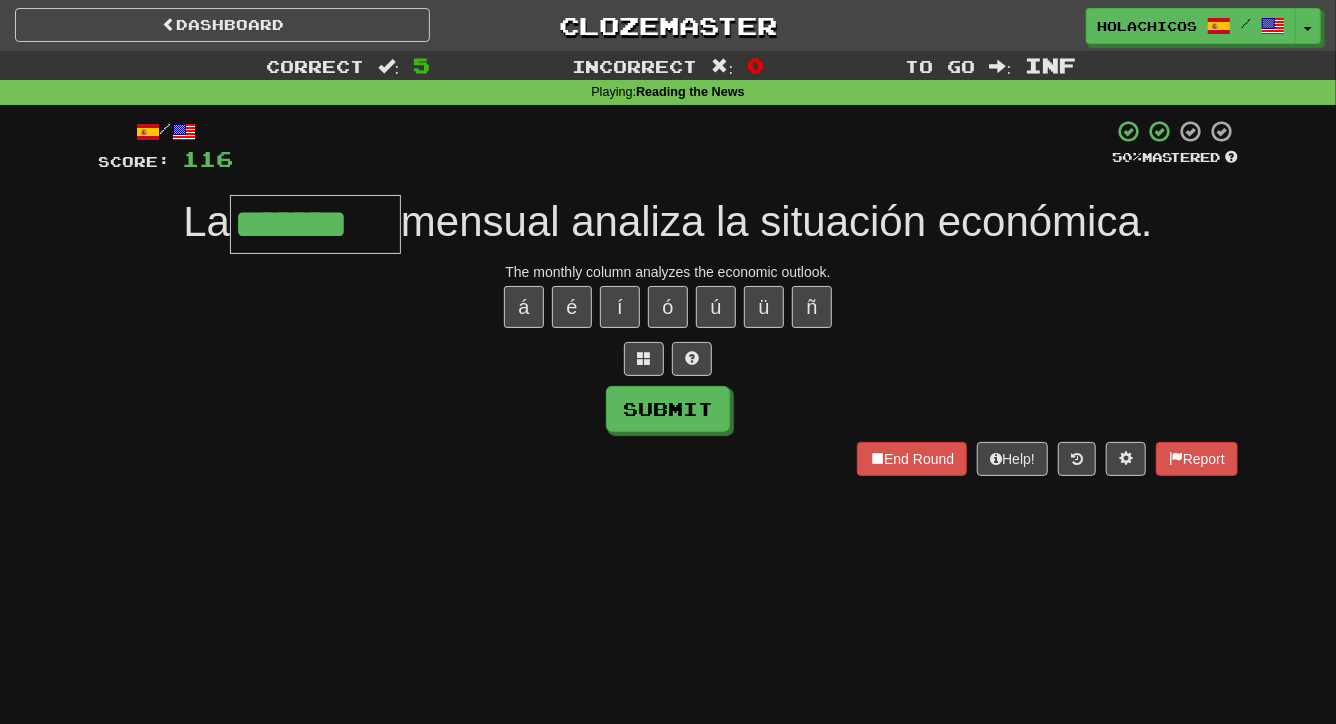 type on "*******" 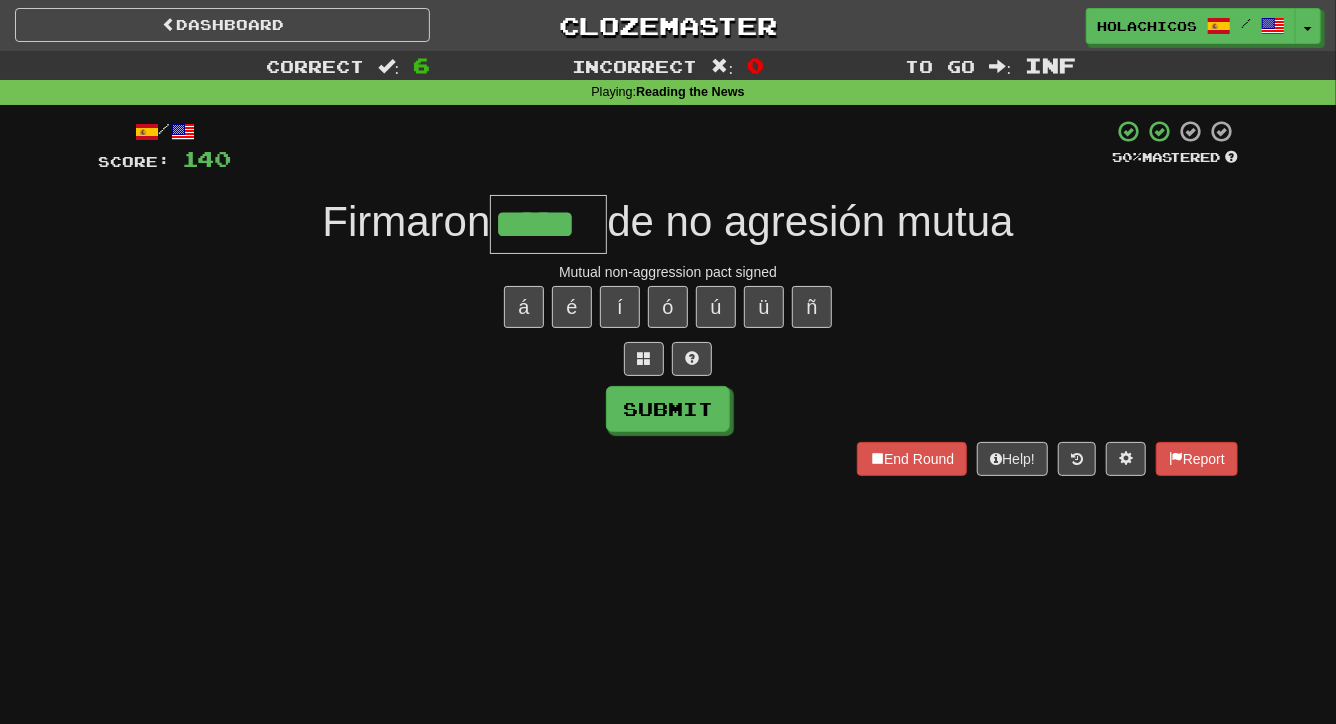 type on "*****" 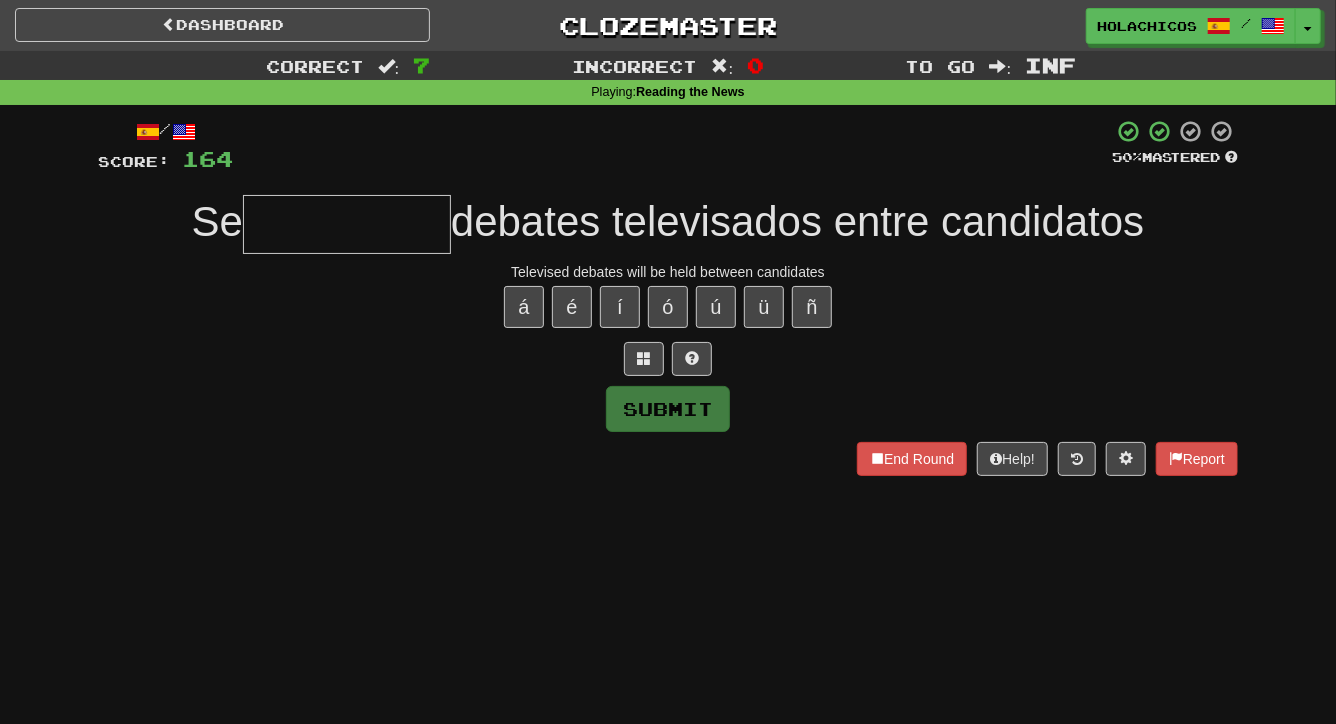 type on "*" 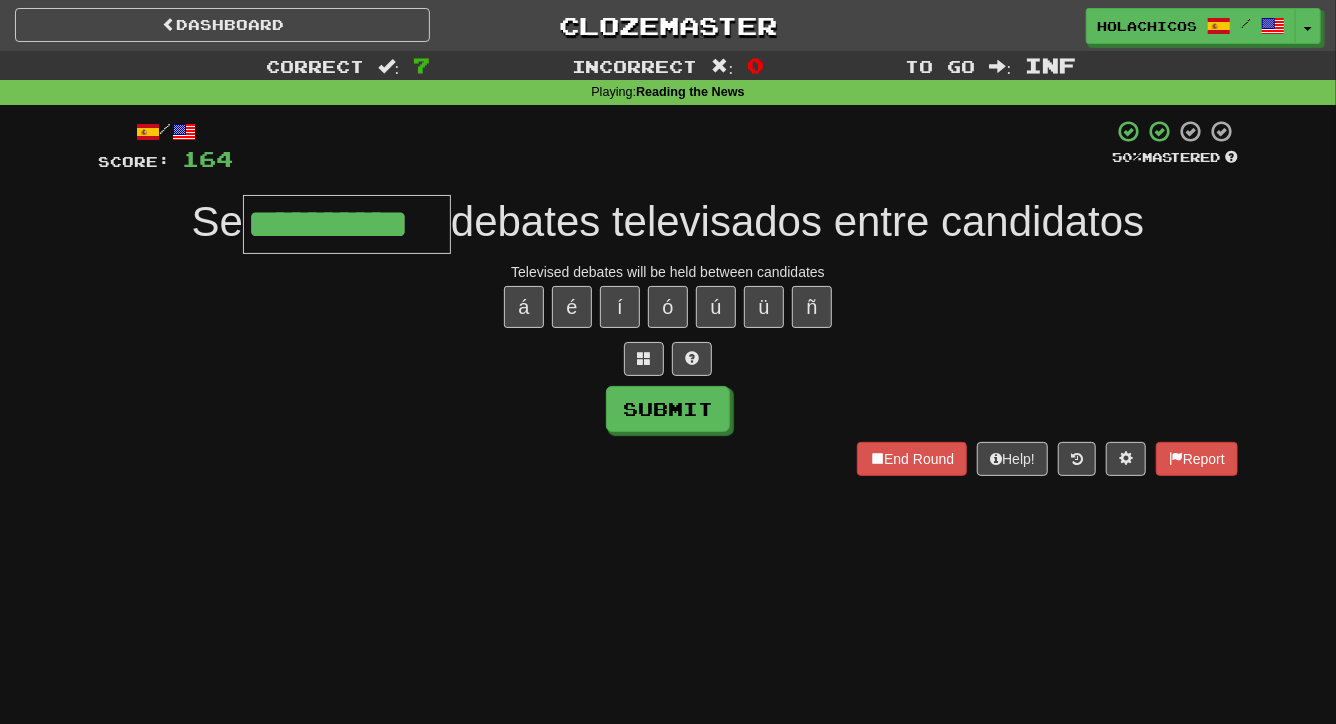 type on "**********" 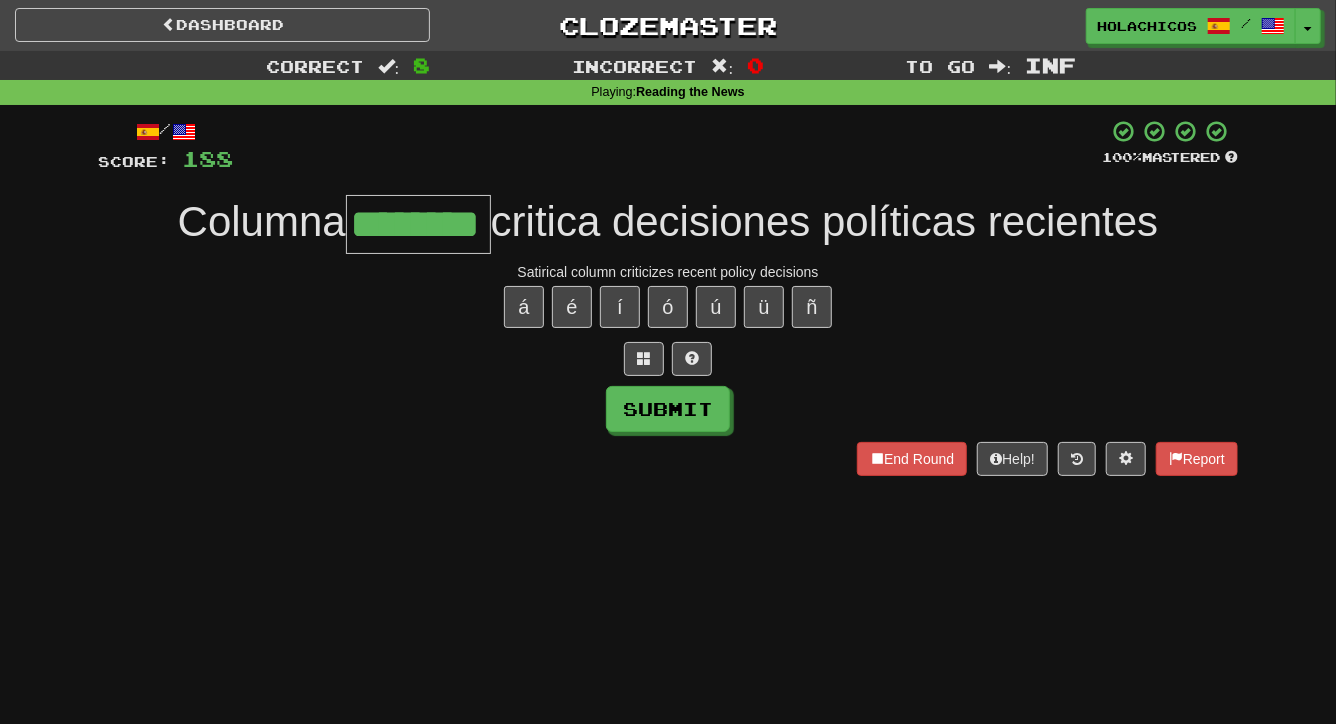 type on "********" 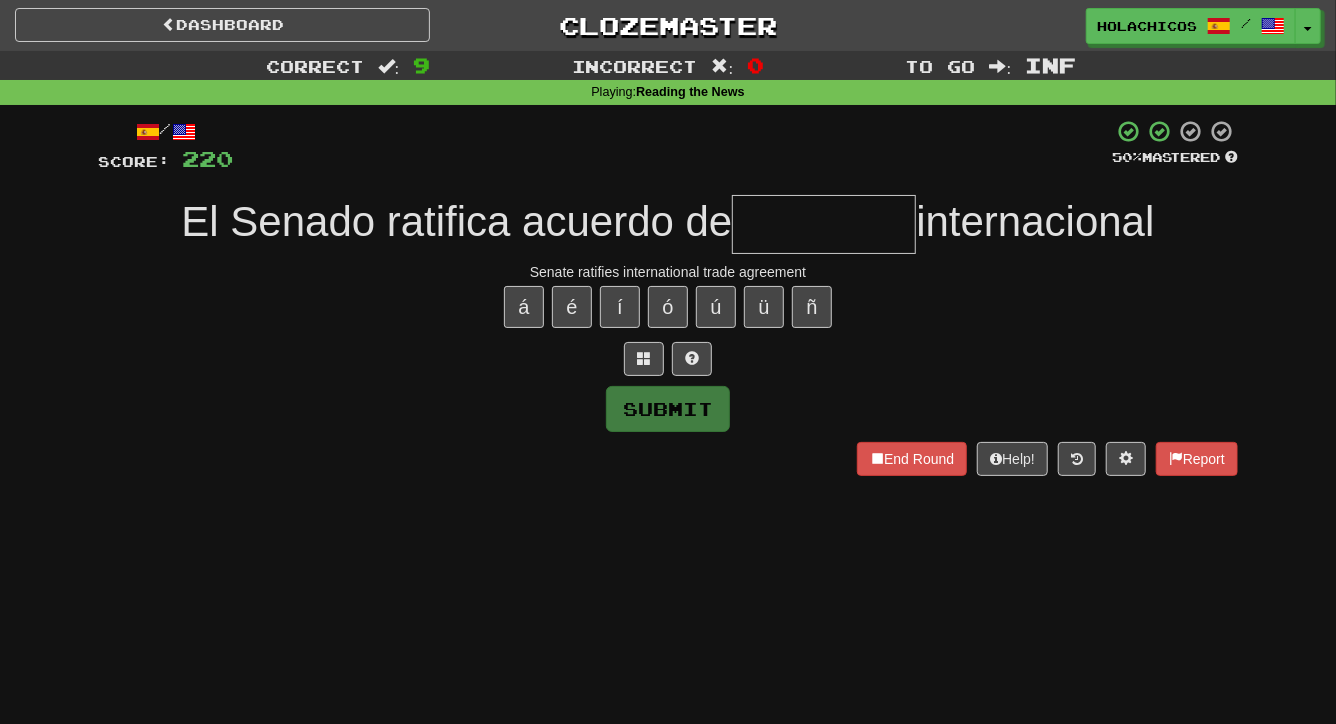 type on "*" 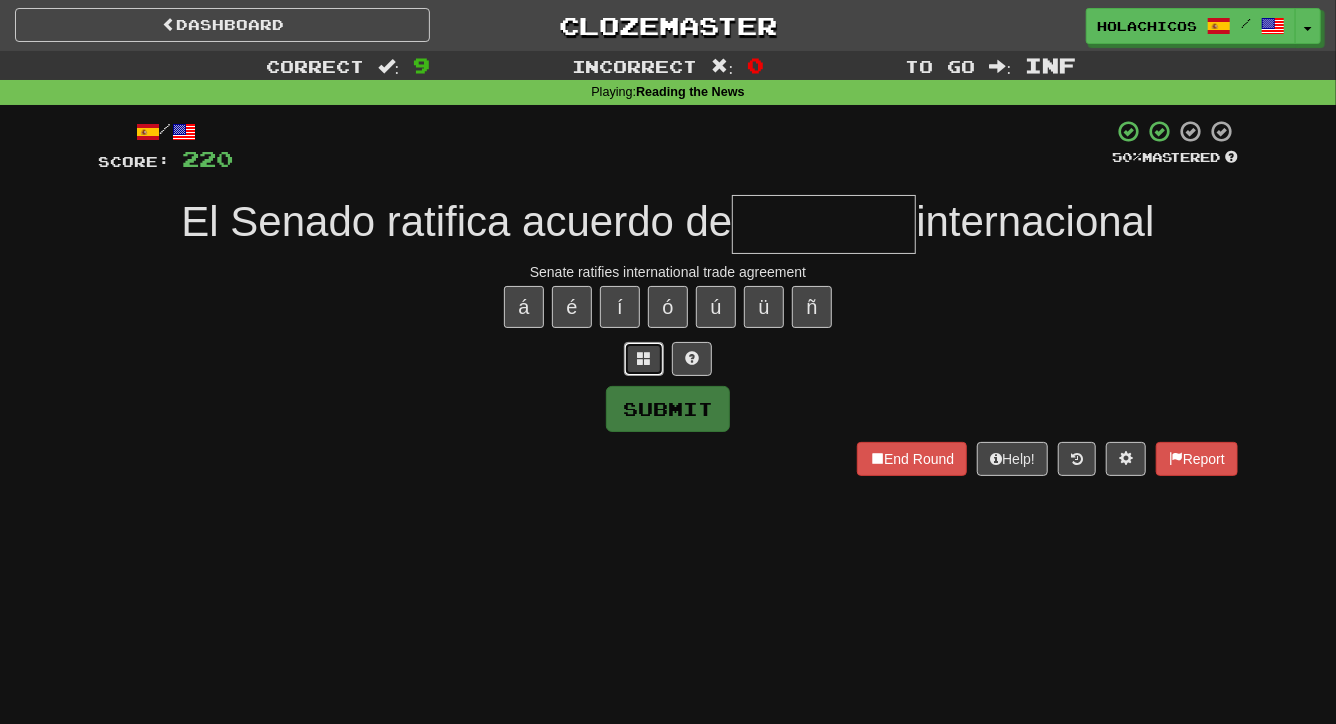 click at bounding box center (644, 358) 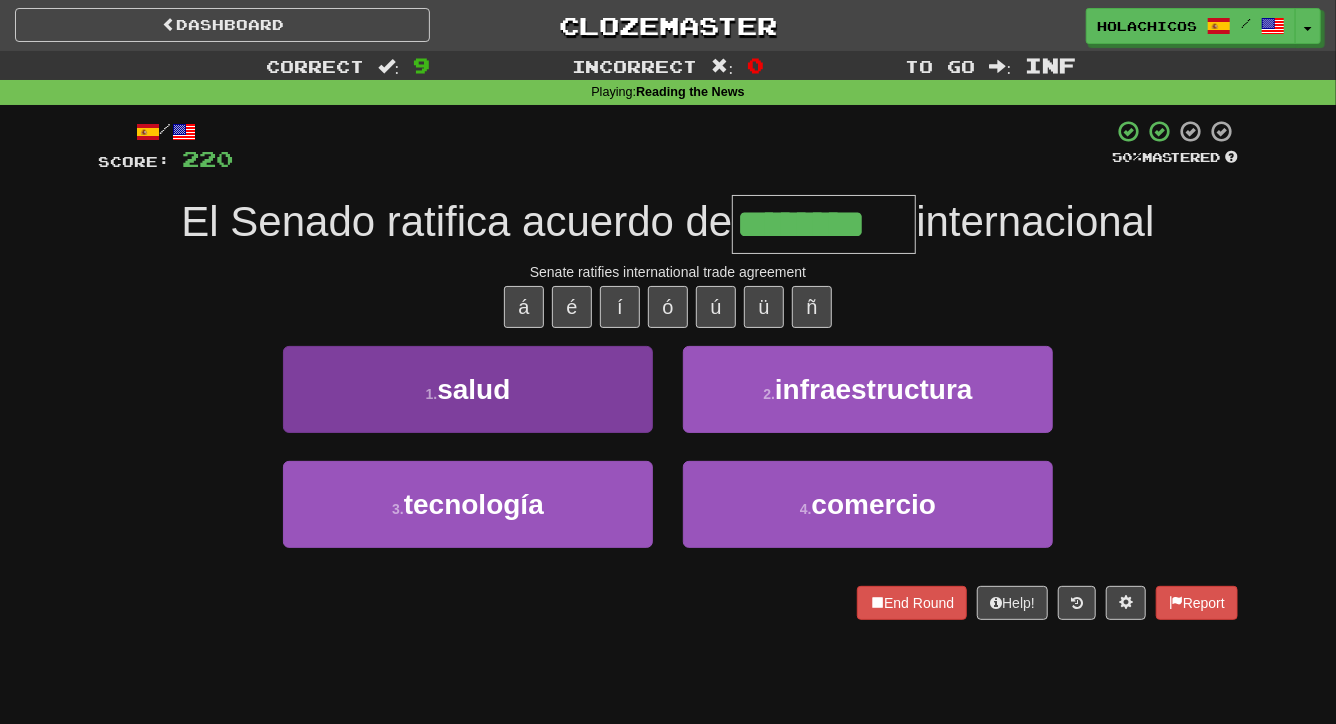 type on "********" 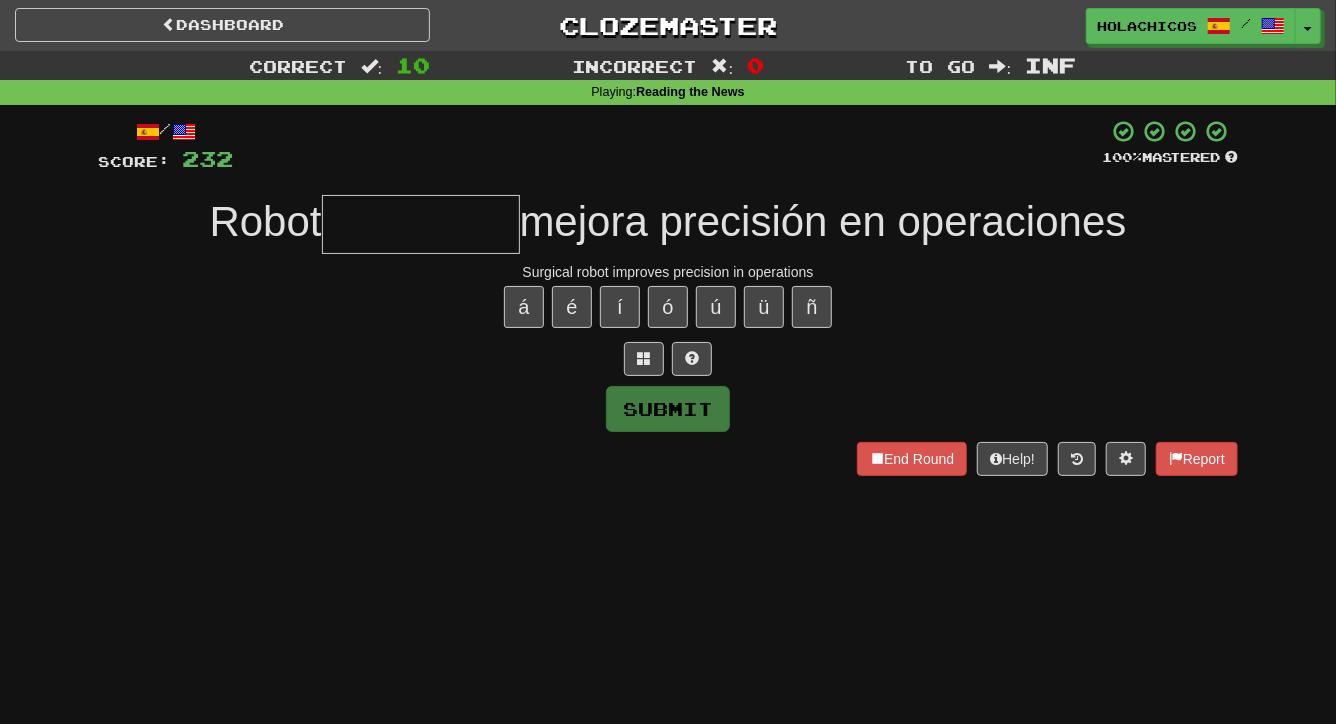 type on "*" 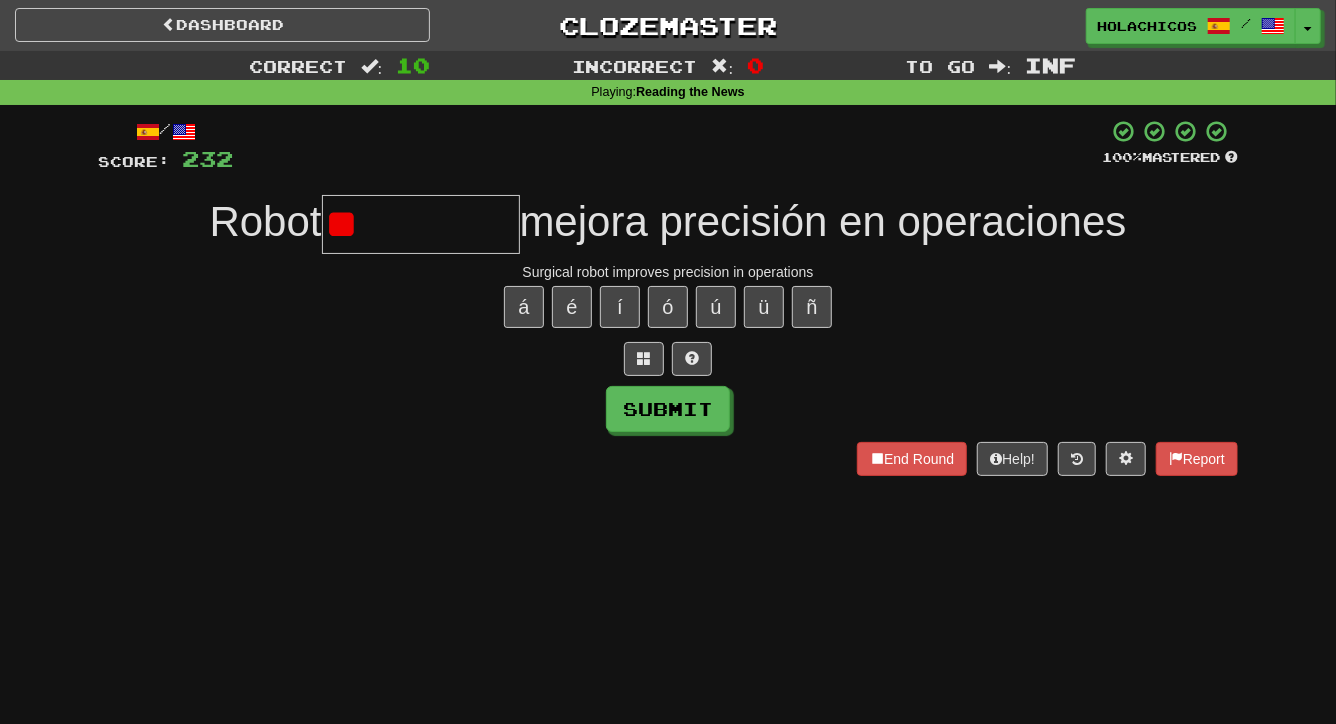 type on "*" 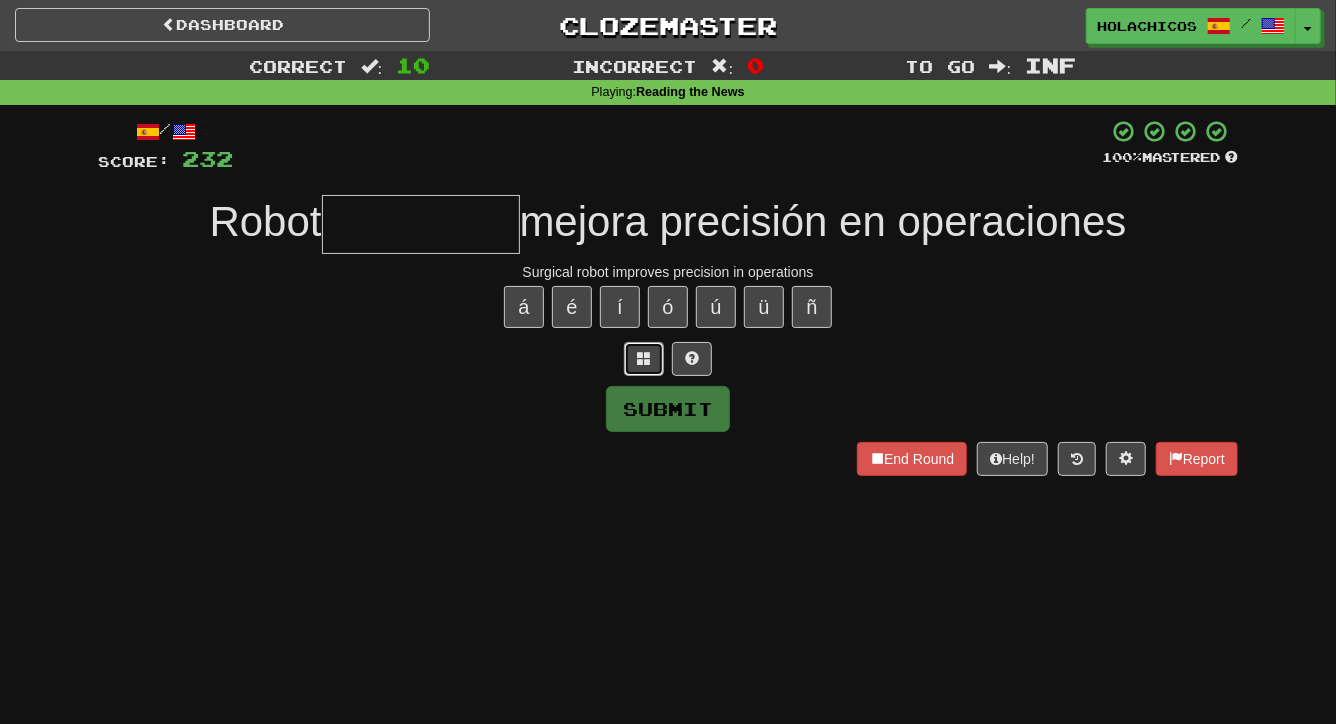 click at bounding box center (644, 358) 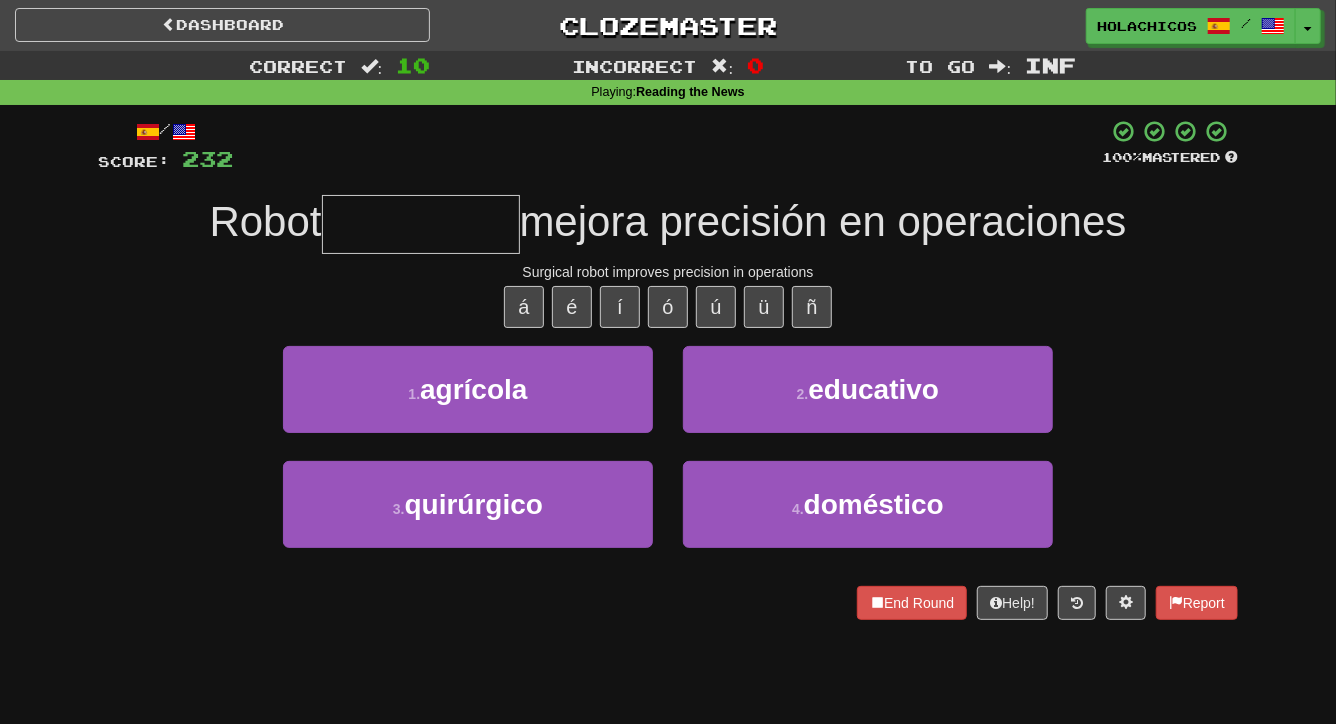type on "*" 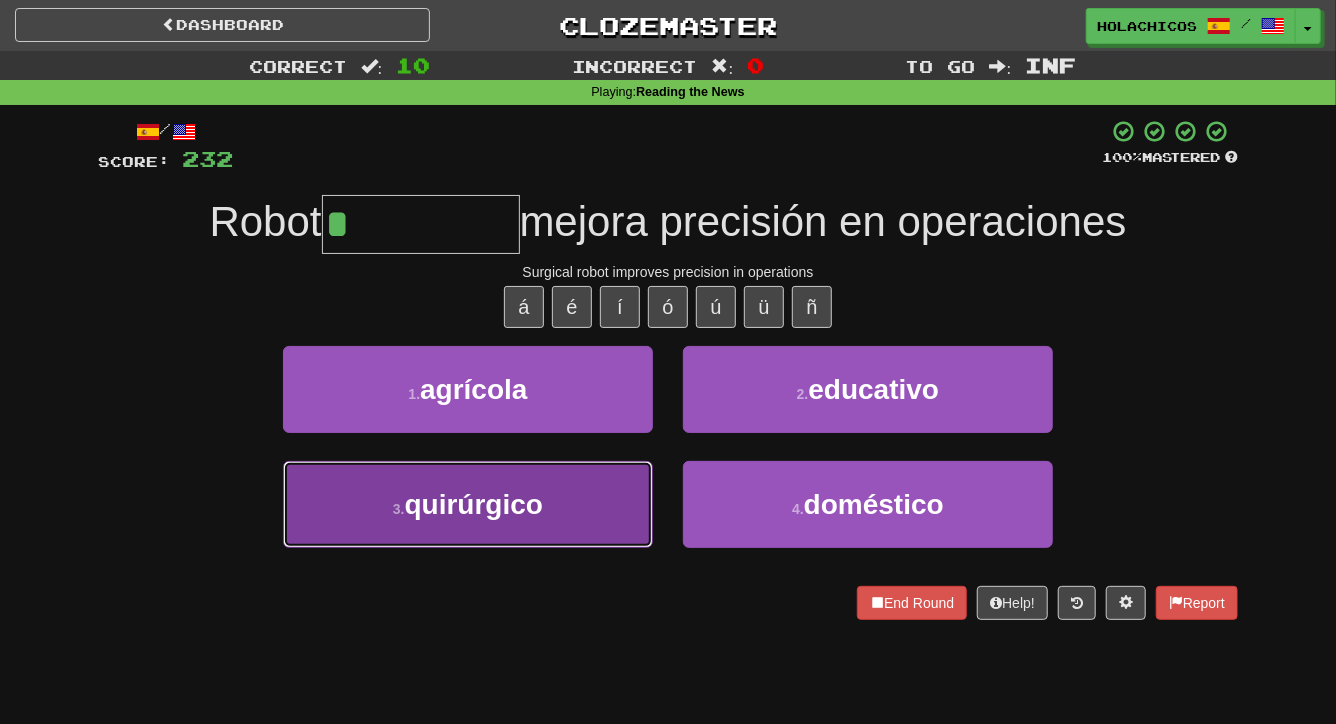 click on "quirúrgico" at bounding box center [474, 504] 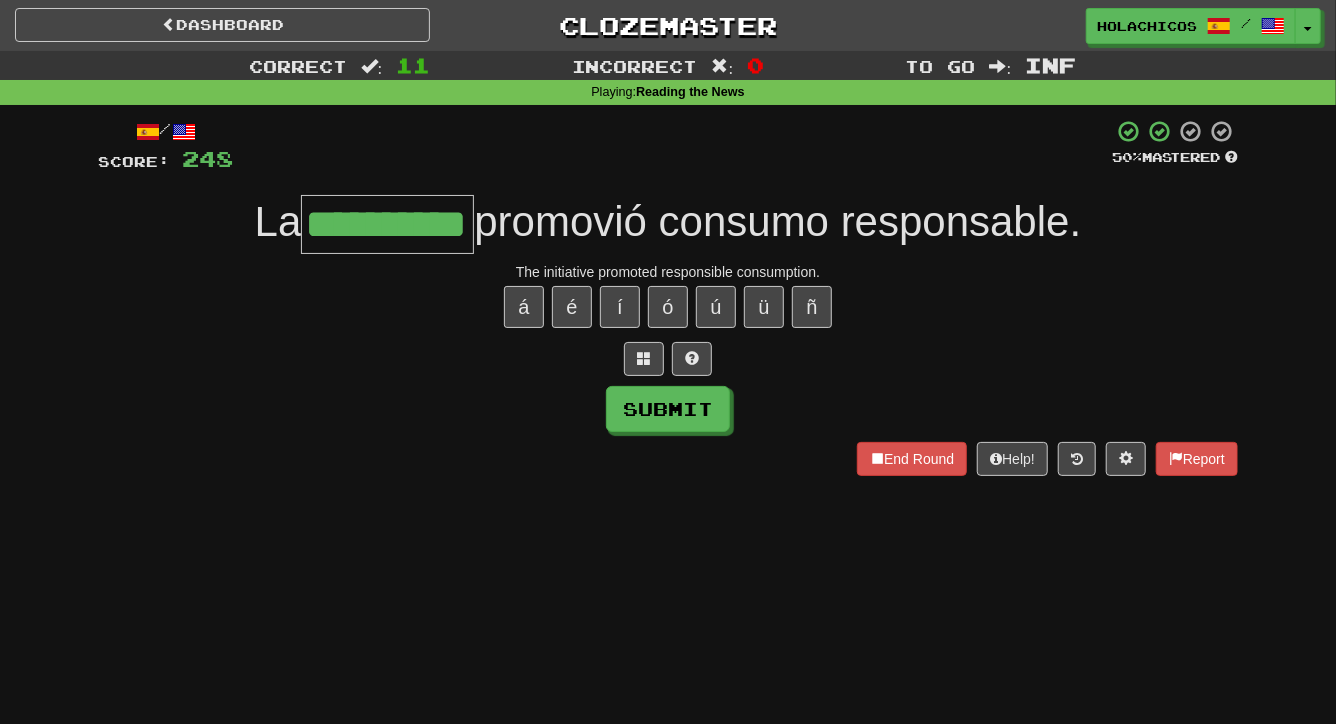 type on "**********" 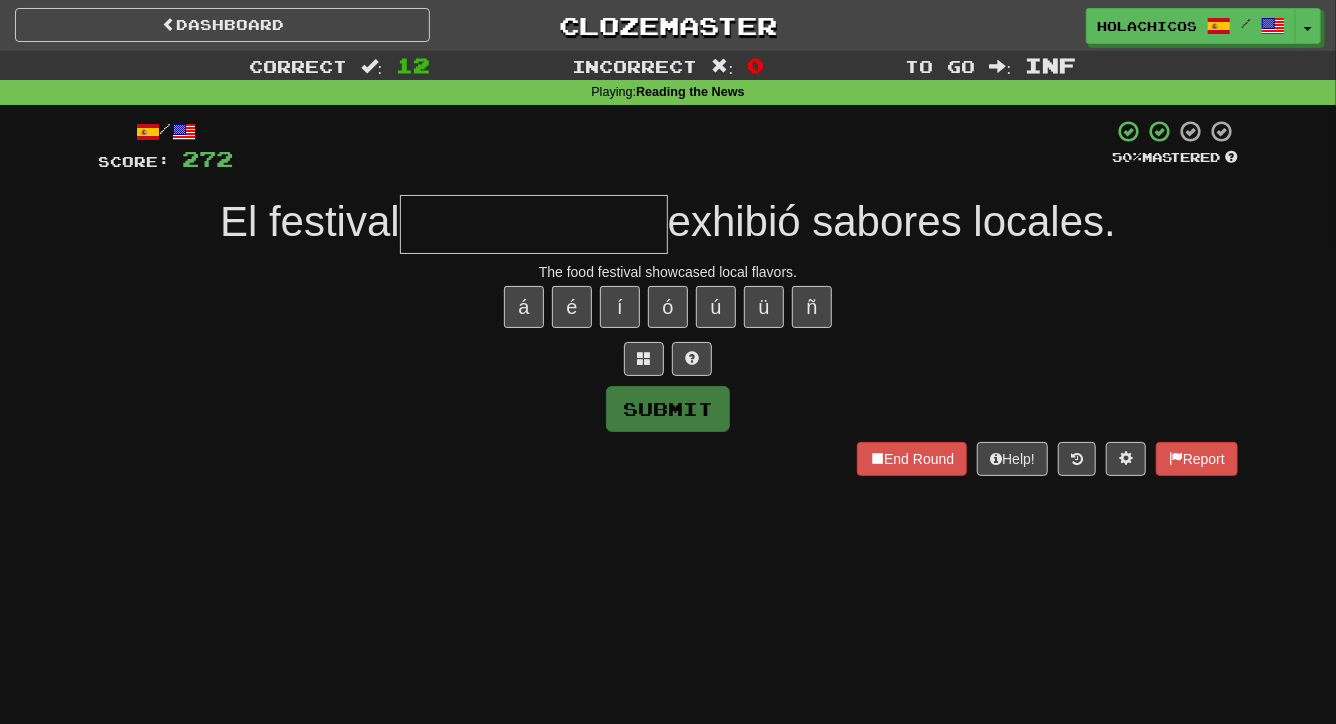 type on "*" 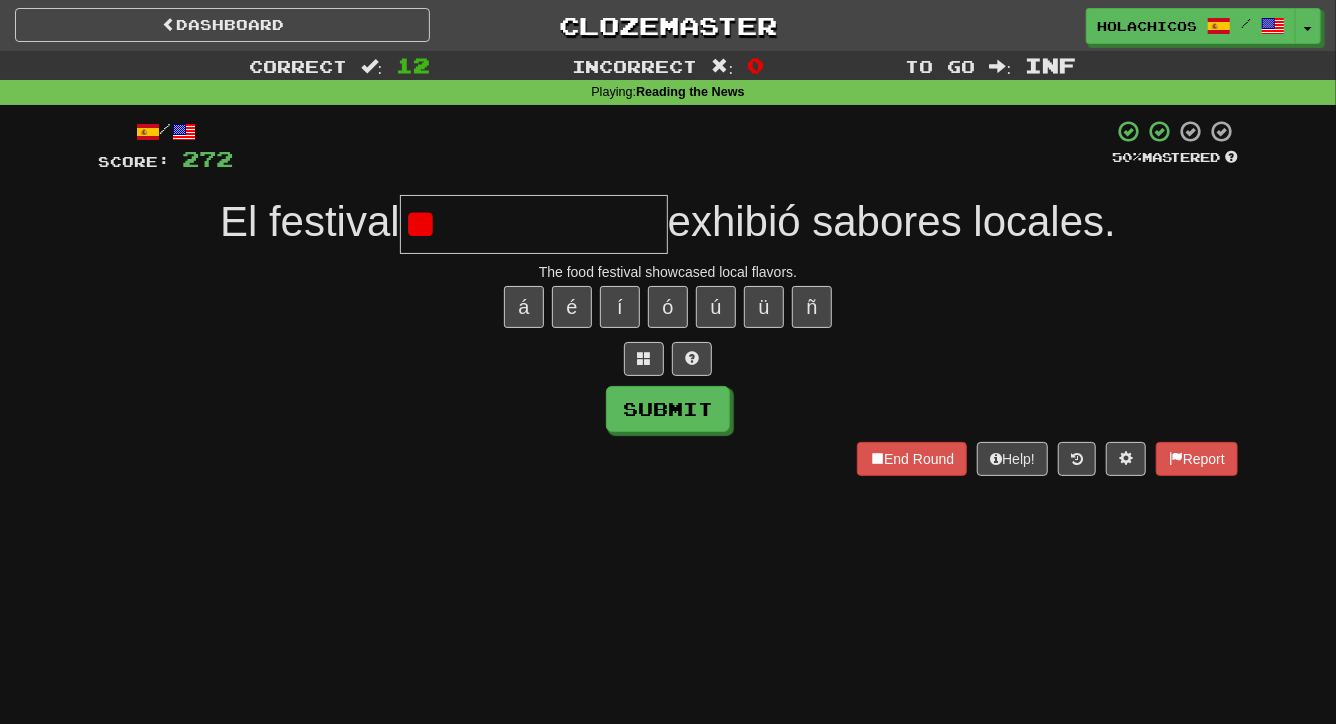 type on "*" 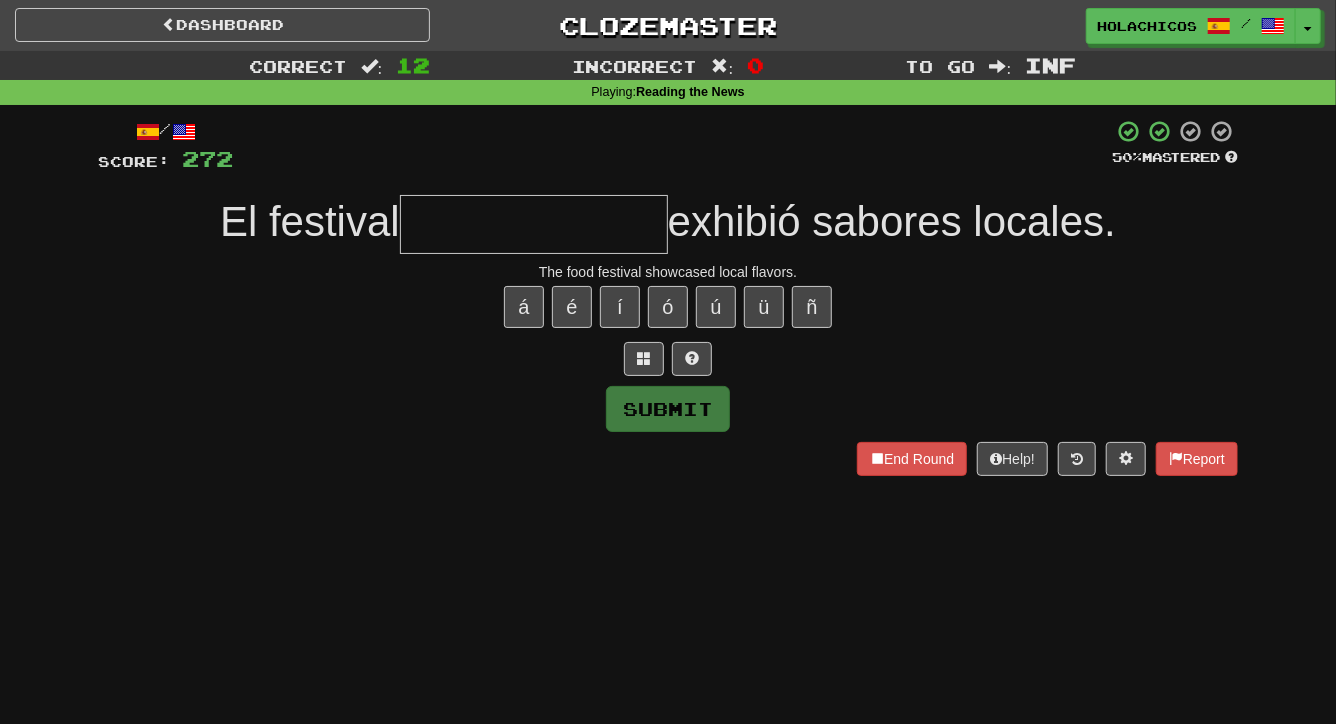 type on "*" 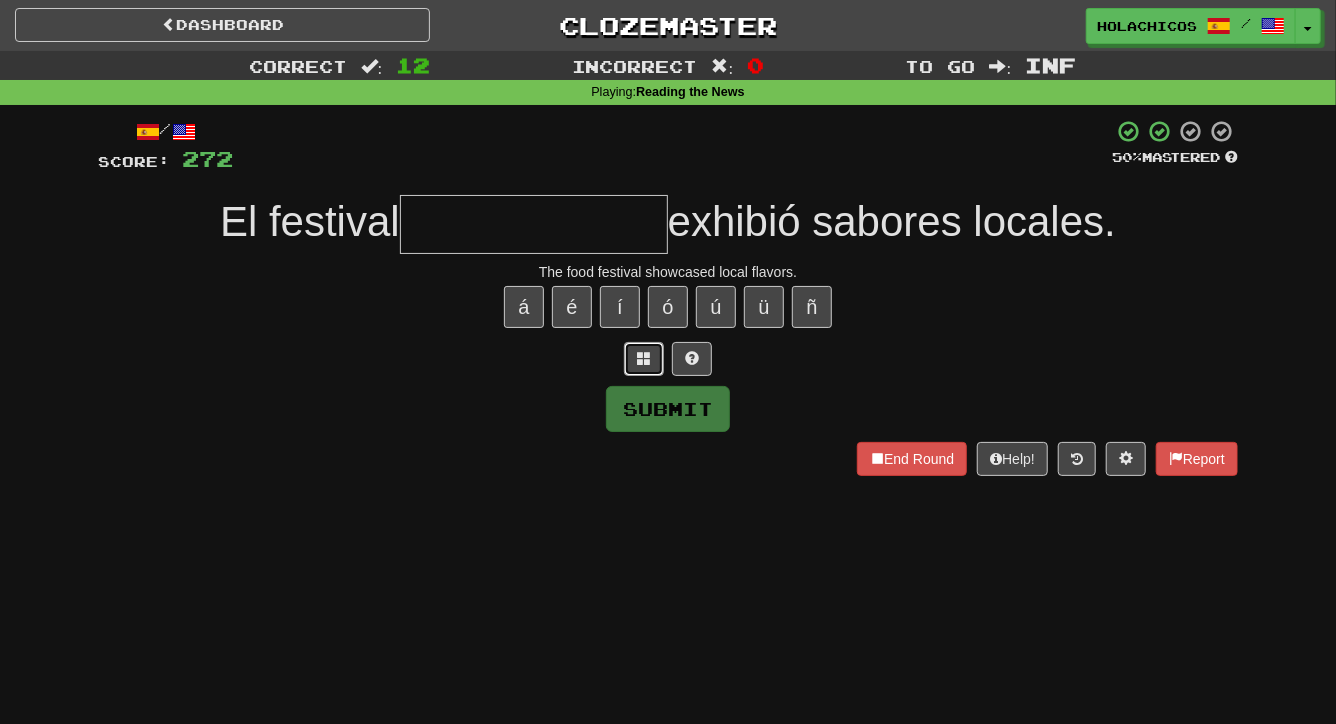 click at bounding box center (644, 359) 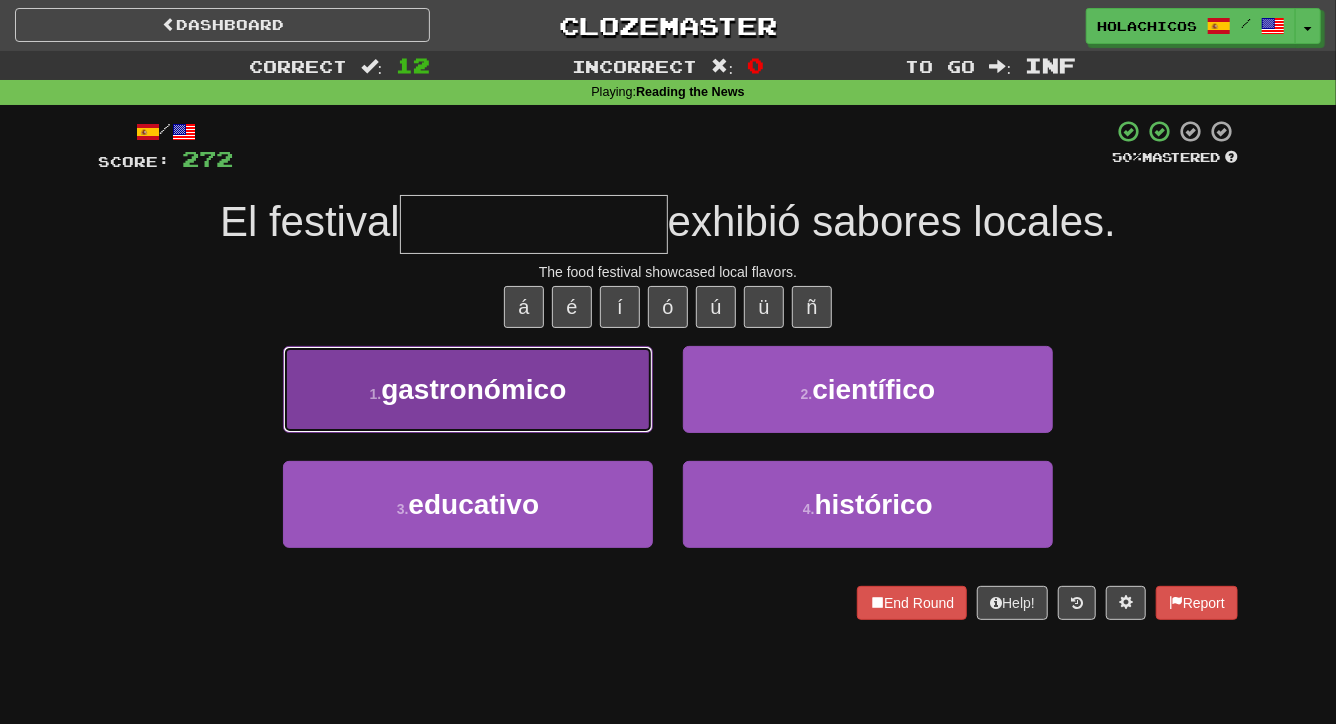 click on "gastronómico" at bounding box center [473, 389] 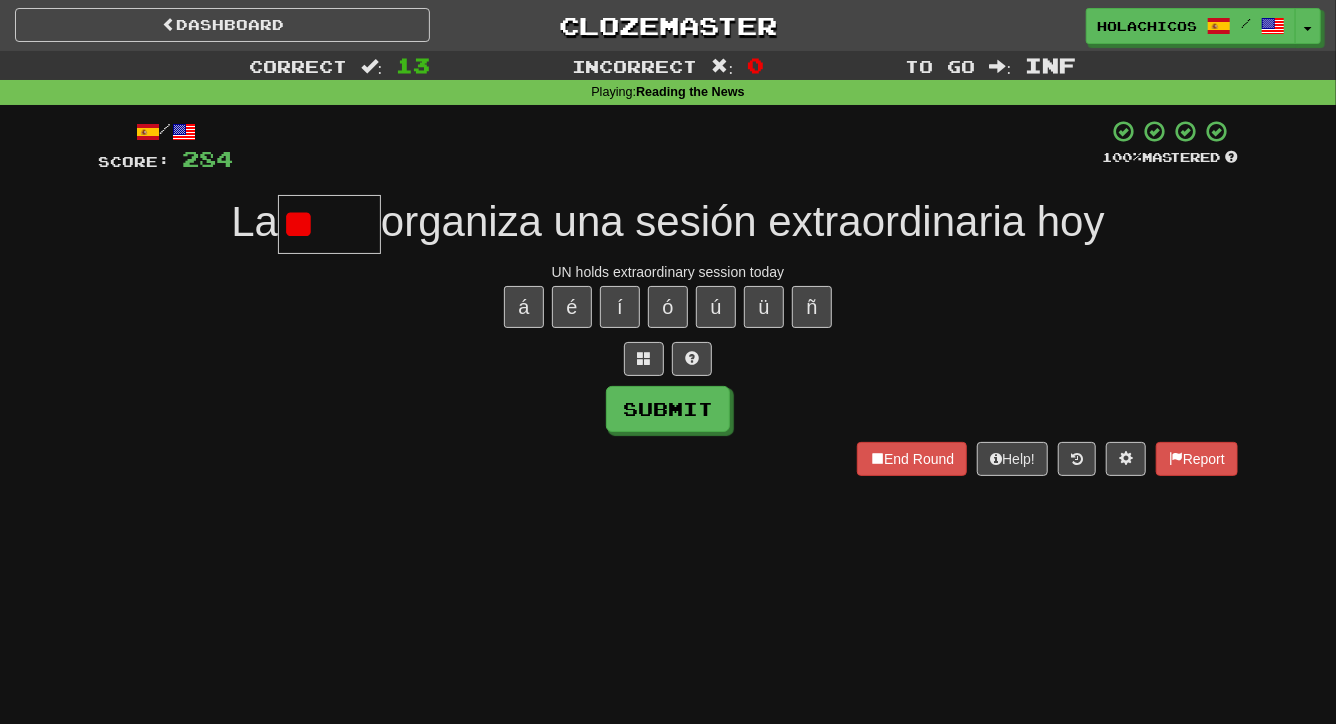 type on "*" 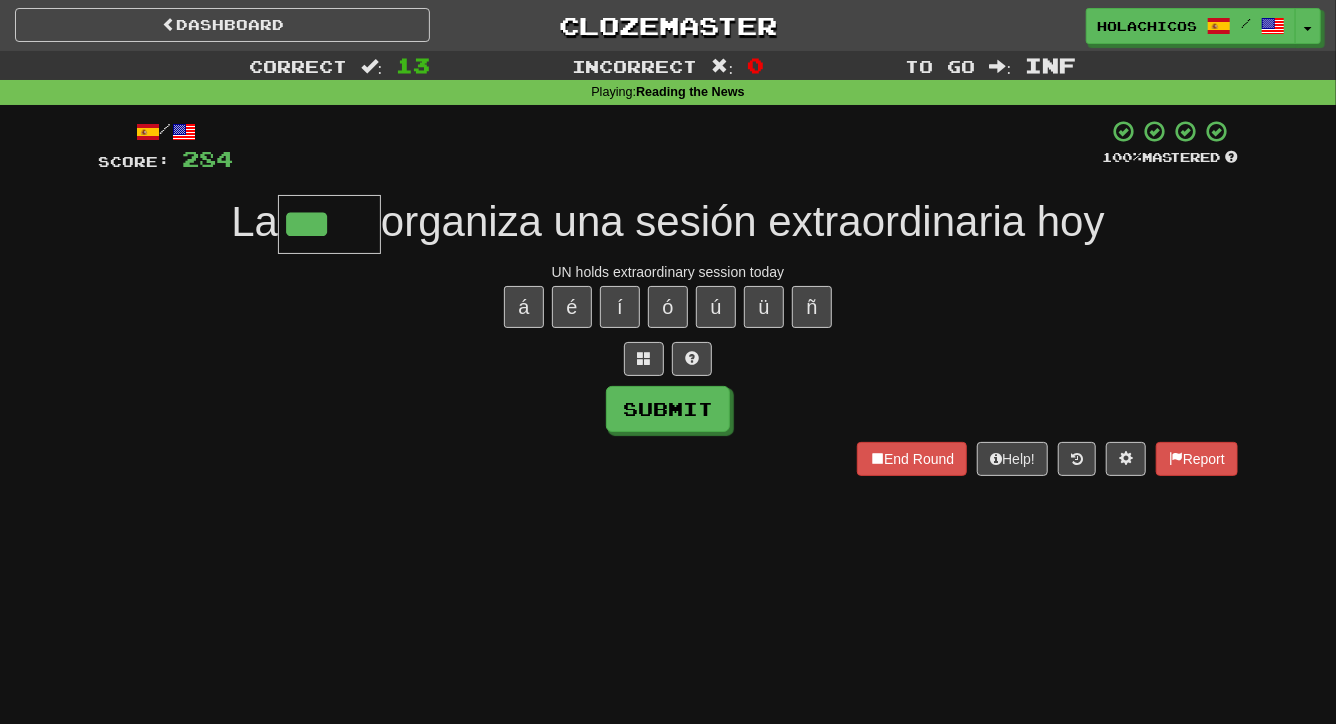 type on "***" 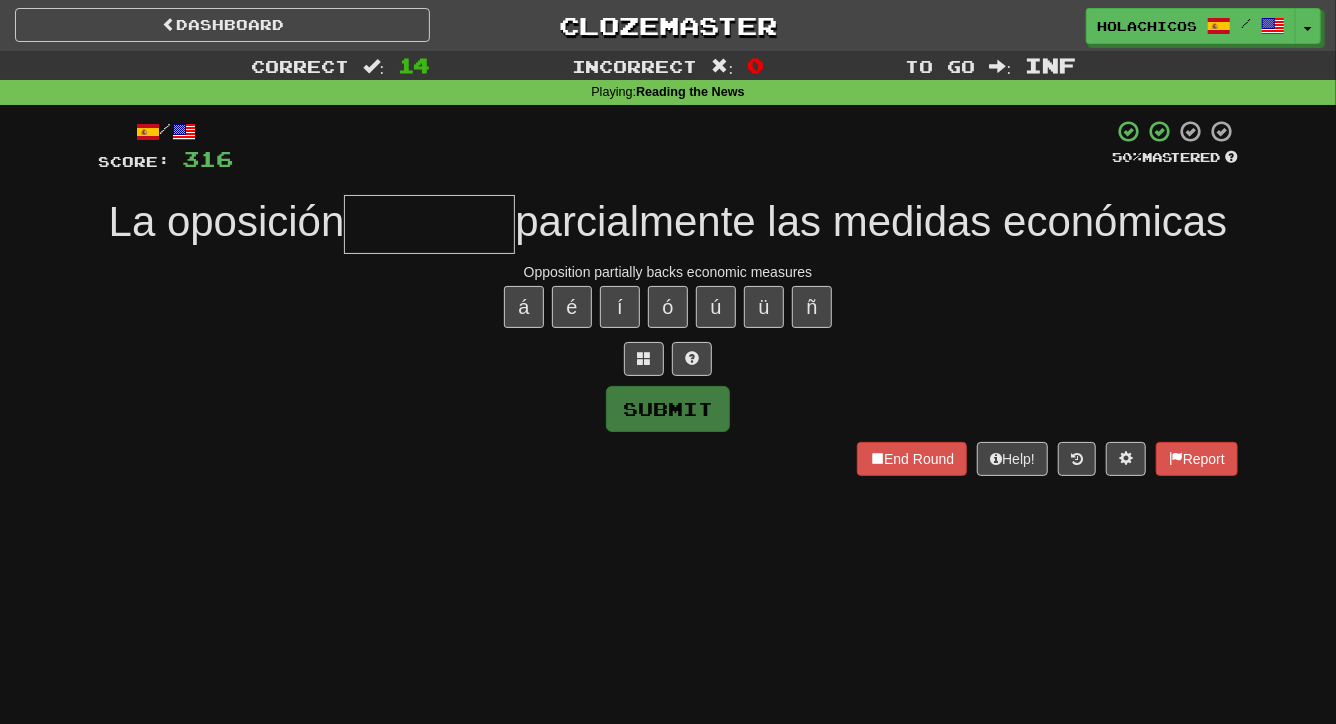 type on "*" 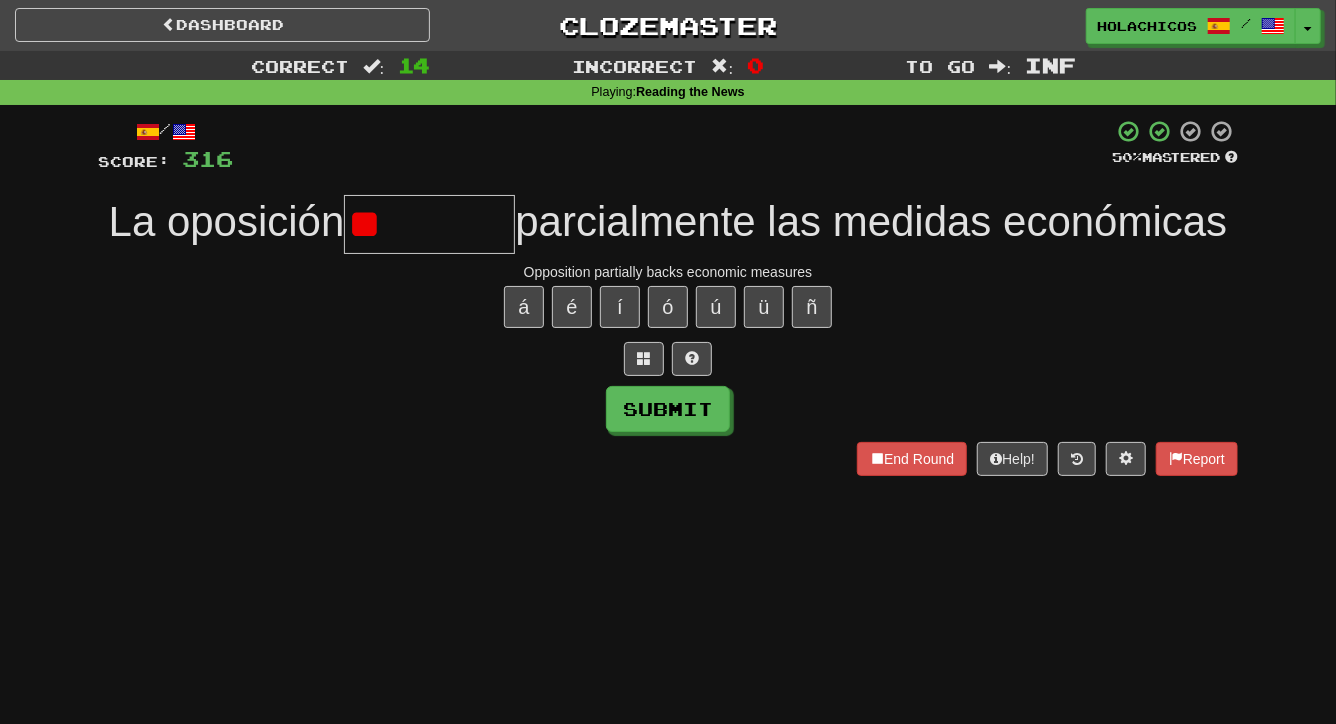 type on "*" 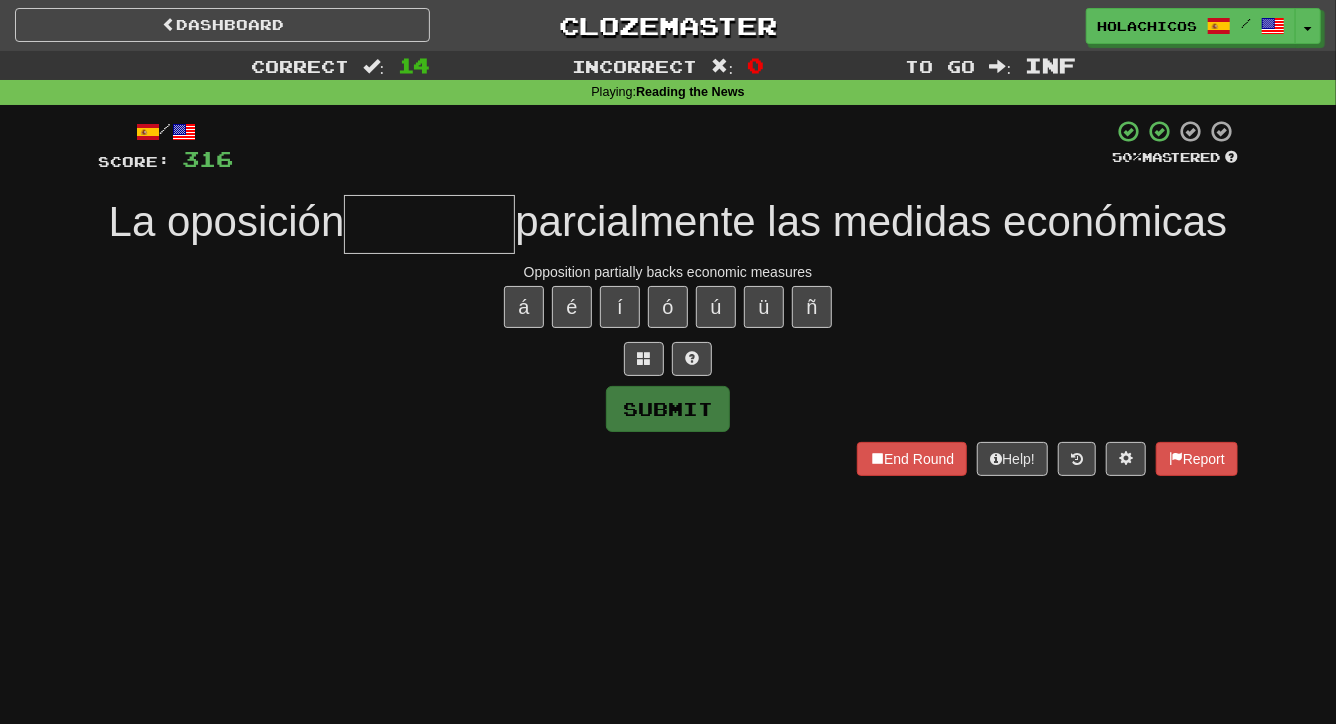 type on "*" 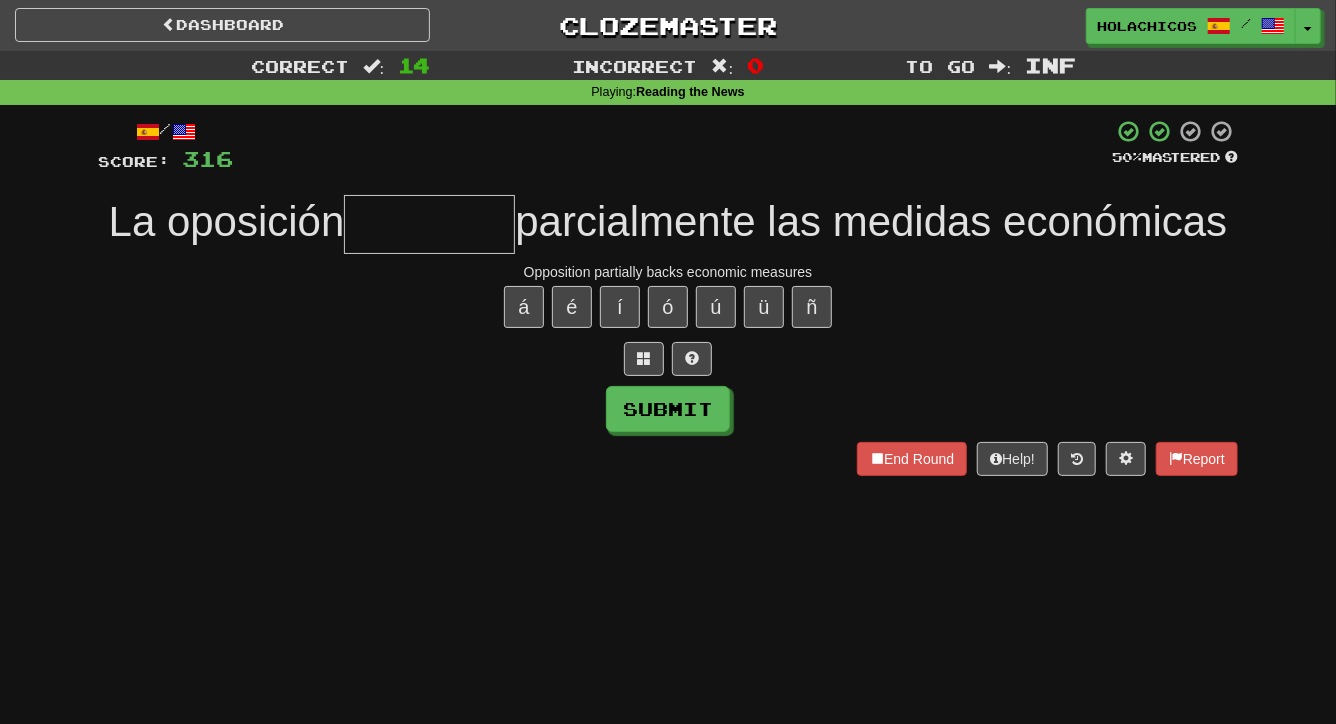 type on "*" 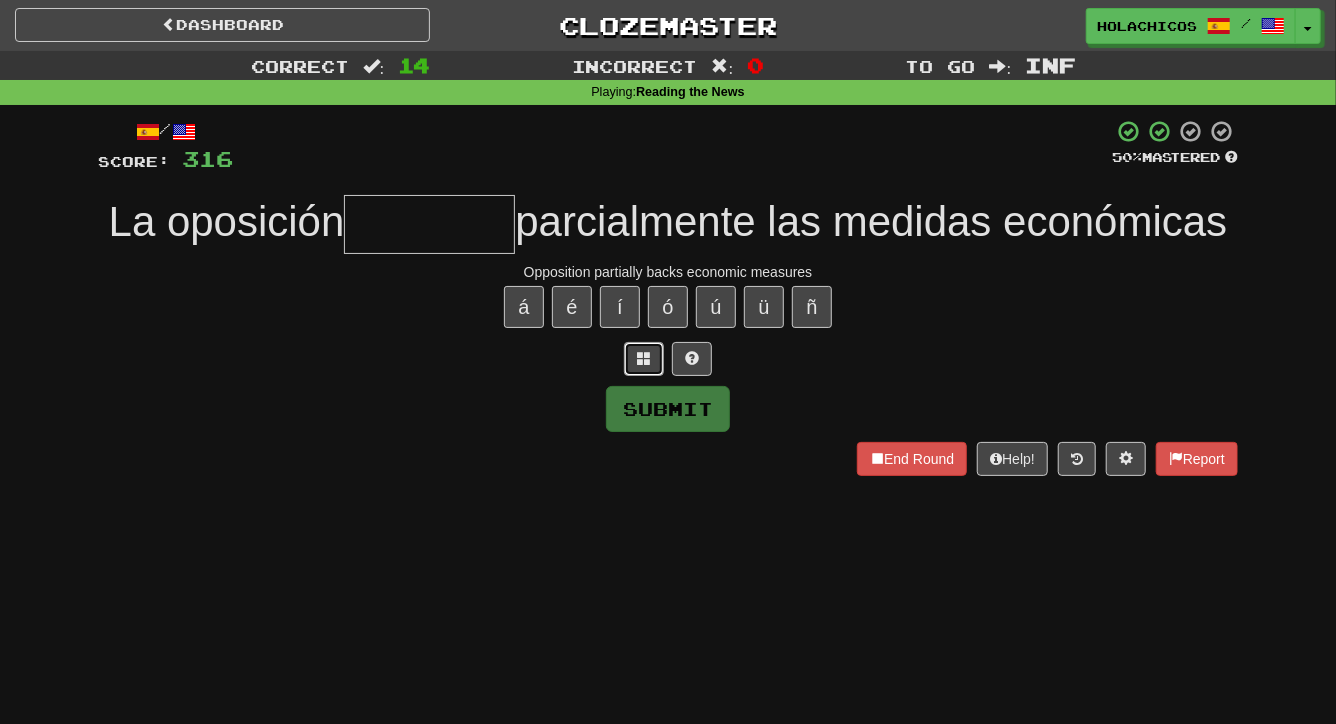 click at bounding box center (644, 358) 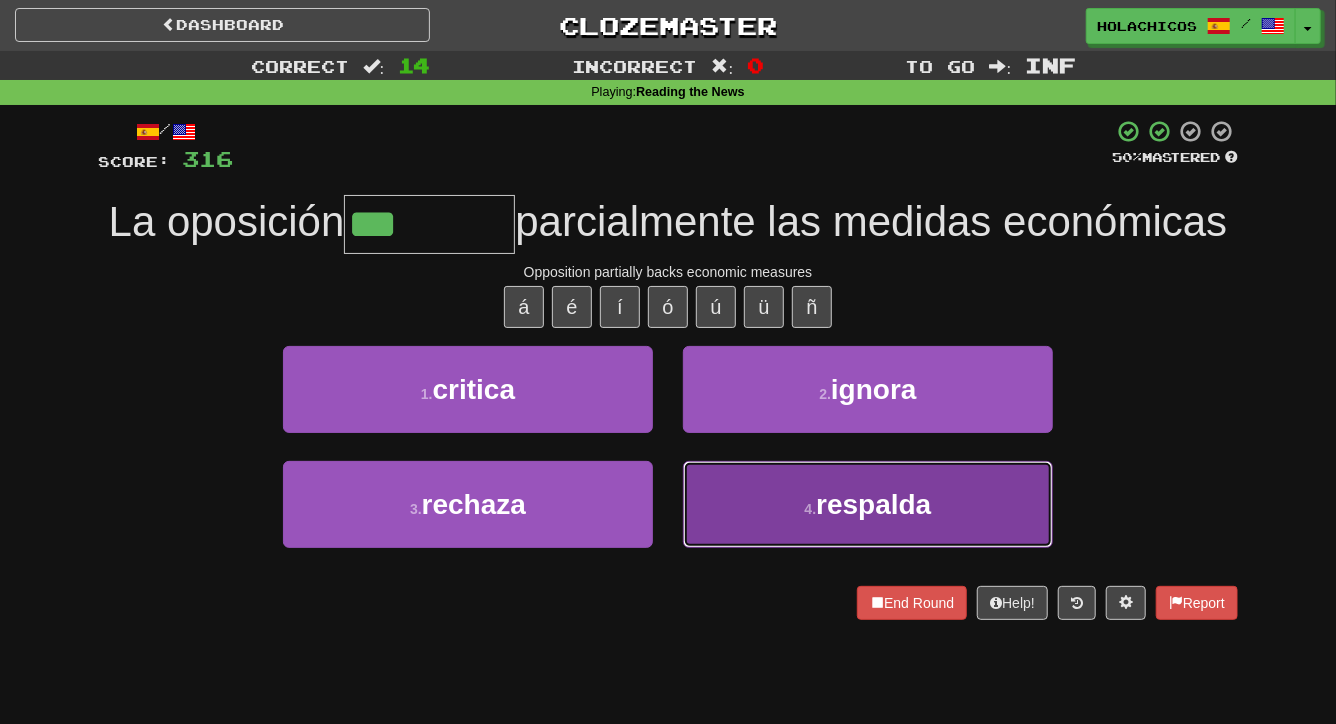 click on "respalda" at bounding box center [873, 504] 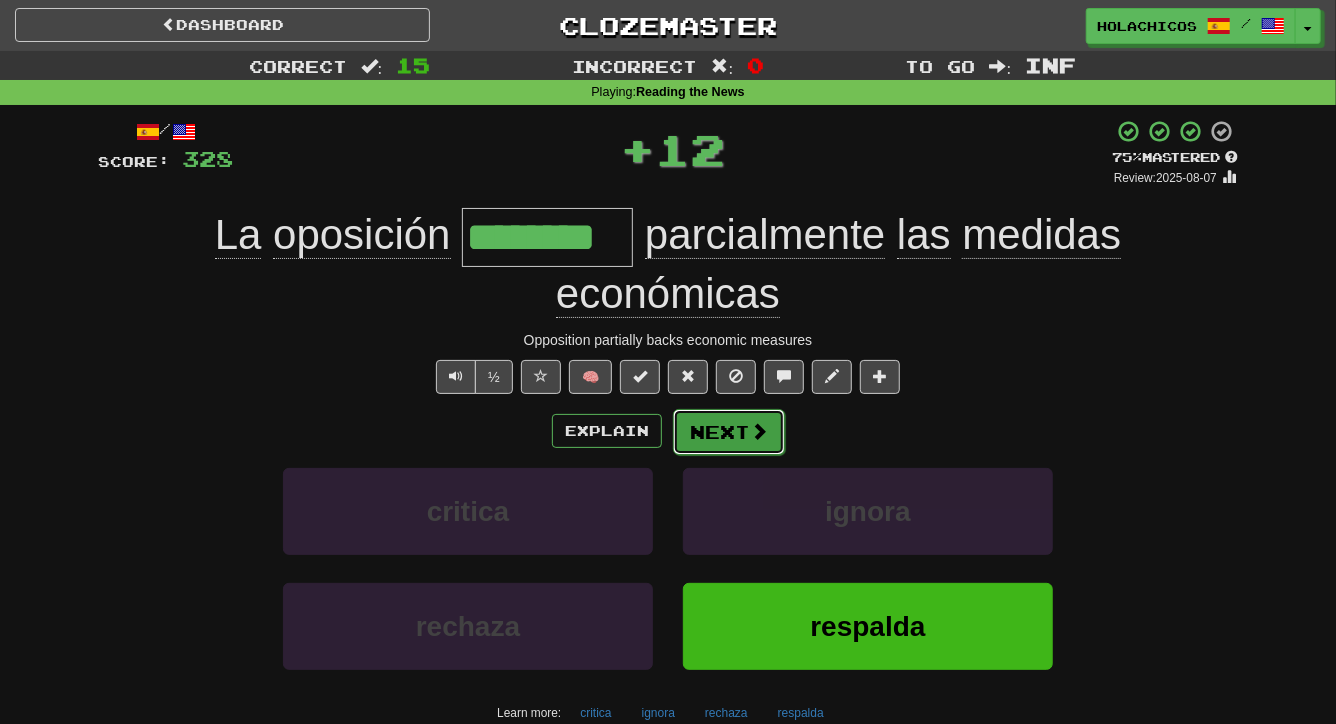 click on "Next" at bounding box center (729, 432) 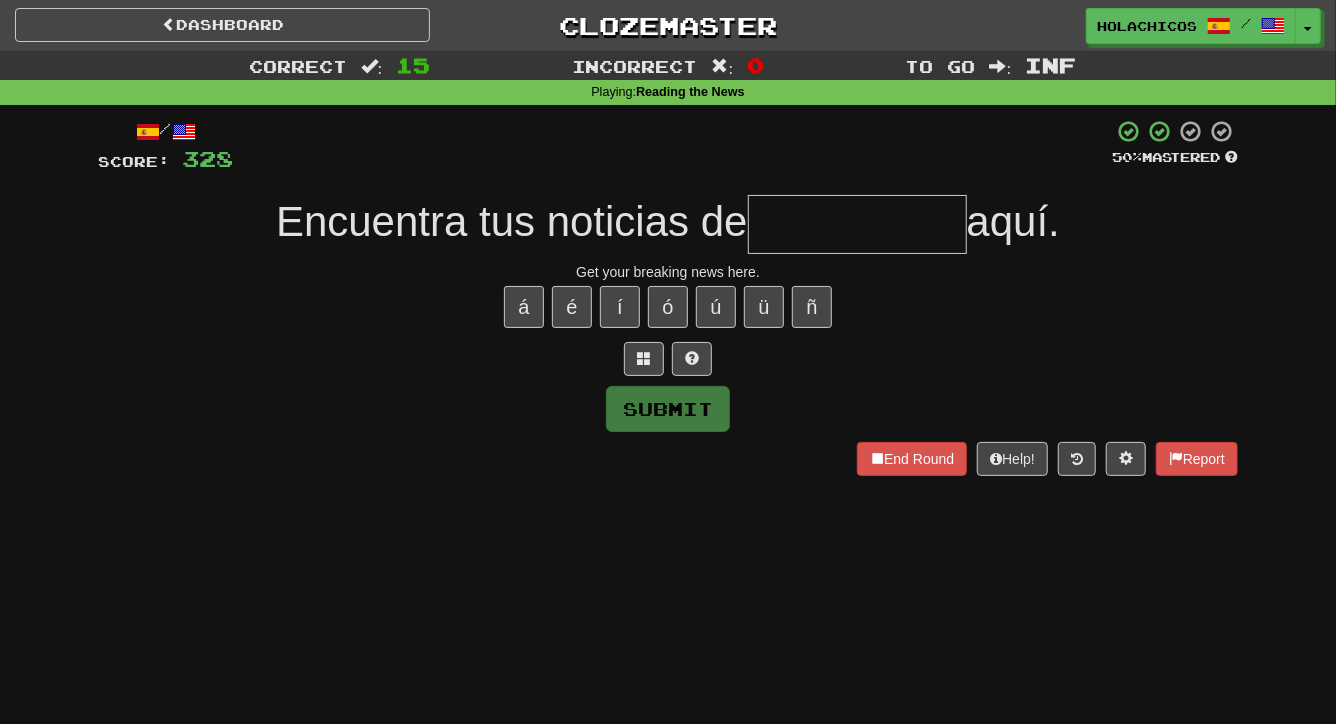 type on "*" 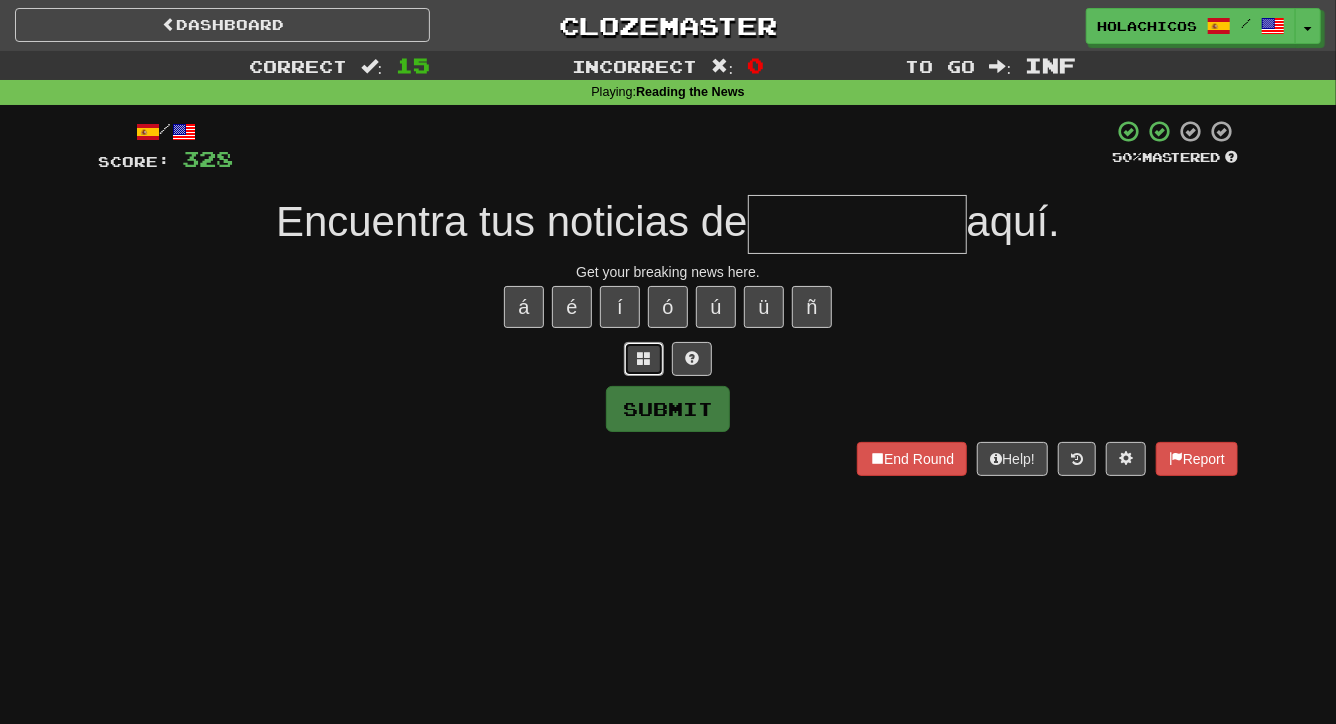click at bounding box center (644, 358) 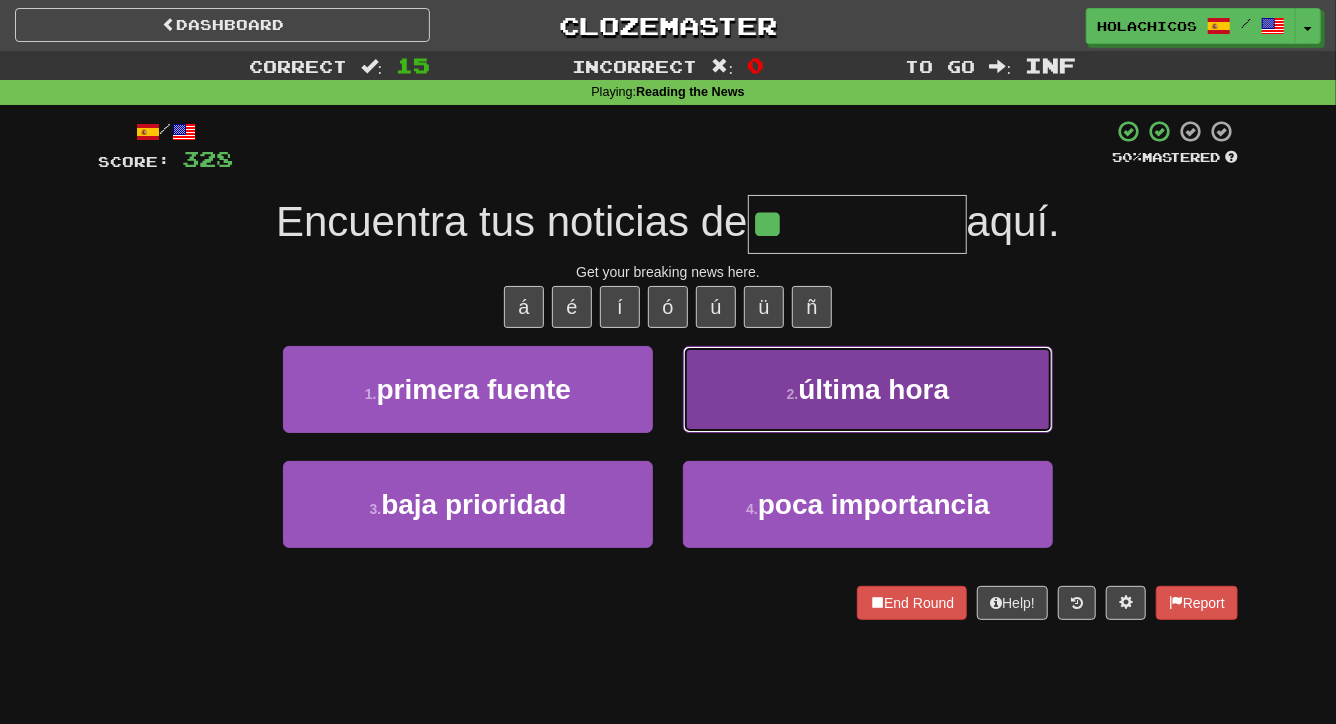 click on "última hora" at bounding box center (873, 389) 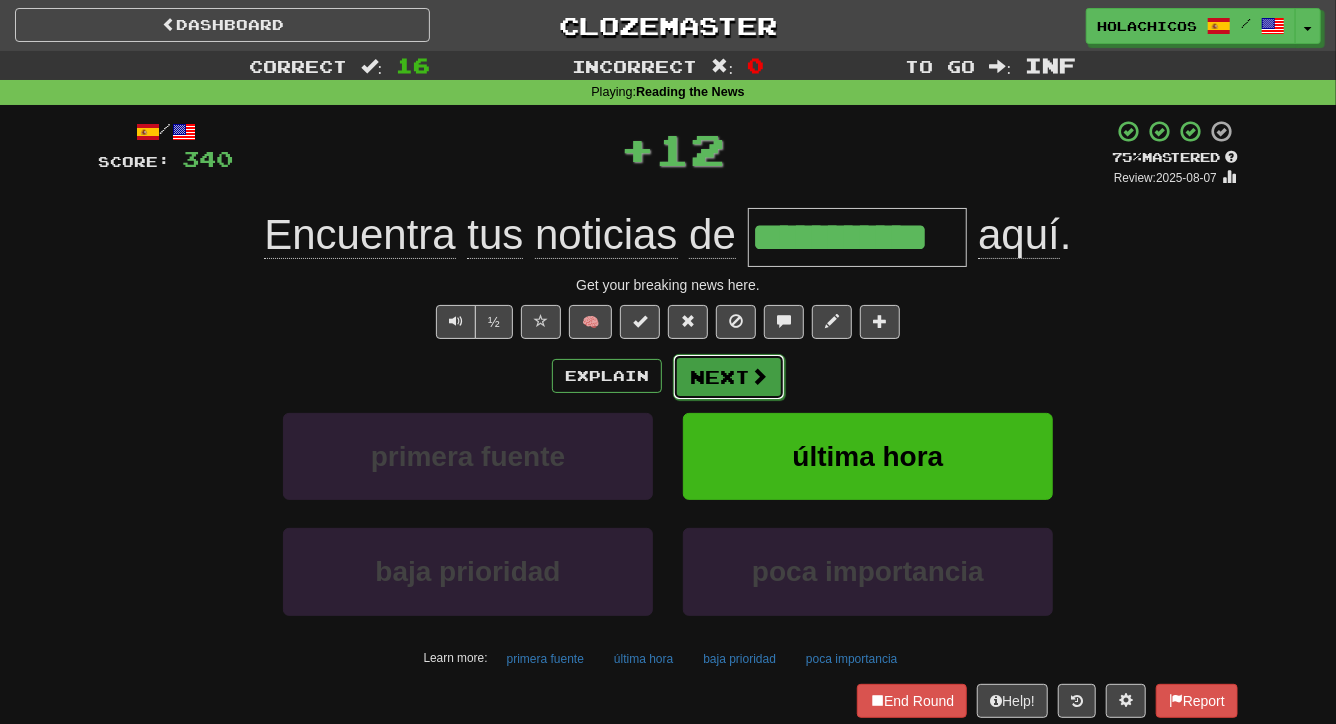 click on "Next" at bounding box center (729, 377) 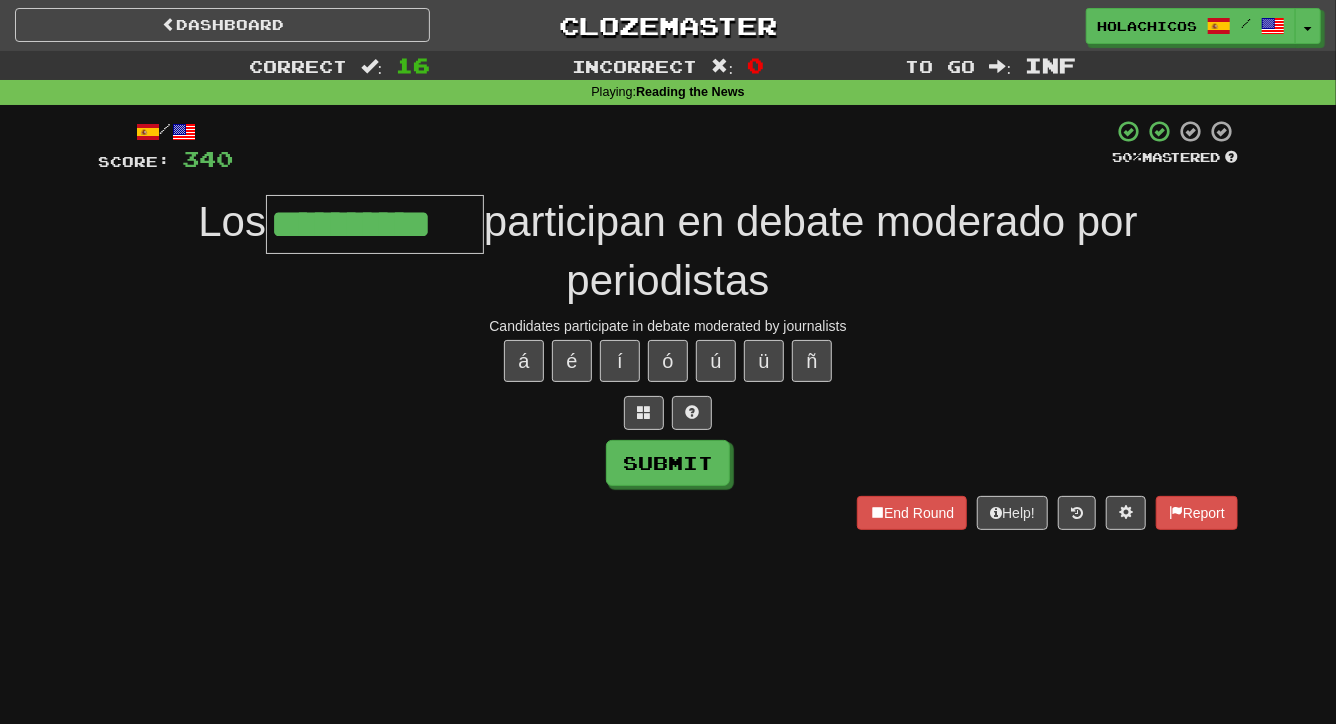 type on "**********" 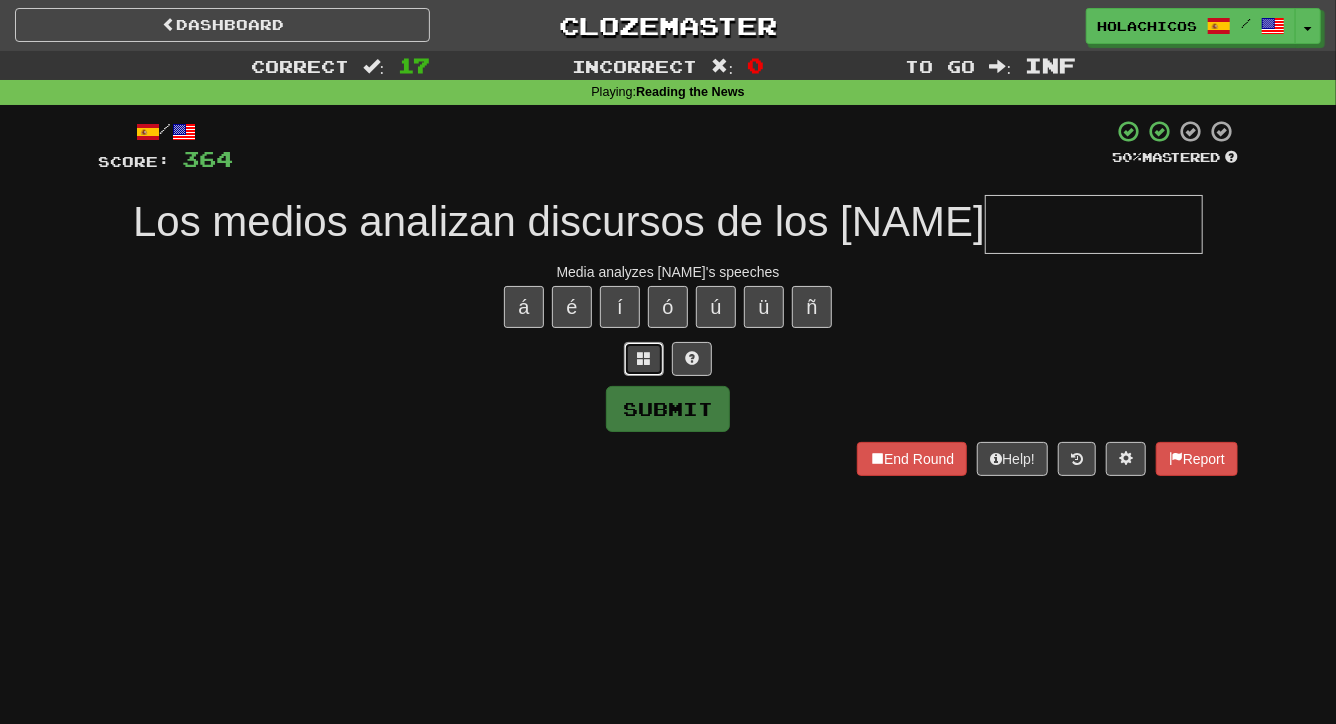 click at bounding box center (644, 358) 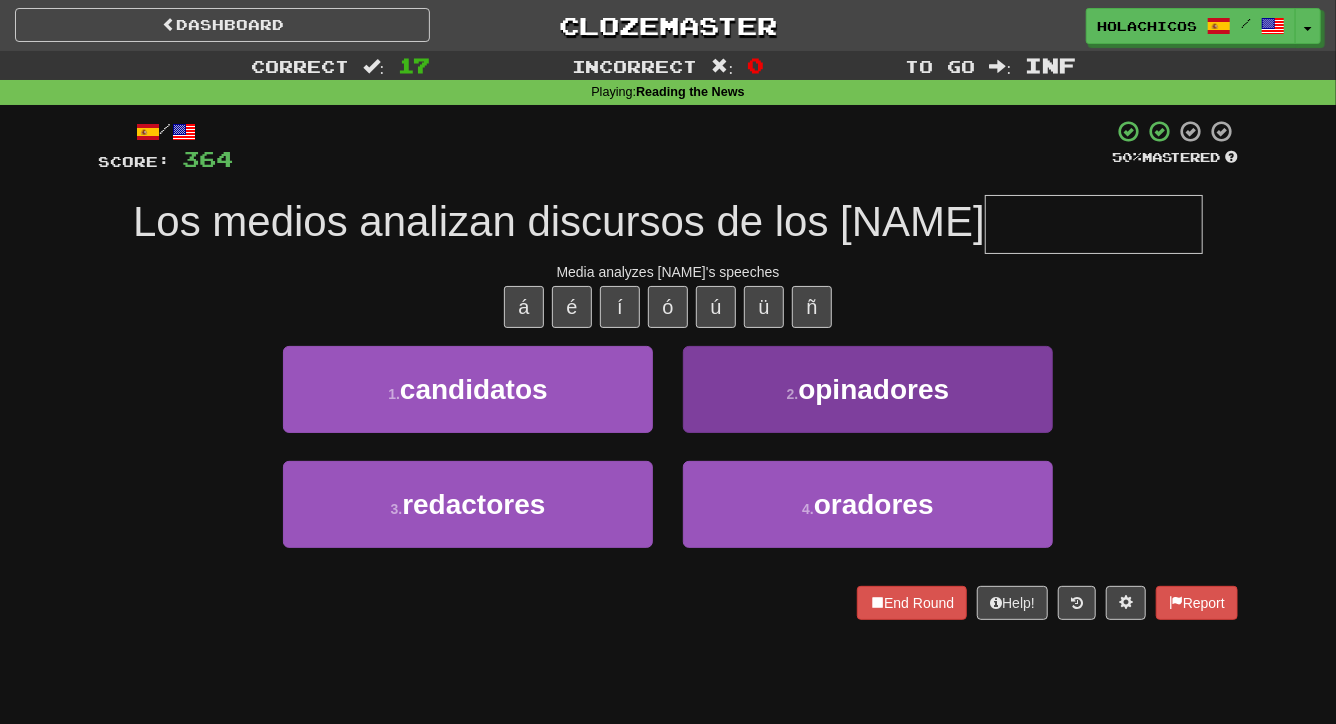 type on "*" 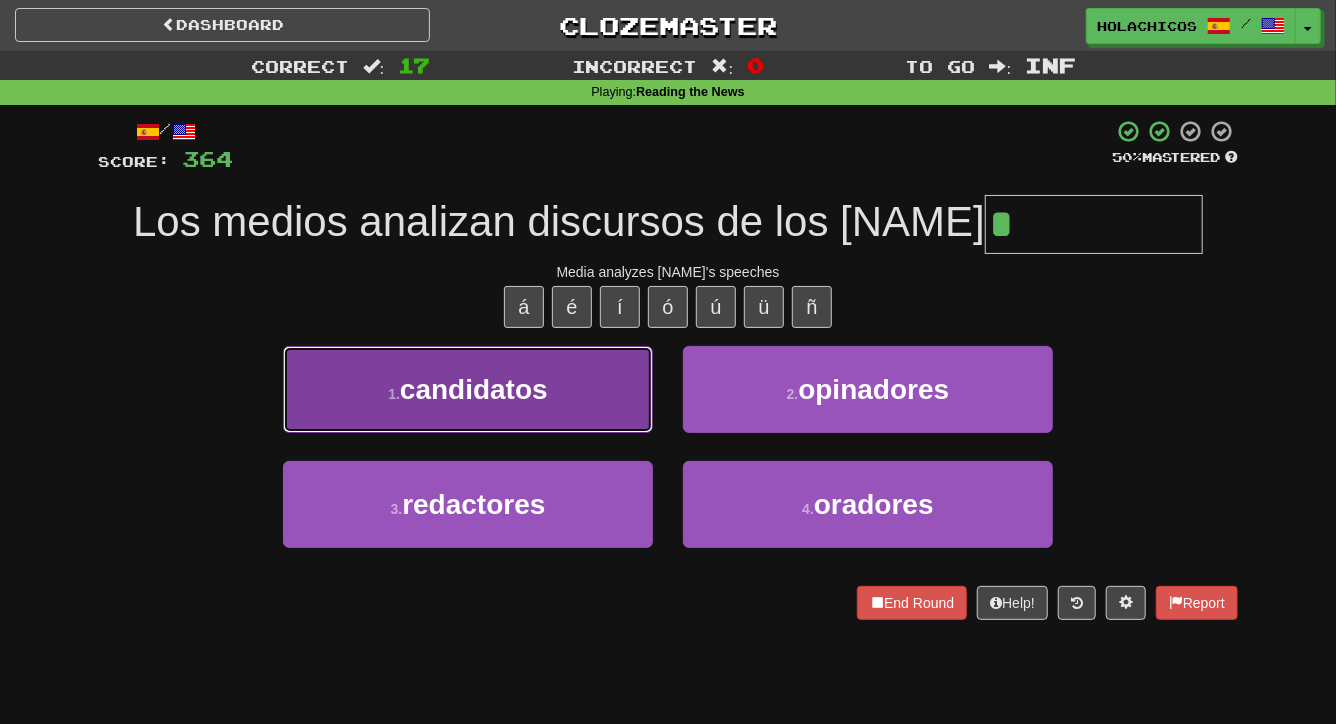 click on "1 .  candidatos" at bounding box center (468, 389) 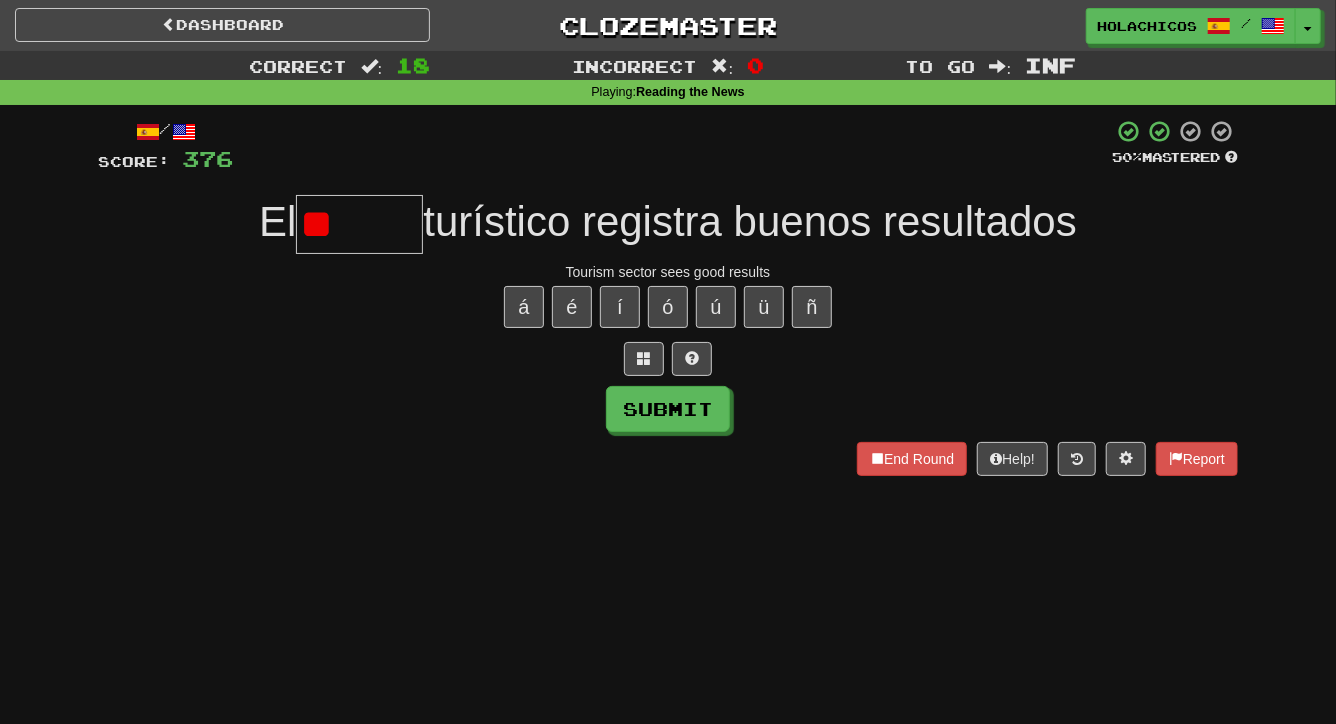 type on "*" 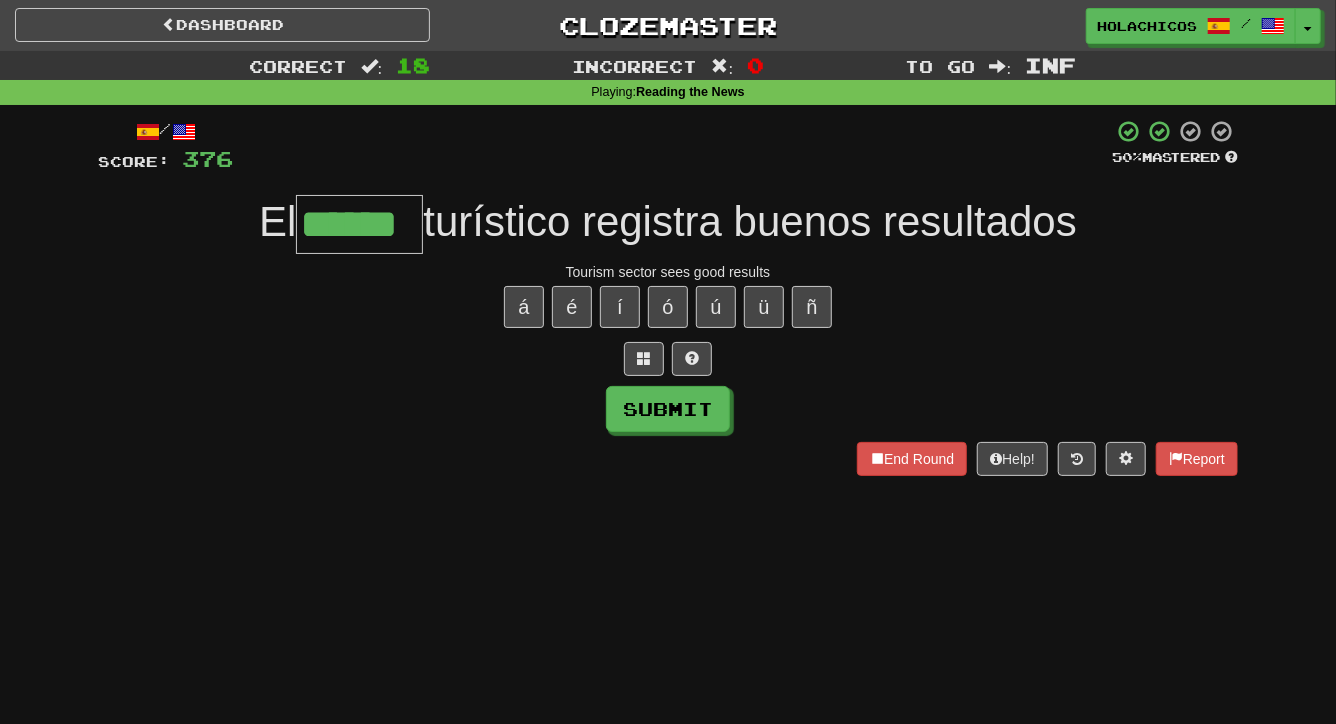 type on "******" 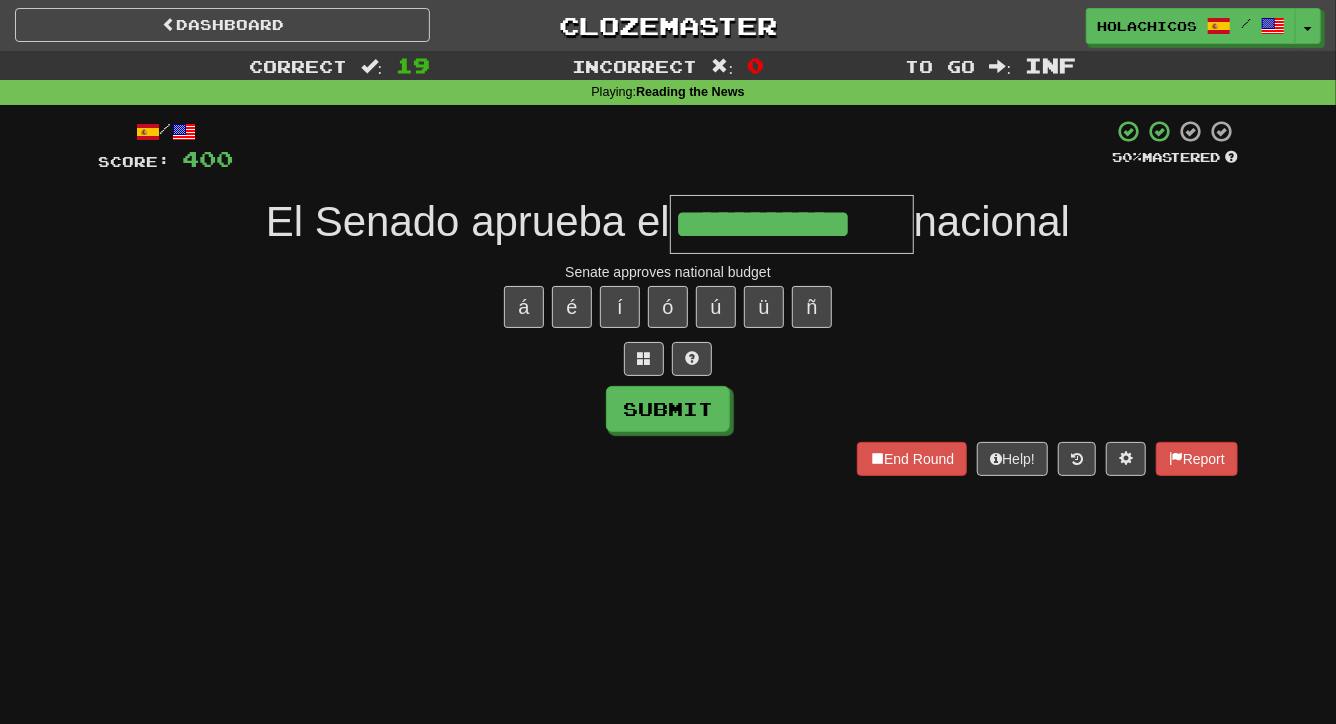 type on "**********" 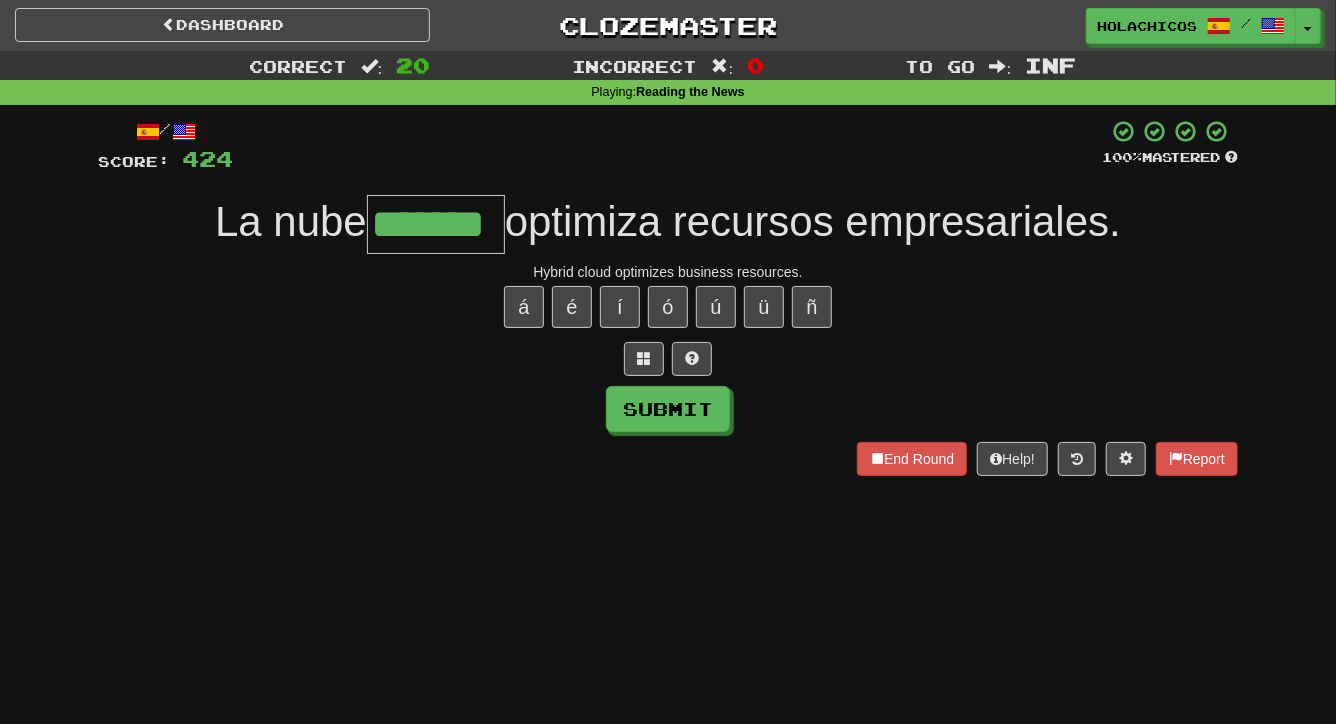 type on "*******" 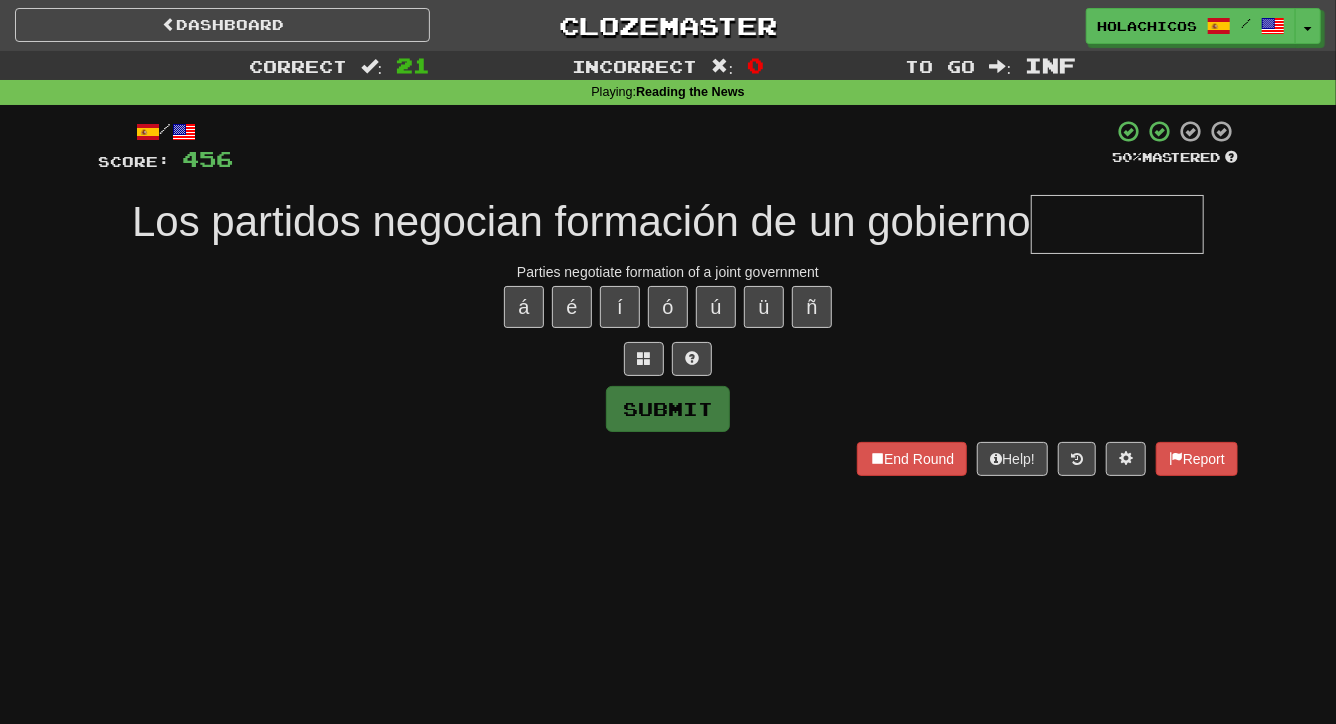 type on "*" 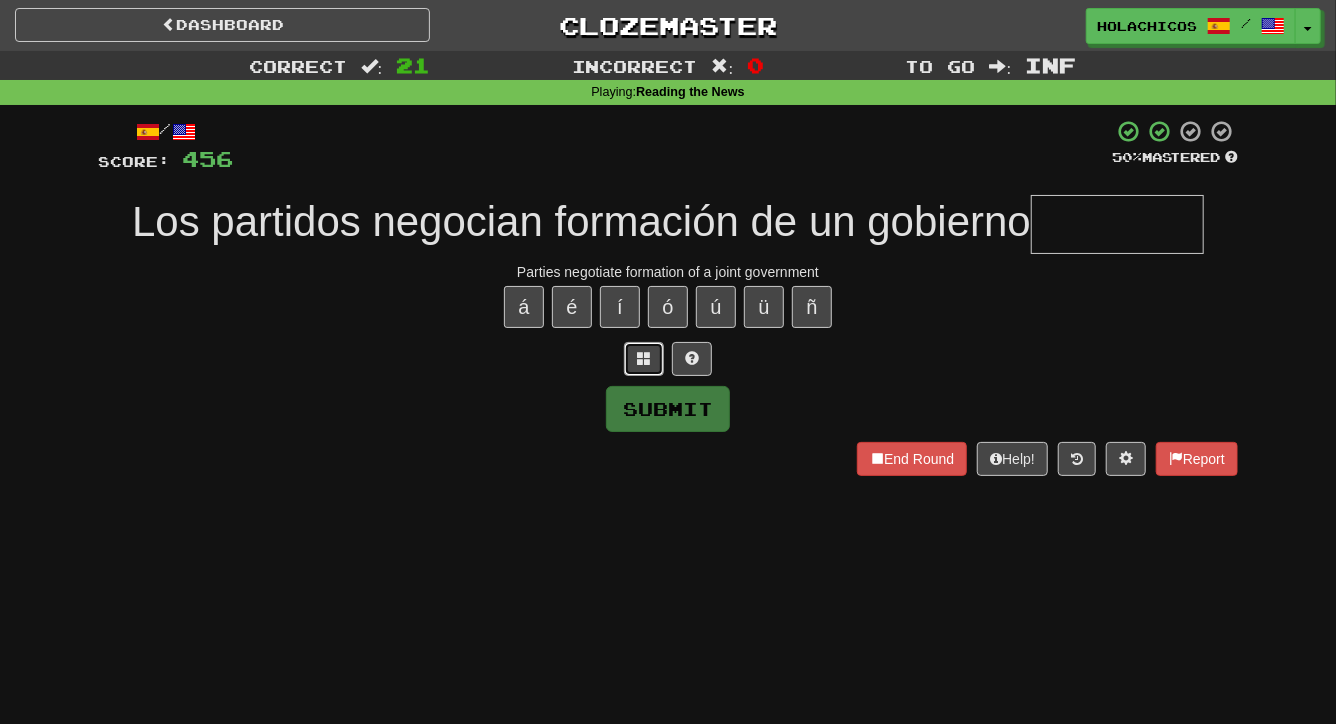 click at bounding box center (644, 358) 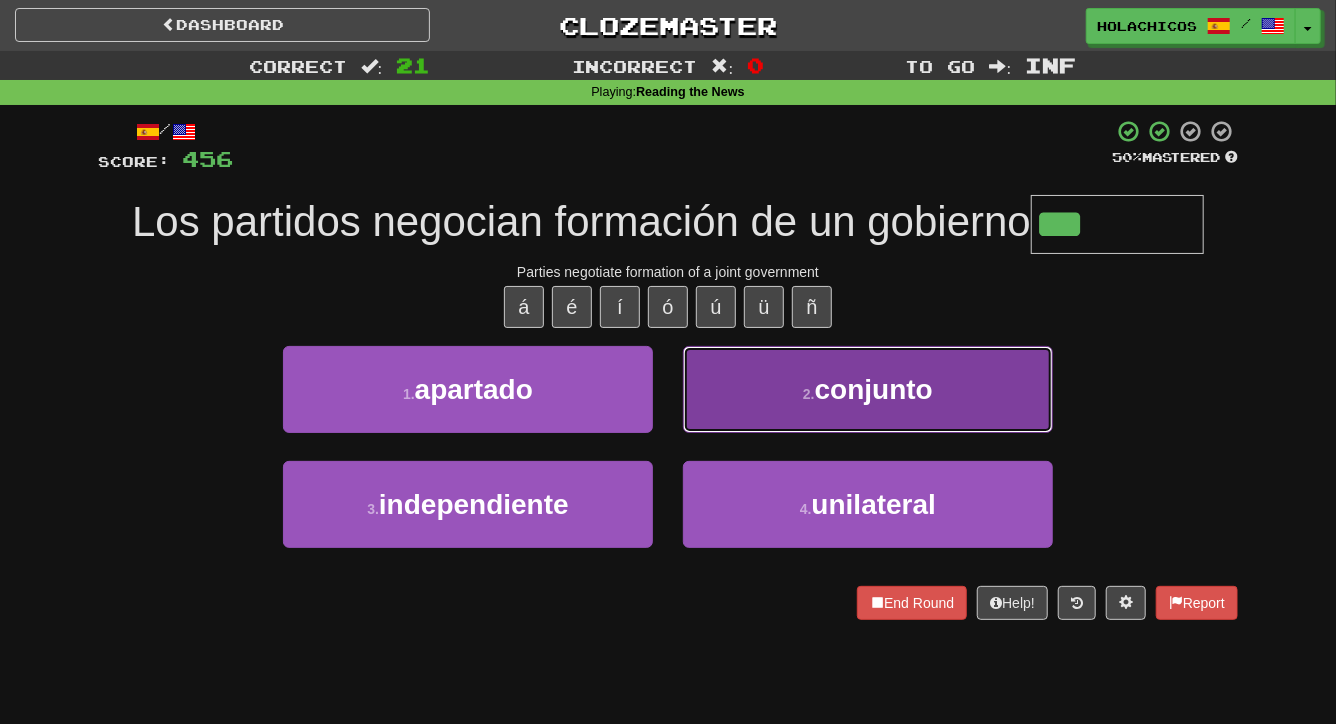 click on "2 .  conjunto" at bounding box center (868, 389) 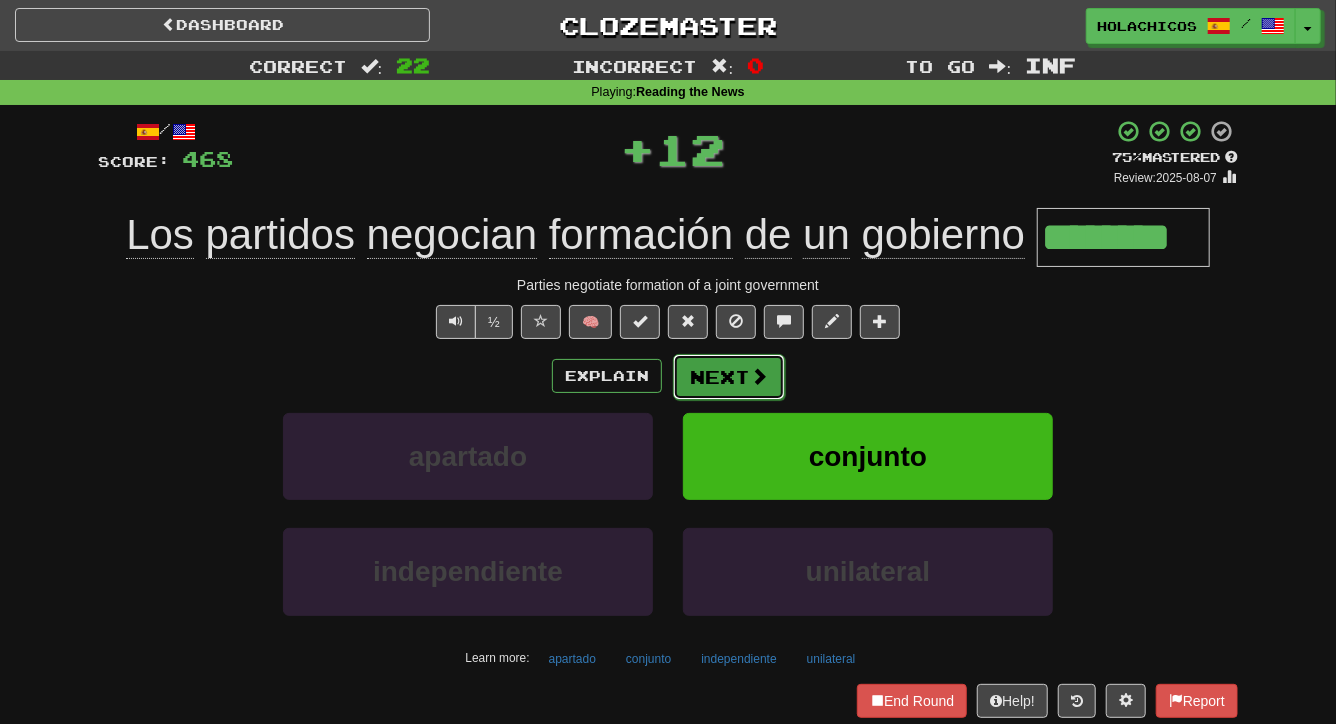 click on "Next" at bounding box center (729, 377) 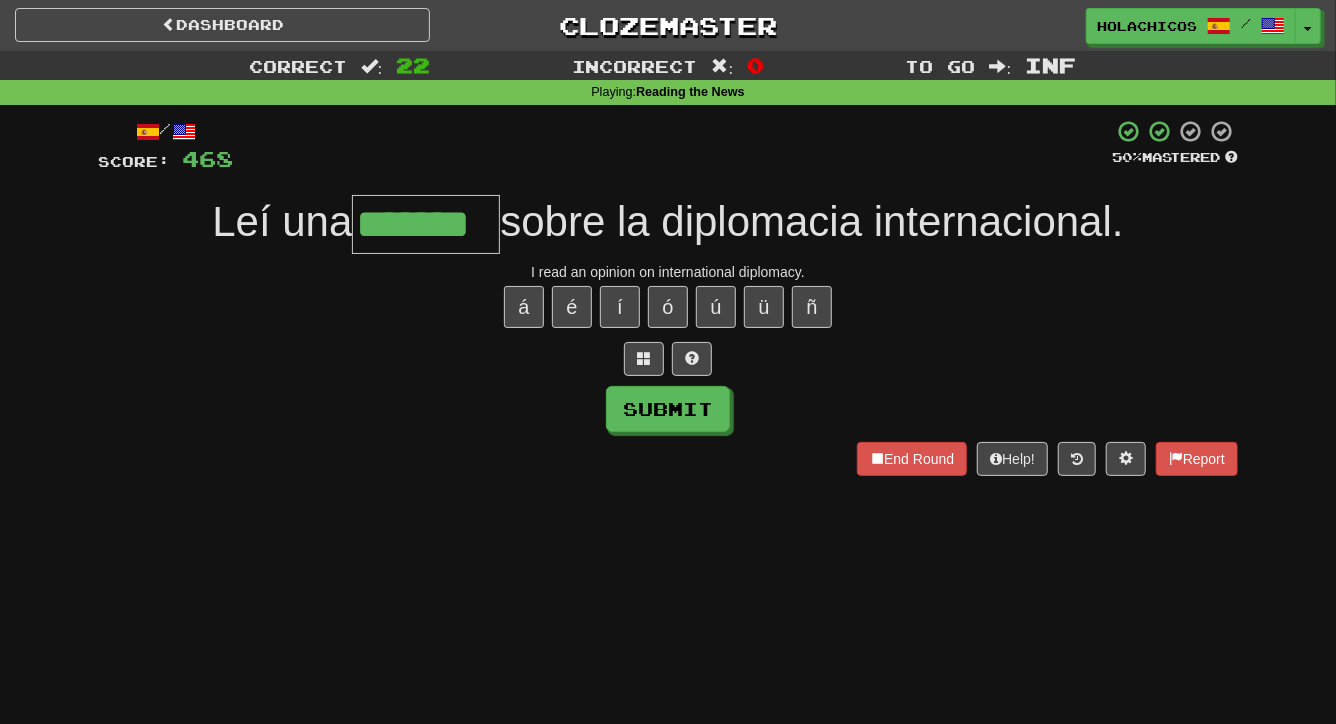 type on "*******" 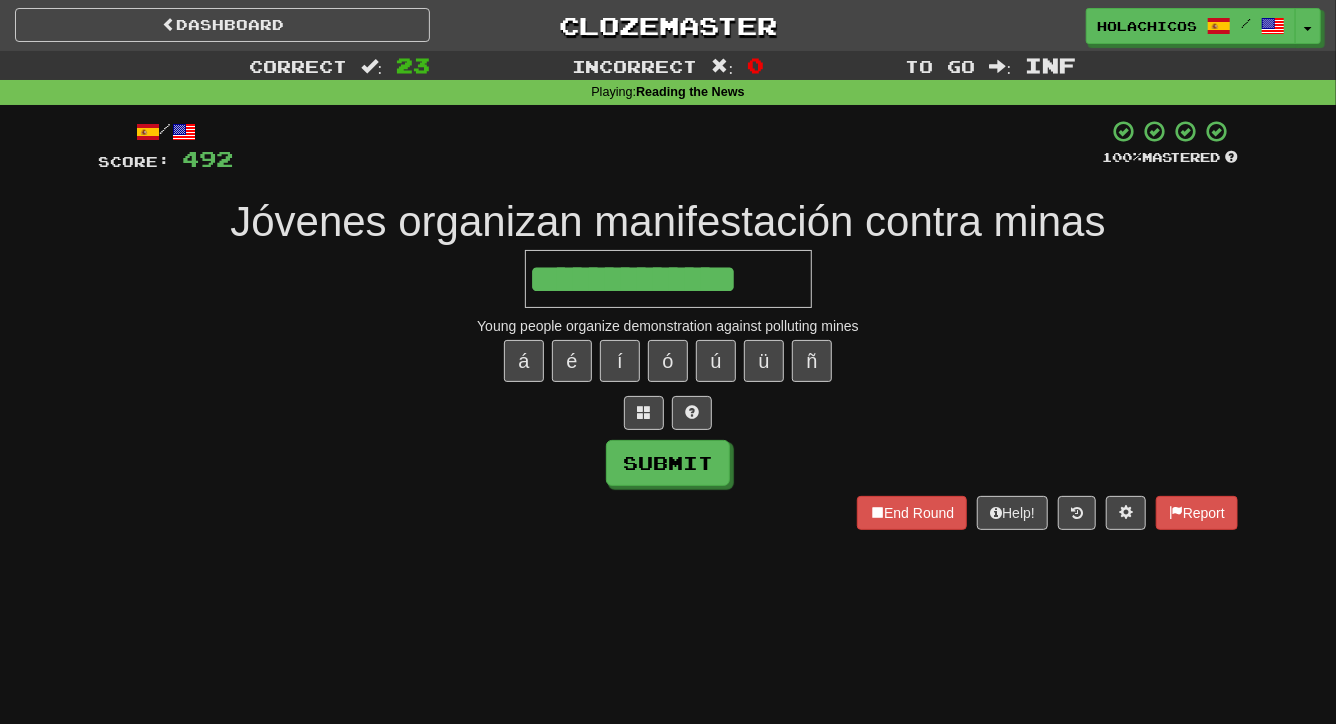 type on "**********" 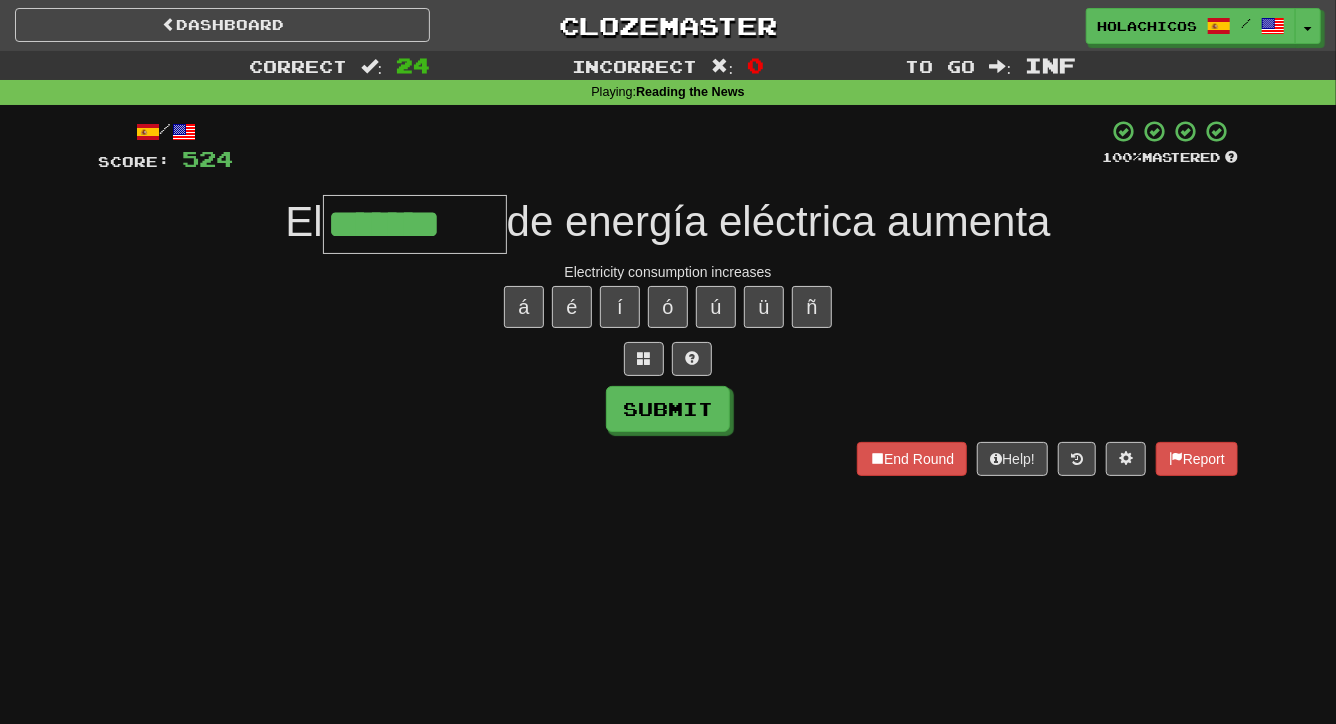 type on "*******" 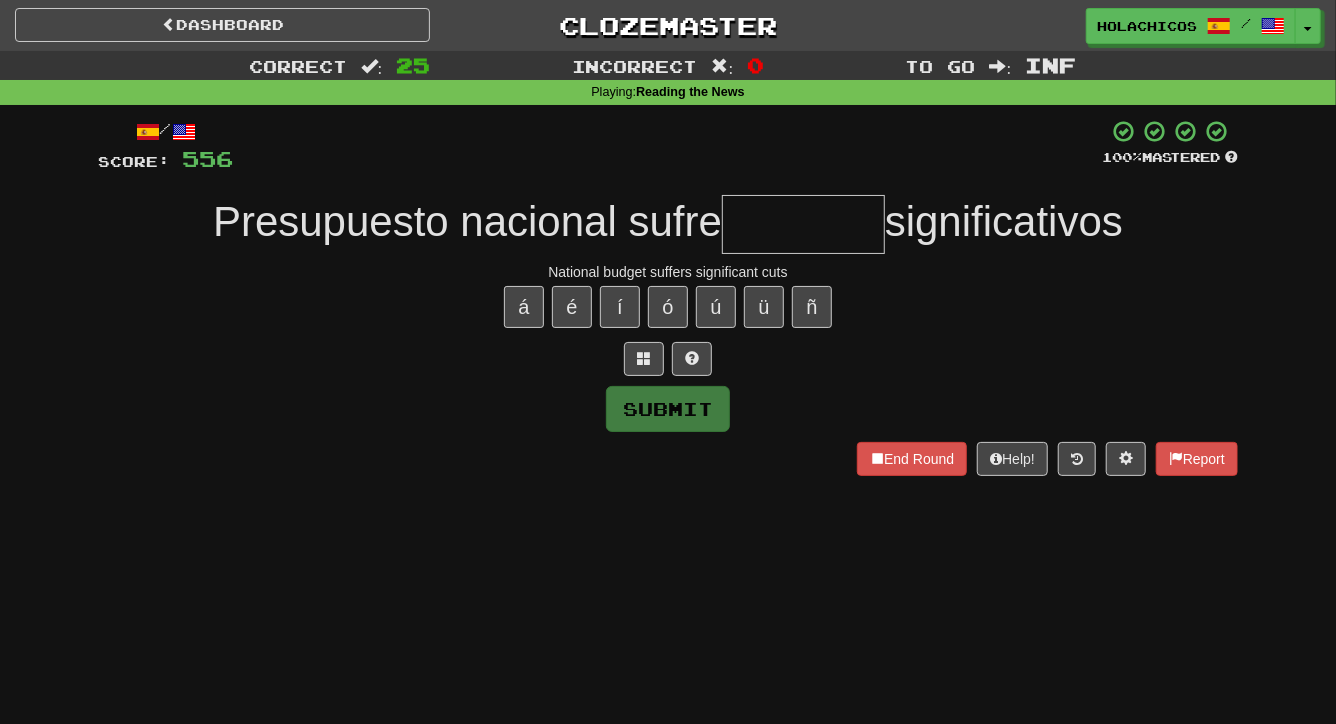 type on "*" 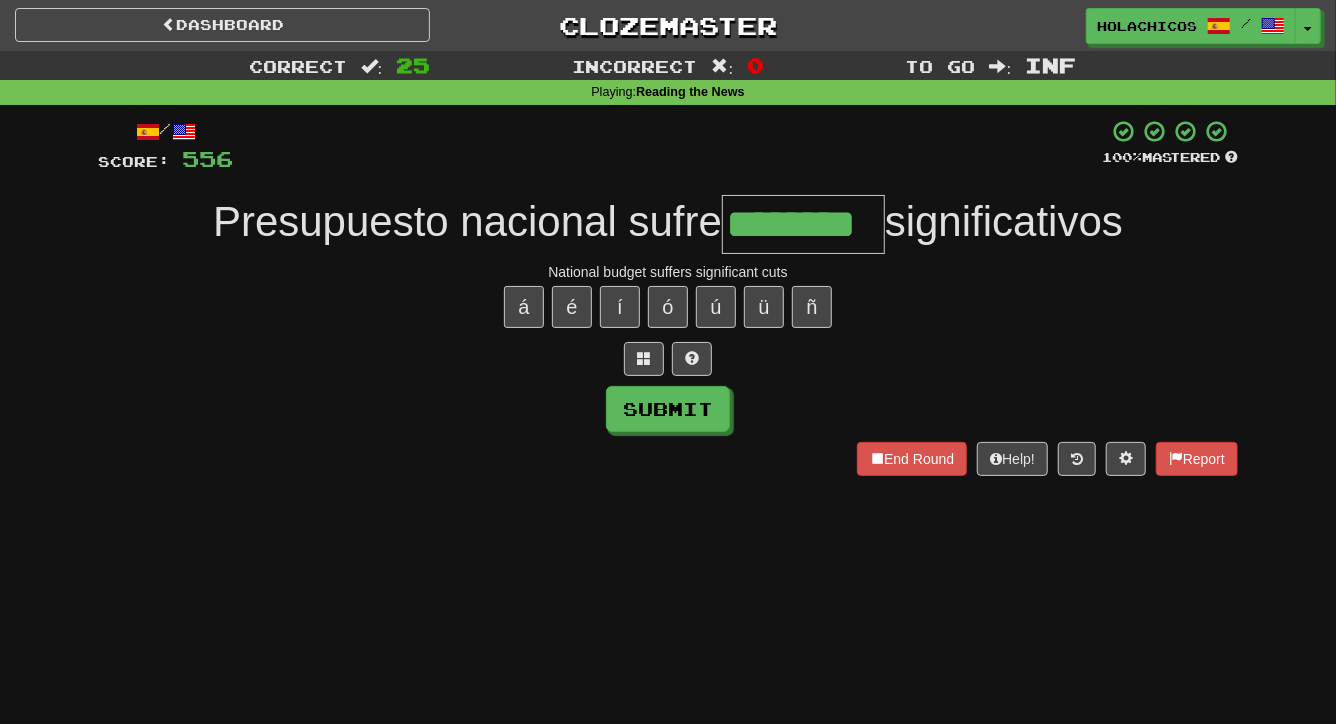type on "********" 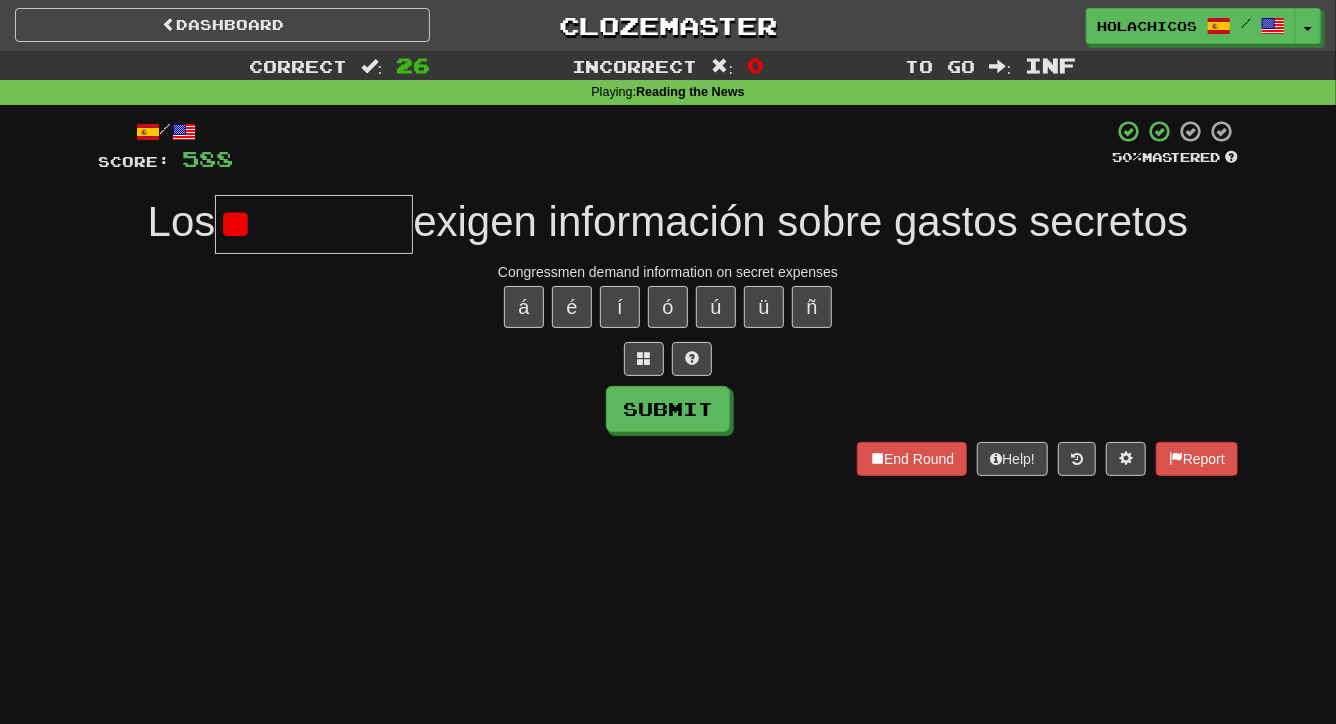 type on "*" 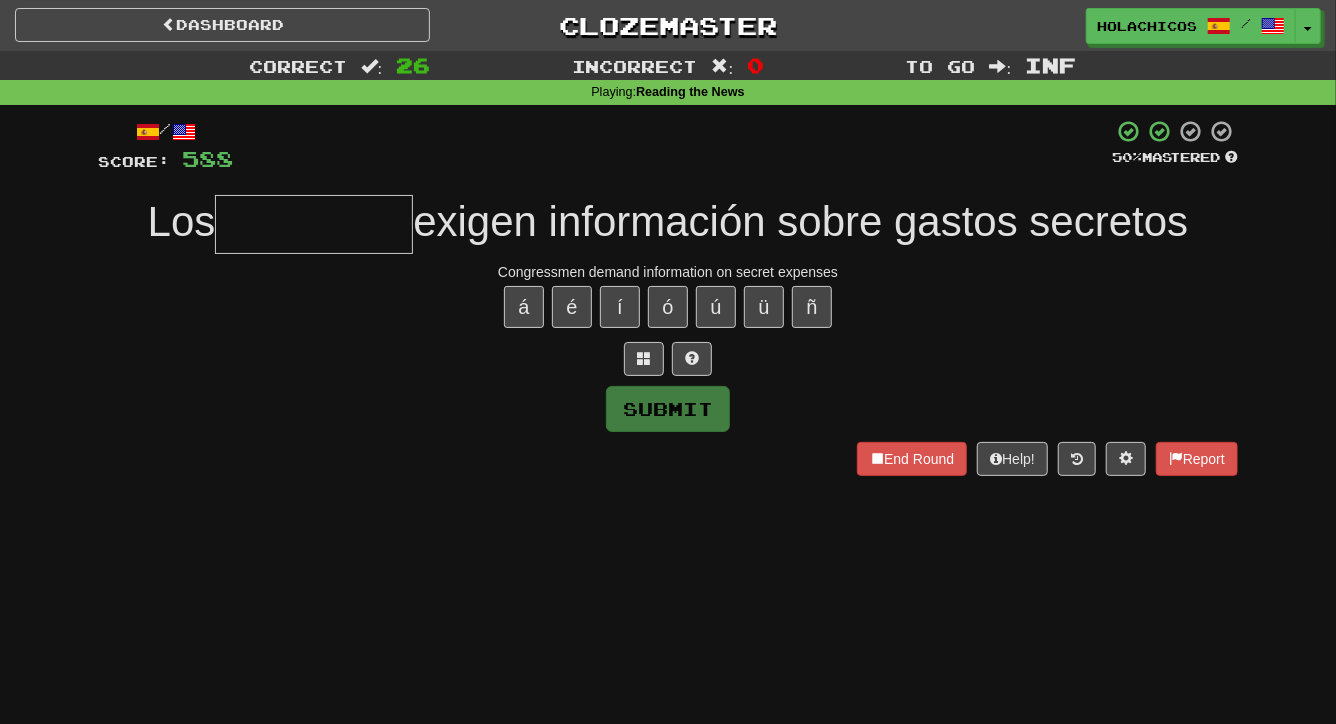 type on "*" 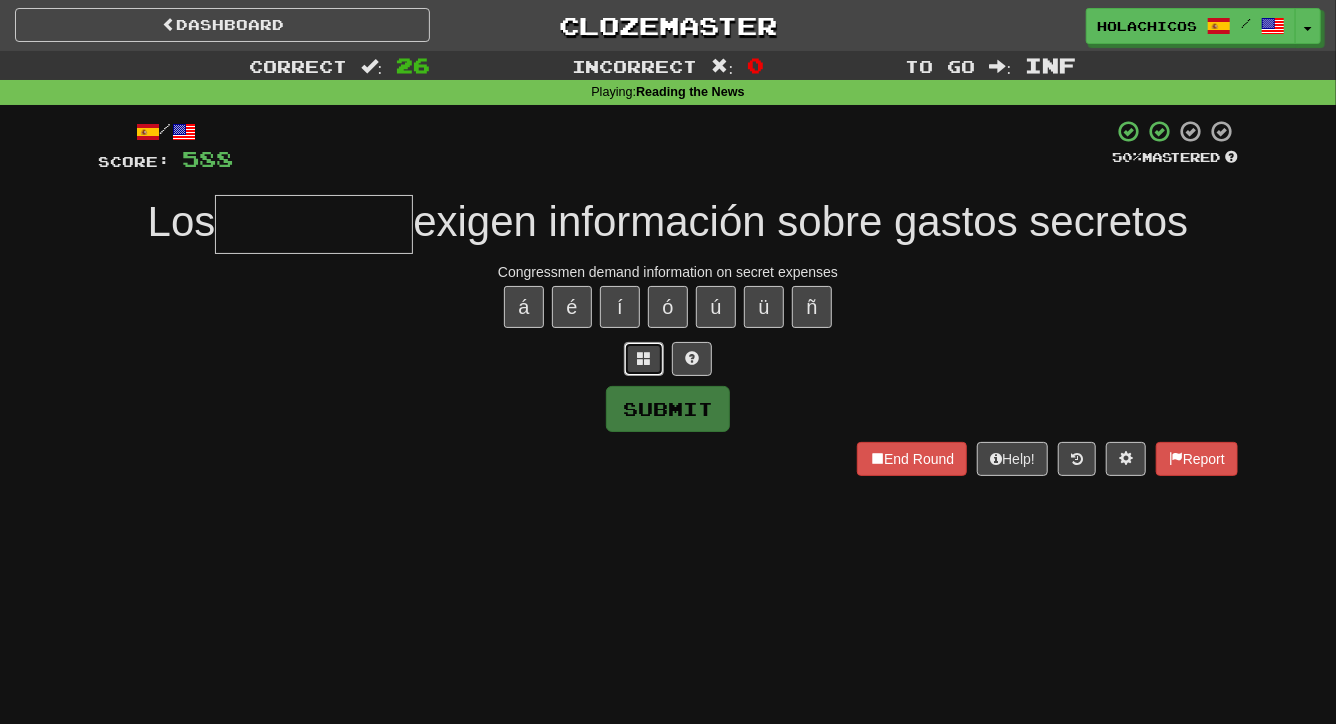click at bounding box center [644, 358] 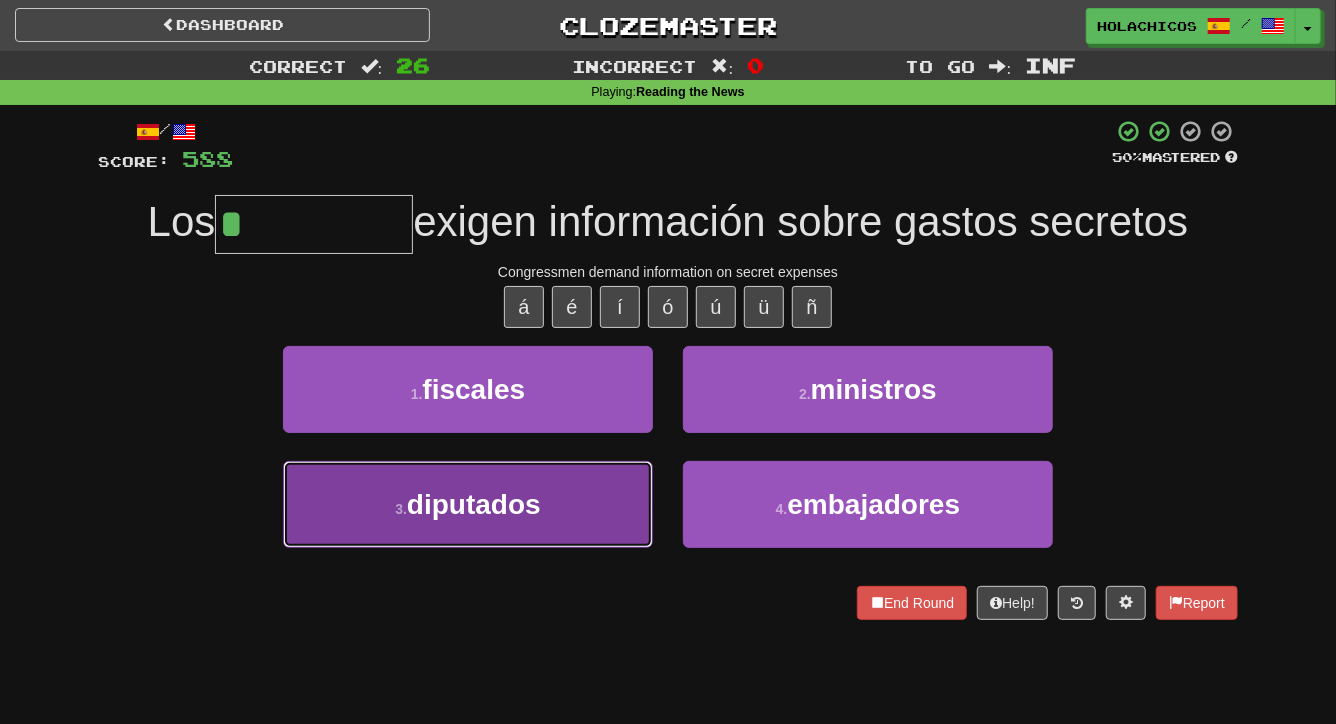 click on "3 .  diputados" at bounding box center [468, 504] 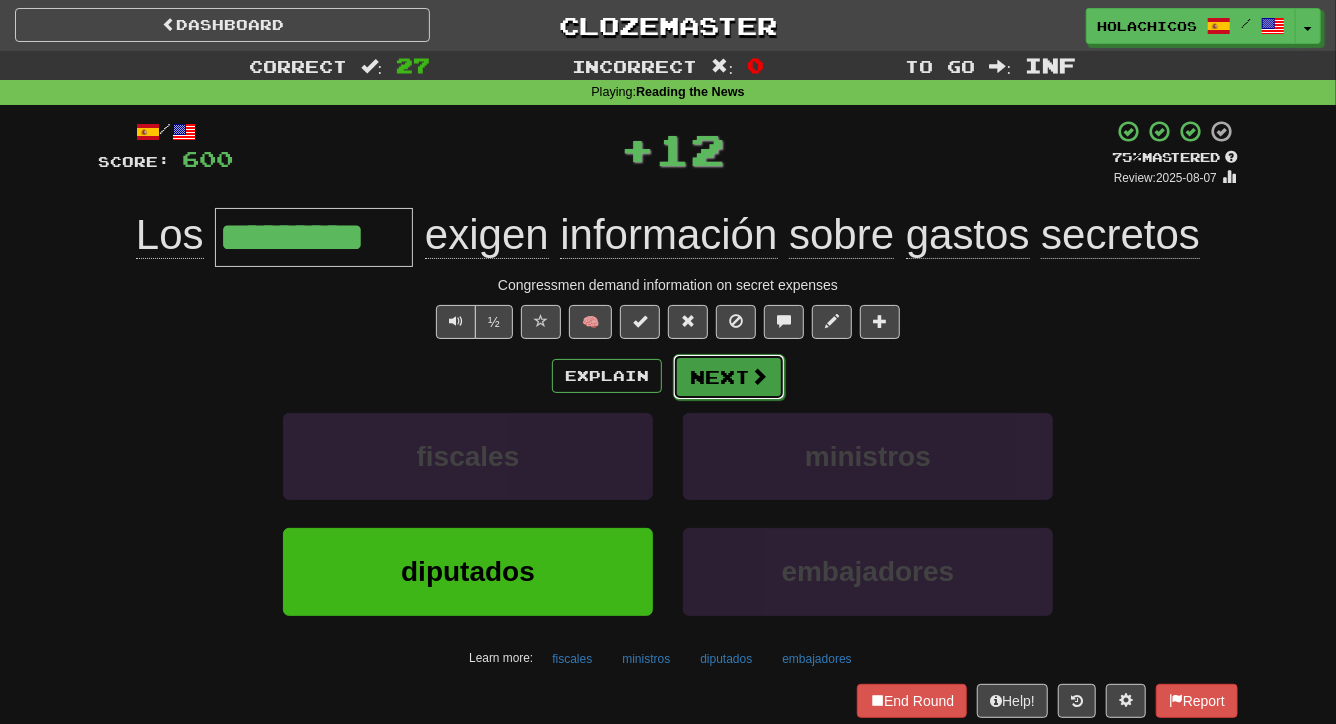 click on "Next" at bounding box center [729, 377] 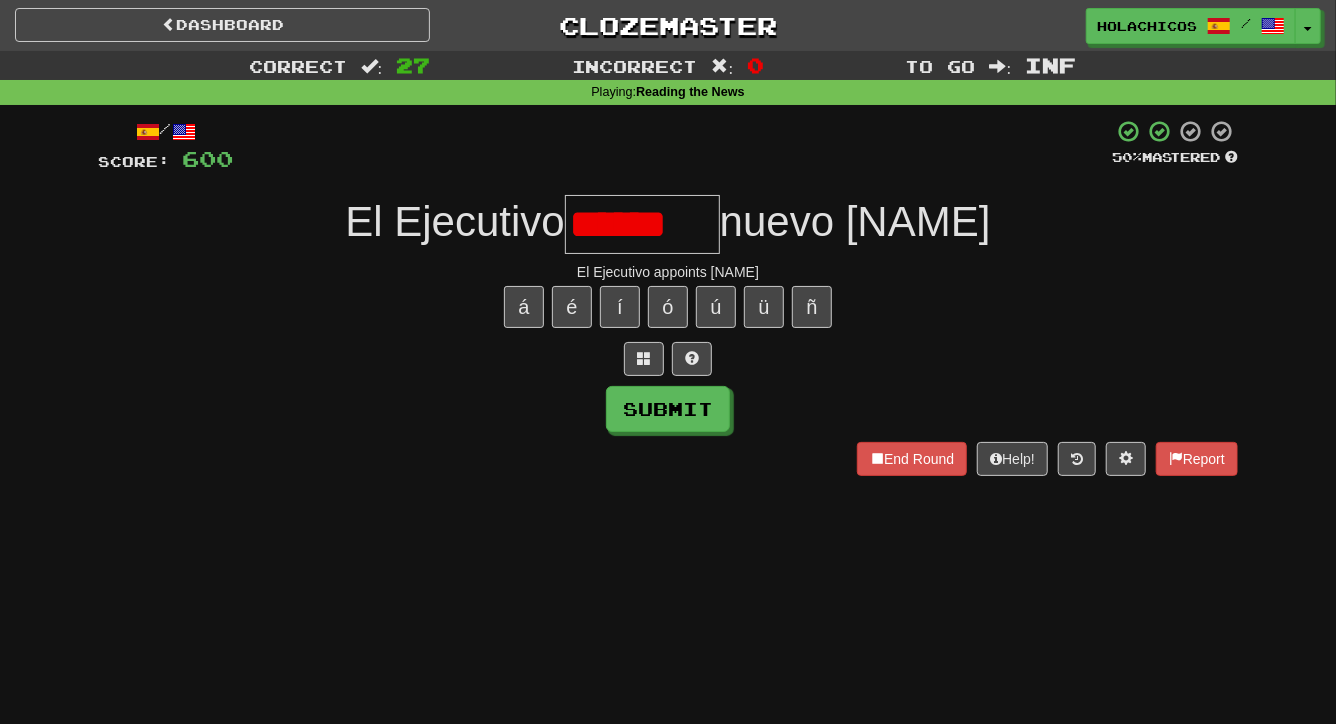 scroll, scrollTop: 0, scrollLeft: 0, axis: both 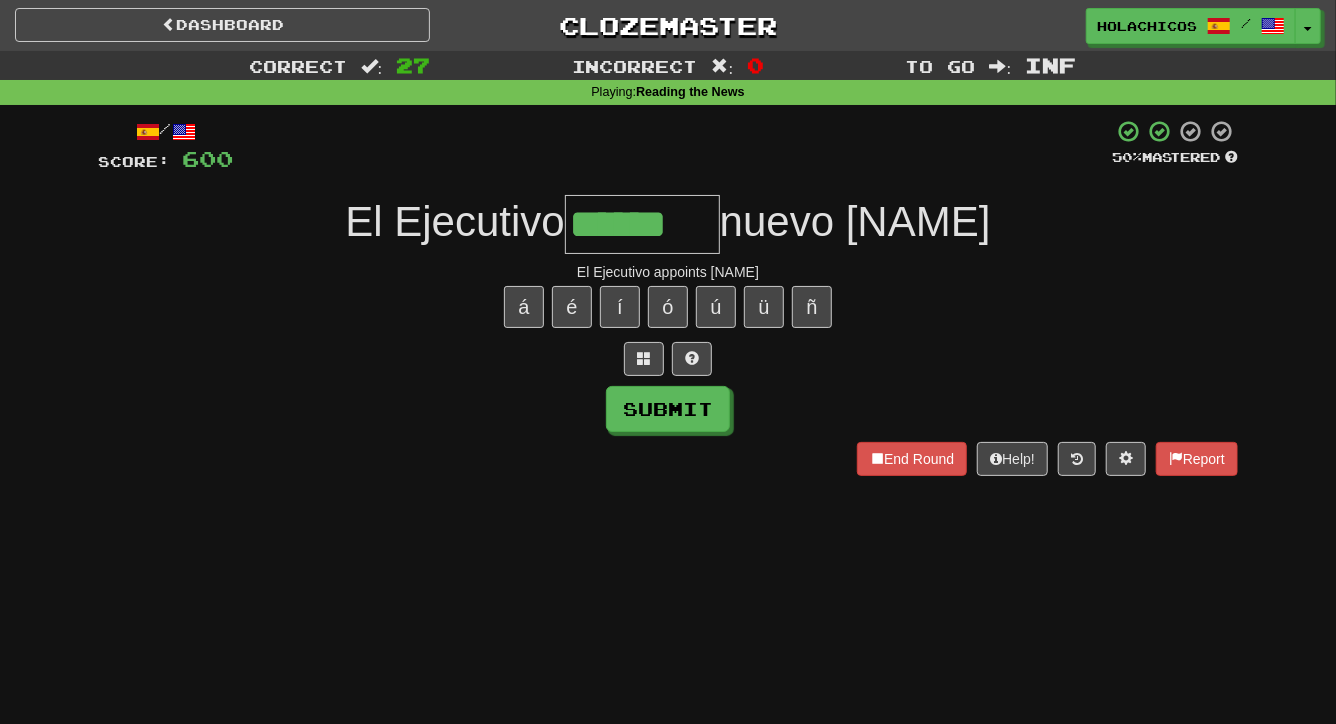 type on "******" 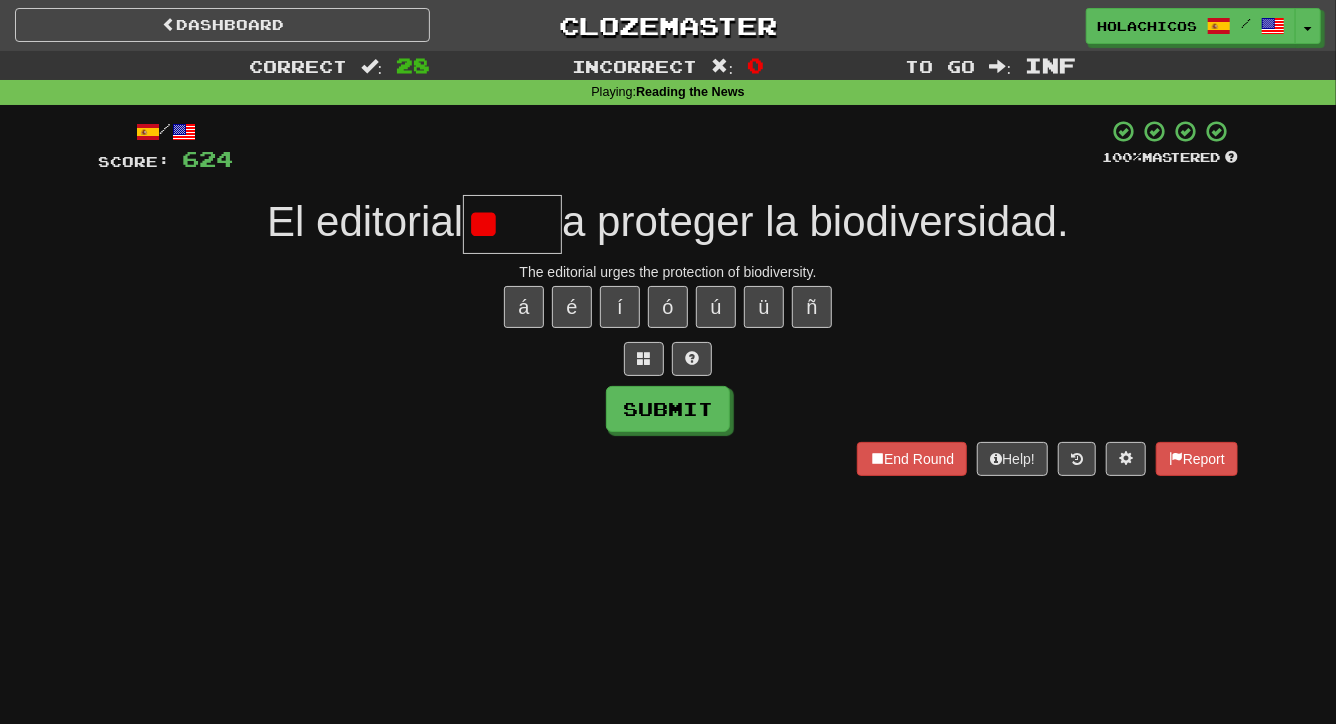 type on "*" 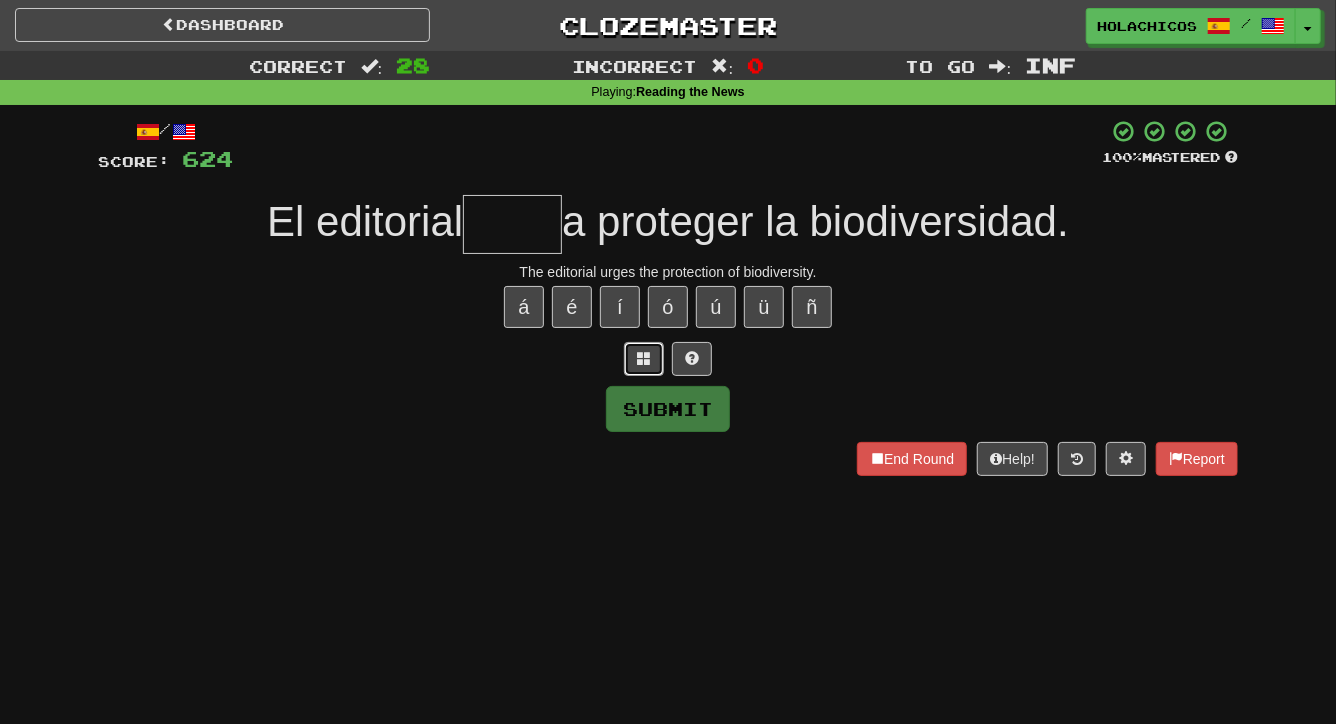 click at bounding box center [644, 358] 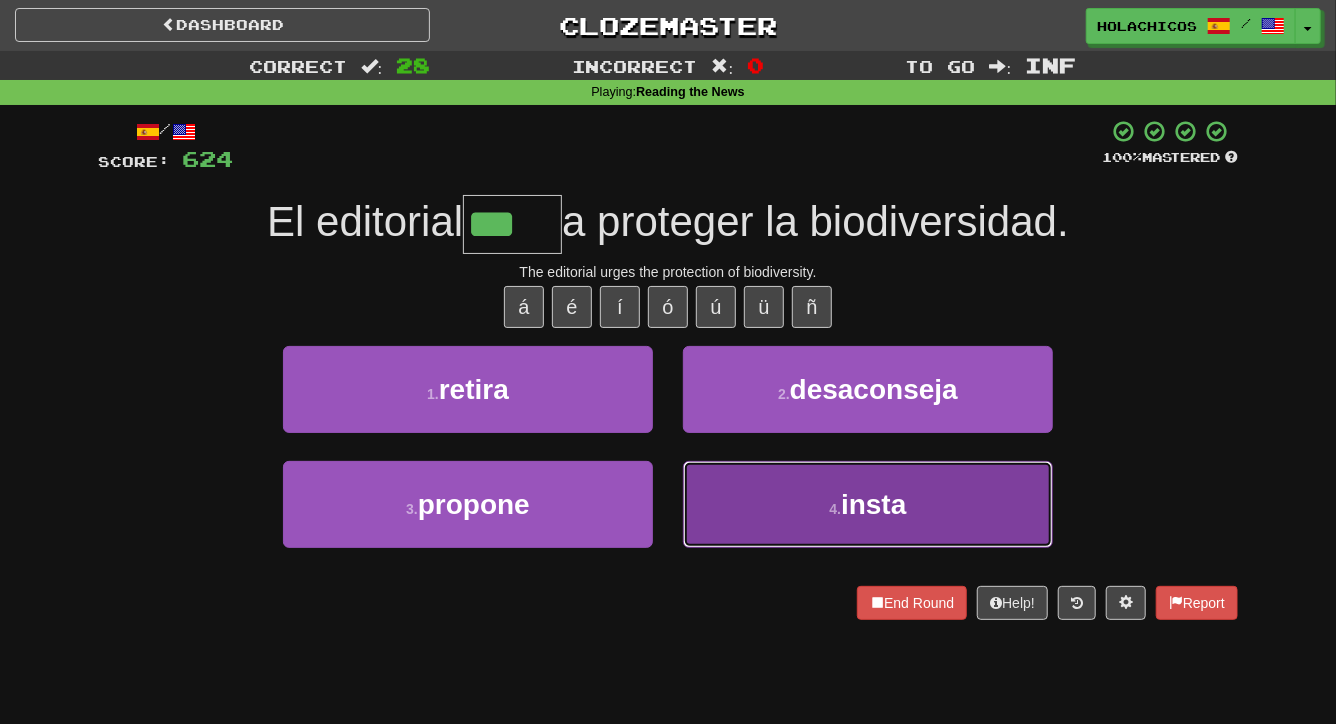 click on "4 .  insta" at bounding box center (868, 504) 